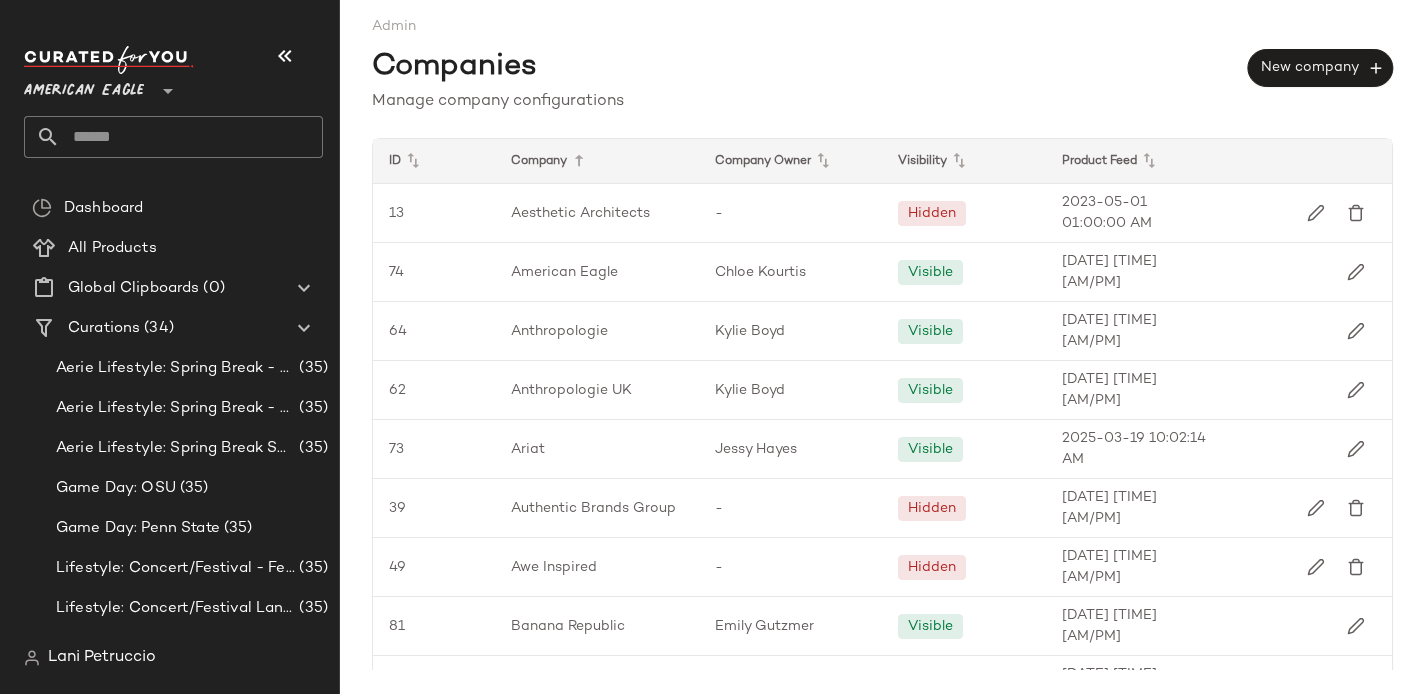scroll, scrollTop: 0, scrollLeft: 0, axis: both 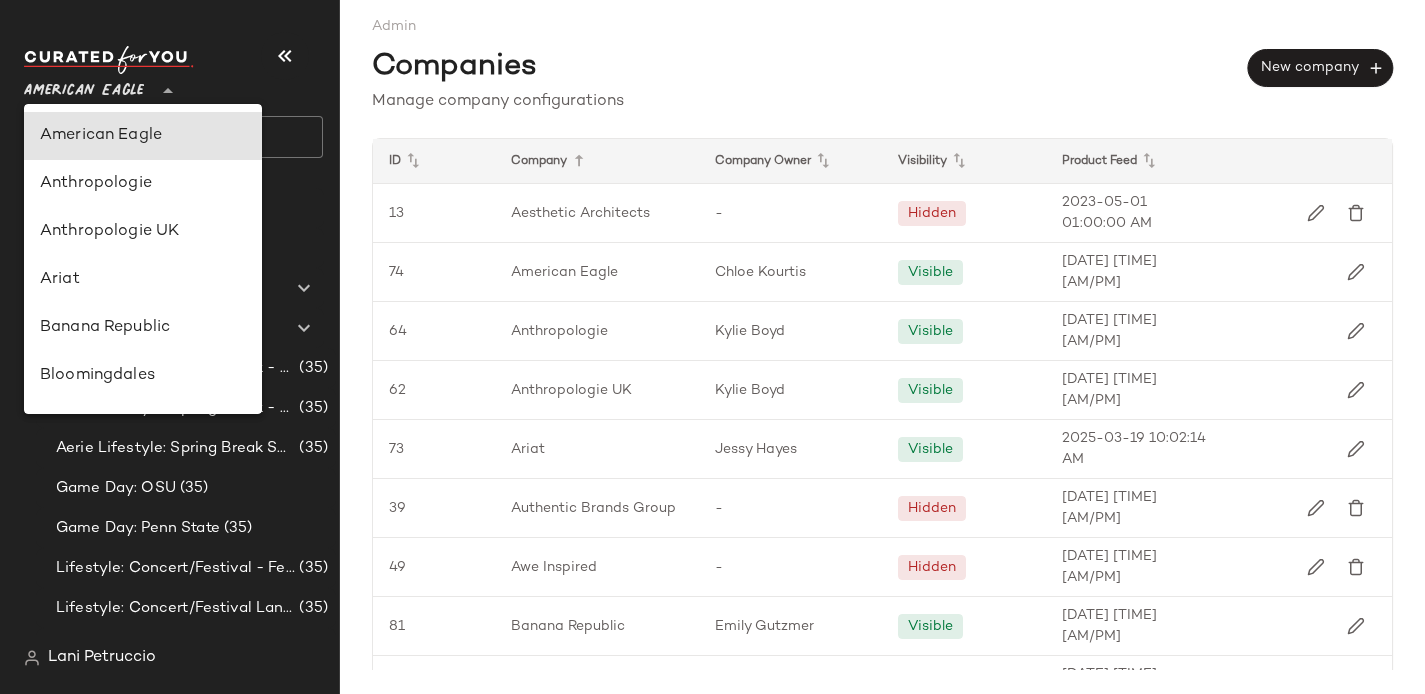 click on "American Eagle" at bounding box center (84, 86) 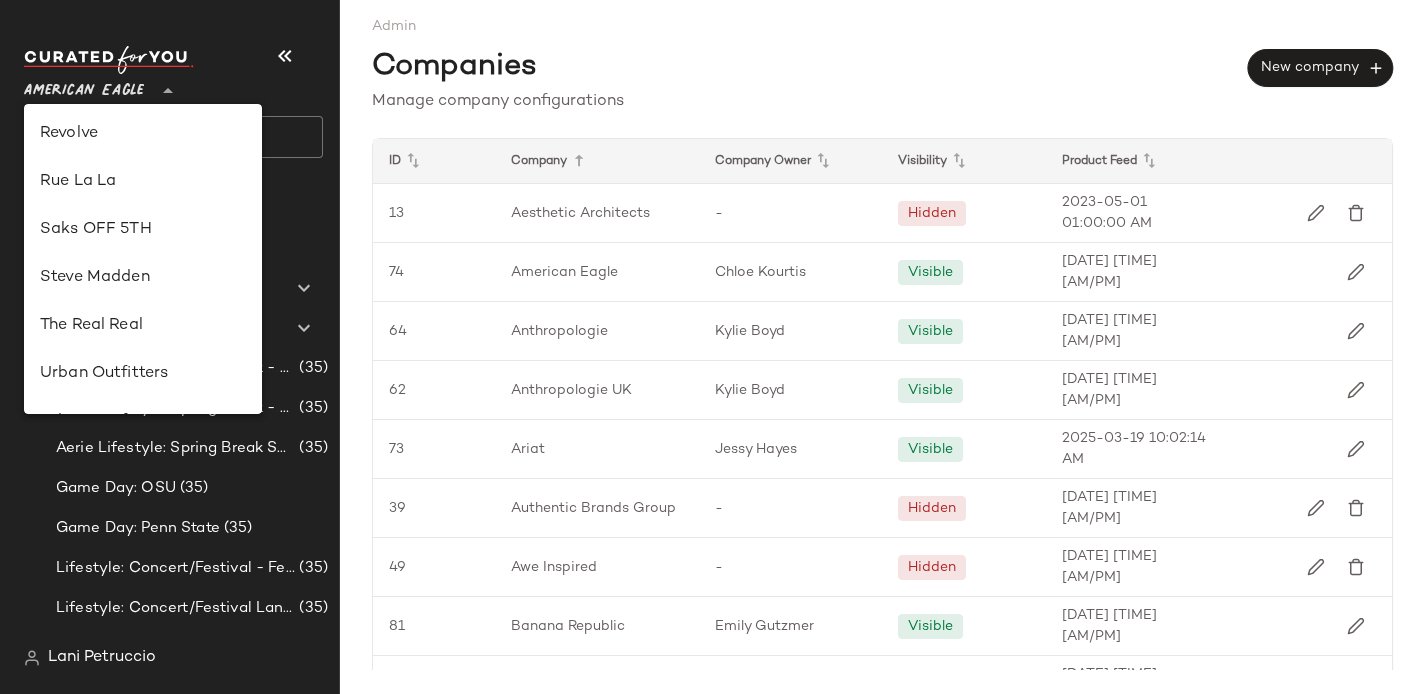 scroll, scrollTop: 1018, scrollLeft: 0, axis: vertical 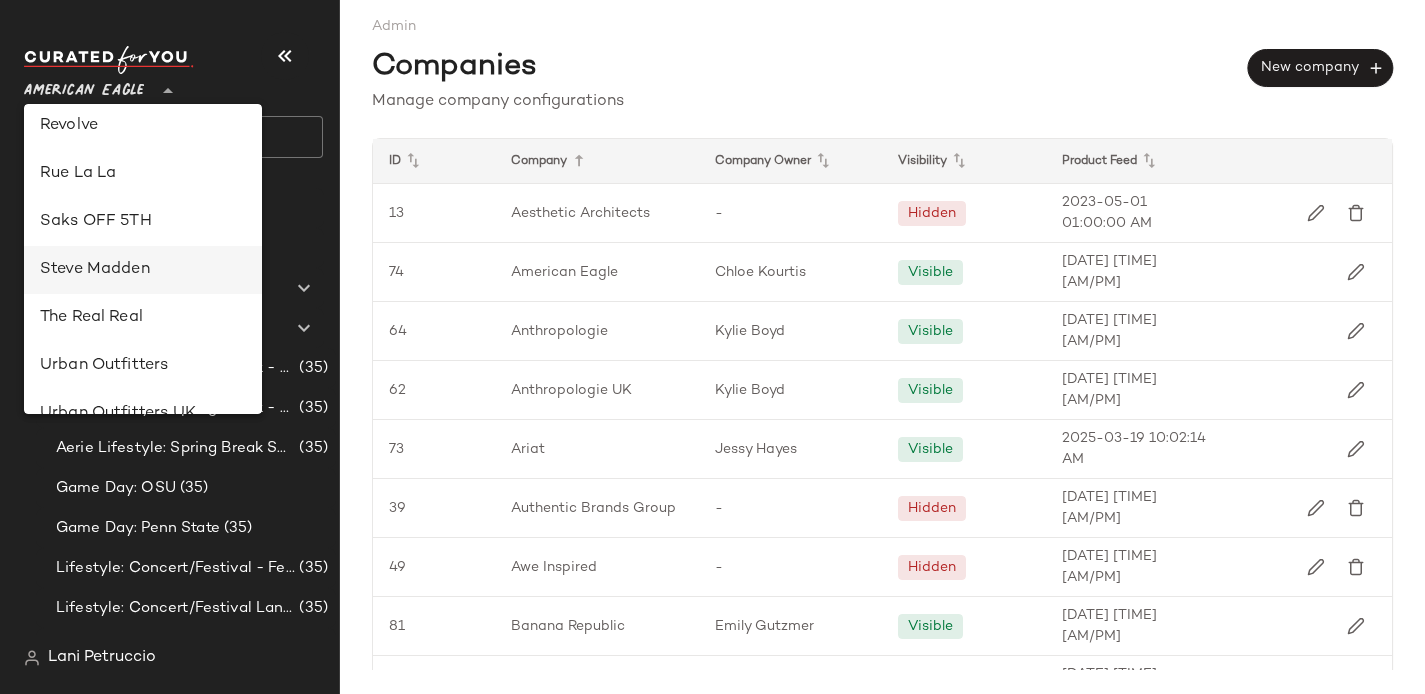 click on "Steve Madden" at bounding box center (143, 270) 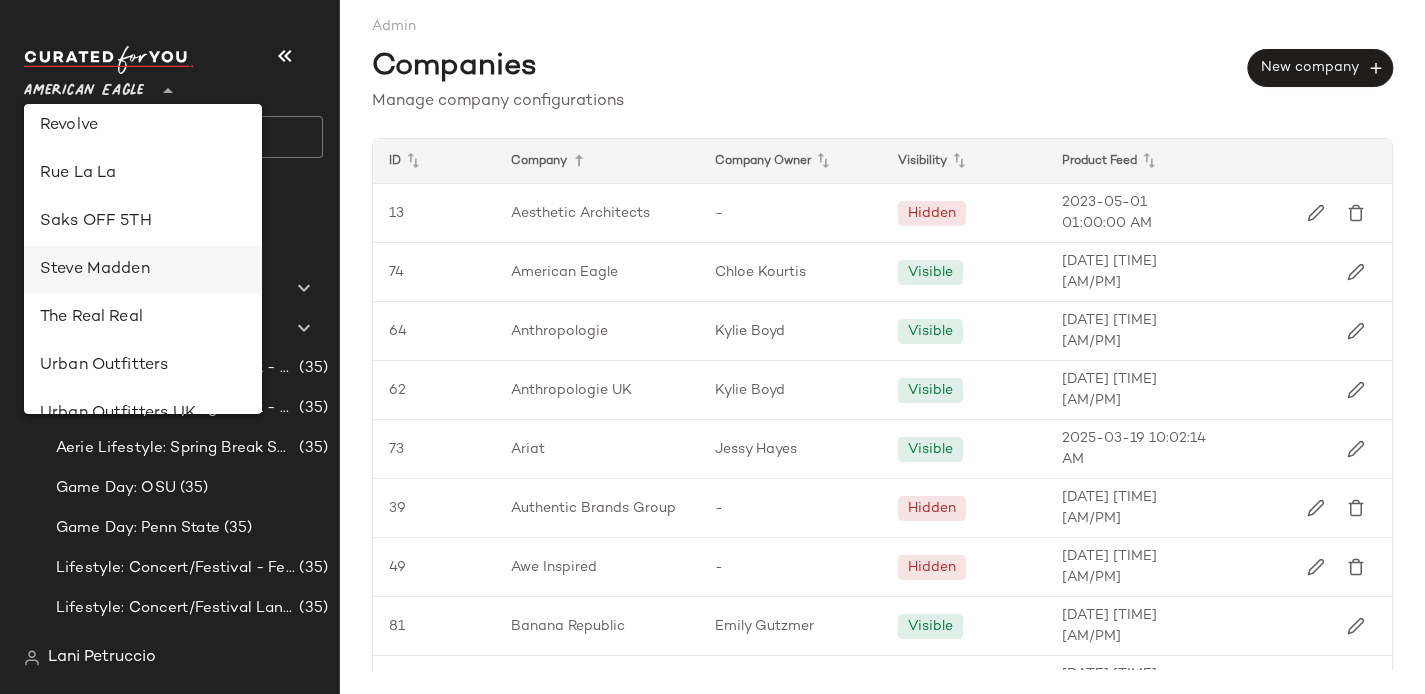 type on "**" 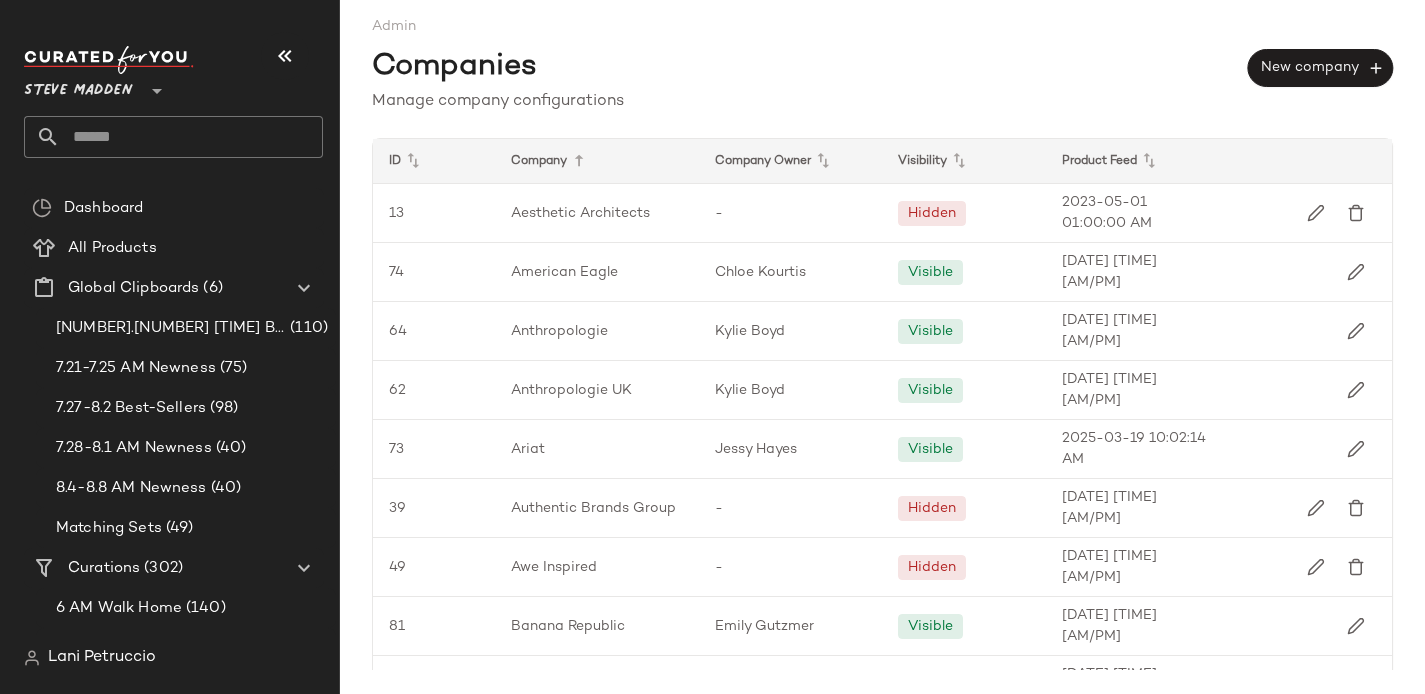 click 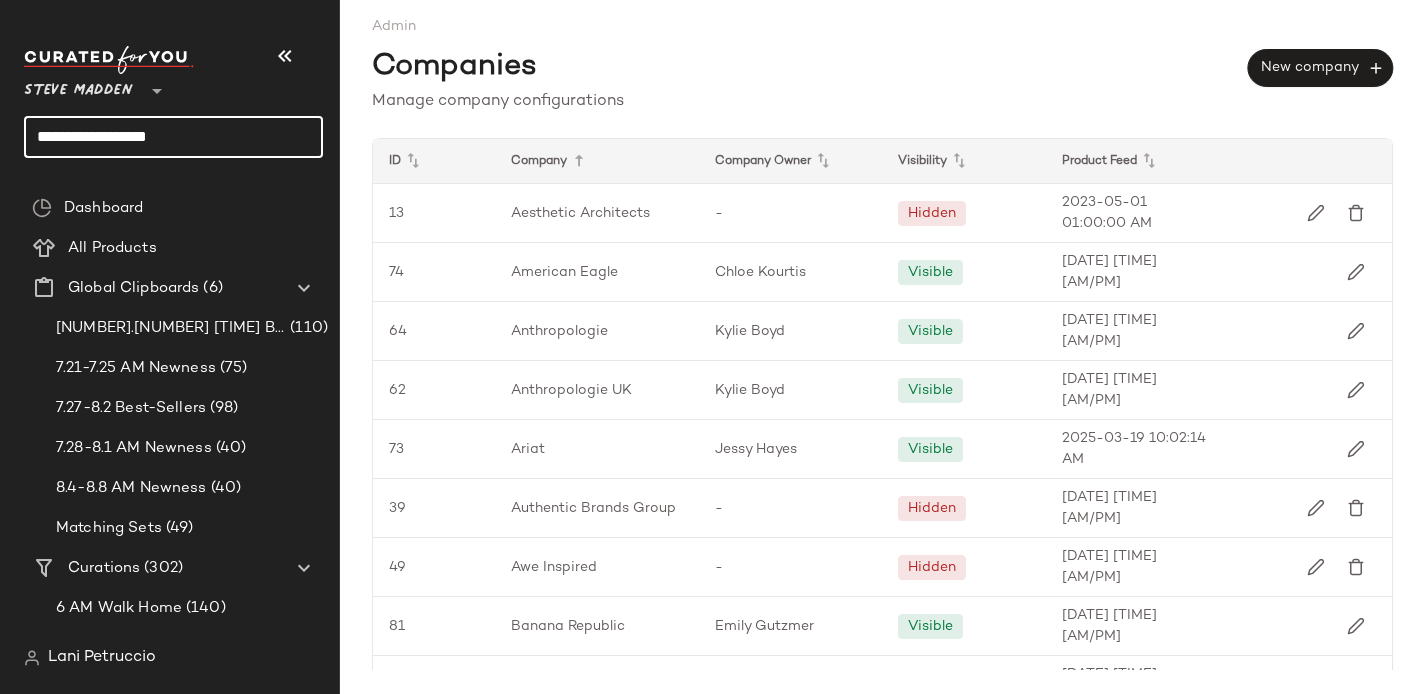 click on "**********" 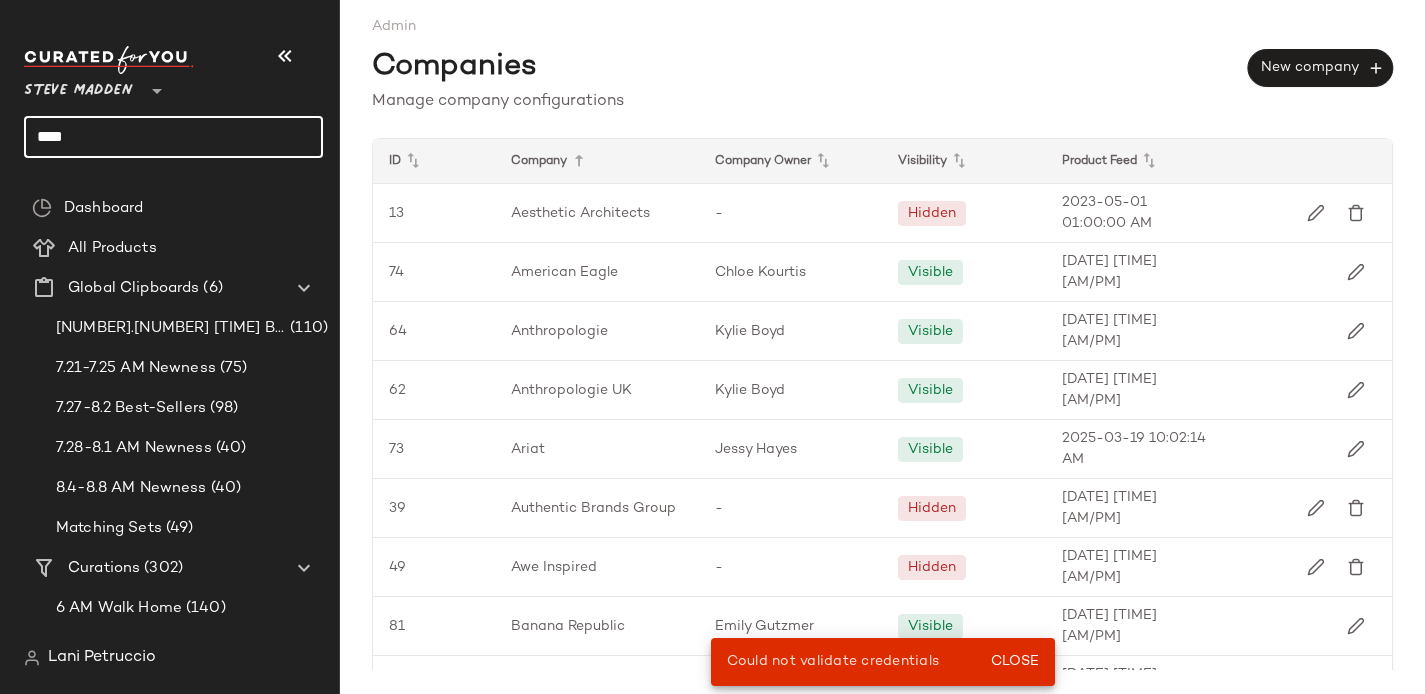 type on "********" 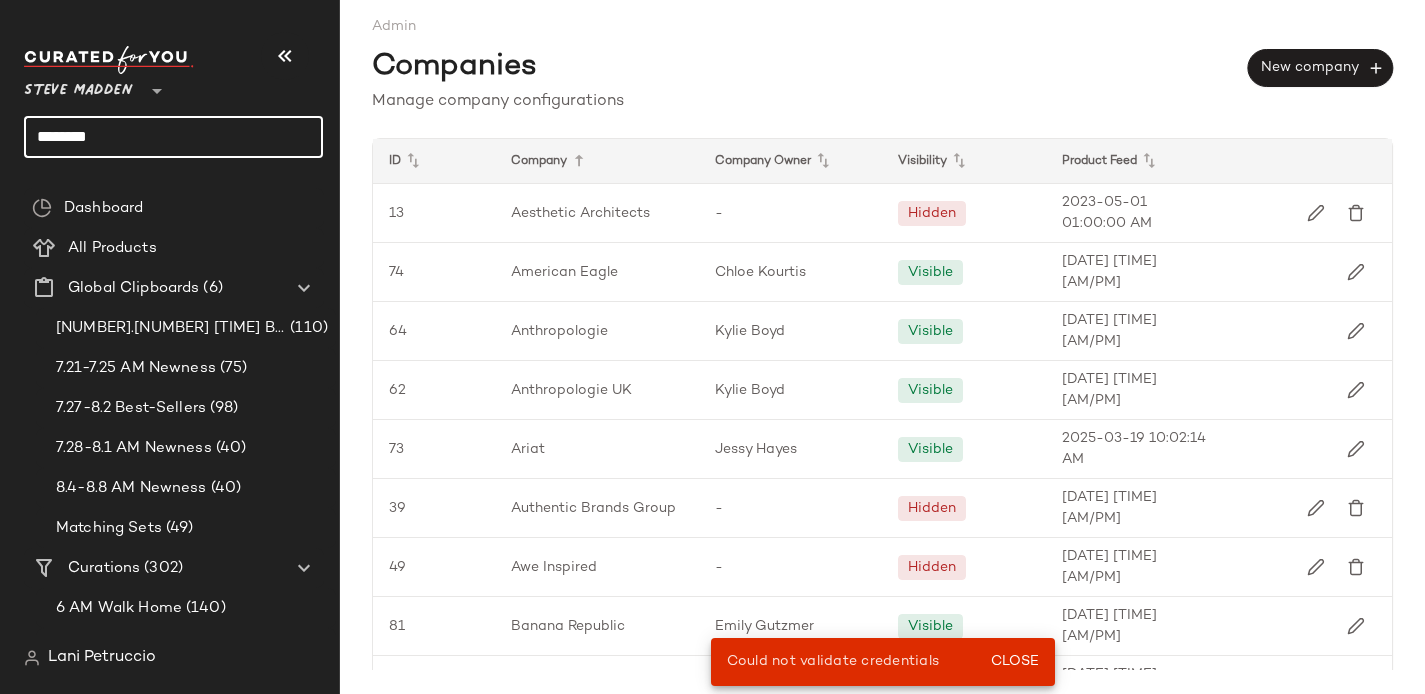 click on "Companies  New company" at bounding box center [882, 63] 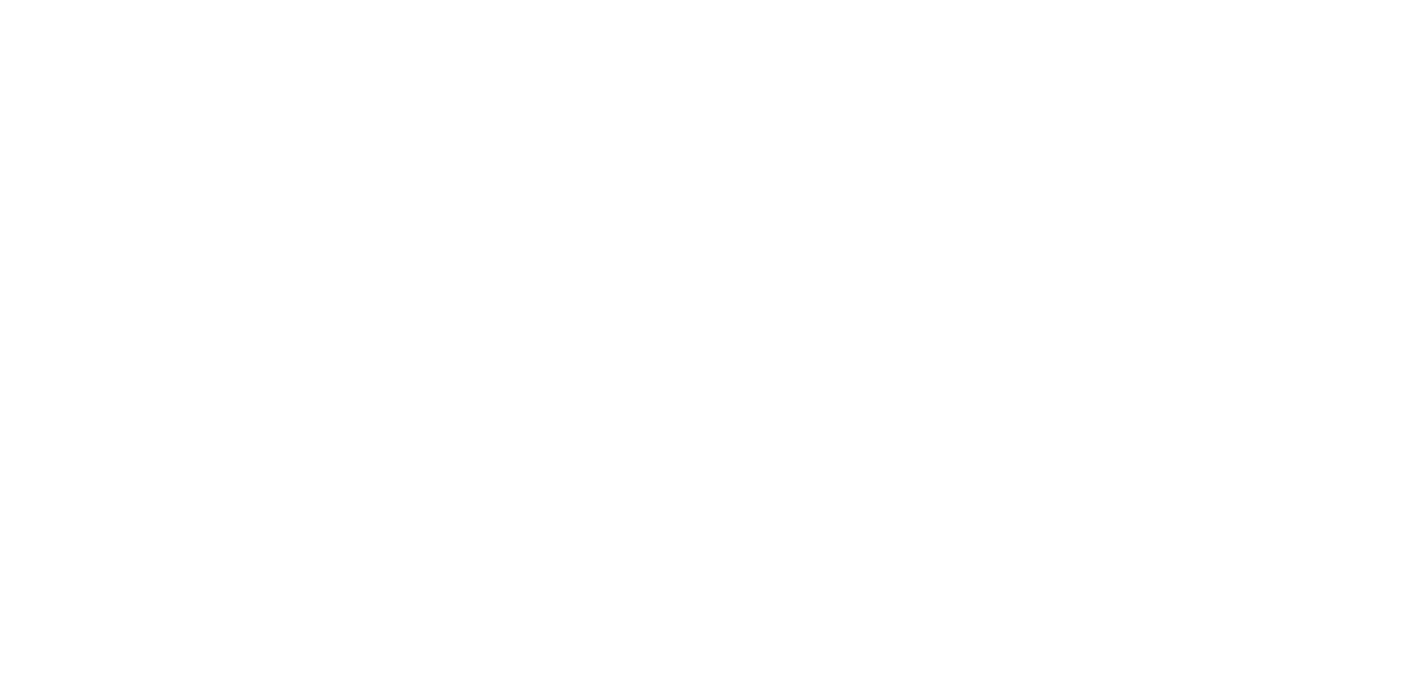 scroll, scrollTop: 0, scrollLeft: 0, axis: both 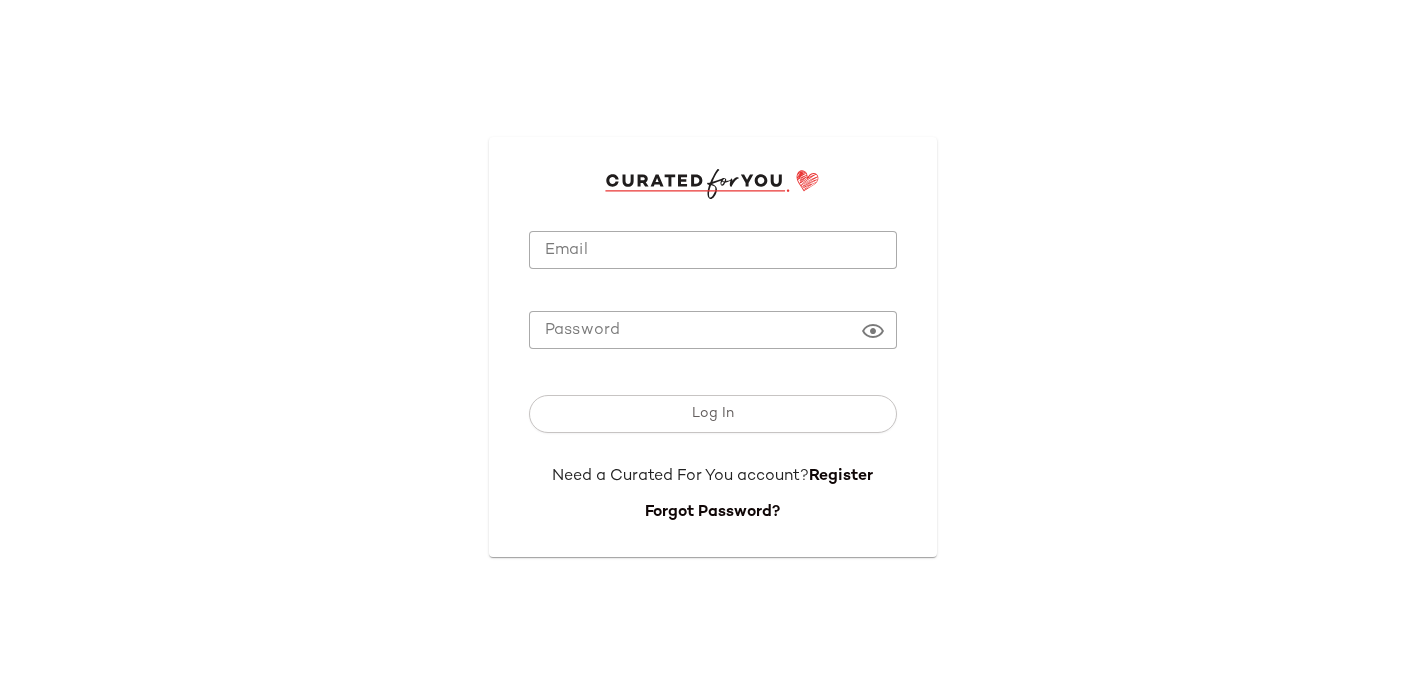 type on "**********" 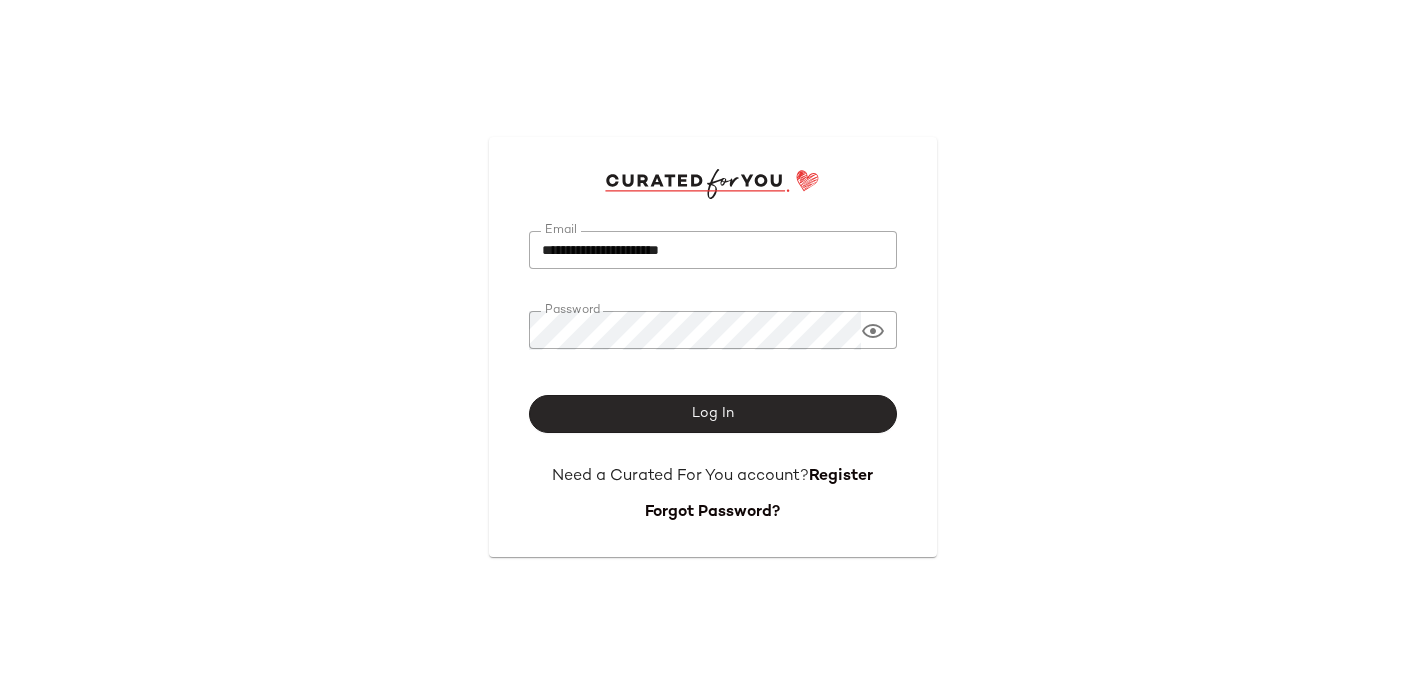 click on "Log In" 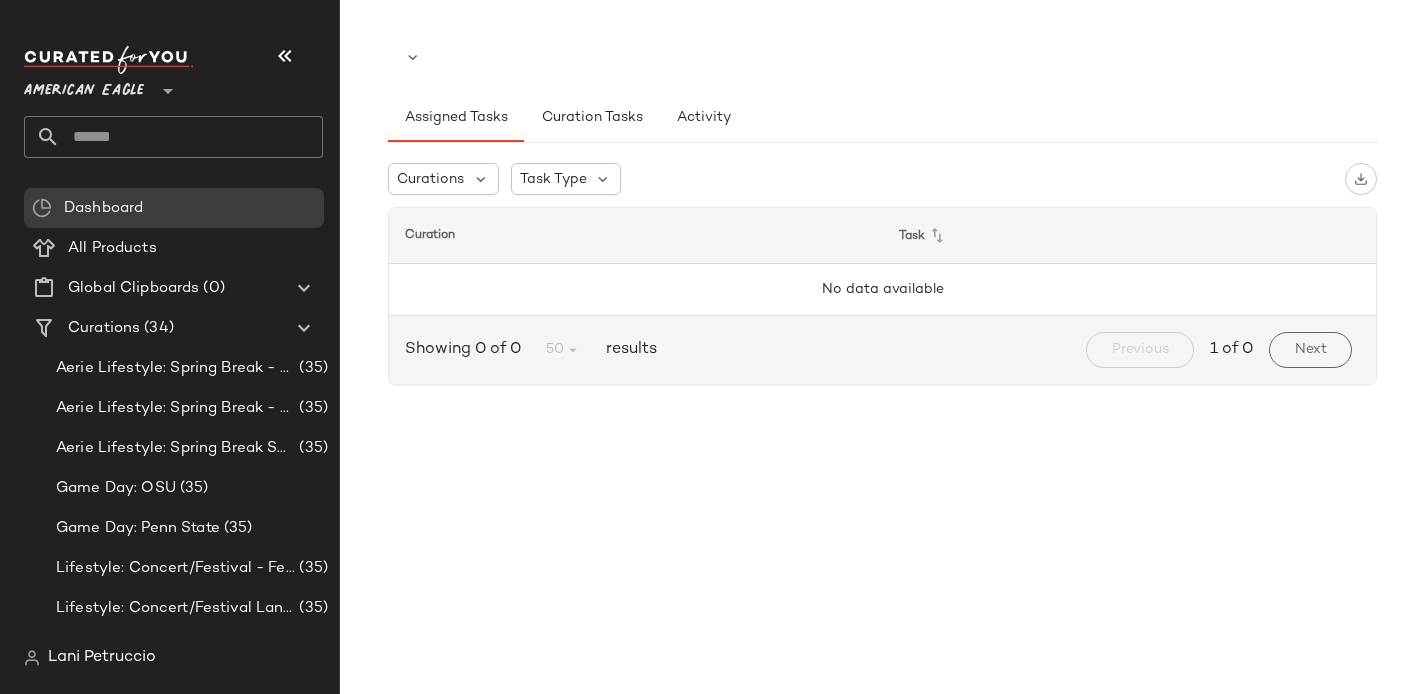 click on "American Eagle" at bounding box center [84, 86] 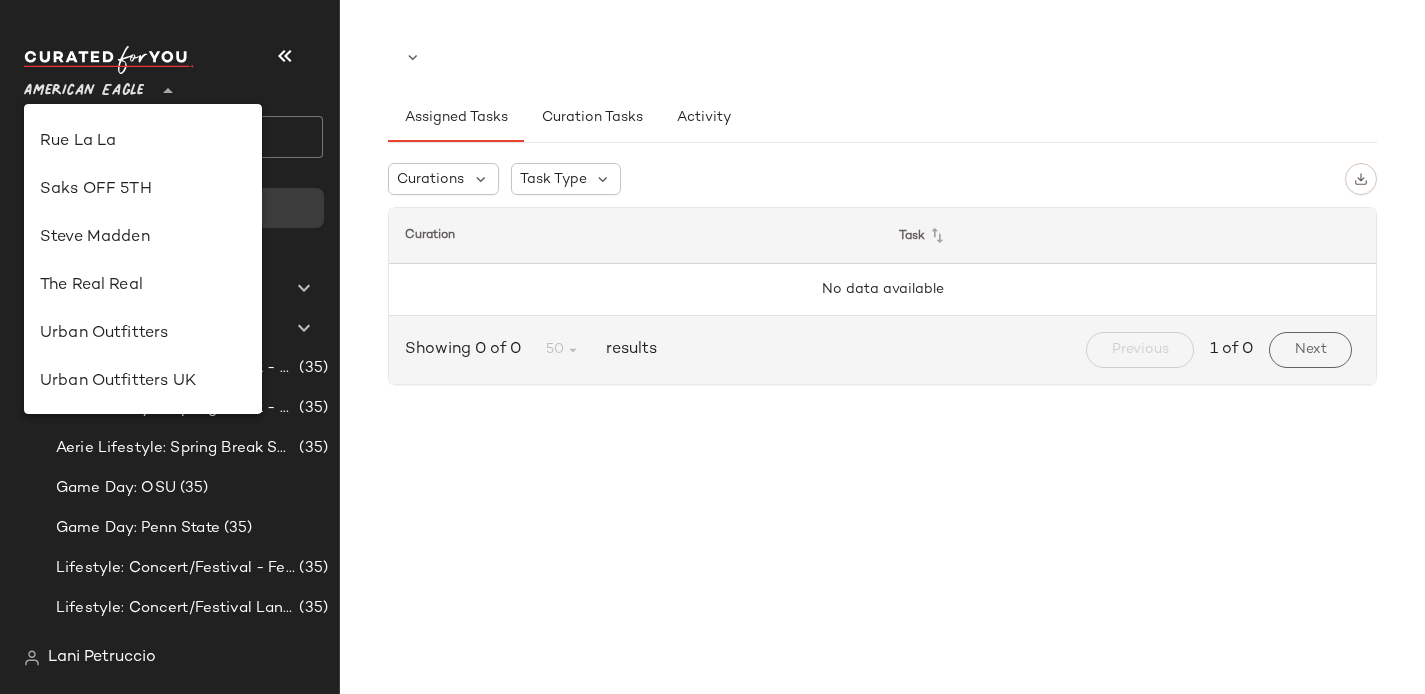 scroll, scrollTop: 1045, scrollLeft: 0, axis: vertical 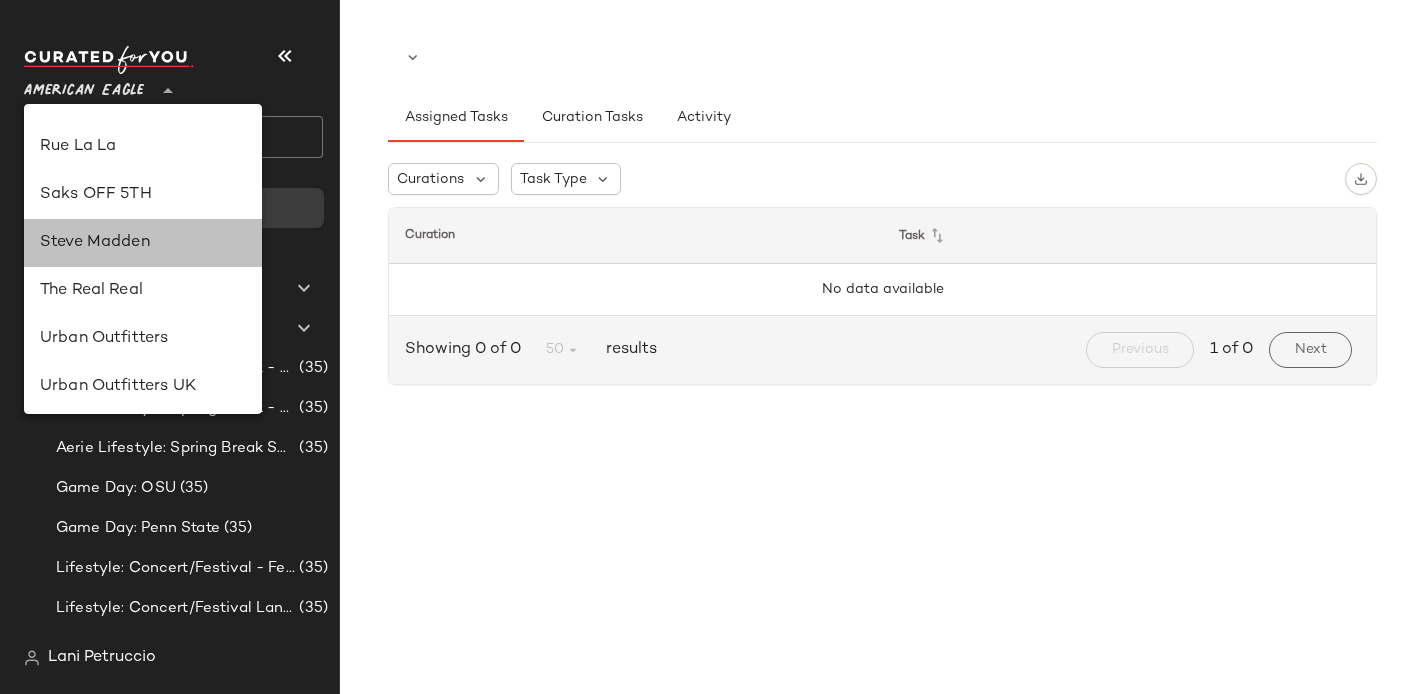 click on "Steve Madden" at bounding box center [143, 243] 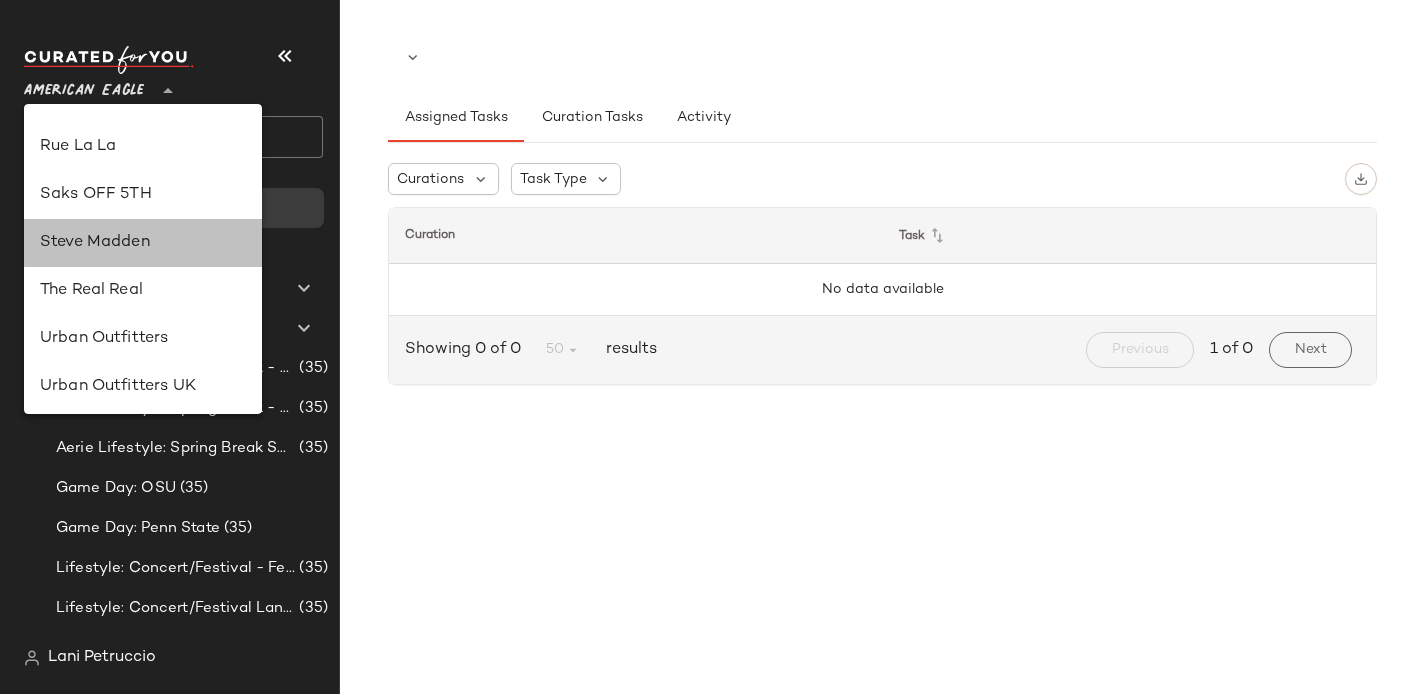 type on "**" 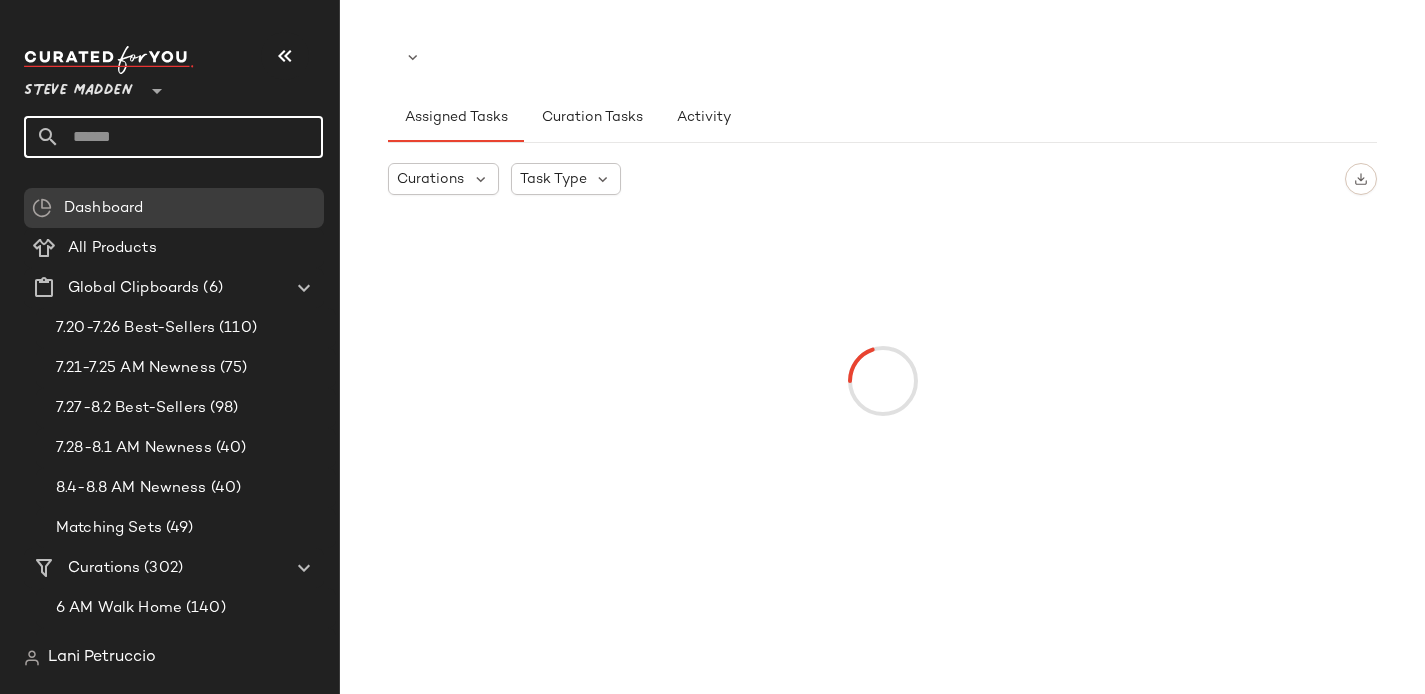 click 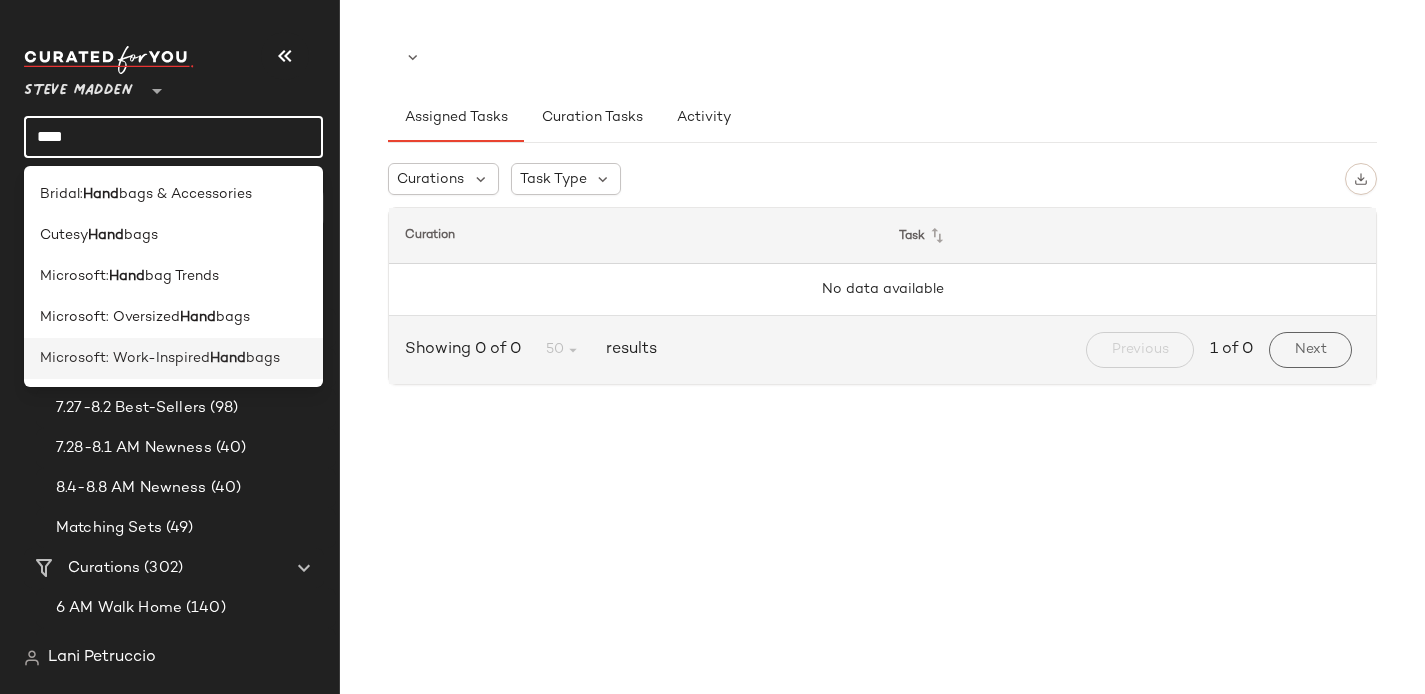 click on "Microsoft: Work-Inspired" at bounding box center (125, 358) 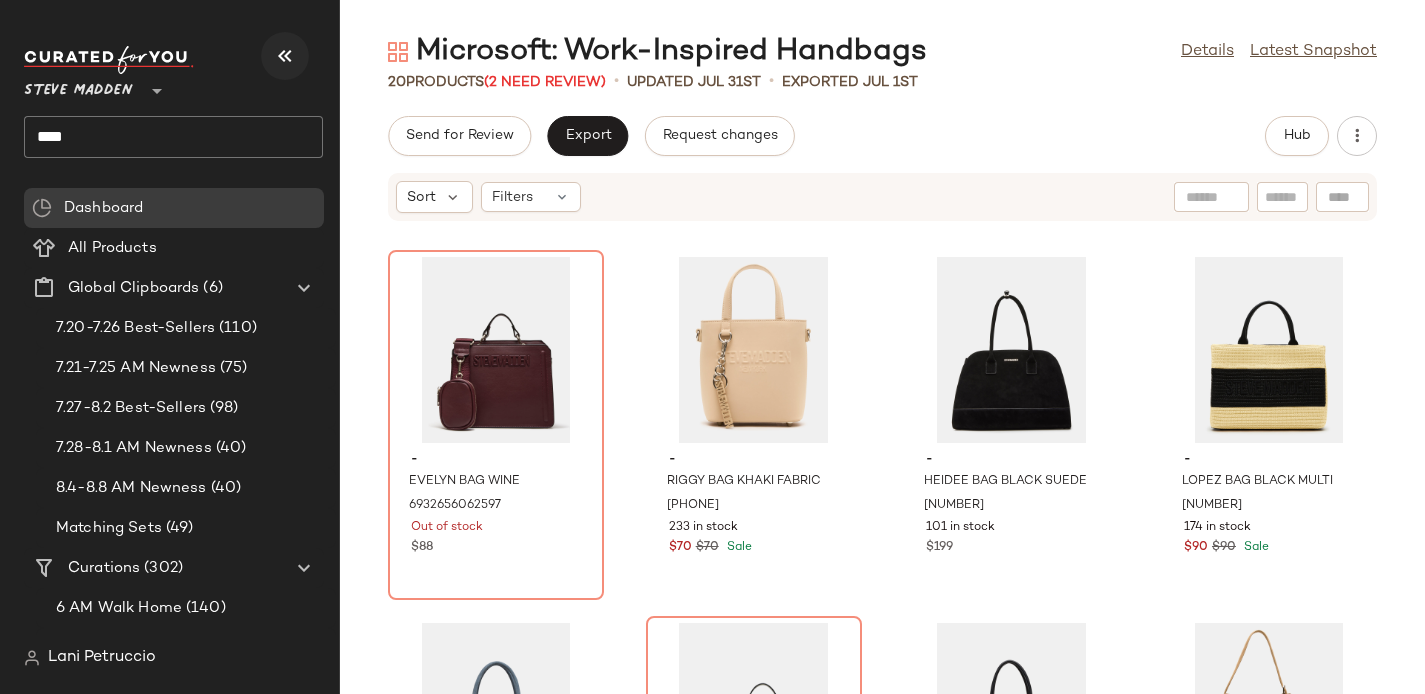 click at bounding box center [285, 56] 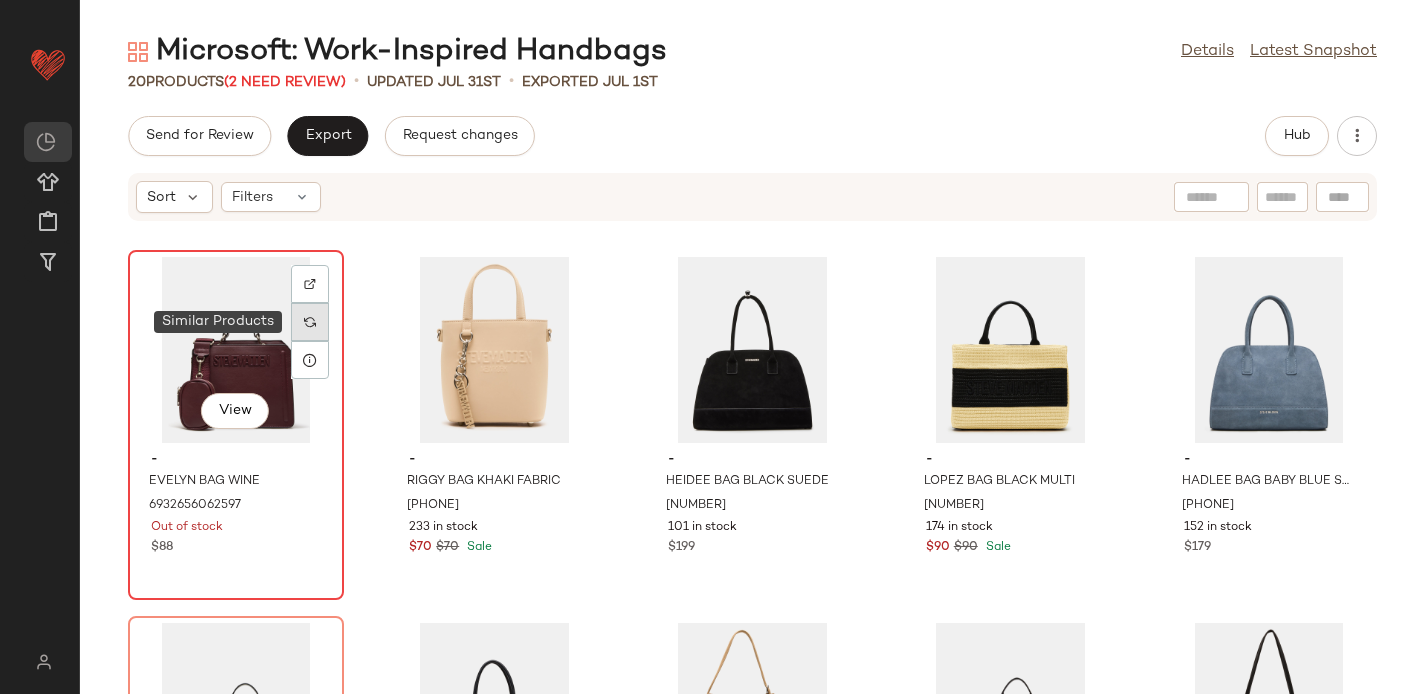 click 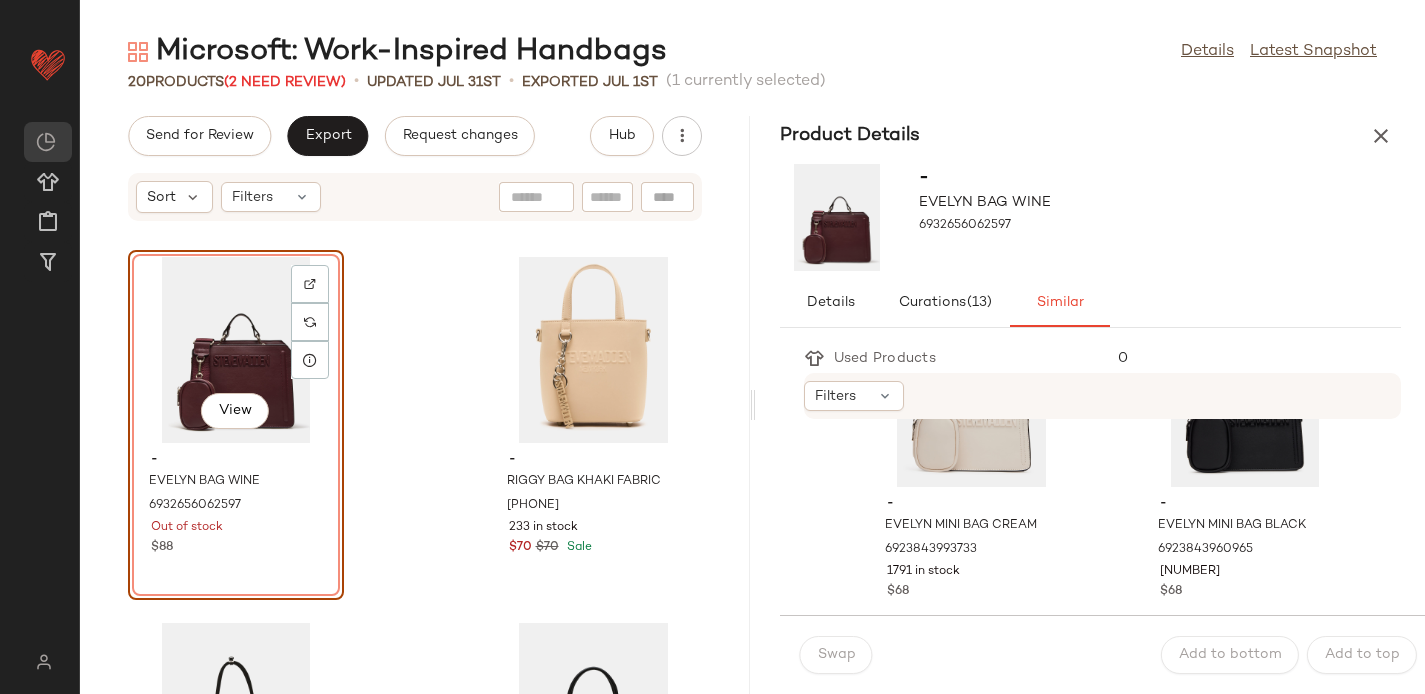 scroll, scrollTop: 143, scrollLeft: 0, axis: vertical 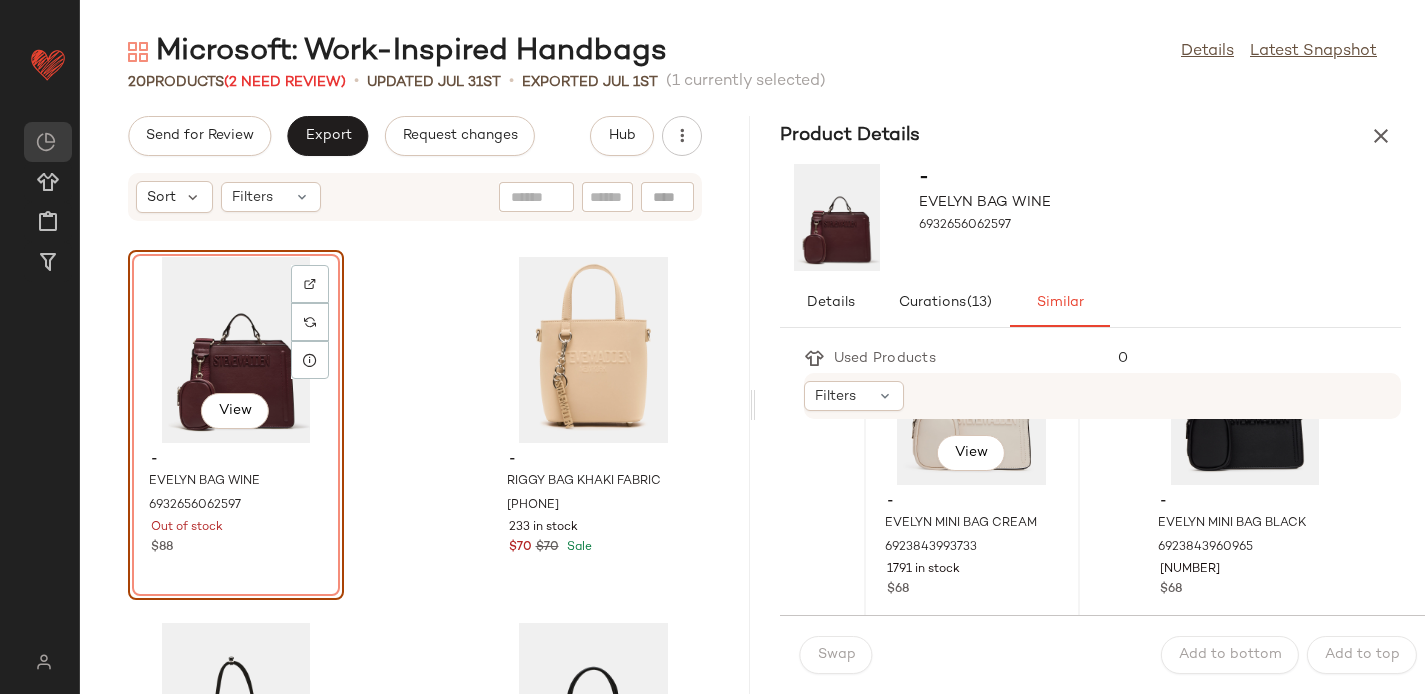 click on "-" at bounding box center [972, 502] 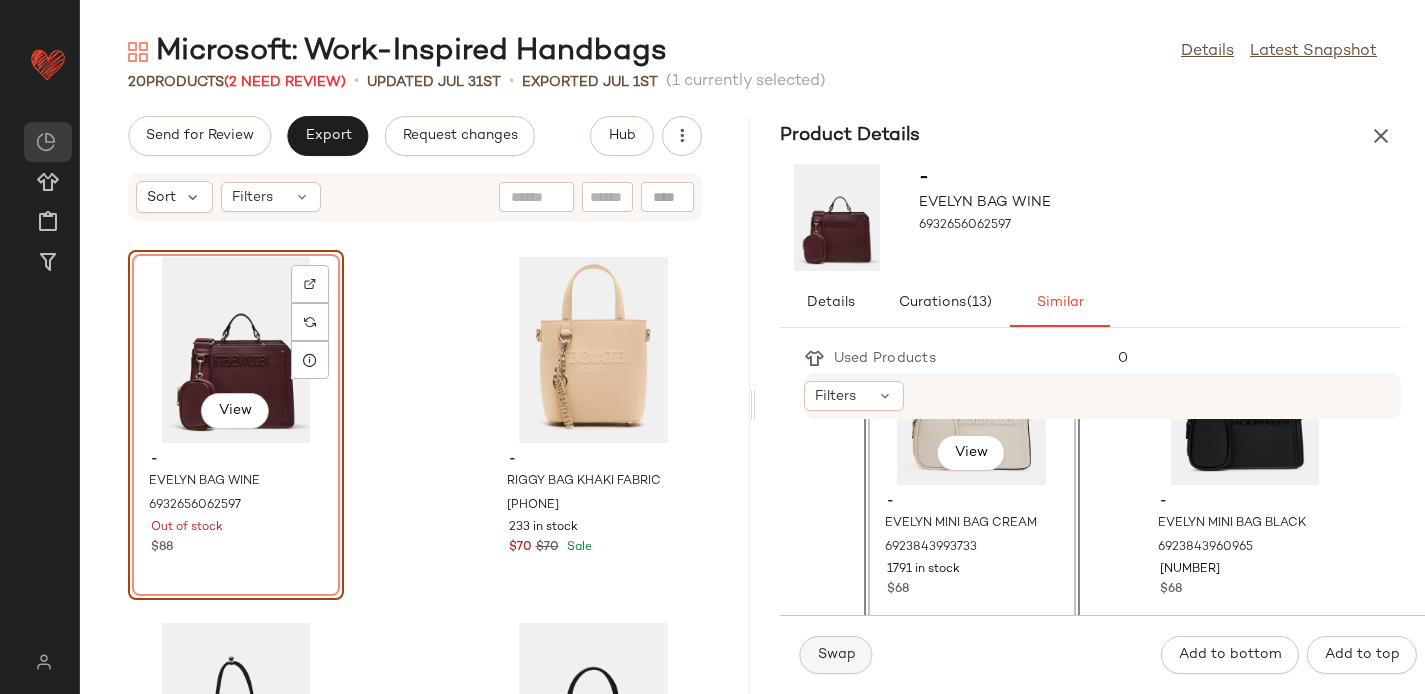 click on "Swap" 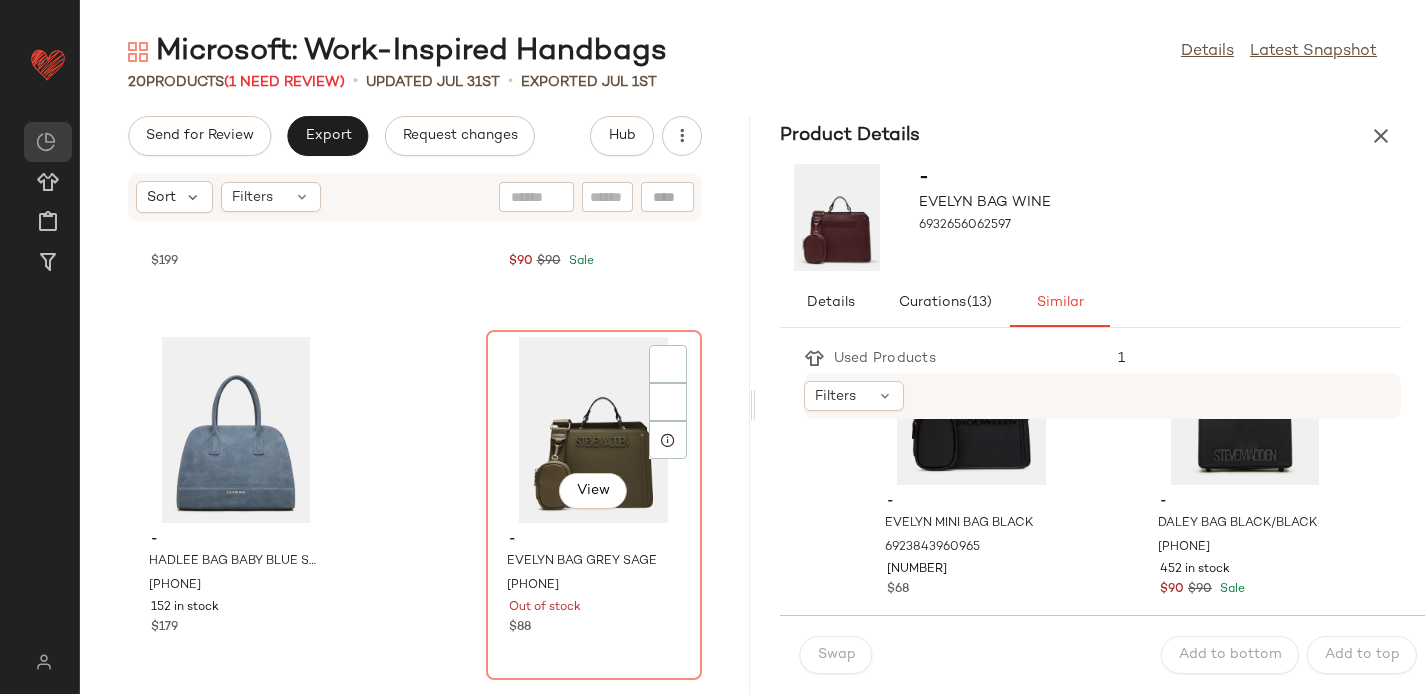 scroll, scrollTop: 677, scrollLeft: 0, axis: vertical 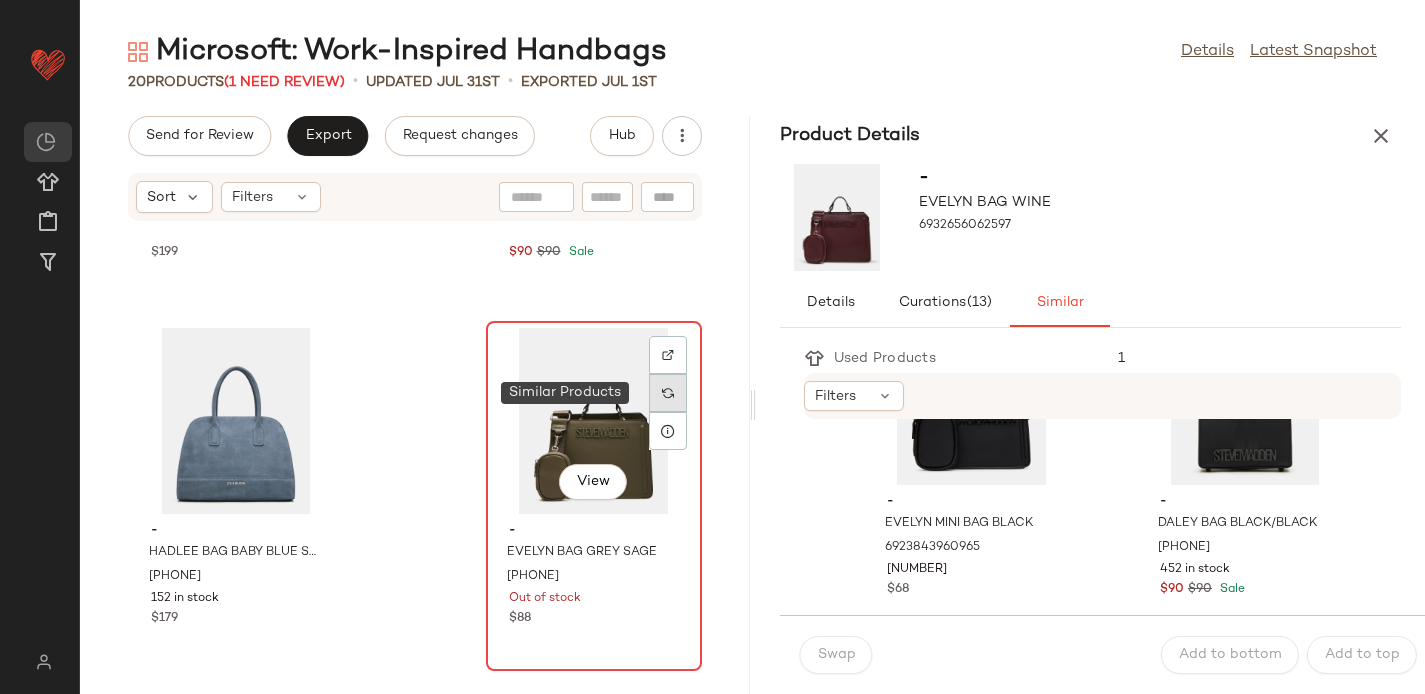 click 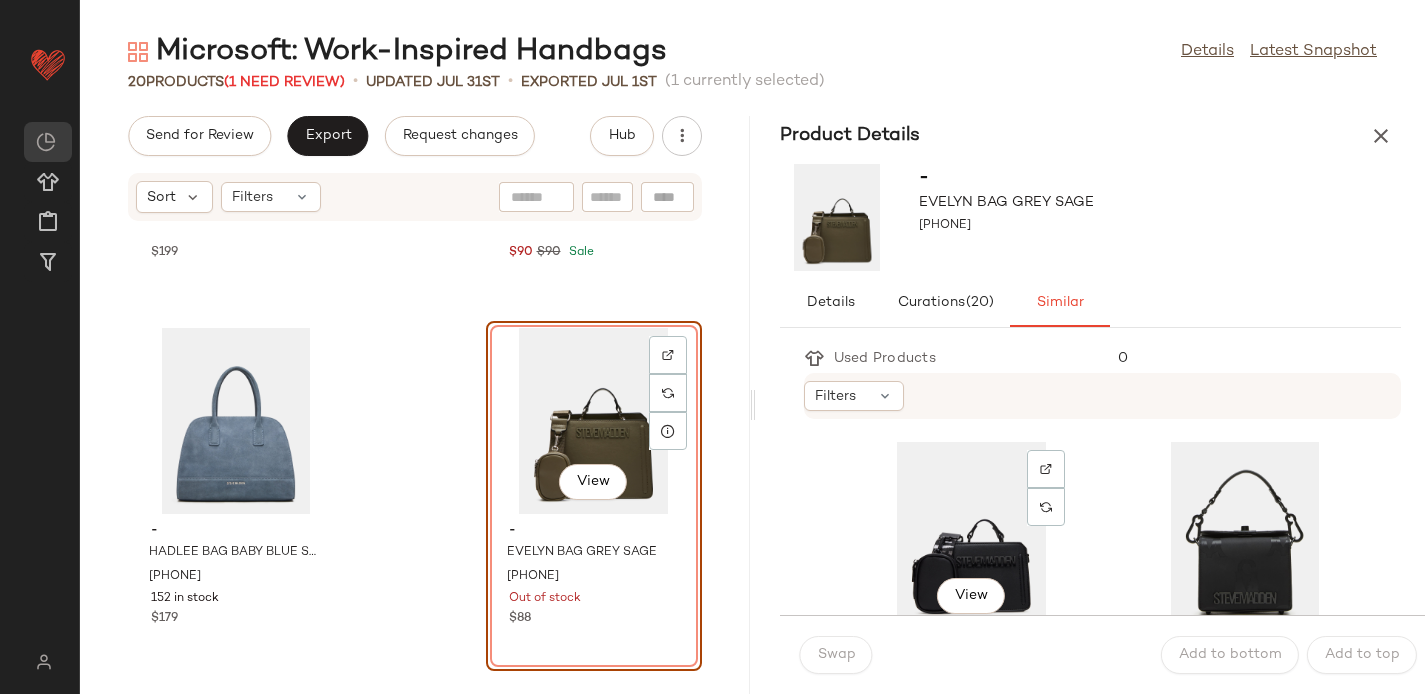 scroll, scrollTop: 56, scrollLeft: 0, axis: vertical 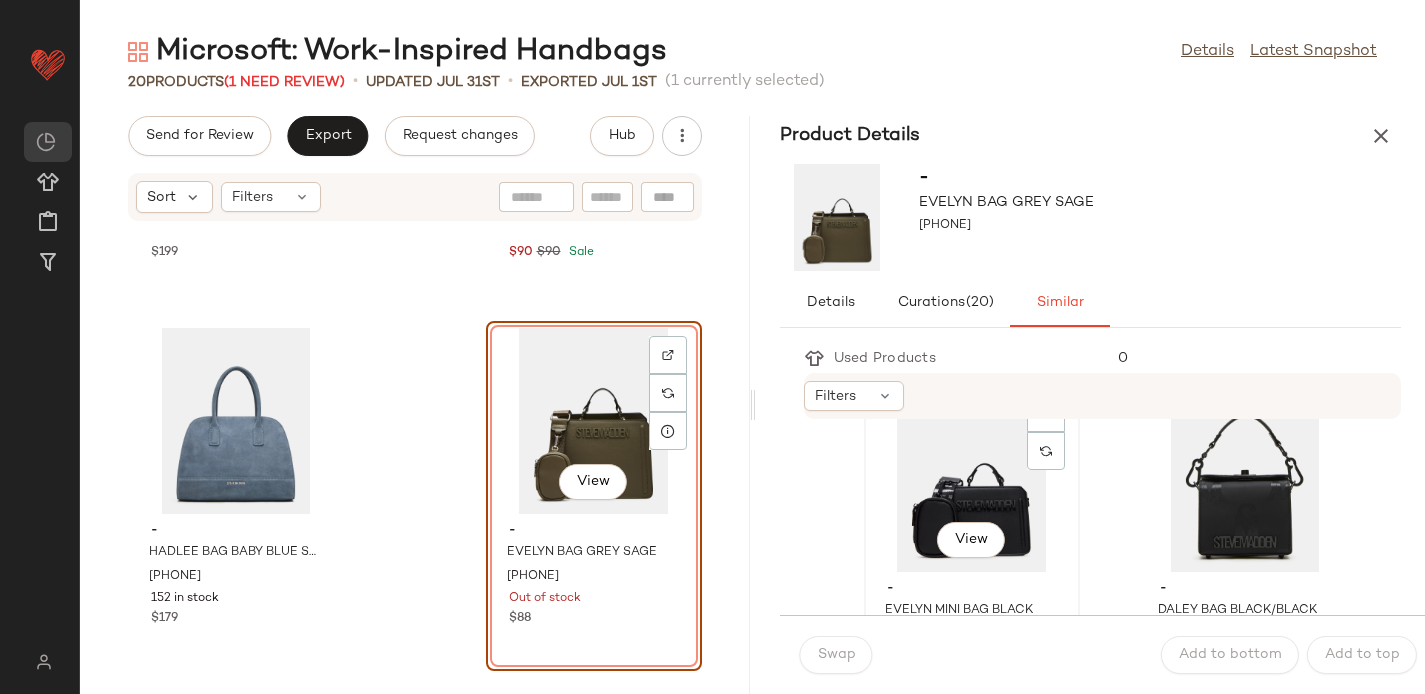click on "View" 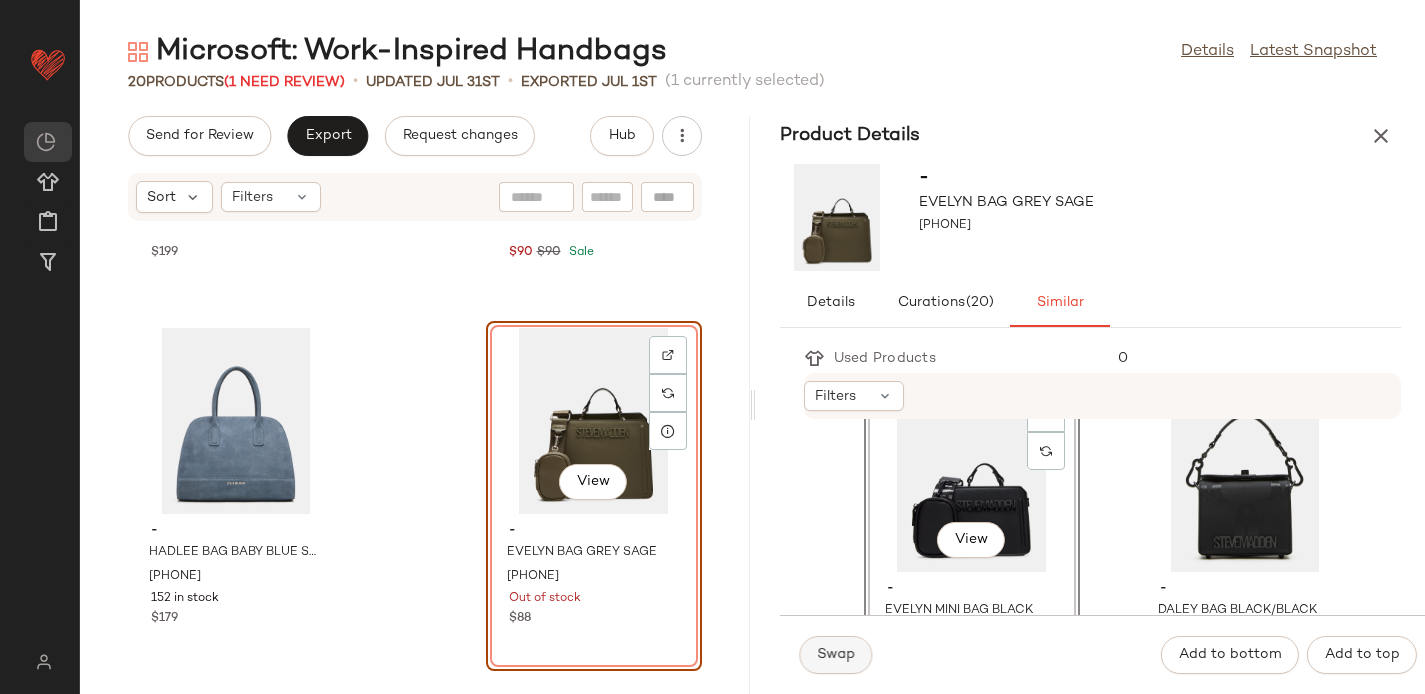 click on "Swap" 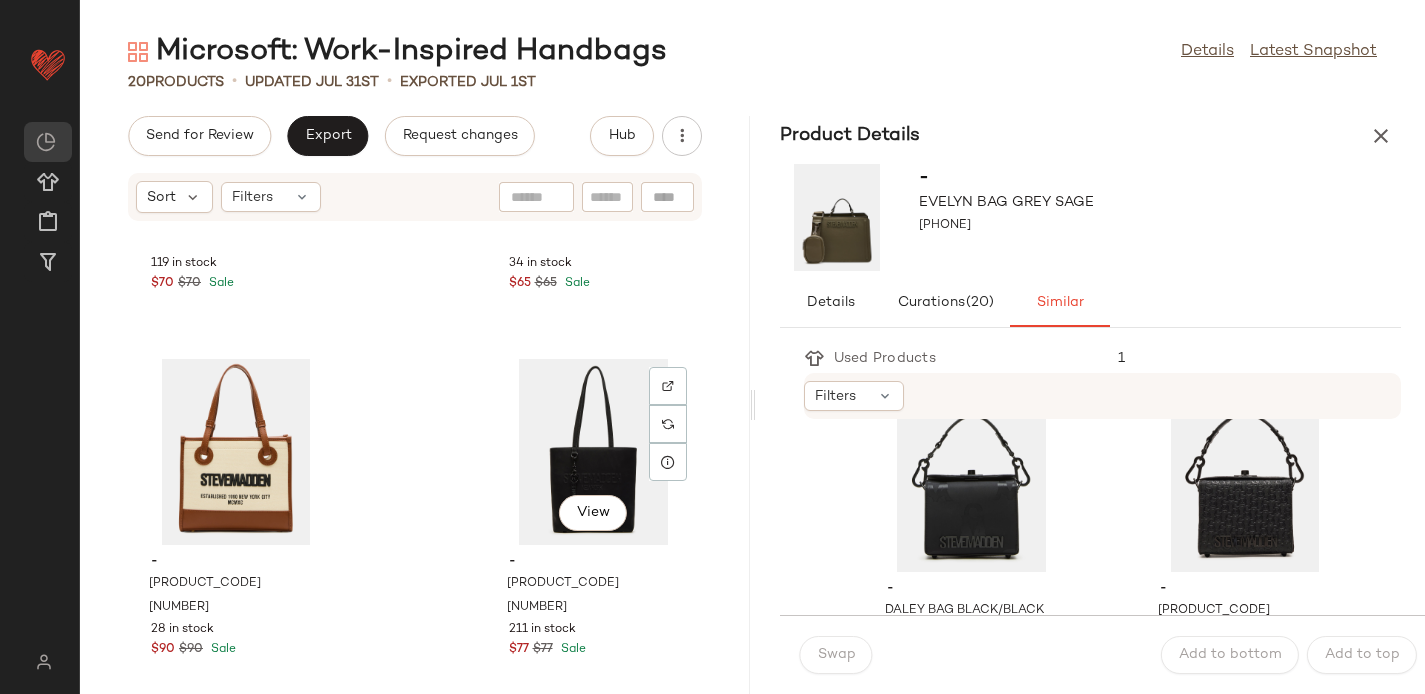 scroll, scrollTop: 3216, scrollLeft: 0, axis: vertical 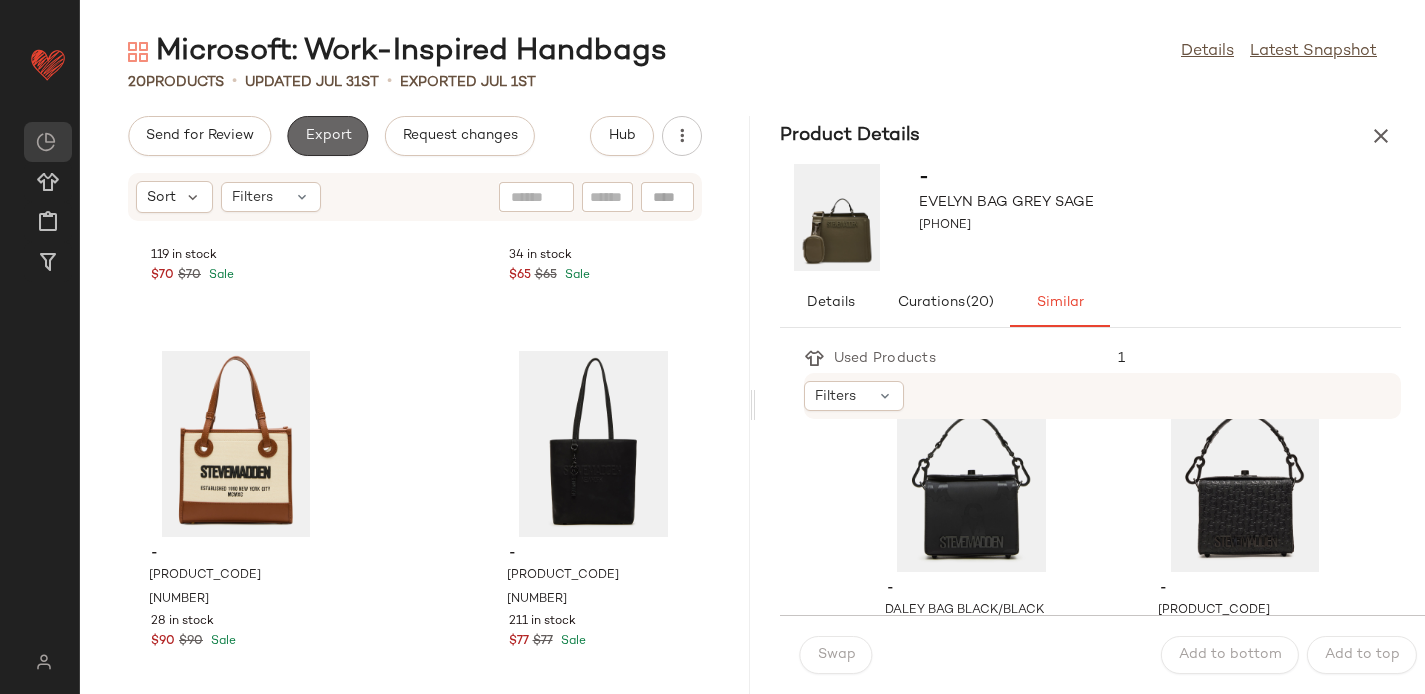 click on "Export" at bounding box center (327, 136) 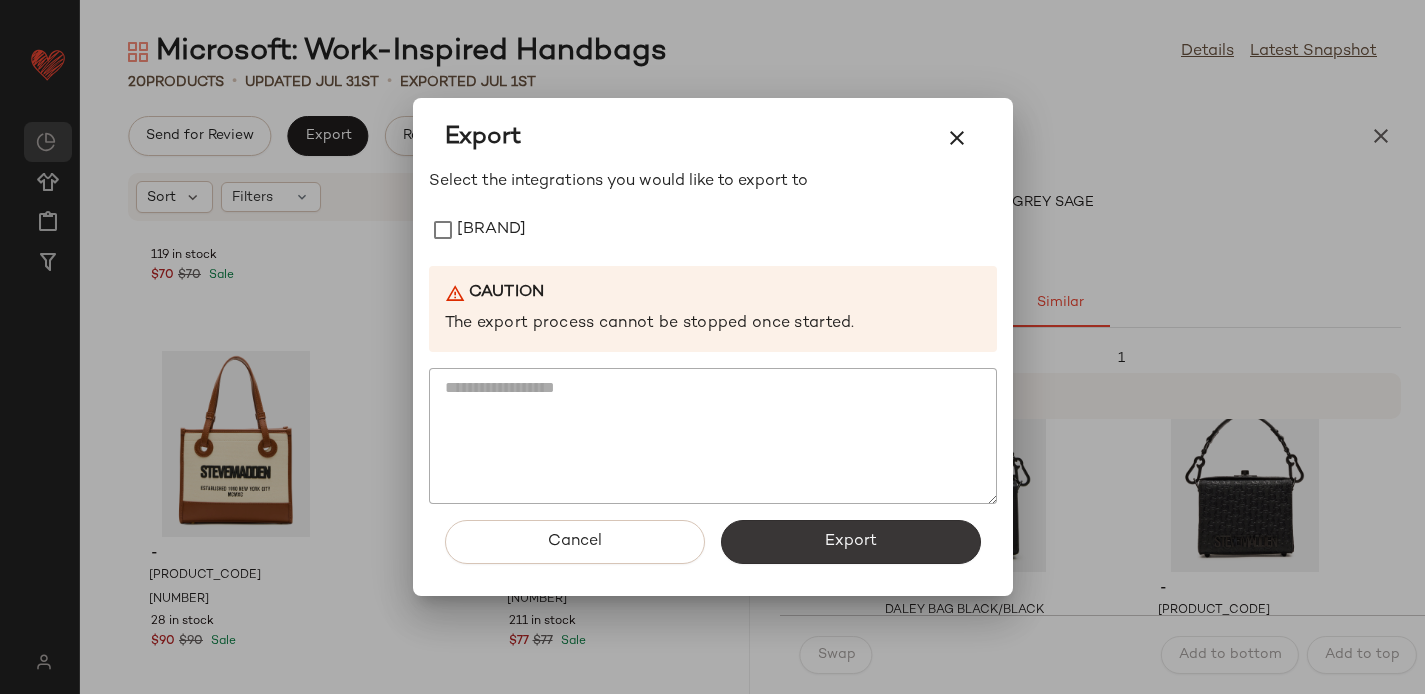click on "Export" at bounding box center (851, 542) 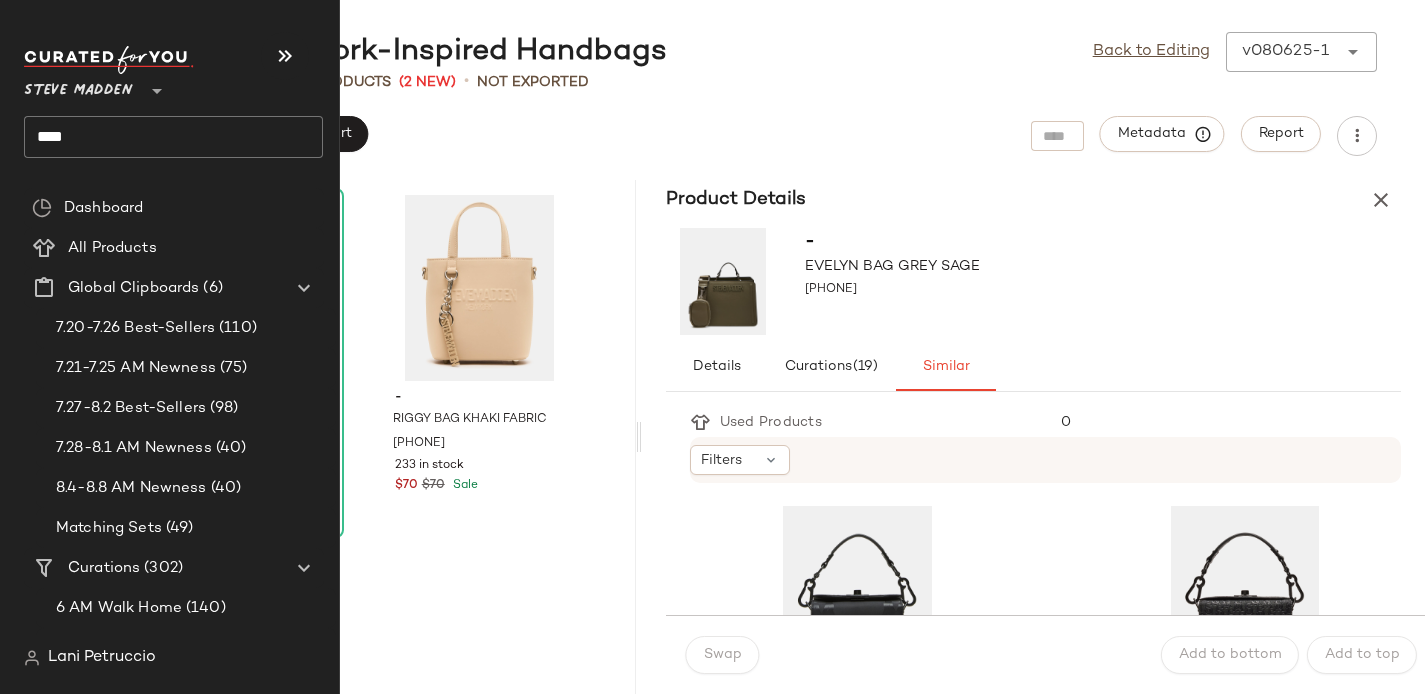 click on "****" 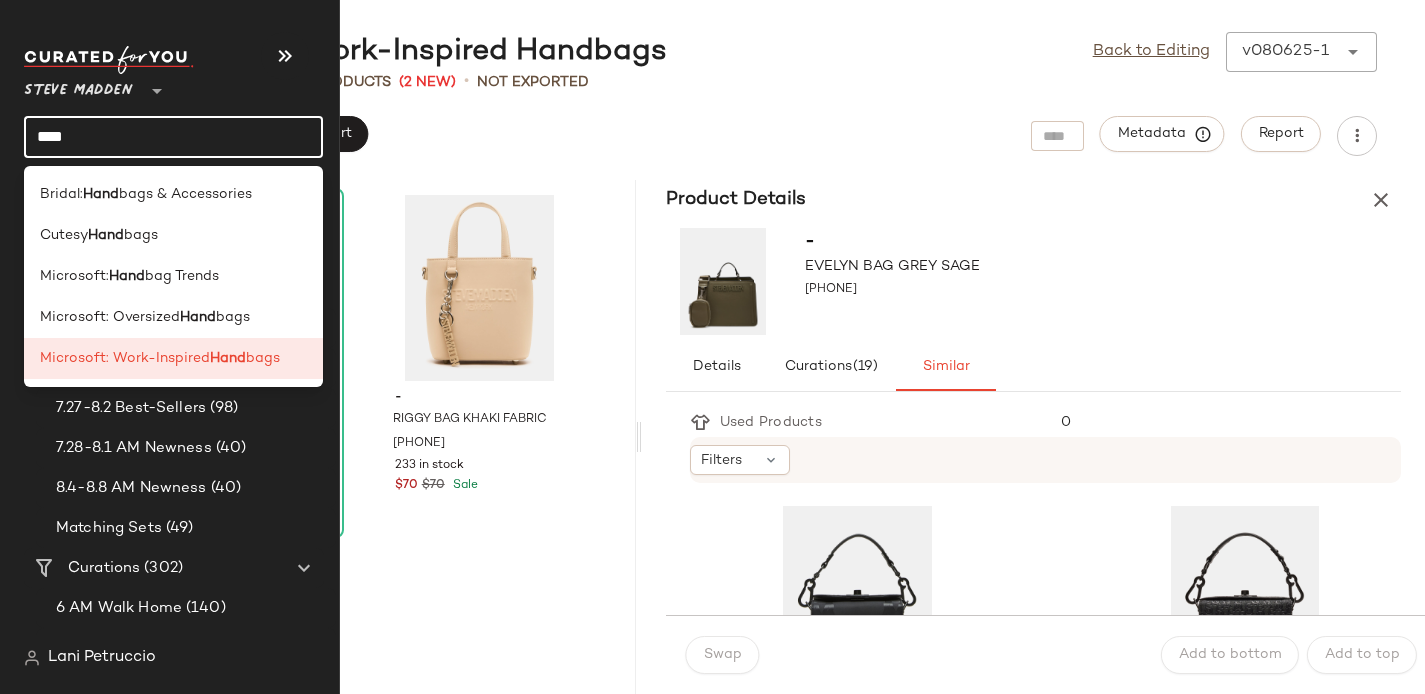 click on "****" 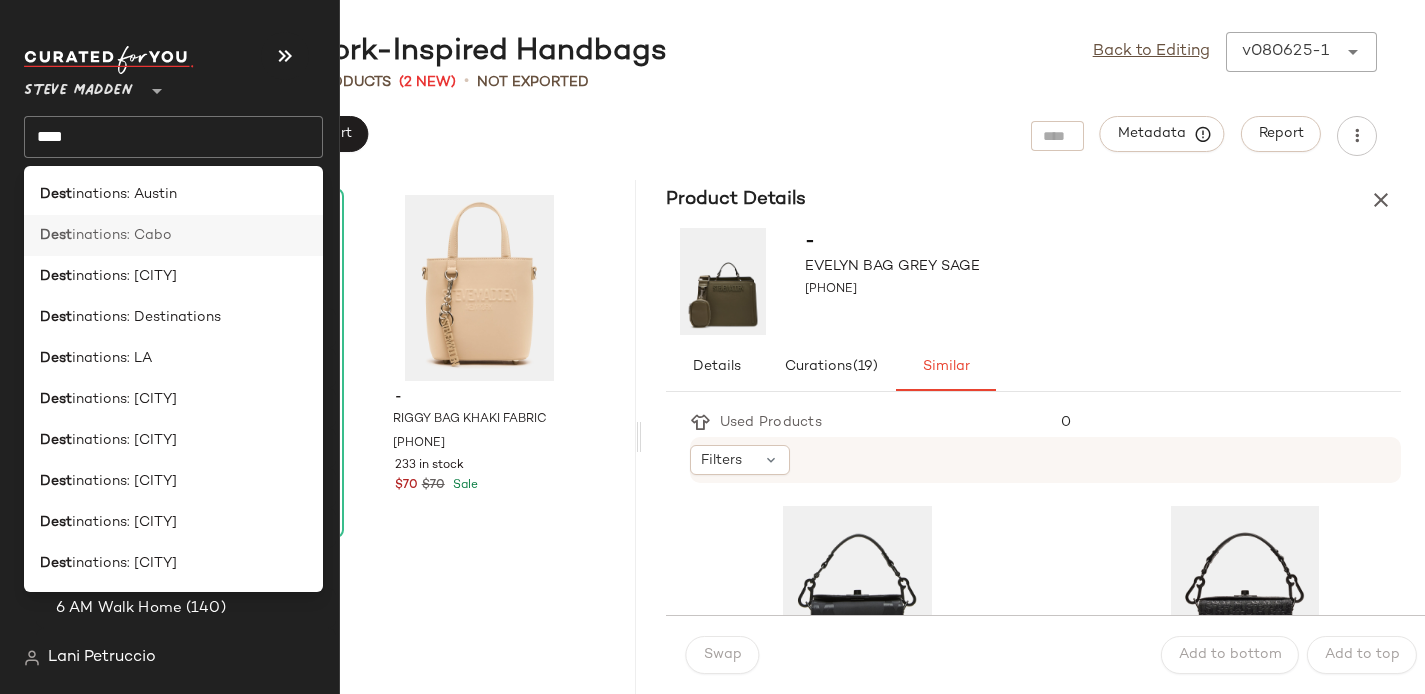 click on "inations: Cabo" at bounding box center (122, 235) 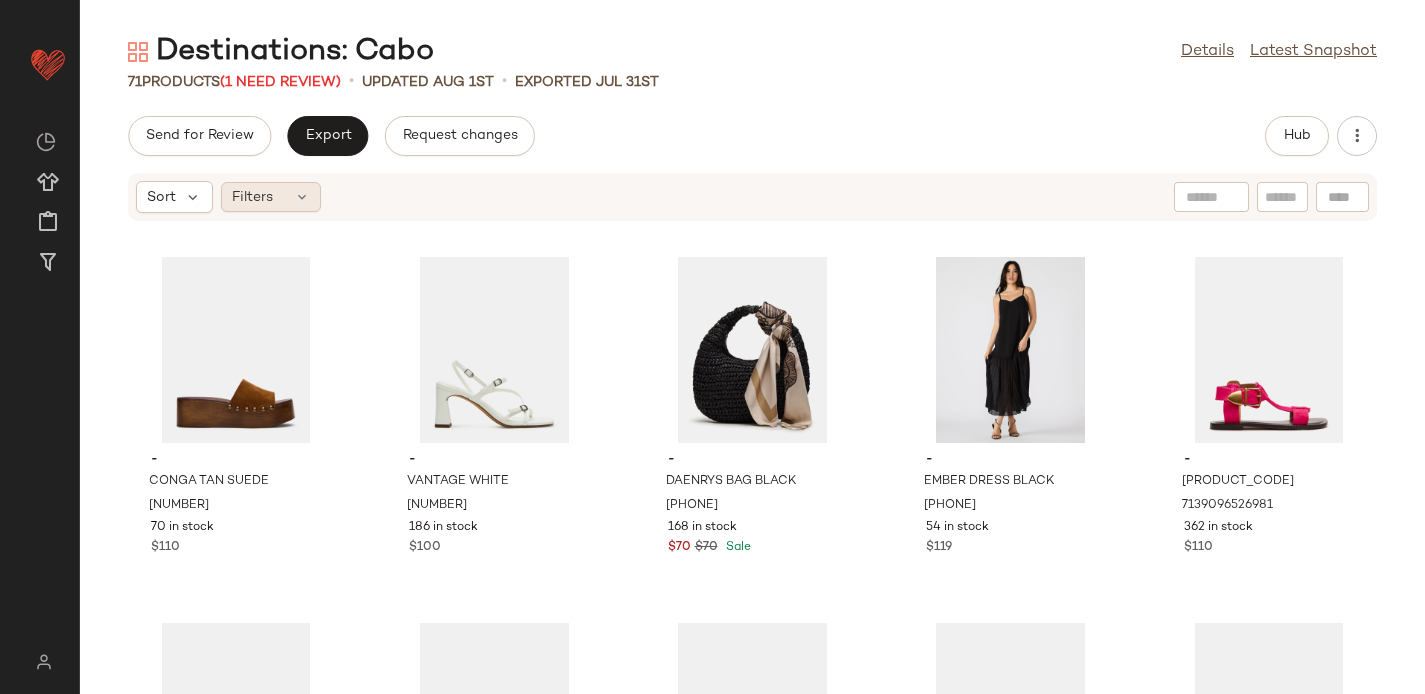 click on "Filters" 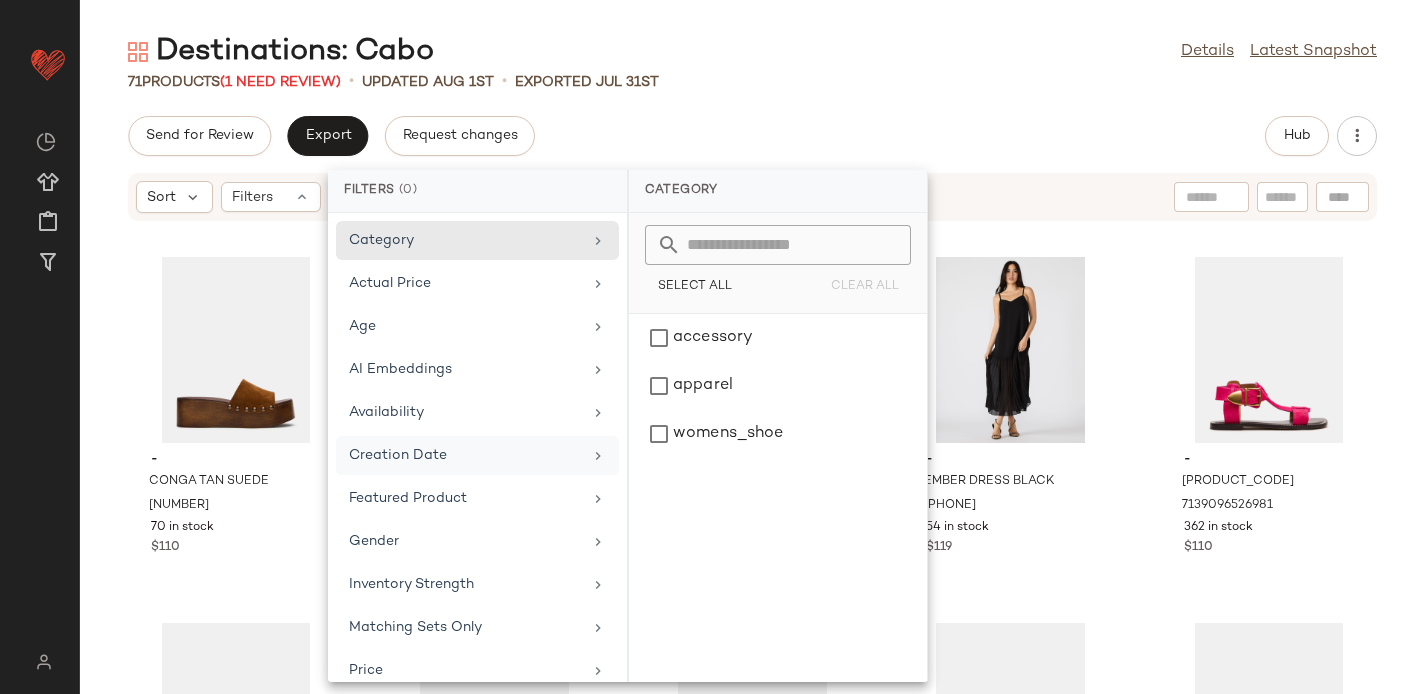 scroll, scrollTop: 149, scrollLeft: 0, axis: vertical 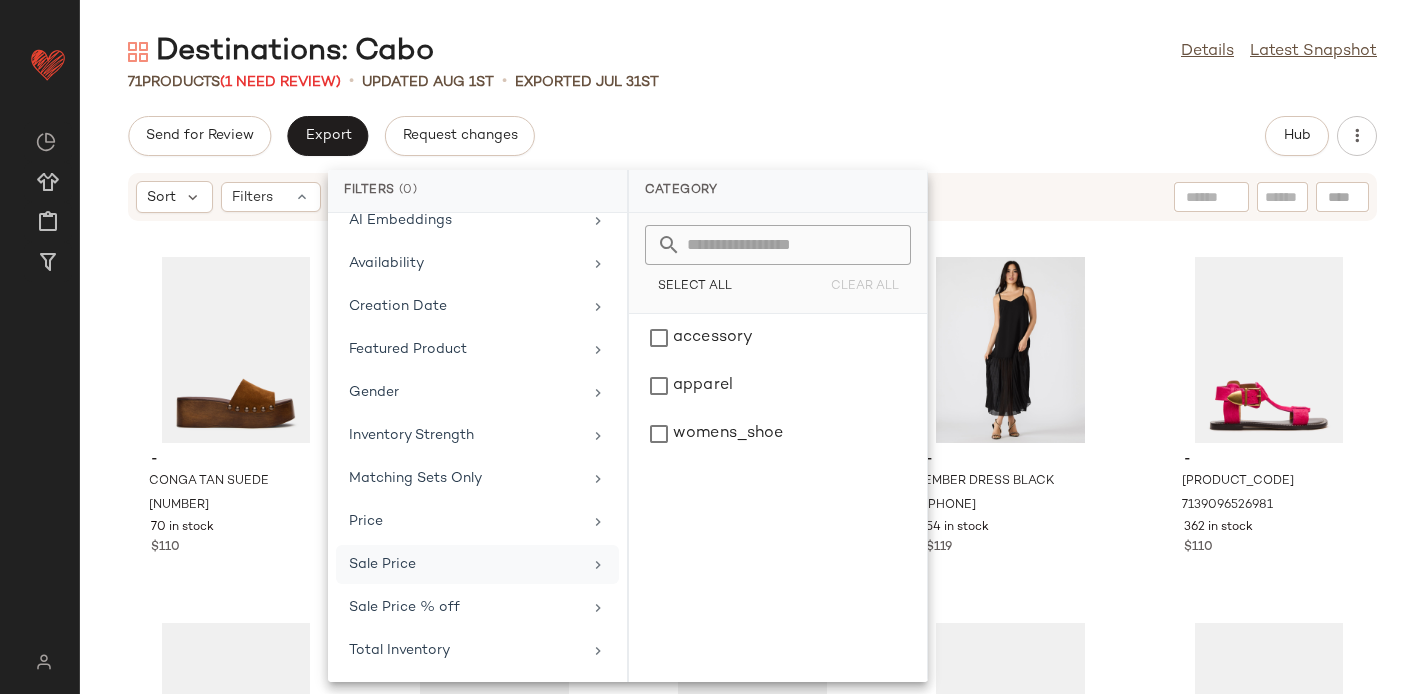 click on "Sale Price" at bounding box center (465, 564) 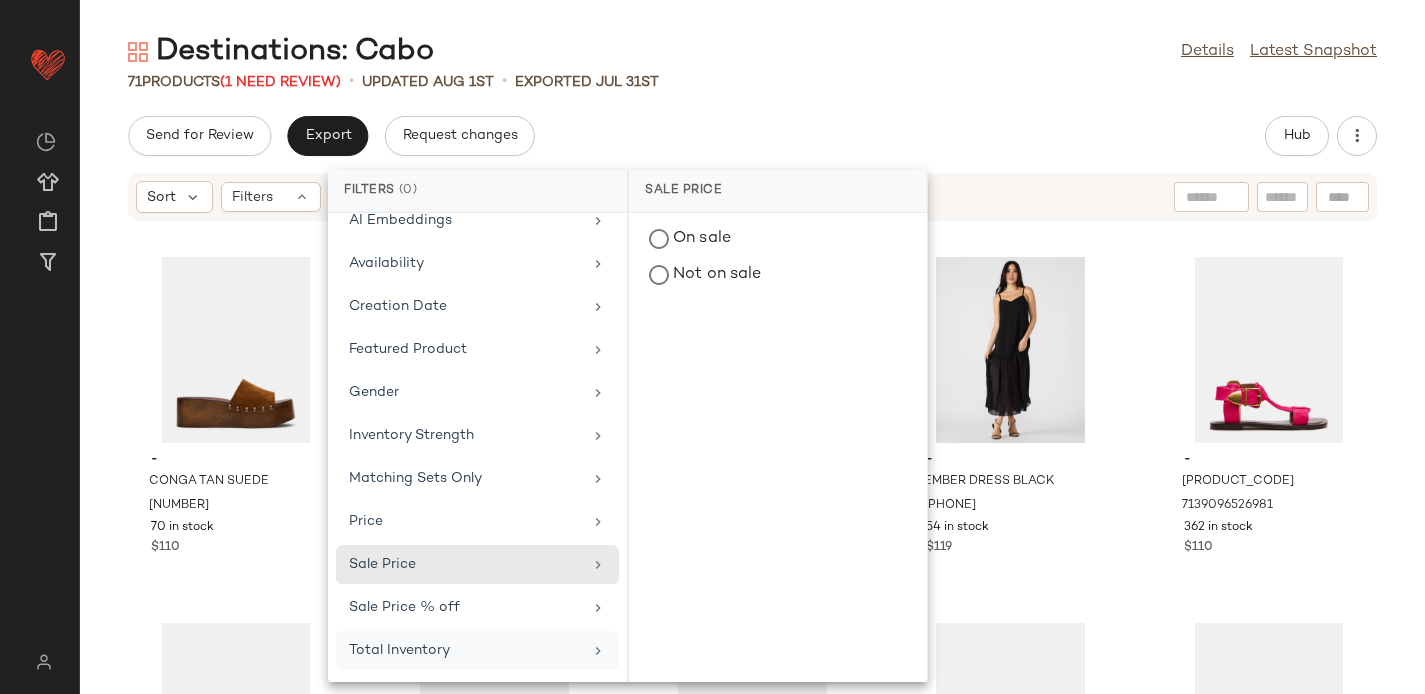 click on "Total Inventory" at bounding box center [465, 650] 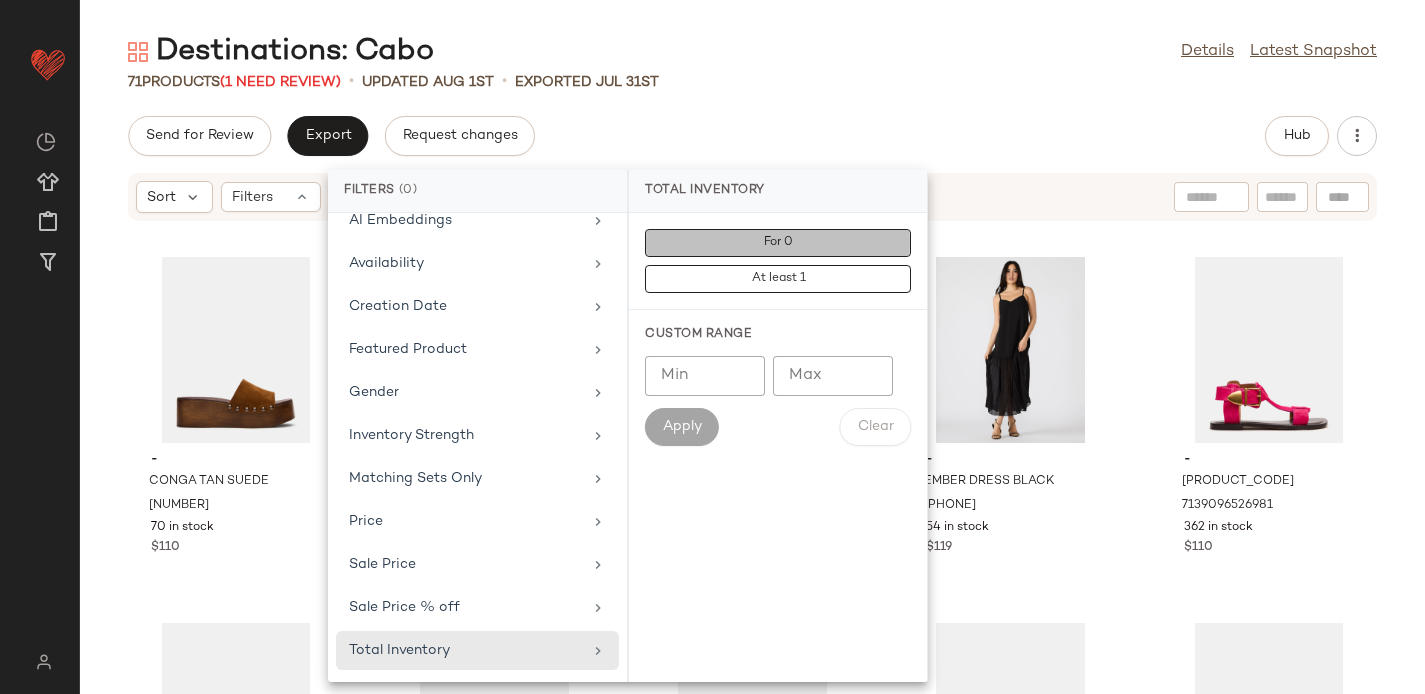 click on "For 0" 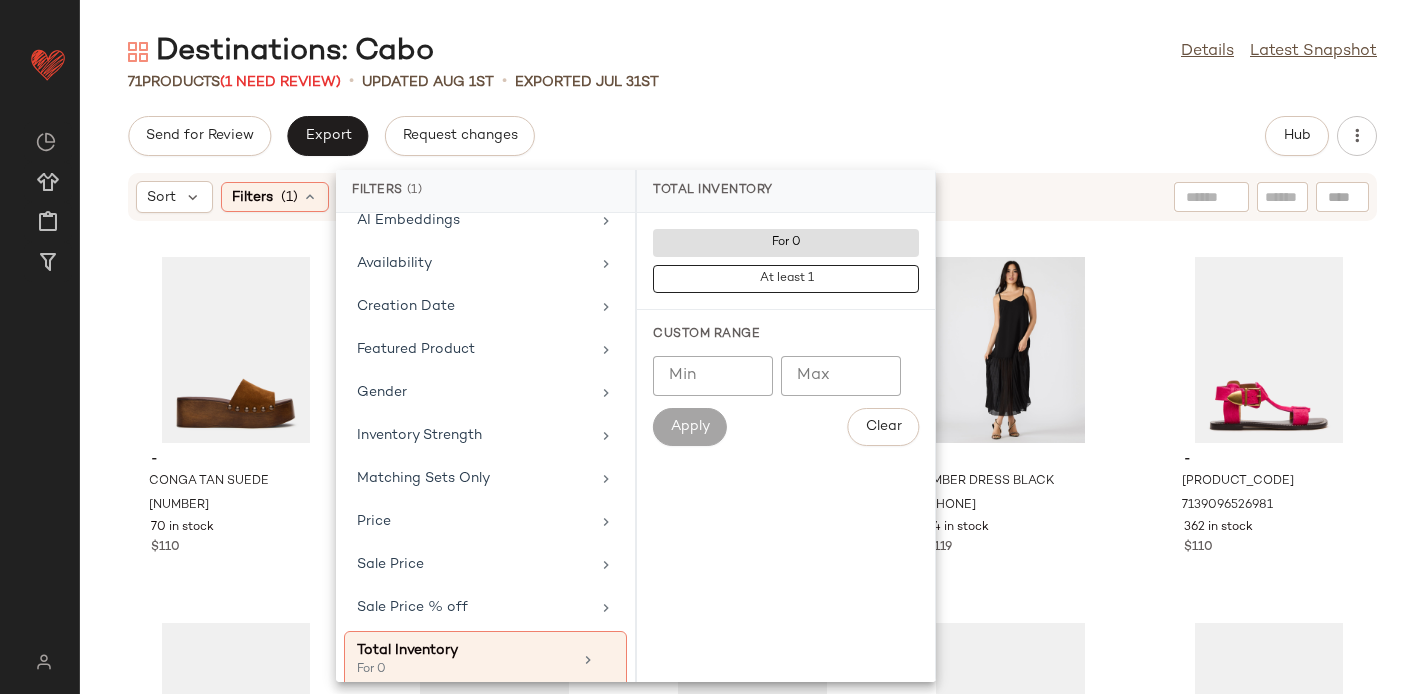 click on "Send for Review   Export   Request changes   Hub" 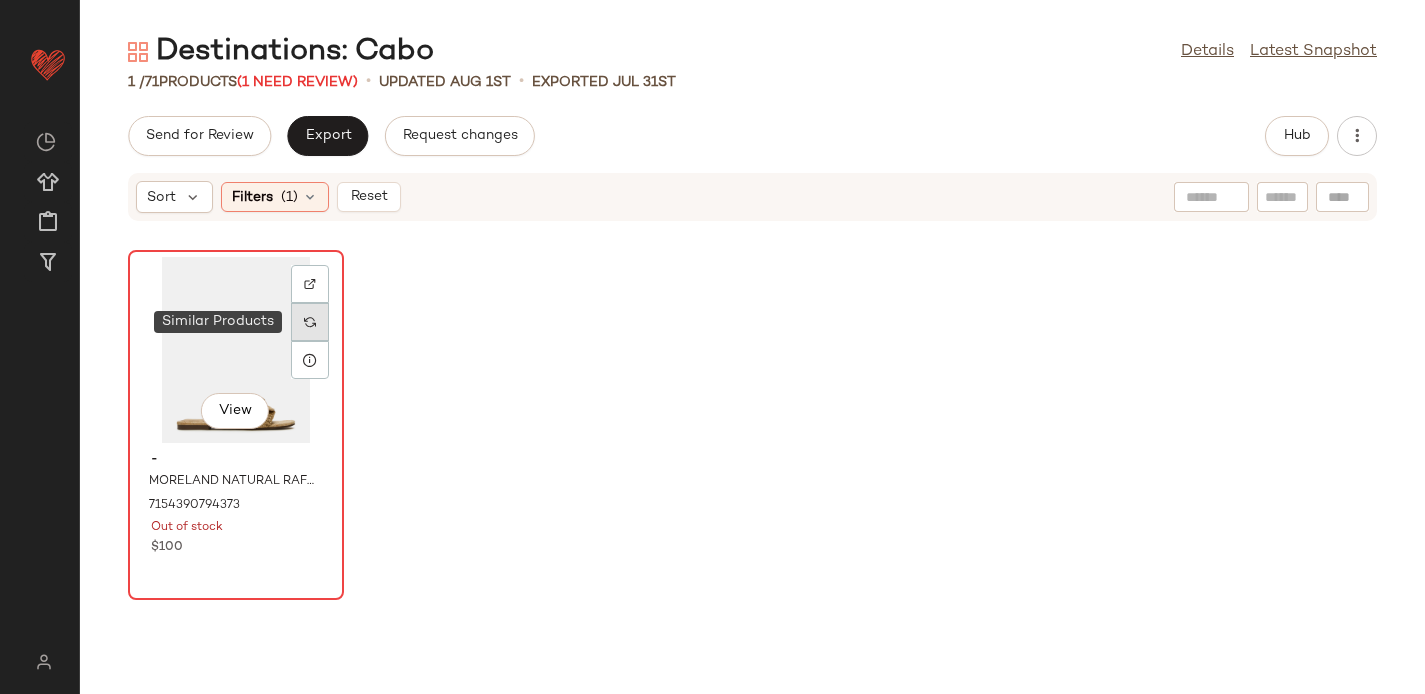 click 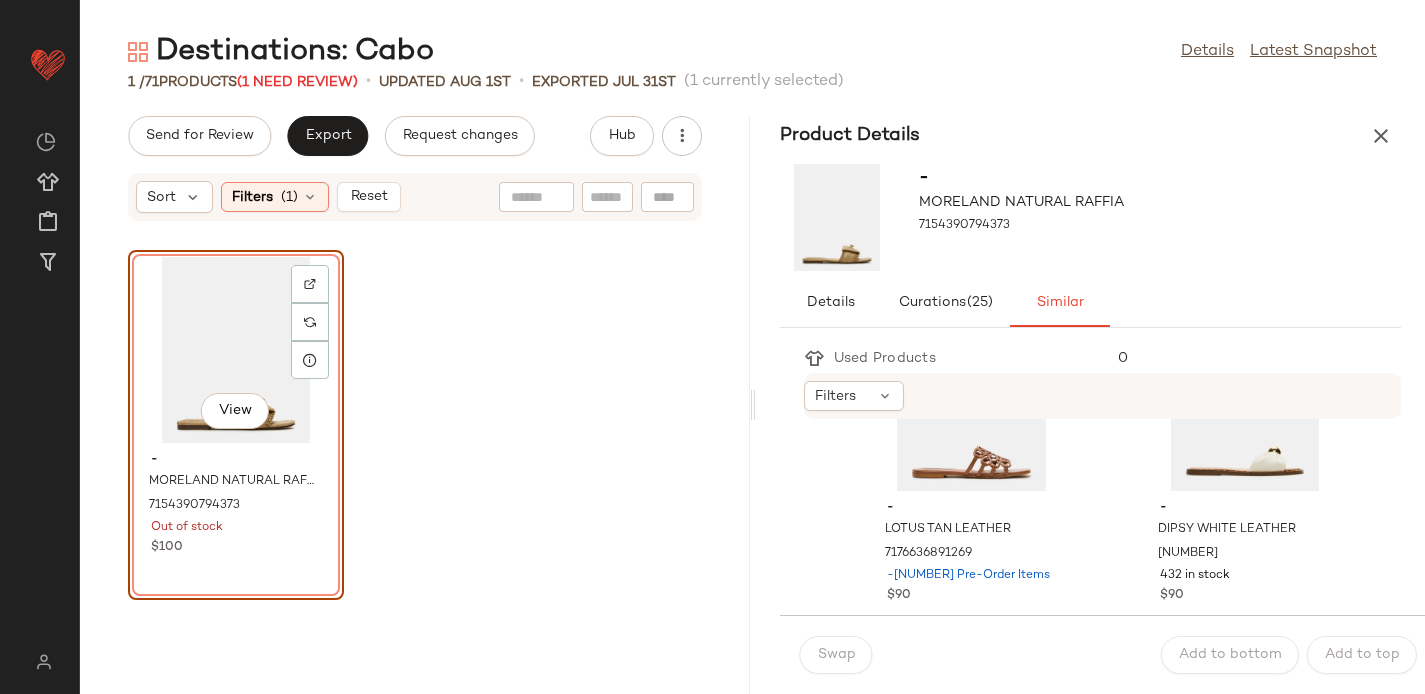 scroll, scrollTop: 142, scrollLeft: 0, axis: vertical 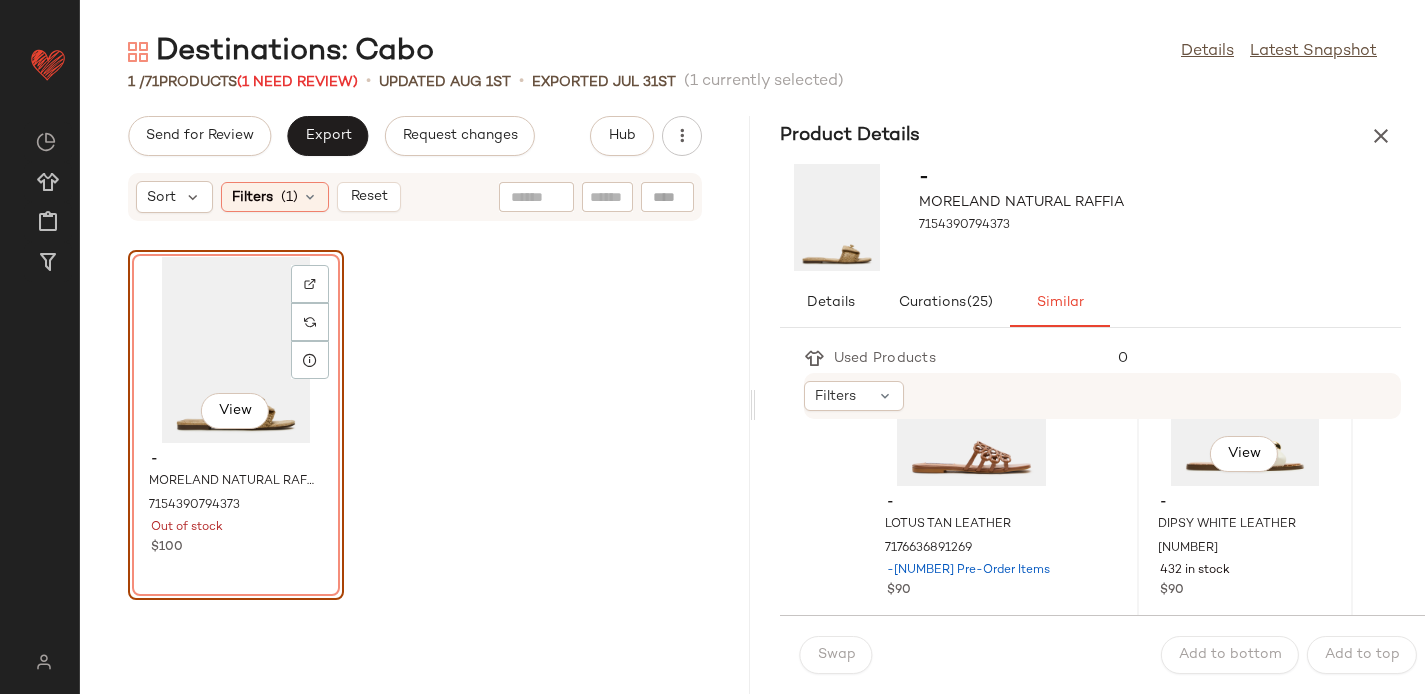 click on "- DIPSY WHITE LEATHER 7108112810117 432 in stock $90" at bounding box center (1245, 544) 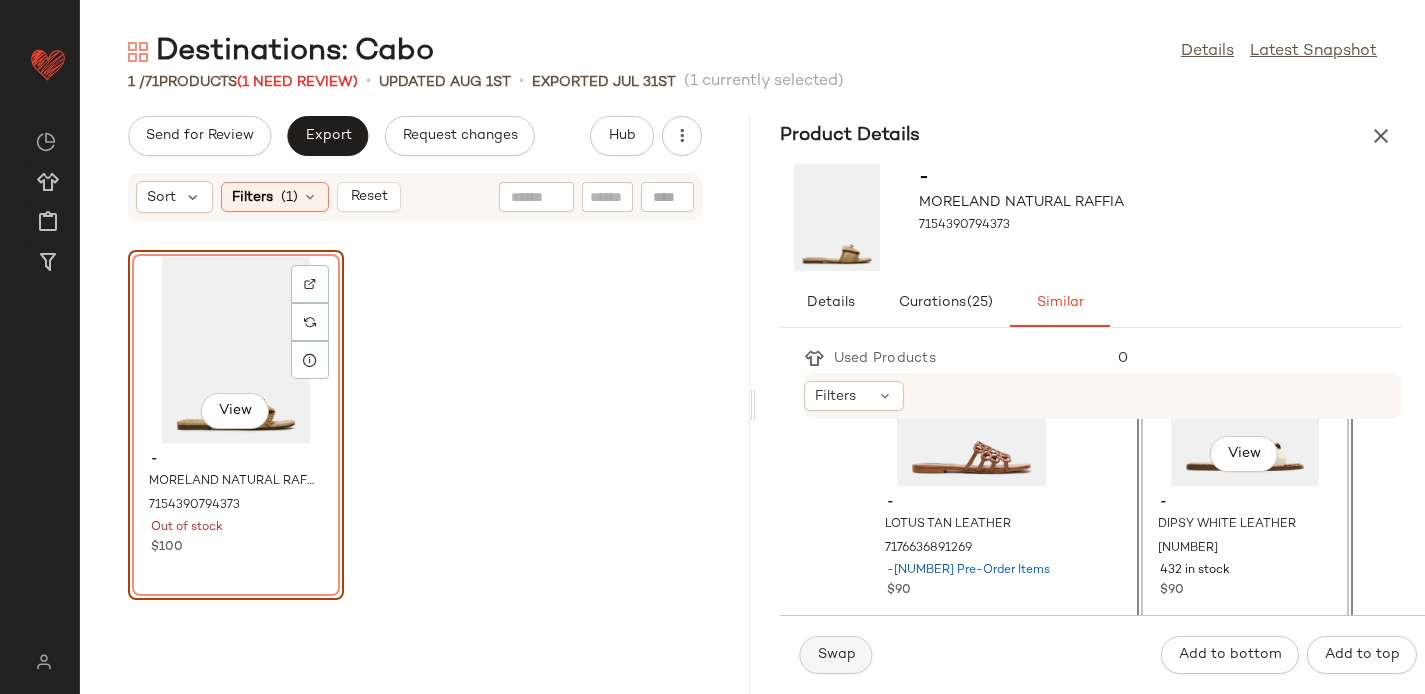 click on "Swap" at bounding box center (836, 655) 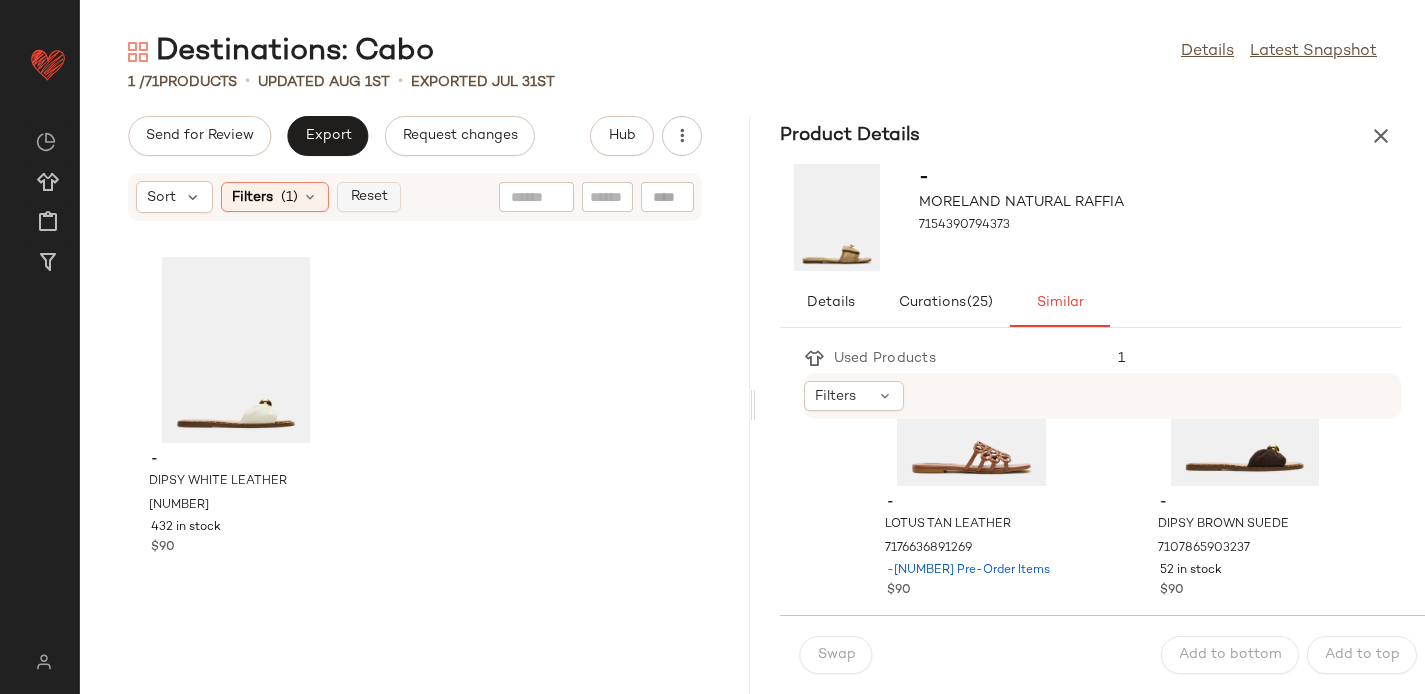 click on "Reset" 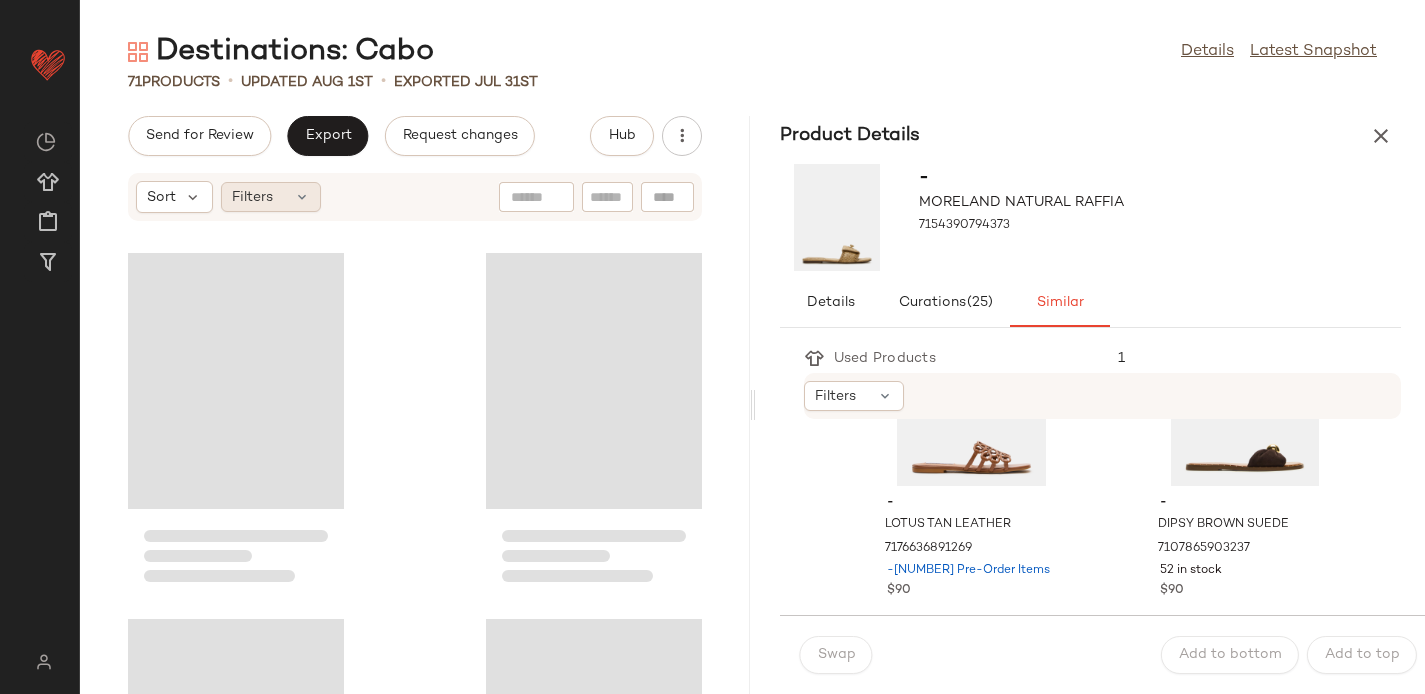 click on "Filters" 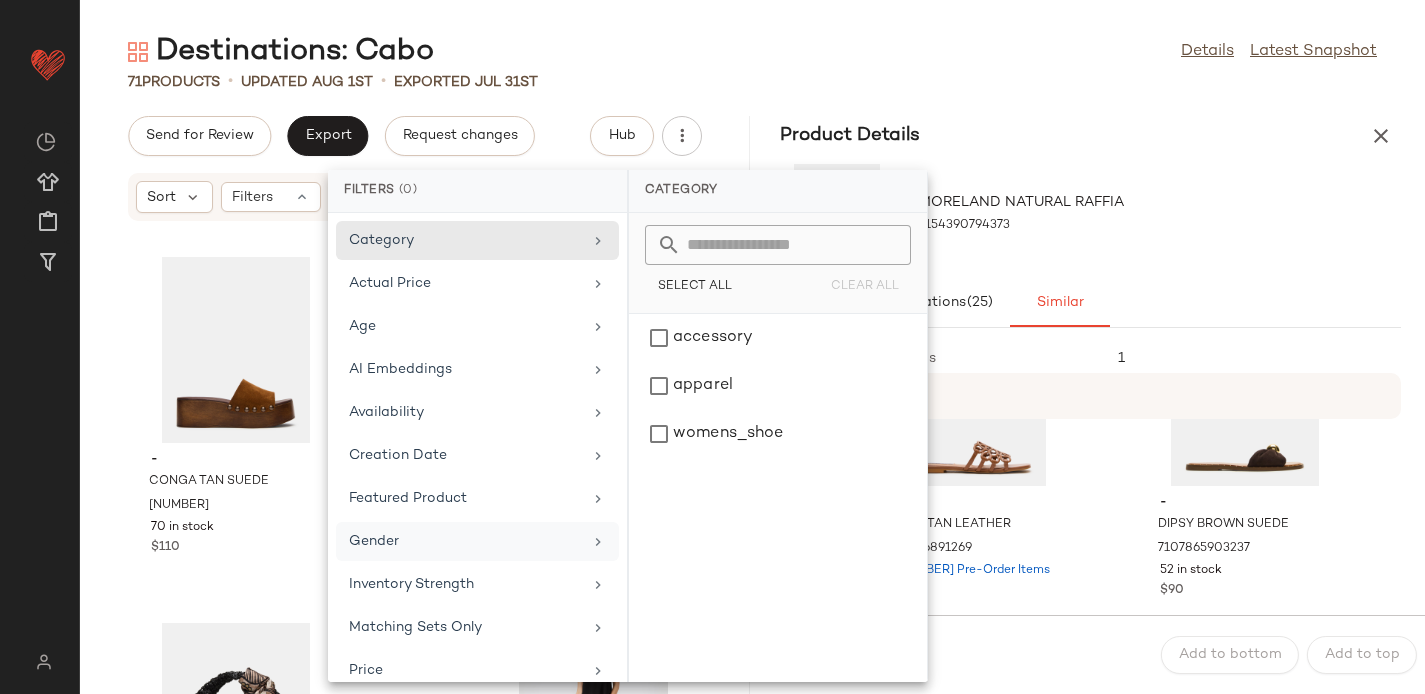 scroll, scrollTop: 149, scrollLeft: 0, axis: vertical 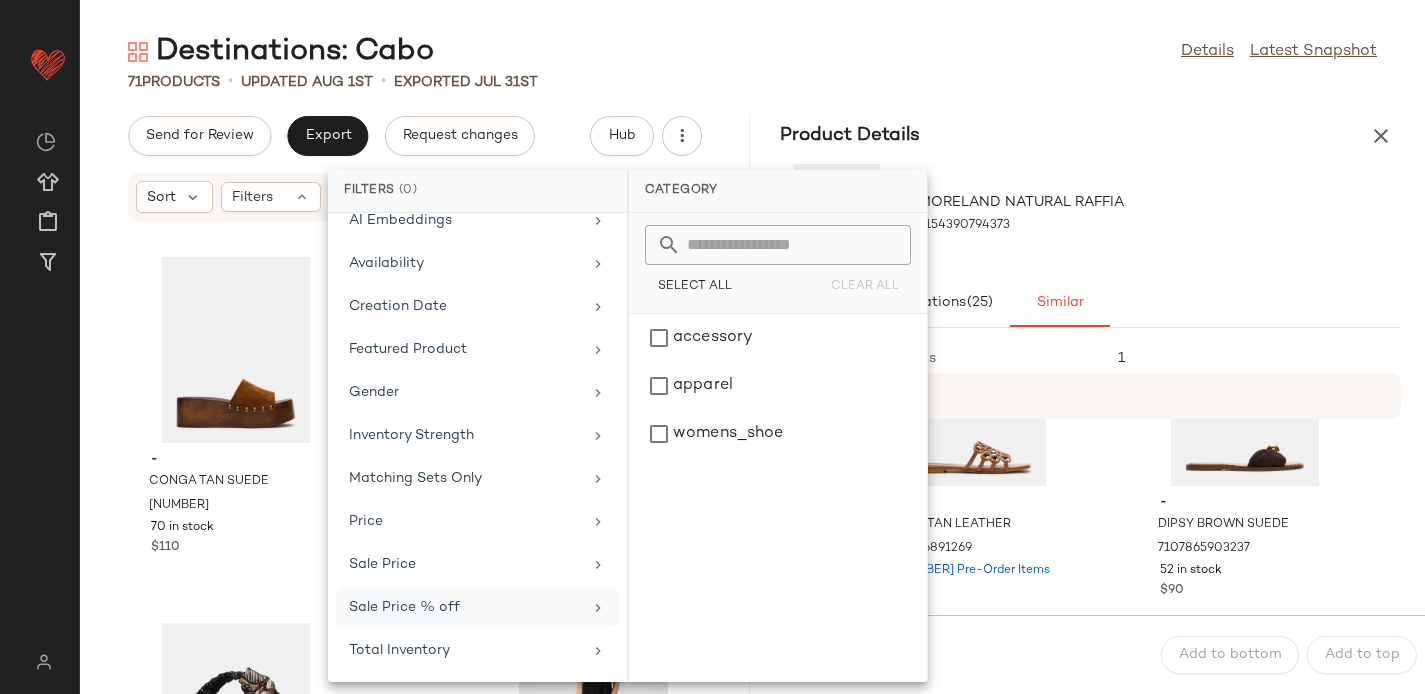 click on "Sale Price % off" at bounding box center (465, 607) 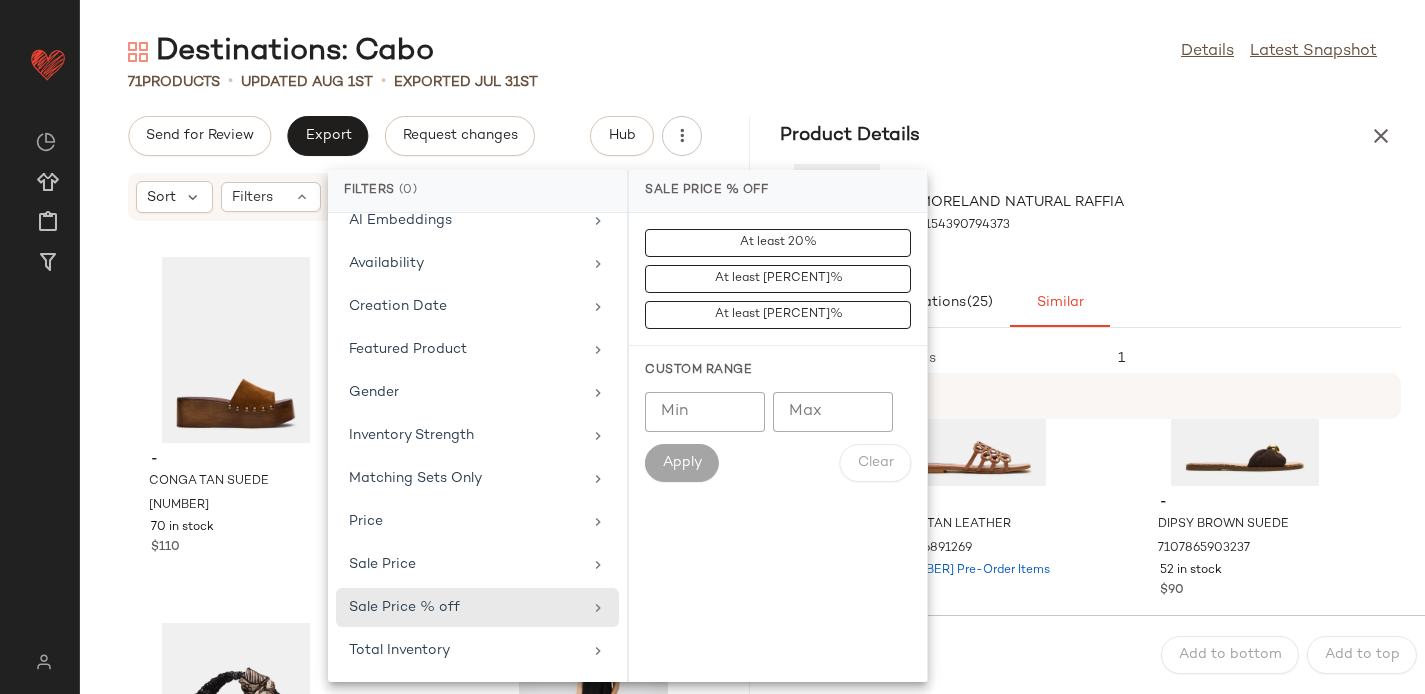 click on "Destinations: Cabo  Details   Latest Snapshot" 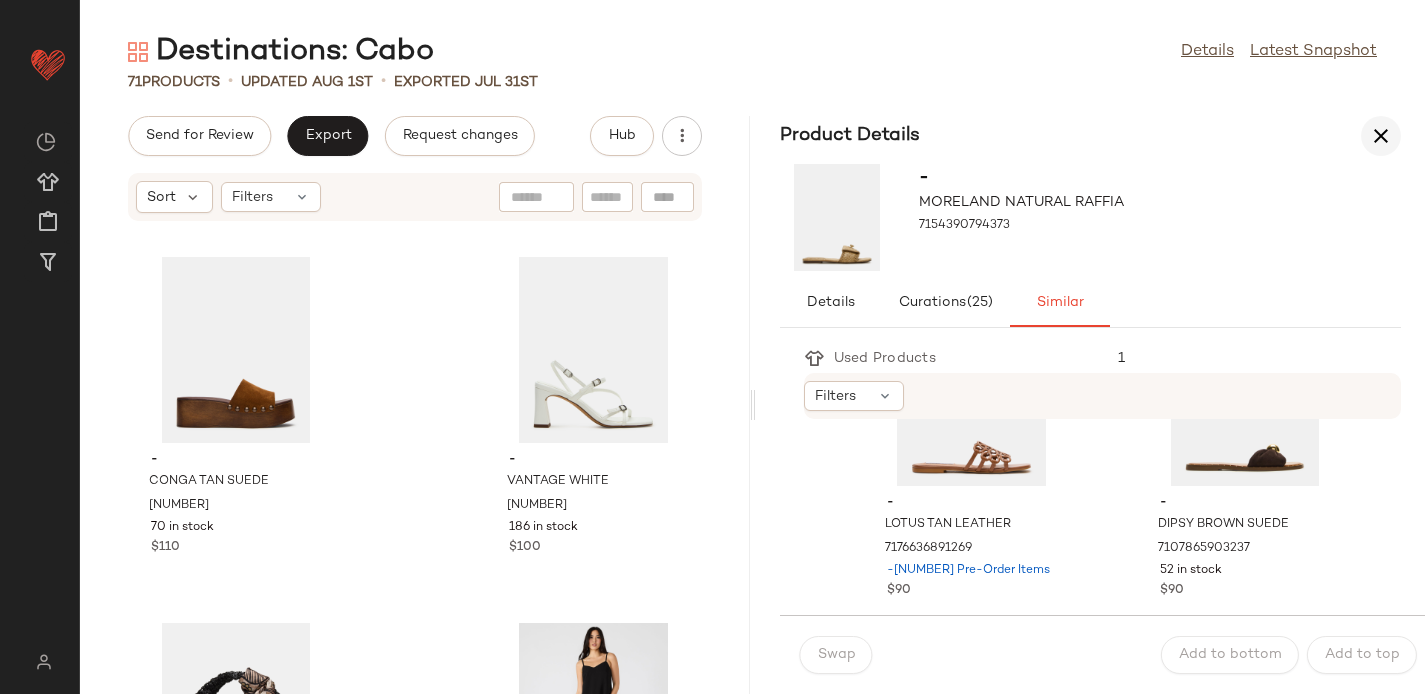 click at bounding box center (1381, 136) 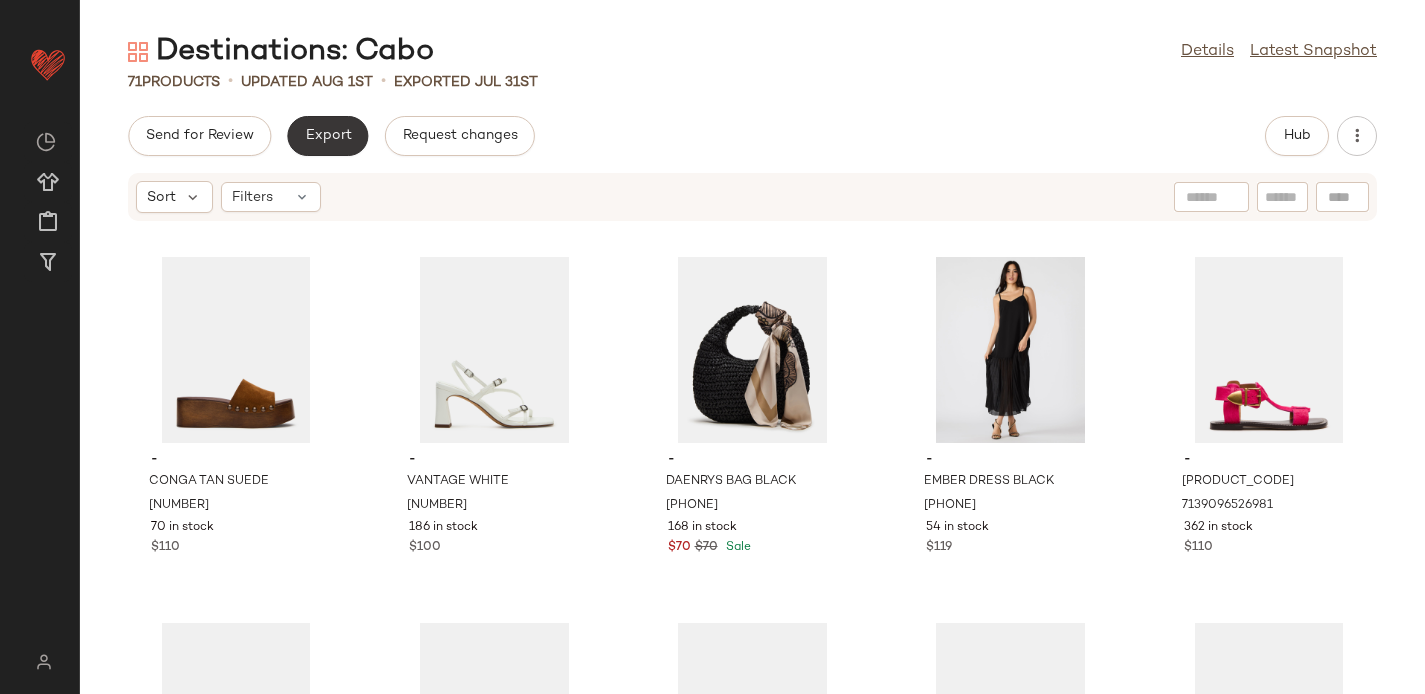 click on "Export" at bounding box center [327, 136] 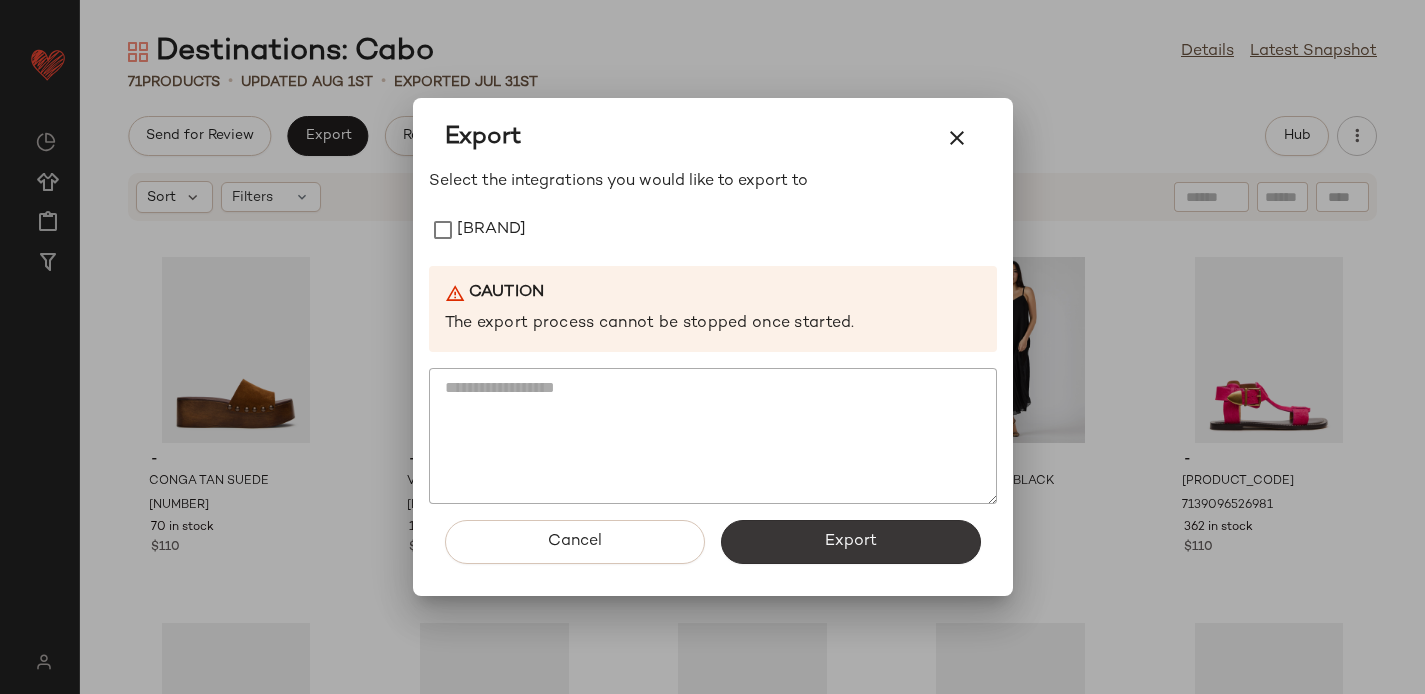 click on "Export" at bounding box center [851, 542] 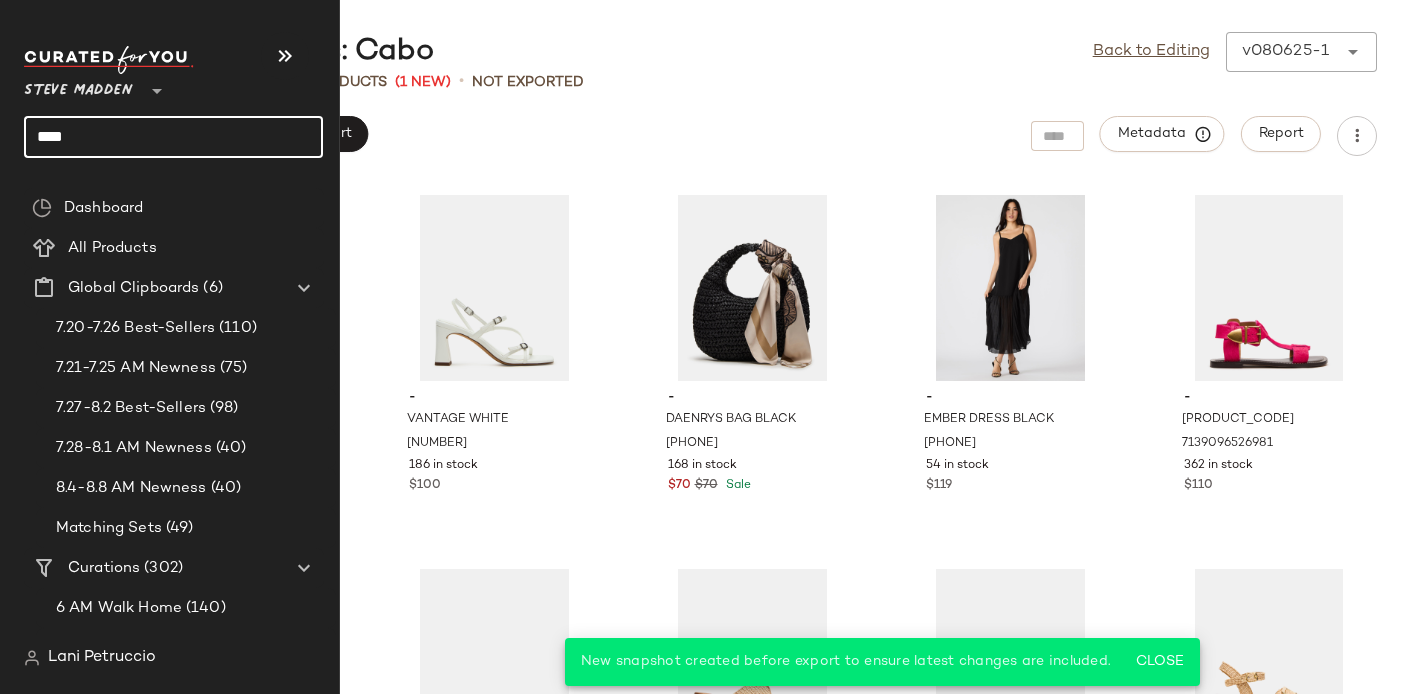 click on "****" 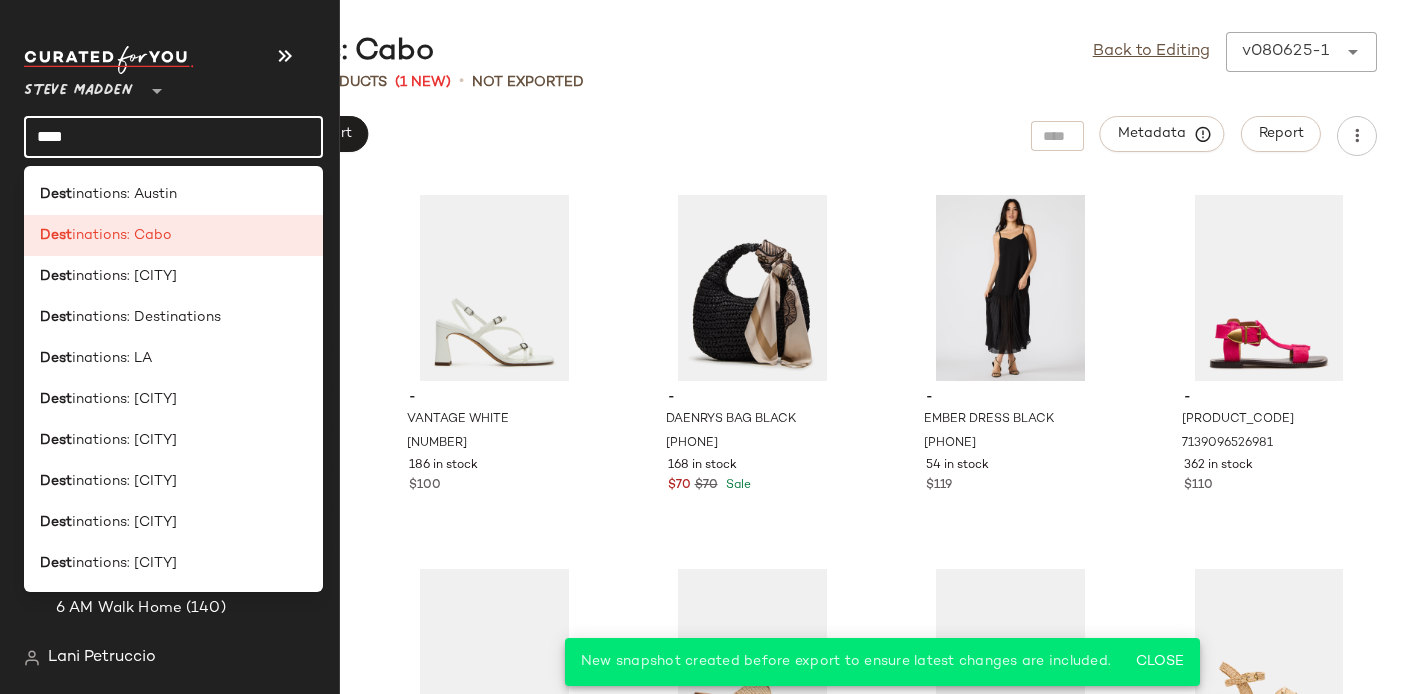 click on "****" 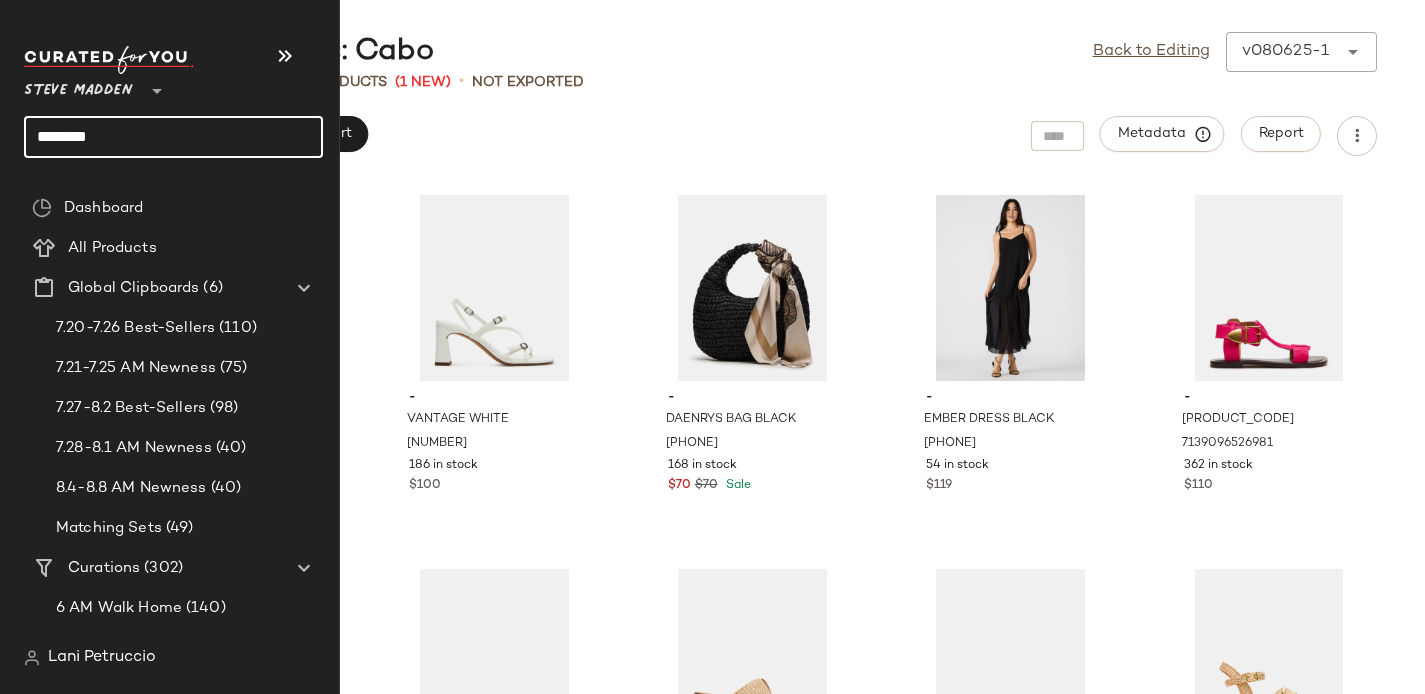 click on "********" 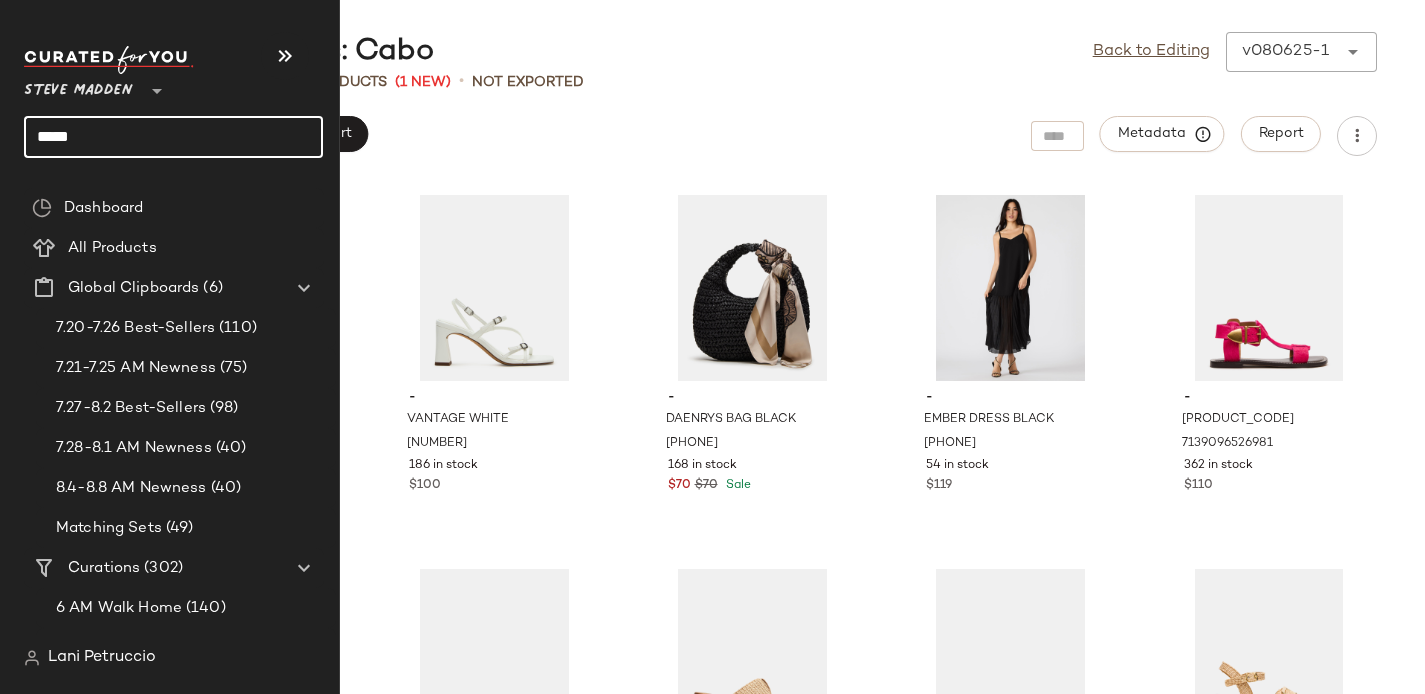 click on "*****" 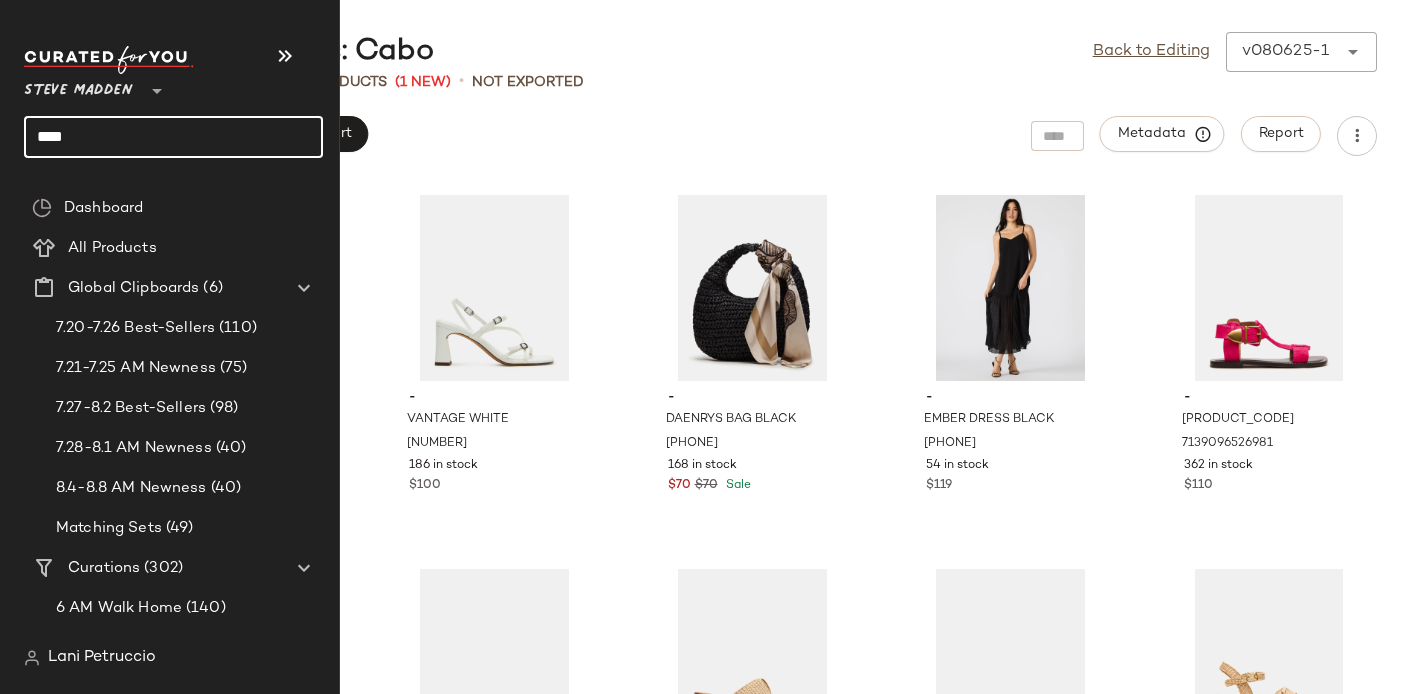 click on "****" 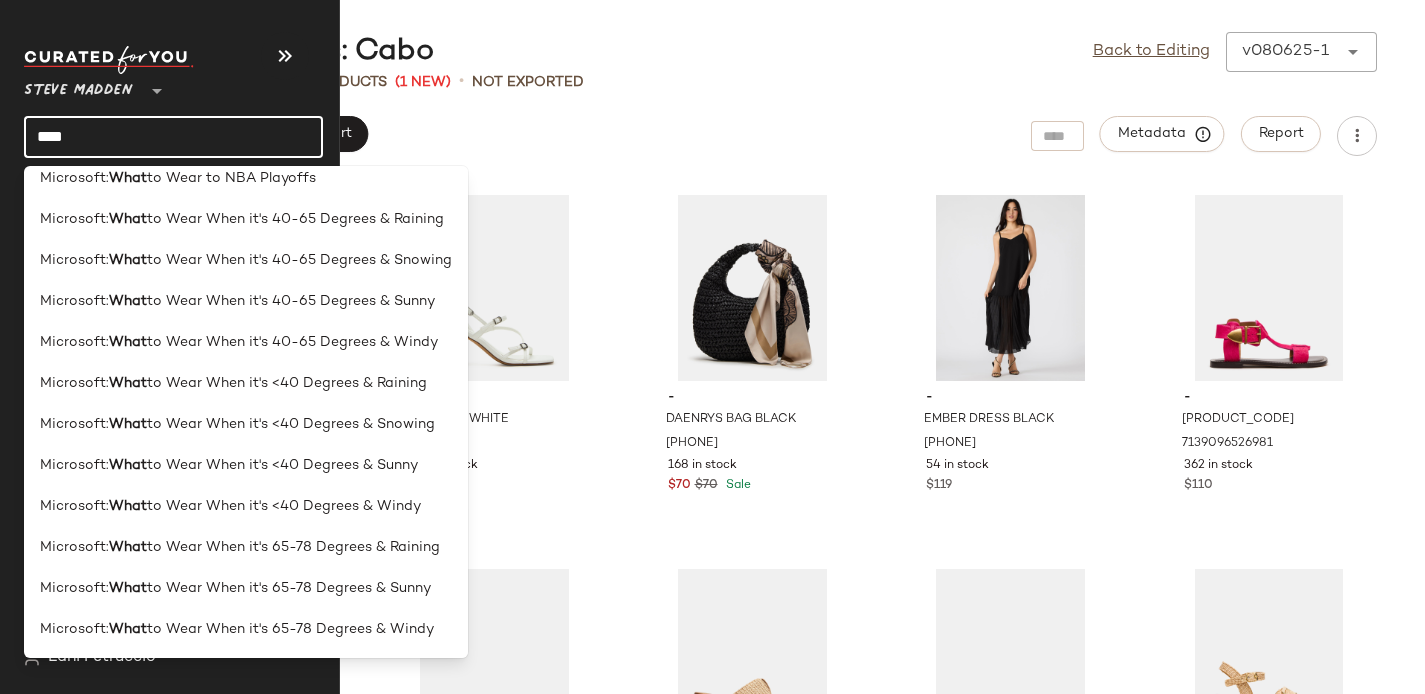 scroll, scrollTop: 0, scrollLeft: 0, axis: both 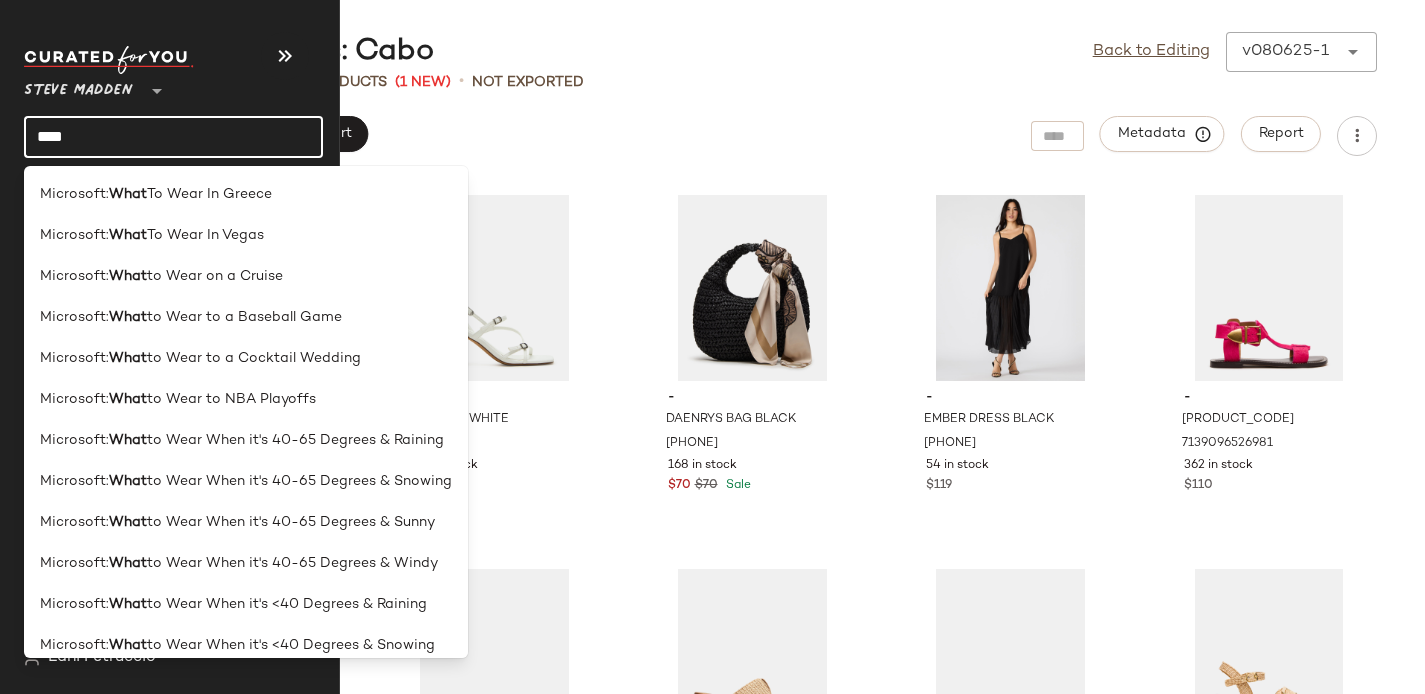 click on "****" 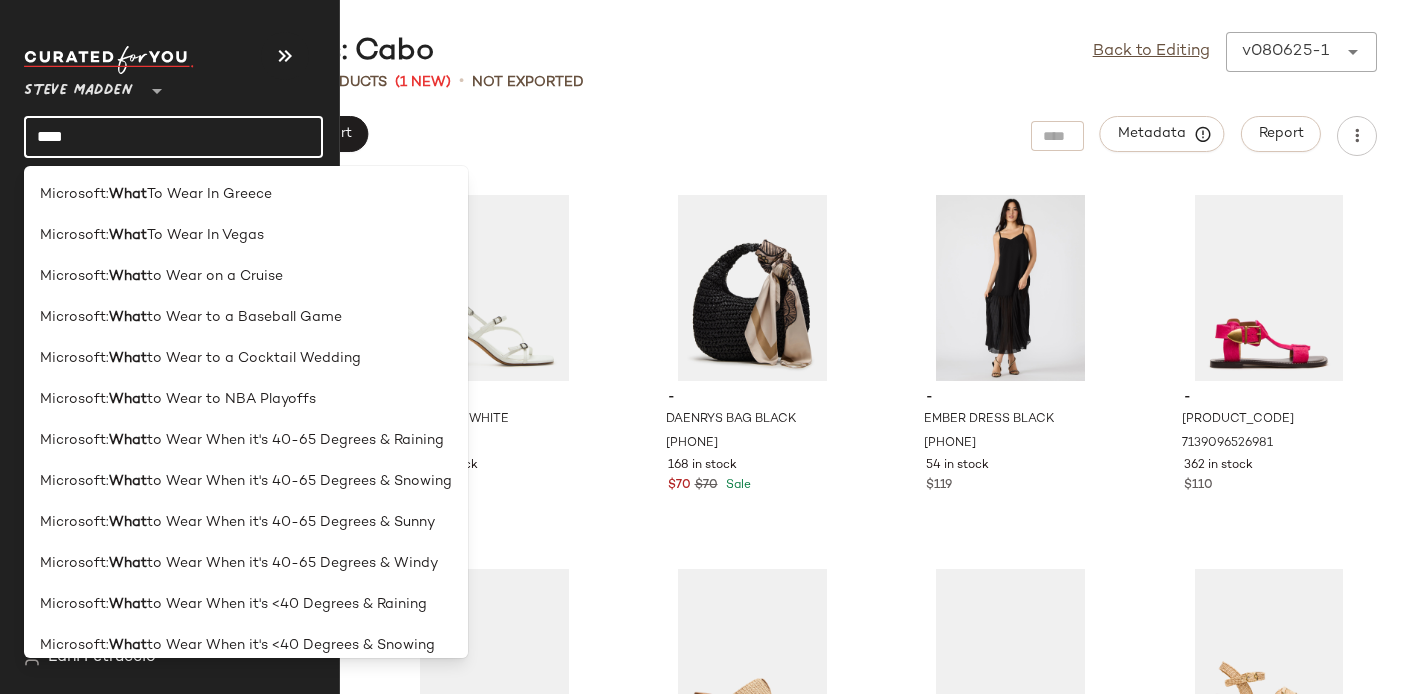 click on "****" 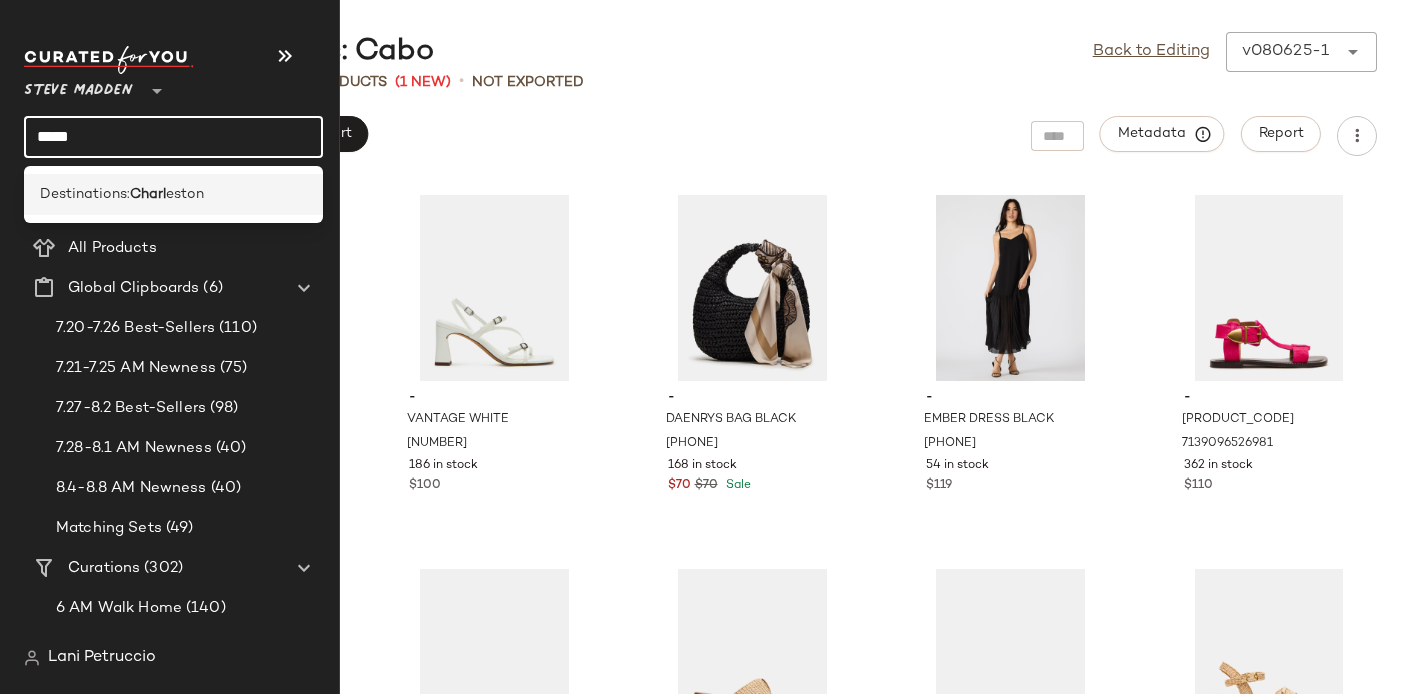 type on "*****" 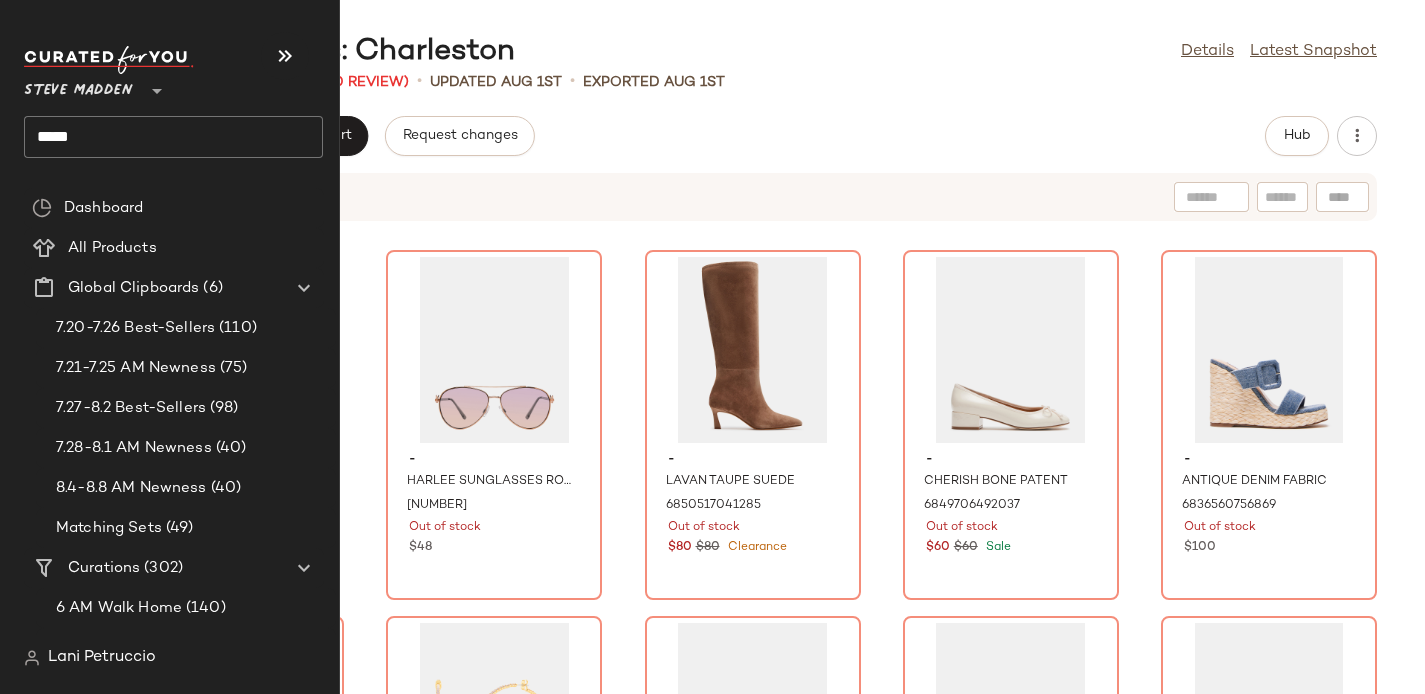 click on "Steve Madden" at bounding box center [78, 86] 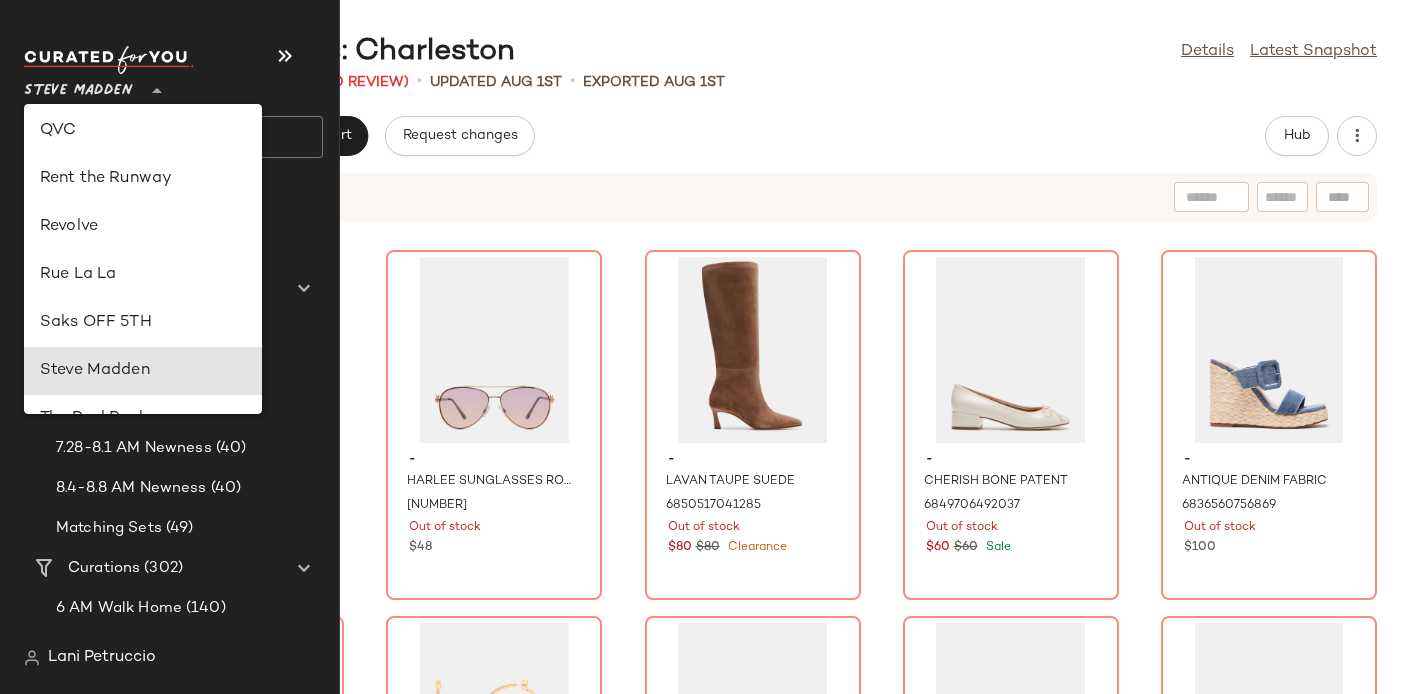 scroll, scrollTop: 891, scrollLeft: 0, axis: vertical 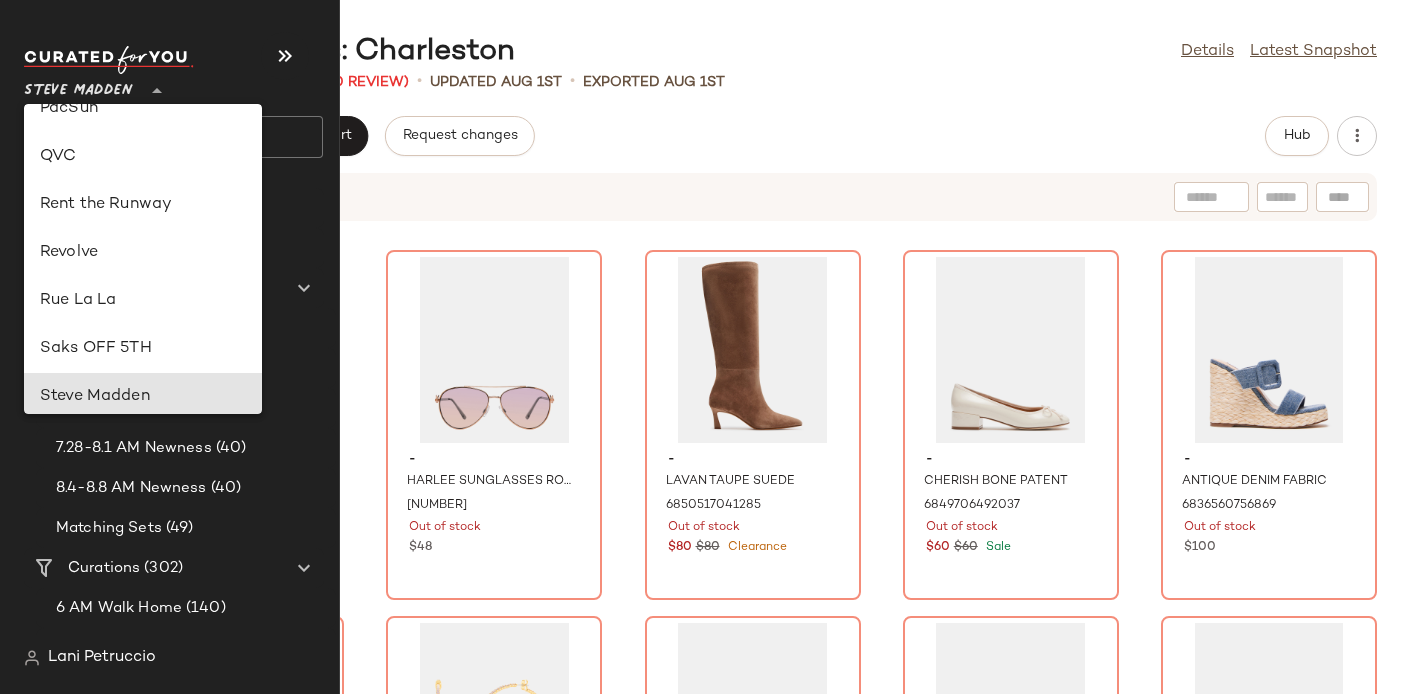 click on "Revolve" at bounding box center [143, 253] 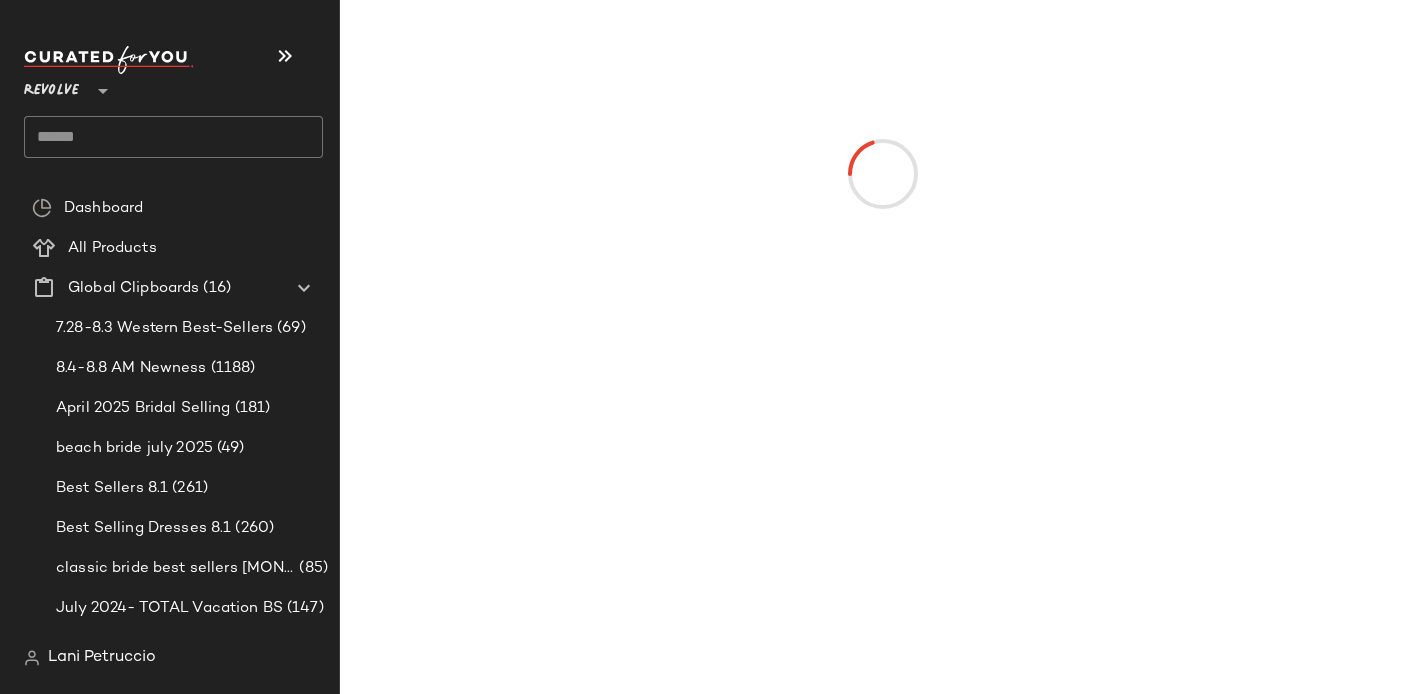 click 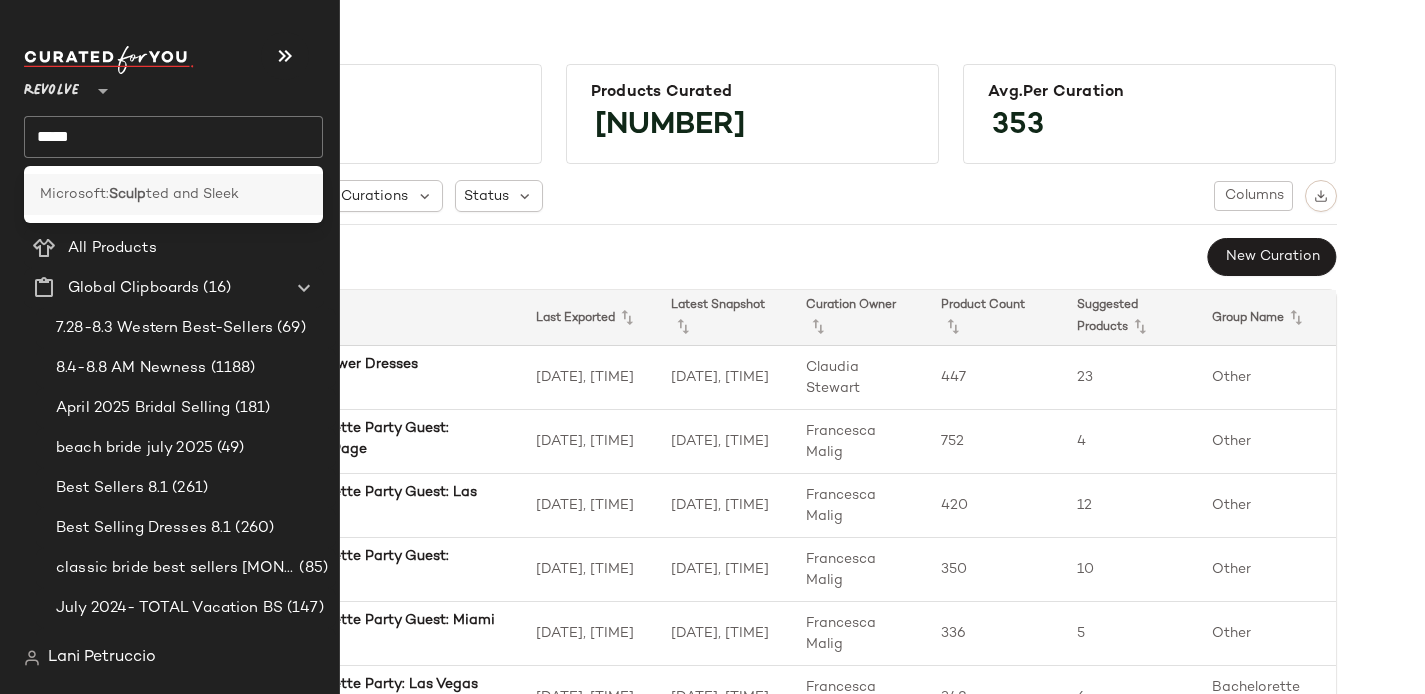 click on "Microsoft:" at bounding box center [74, 194] 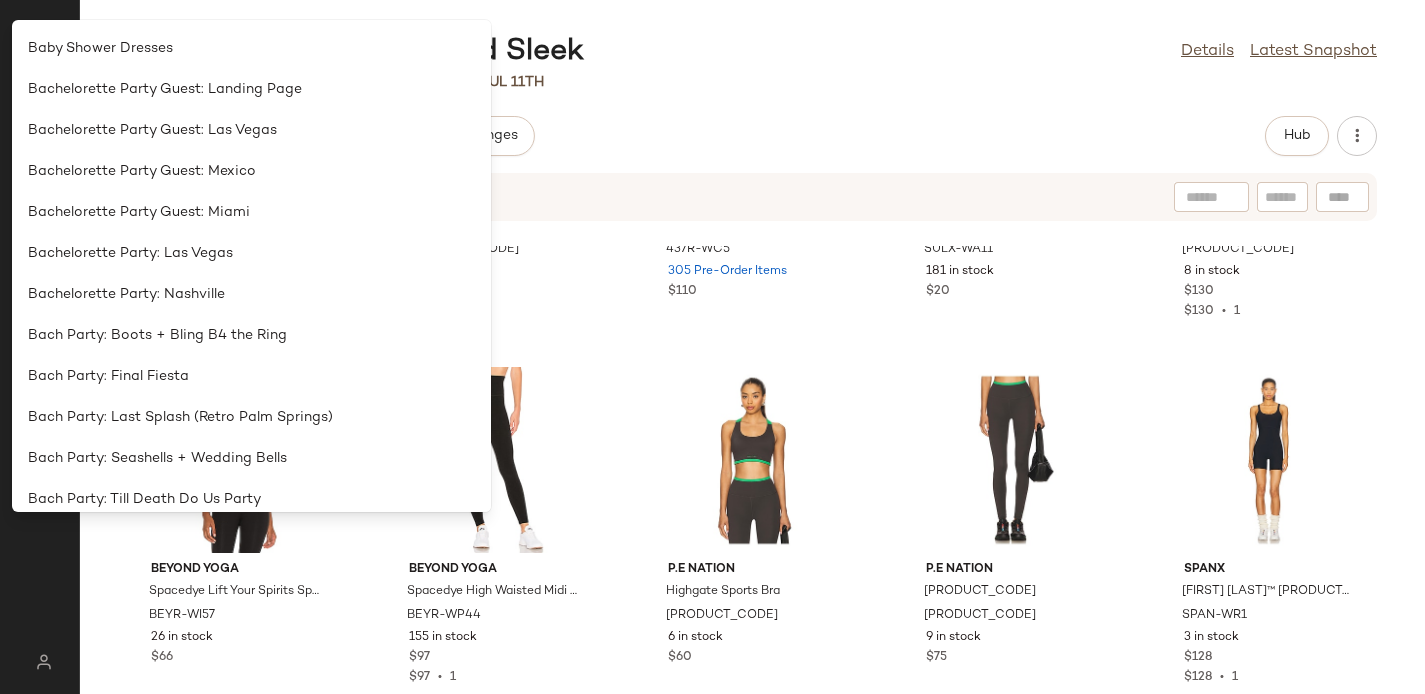 scroll, scrollTop: 668, scrollLeft: 0, axis: vertical 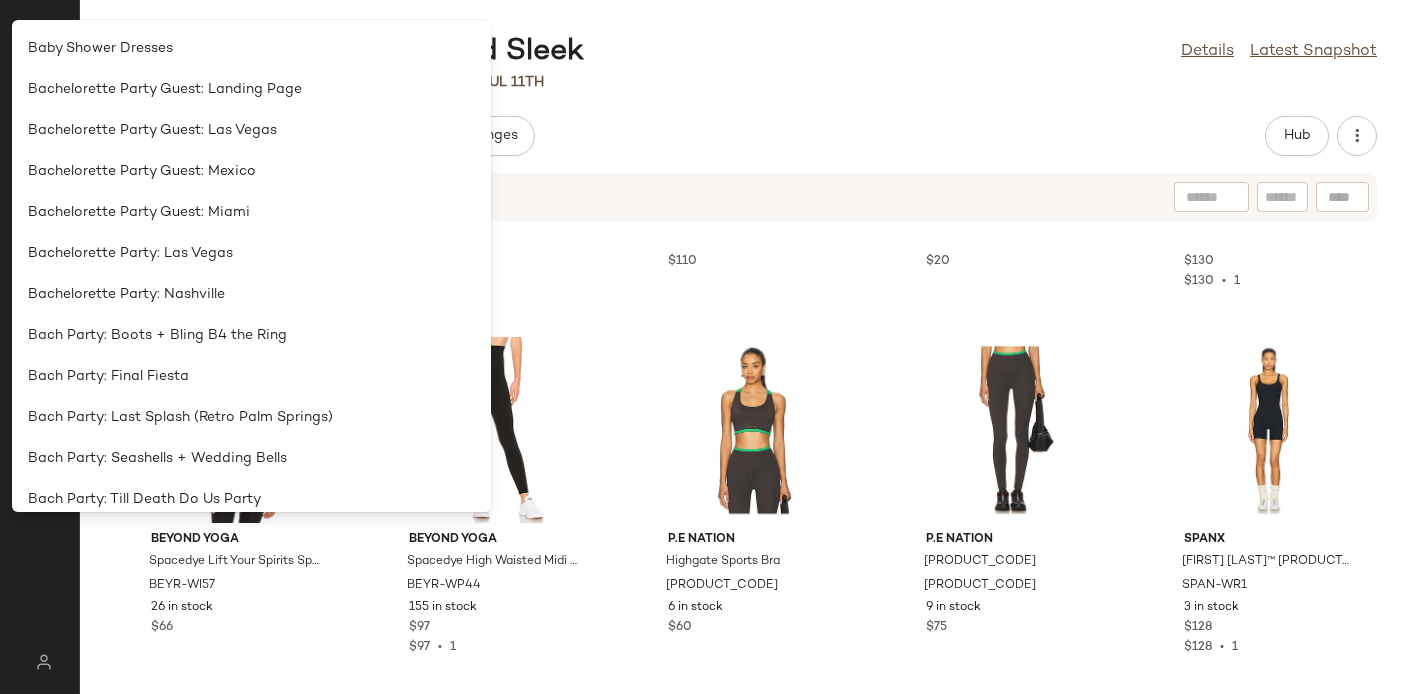click on "Microsoft: Sculpted and Sleek  Details   Latest Snapshot" 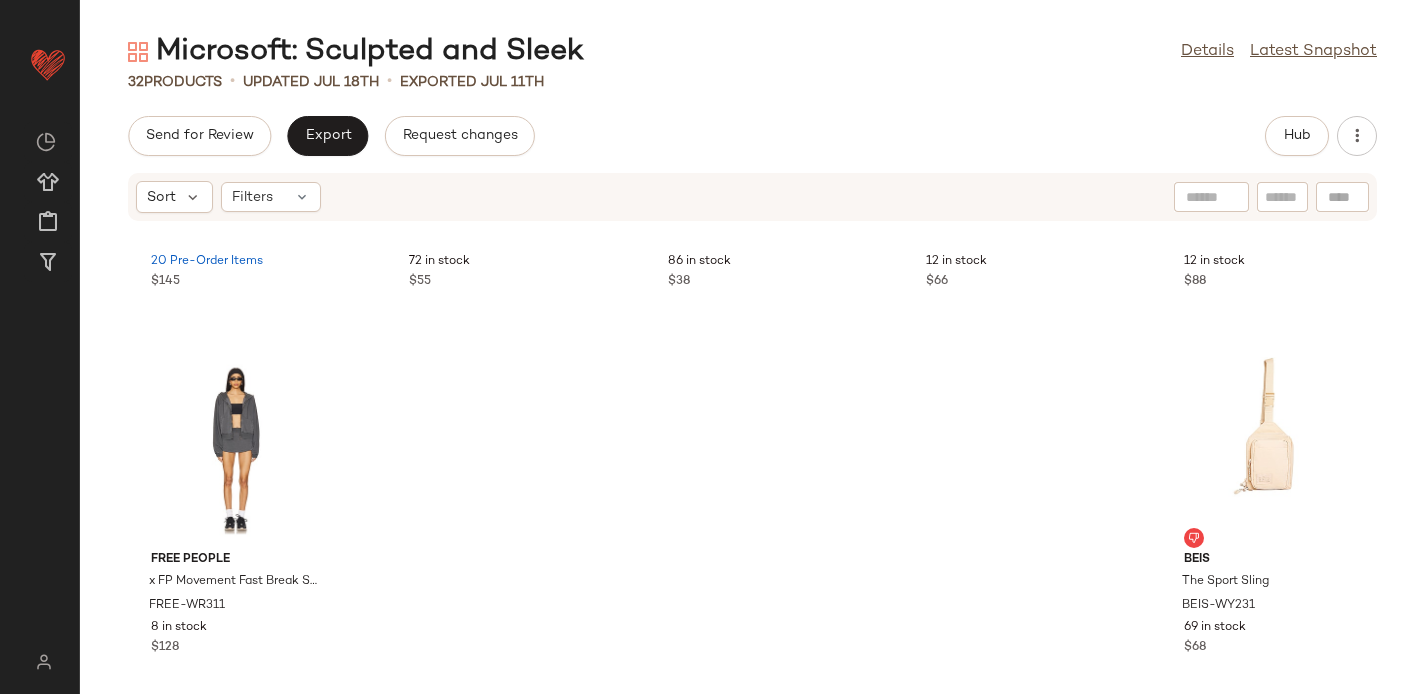 scroll, scrollTop: 2118, scrollLeft: 0, axis: vertical 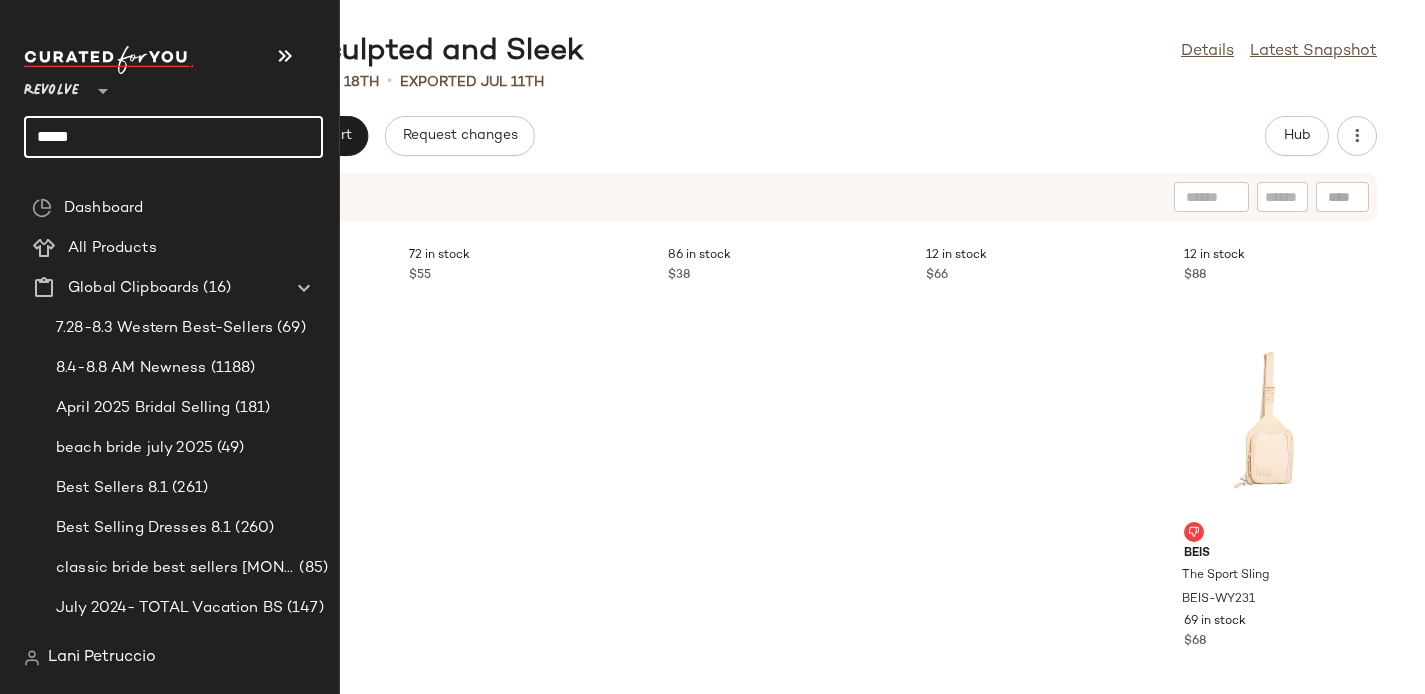 click on "*****" 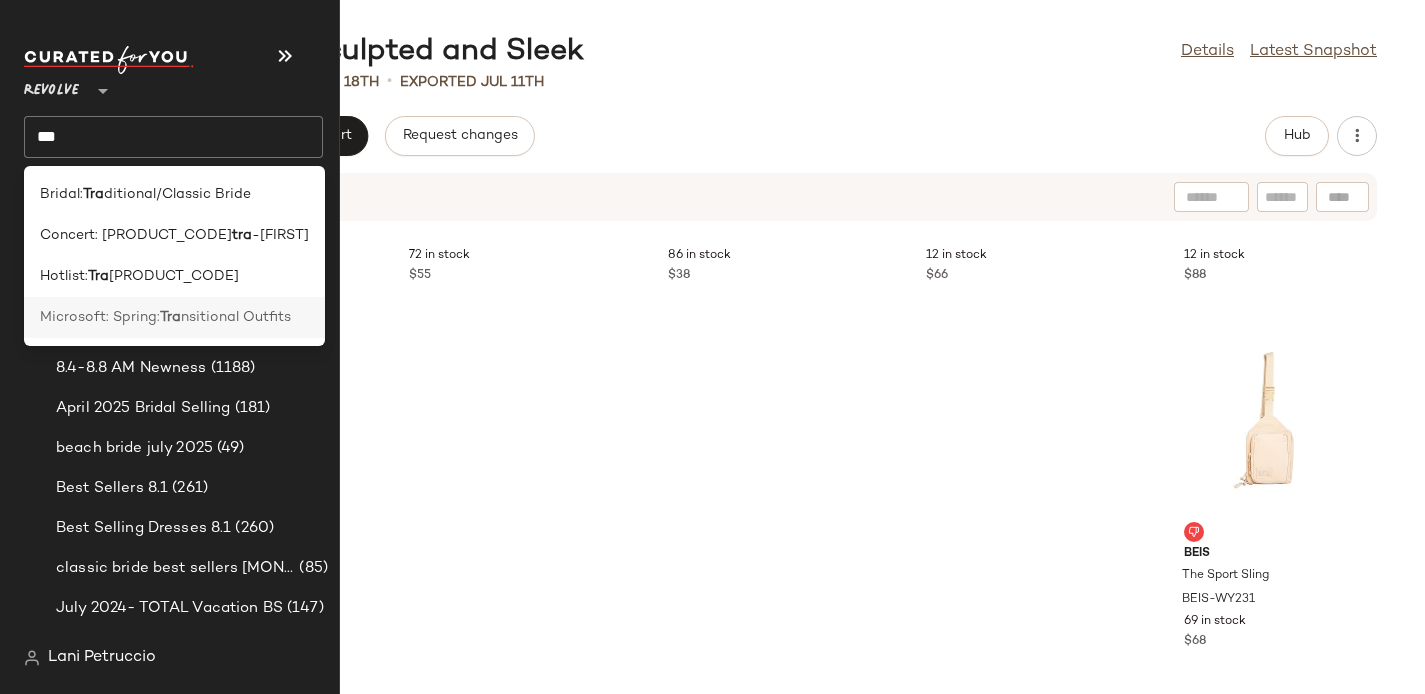 click on "Tra" at bounding box center (170, 317) 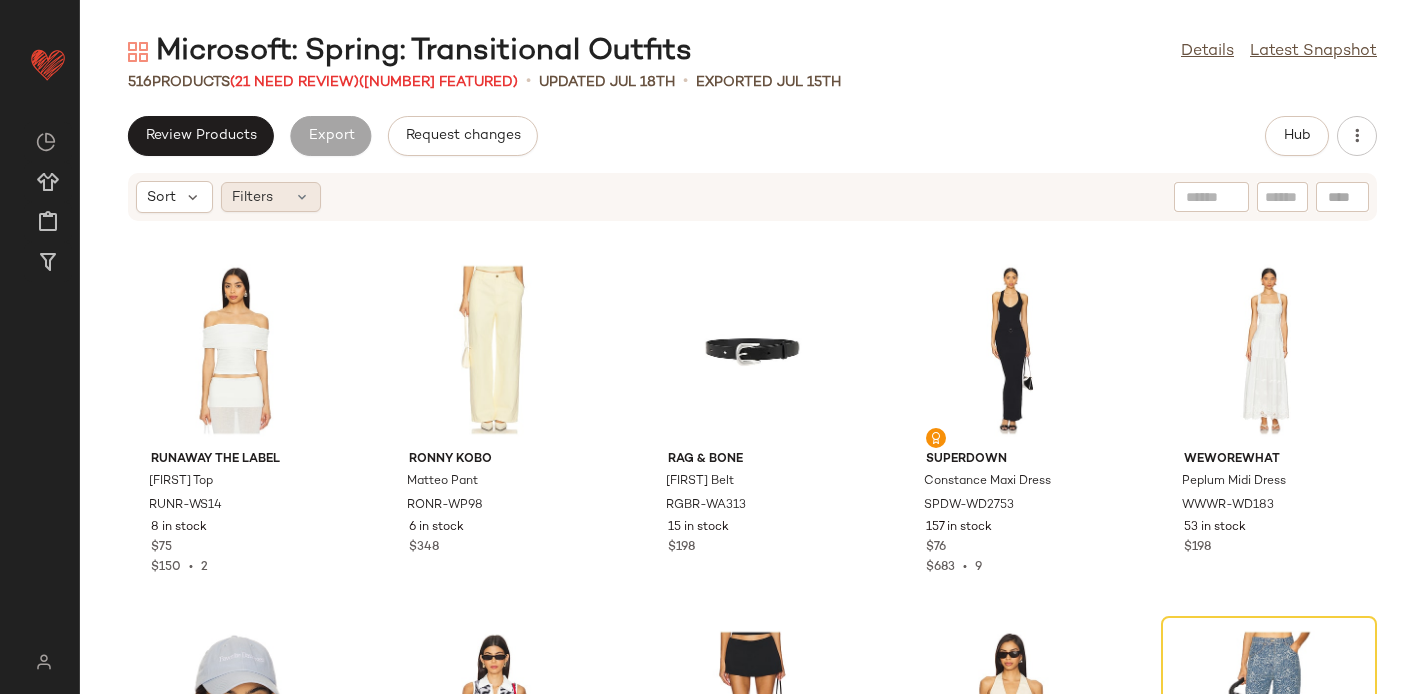 click on "Filters" at bounding box center [252, 197] 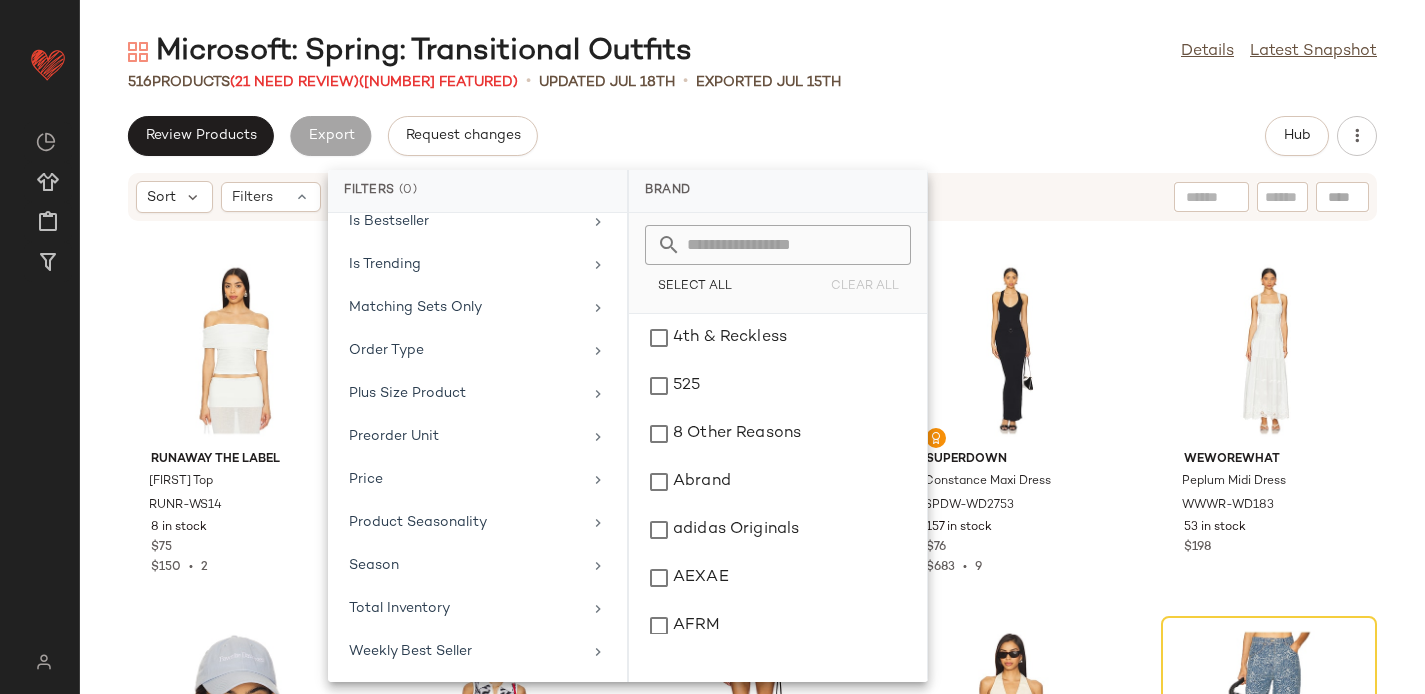 scroll, scrollTop: 923, scrollLeft: 0, axis: vertical 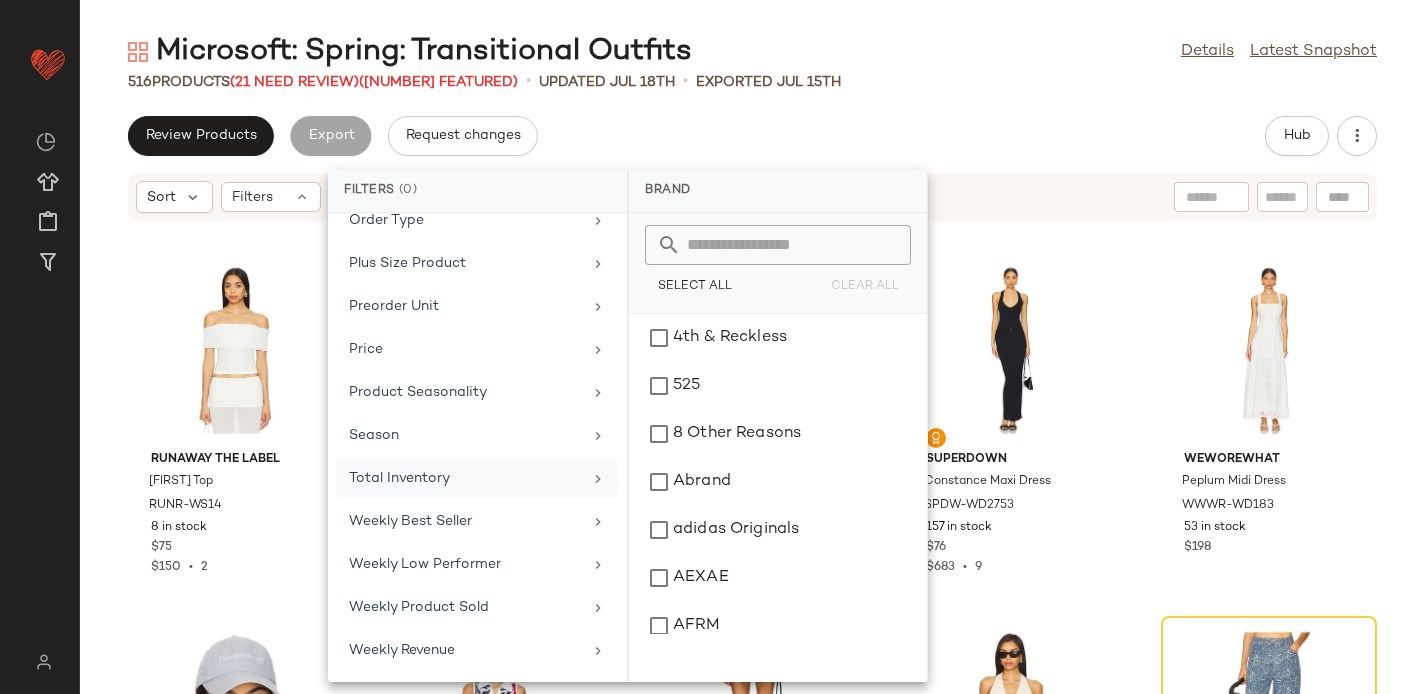 click on "Total Inventory" at bounding box center (465, 478) 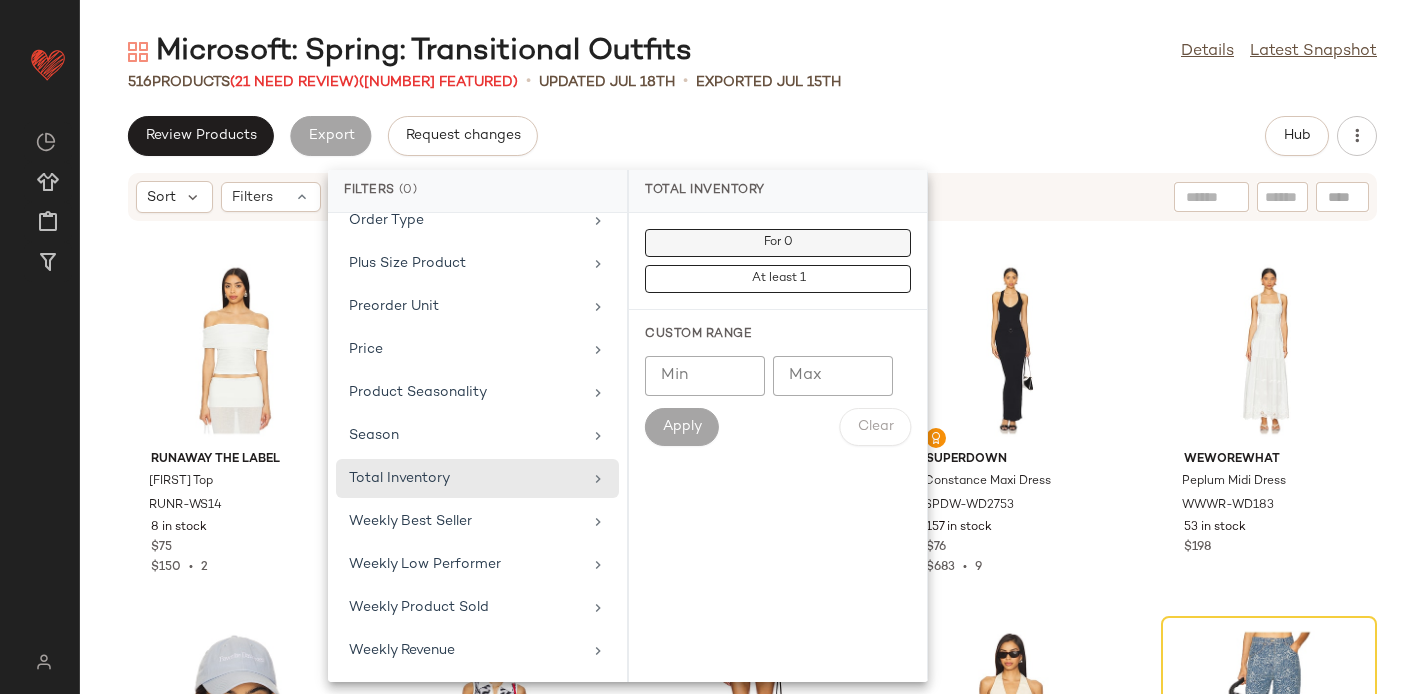 click on "For 0" 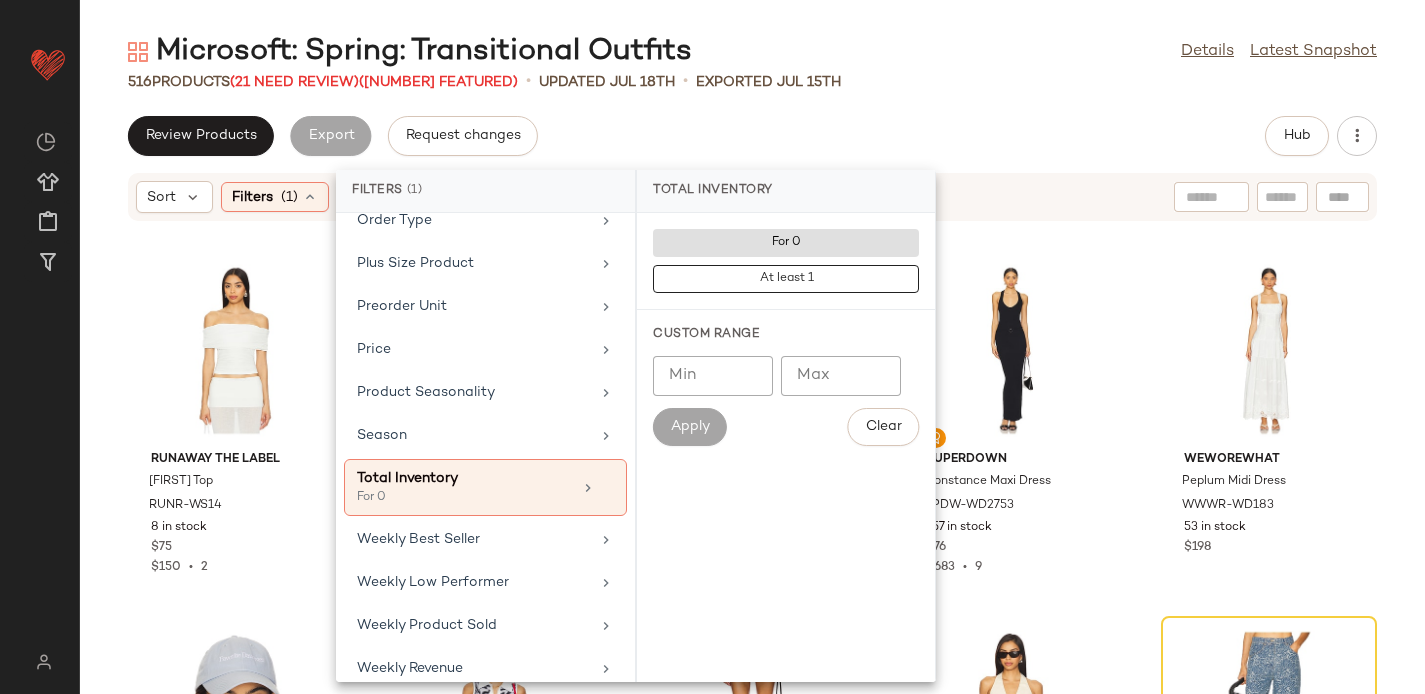 click on "Microsoft: Spring: Transitional Outfits  Details   Latest Snapshot" 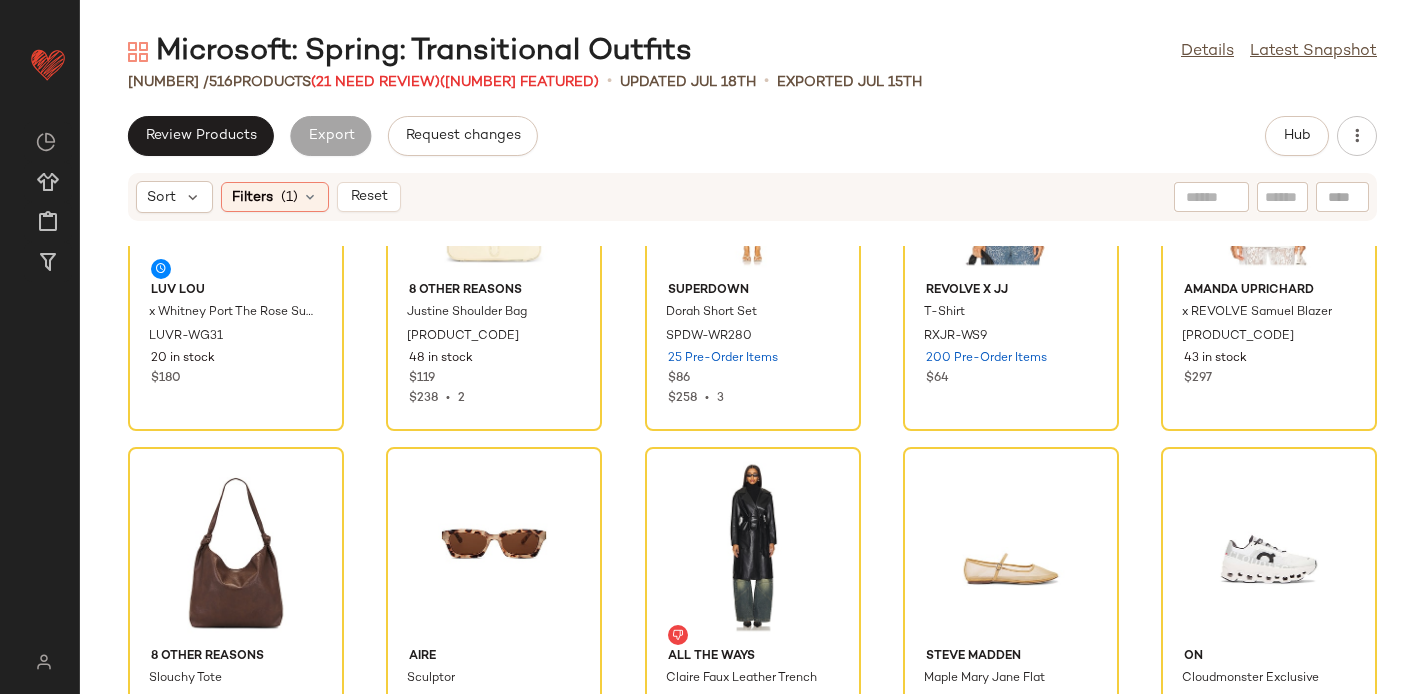 scroll, scrollTop: 0, scrollLeft: 0, axis: both 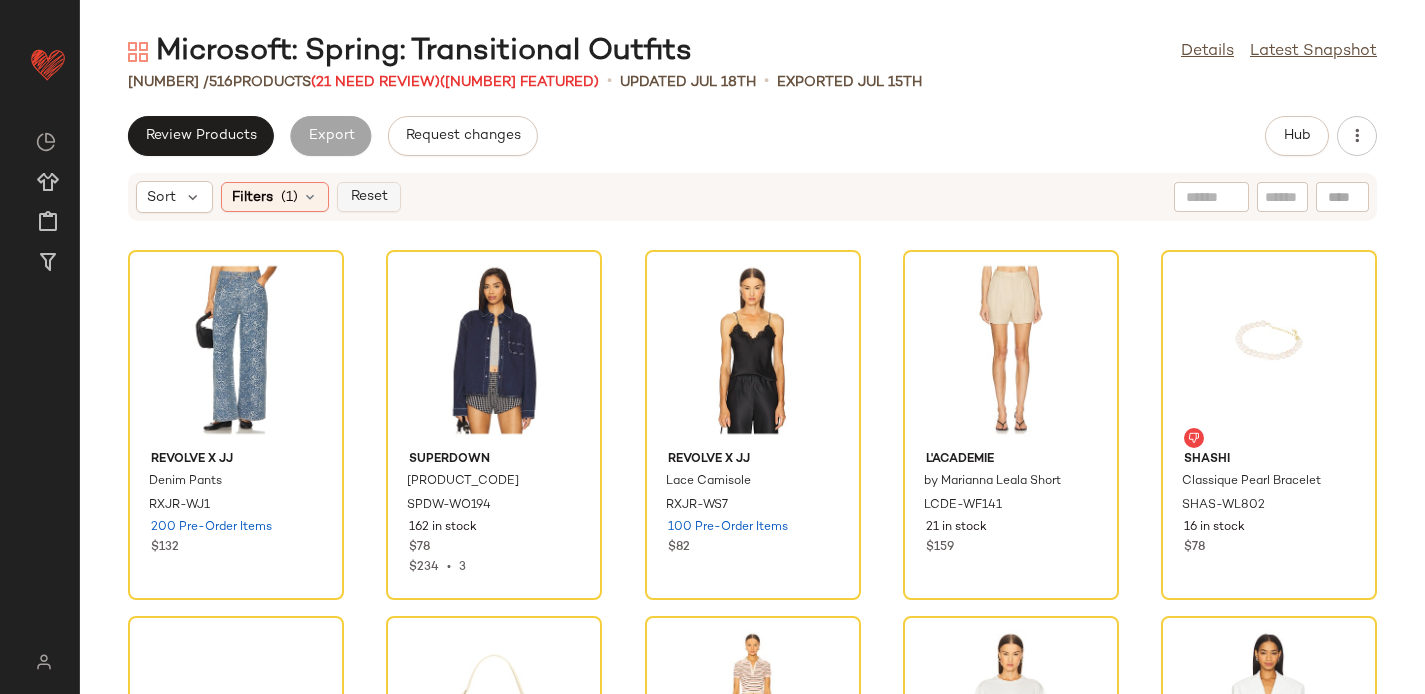 click on "Reset" 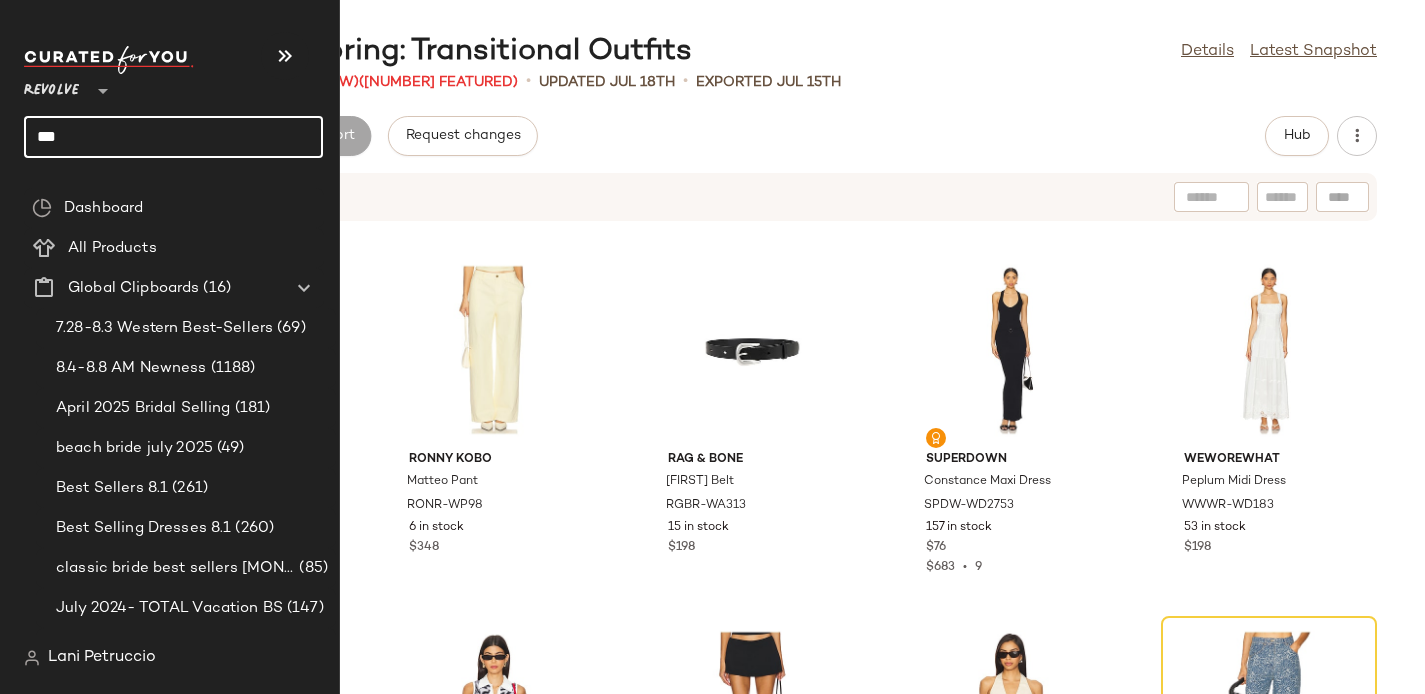 click on "***" 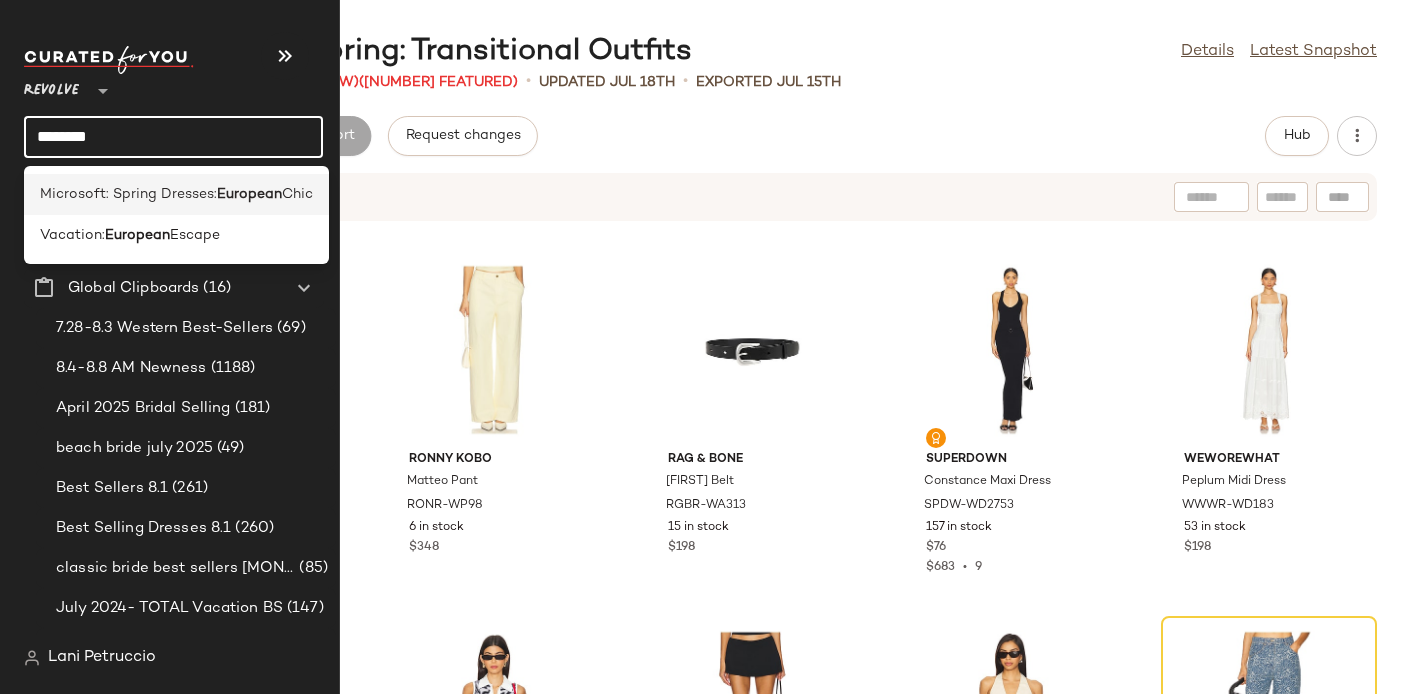 click on "Microsoft: Spring Dresses:" at bounding box center (128, 194) 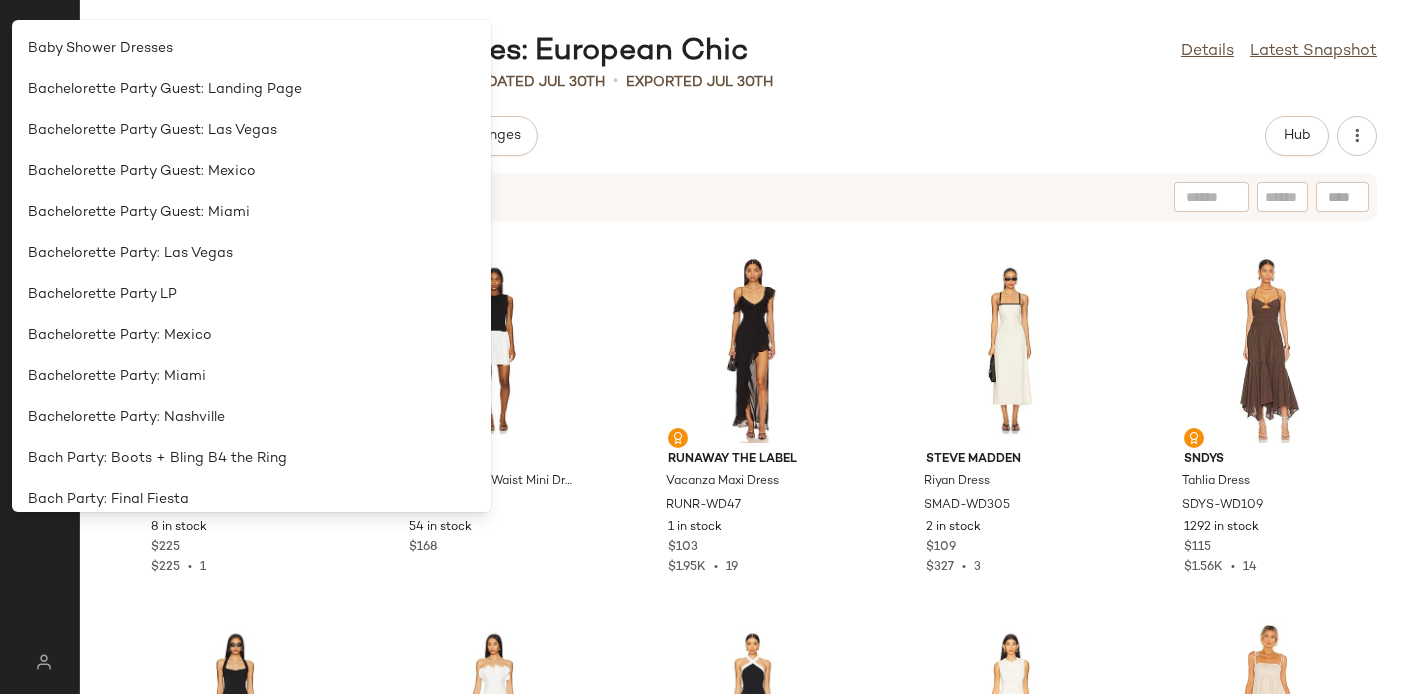 click on "EAVES Imani Maxi Dress EAVR-WD12 8 in stock $225 $225  •  1 PISTOLA Adrienne Drop Waist Mini Dress PSTL-WD43 54 in stock $168 Runaway The Label Vacanza Maxi Dress RUNR-WD47 1 in stock $103 $1.95K  •  19 Steve Madden Riyan Dress SMAD-WD305 2 in stock $109 $327  •  3 SNDYS Tahlia Dress SDYS-WD109 1292 in stock $115 $1.56K  •  14 ALL THE WAYS Thea Maxi Dress AAYR-WD142 185 in stock $74 $296  •  4 MORE TO COME Cristina Mini Dress MOTO-WD608 209 in stock $78 $546  •  7 superdown Laurien Cross Front Dress SPDW-WD2730 180 in stock $88 $352  •  4 ASTR the Label Dilone Dress ASTR-WD680 6 in stock $138 $248  •  2 MAJORELLE Lucy Mini Dress MALR-WD940 8 in stock $148 $148  •  1 superdown Beatrice Drape Mini Dress SPDW-WD2754 221 Pre-Order Items $78 $858  •  11 Damson Madder Penelope Apron Dress DDER-WD9 1 in stock $105 LIONESS Original Sin Midi Dress LIOR-WD53 1579 in stock $81 $1.2K  •  15 Amanda Uprichard x REVOLVE Ivy Gown AMAN-WD2200 460 in stock $282 $1.86K  •  7 Amanda Uprichard AMAN-WD2287" 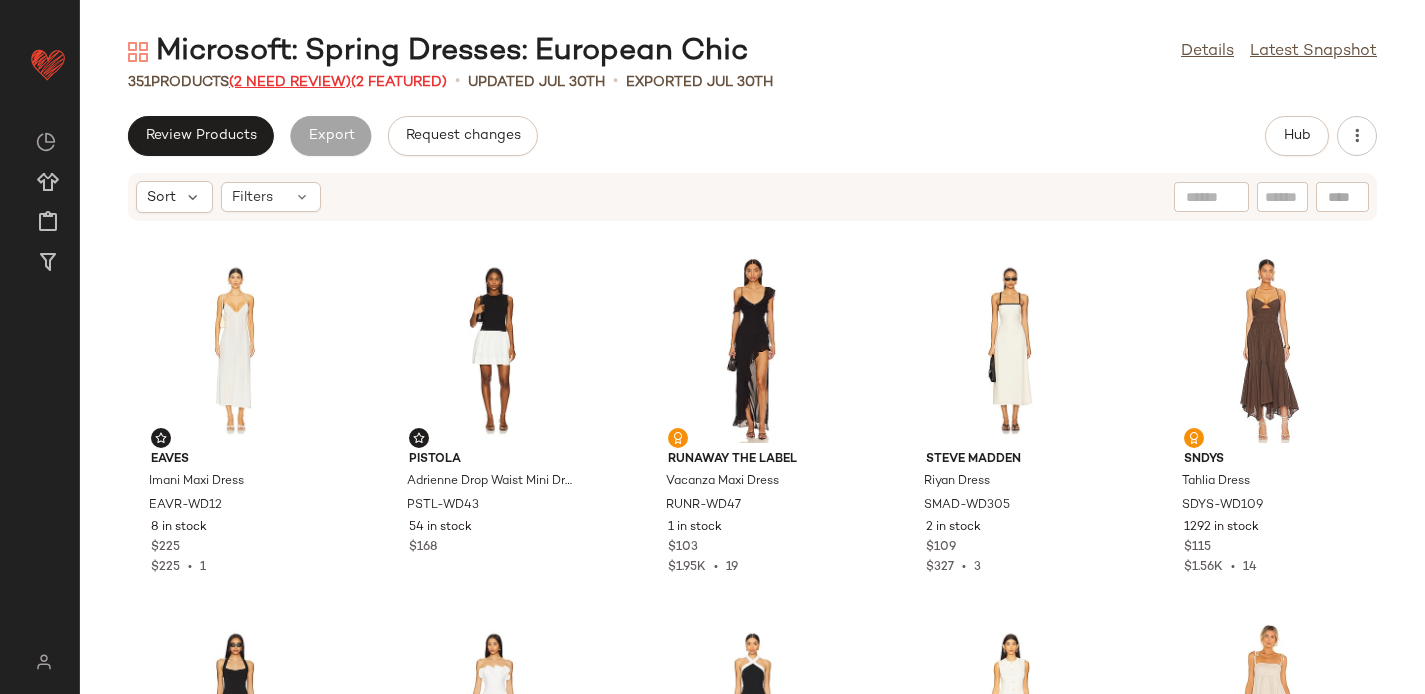 click on "(2 Need Review)" at bounding box center (290, 82) 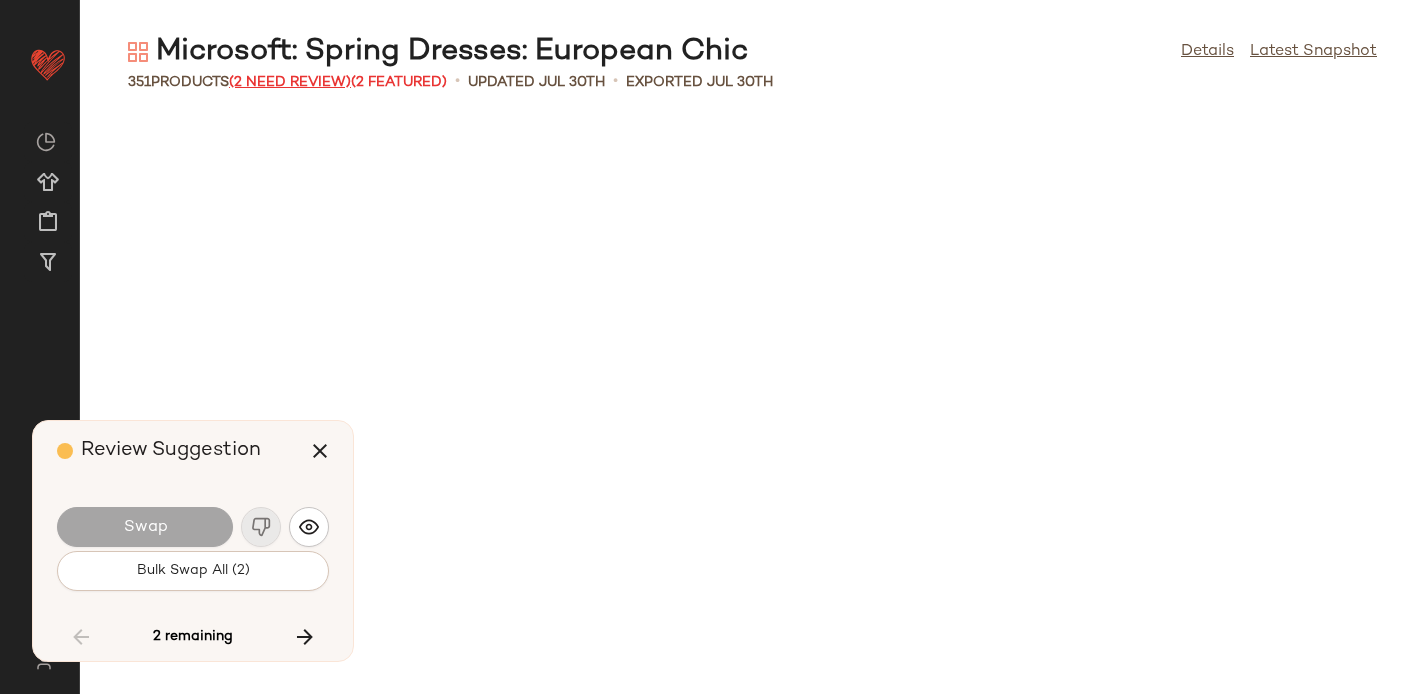 scroll, scrollTop: 6588, scrollLeft: 0, axis: vertical 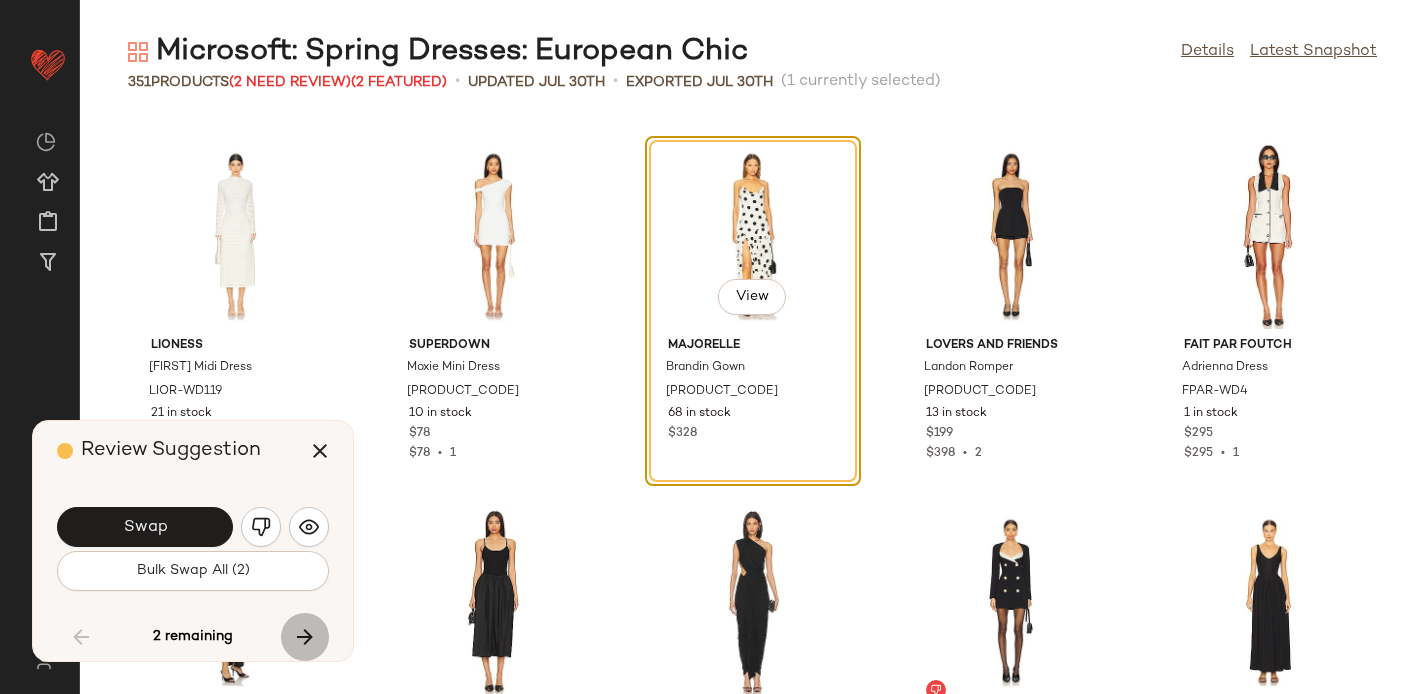 click at bounding box center [305, 637] 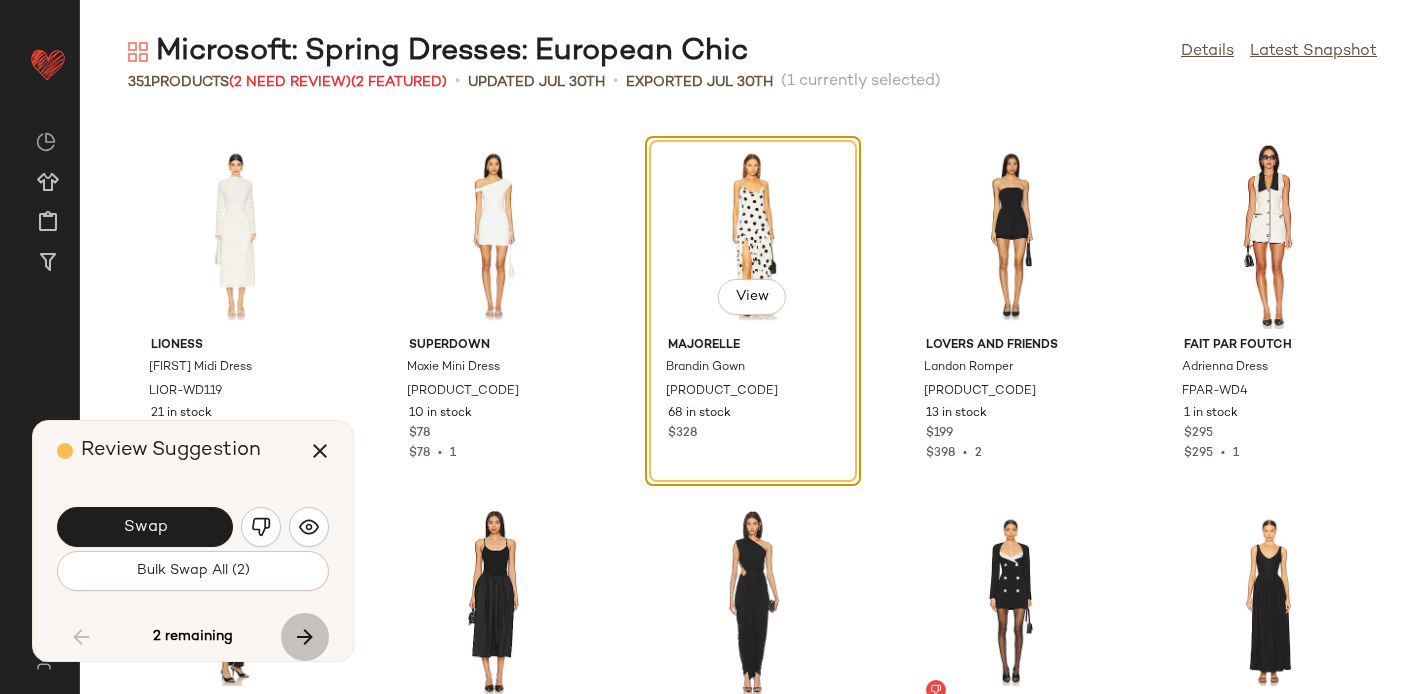scroll, scrollTop: 15006, scrollLeft: 0, axis: vertical 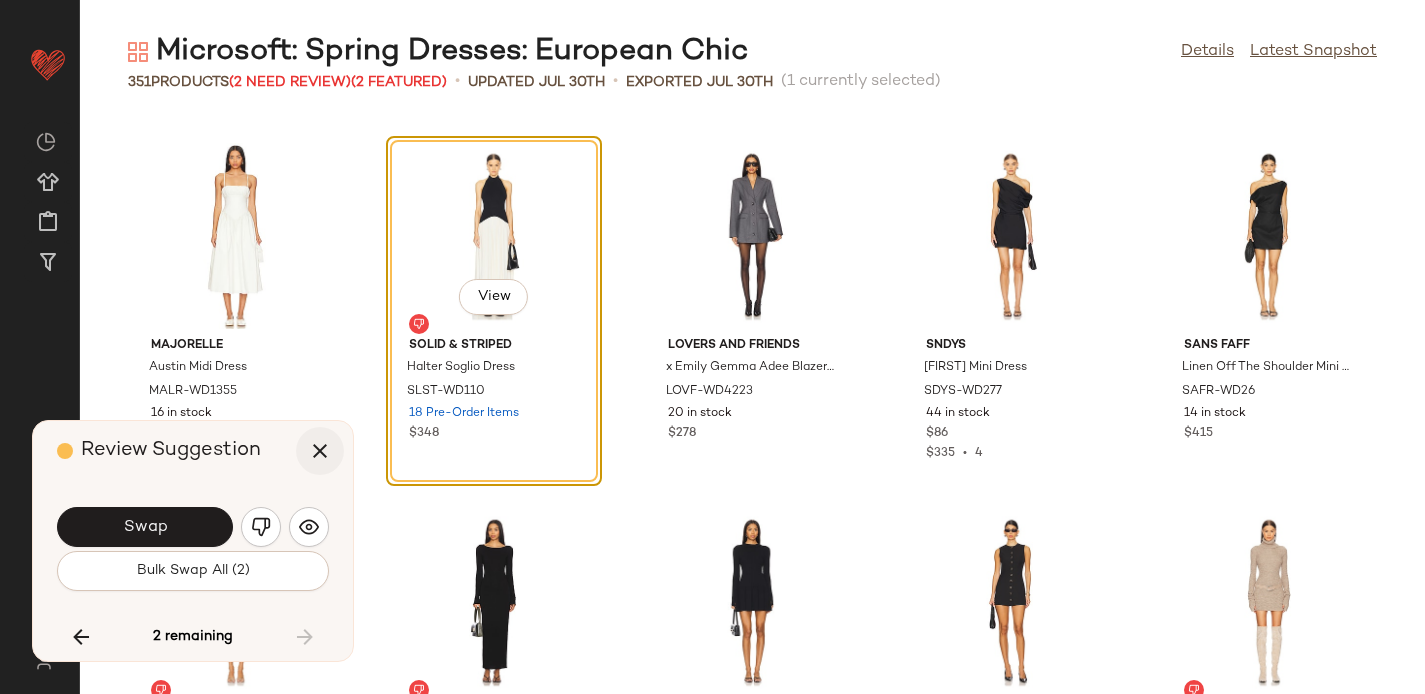 click at bounding box center (320, 451) 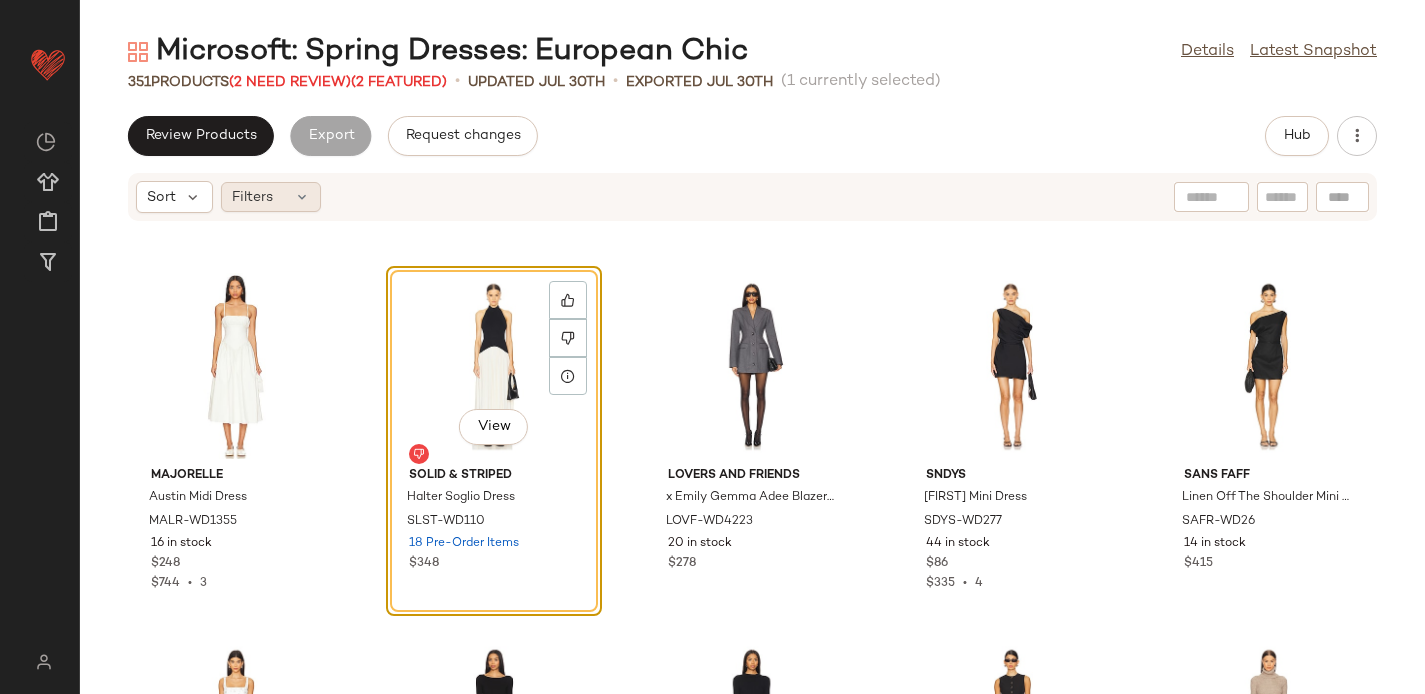 click on "Filters" 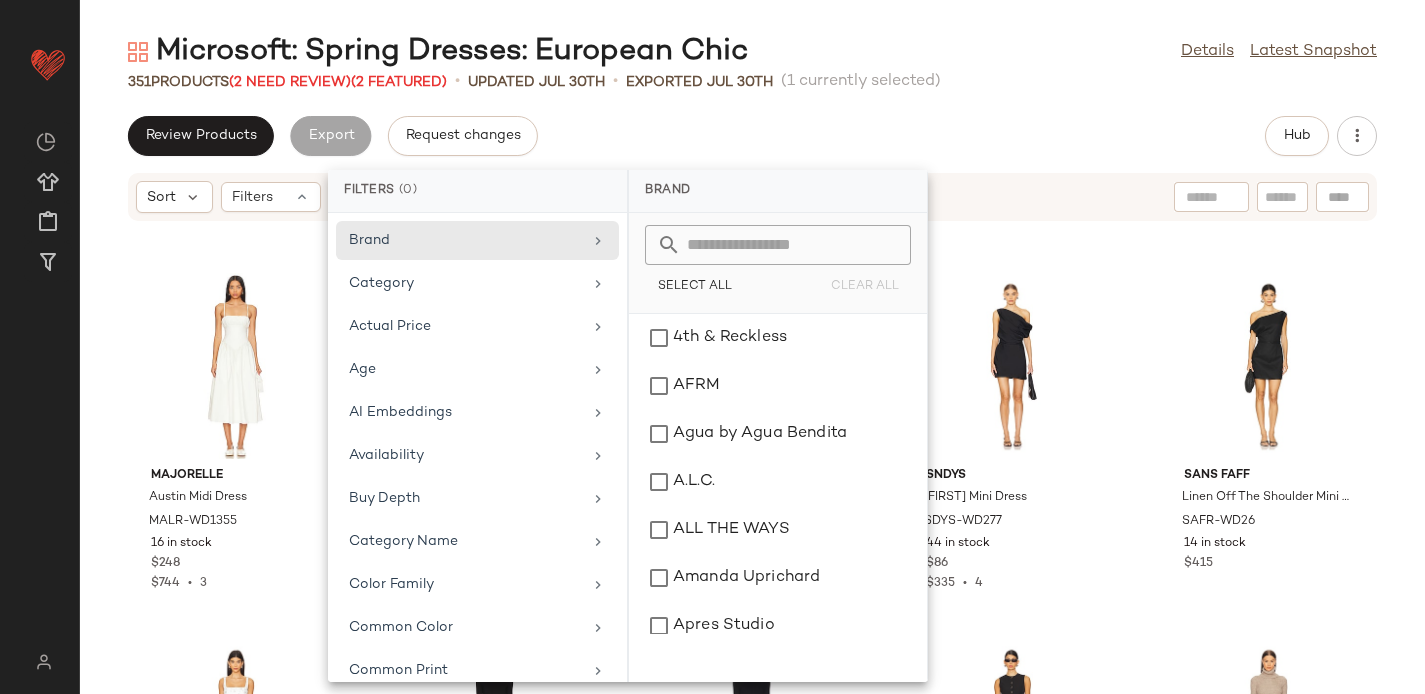 scroll, scrollTop: 923, scrollLeft: 0, axis: vertical 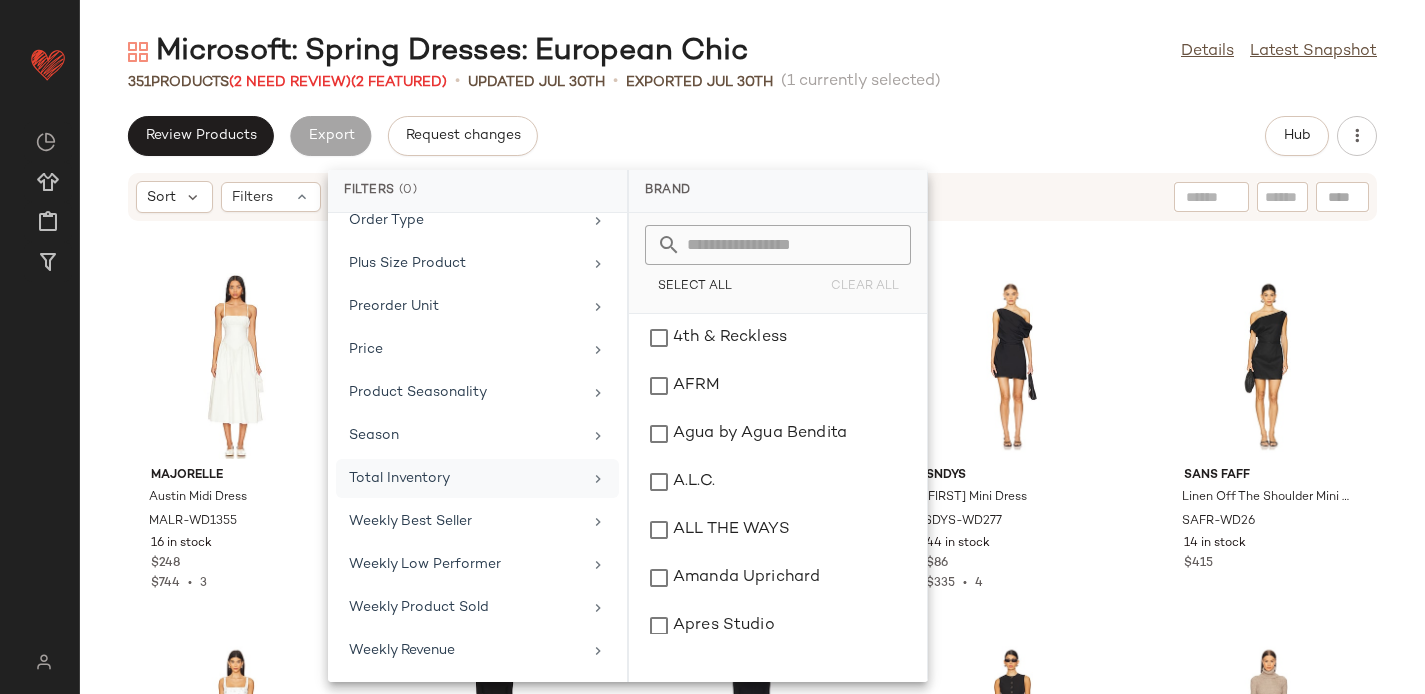 click on "Total Inventory" at bounding box center [465, 478] 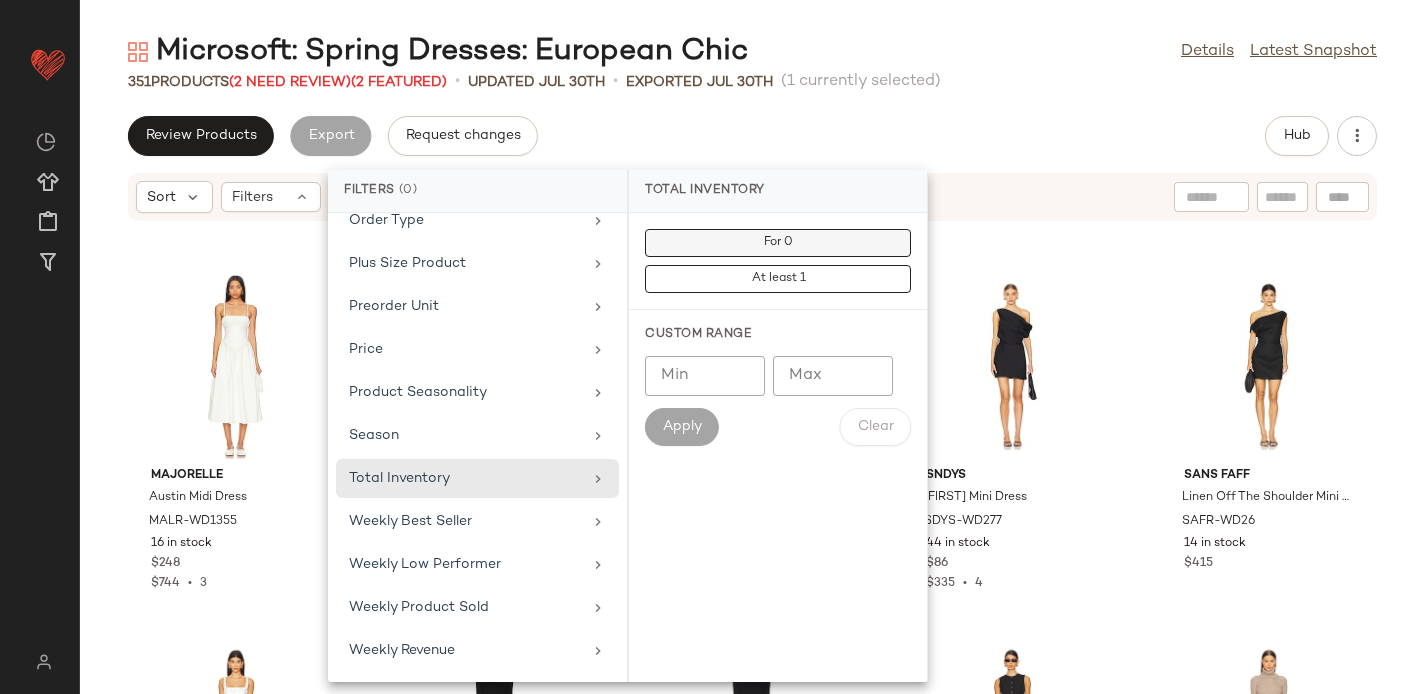 click on "For 0" 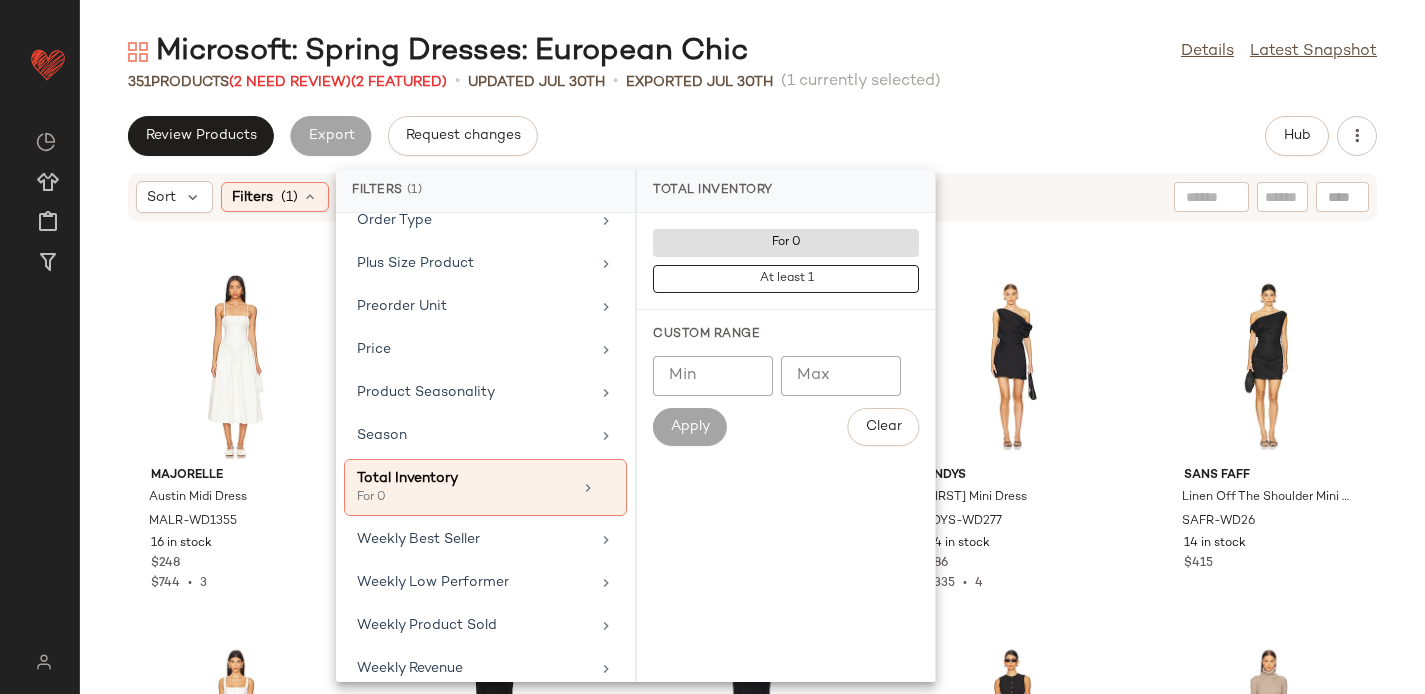 click on "Review Products   Export   Request changes   Hub" 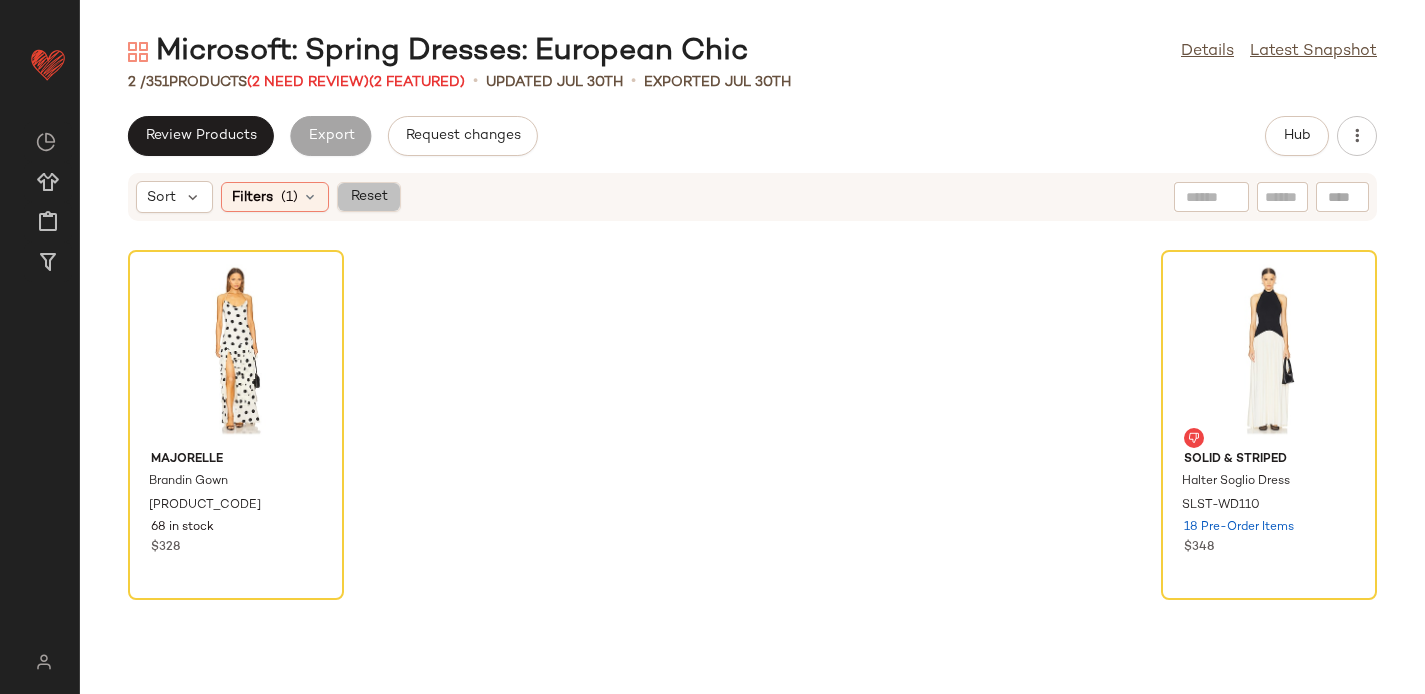click on "Reset" 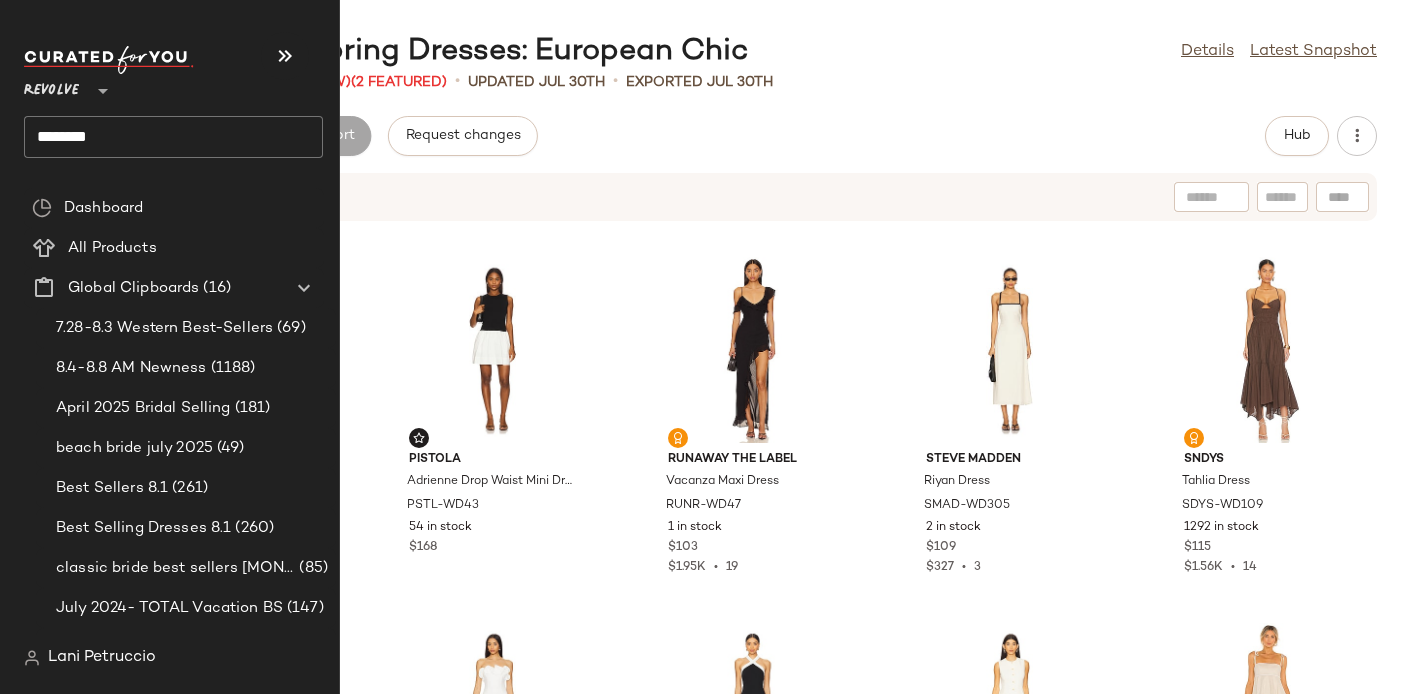 click on "********" 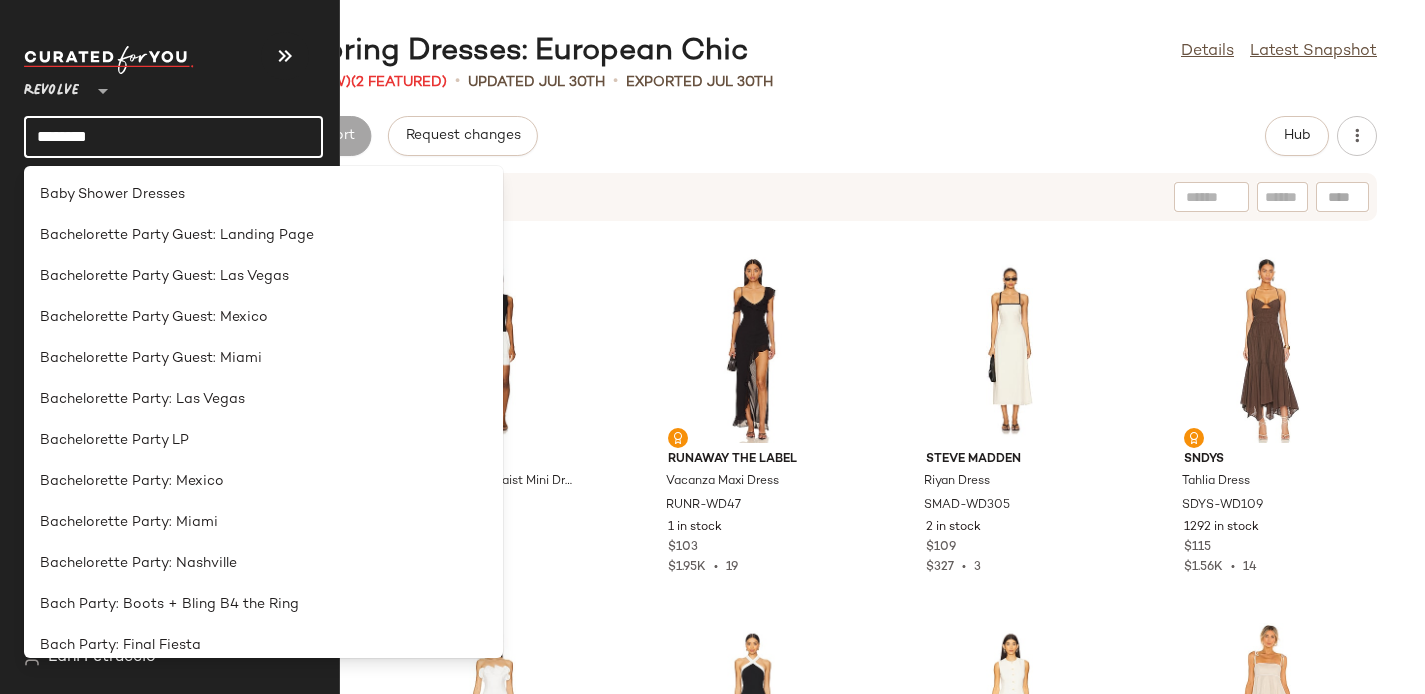 click on "********" 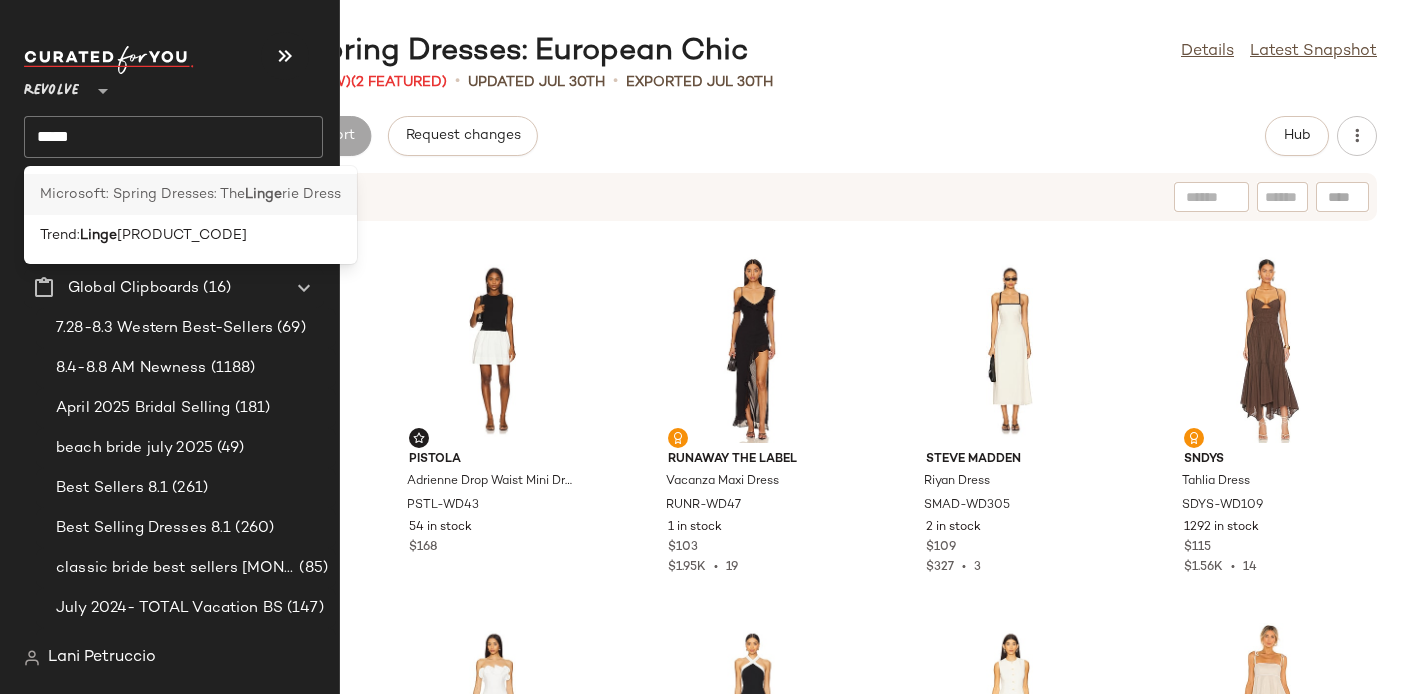 click on "Microsoft: Spring Dresses: The" at bounding box center (142, 194) 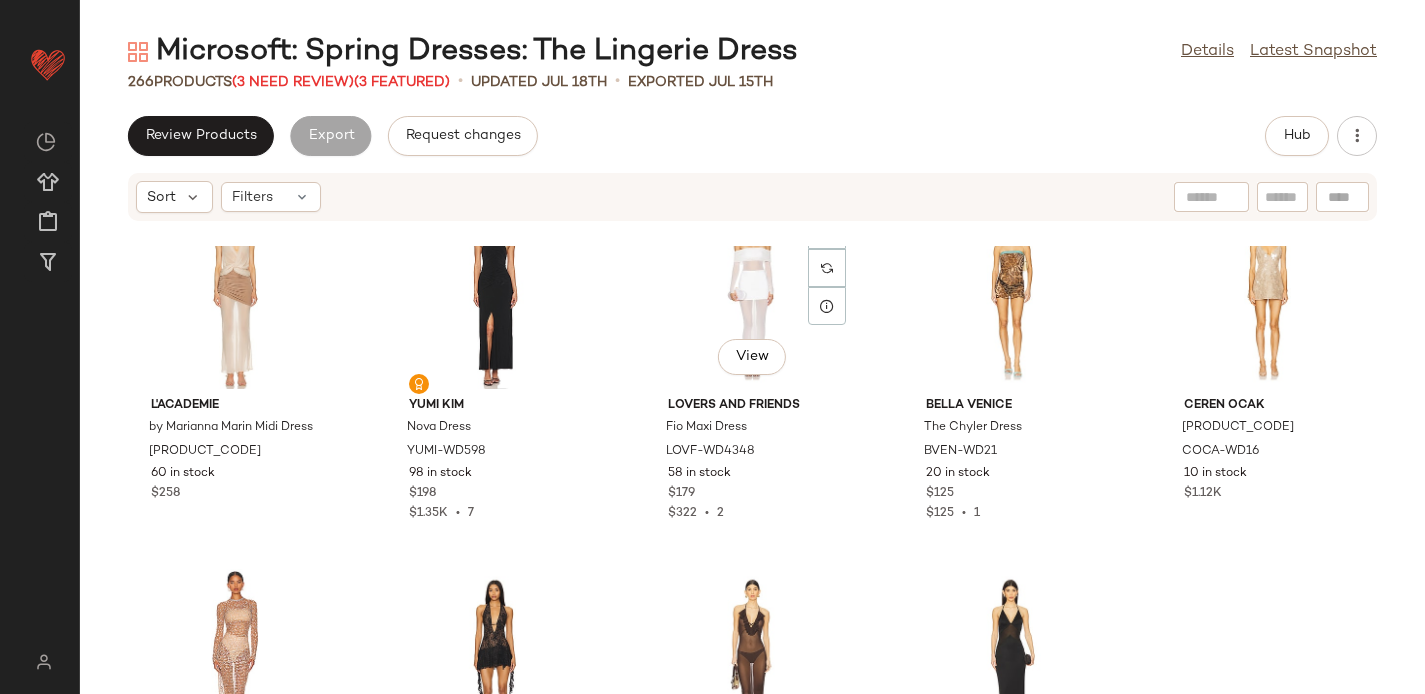 scroll, scrollTop: 3731, scrollLeft: 0, axis: vertical 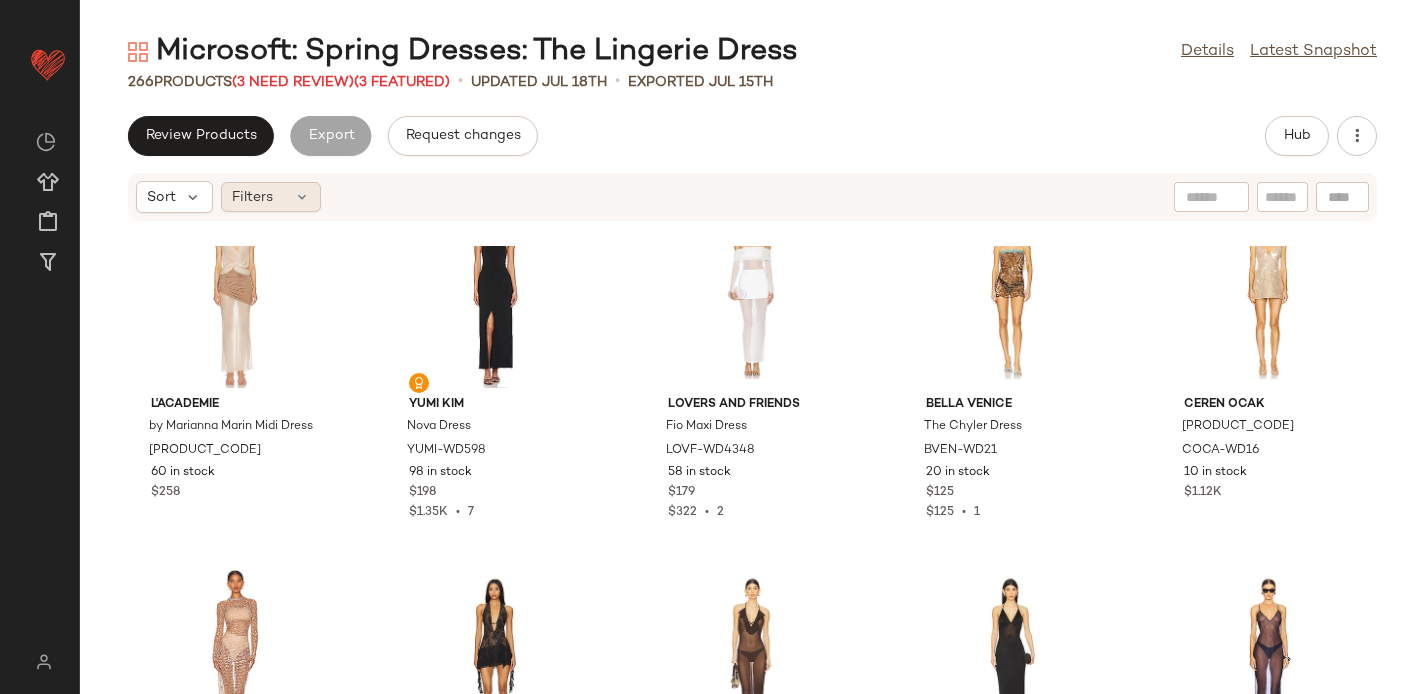 click on "Filters" 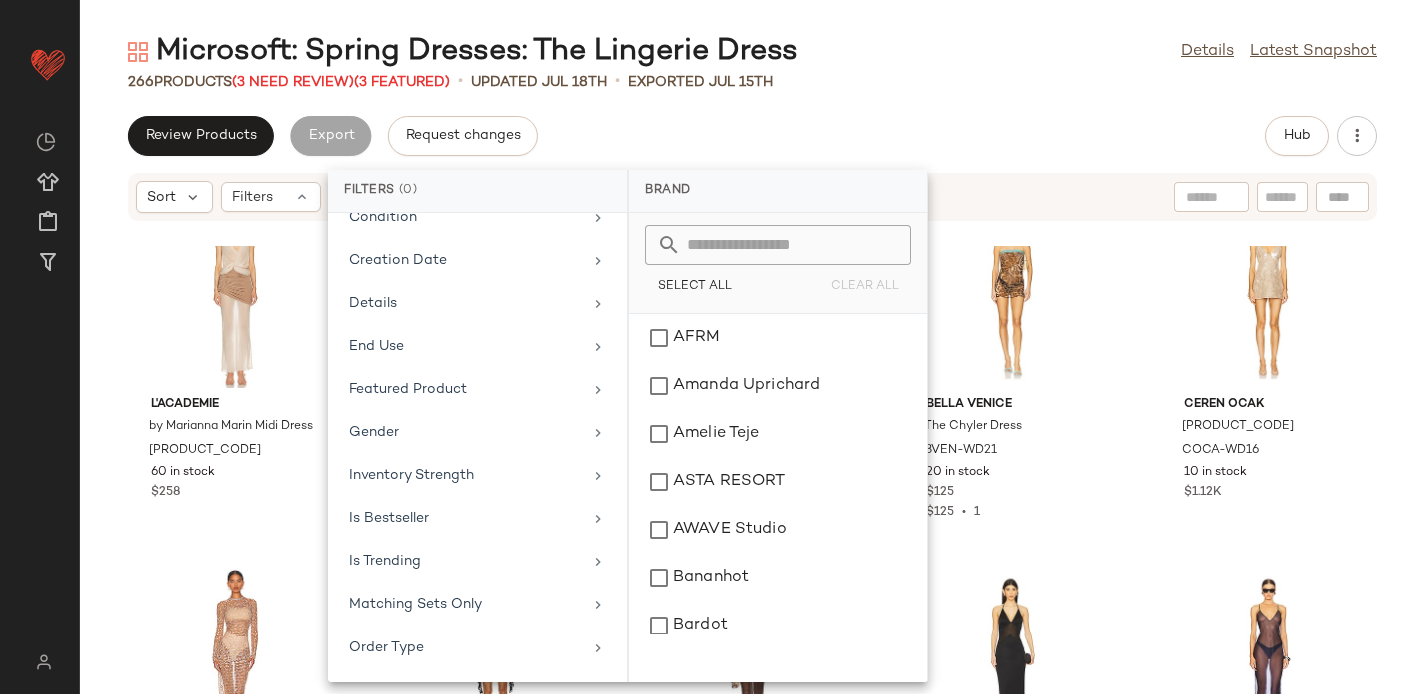 scroll, scrollTop: 923, scrollLeft: 0, axis: vertical 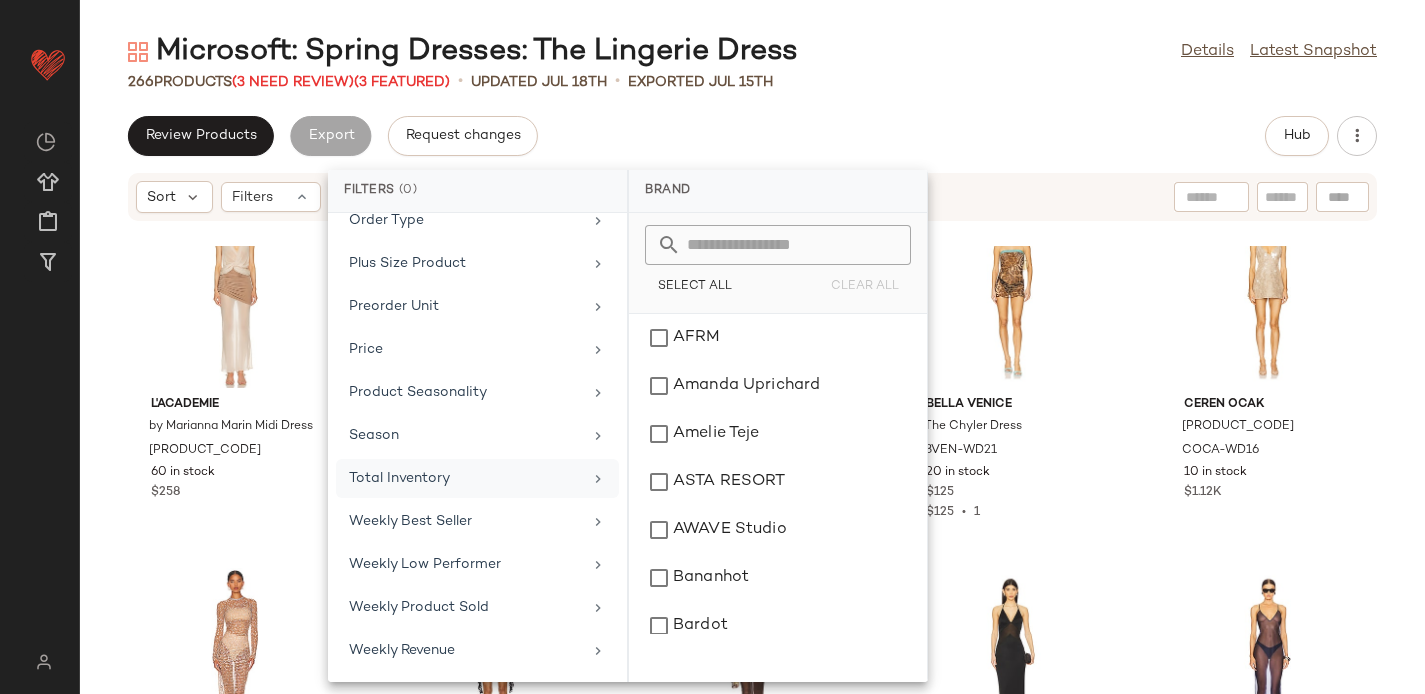 click on "Total Inventory" at bounding box center [465, 478] 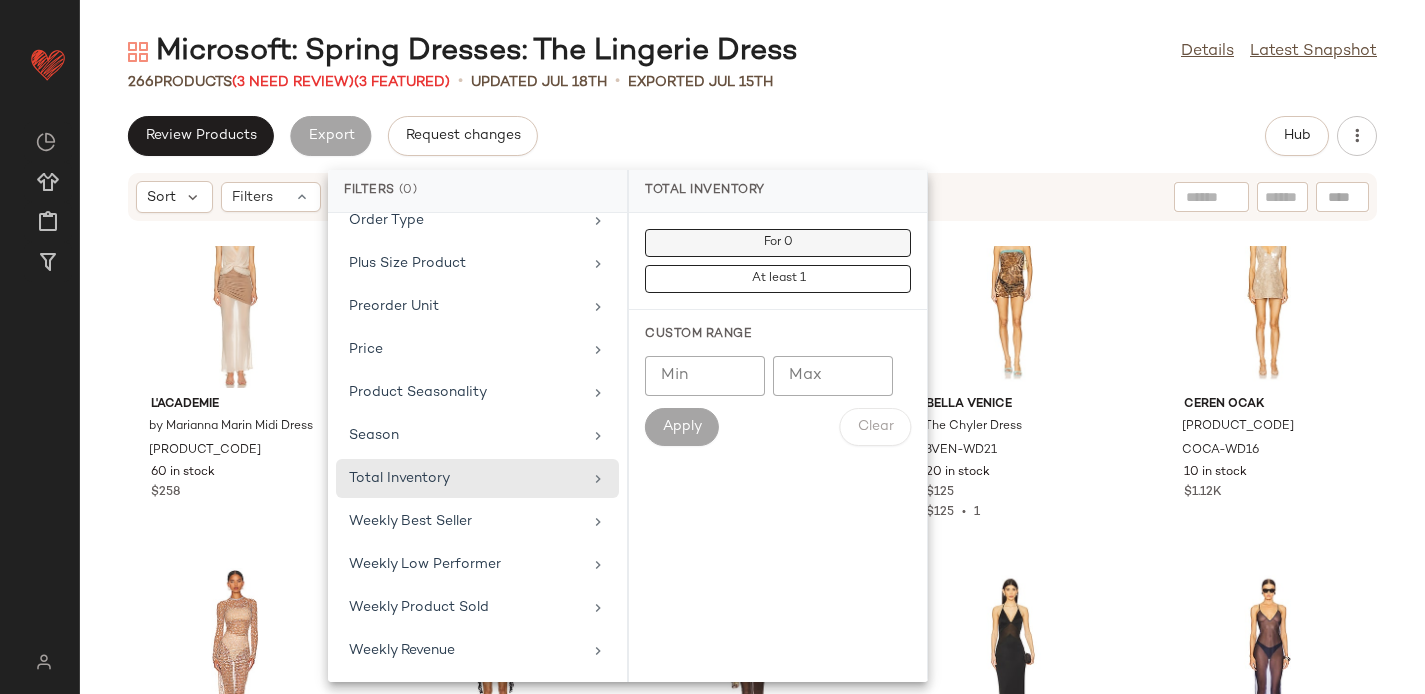 click on "For 0" 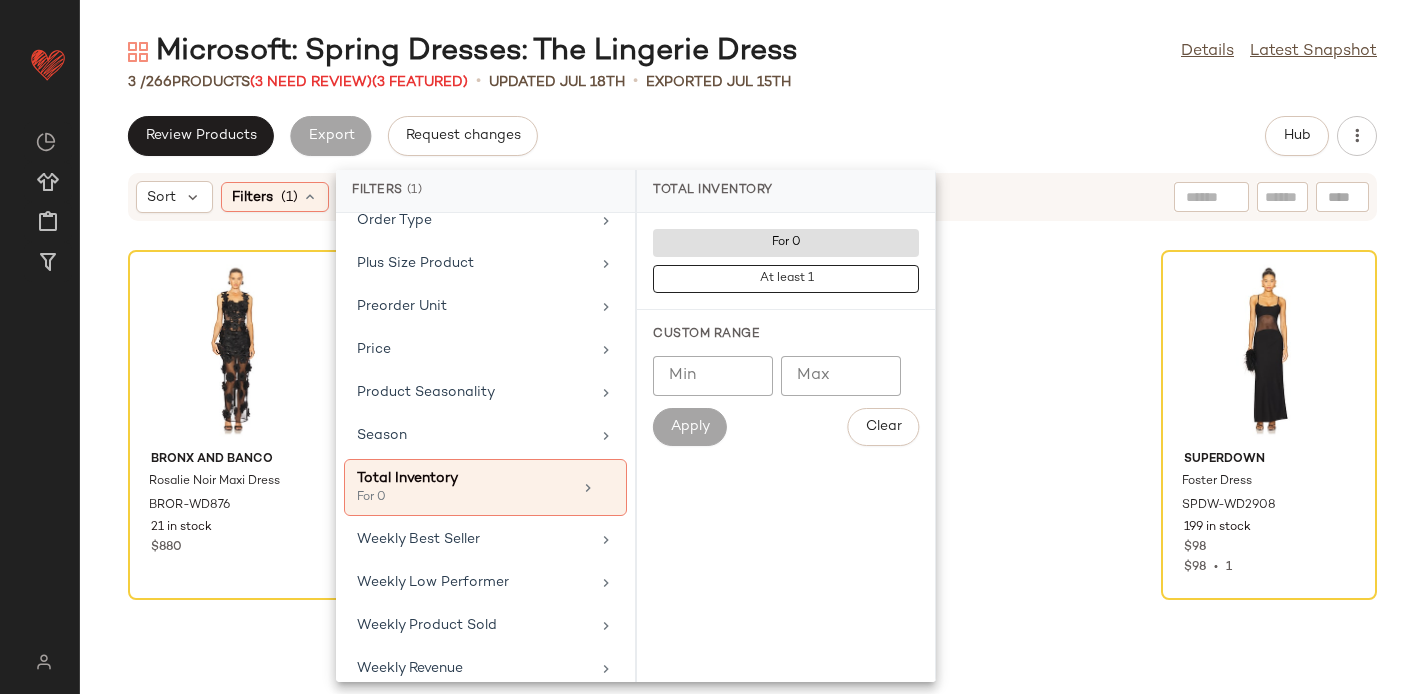 click on "Review Products   Export   Request changes   Hub" 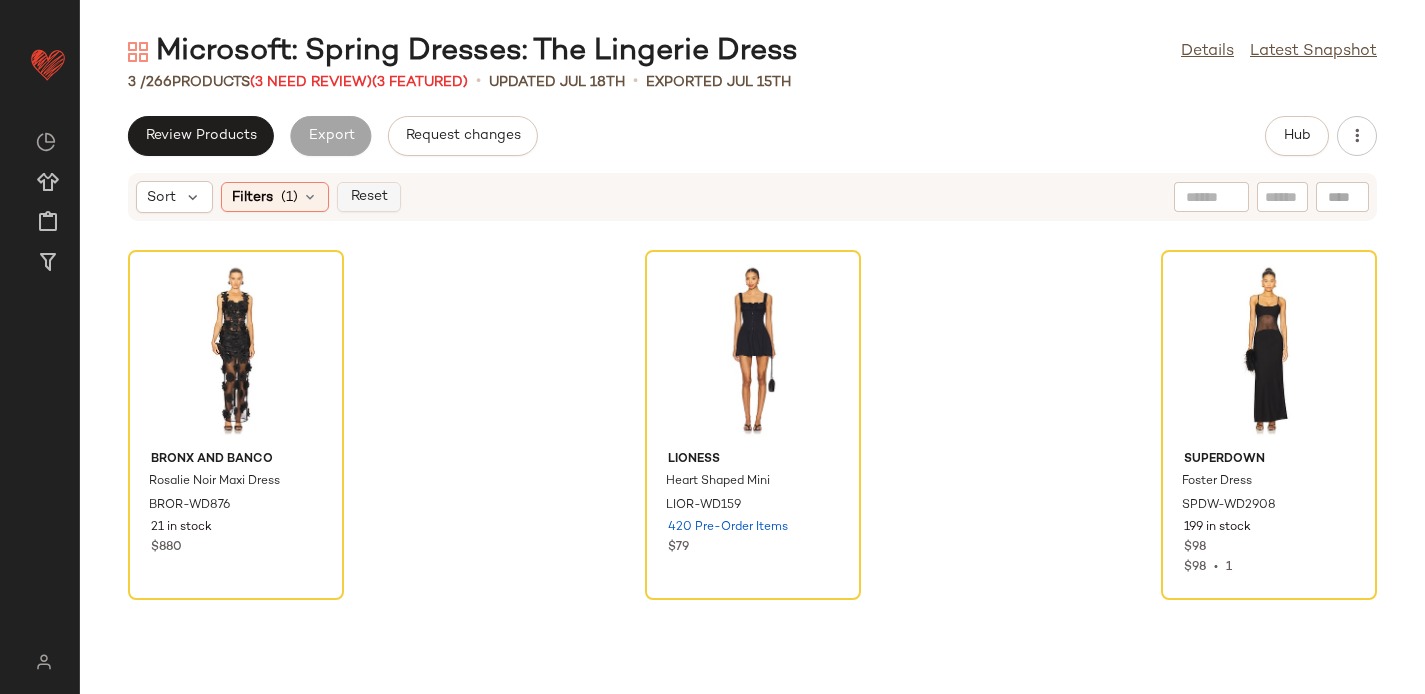 click on "Reset" 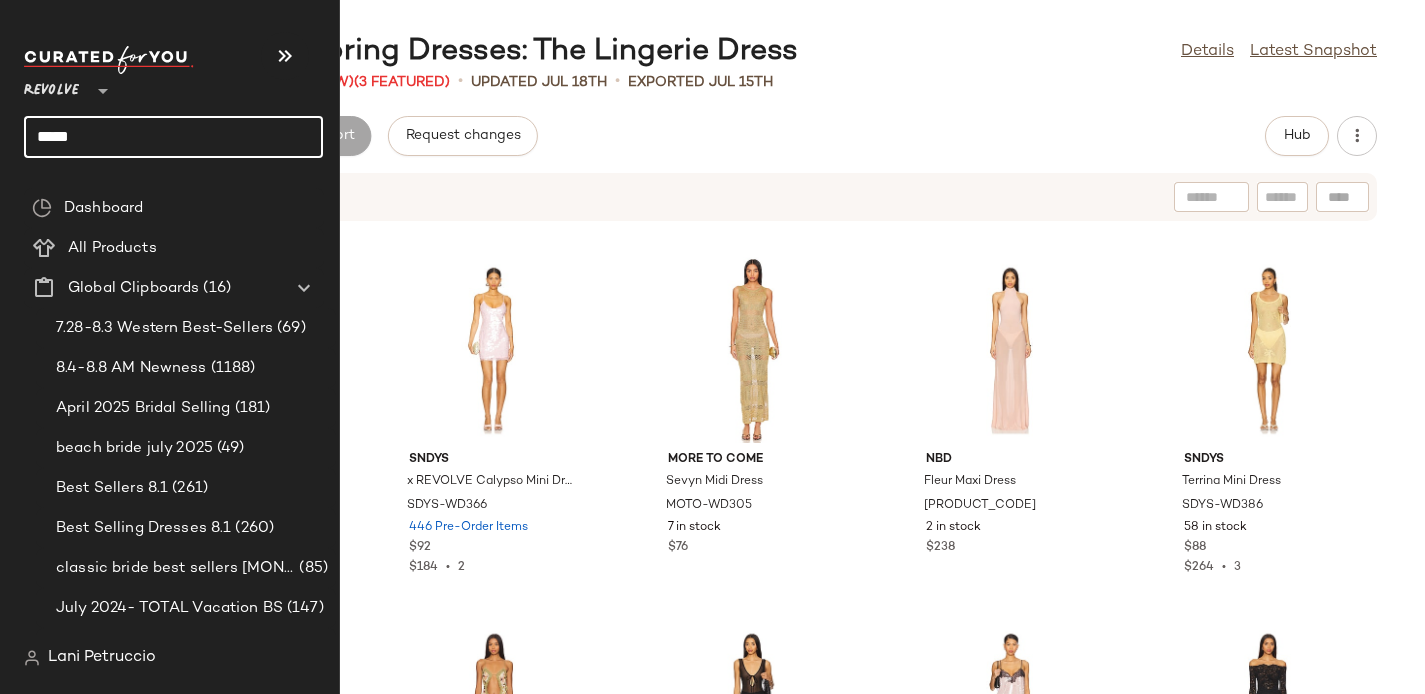 click on "*****" 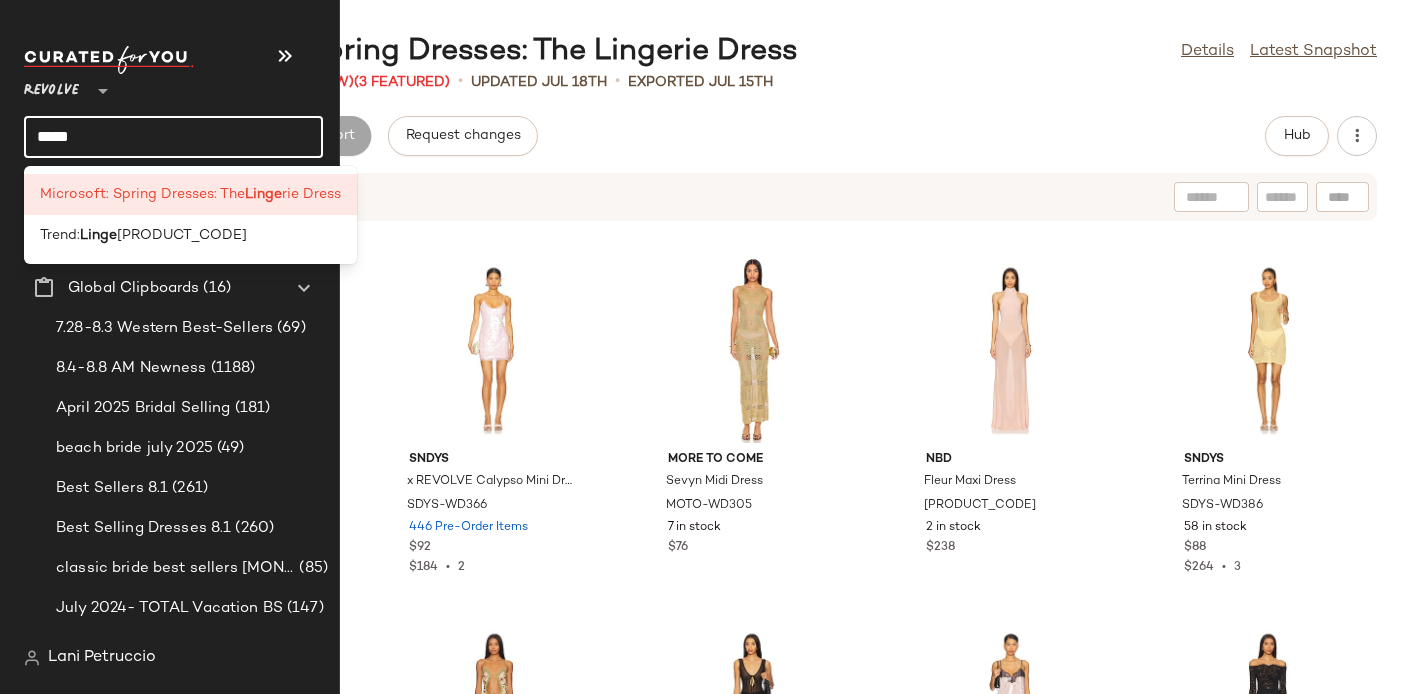 click on "*****" 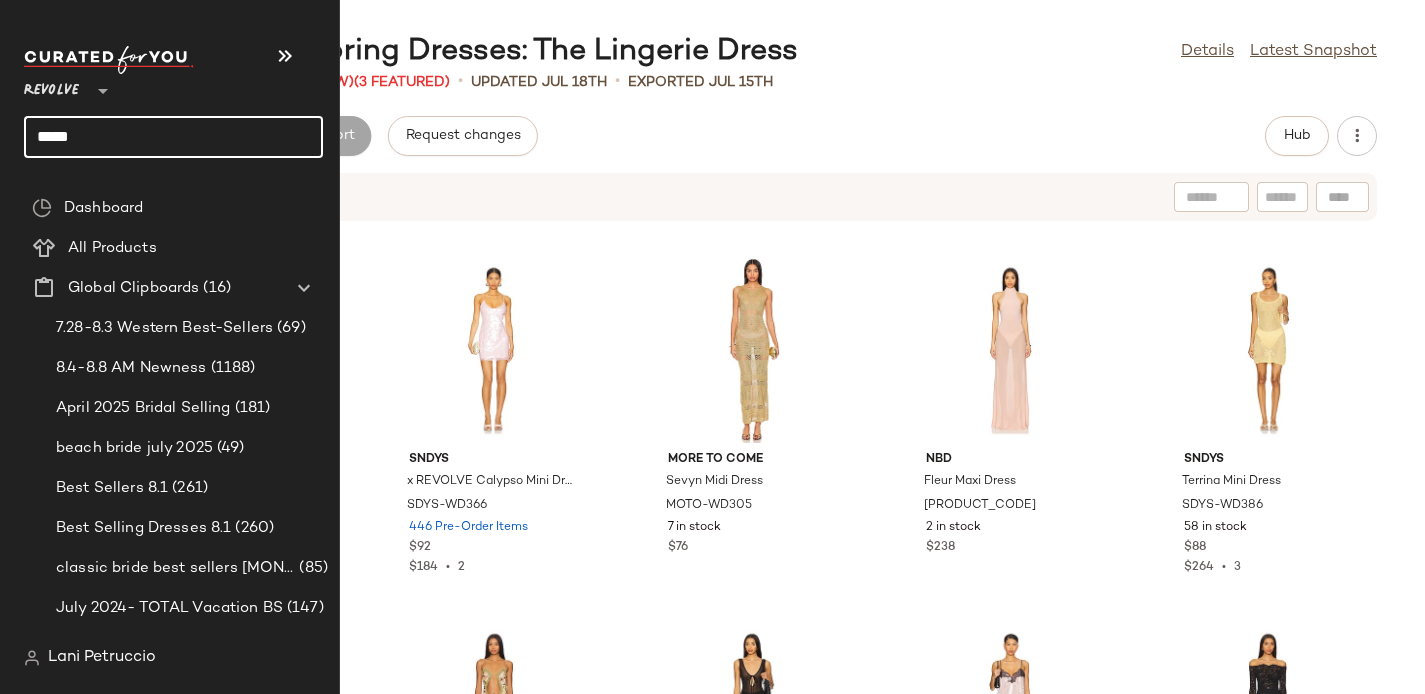 click on "*****" 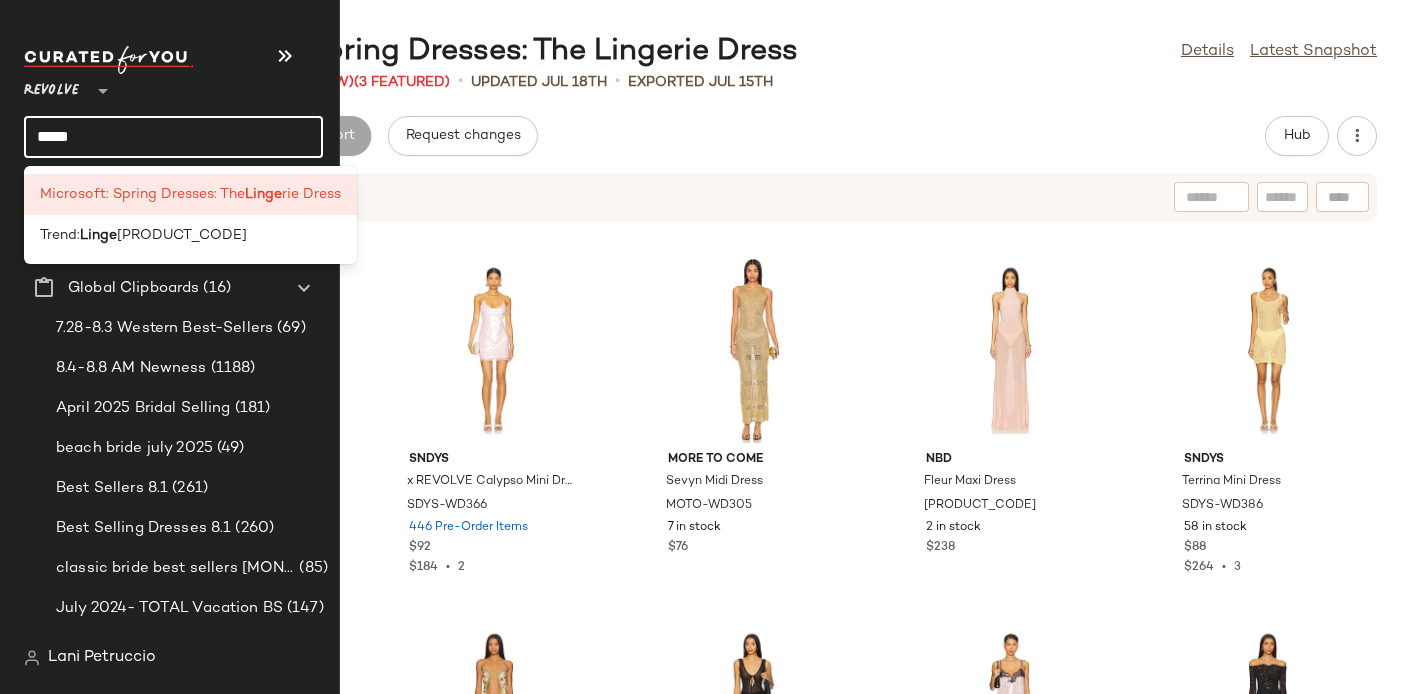 click on "*****" 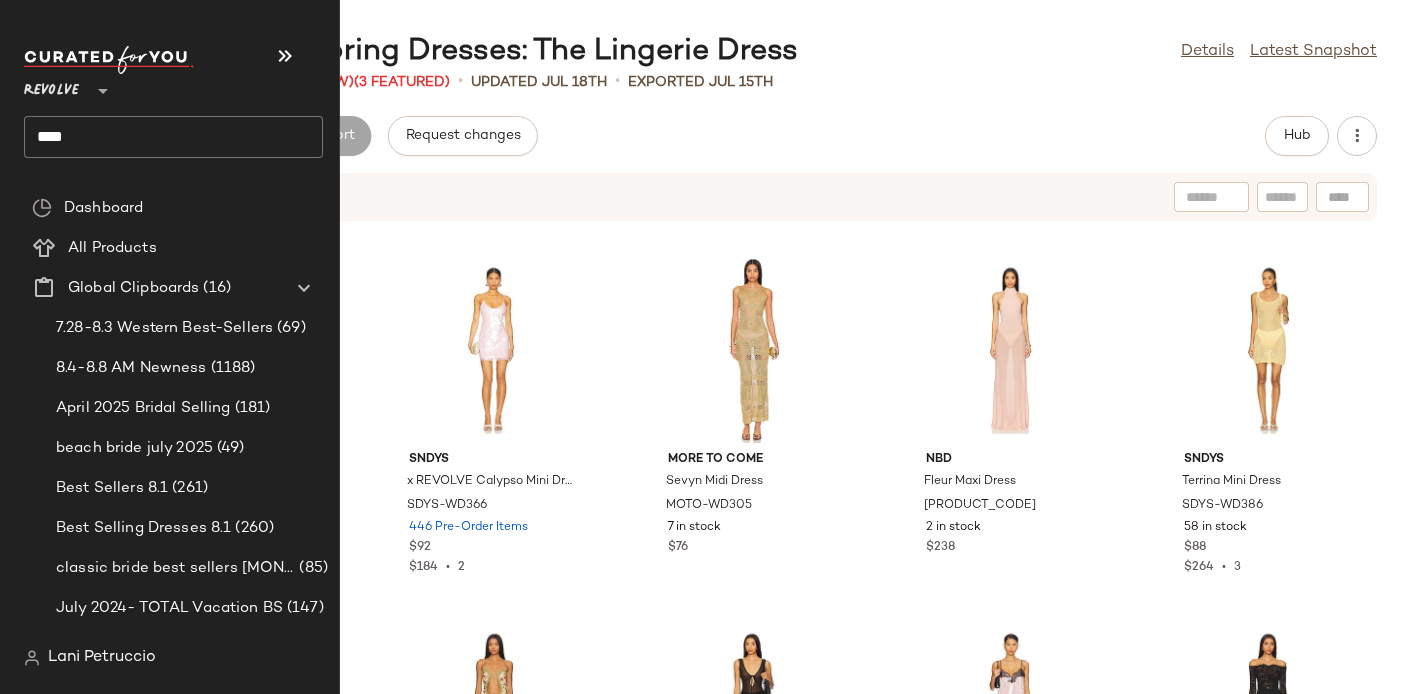 click on "****" 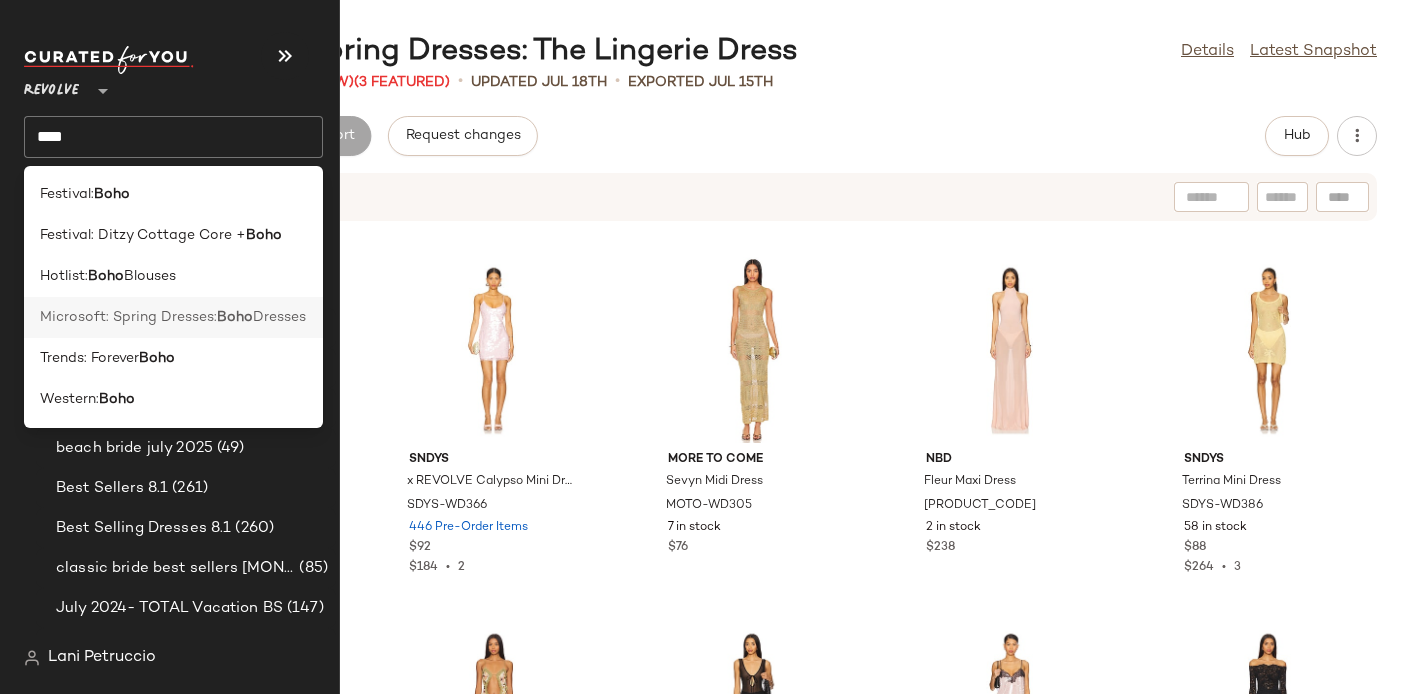 click on "Microsoft: Spring Dresses:" at bounding box center [128, 317] 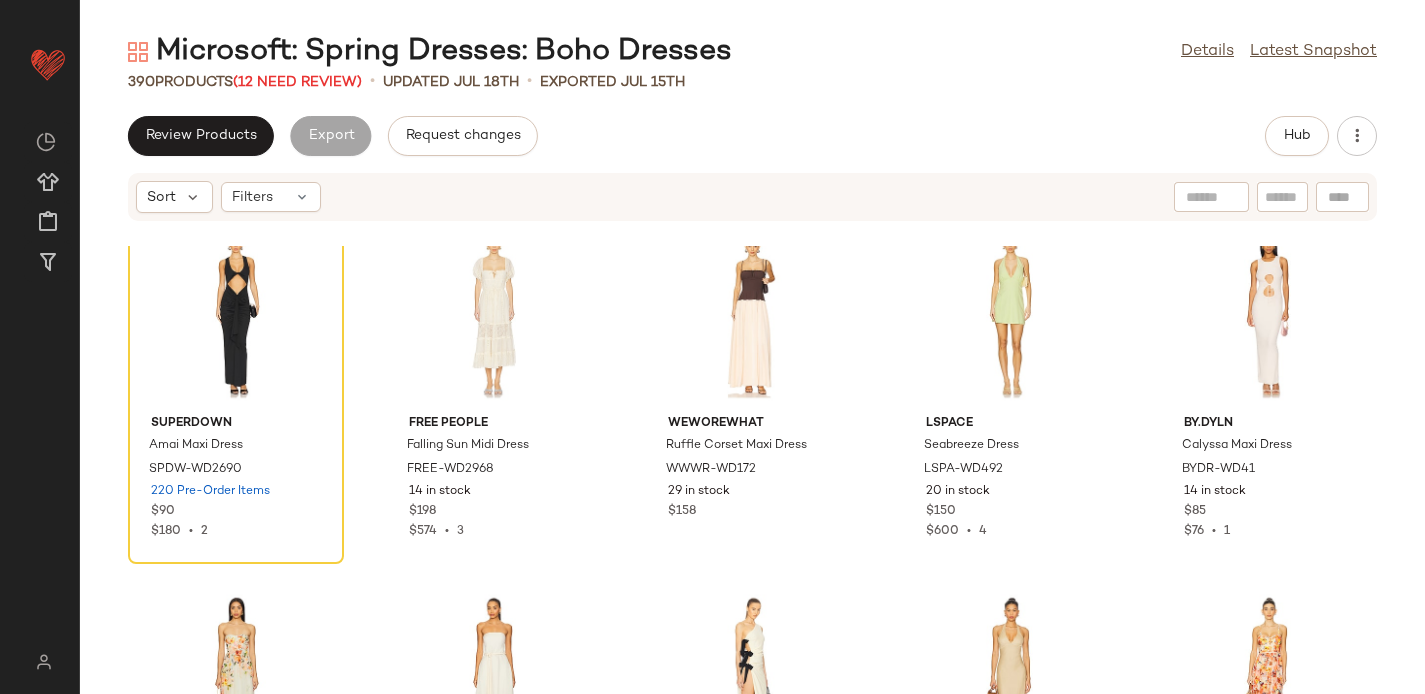 scroll, scrollTop: 1544, scrollLeft: 0, axis: vertical 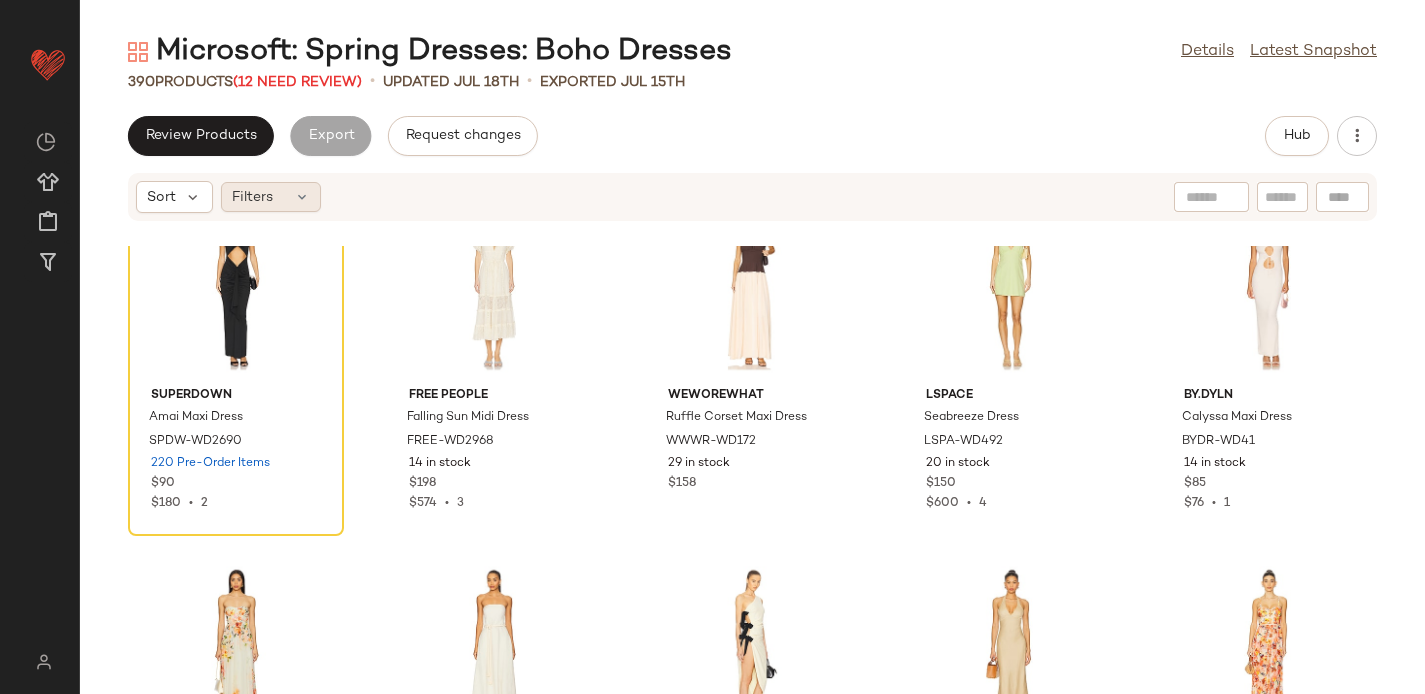 click on "Filters" 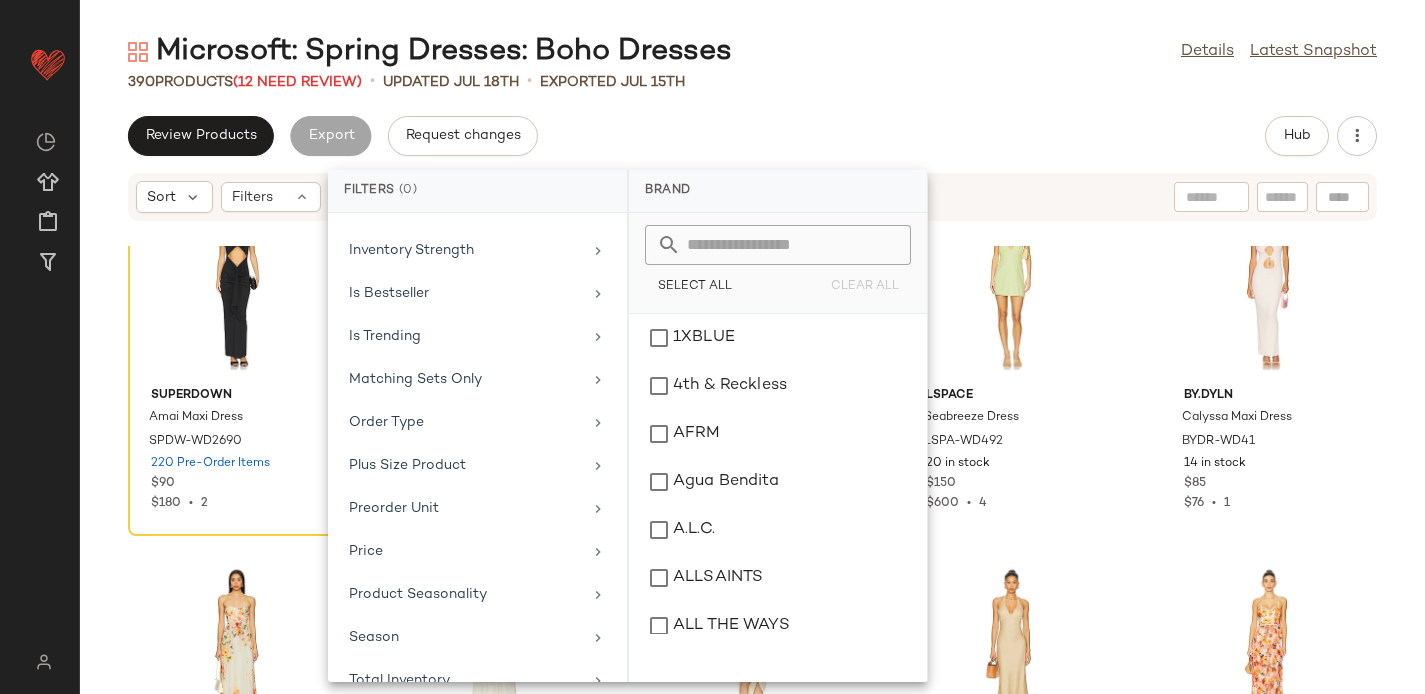 scroll, scrollTop: 923, scrollLeft: 0, axis: vertical 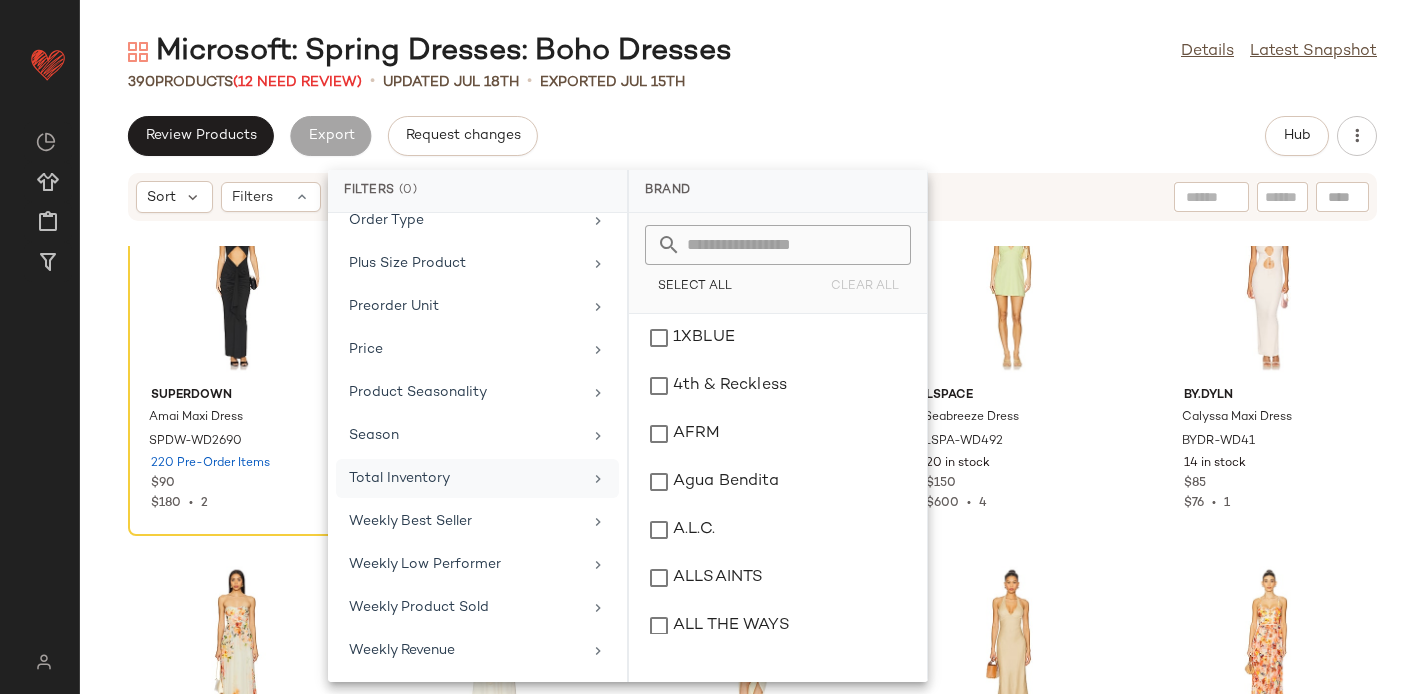 click on "Total Inventory" at bounding box center (465, 478) 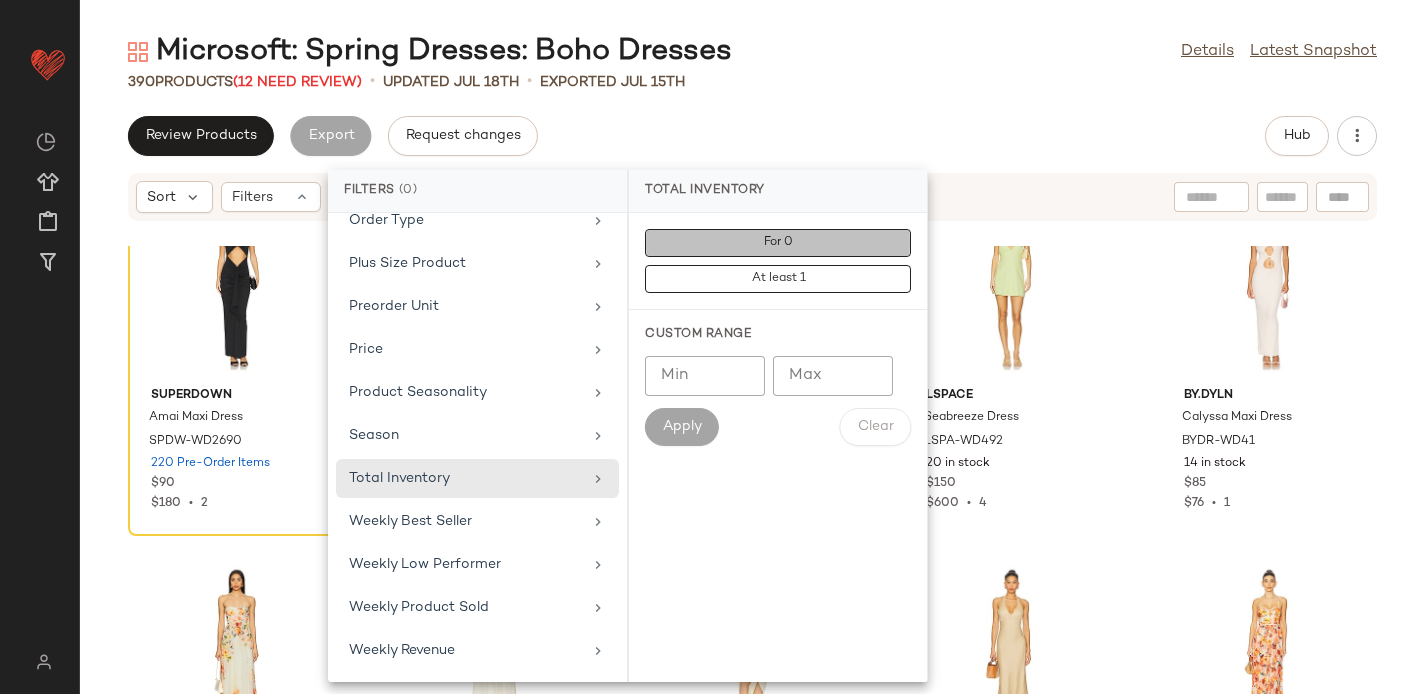click on "For 0" 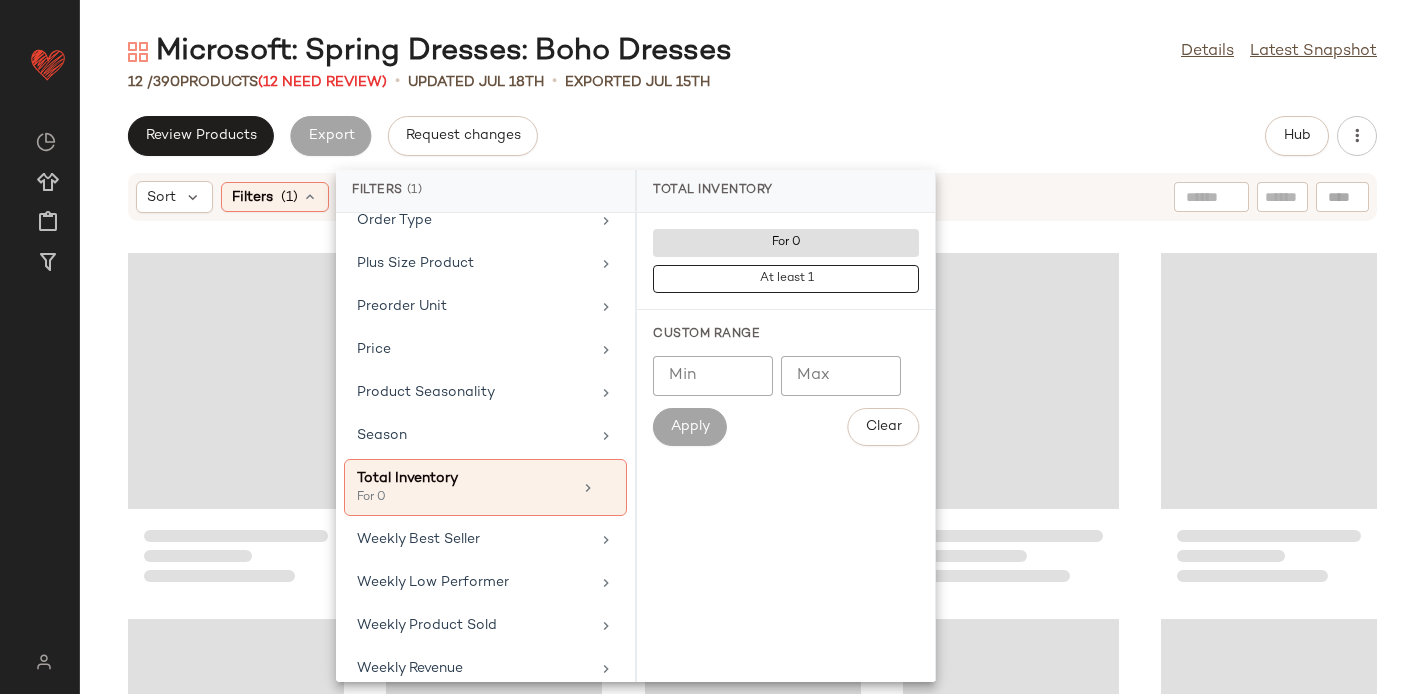 click on "Microsoft: Spring Dresses: Boho Dresses  Details   Latest Snapshot  12 /  390   Products   (12 Need Review)   •   updated Jul 18th  •  Exported Jul 15th  Review Products   Export   Request changes   Hub  Sort  Filters  (1)   Reset" at bounding box center (752, 363) 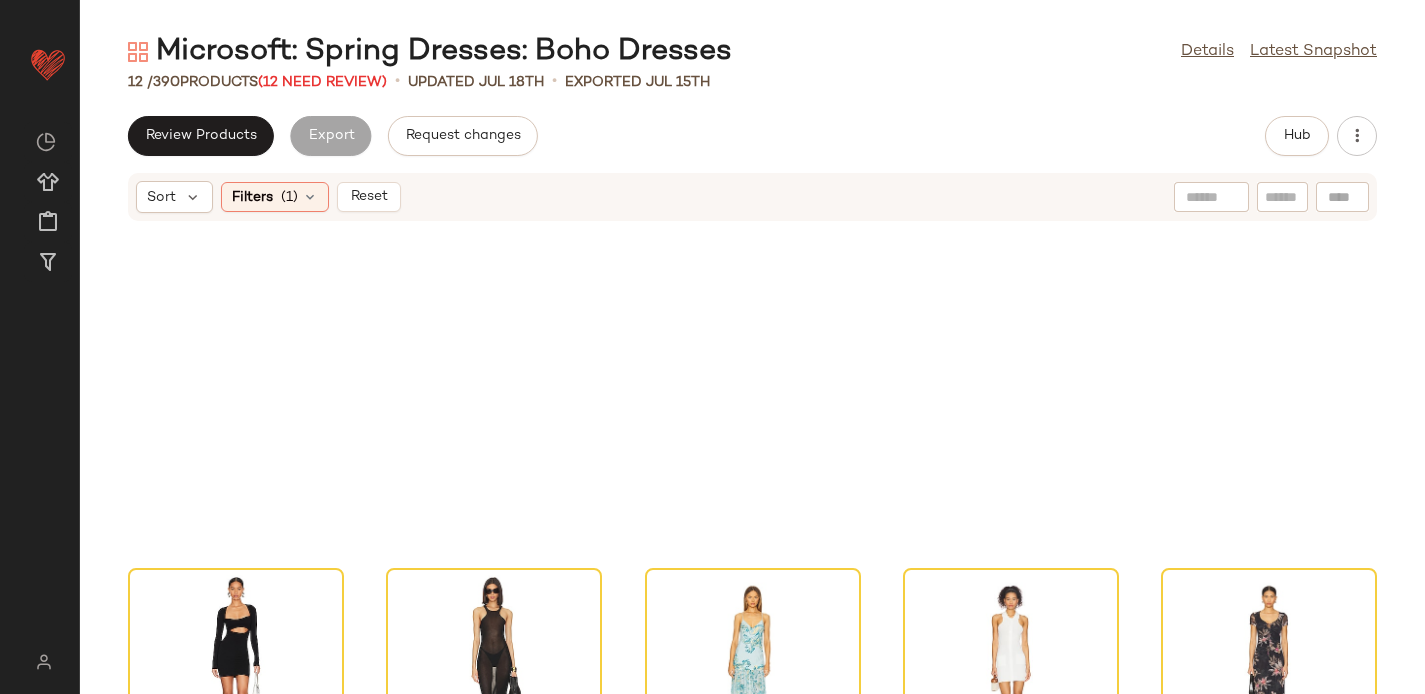 scroll, scrollTop: 0, scrollLeft: 0, axis: both 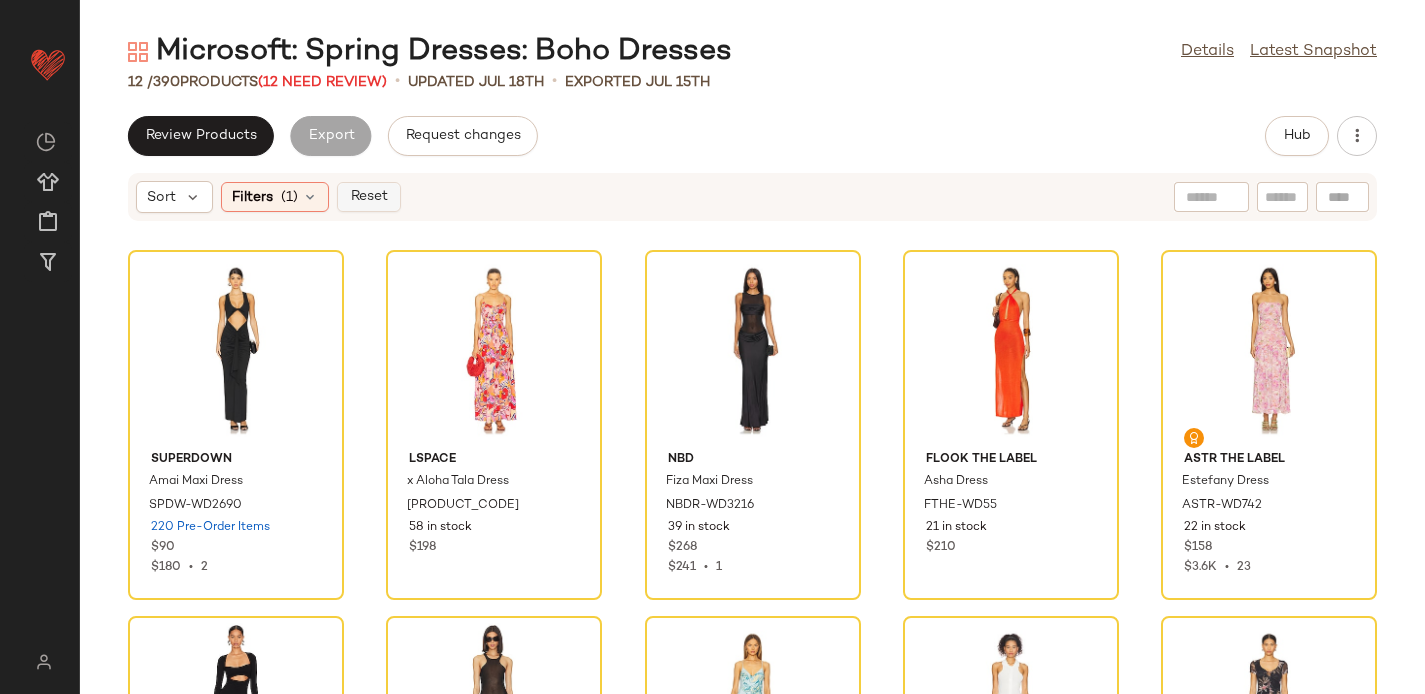 click on "Reset" 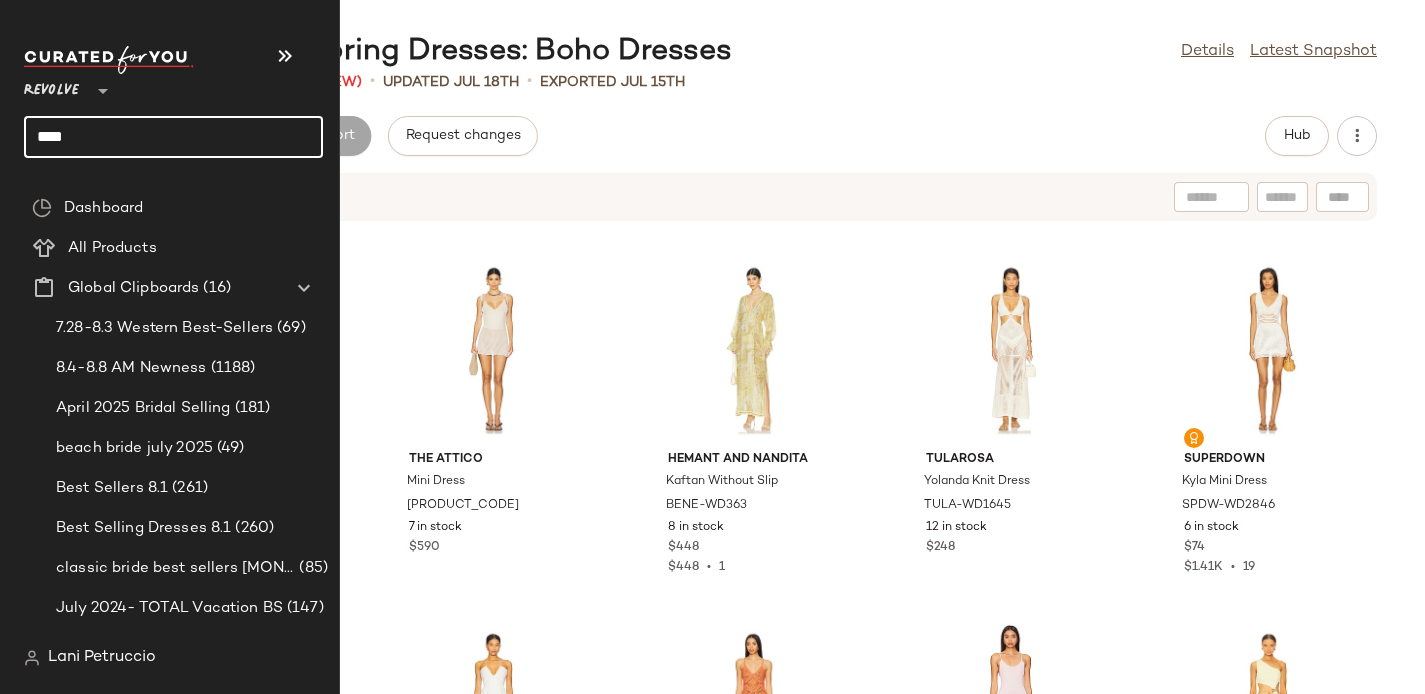 click on "****" 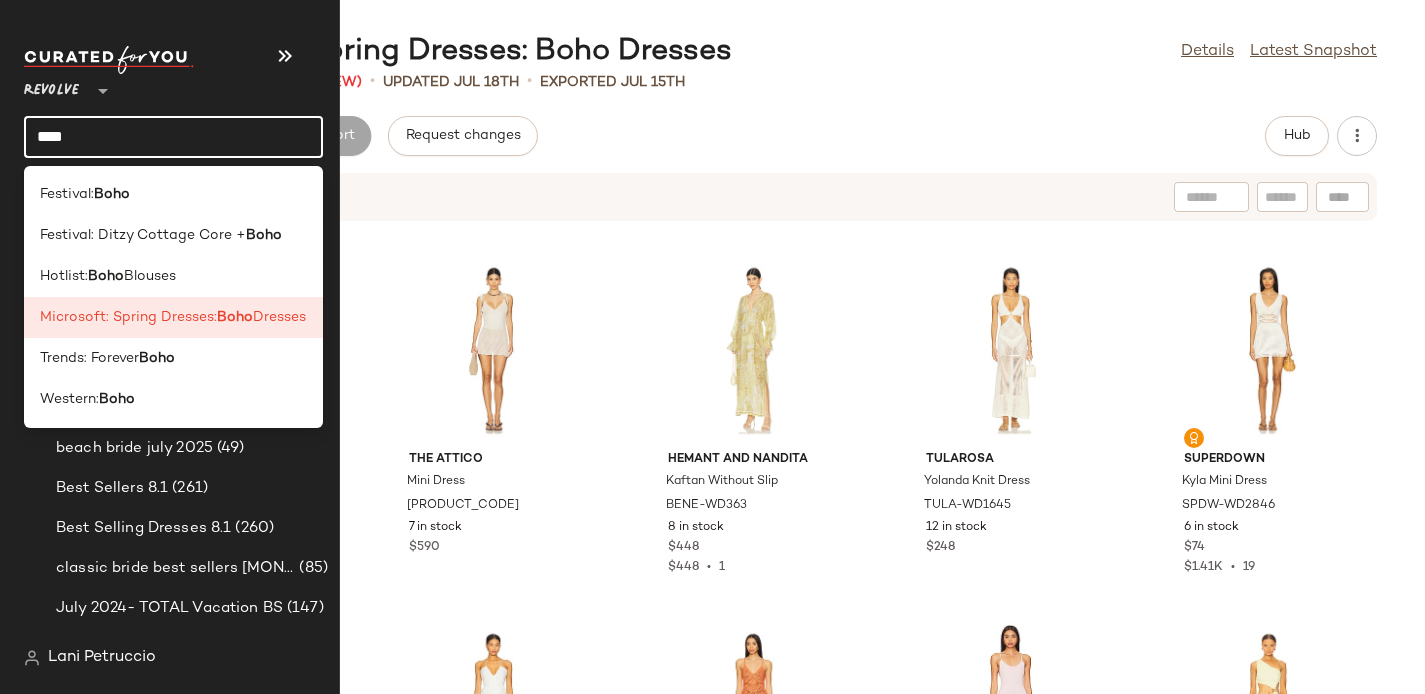 click on "****" 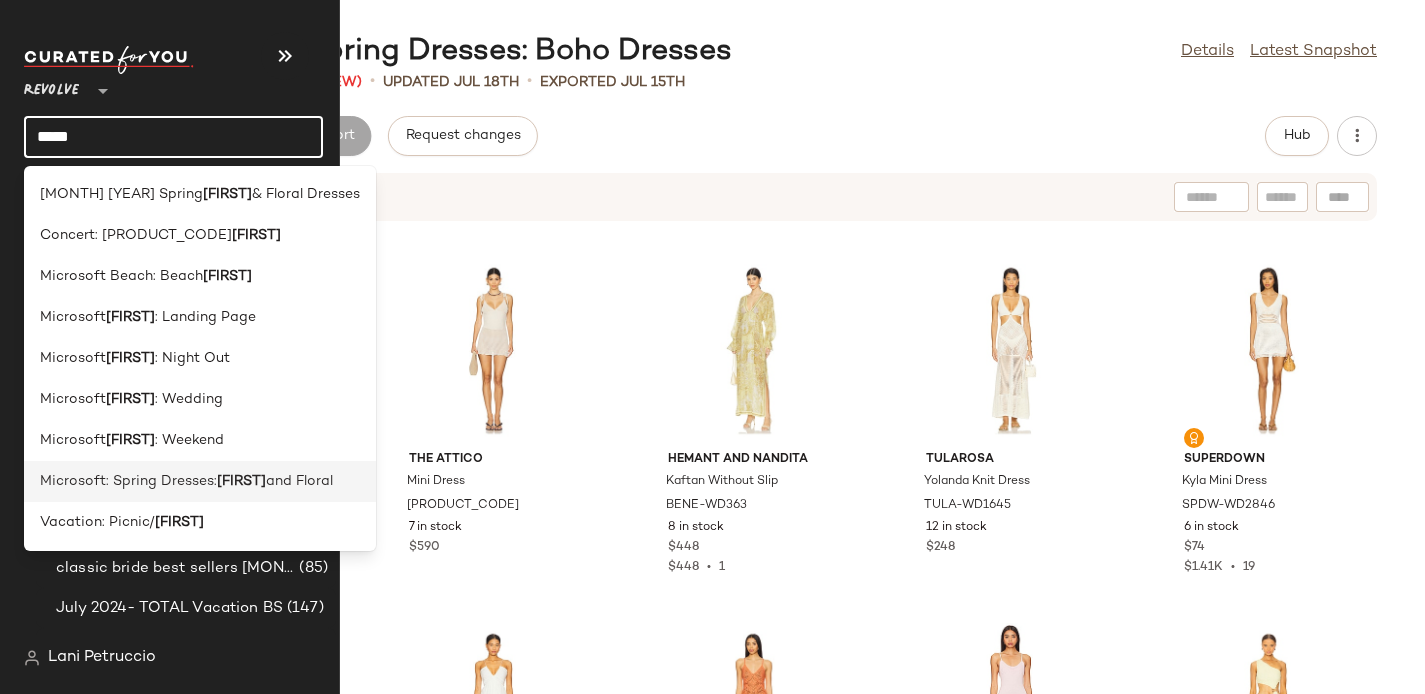 click on "Microsoft: Spring Dresses:  Femme  and Floral" 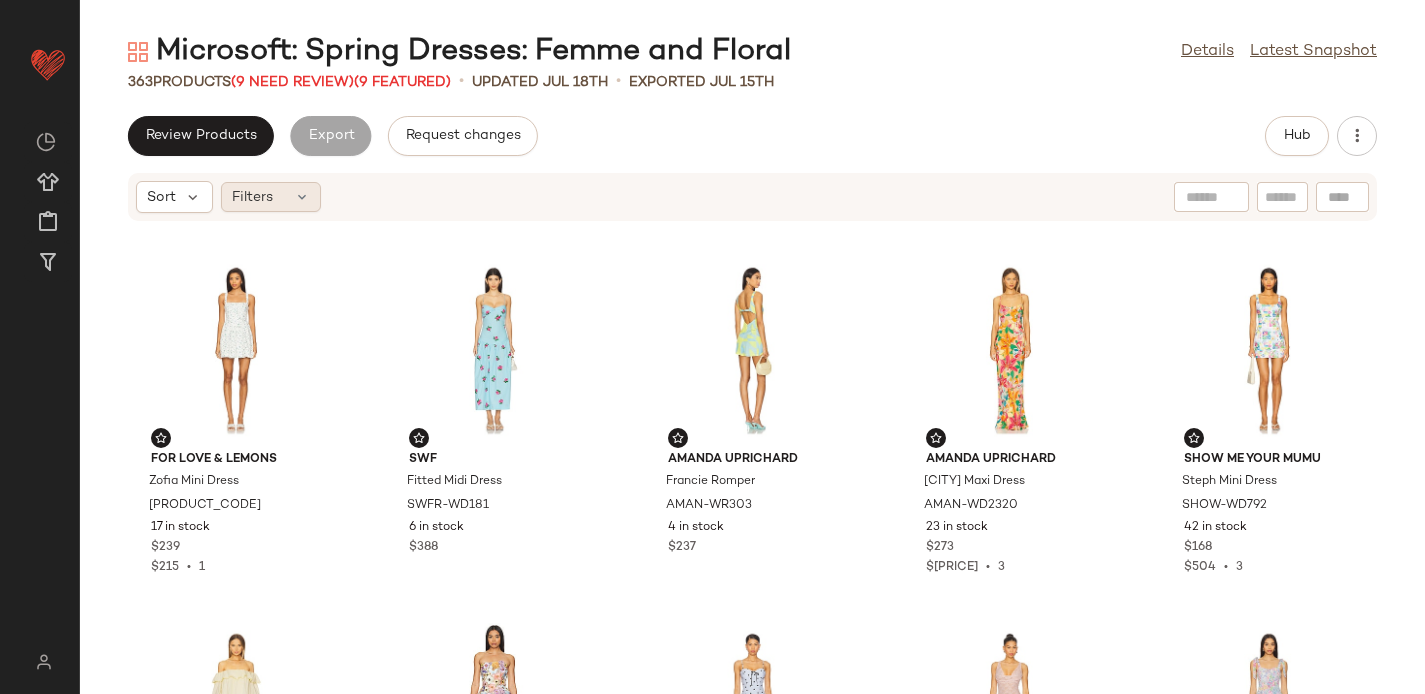 click on "Filters" 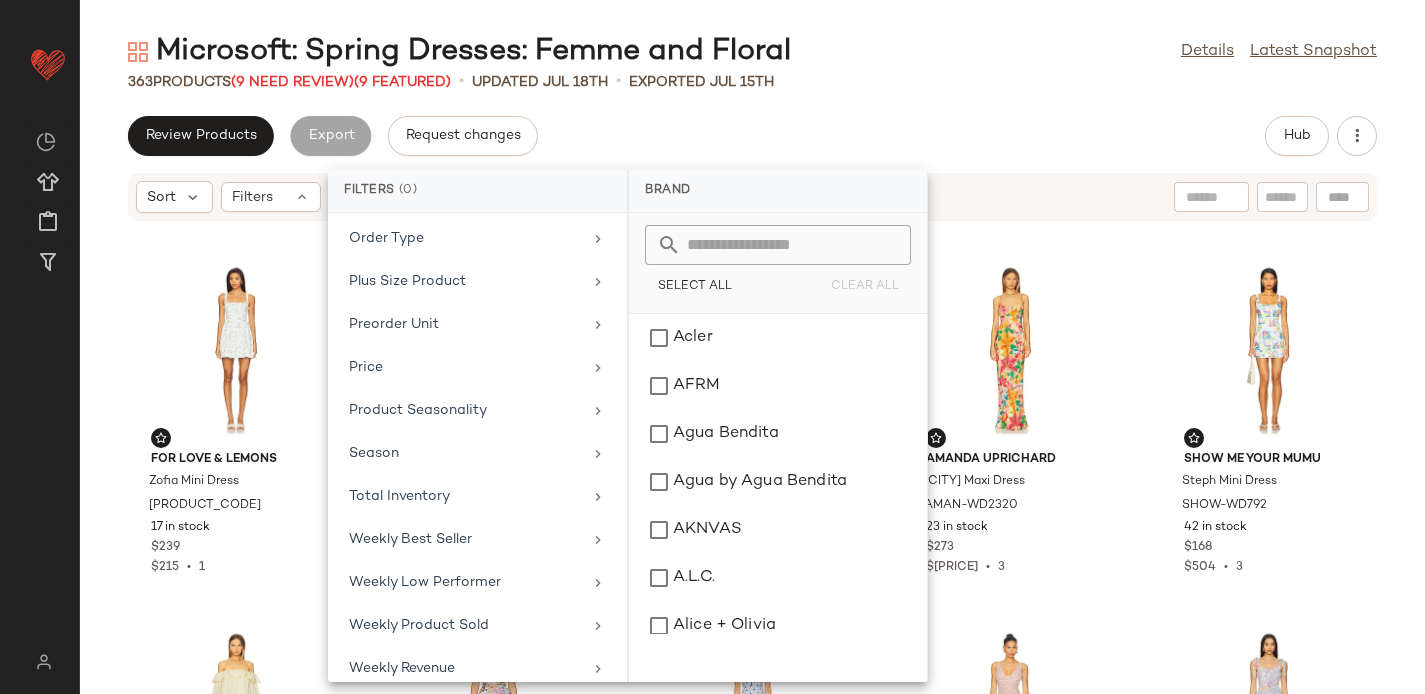 scroll, scrollTop: 901, scrollLeft: 0, axis: vertical 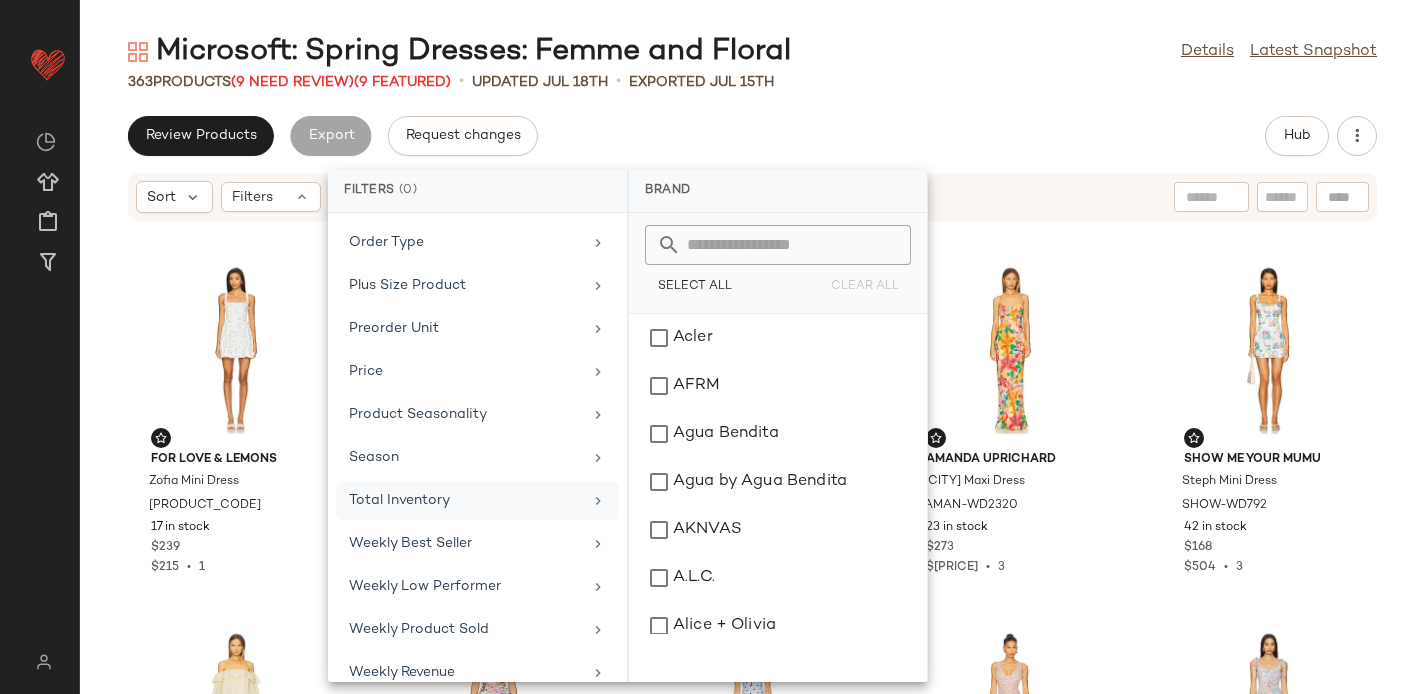 click on "Total Inventory" at bounding box center (465, 500) 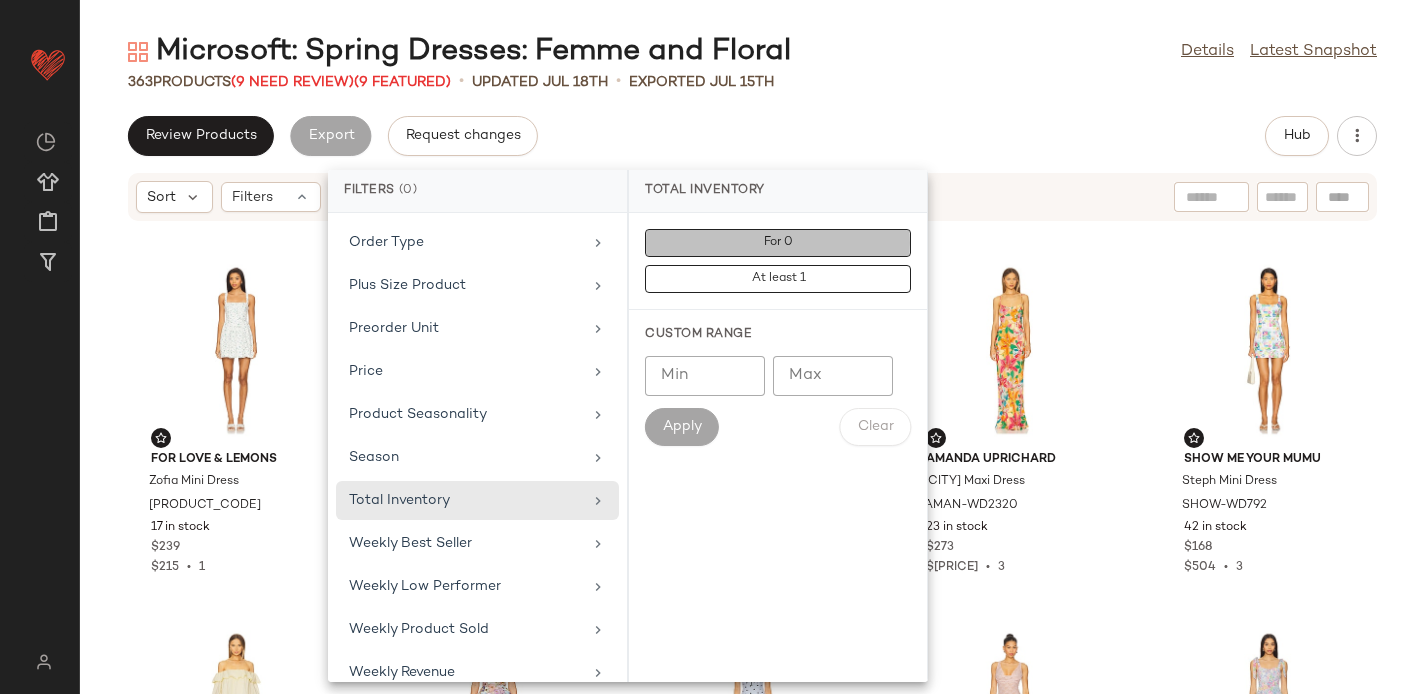 click on "For 0" 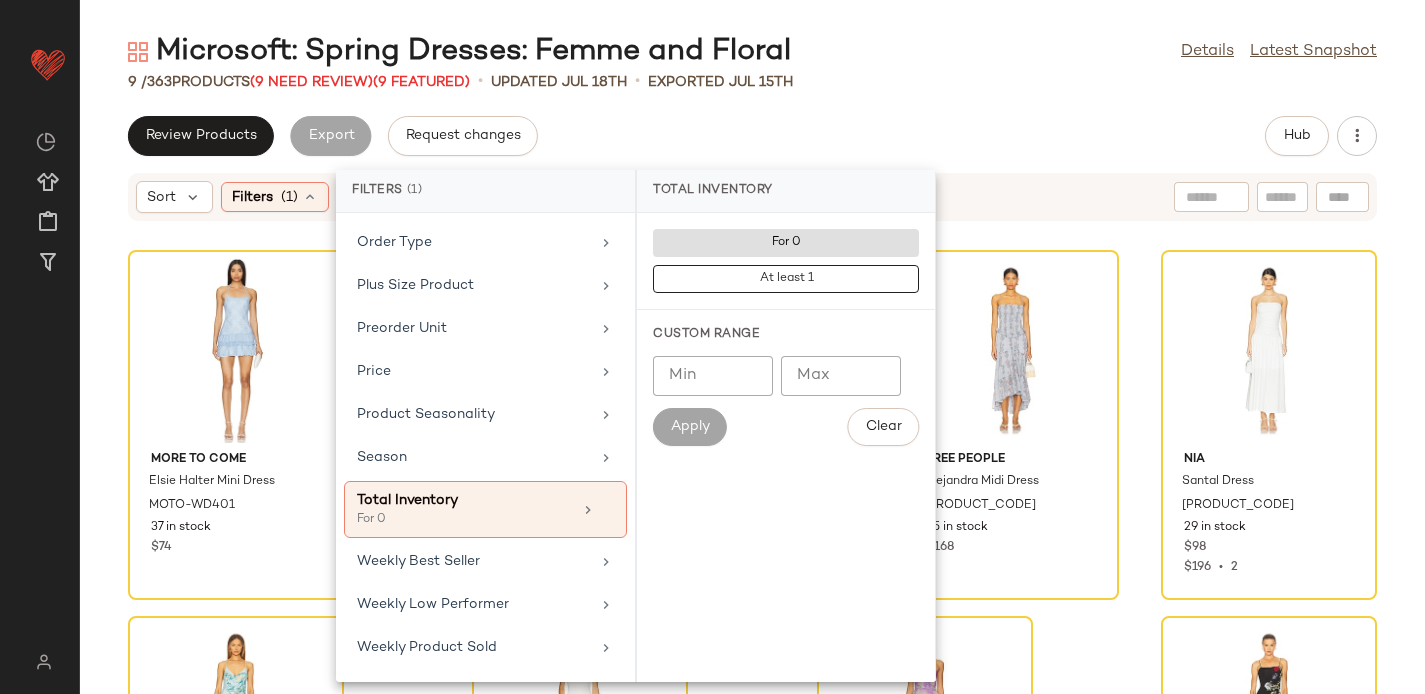 click on "Review Products   Export   Request changes   Hub" 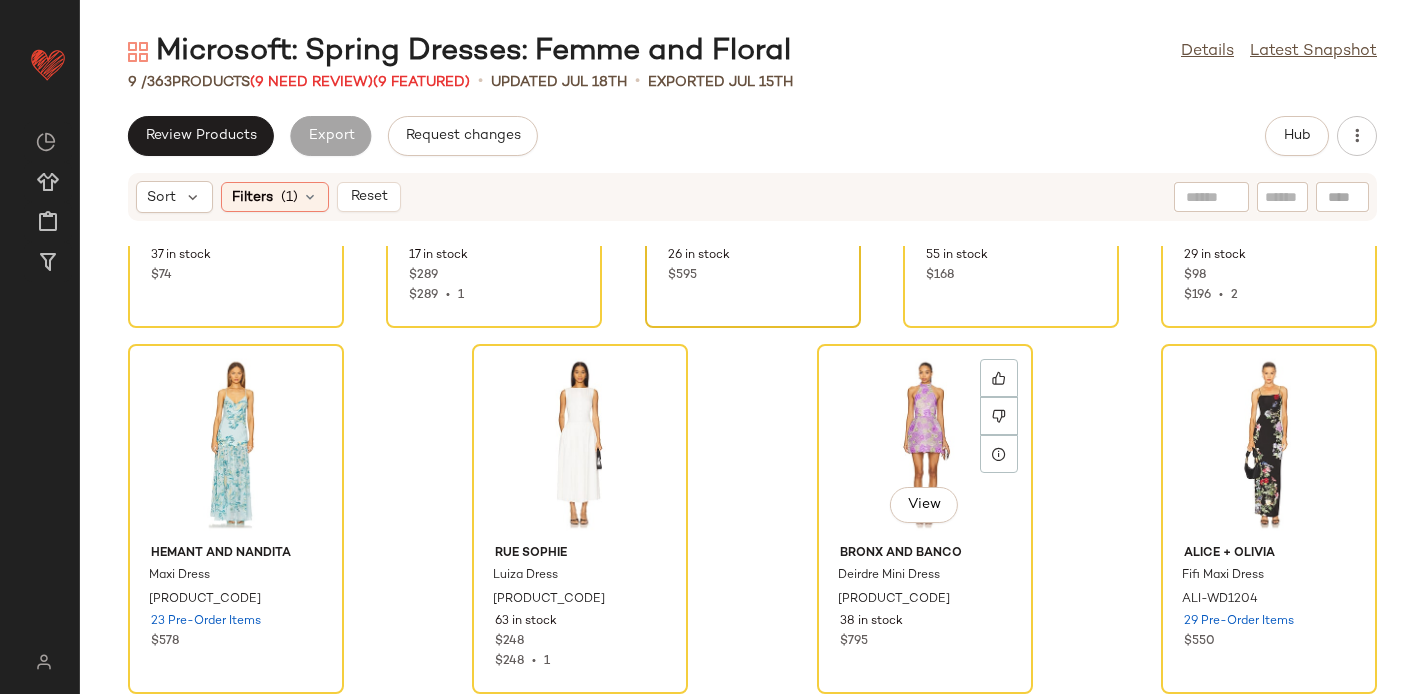 scroll, scrollTop: 0, scrollLeft: 0, axis: both 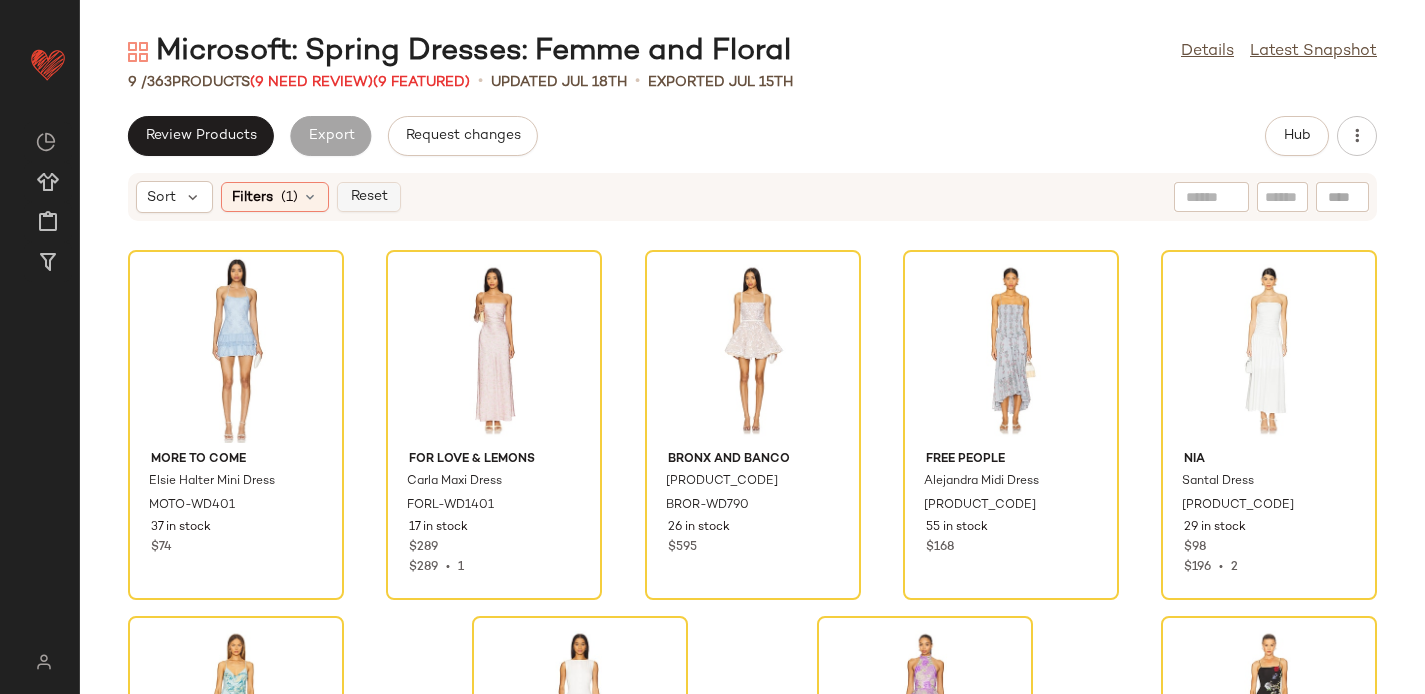 click on "Reset" 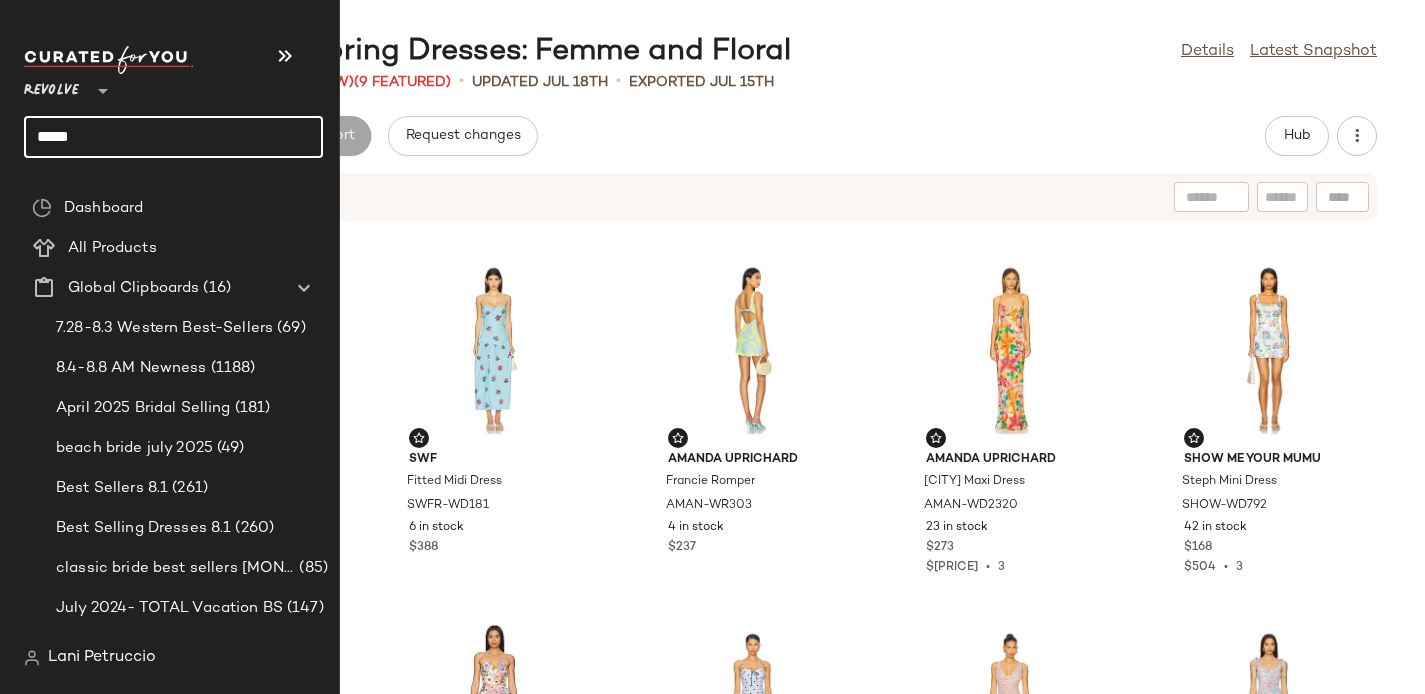 click on "*****" 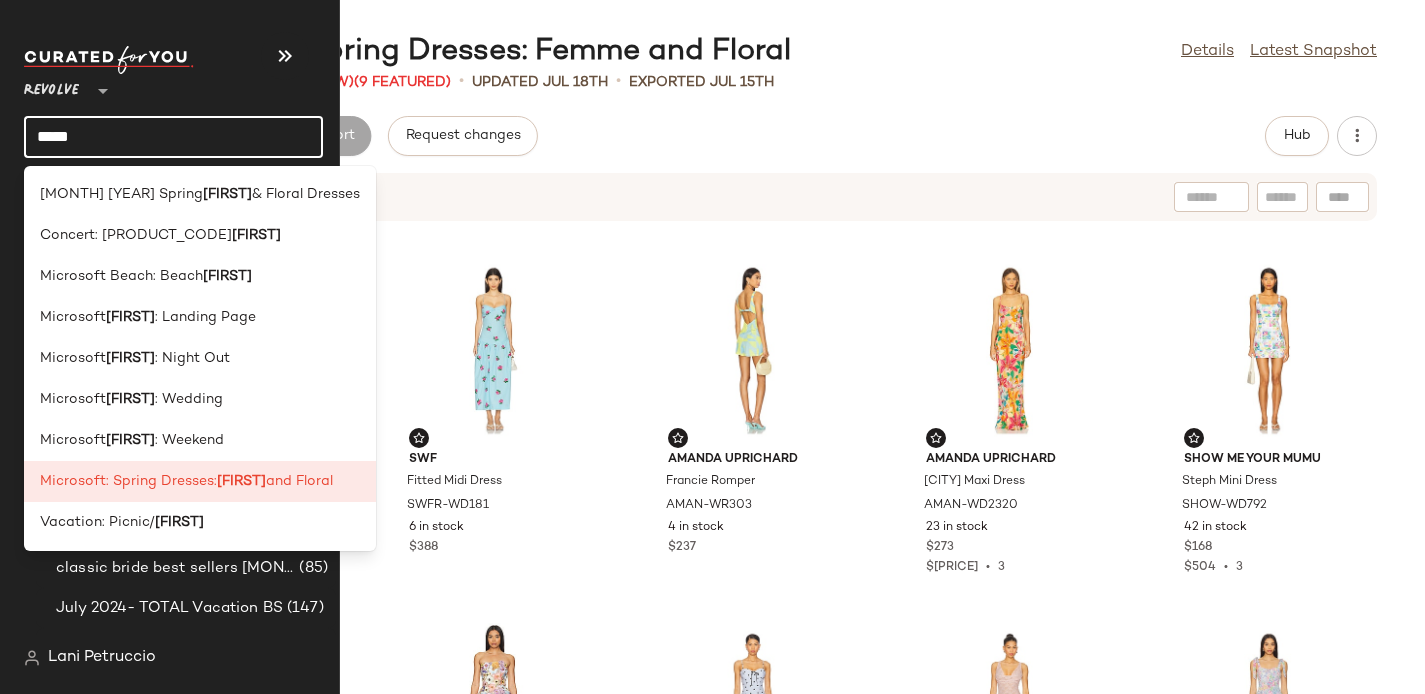 click on "*****" 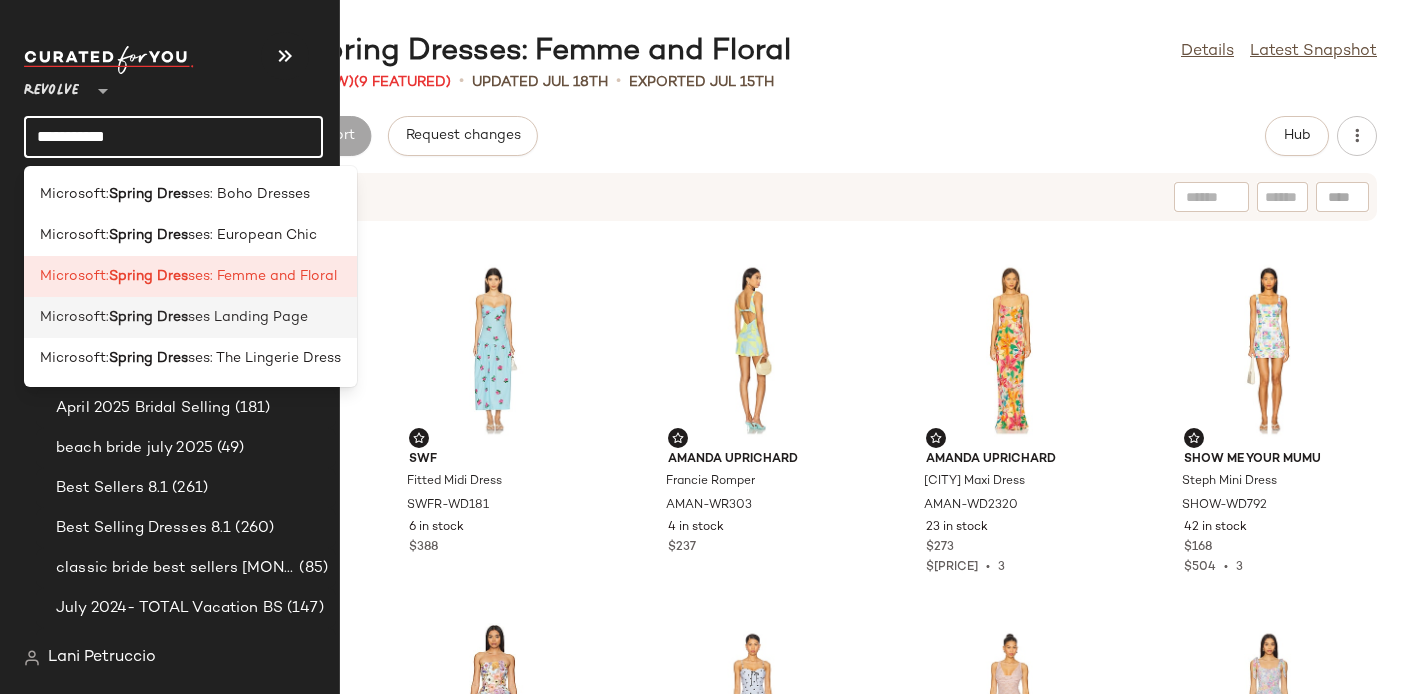 click on "Microsoft:  Spring Dres ses Landing Page" 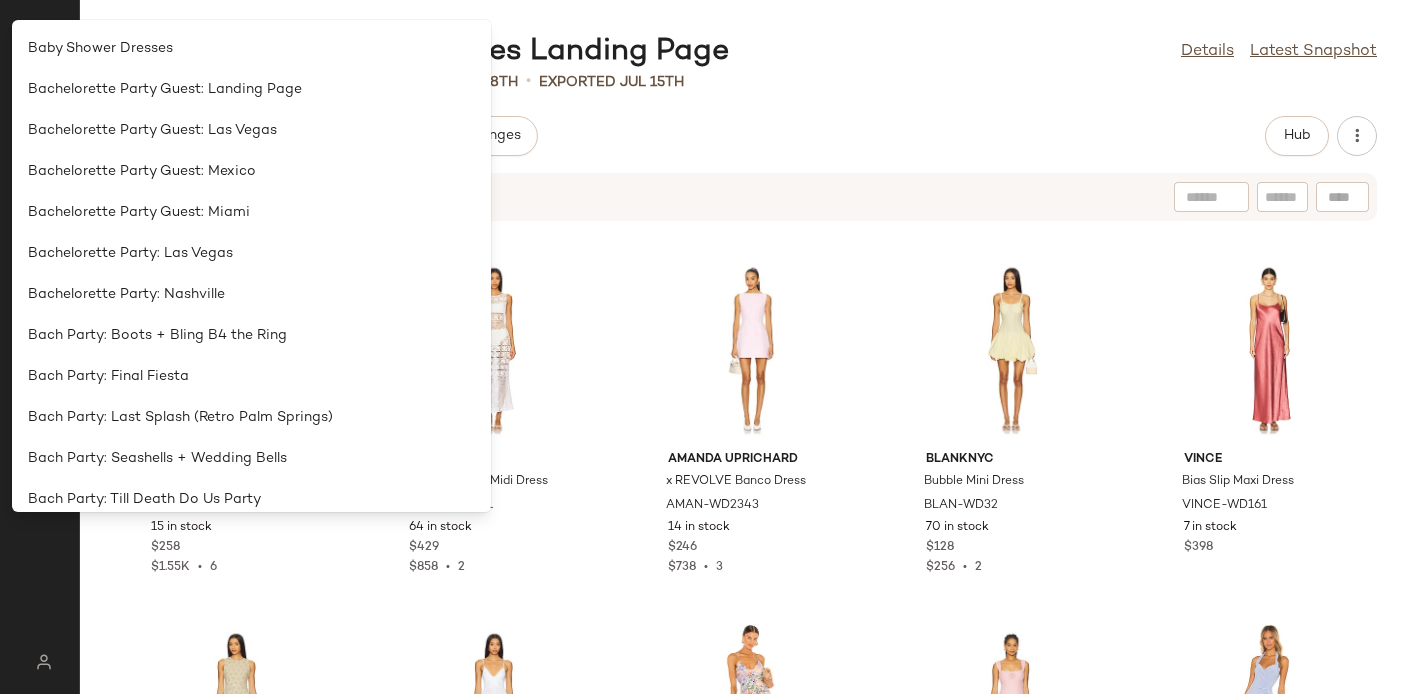 click on "Review Products   Export   Request changes   Hub" 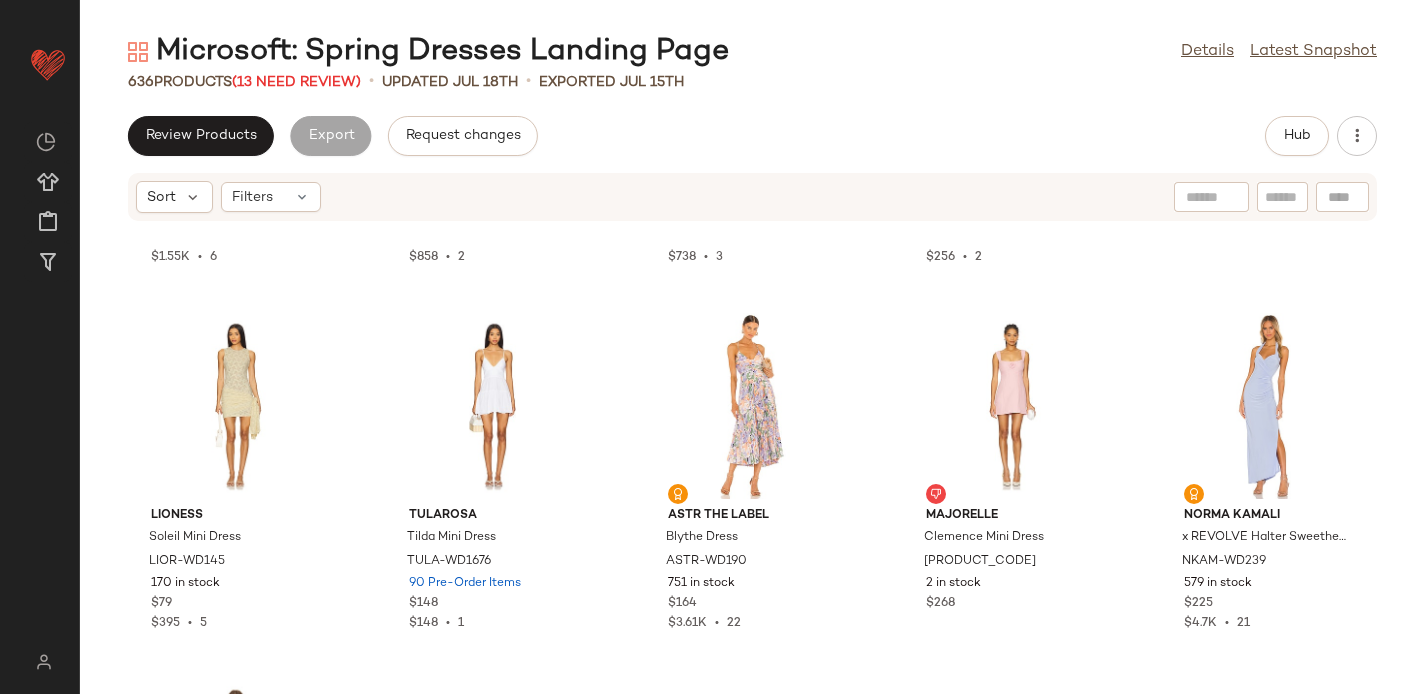scroll, scrollTop: 317, scrollLeft: 0, axis: vertical 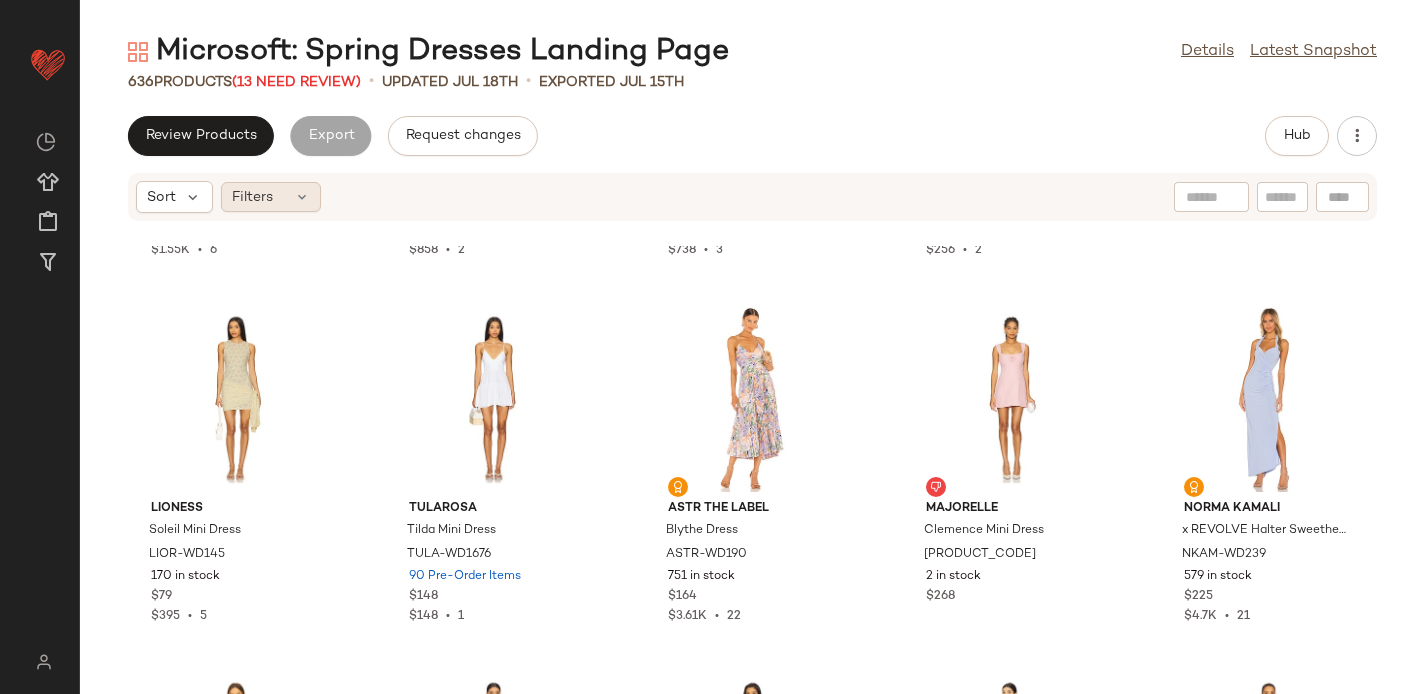 click on "Filters" 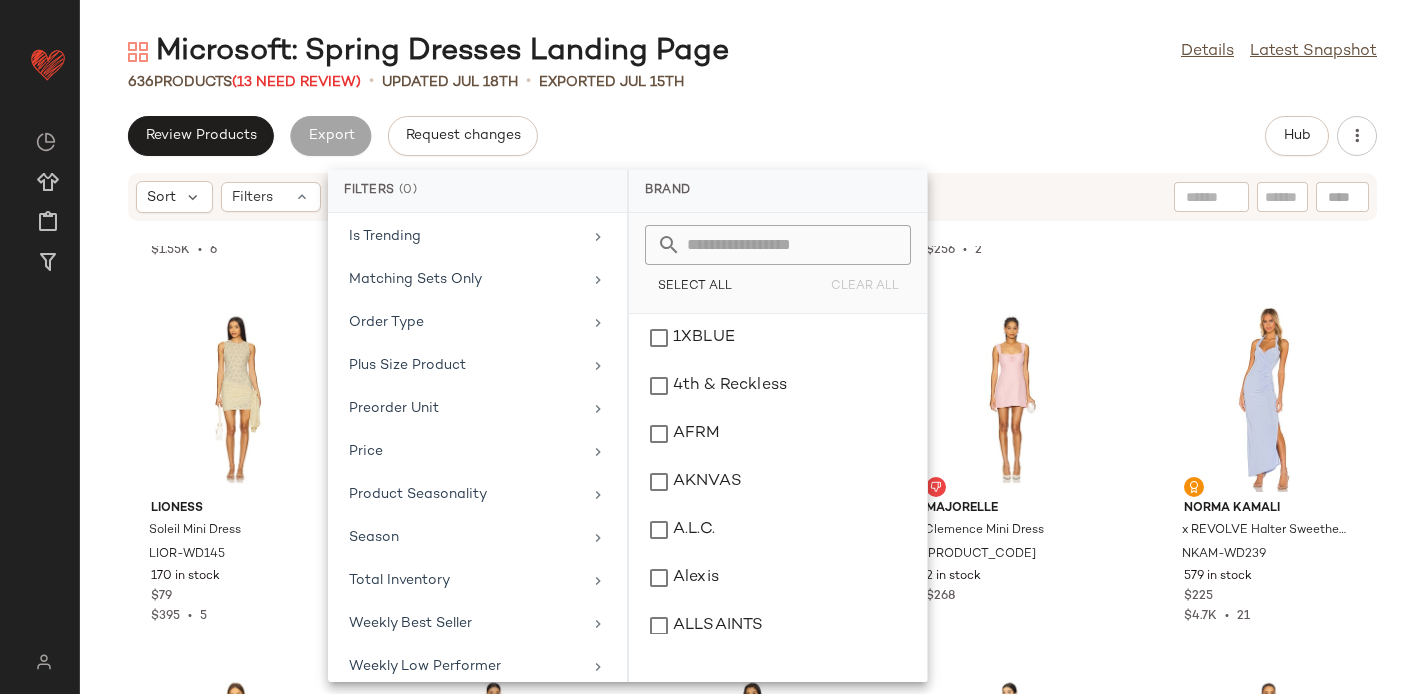 scroll, scrollTop: 923, scrollLeft: 0, axis: vertical 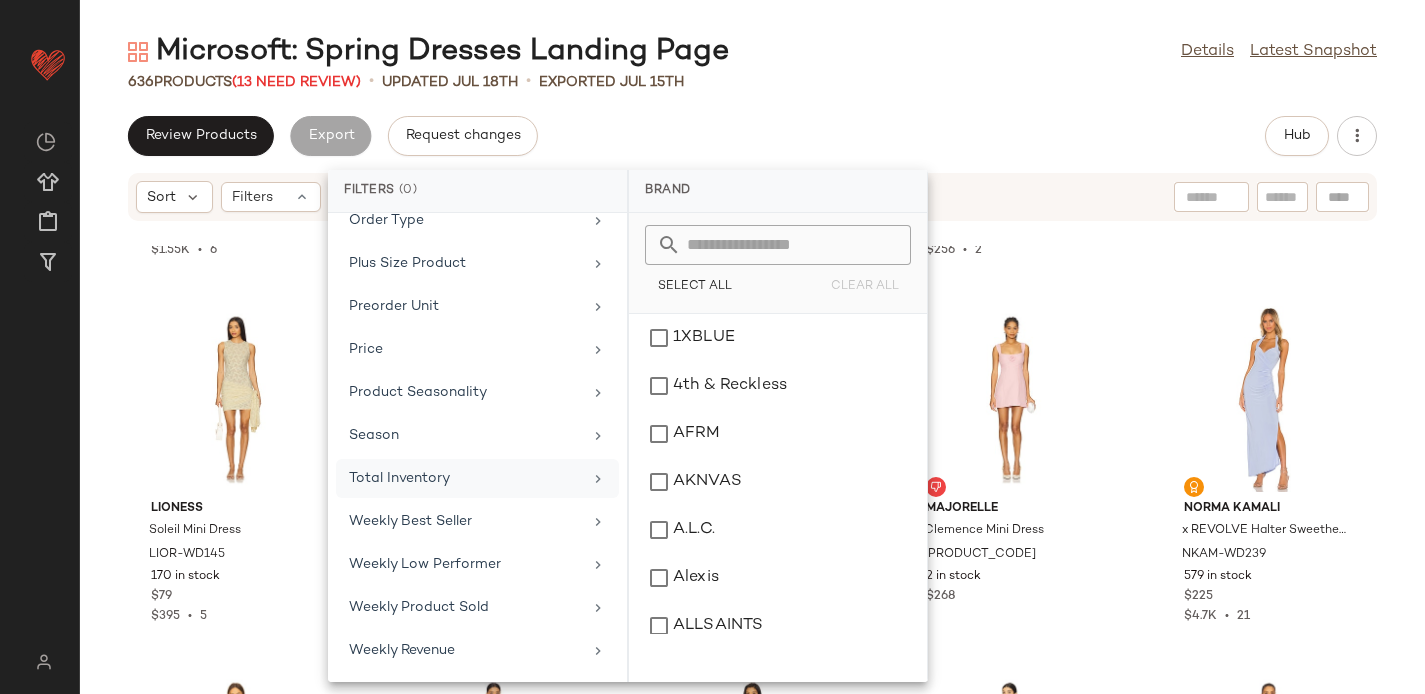 click on "Total Inventory" at bounding box center [465, 478] 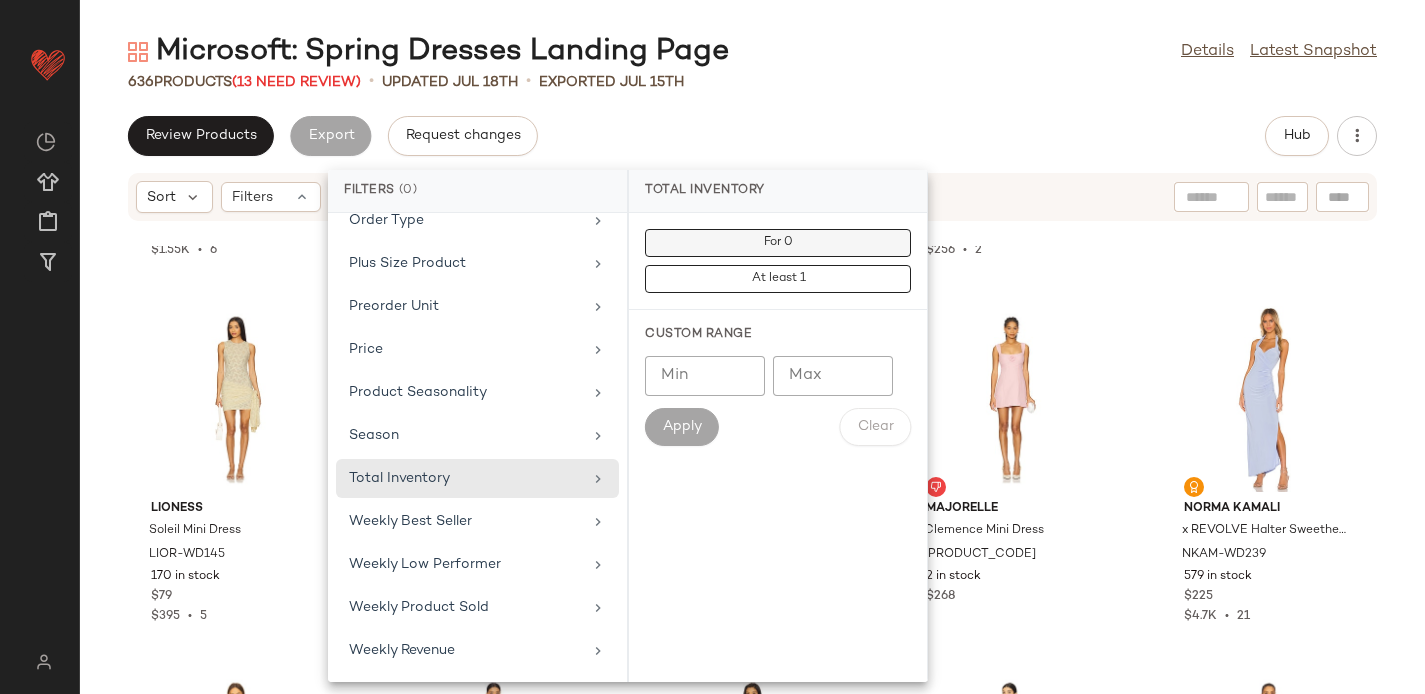 click on "For 0" 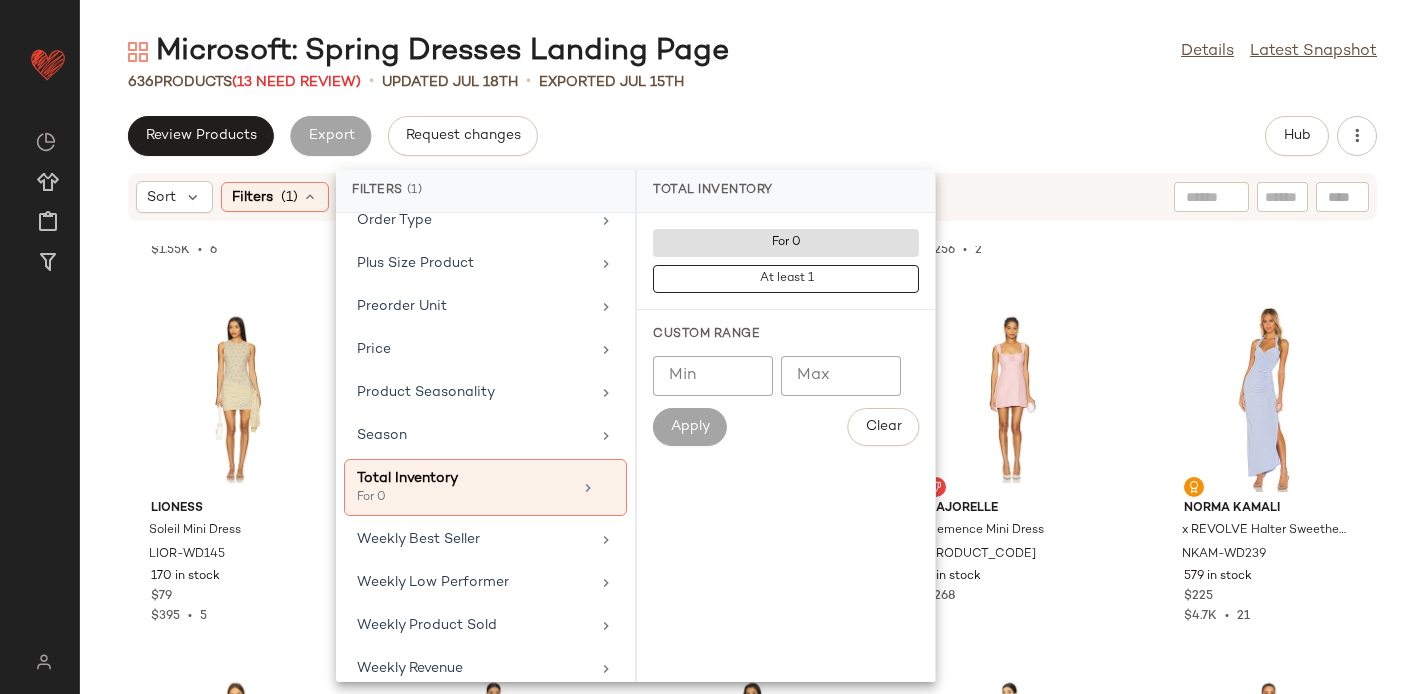 click on "636   Products   (13 Need Review)   •   updated Jul 18th  •  Exported Jul 15th" 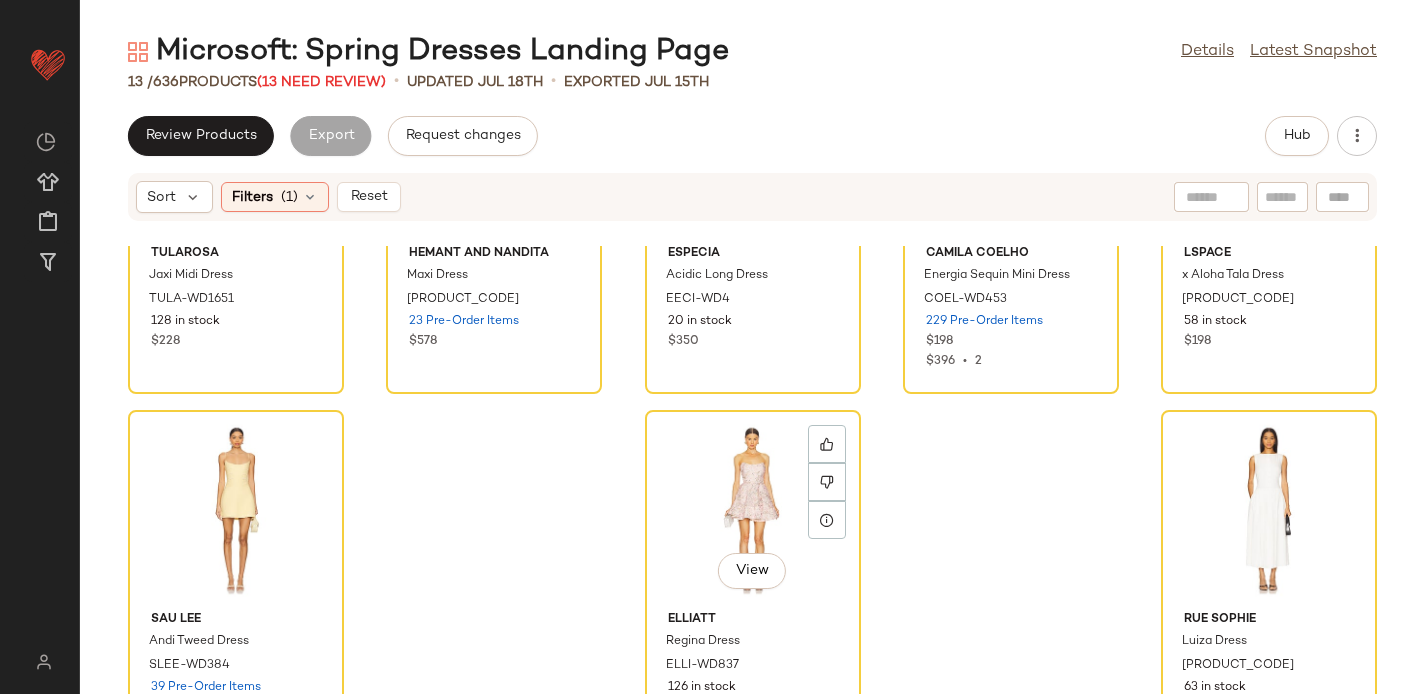 scroll, scrollTop: 654, scrollLeft: 0, axis: vertical 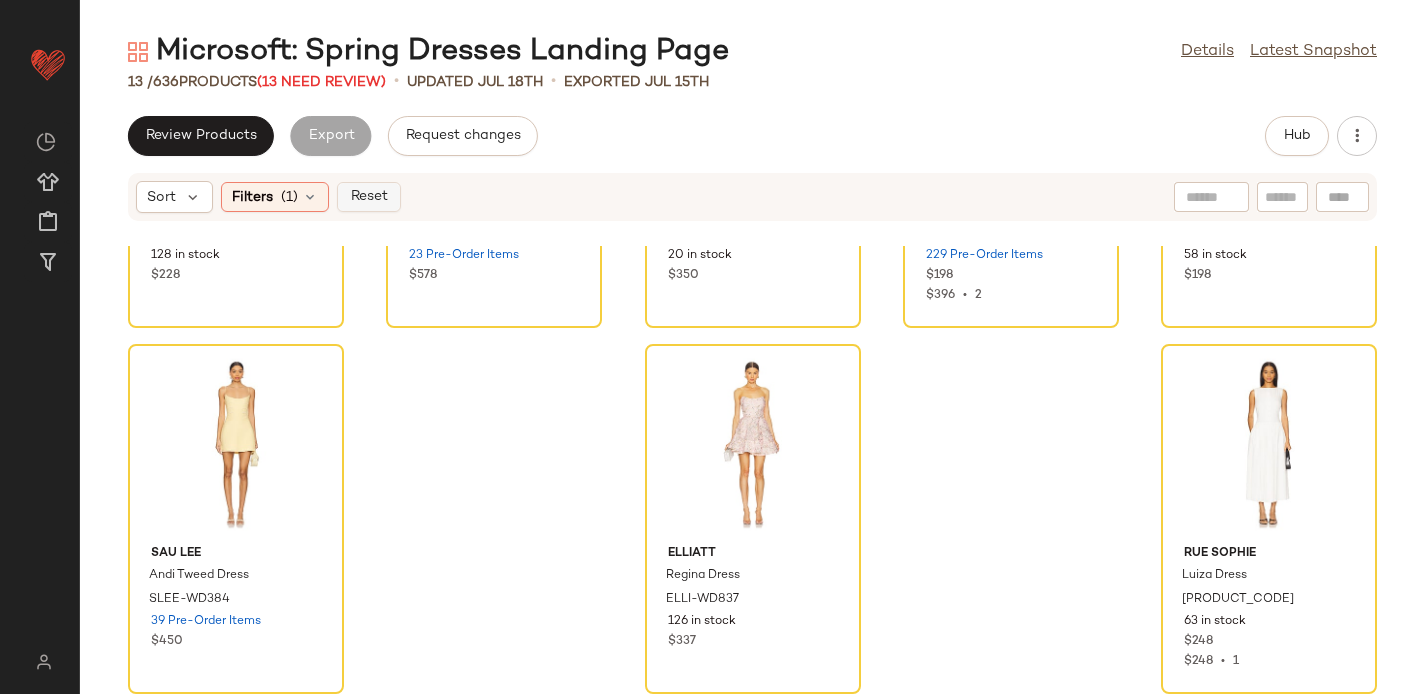 click on "Reset" 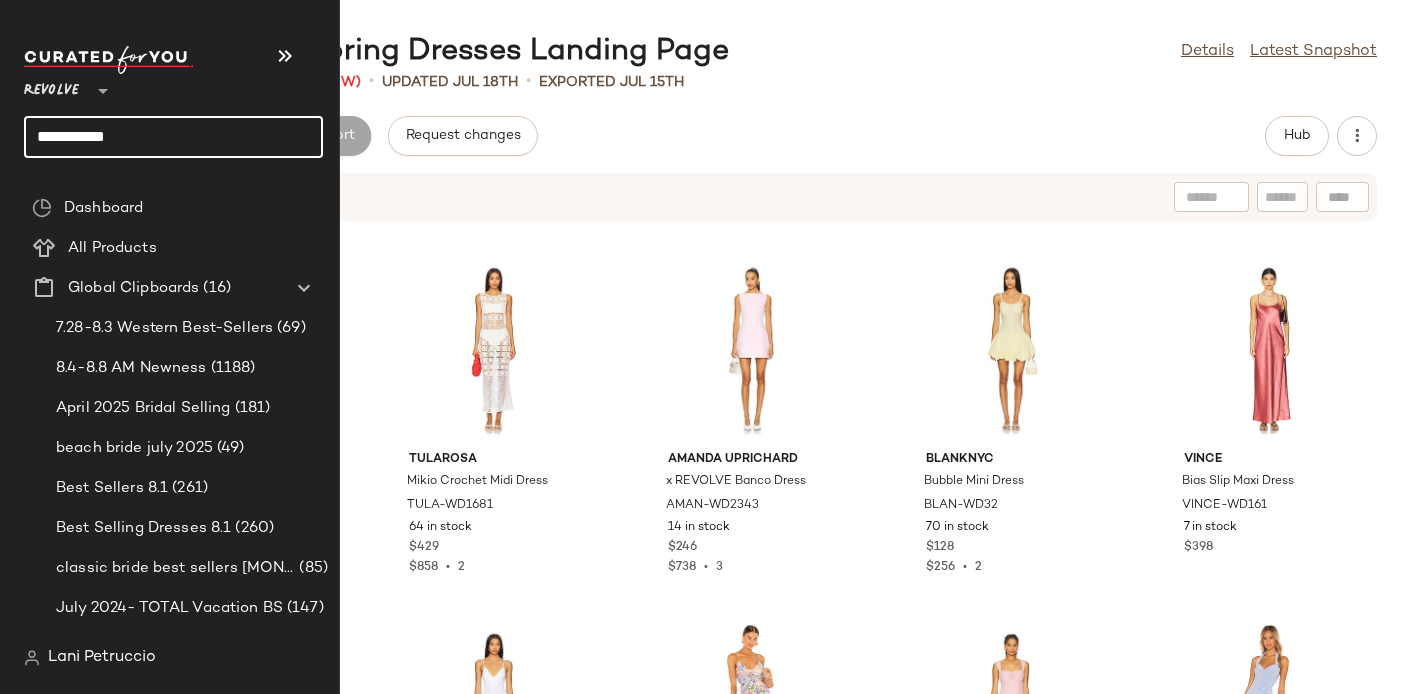 click on "**********" 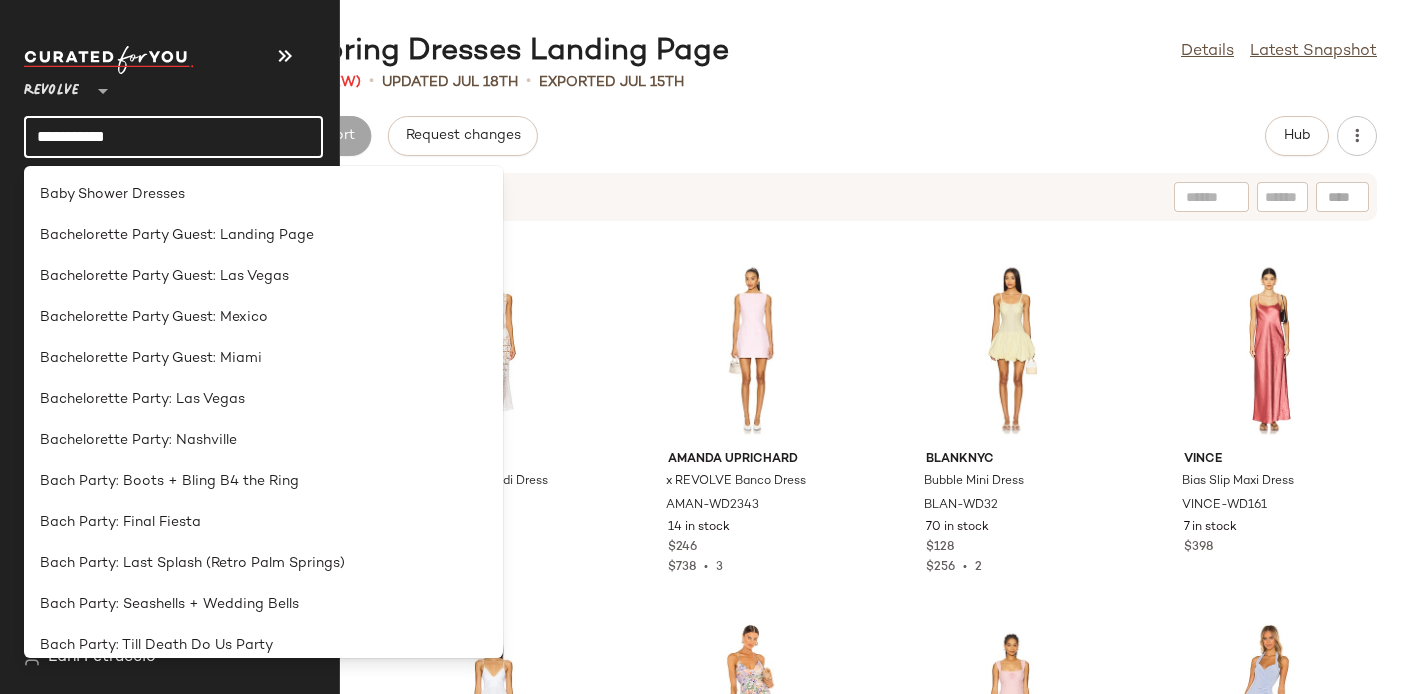 click on "**********" 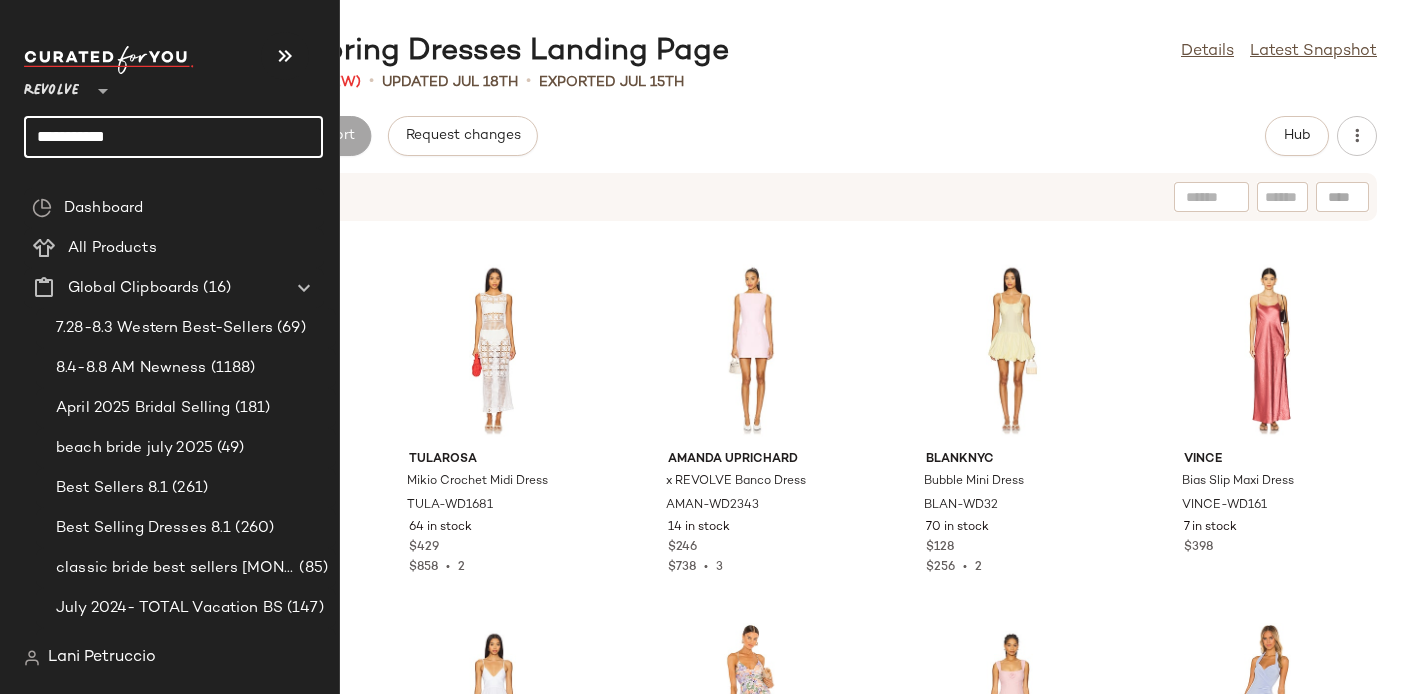 click on "**********" 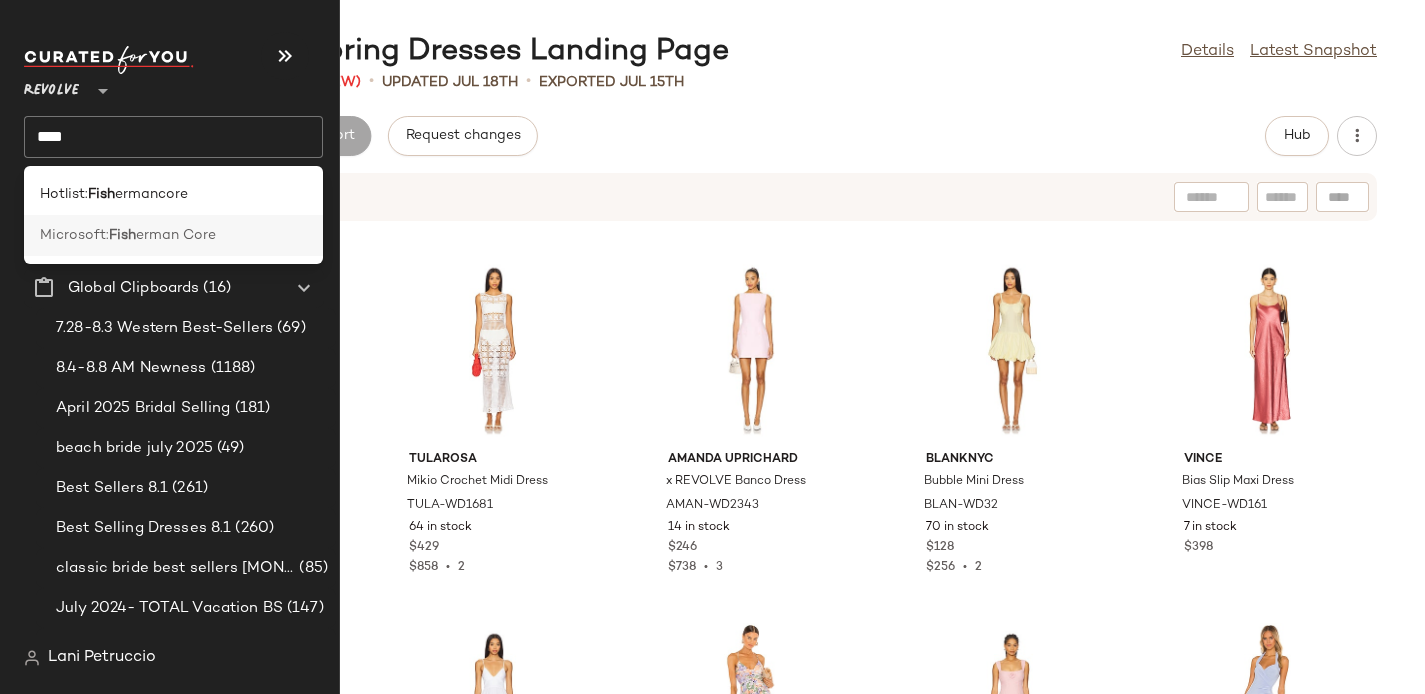 click on "Microsoft:  Fish erman Core" 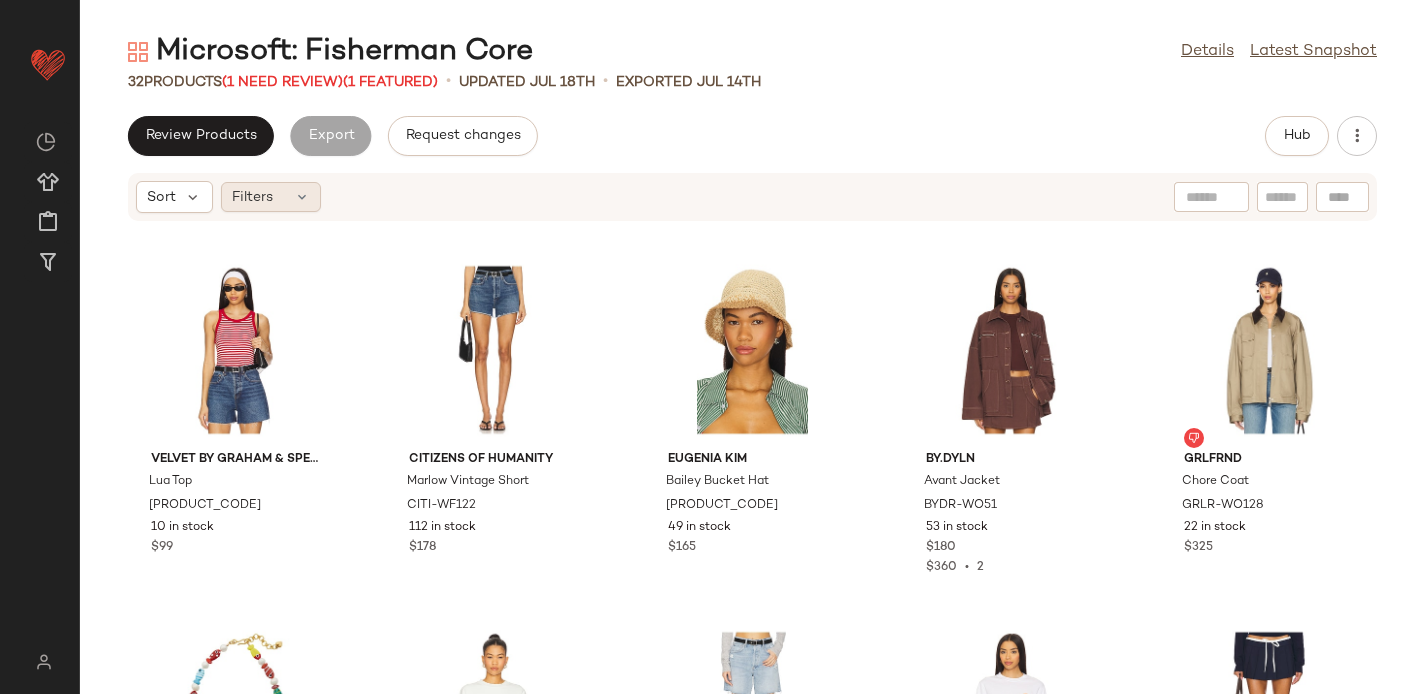 click on "Filters" 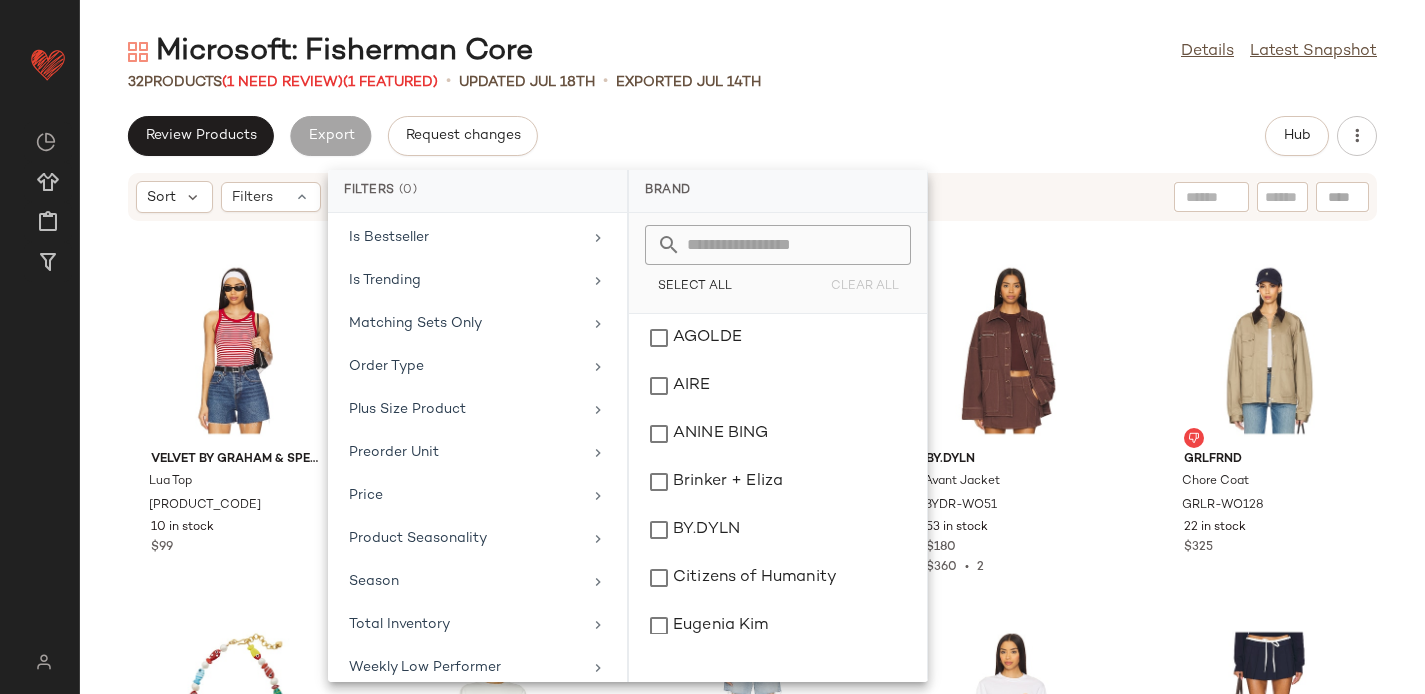 scroll, scrollTop: 880, scrollLeft: 0, axis: vertical 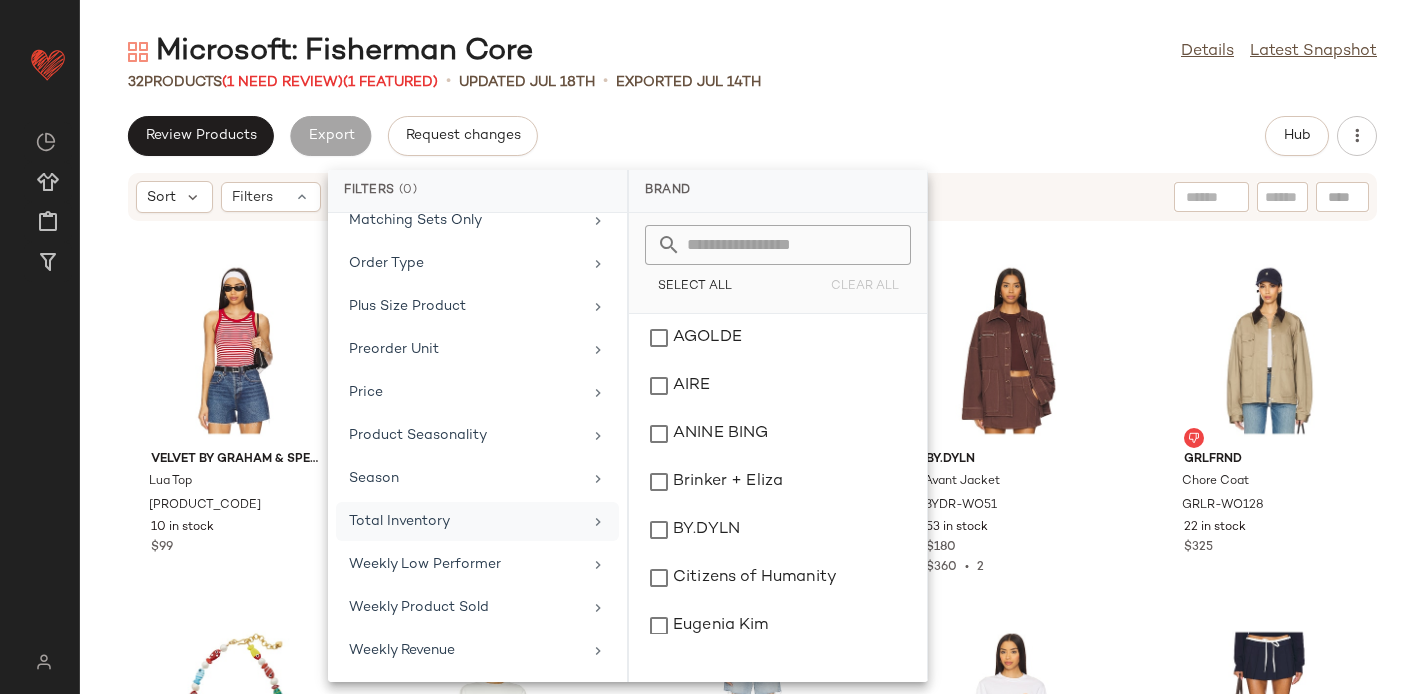 click on "Total Inventory" at bounding box center (465, 521) 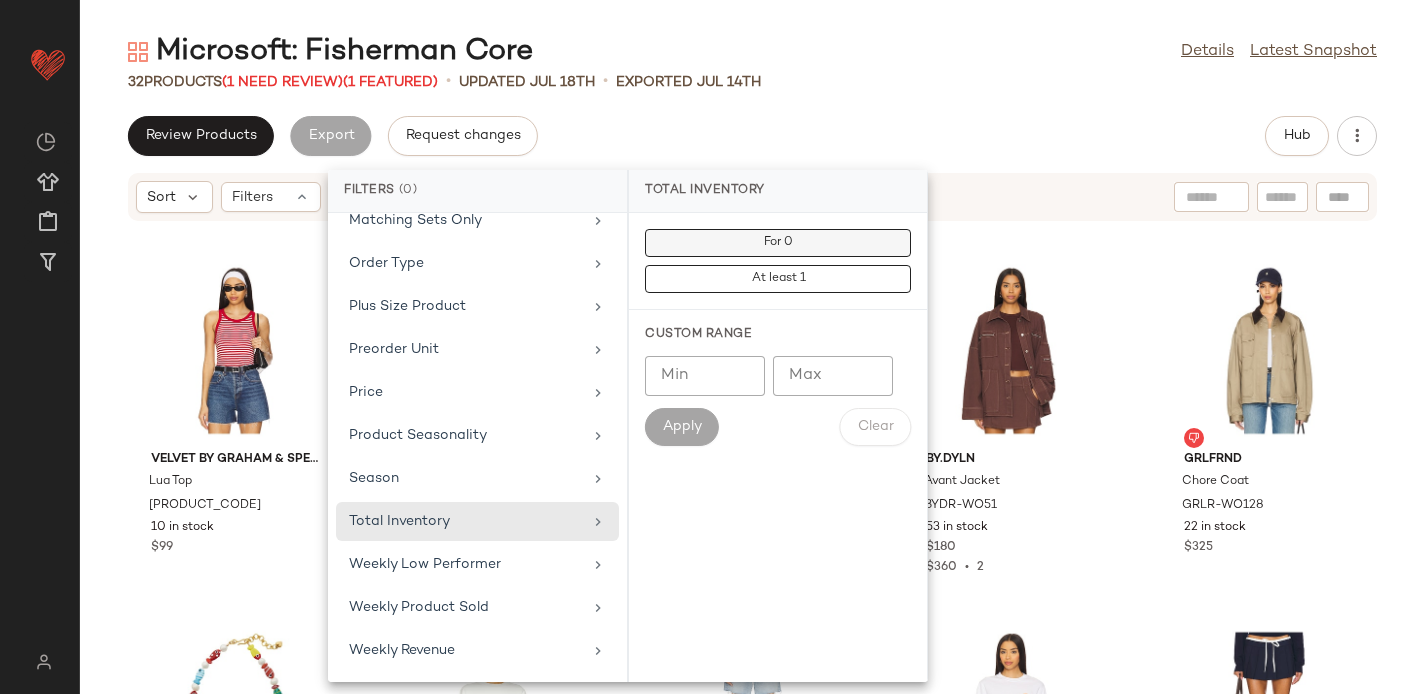 click on "For 0" 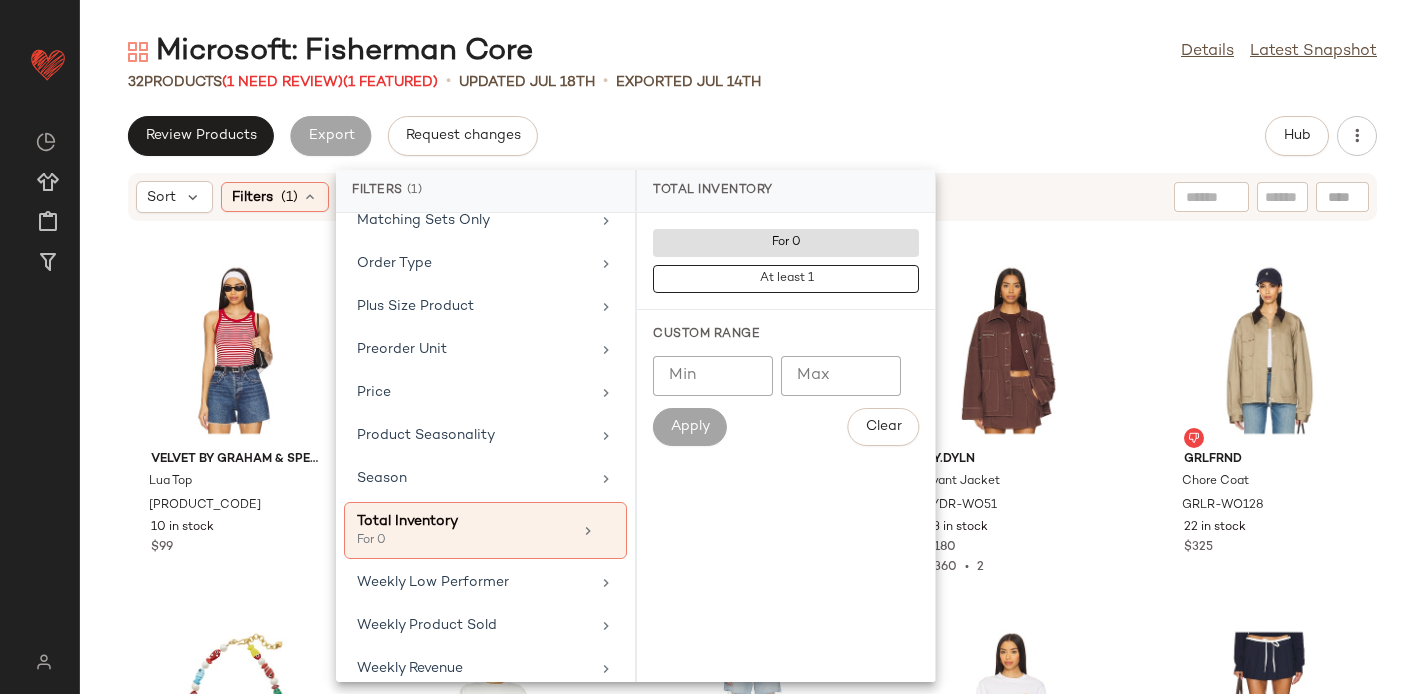 click on "32   Products   (1 Need Review)  (1 Featured)  •   updated Jul 18th  •  Exported Jul 14th" 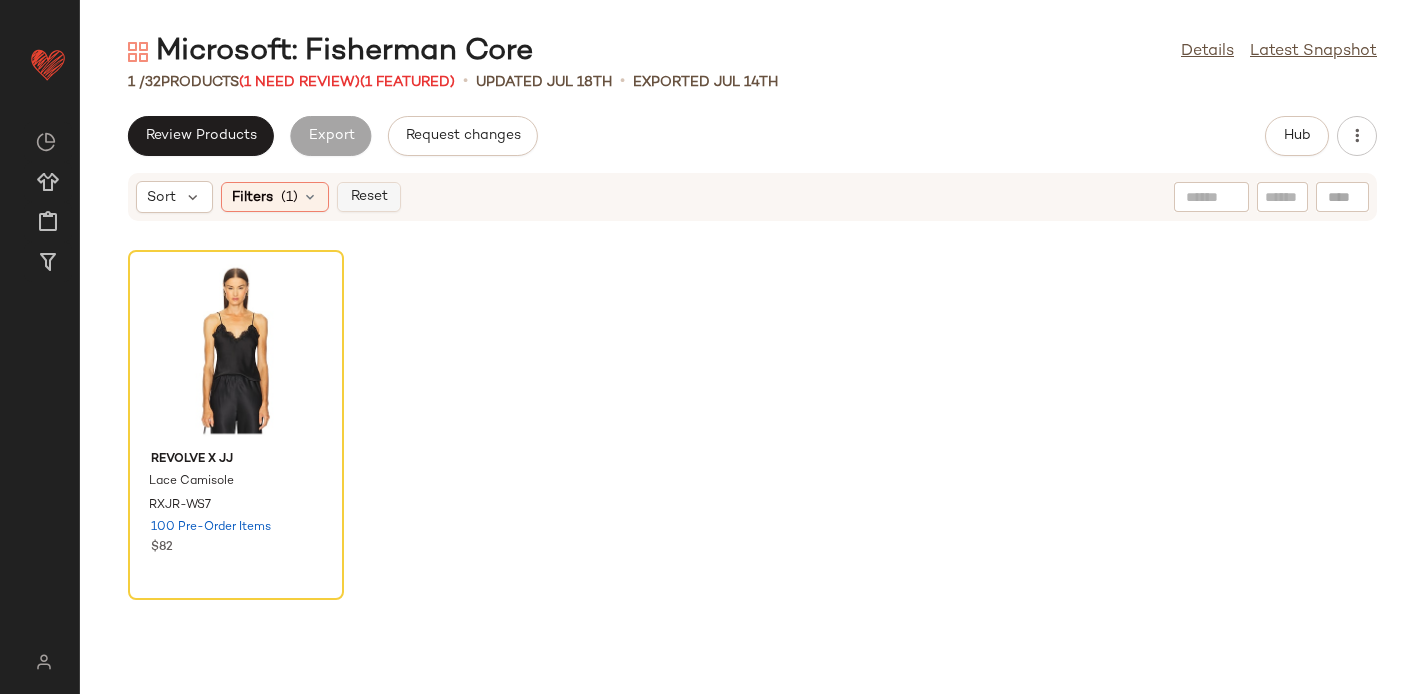 click on "Reset" 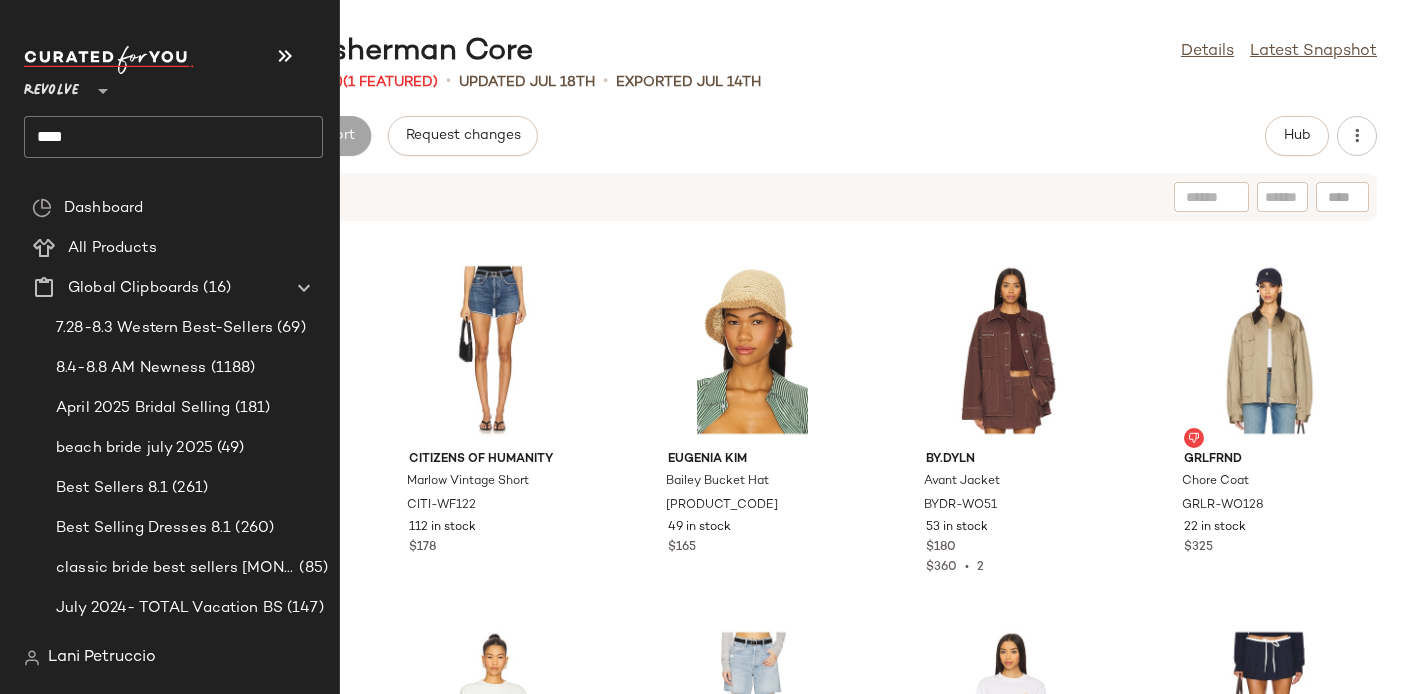 click on "****" 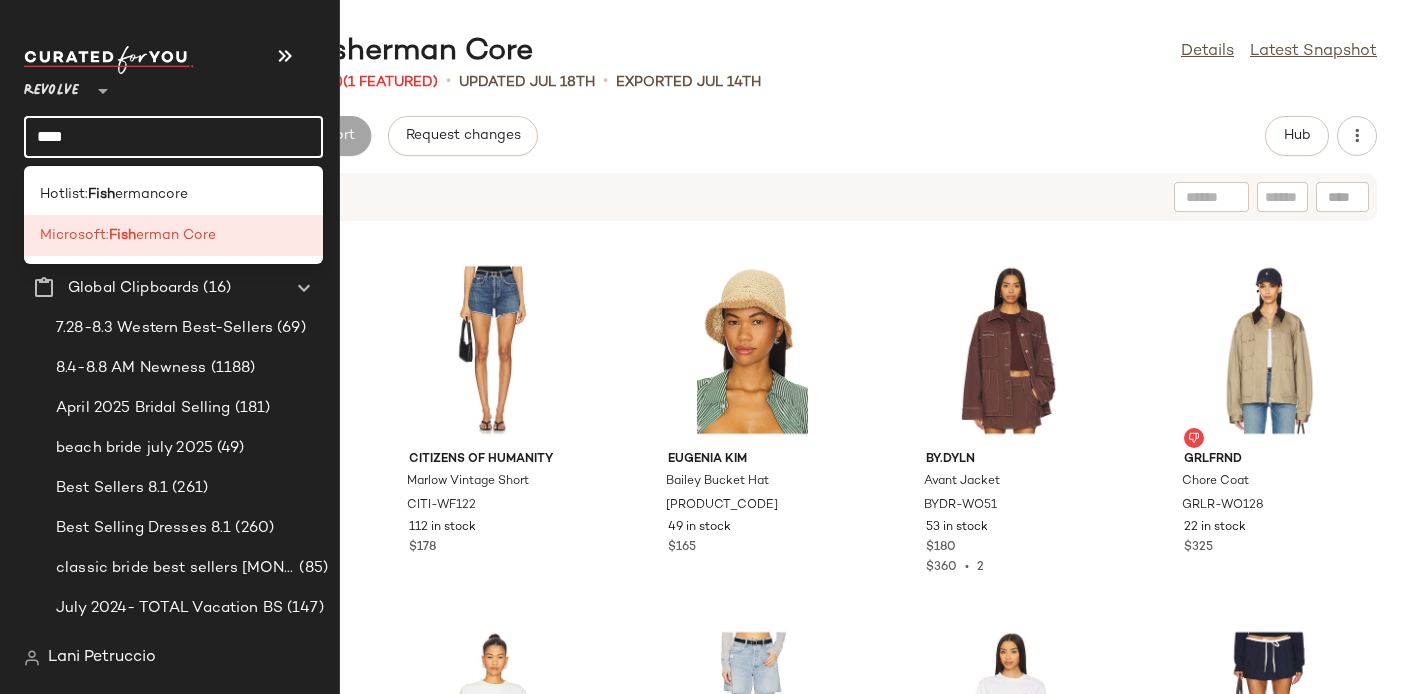 click on "****" 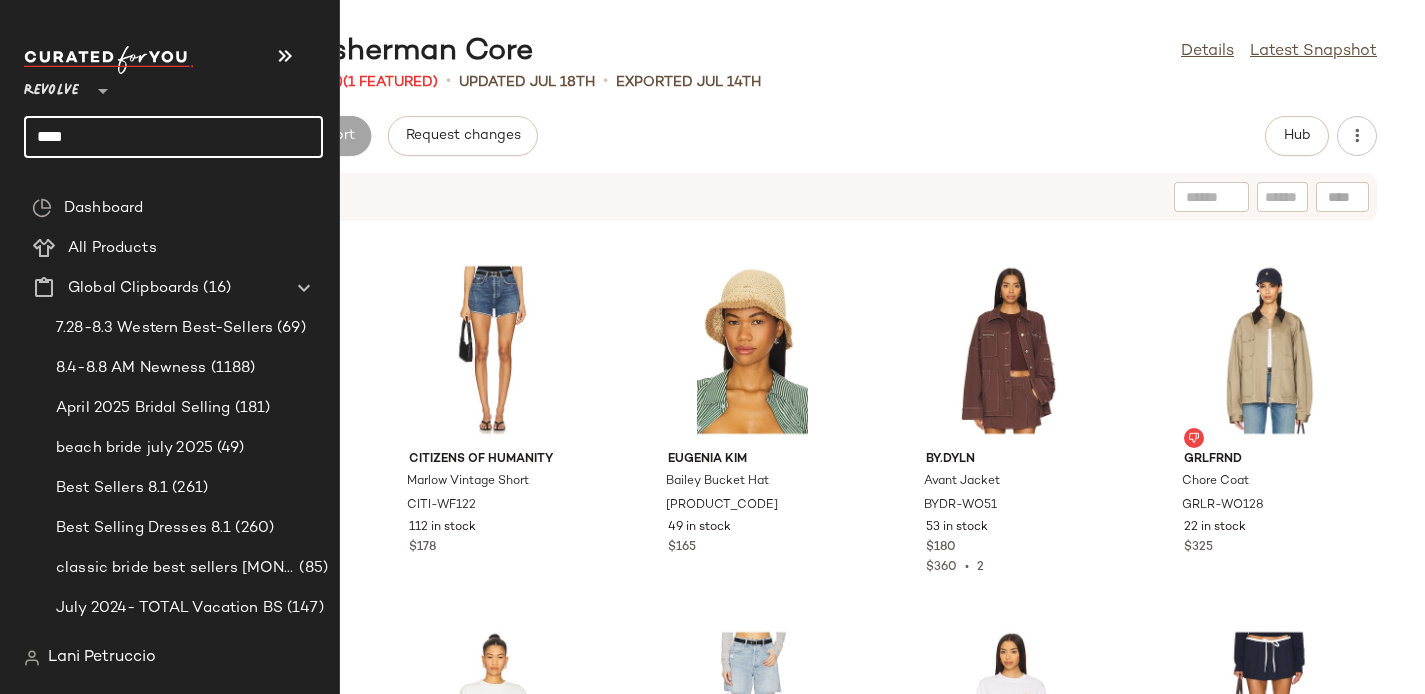 click on "****" 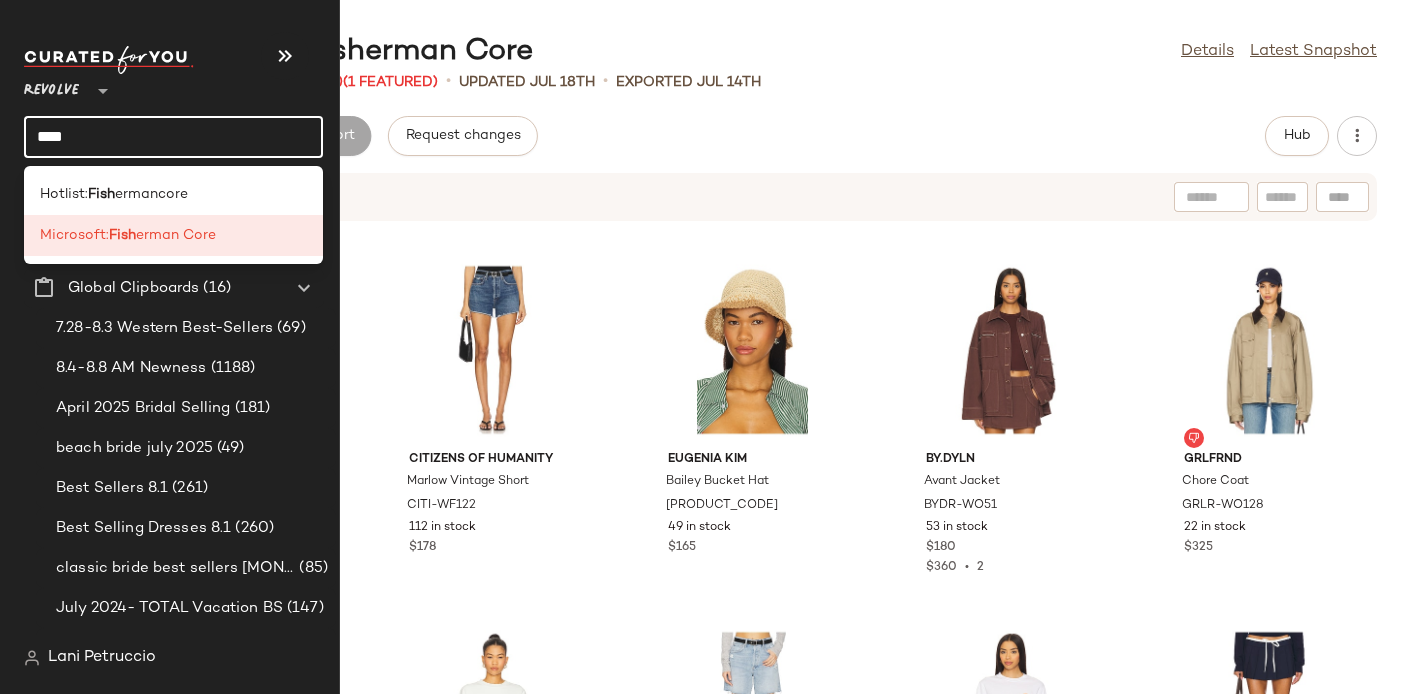click on "****" 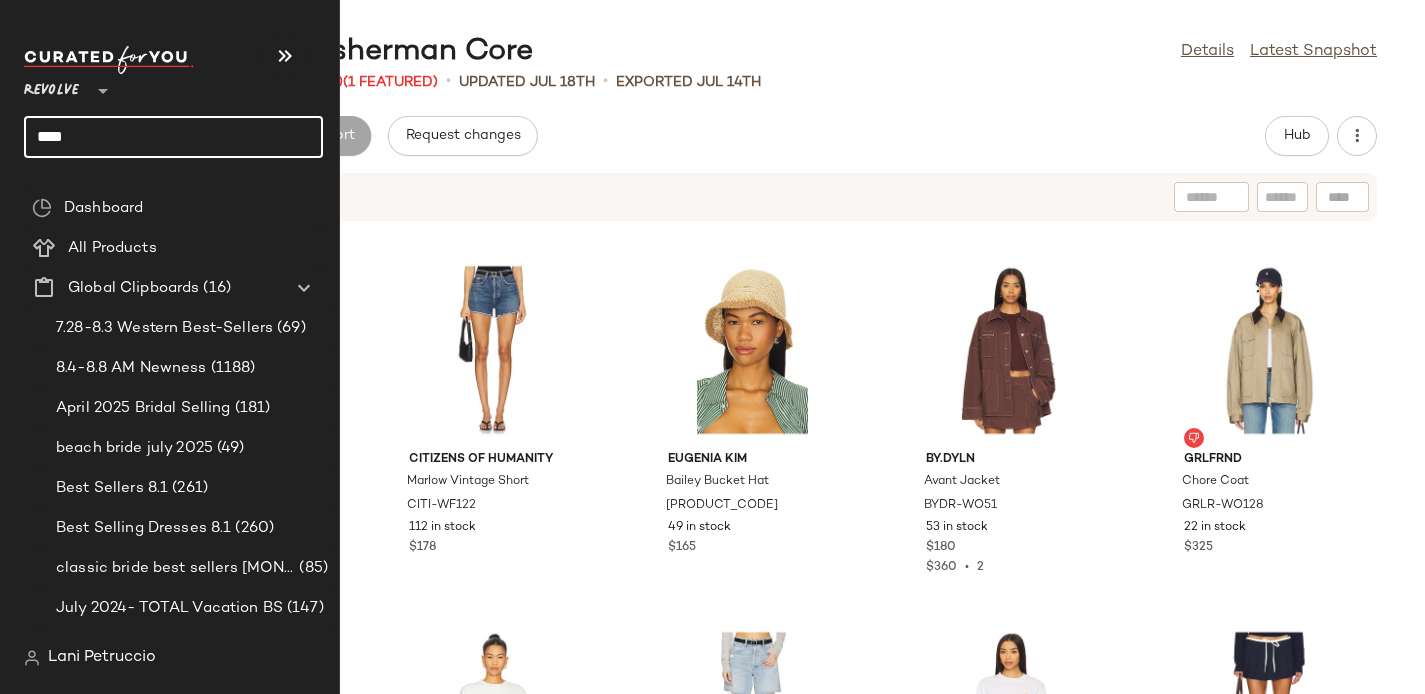 click on "****" 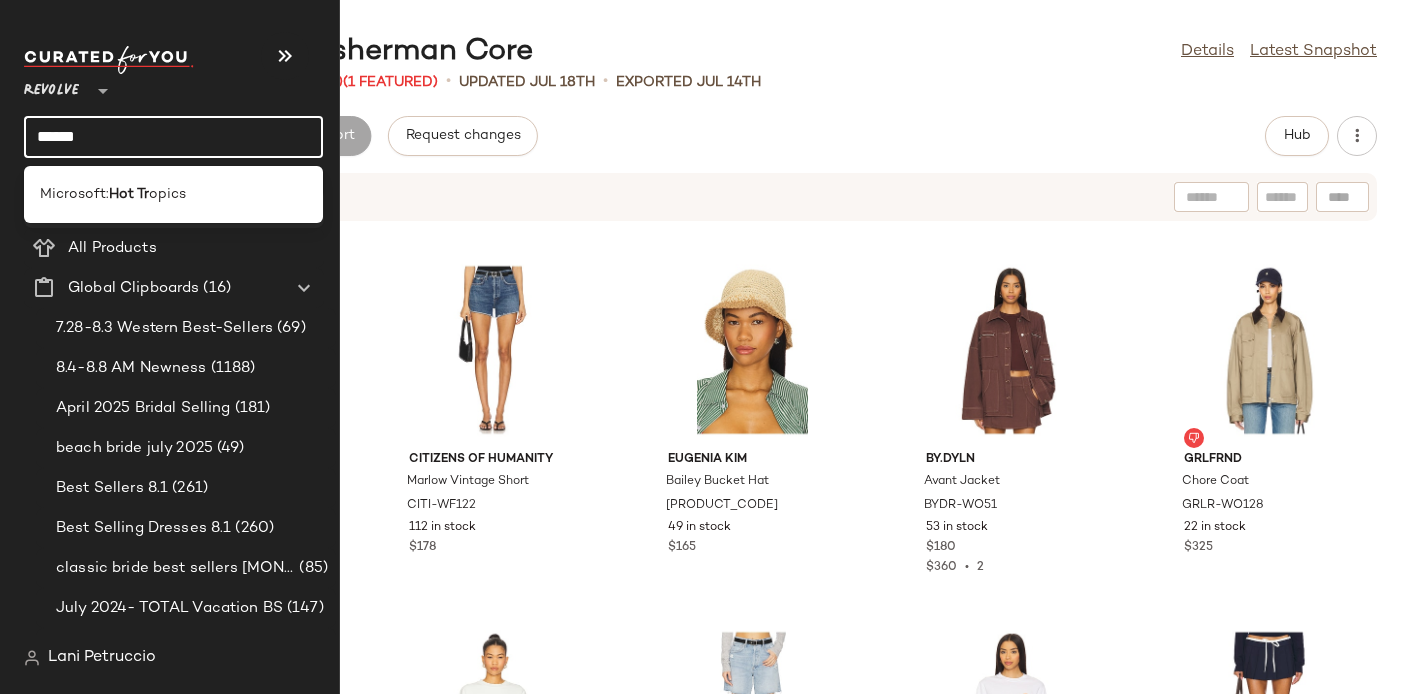 click on "Hot Tr" at bounding box center [129, 194] 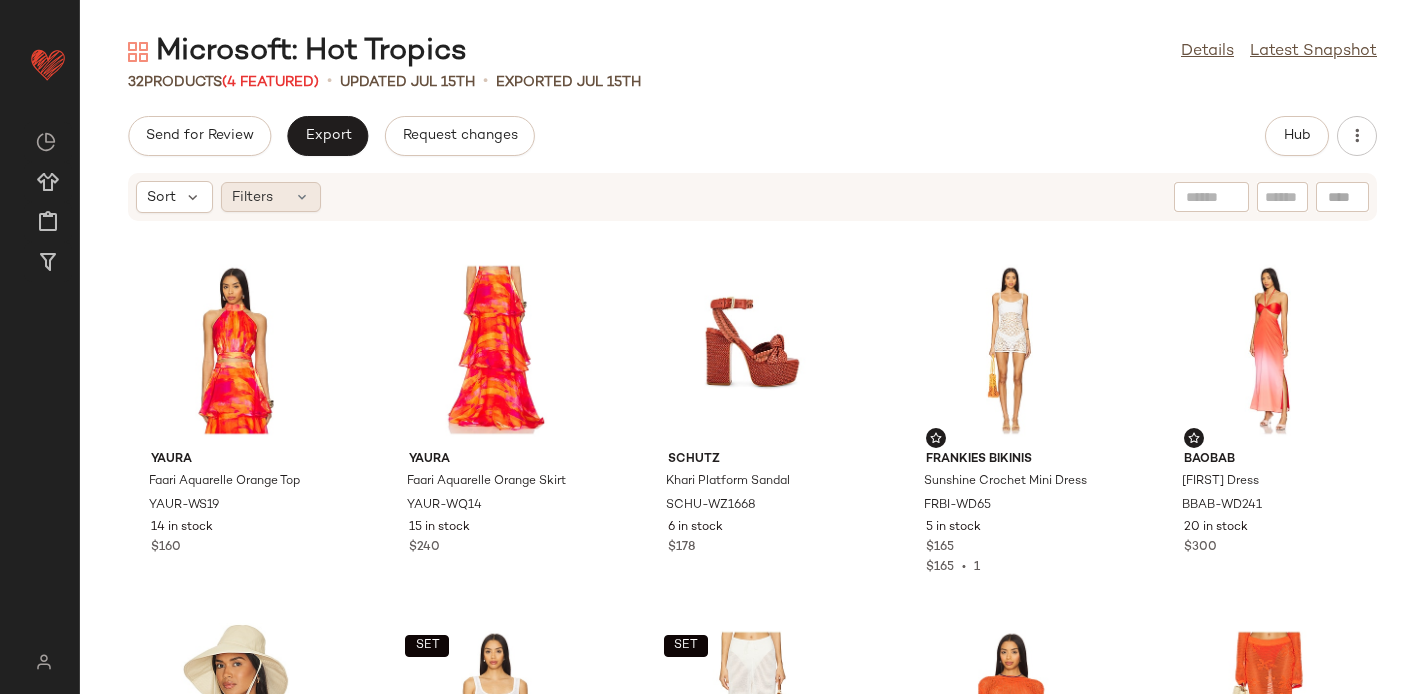 click on "Filters" 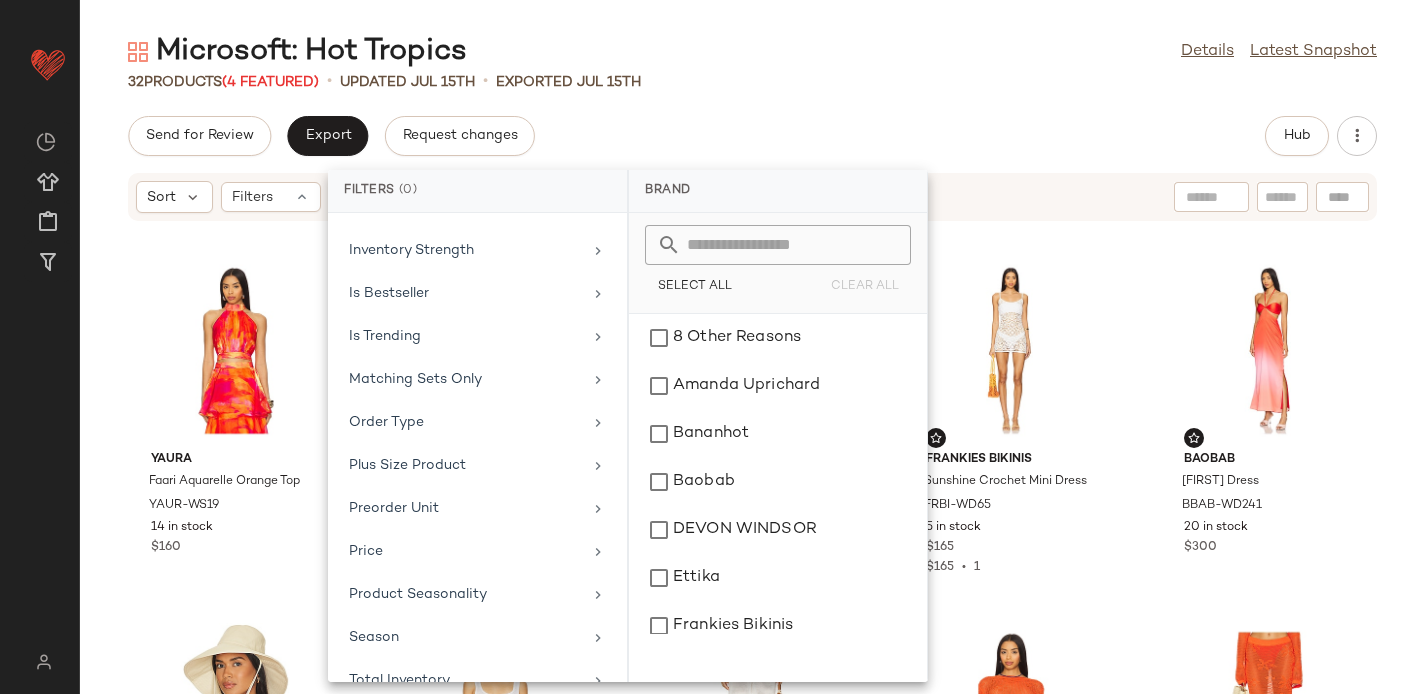 scroll, scrollTop: 923, scrollLeft: 0, axis: vertical 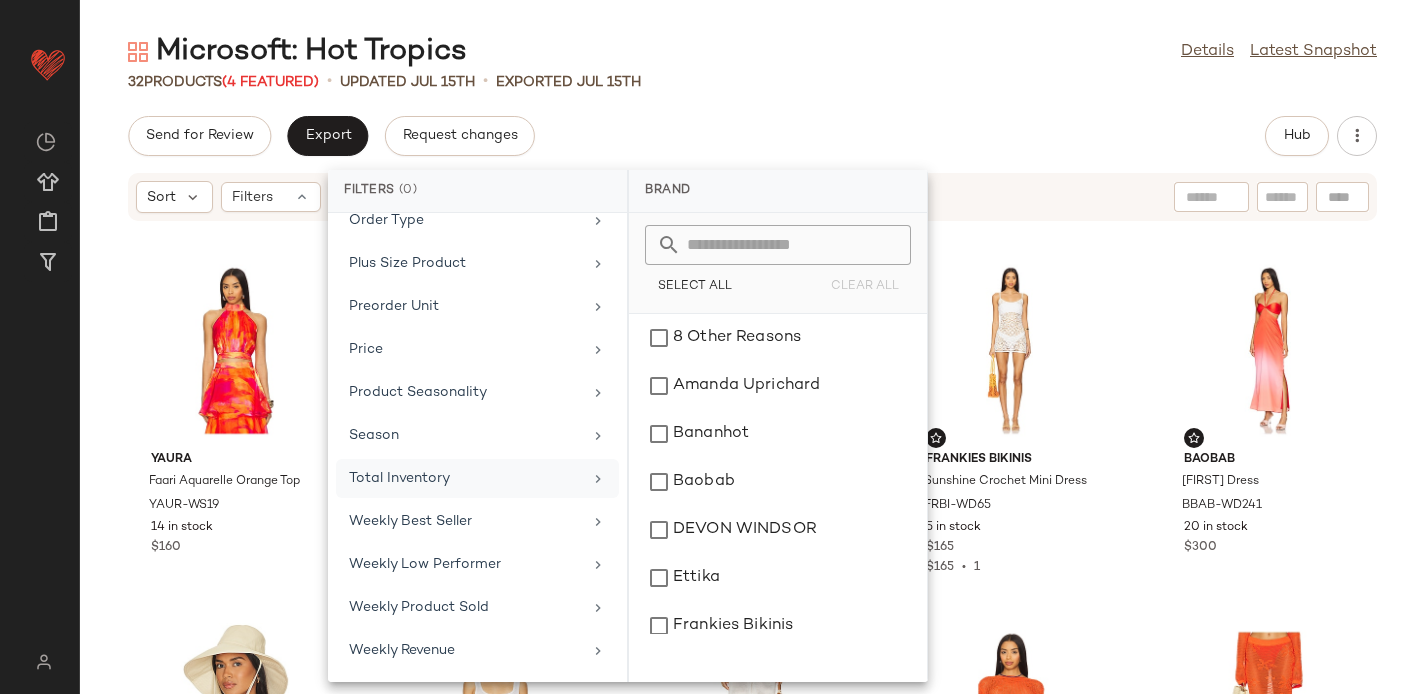 click on "Total Inventory" at bounding box center (465, 478) 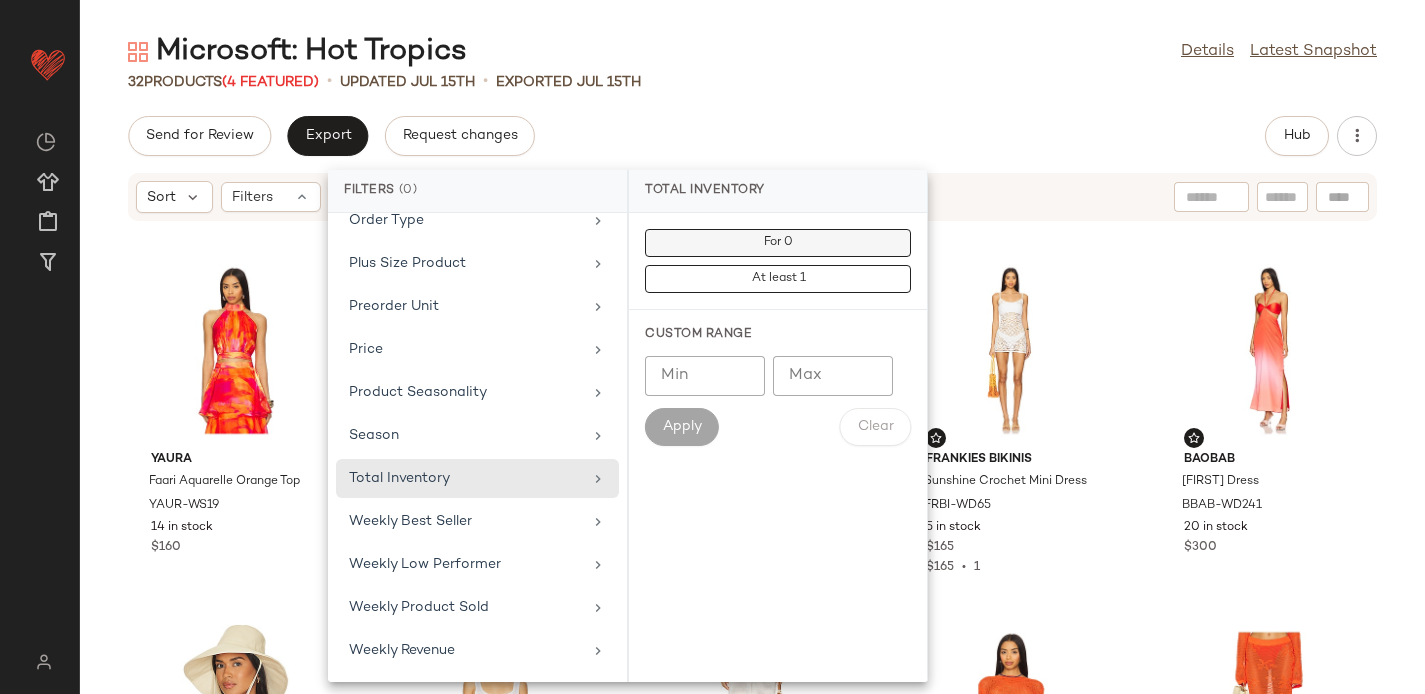 click on "For 0" 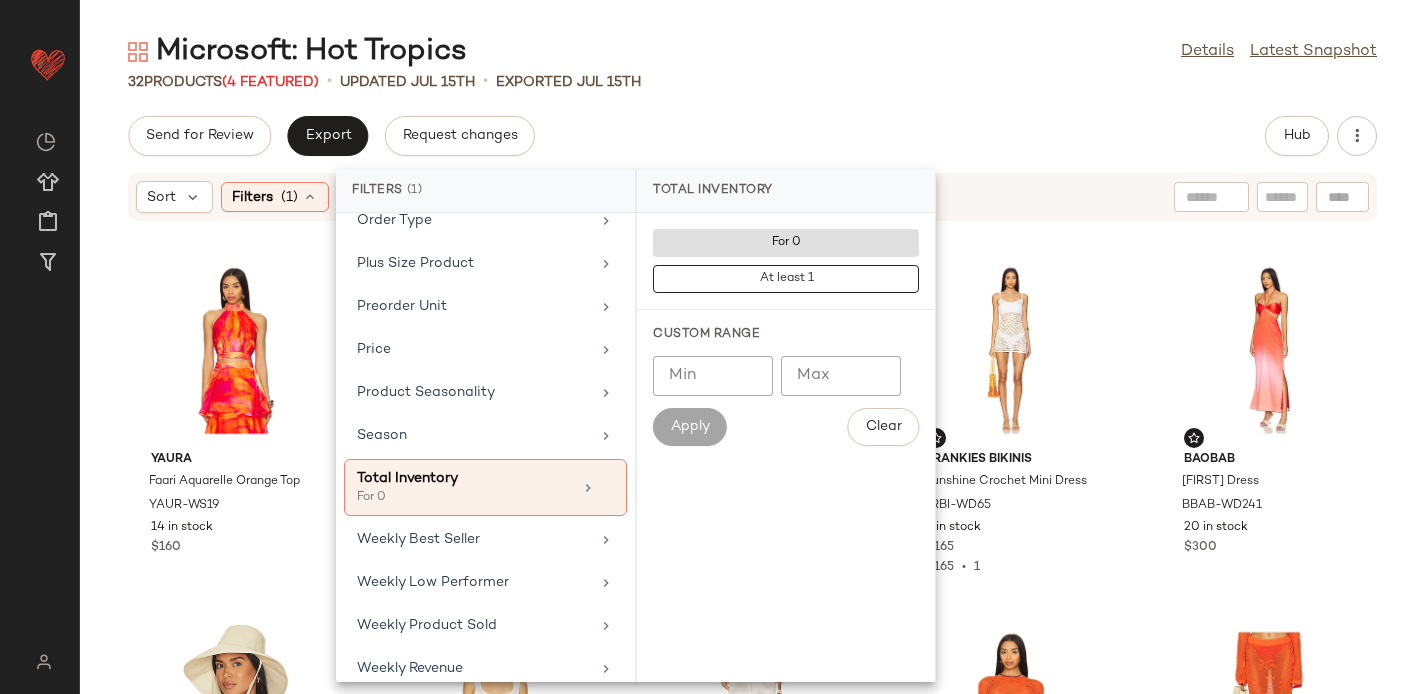 click on "Microsoft: Hot Tropics  Details   Latest Snapshot  32   Products  (4 Featured)  •   updated Jul 15th  •  Exported Jul 15th  Send for Review   Export   Request changes   Hub  Sort  Filters  (1)   Reset  YAURA Faari Aquarelle Orange Top YAUR-WS19 14 in stock $160 YAURA Faari Aquarelle Orange Skirt YAUR-WQ14 15 in stock $240 Schutz Khari Platform Sandal SCHU-WZ1668 6 in stock $178 Frankies Bikinis Sunshine Crochet Mini Dress FRBI-WD65 5 in stock $165 $165  •  1 Baobab Riri Dress BBAB-WD241 20 in stock $300 Lack of Color Holiday Bucket Hat LACK-WA119 2 in stock $99  SET  onia Linen Knit Square Neck Tank ONIR-WS28 66 in stock $175  SET  onia Linen Knit Drawstring Pant ONIR-WP12 28 in stock $275 SNDYS Terra Reversible Top SDYS-WS198 89 in stock $71 $923  •  13 SNDYS Terra Maxi Skirt SDYS-WQ71 66 in stock $71 $426  •  6 Shani Shemer Blanca Maxi Dress SSHE-WD17 1 in stock $320 Kopari Sunglaze Sheer Body Mist Sunscreen SPF 42 KOPR-WU115 2668 in stock $39 $580  •  15 Ettika Starfish Earring ETTI-WL1435 2" at bounding box center (752, 363) 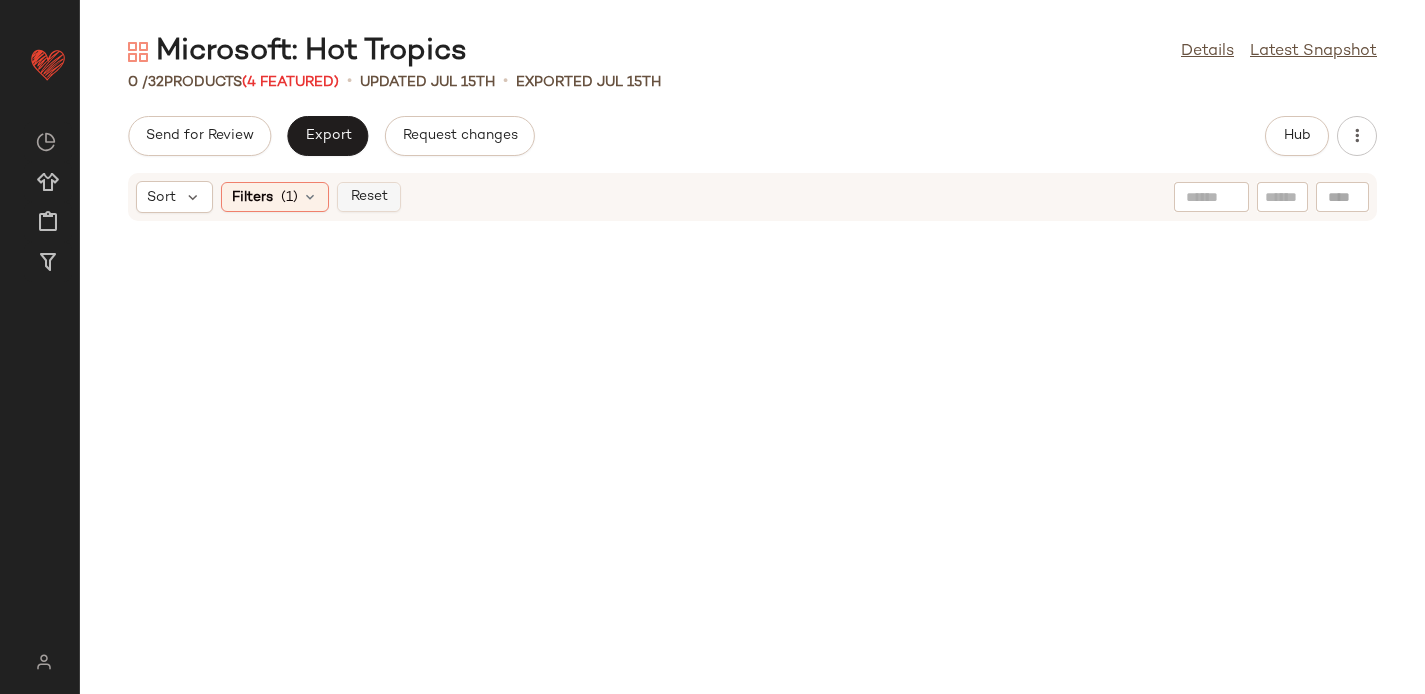 click on "Reset" 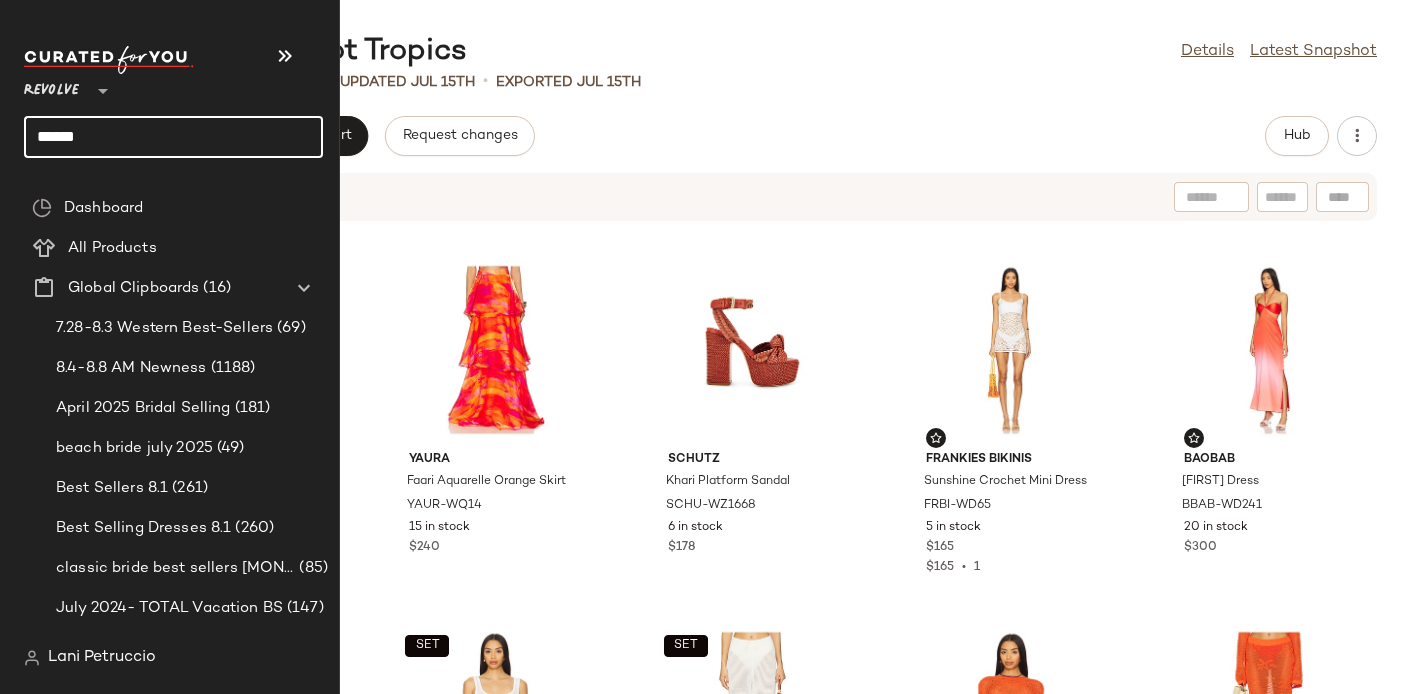 click on "******" 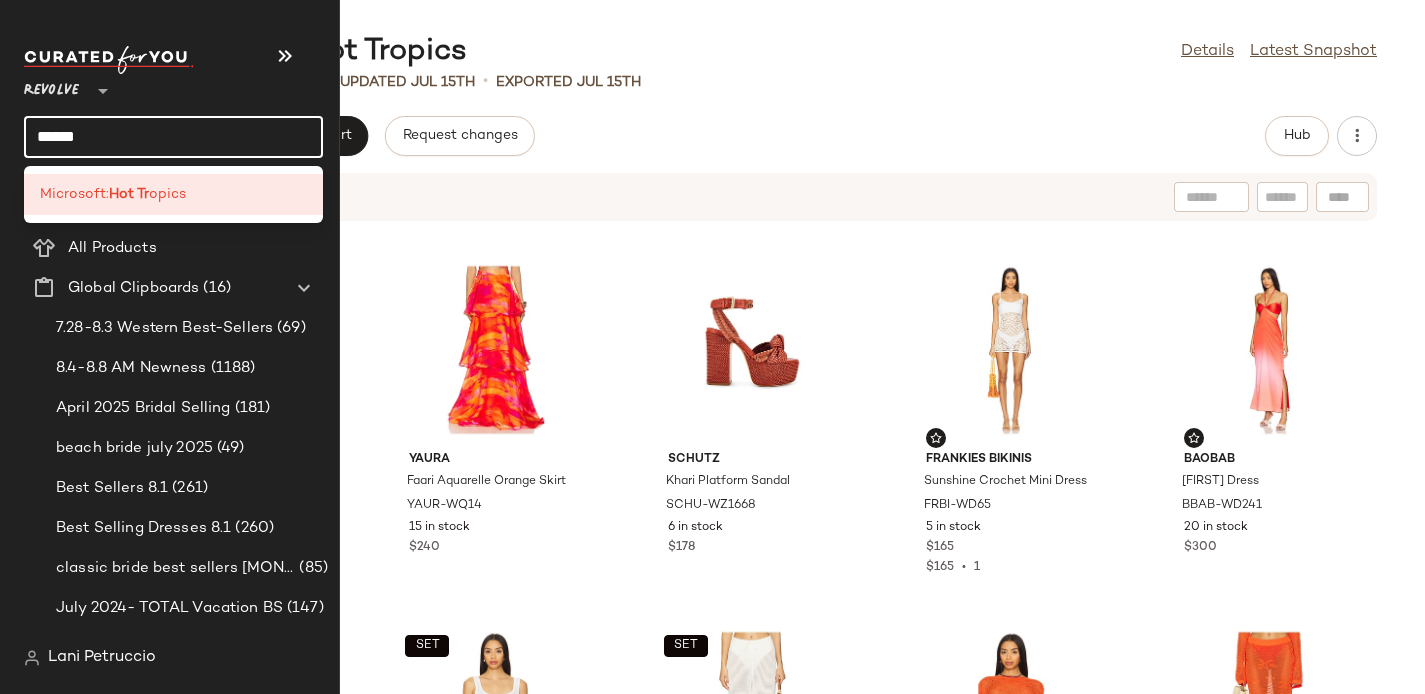 click on "******" 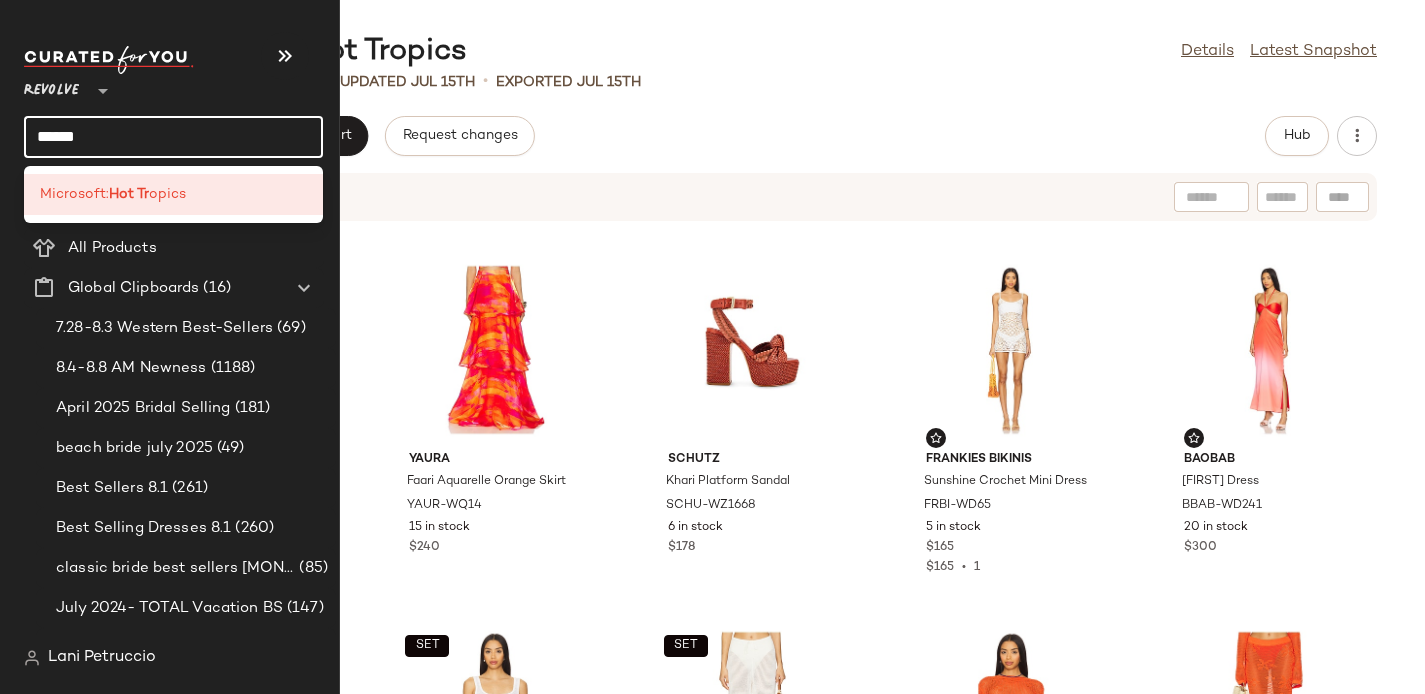 click on "******" 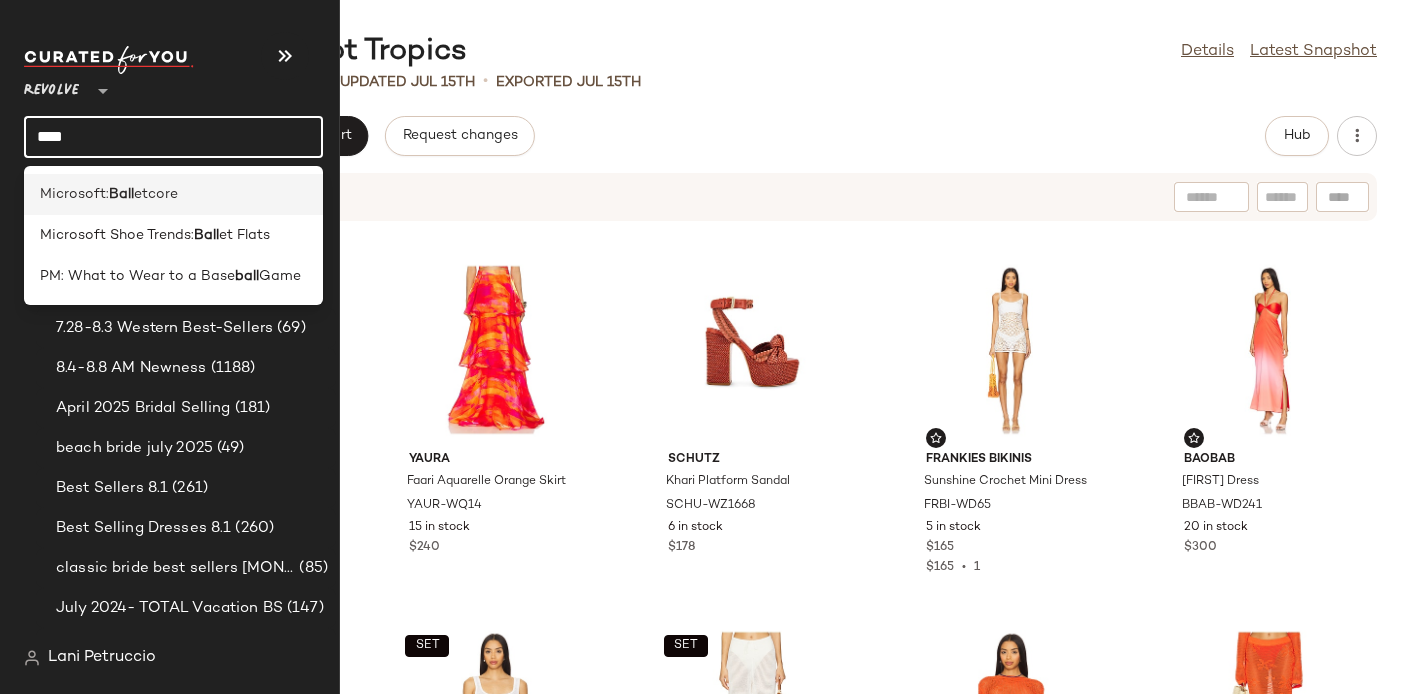 type on "****" 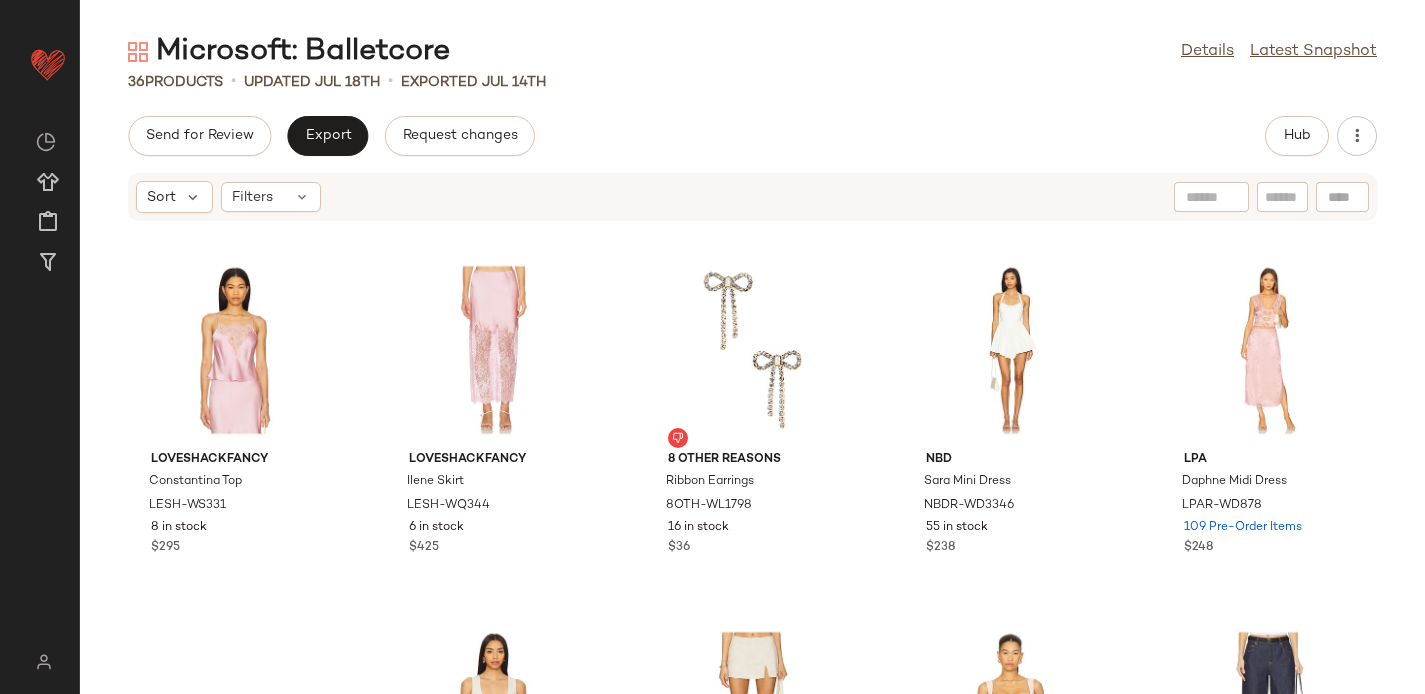 scroll, scrollTop: 0, scrollLeft: 0, axis: both 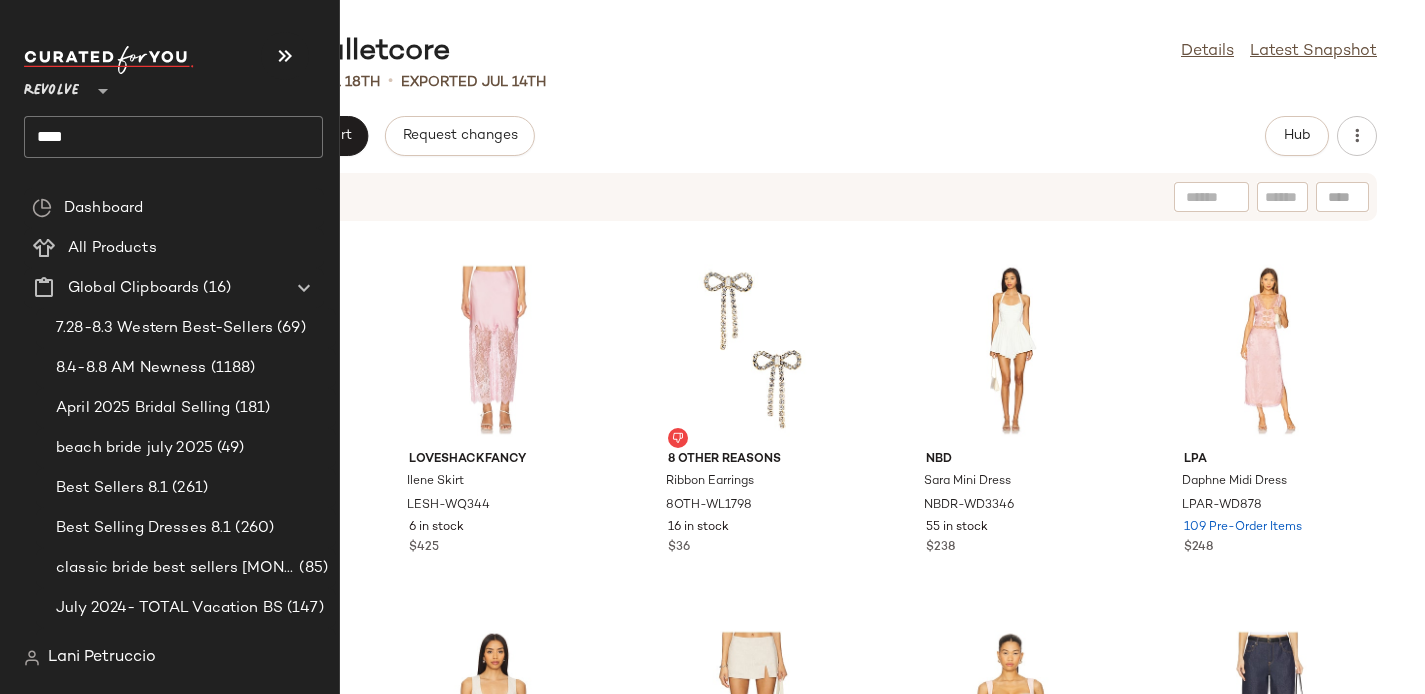 click on "****" 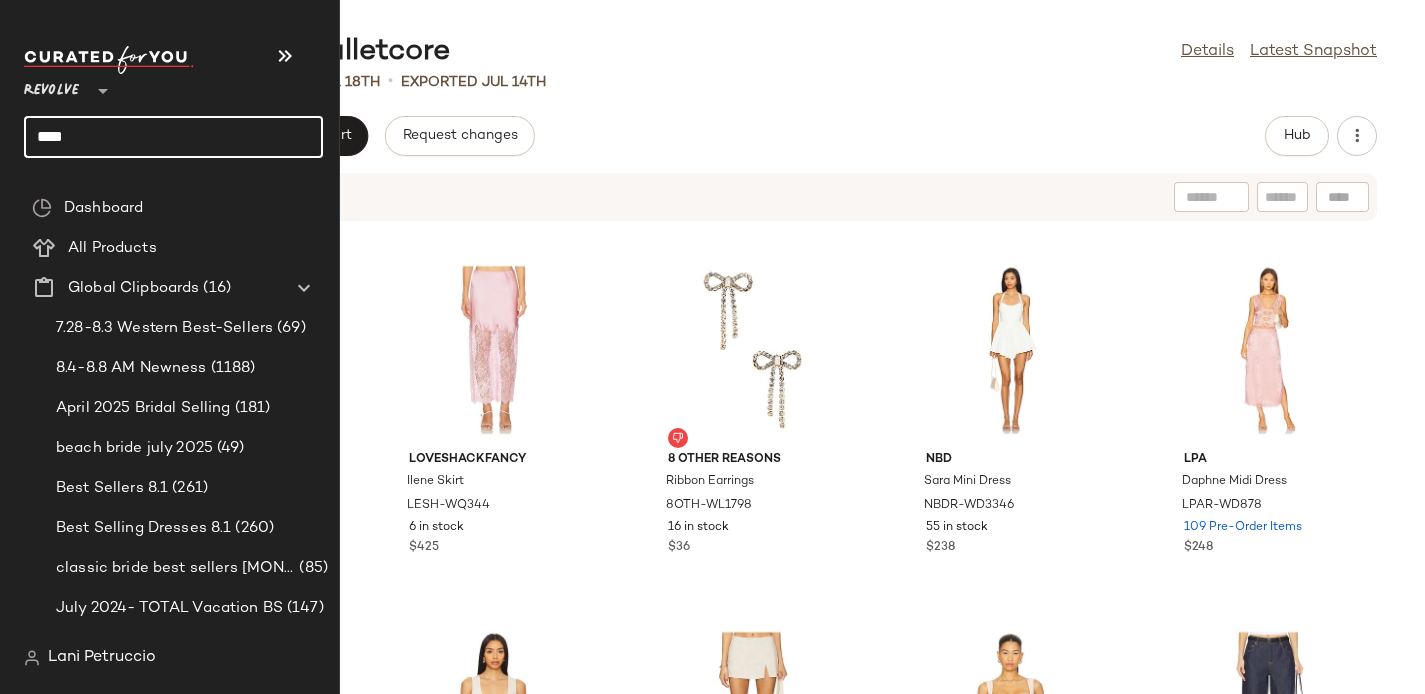 click on "****" 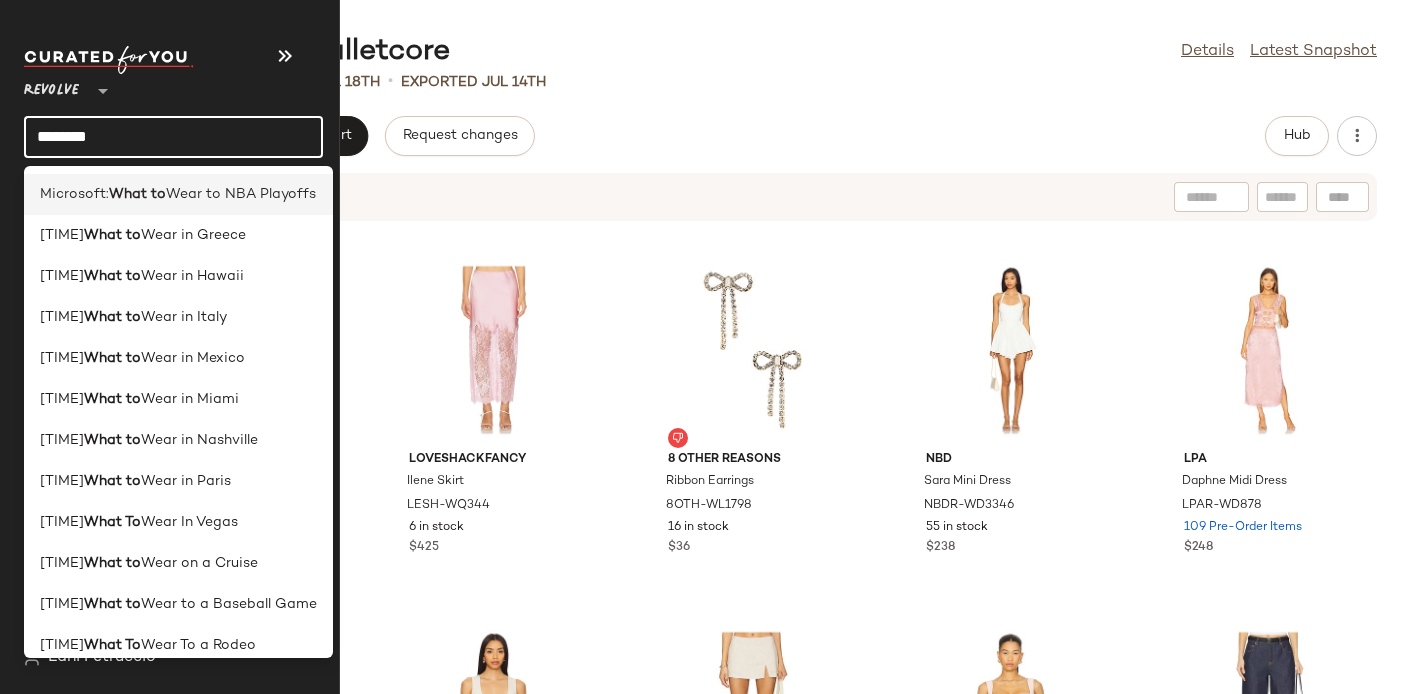 type on "*******" 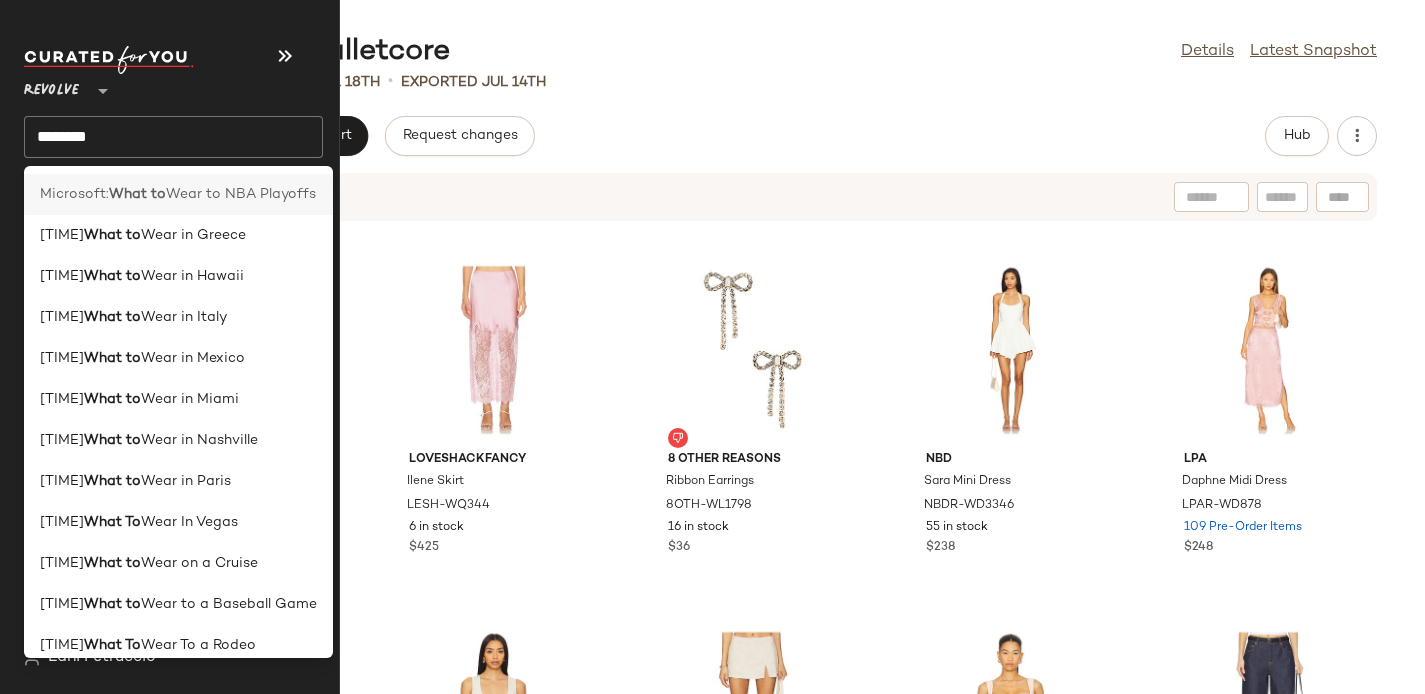 click on "Microsoft:" at bounding box center [74, 194] 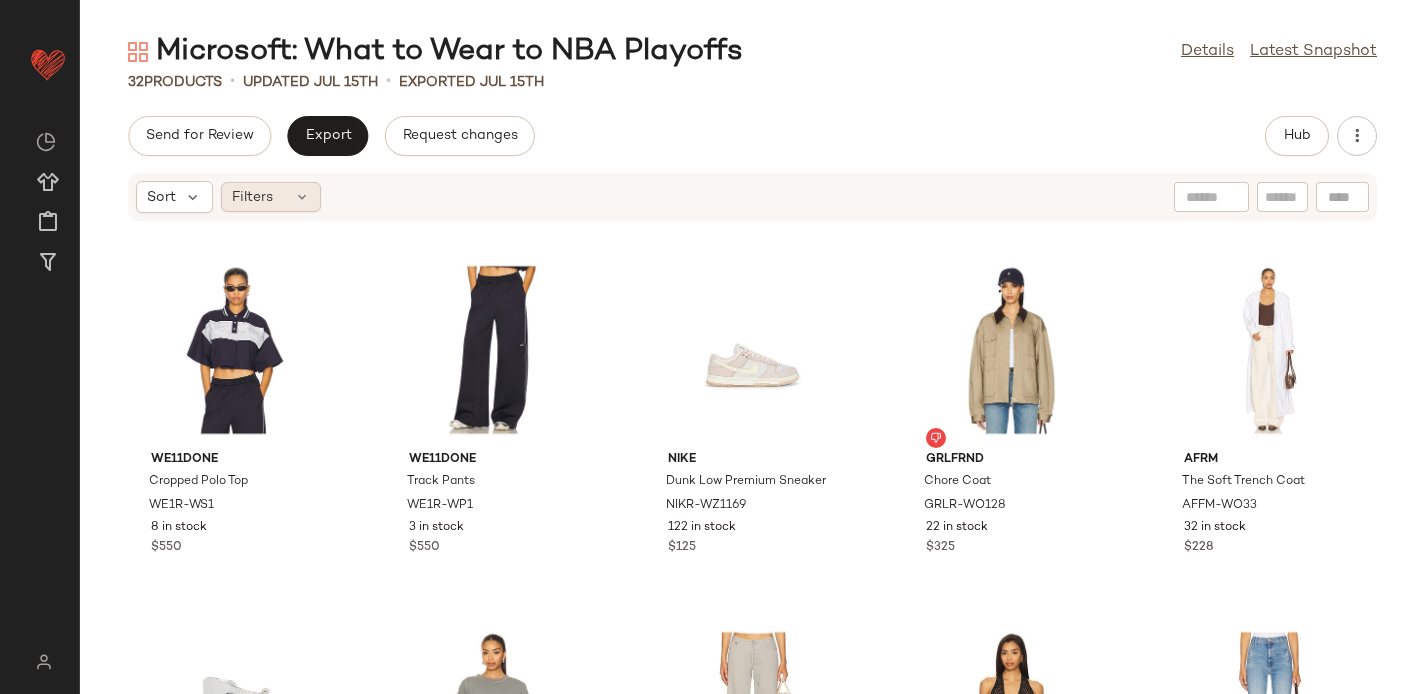 click at bounding box center [302, 197] 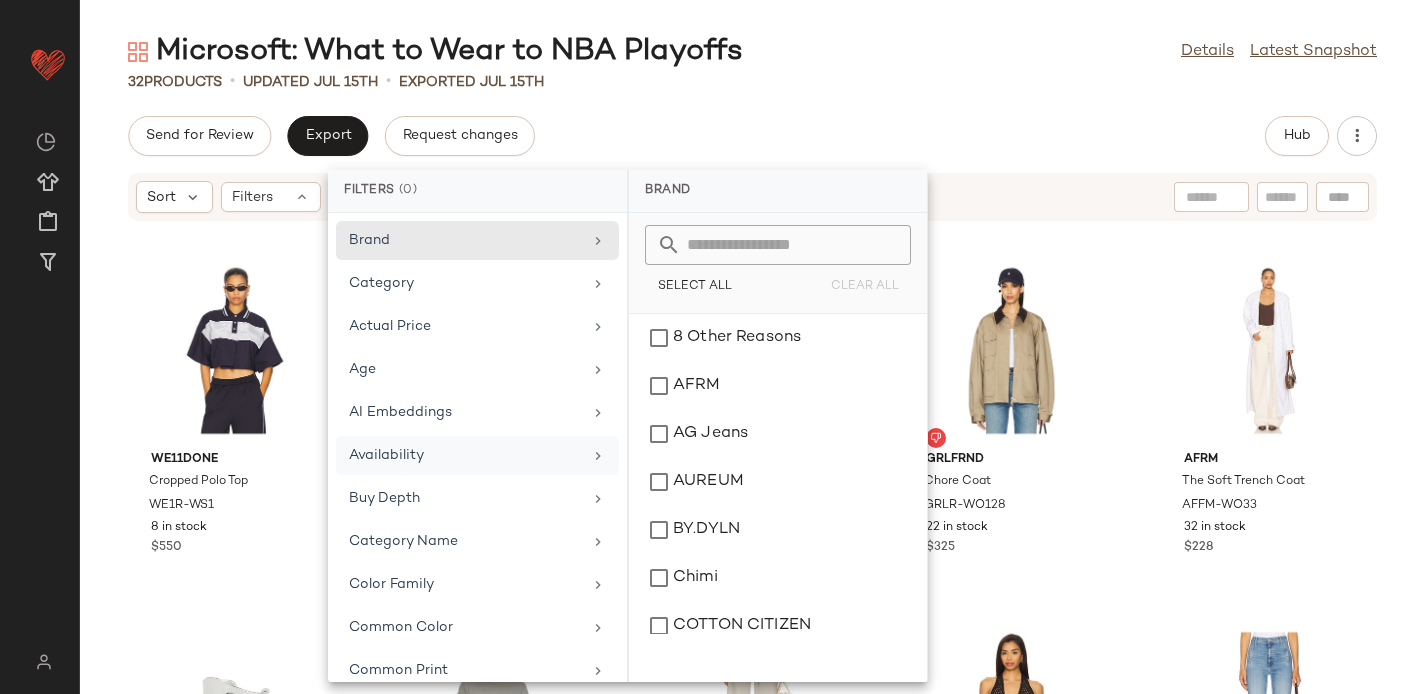 scroll, scrollTop: 880, scrollLeft: 0, axis: vertical 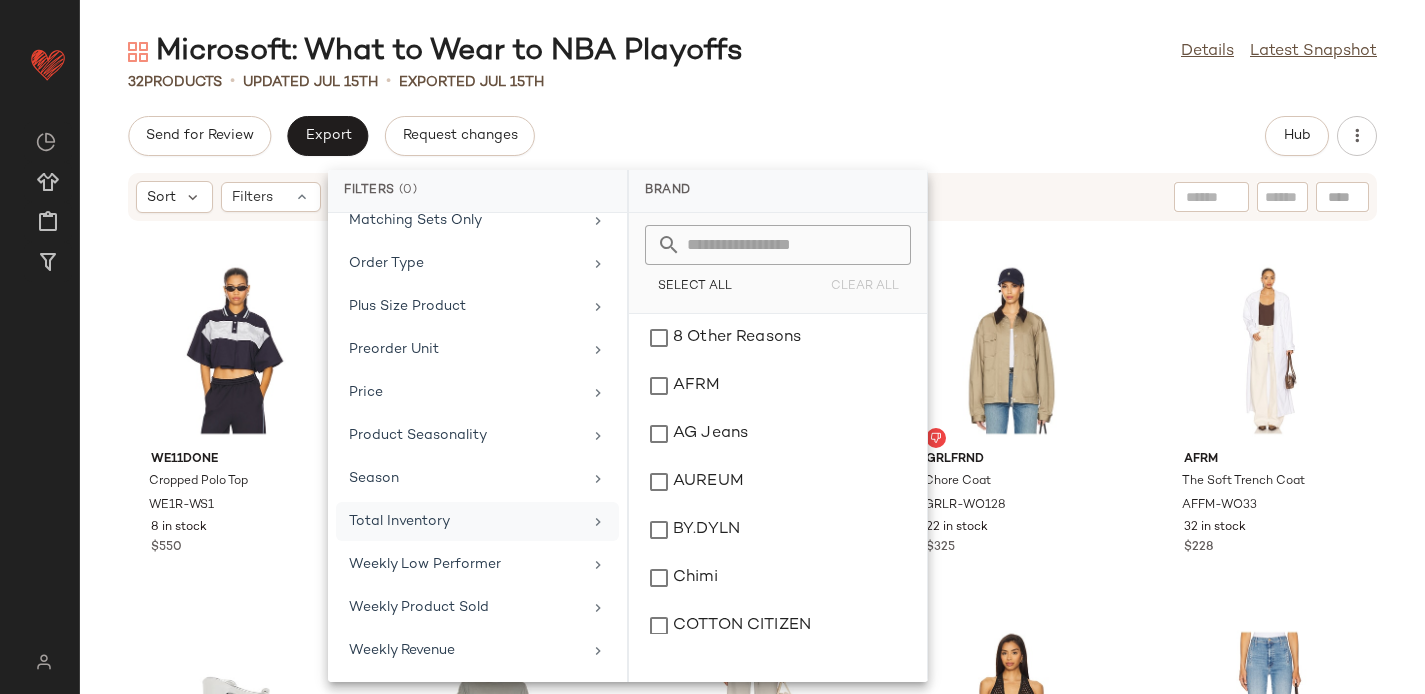 click on "Total Inventory" at bounding box center (465, 521) 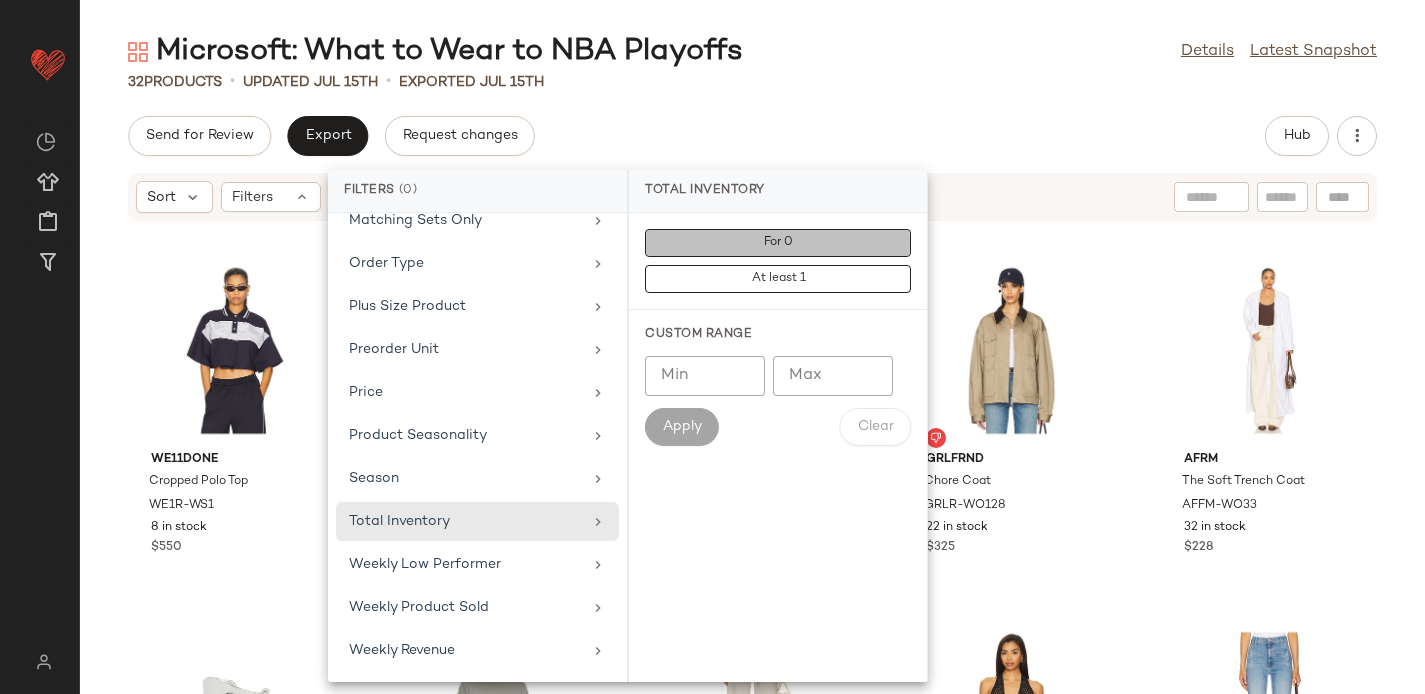 click on "For 0" 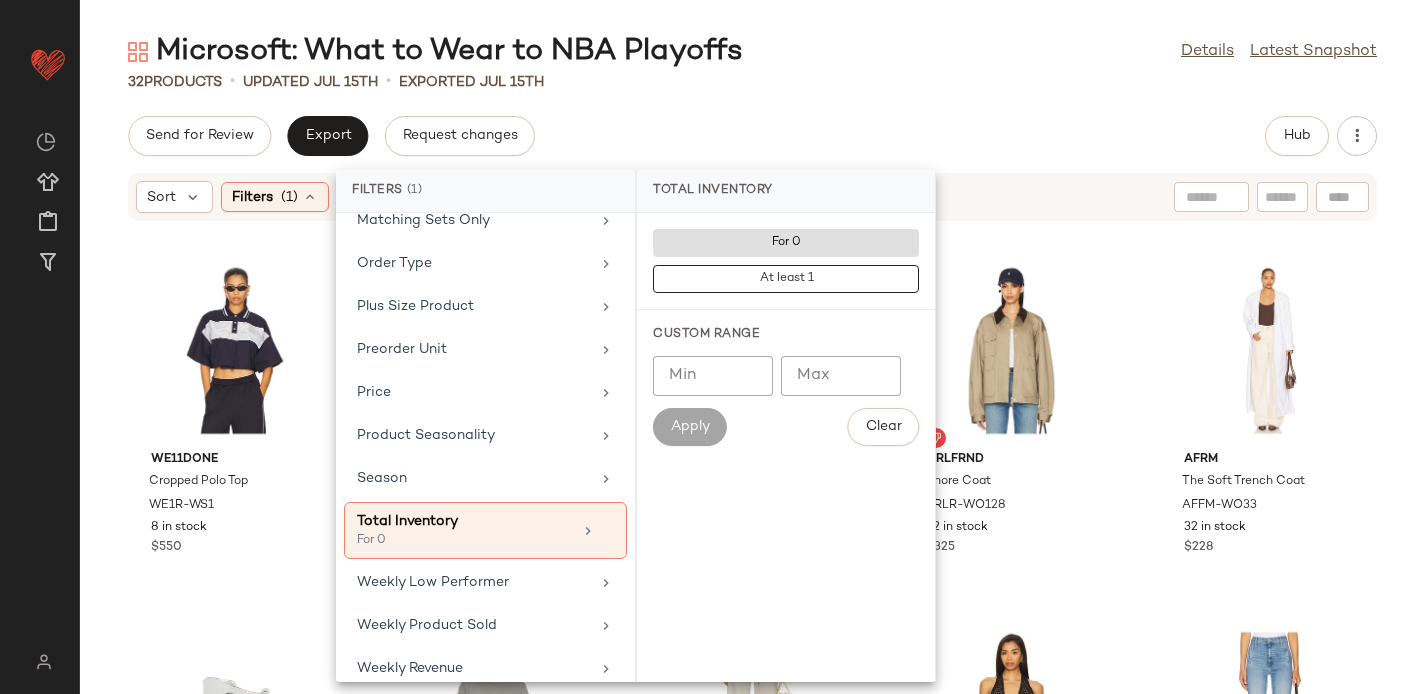 click on "Send for Review   Export   Request changes   Hub" 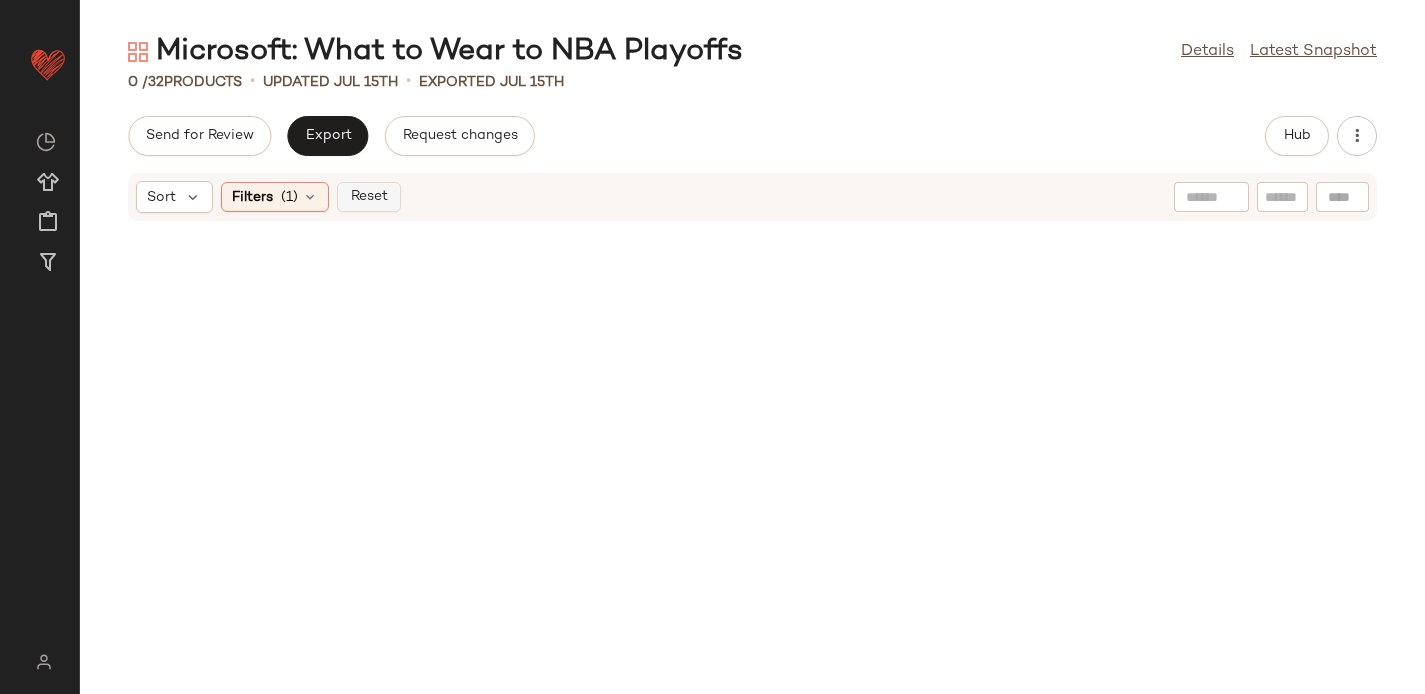 click on "Reset" 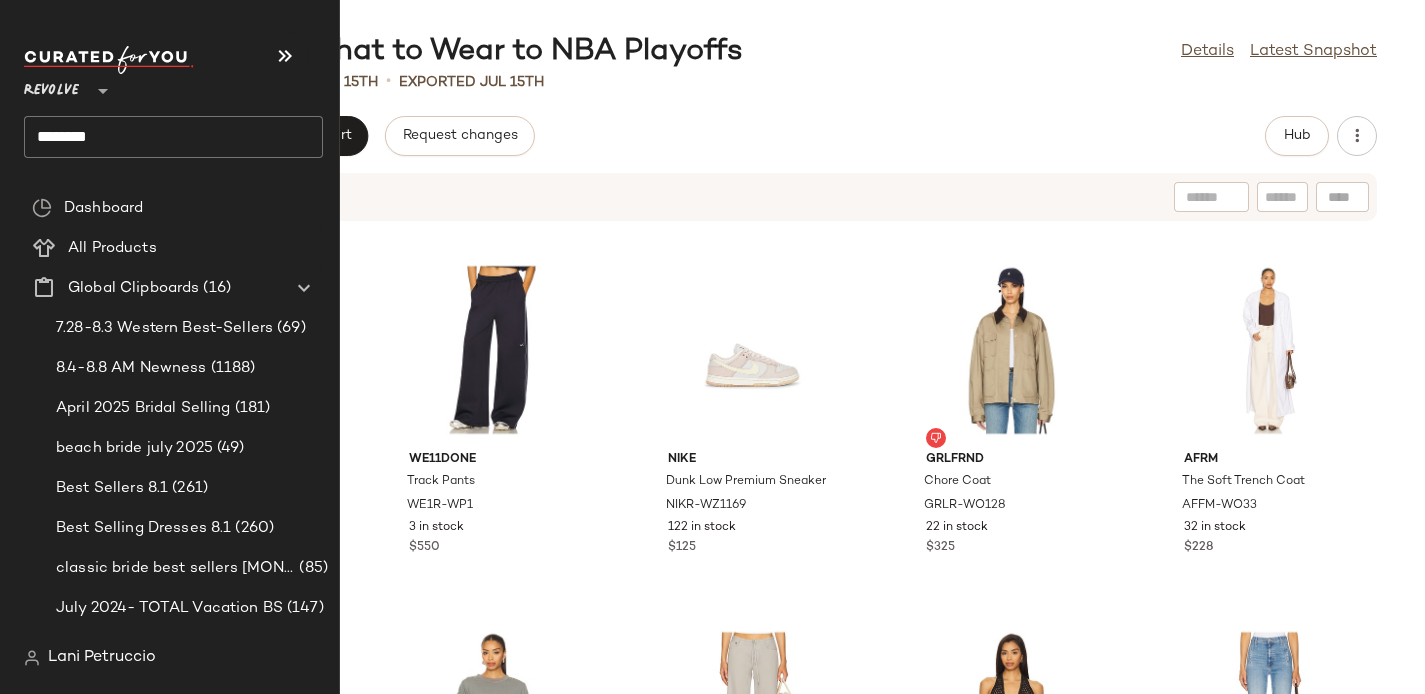 click on "Revolve" at bounding box center [51, 86] 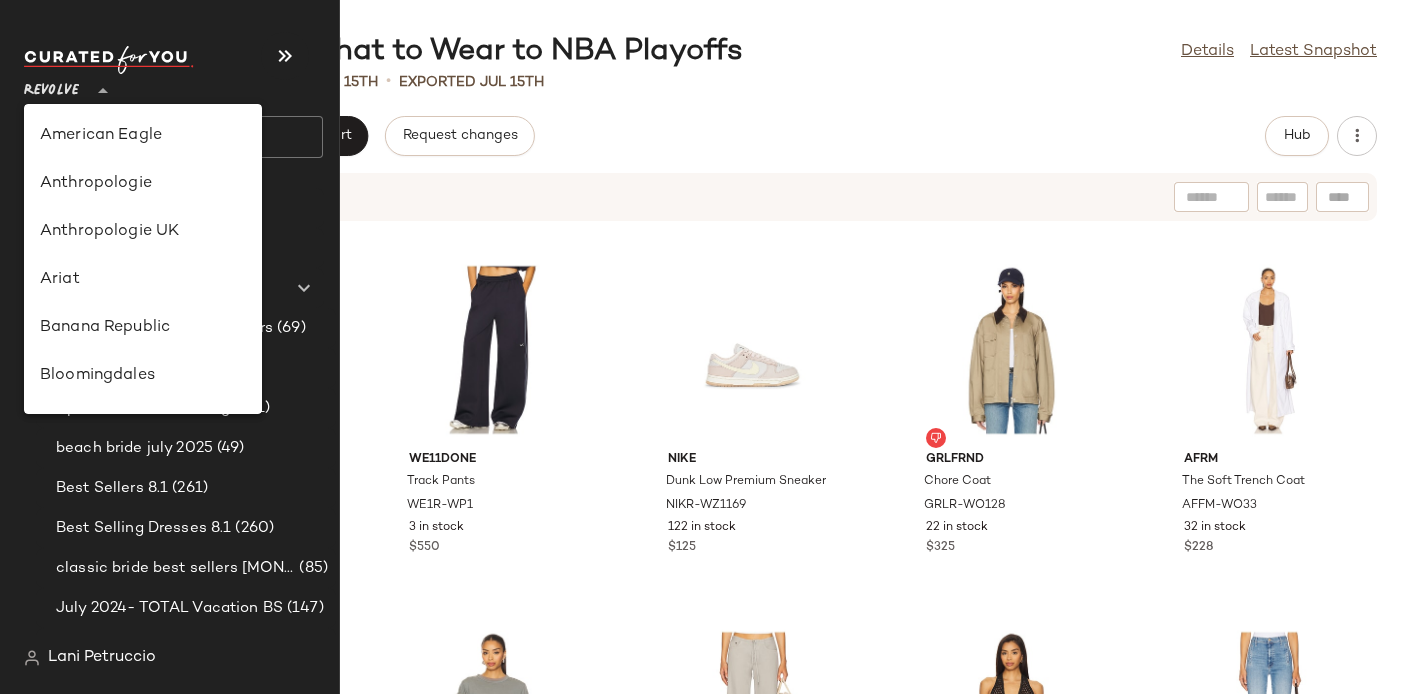 scroll, scrollTop: 1008, scrollLeft: 0, axis: vertical 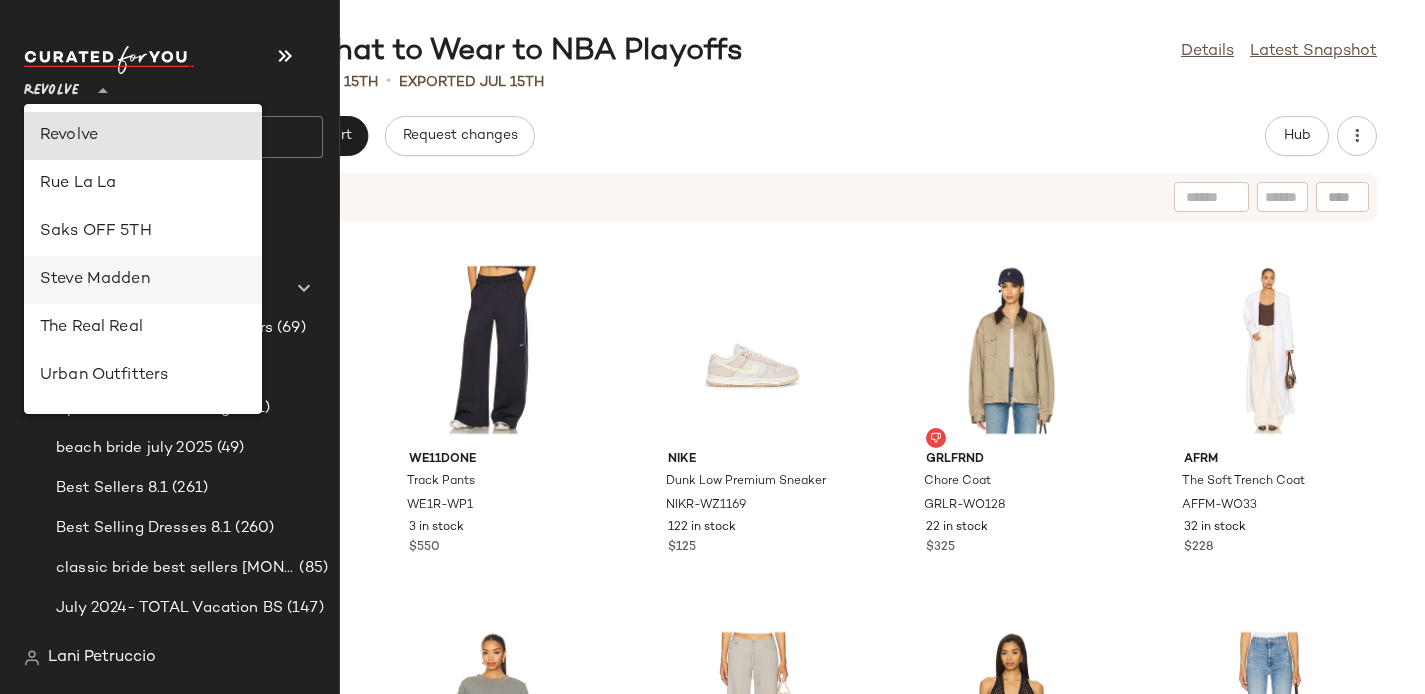 click on "Steve Madden" at bounding box center (143, 280) 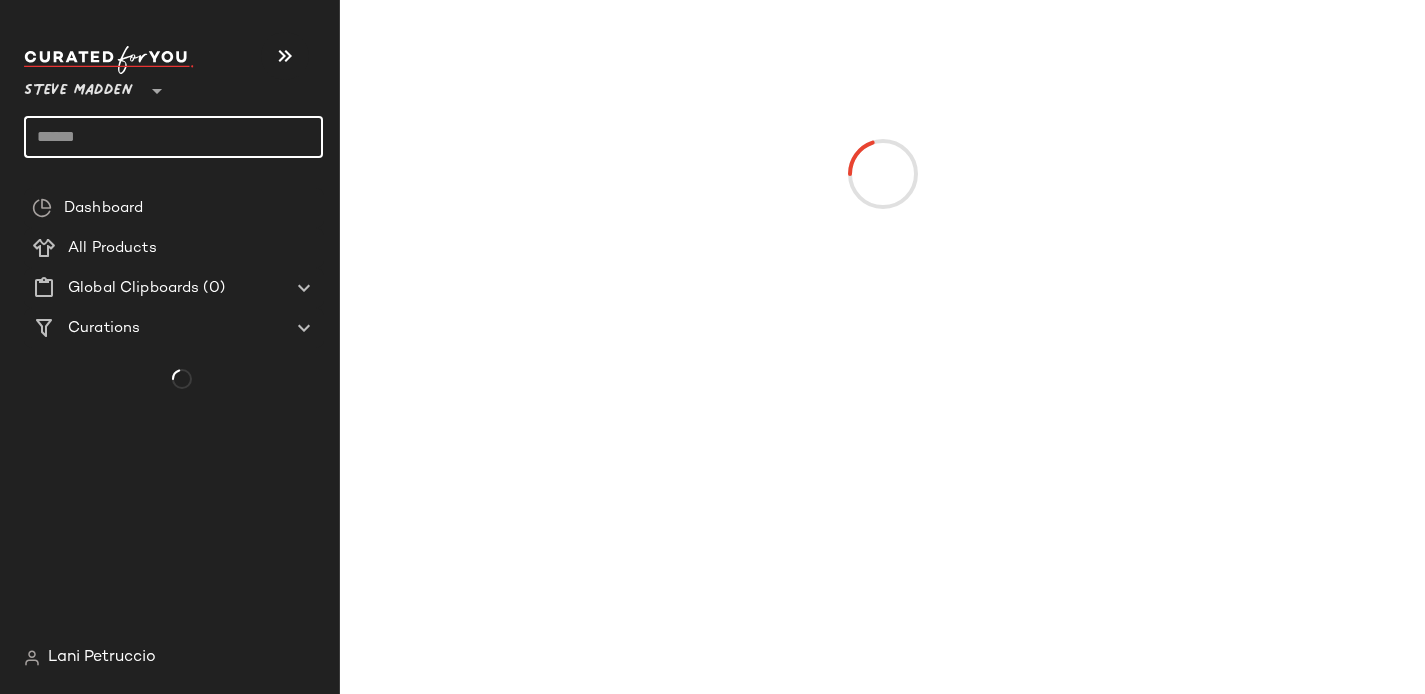 click 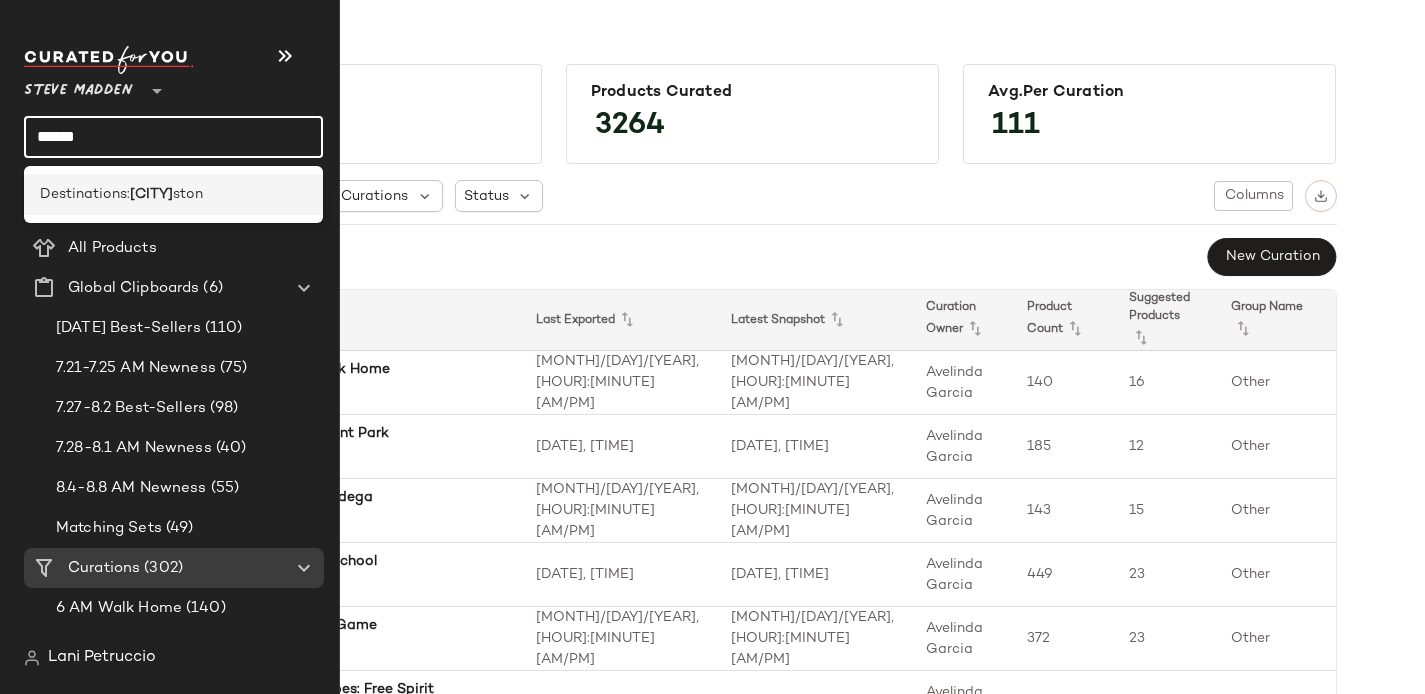 type on "******" 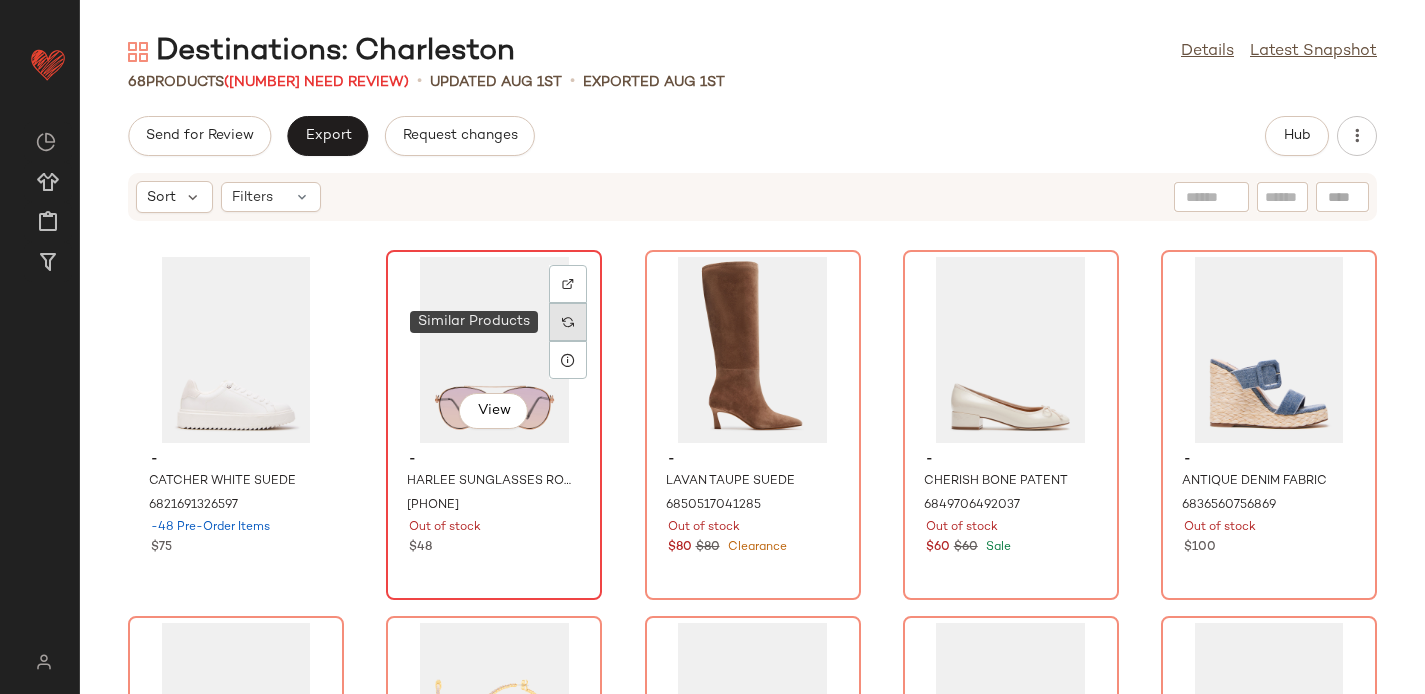 click 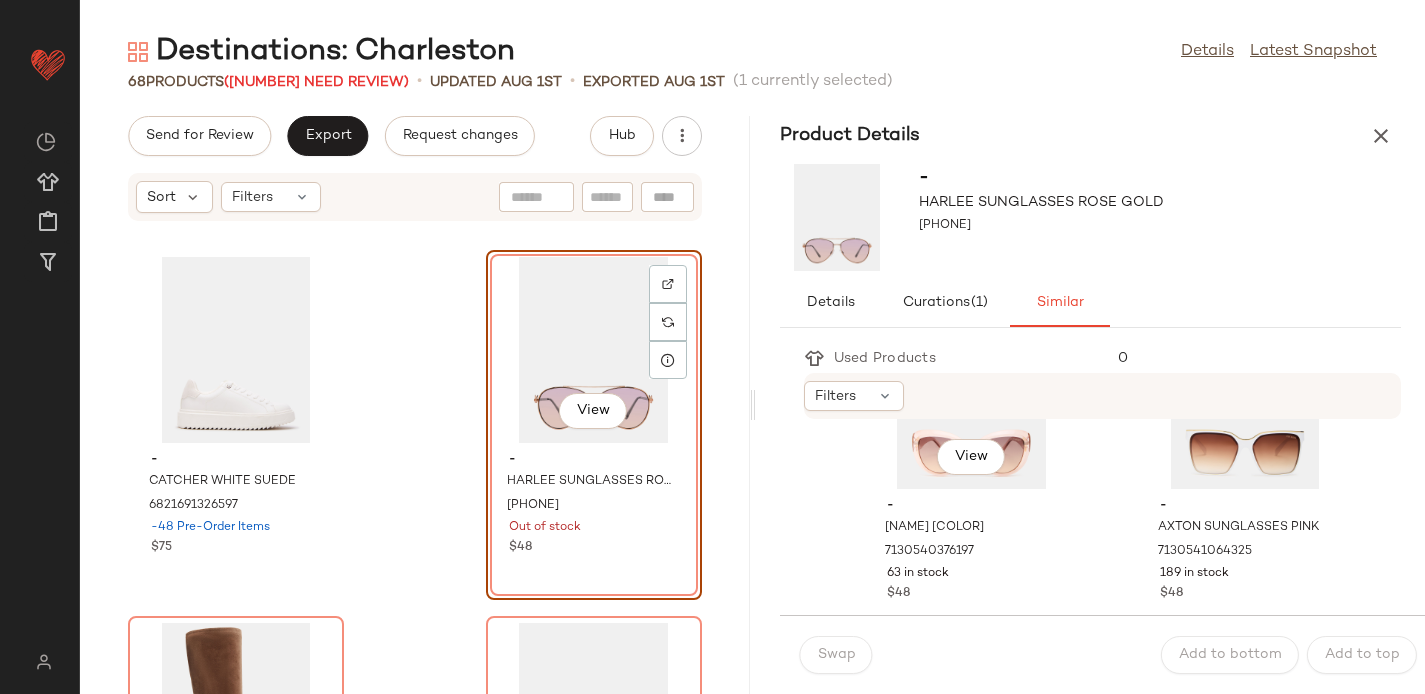 scroll, scrollTop: 509, scrollLeft: 0, axis: vertical 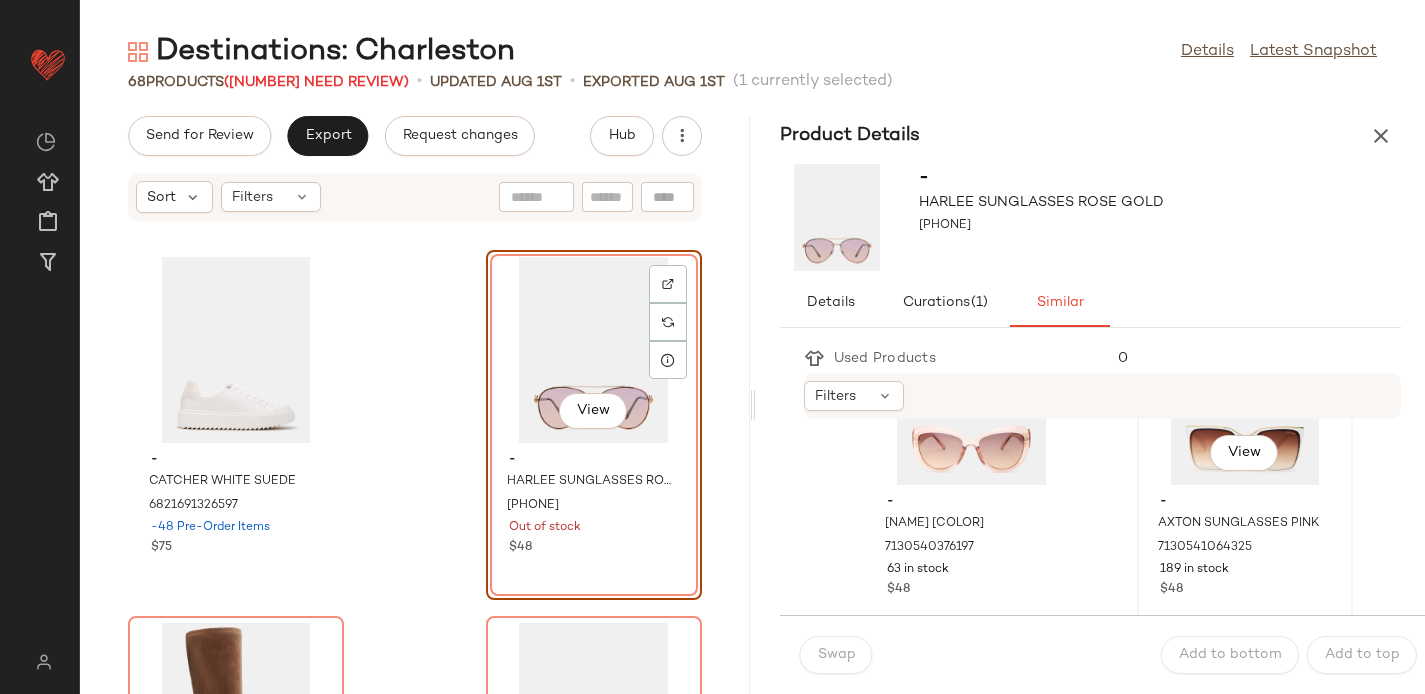 click on "- [NAME] [COLOR] [PHONE] [QUANTITY] in stock [PRICE]" at bounding box center [1245, 543] 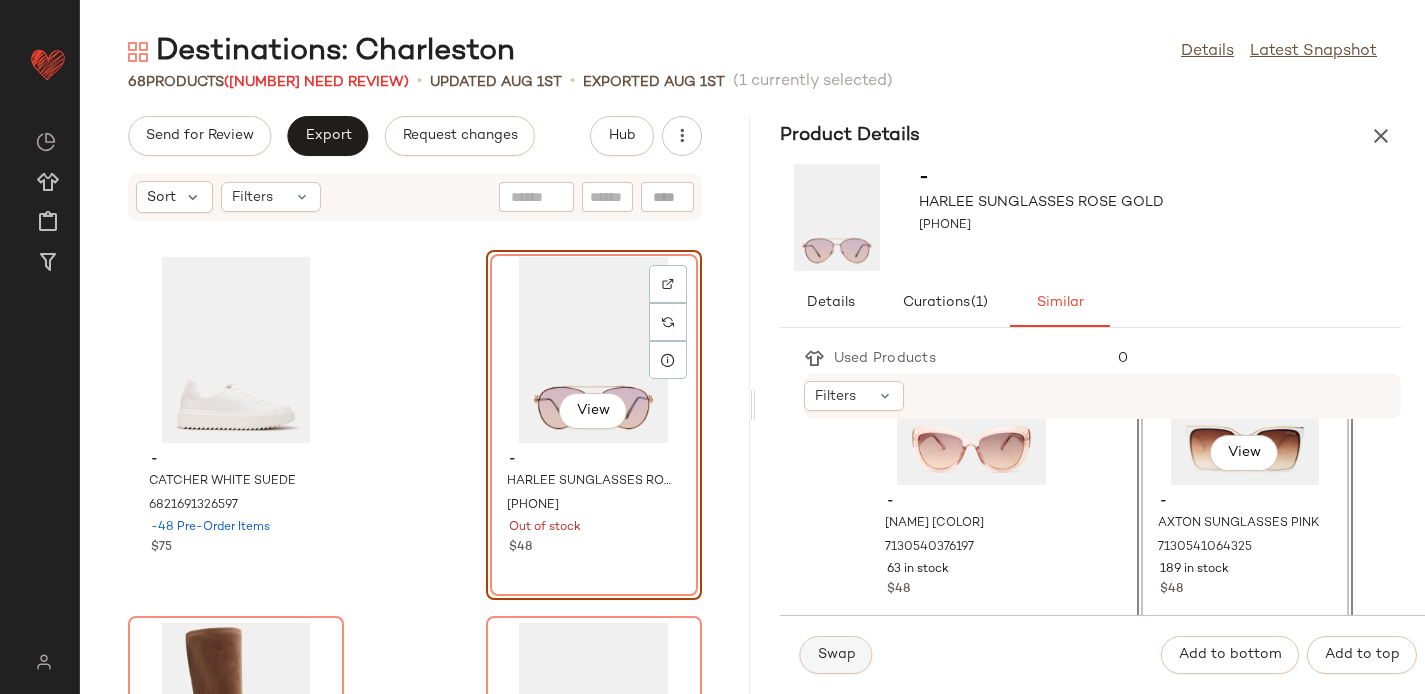 click on "Swap" 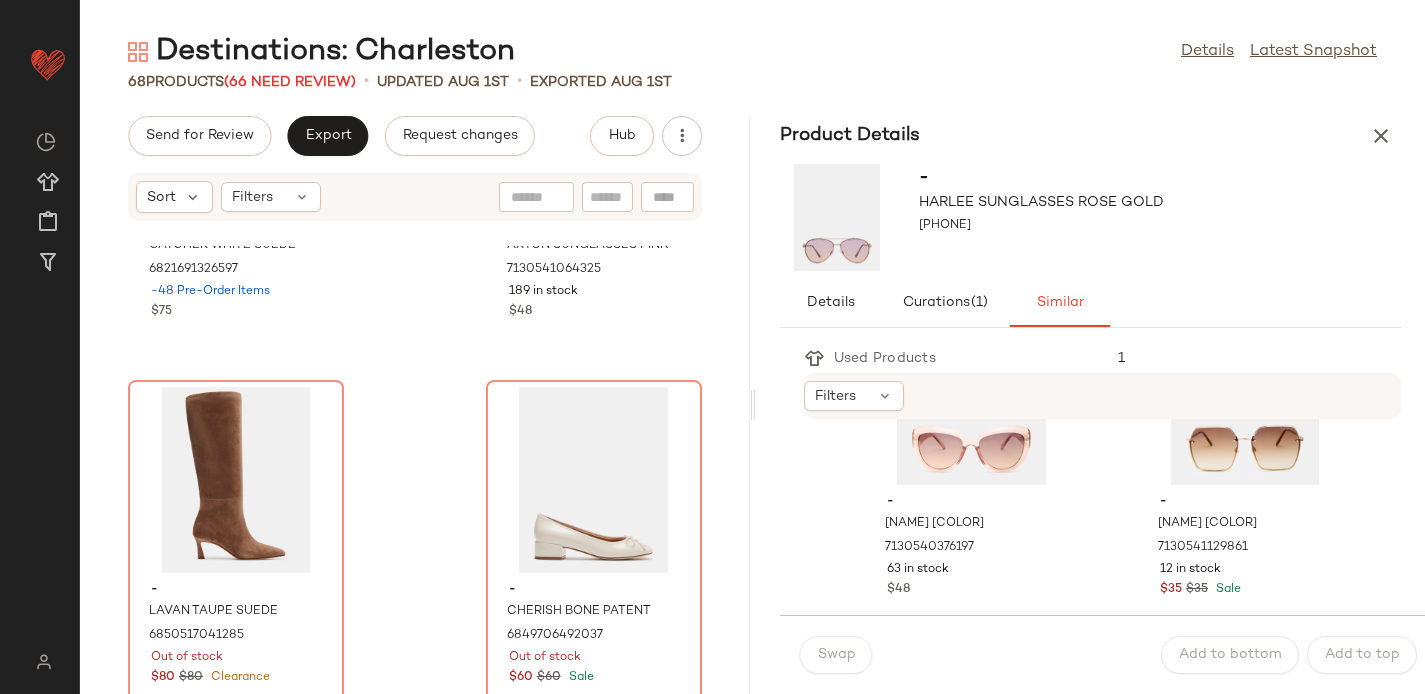 scroll, scrollTop: 245, scrollLeft: 0, axis: vertical 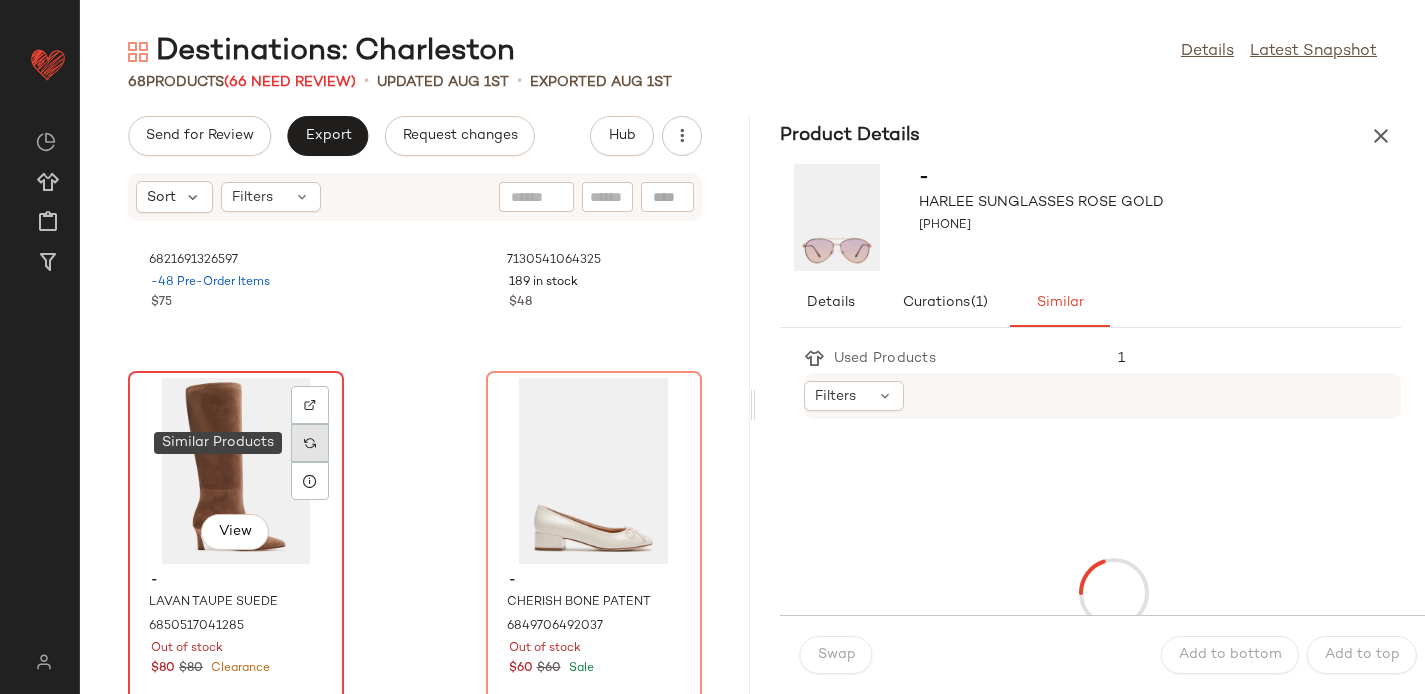 click 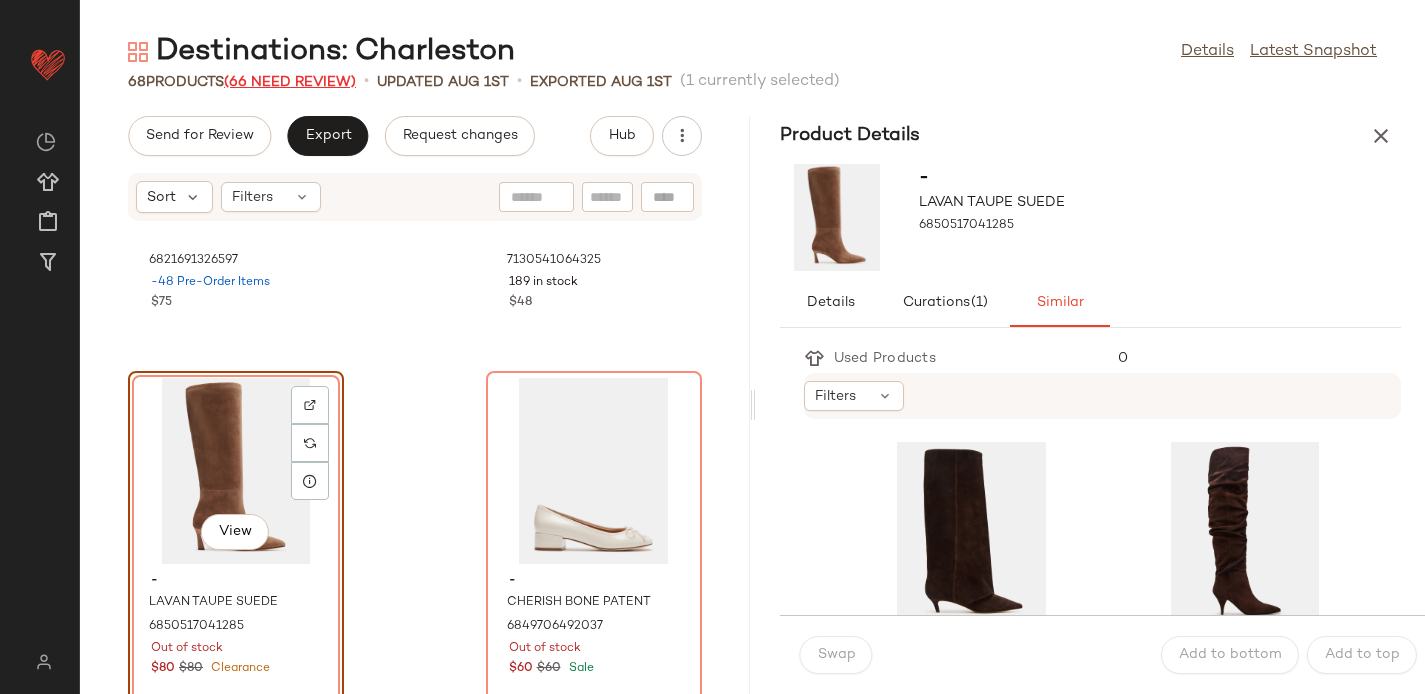 click on "(66 Need Review)" at bounding box center (290, 82) 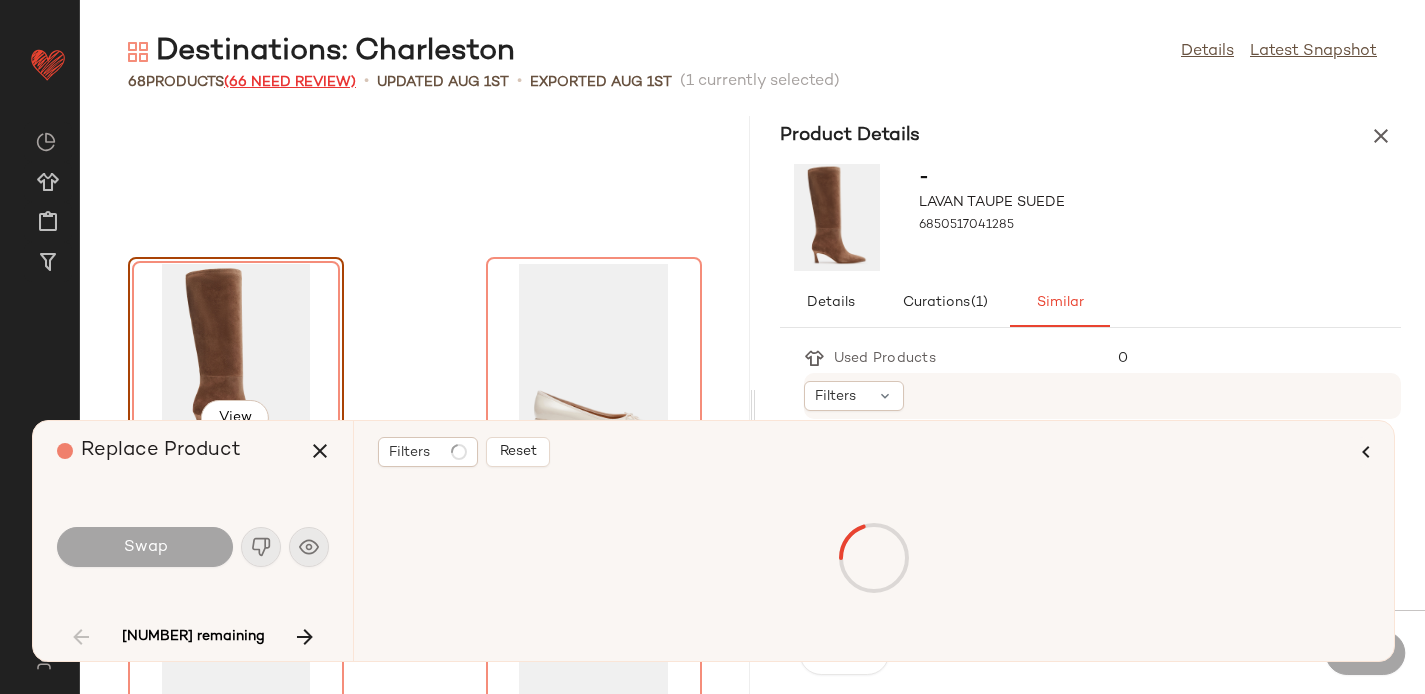 scroll, scrollTop: 382, scrollLeft: 0, axis: vertical 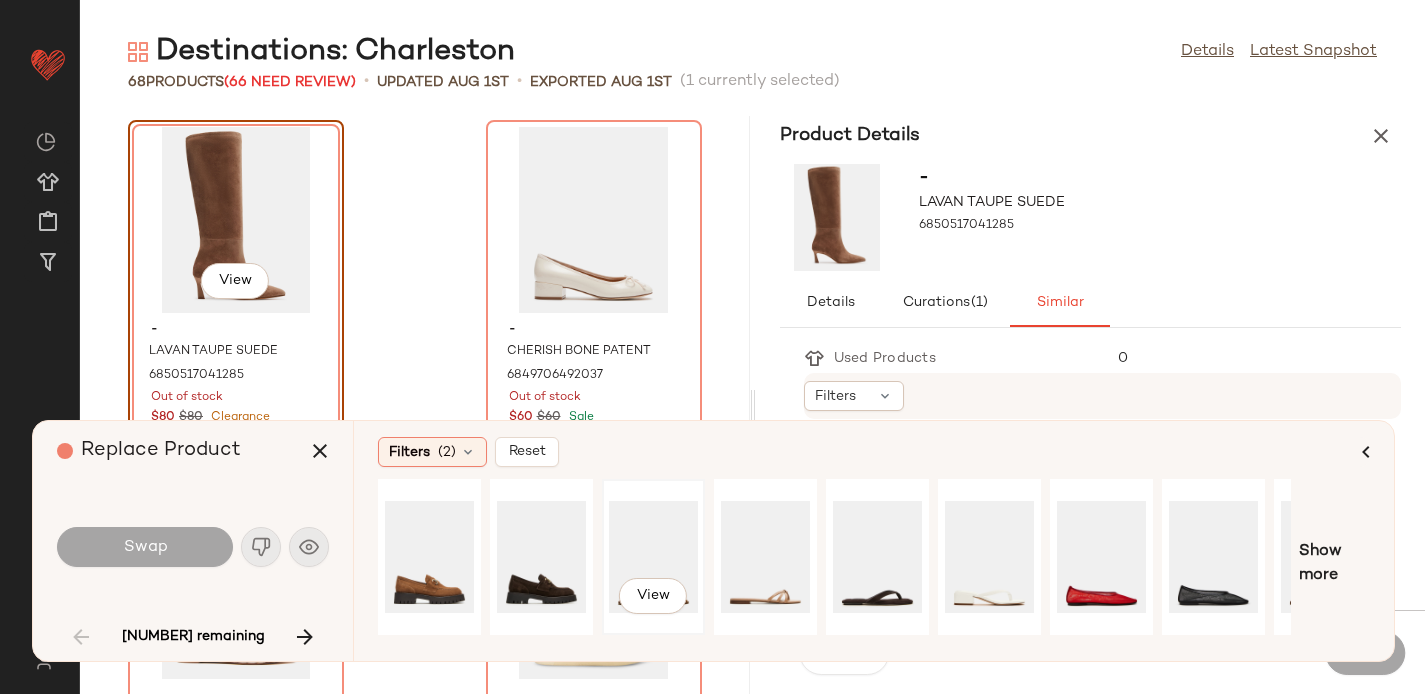 click on "View" 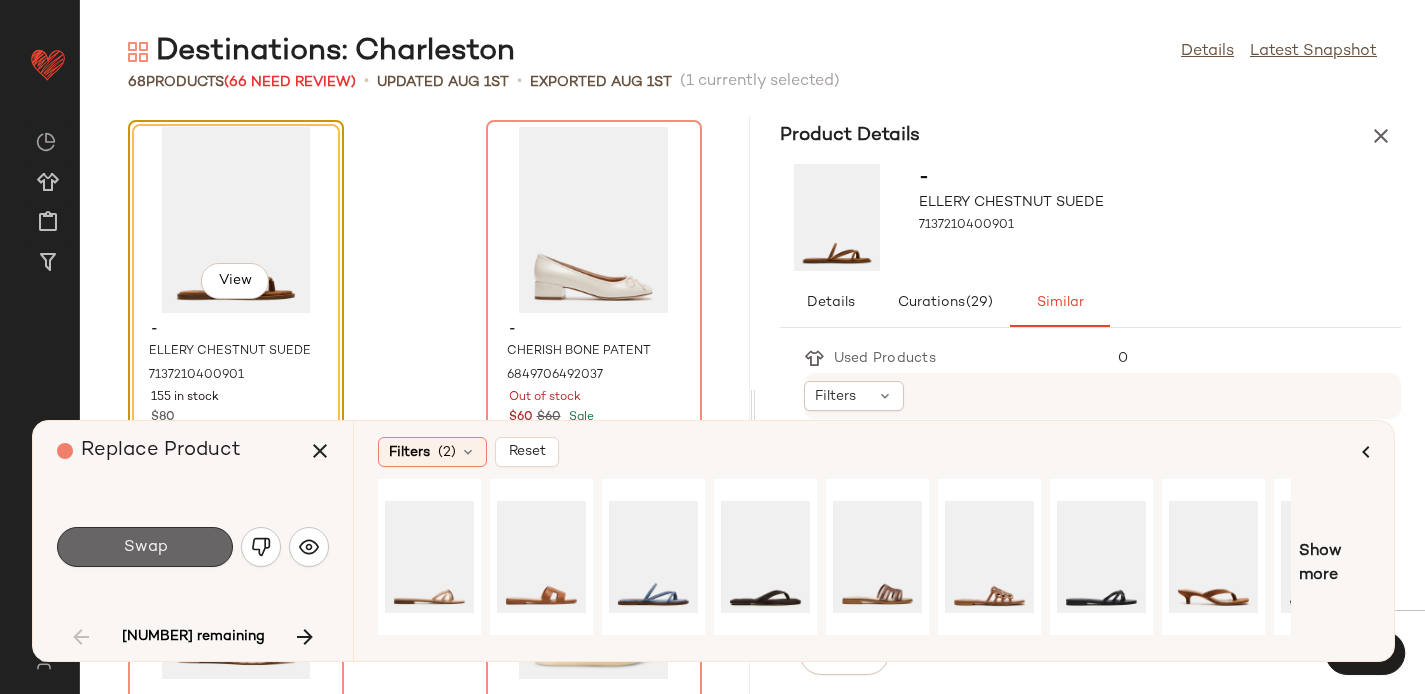click on "Swap" at bounding box center (145, 547) 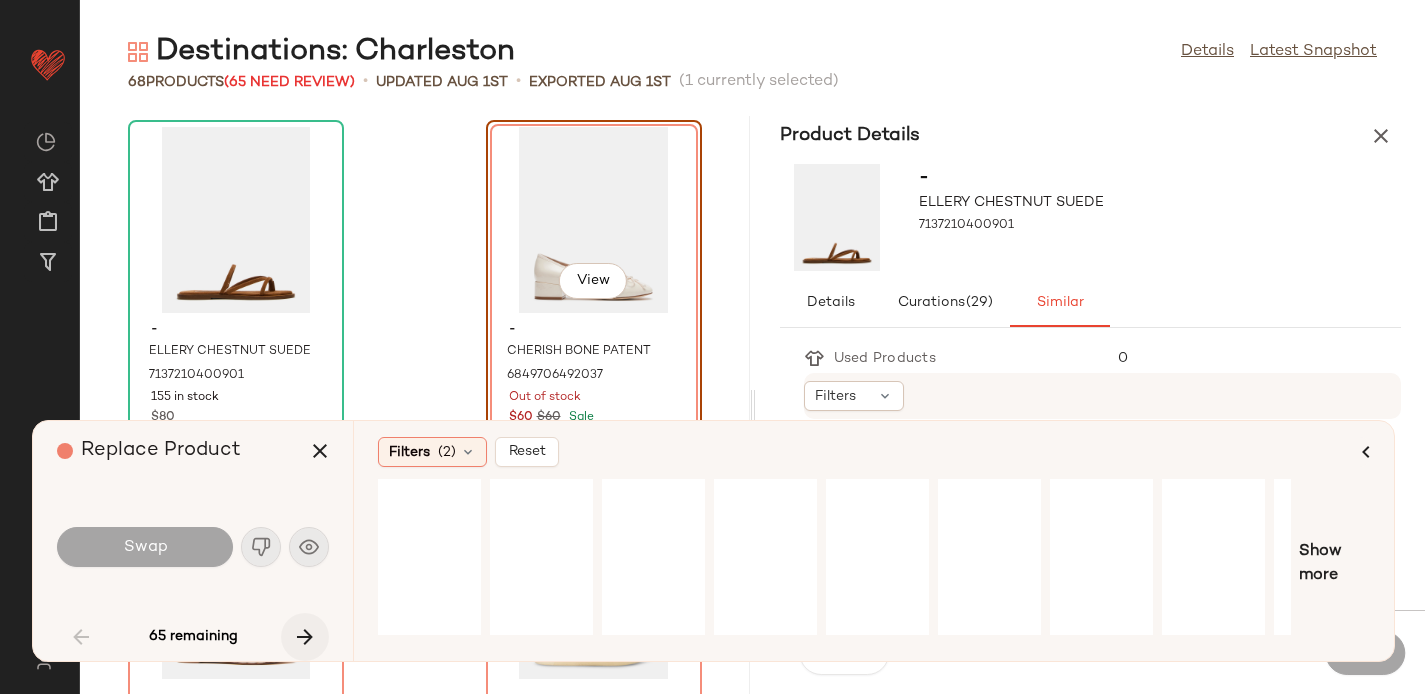 scroll, scrollTop: 366, scrollLeft: 0, axis: vertical 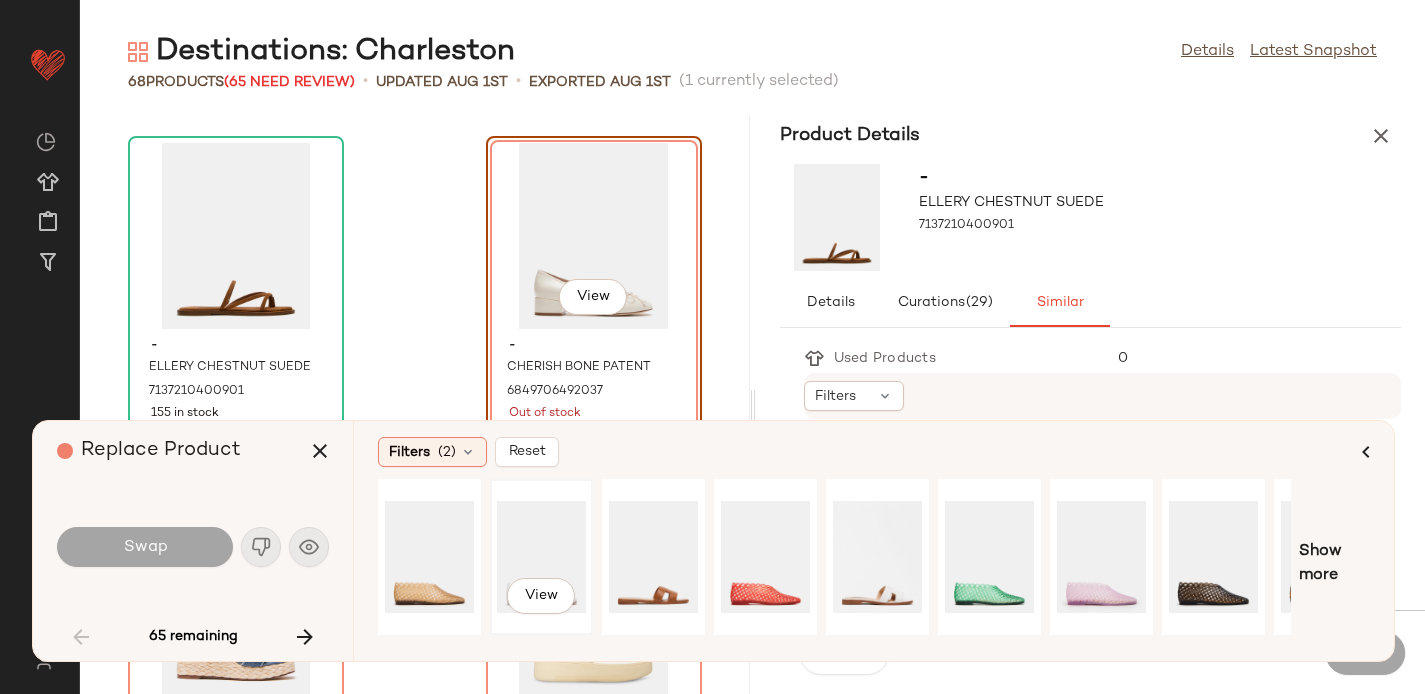 click on "View" 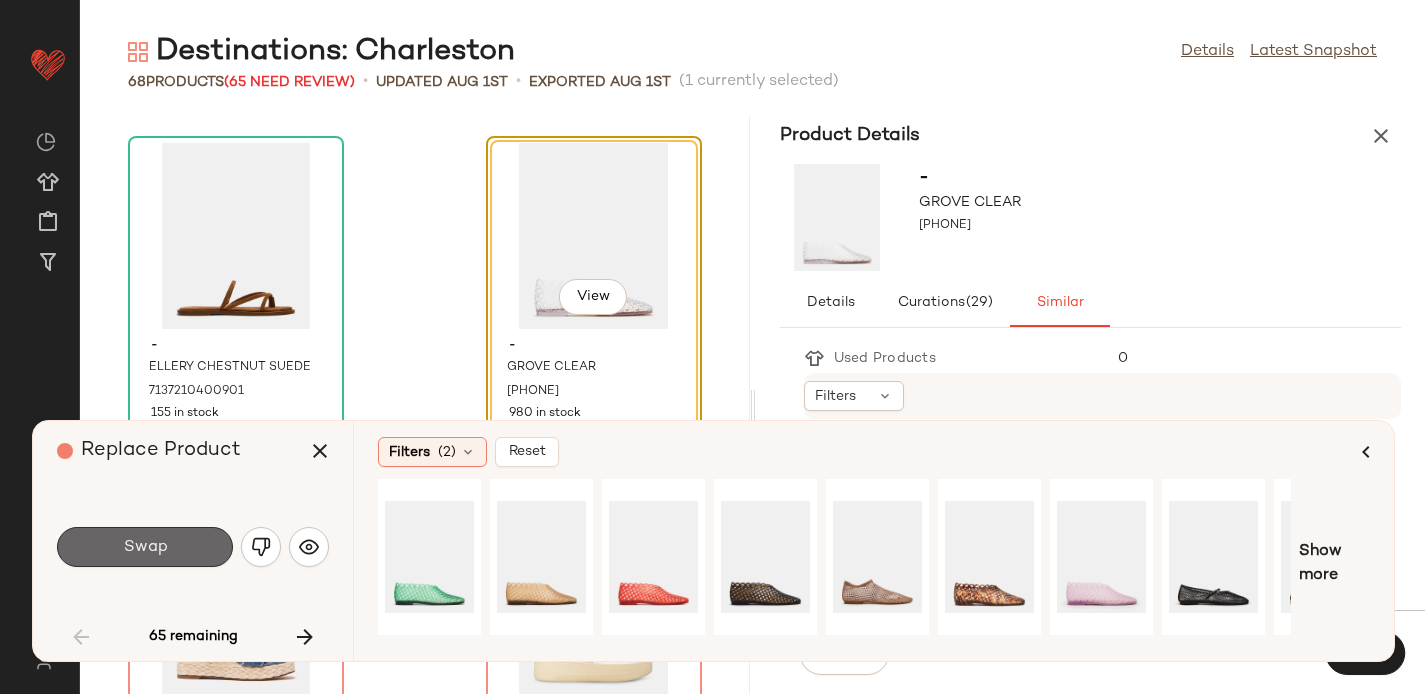 click on "Swap" at bounding box center (145, 547) 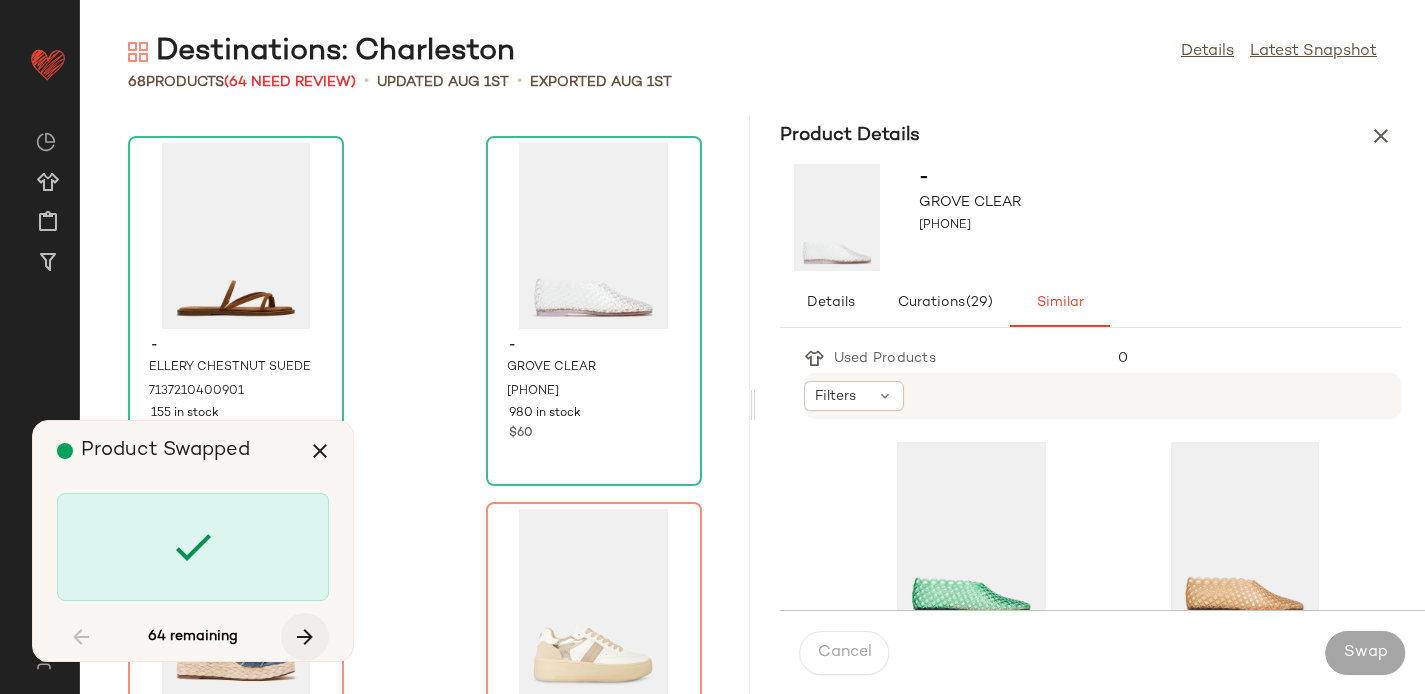 click at bounding box center (305, 637) 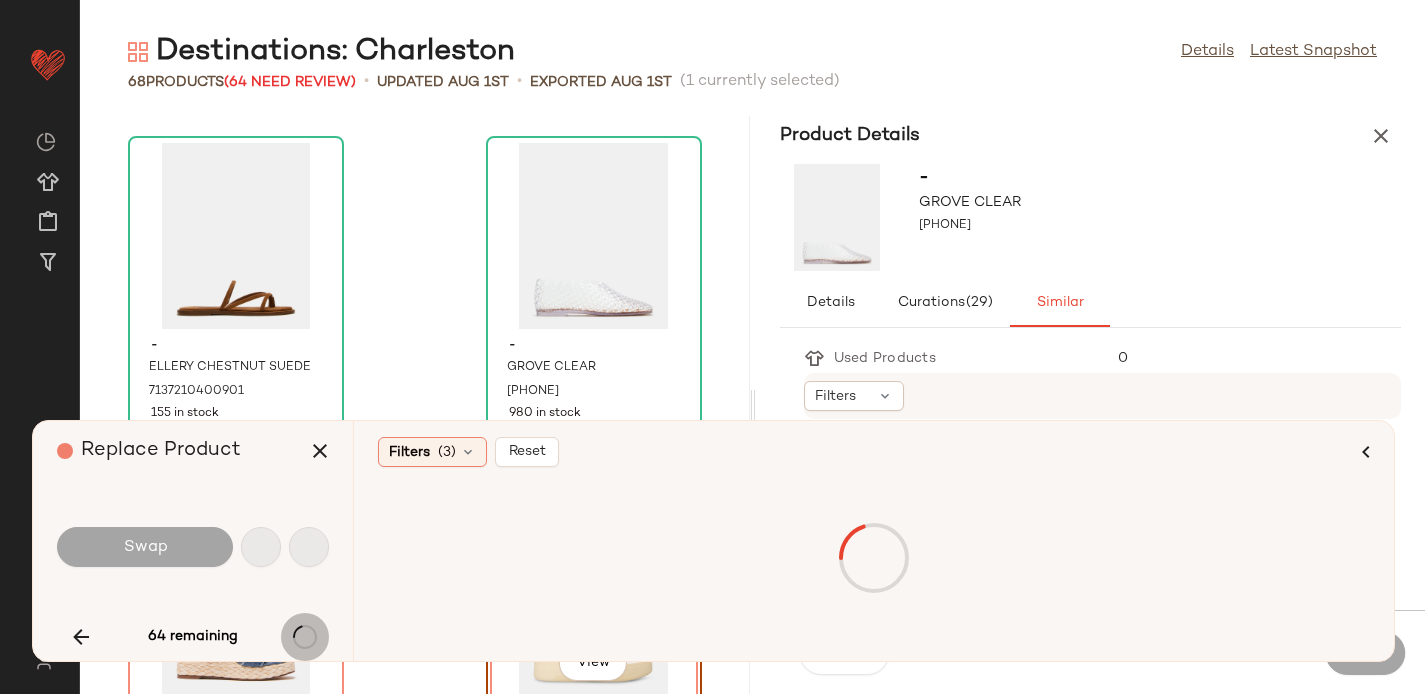 scroll, scrollTop: 732, scrollLeft: 0, axis: vertical 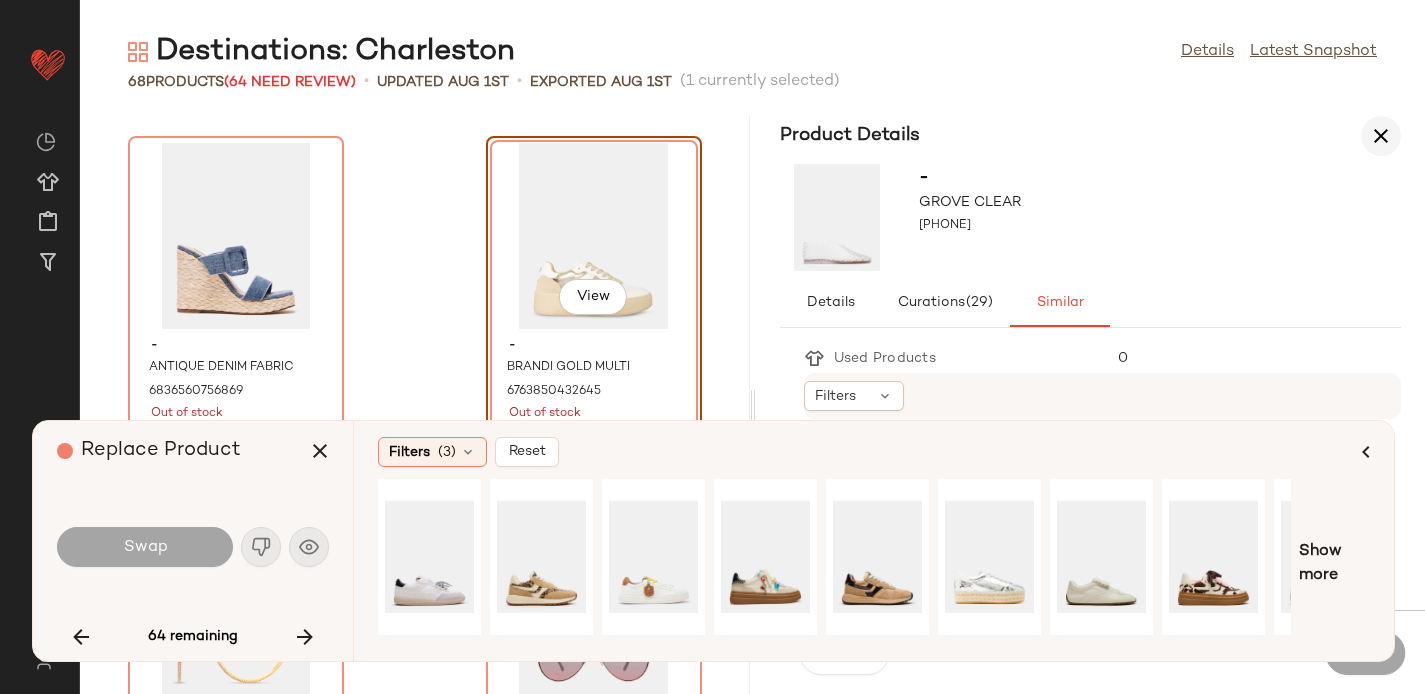 click at bounding box center [1381, 136] 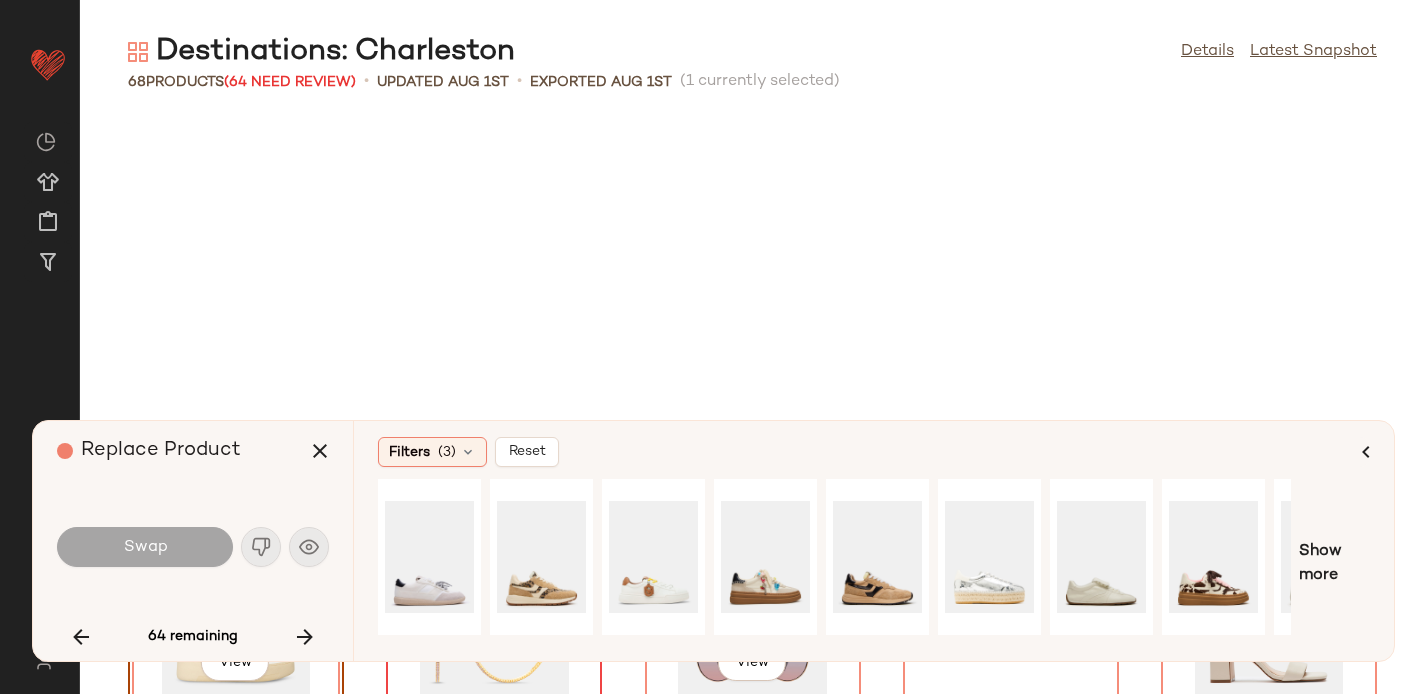 scroll, scrollTop: 382, scrollLeft: 0, axis: vertical 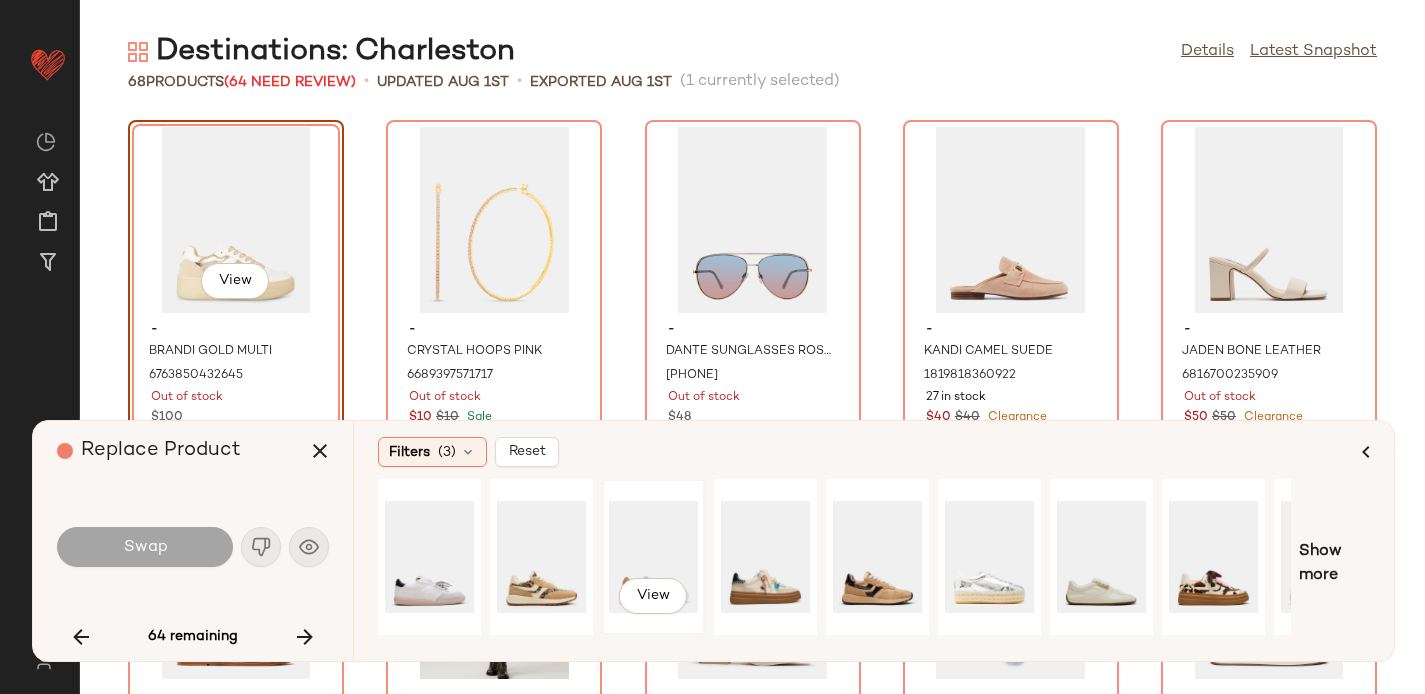 click on "View" 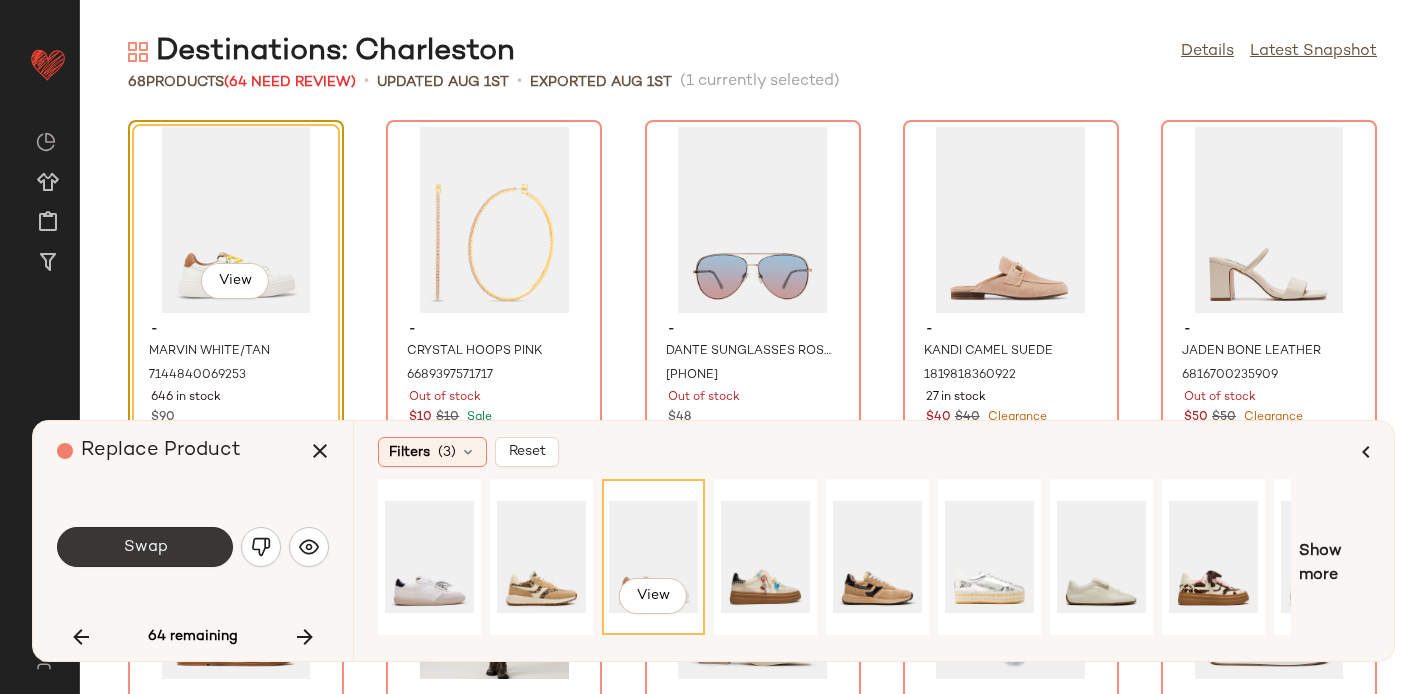 click on "Swap" at bounding box center [145, 547] 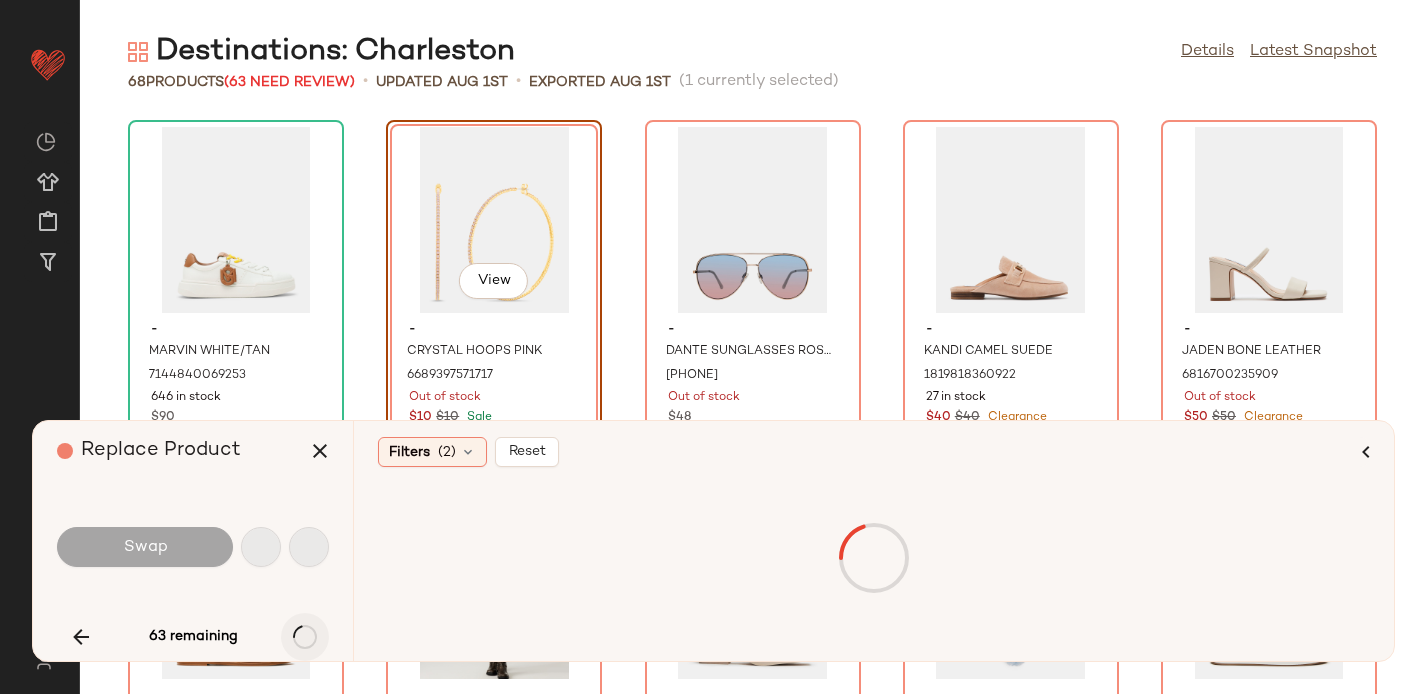 scroll, scrollTop: 366, scrollLeft: 0, axis: vertical 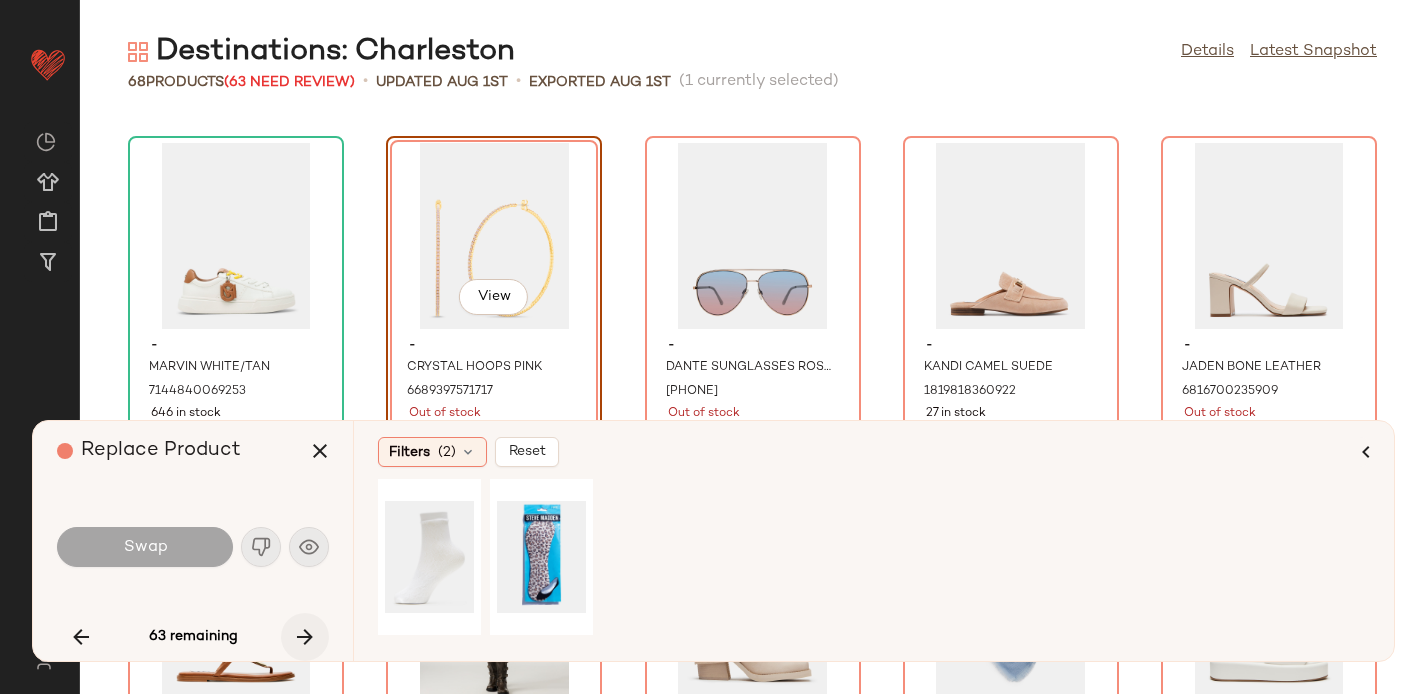 click at bounding box center [305, 637] 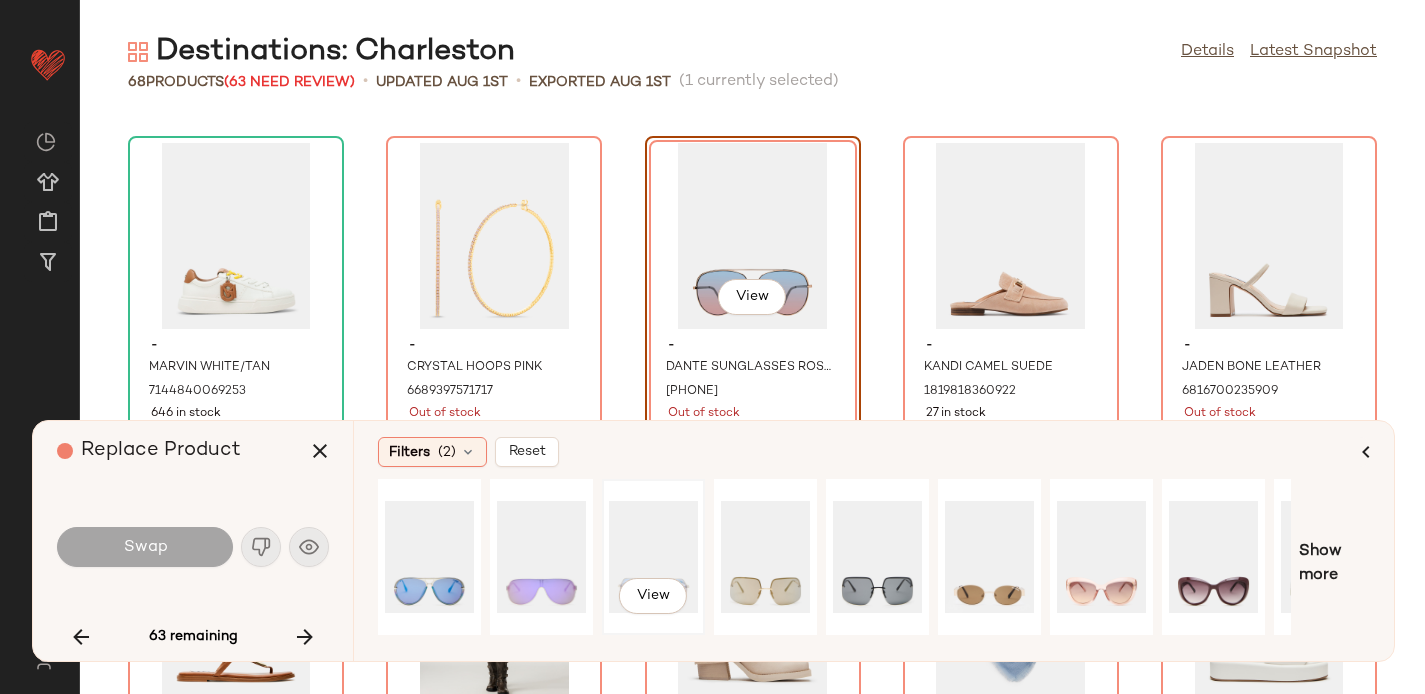 click on "View" 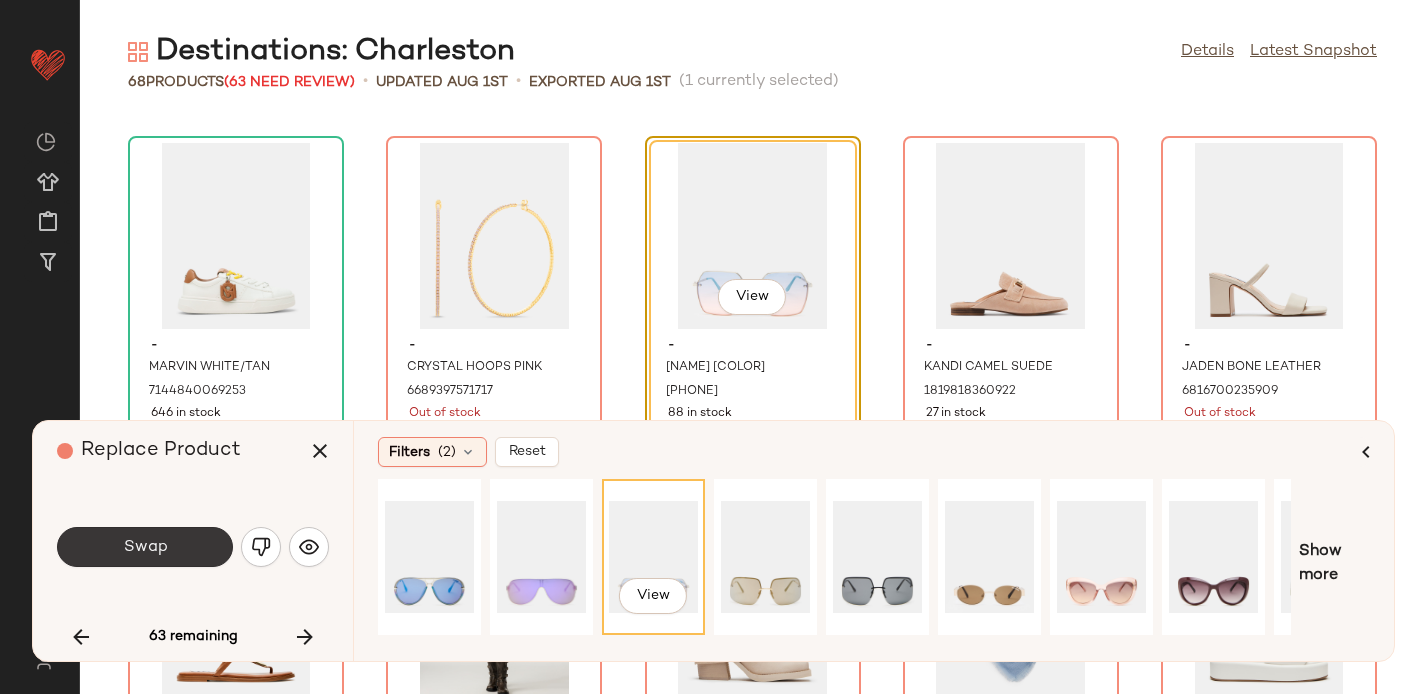 click on "Swap" at bounding box center [145, 547] 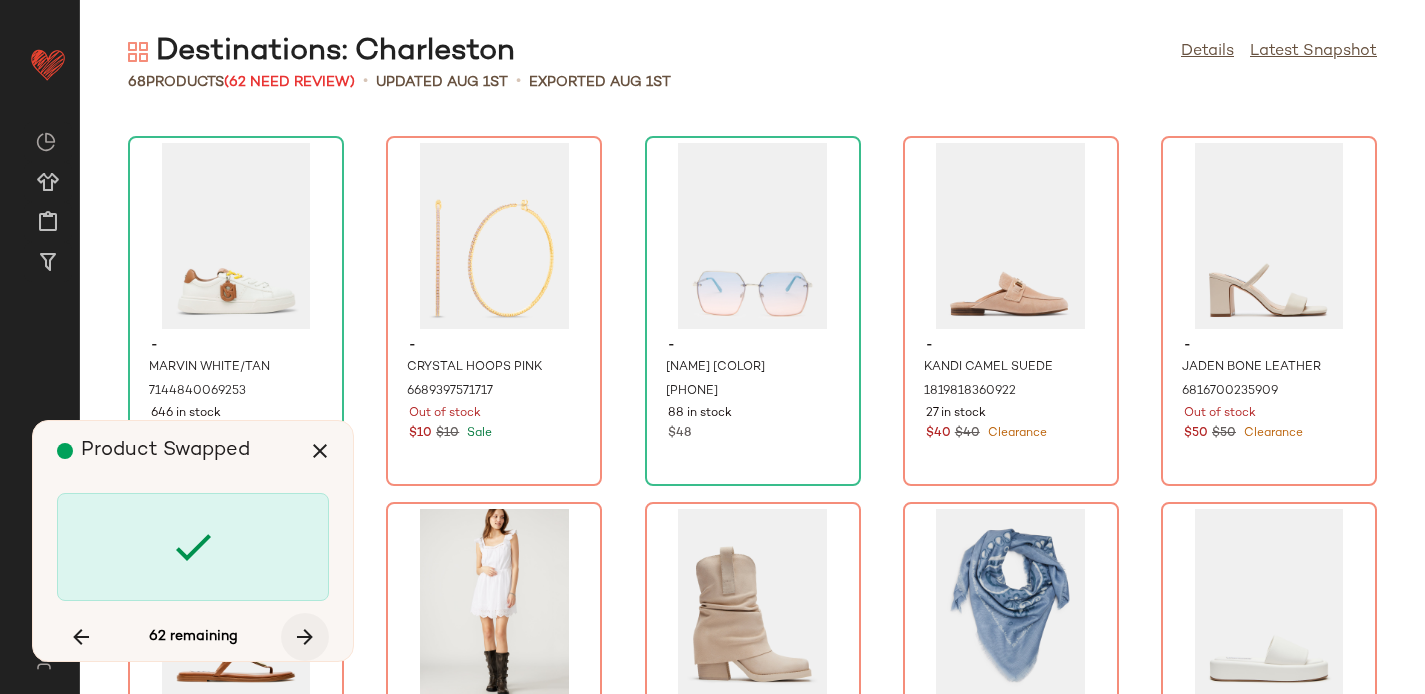 click at bounding box center (305, 637) 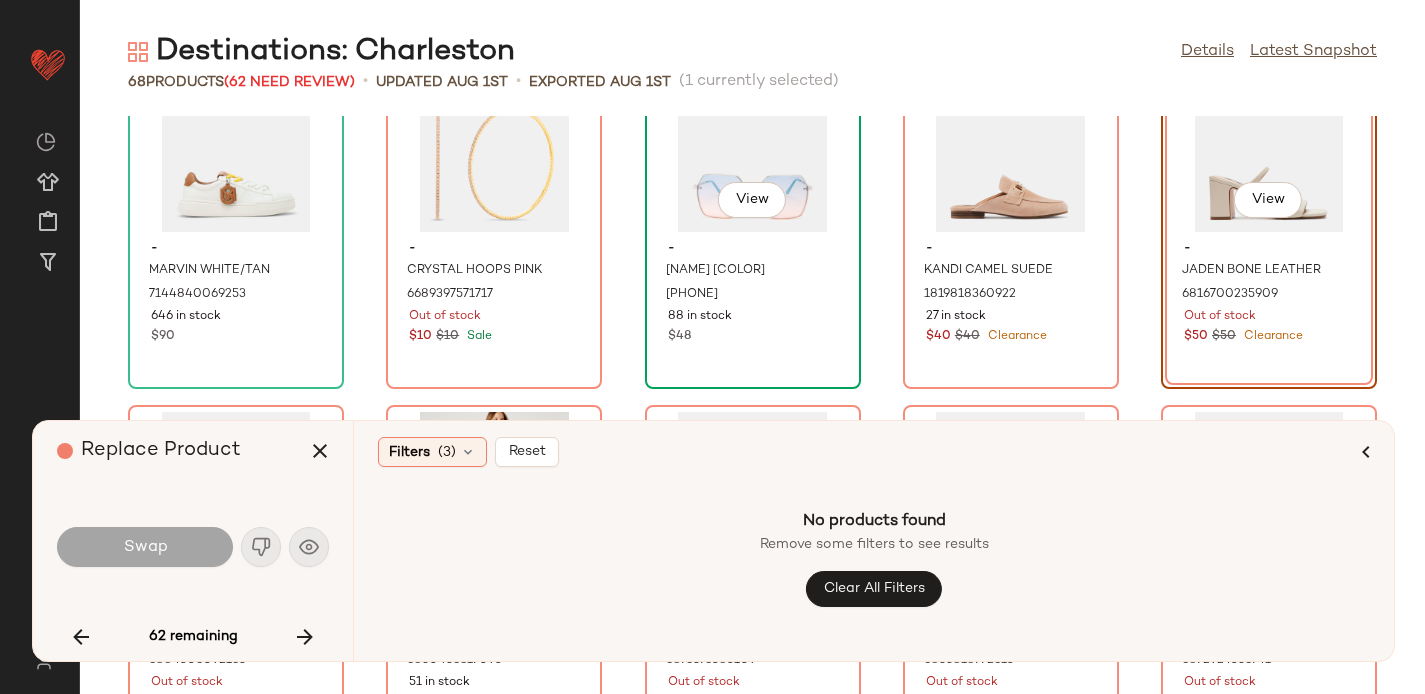 scroll, scrollTop: 458, scrollLeft: 0, axis: vertical 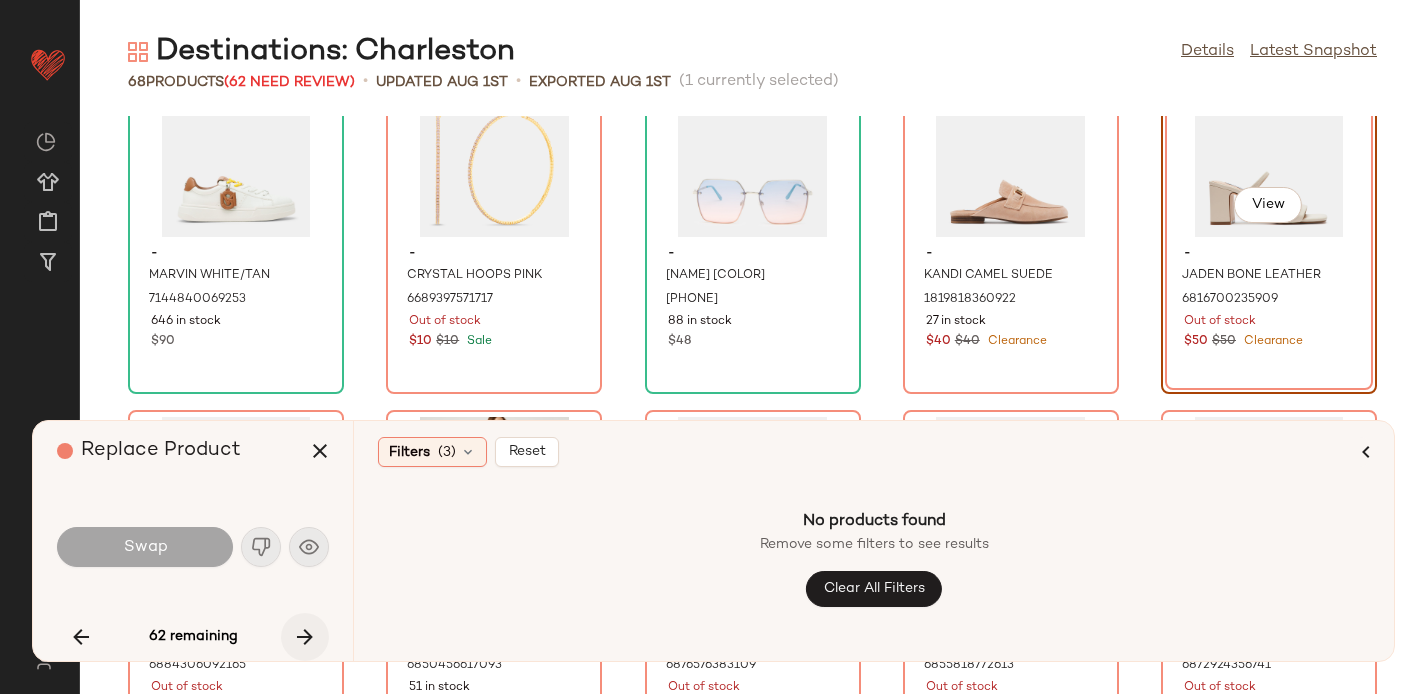 click at bounding box center (305, 637) 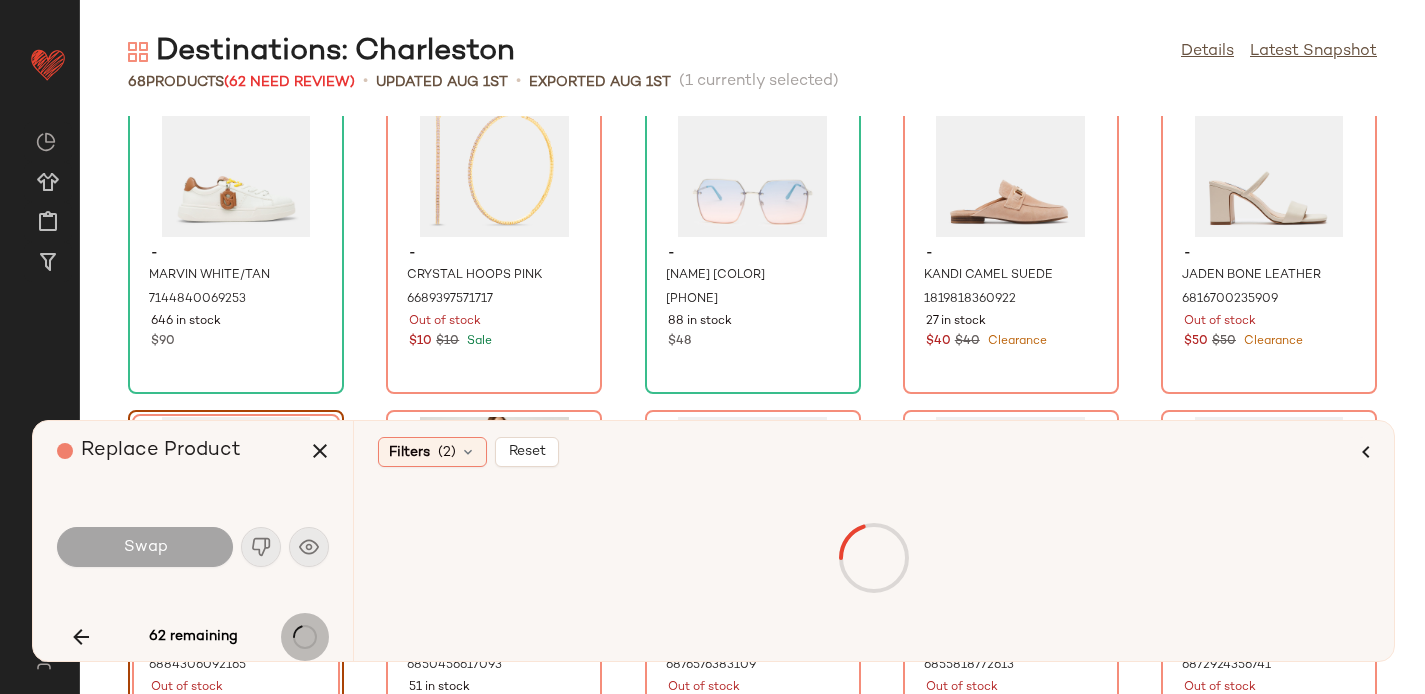 scroll, scrollTop: 732, scrollLeft: 0, axis: vertical 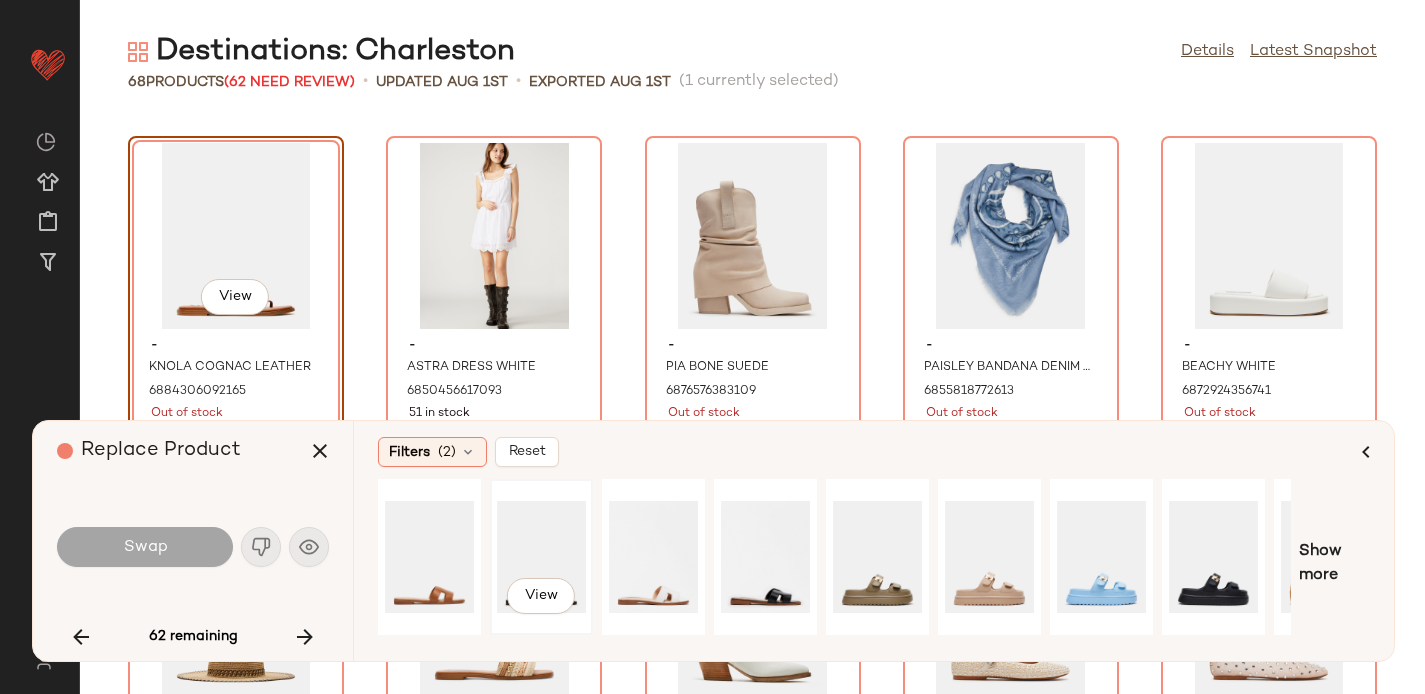 click on "View" 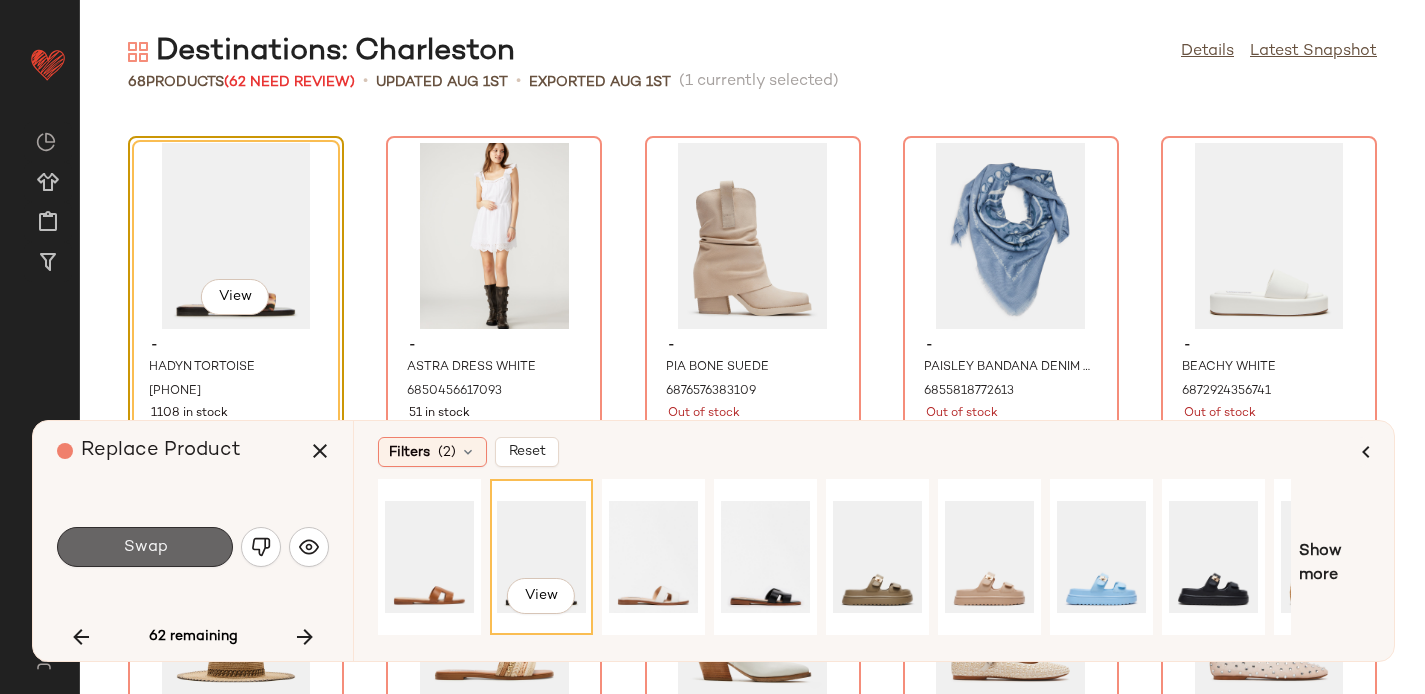click on "Swap" 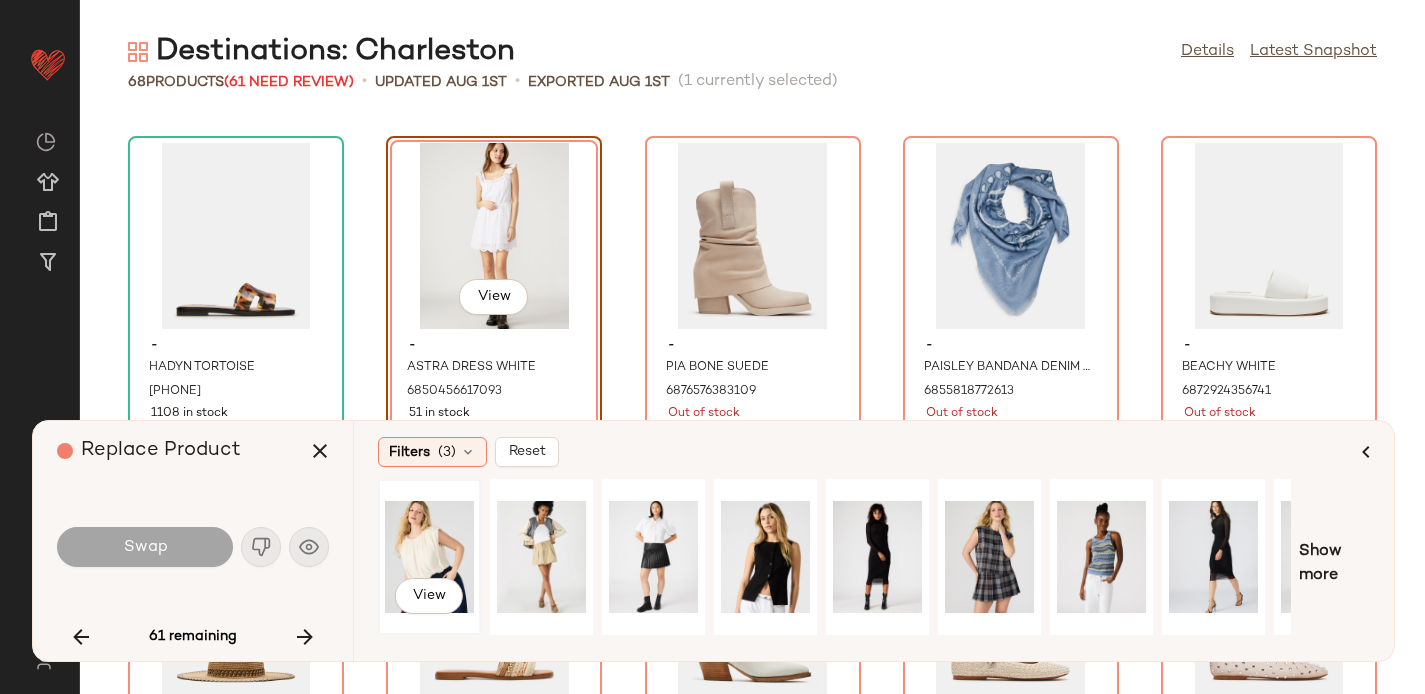 click on "View" 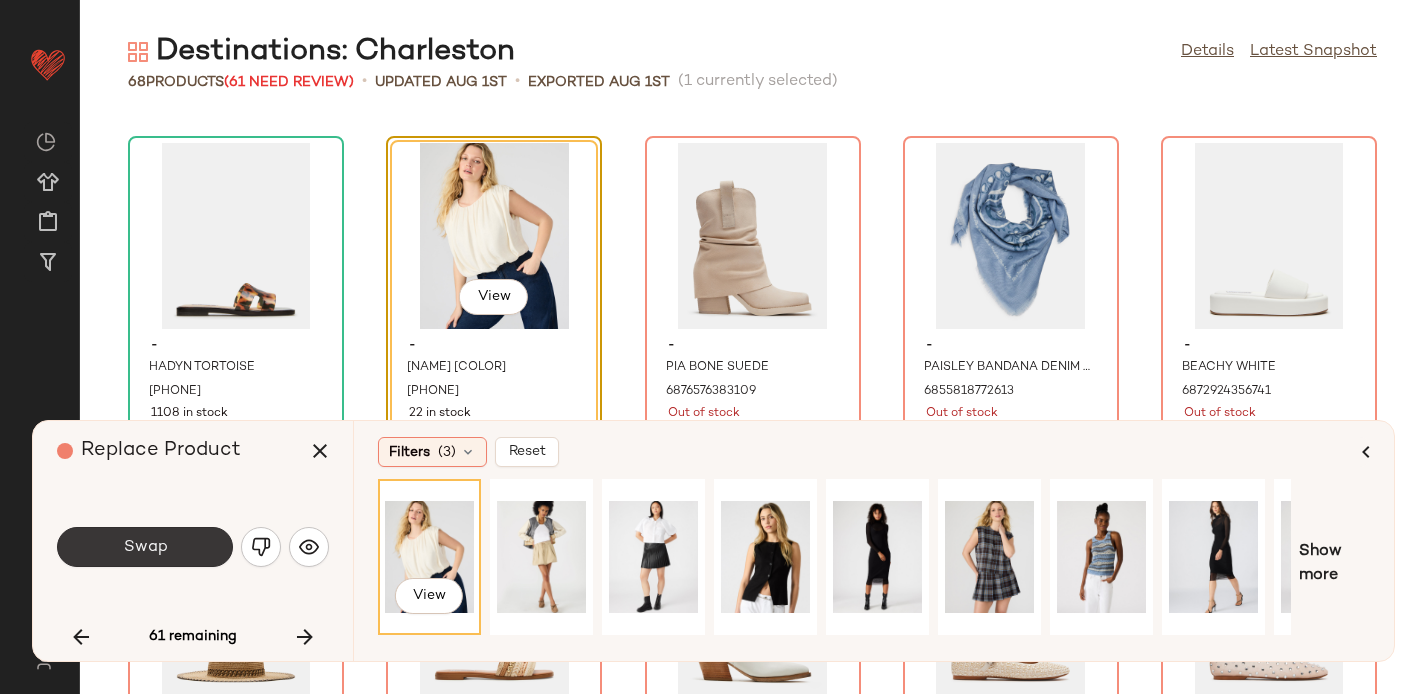 click on "Swap" at bounding box center (145, 547) 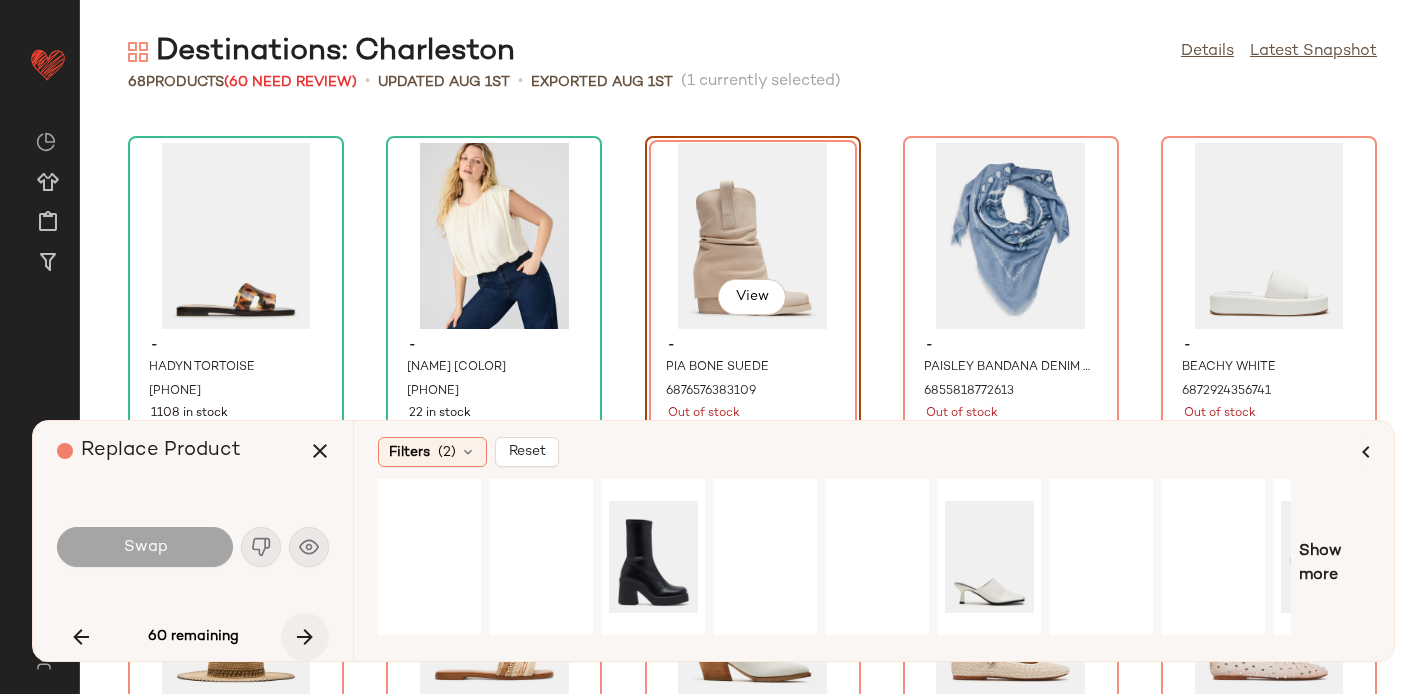 click at bounding box center [305, 637] 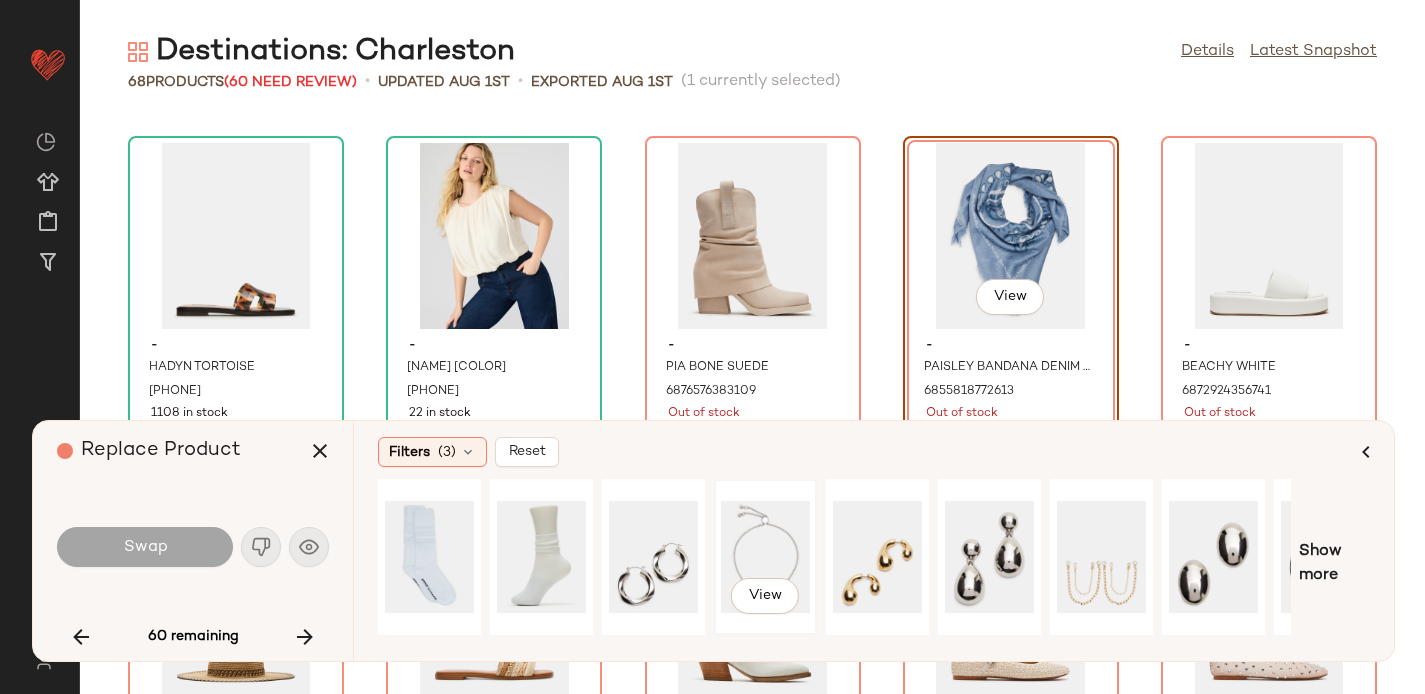 click on "View" 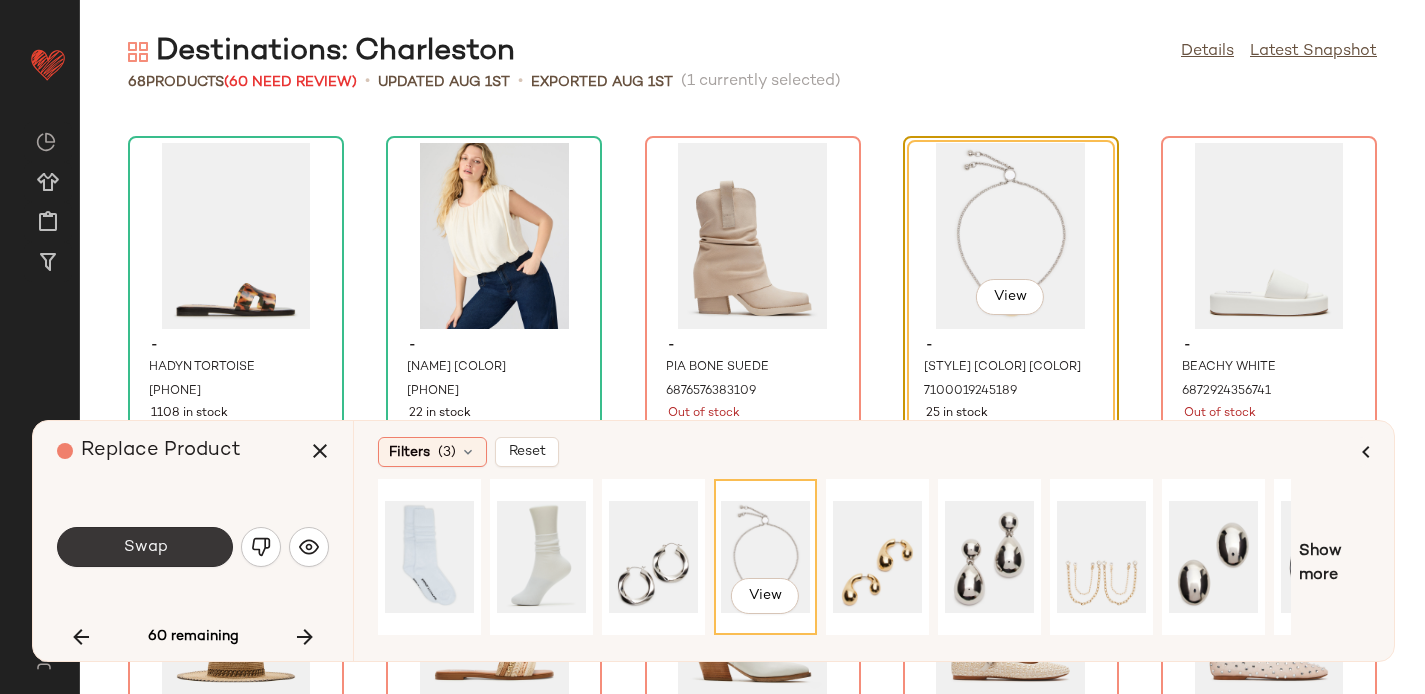 click on "Swap" 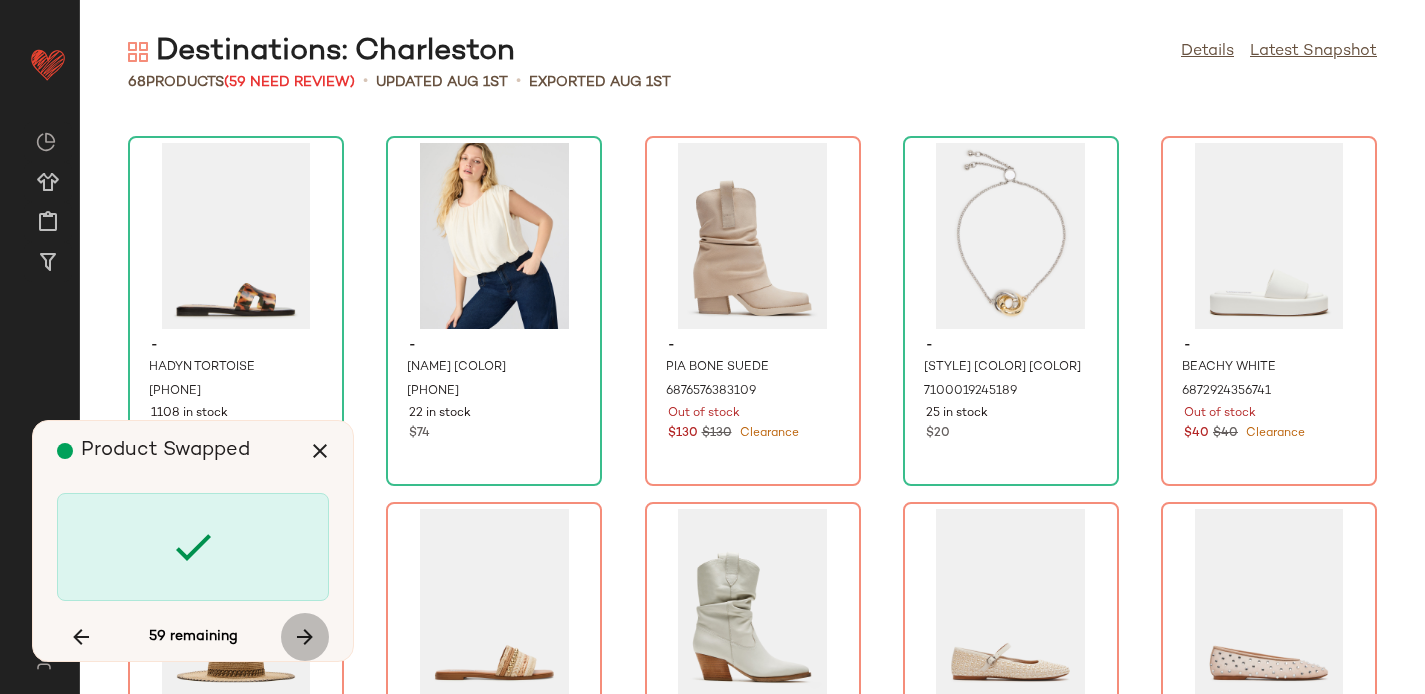 click at bounding box center (305, 637) 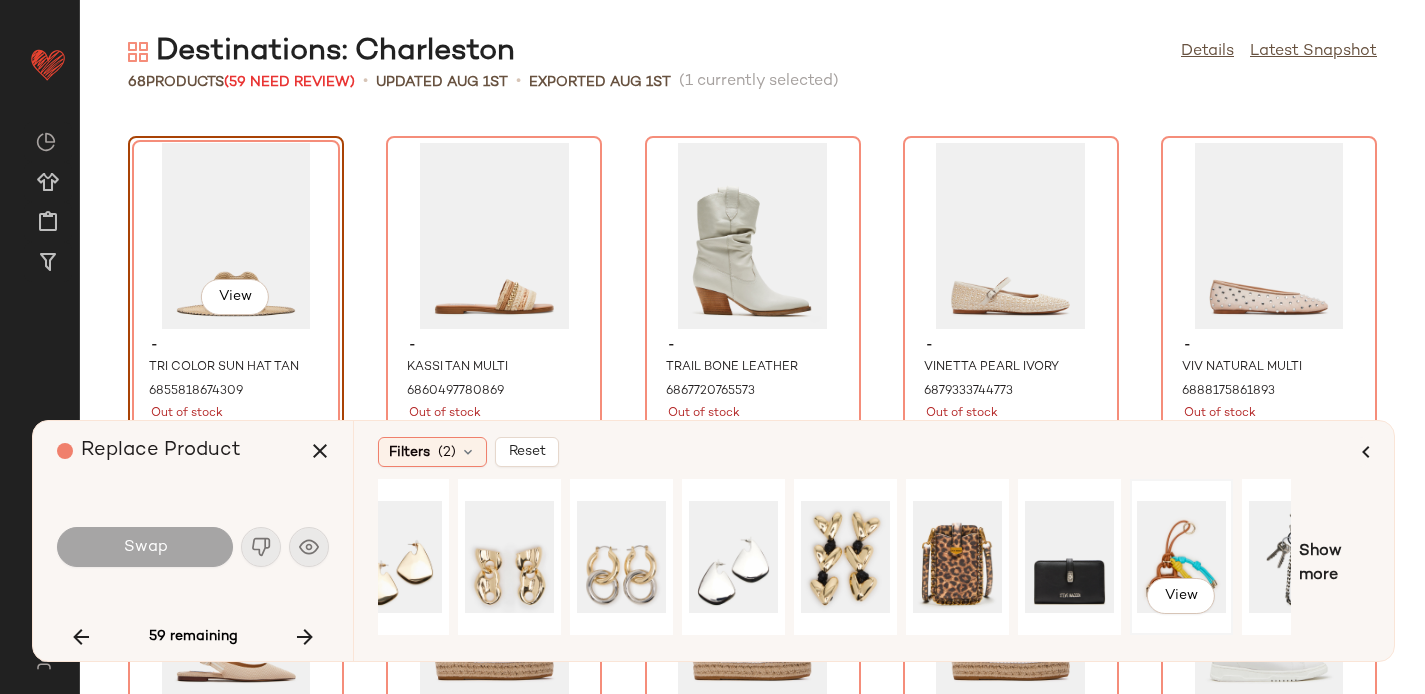 scroll, scrollTop: 0, scrollLeft: 127, axis: horizontal 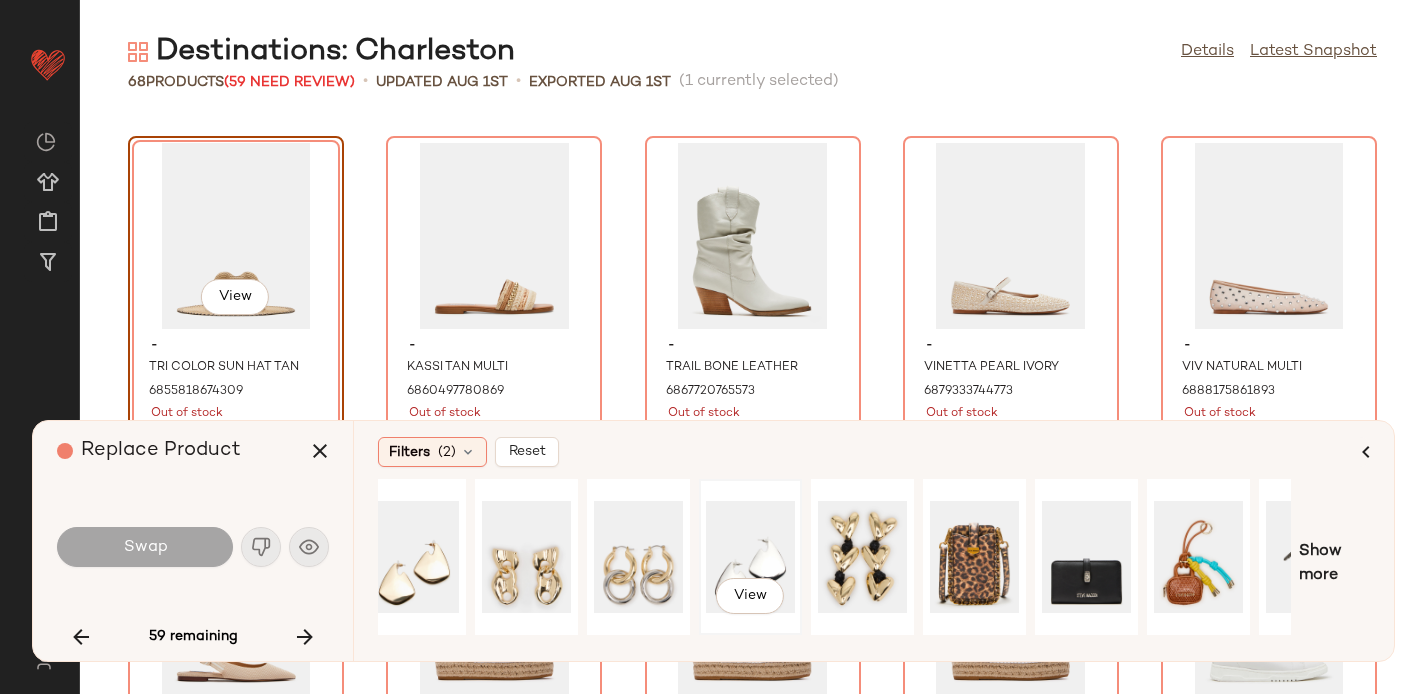 click on "View" 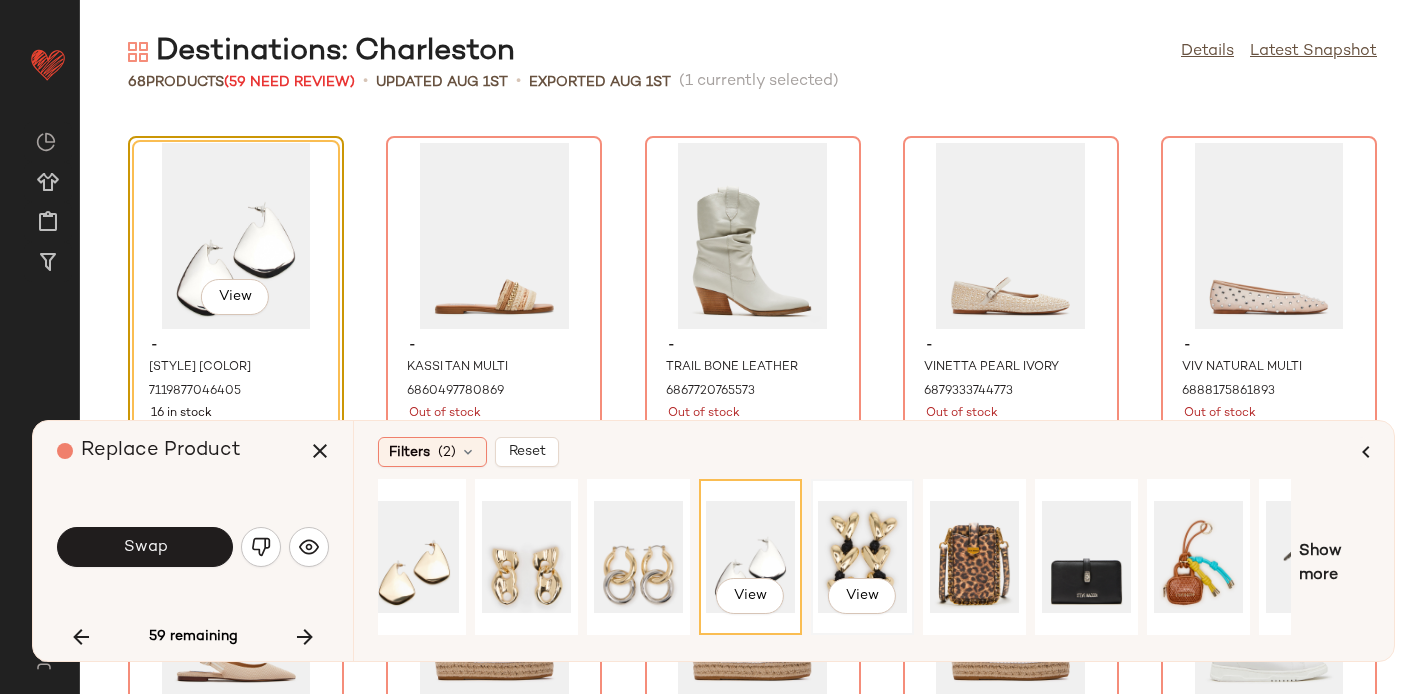 click on "View" 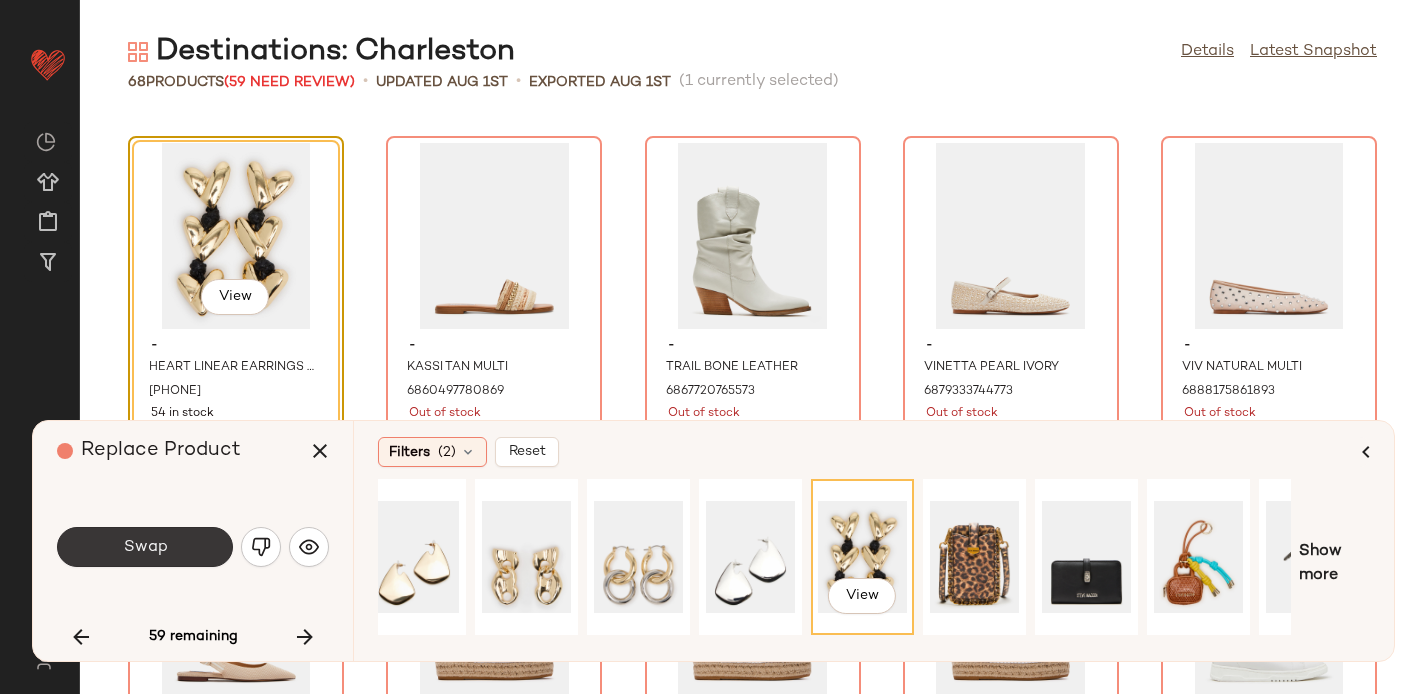 click on "Swap" 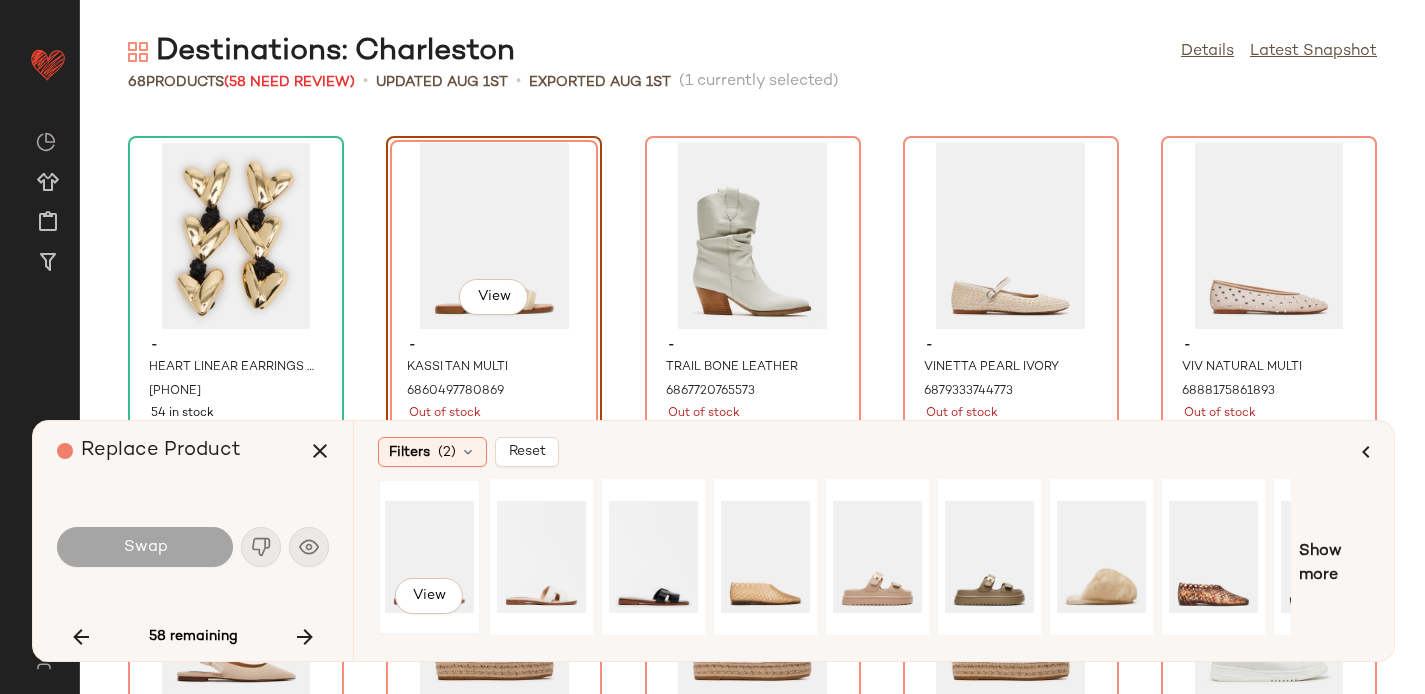 click on "View" 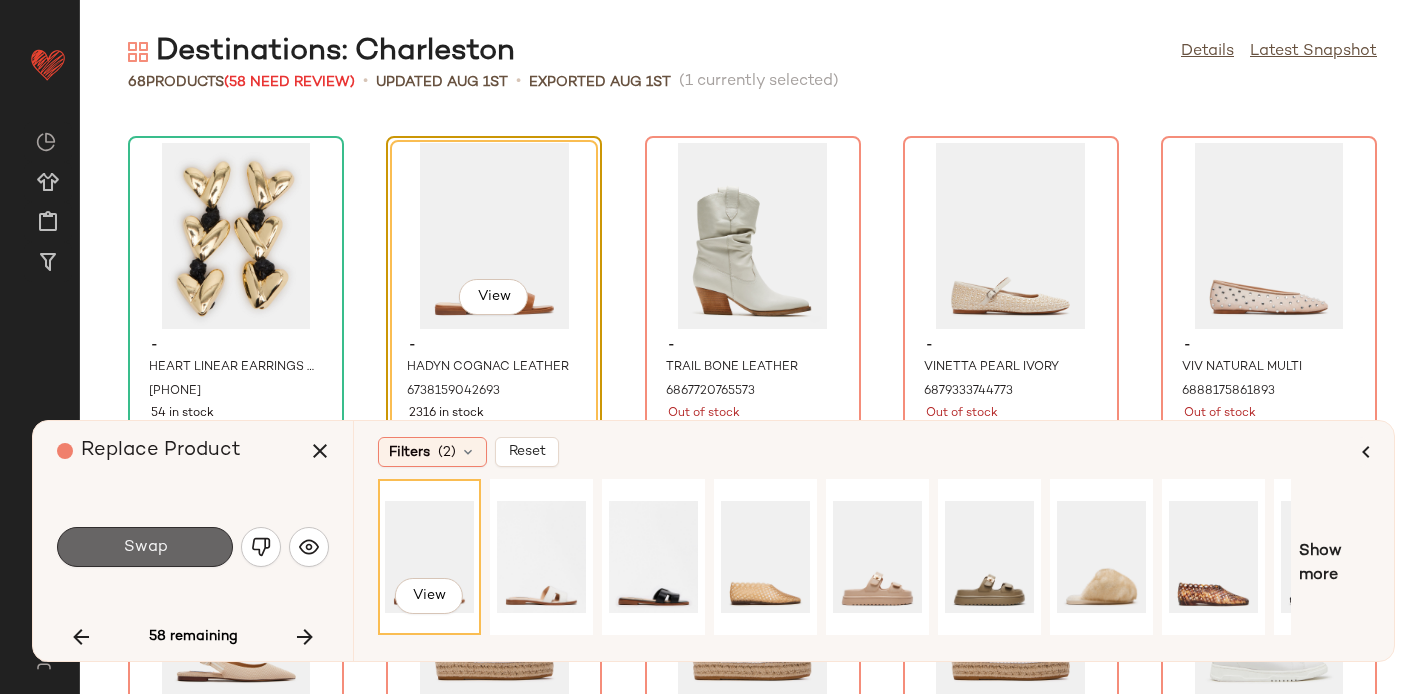 click on "Swap" 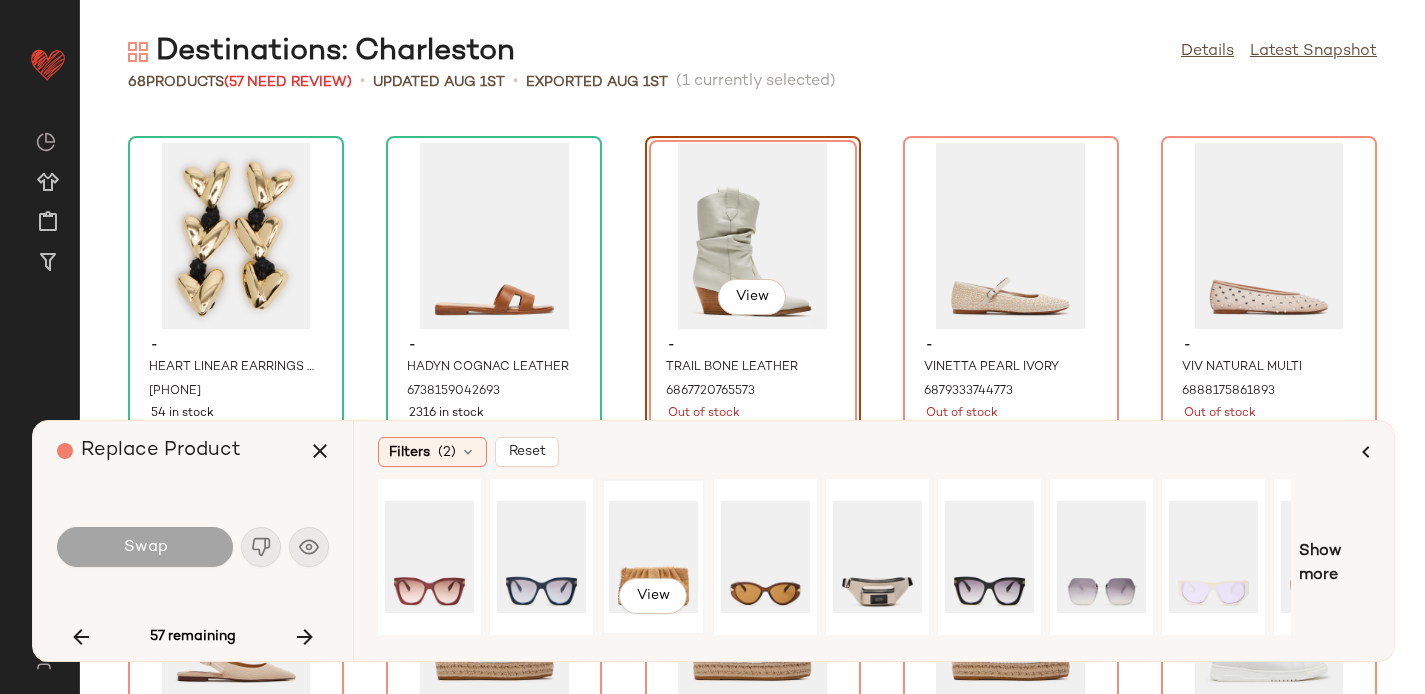 scroll, scrollTop: 0, scrollLeft: 196, axis: horizontal 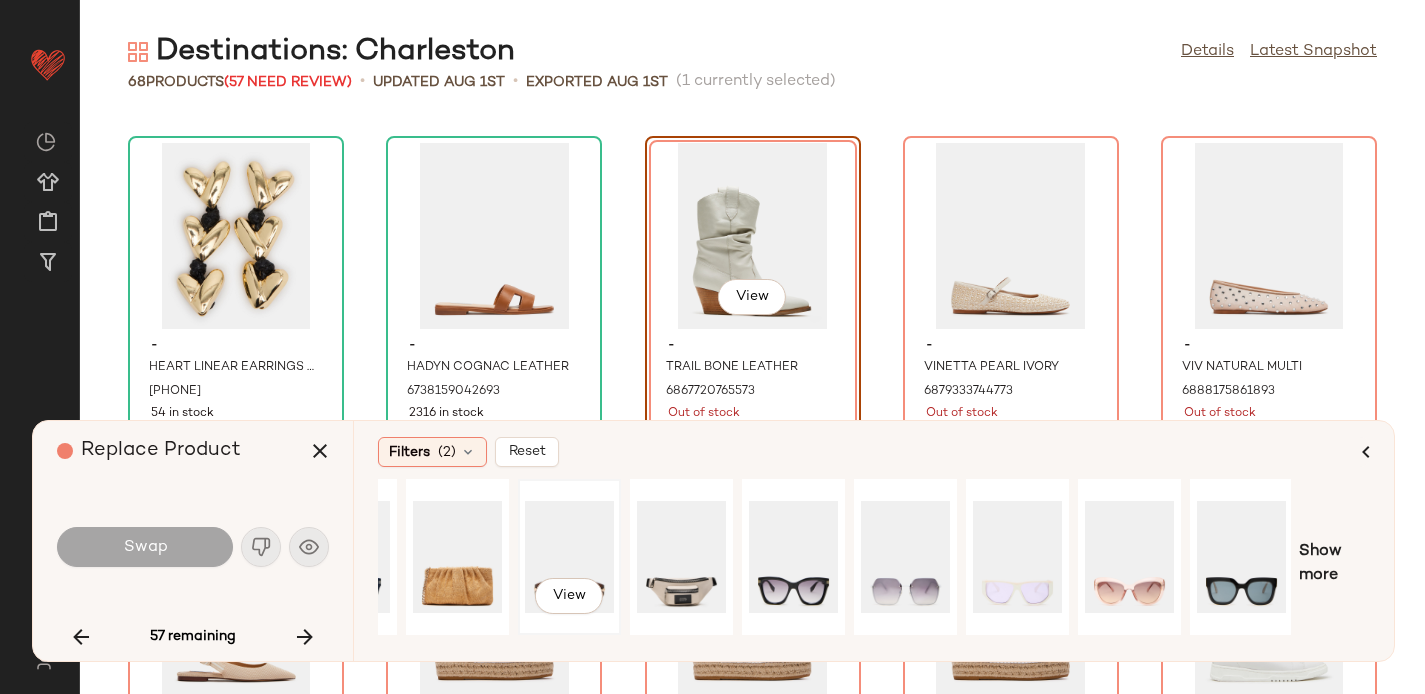 click on "View" 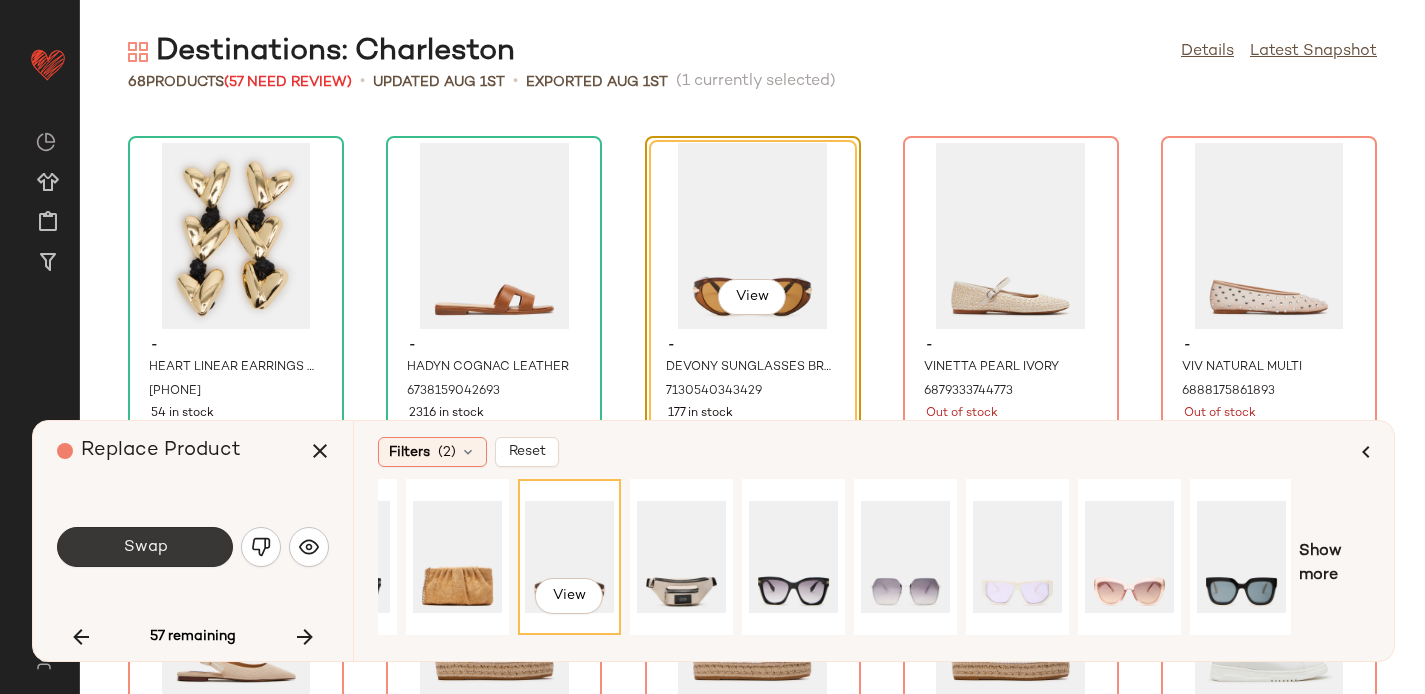click on "Swap" 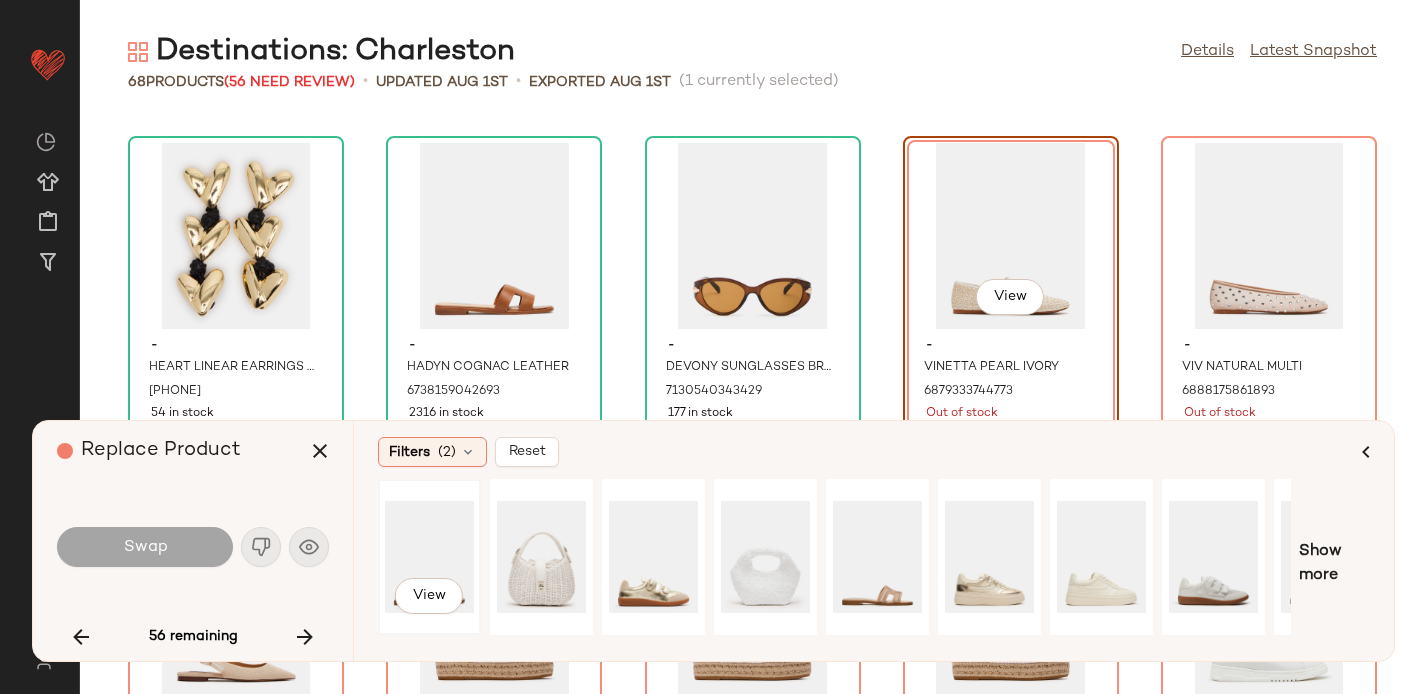 click on "View" 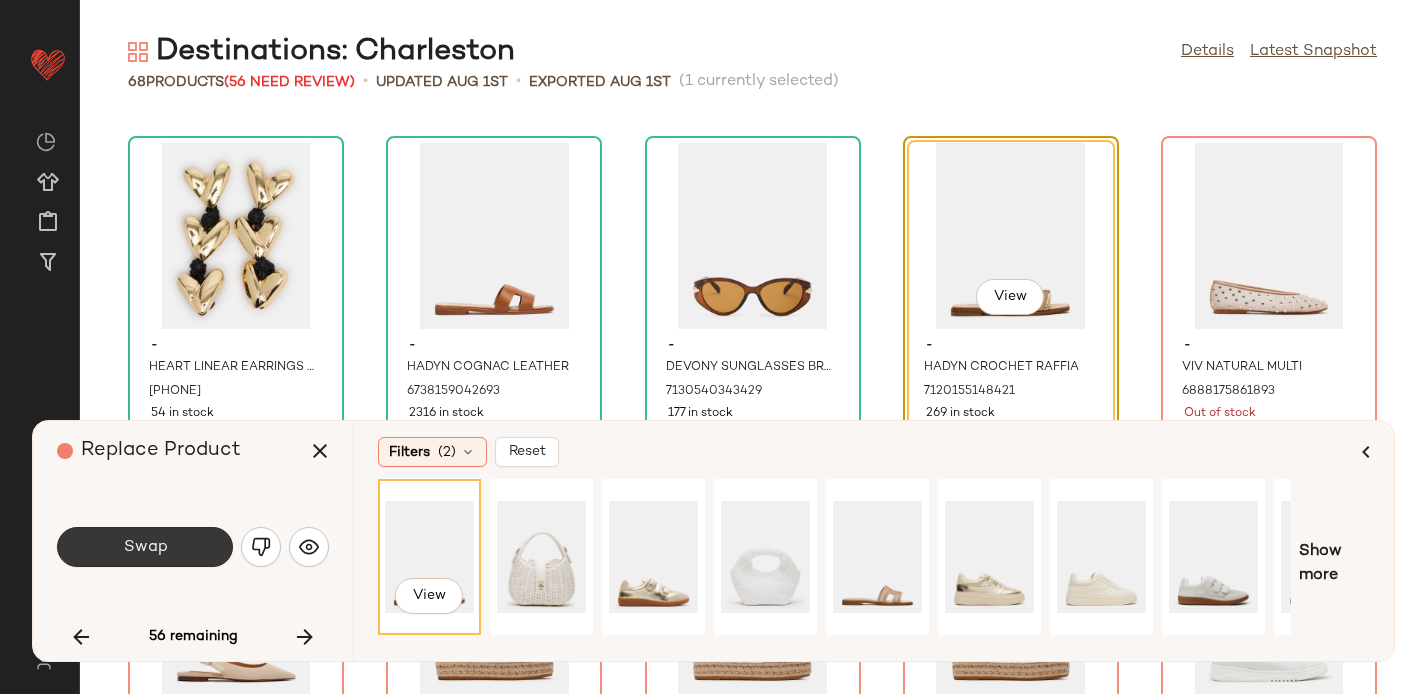 click on "Swap" 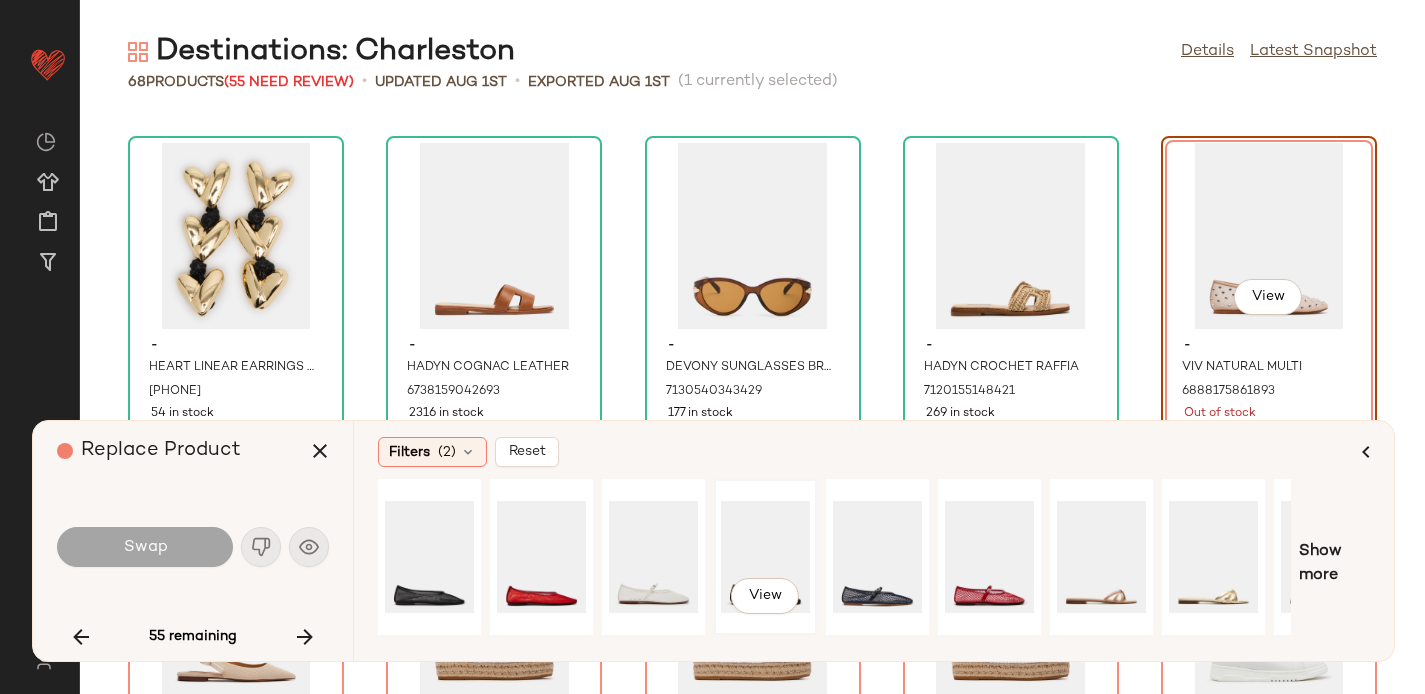 click on "View" 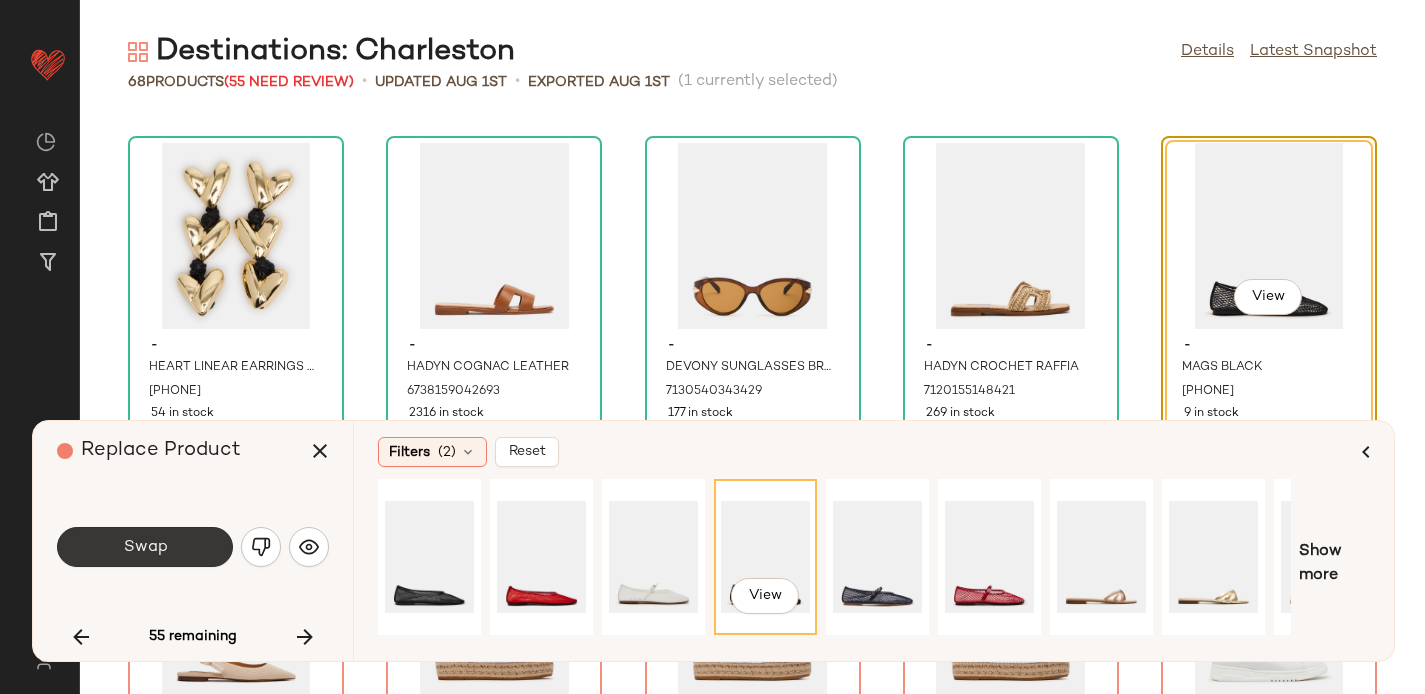 click on "Swap" at bounding box center (145, 547) 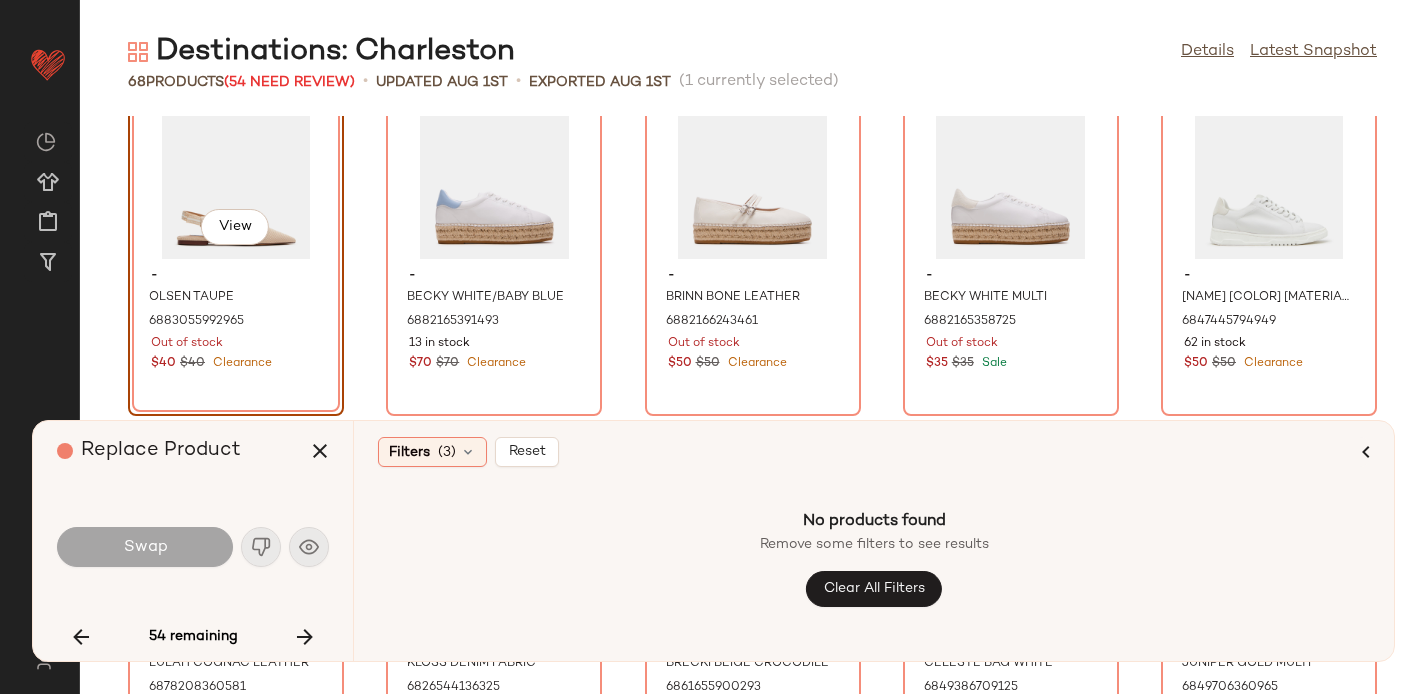 scroll, scrollTop: 1532, scrollLeft: 0, axis: vertical 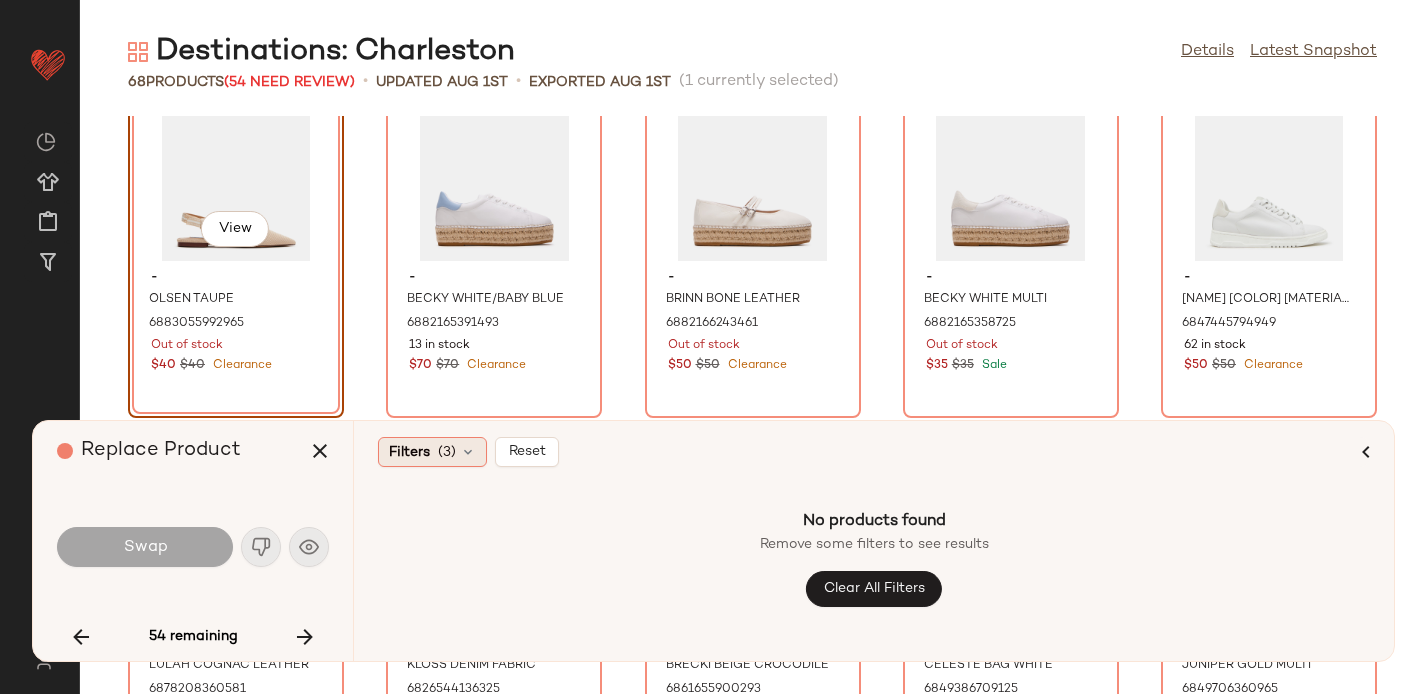 click on "Filters" at bounding box center [409, 452] 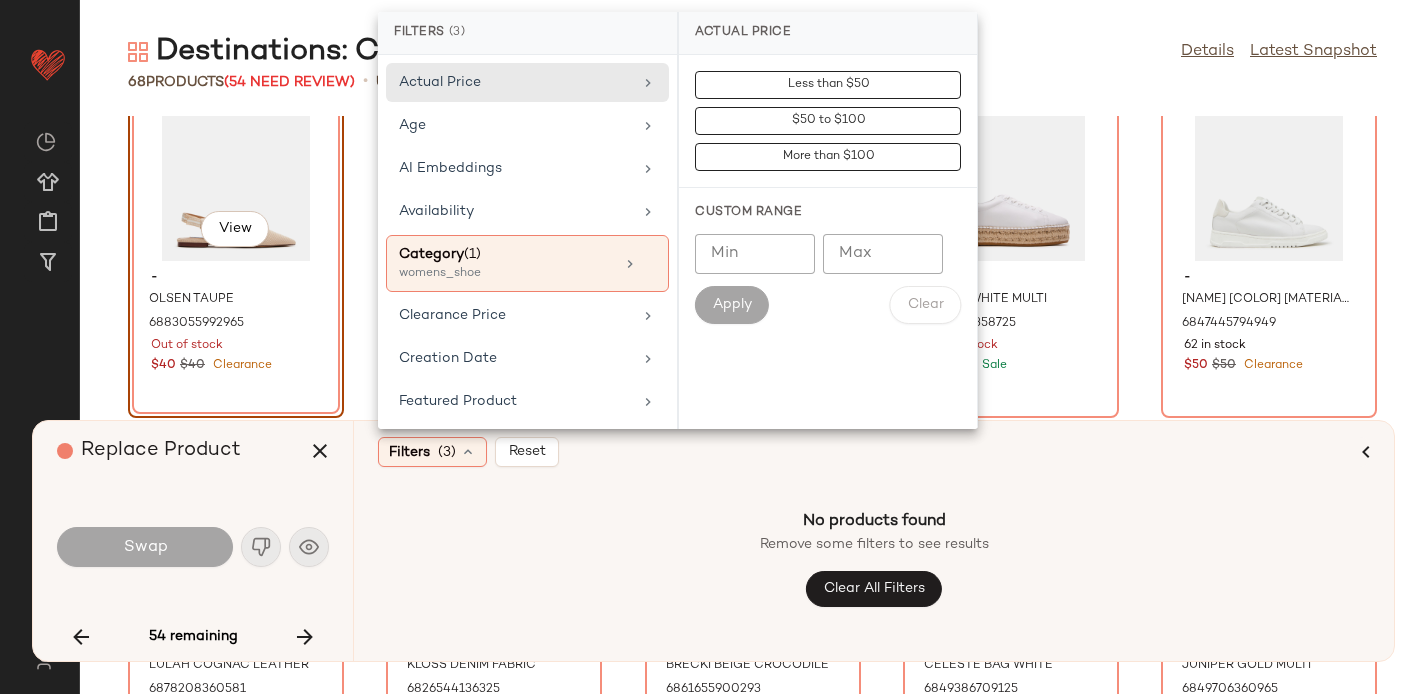 click on "Filters" at bounding box center (409, 452) 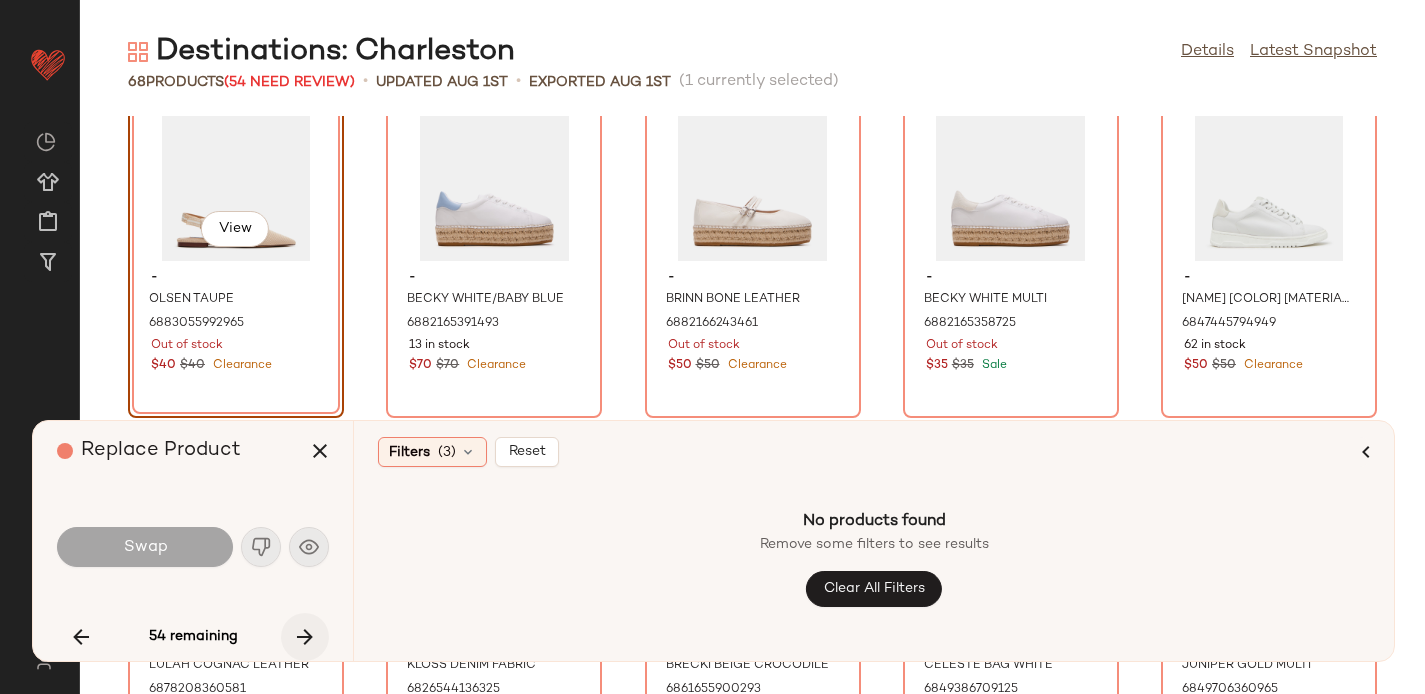 click at bounding box center [305, 637] 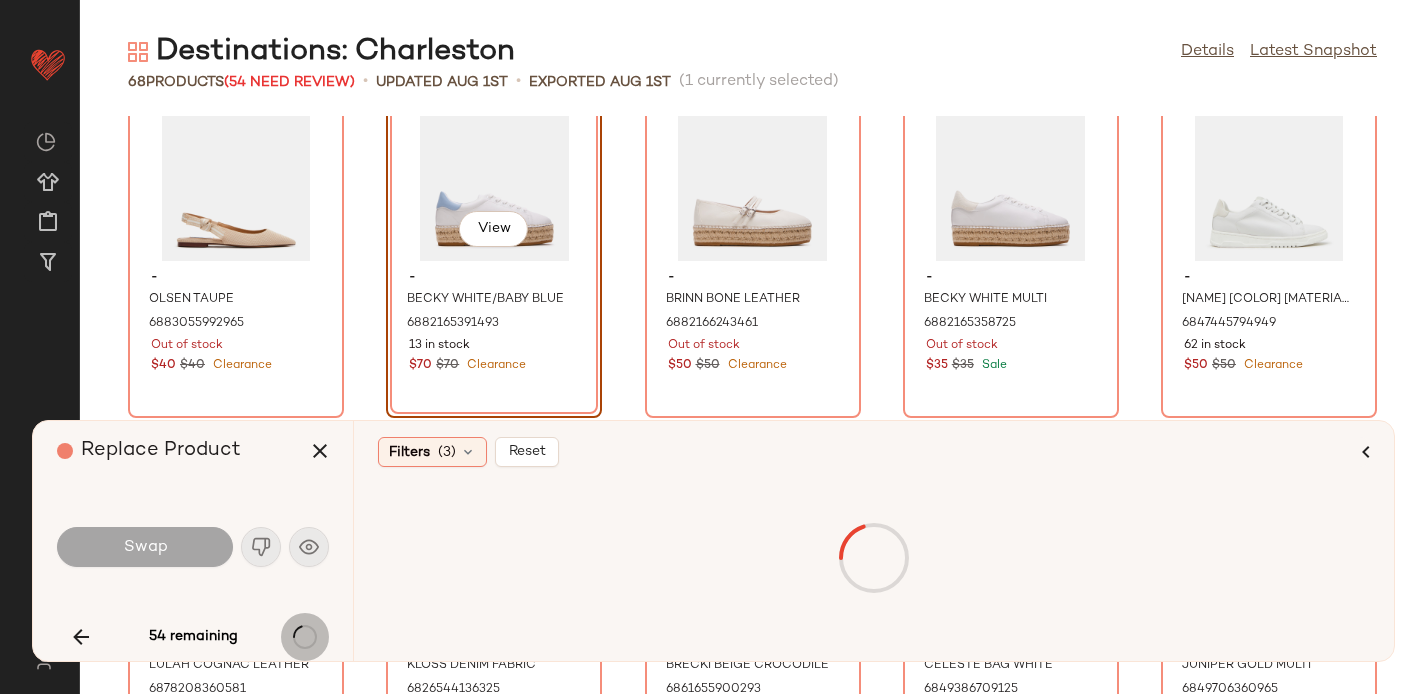 scroll, scrollTop: 1464, scrollLeft: 0, axis: vertical 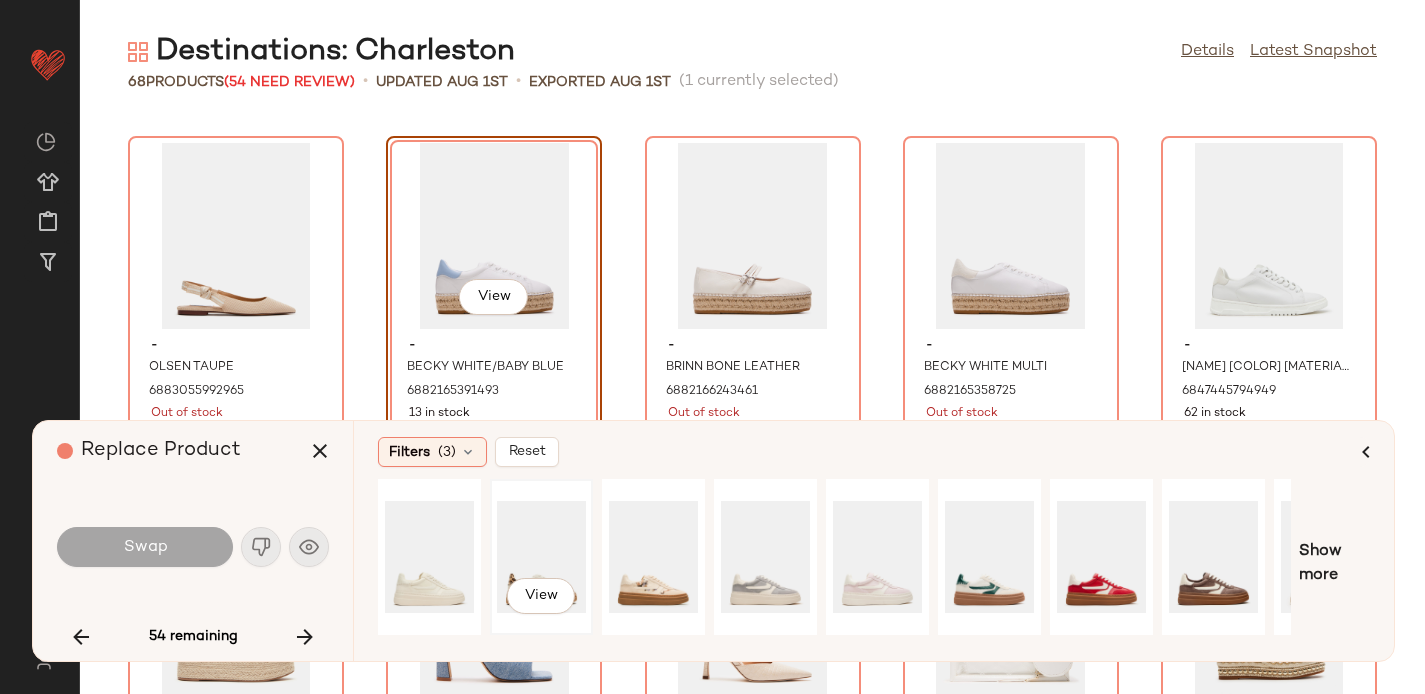 click on "View" 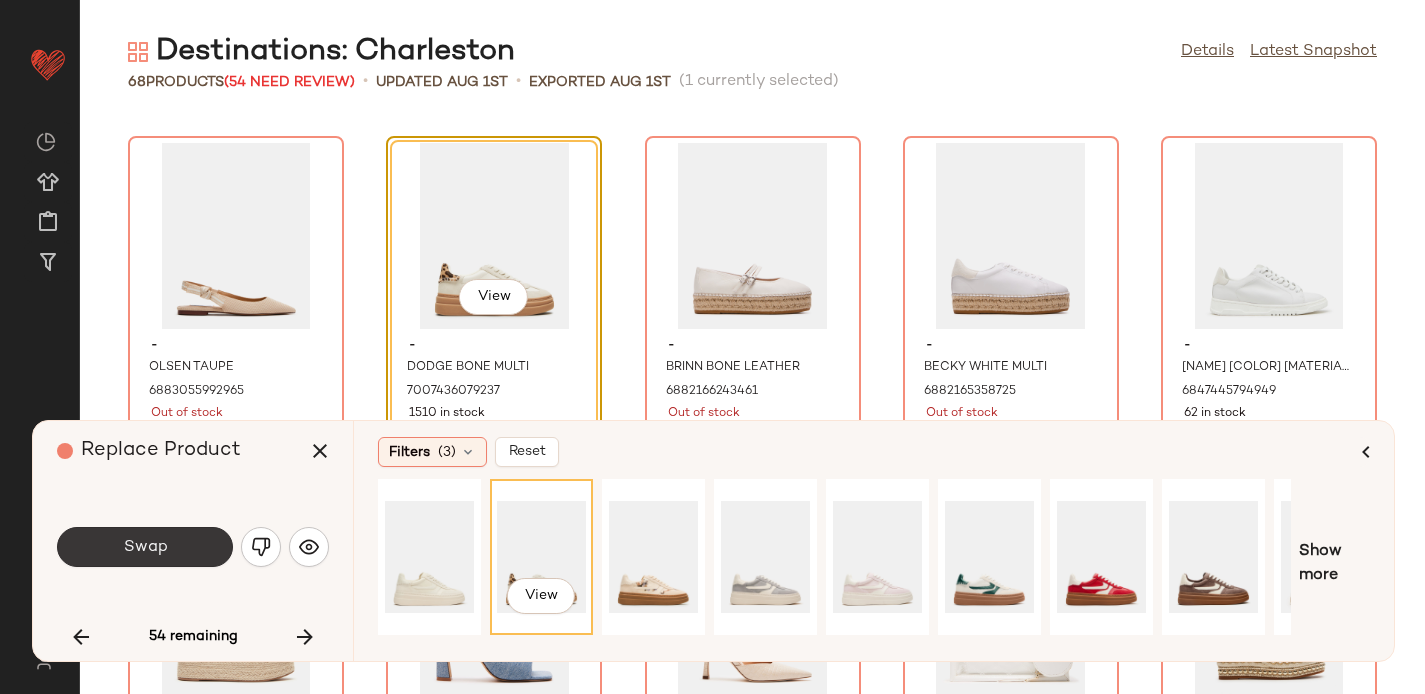 click on "Swap" at bounding box center [145, 547] 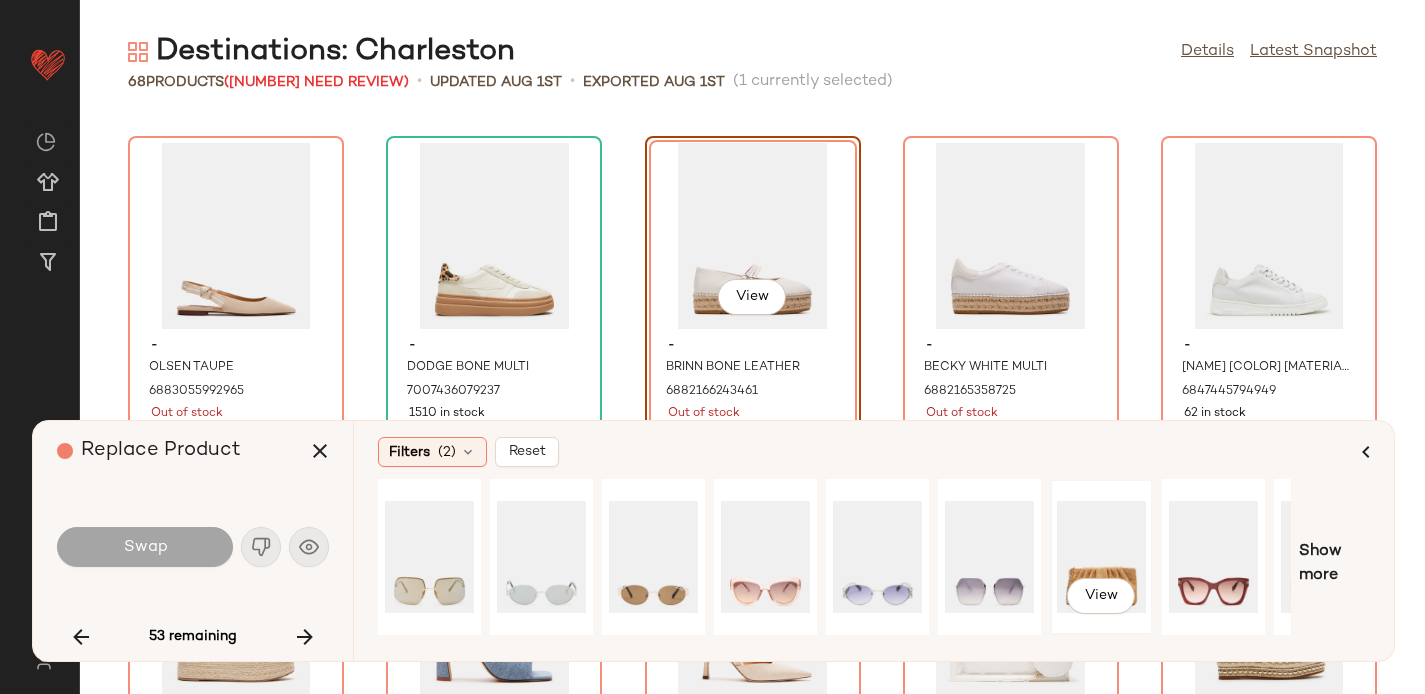 click on "View" 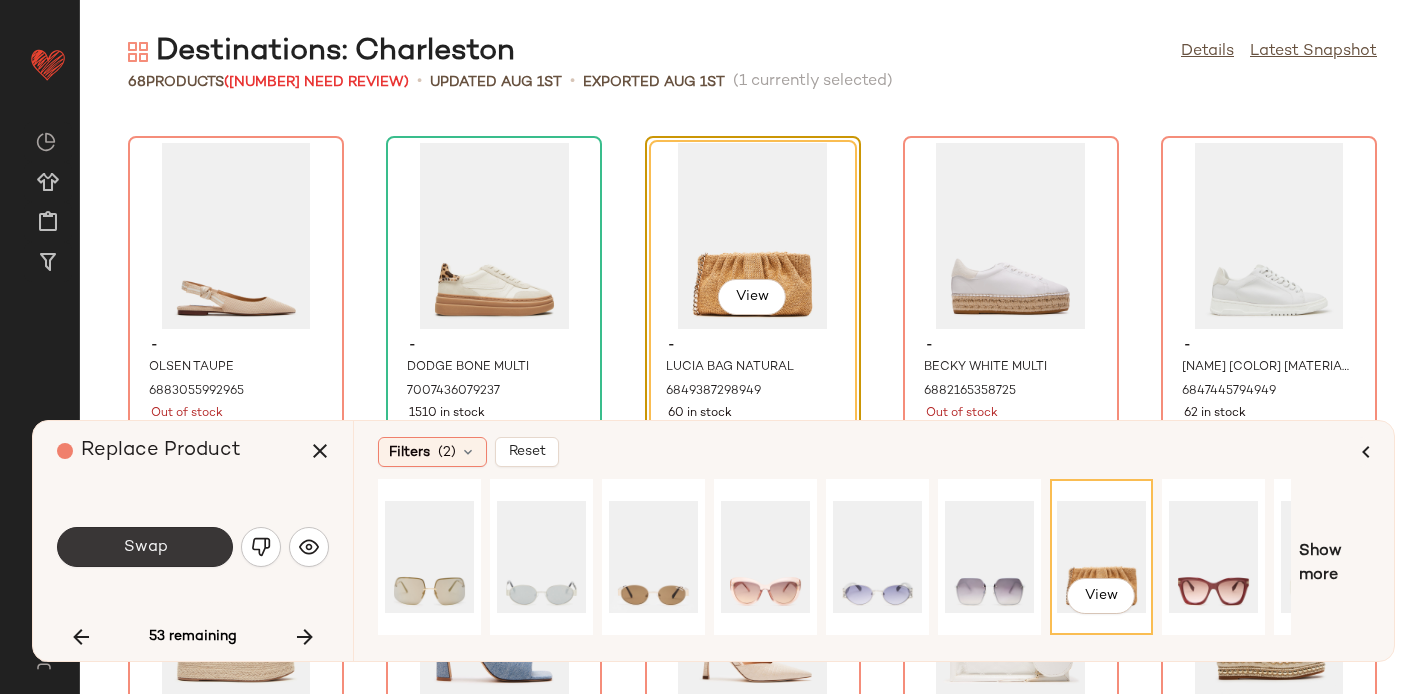 click on "Swap" 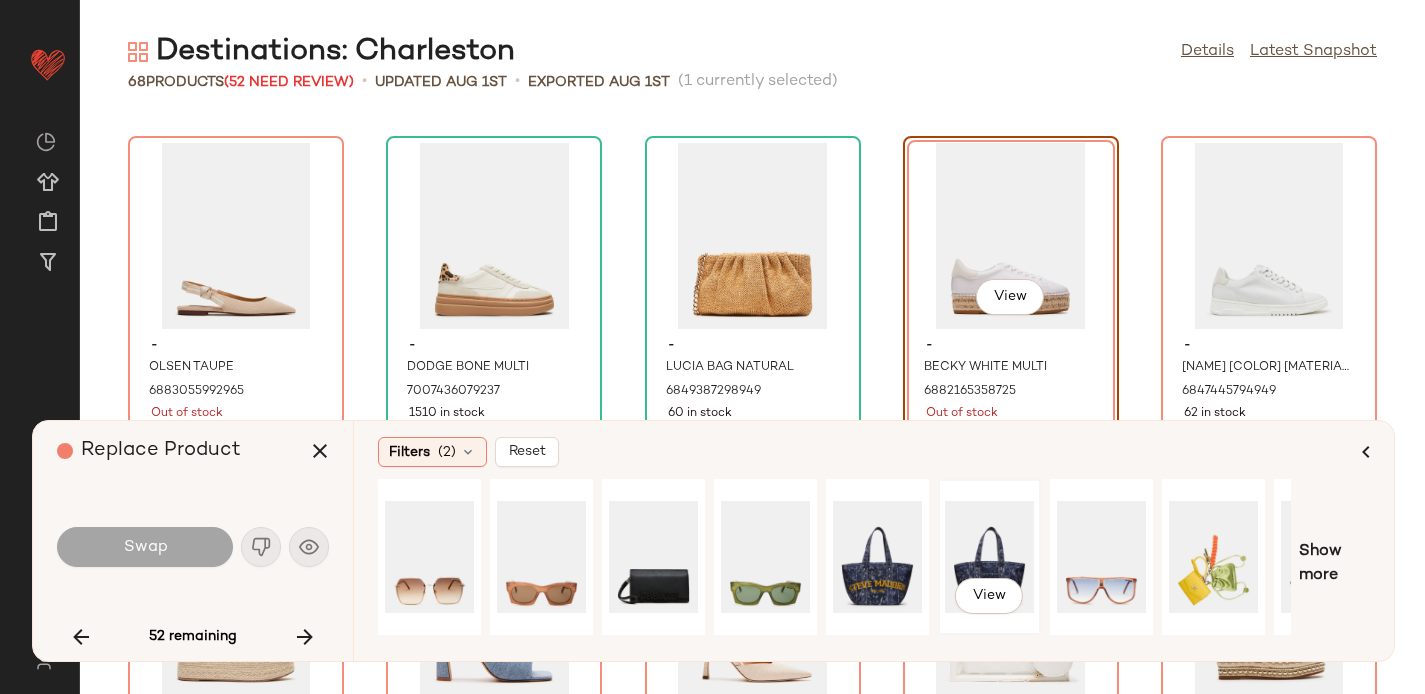 scroll, scrollTop: 0, scrollLeft: 196, axis: horizontal 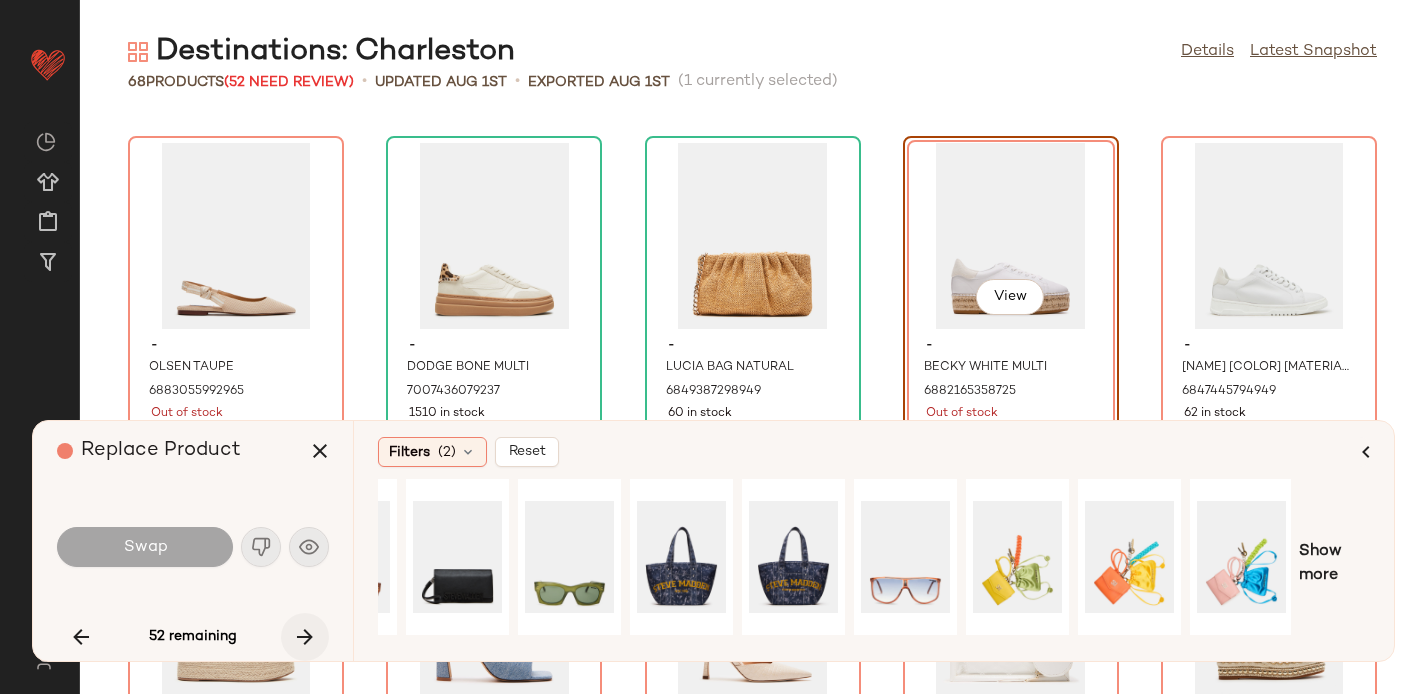 click at bounding box center (305, 637) 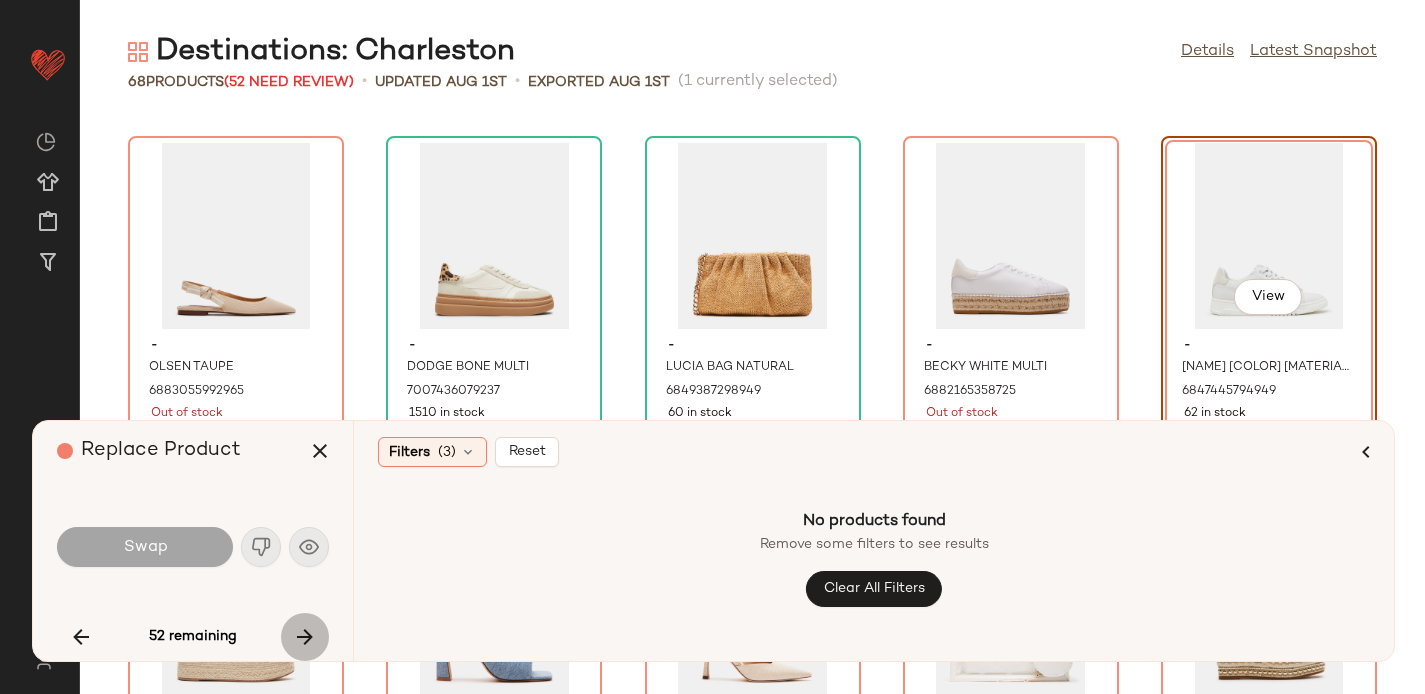 click at bounding box center (305, 637) 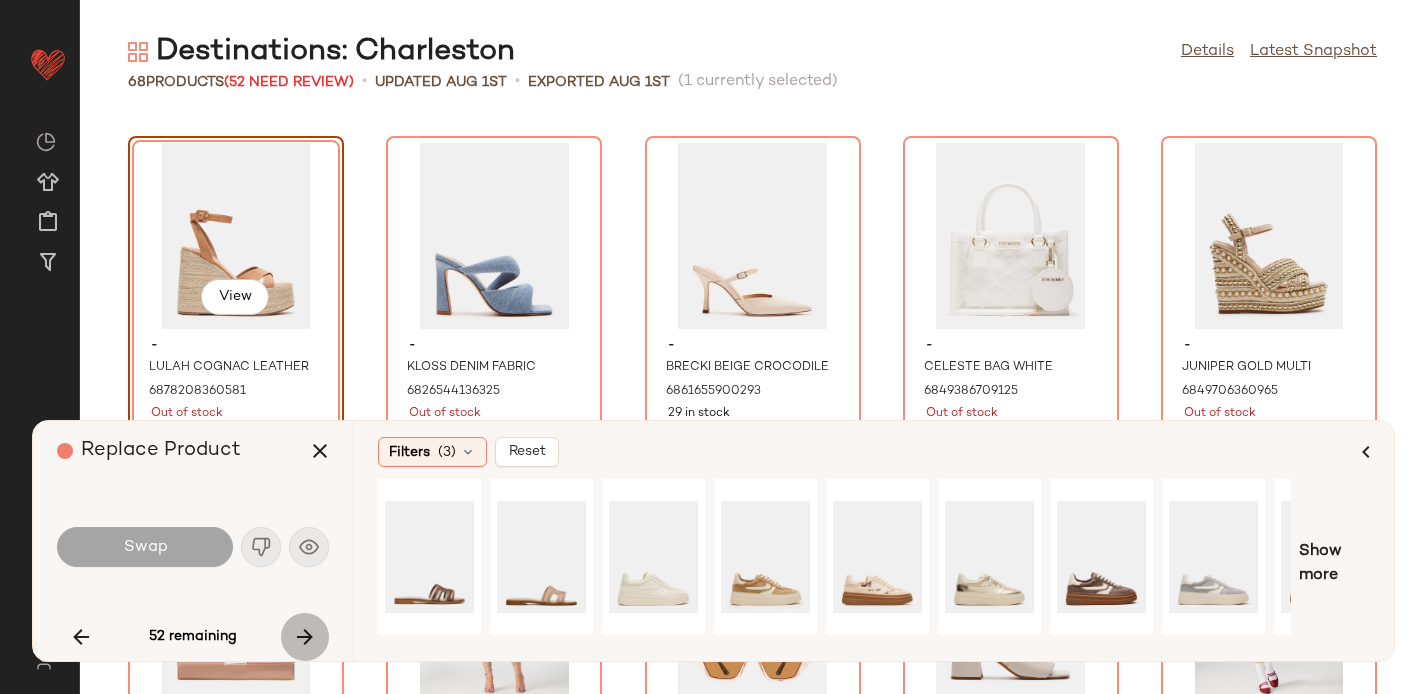 click at bounding box center [305, 637] 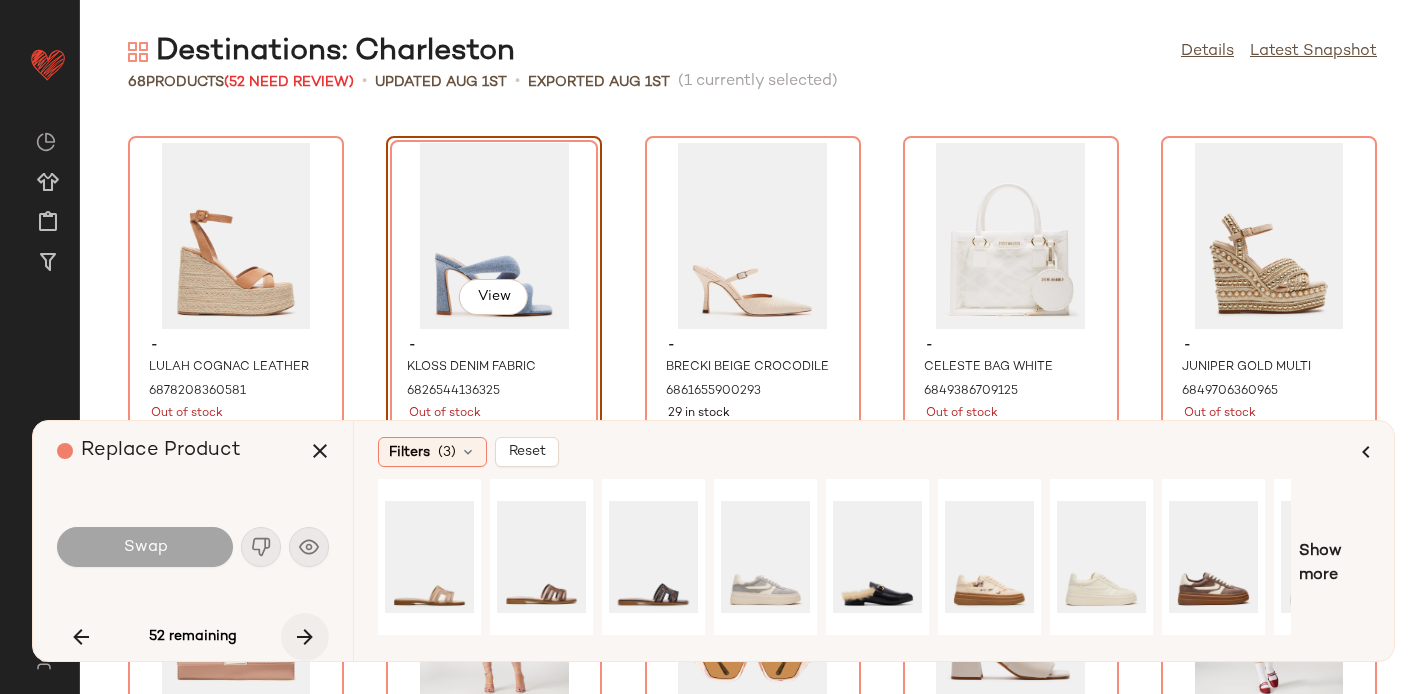 click at bounding box center (305, 637) 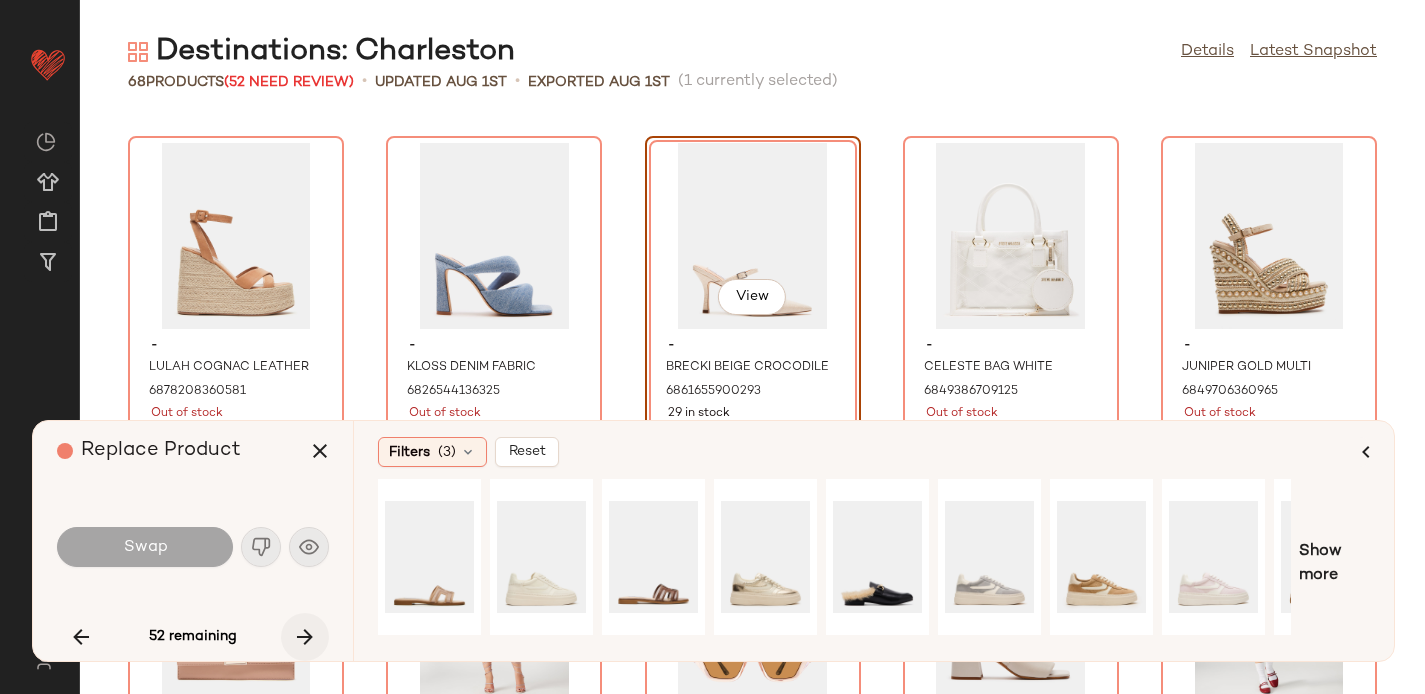 click at bounding box center (305, 637) 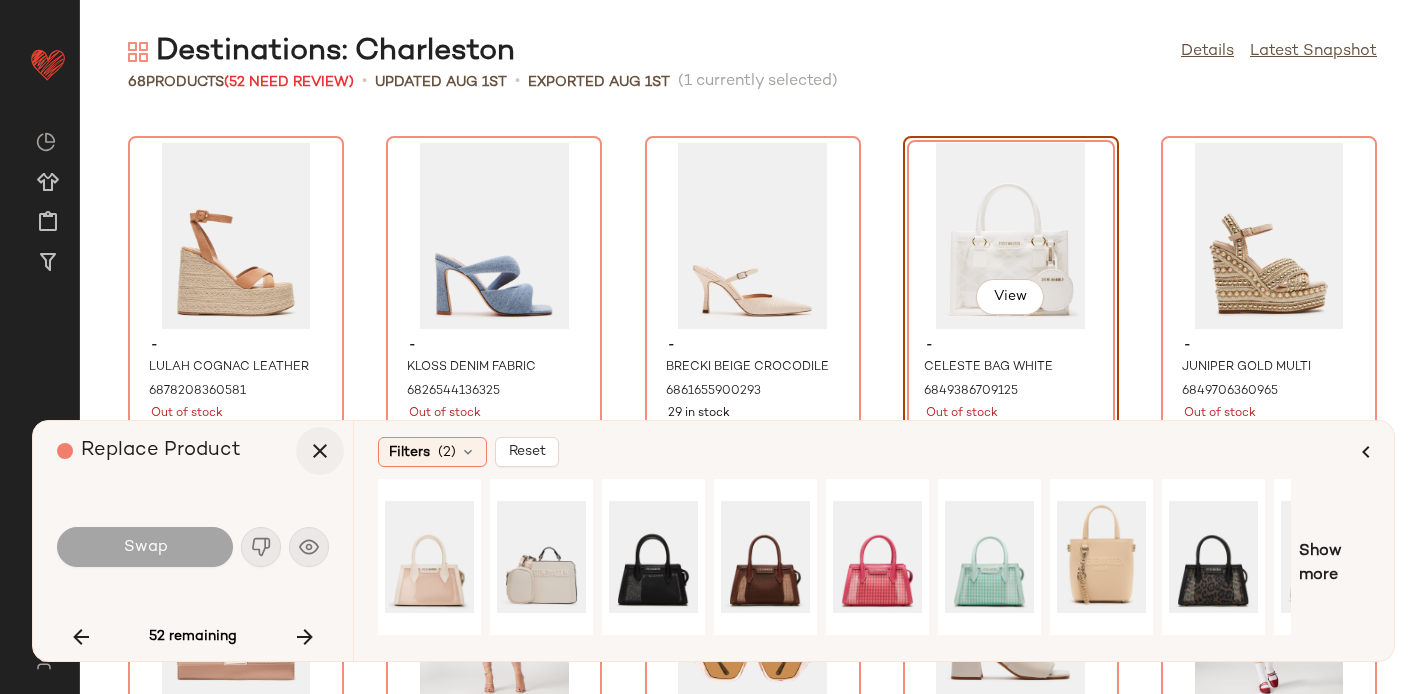 click at bounding box center (320, 451) 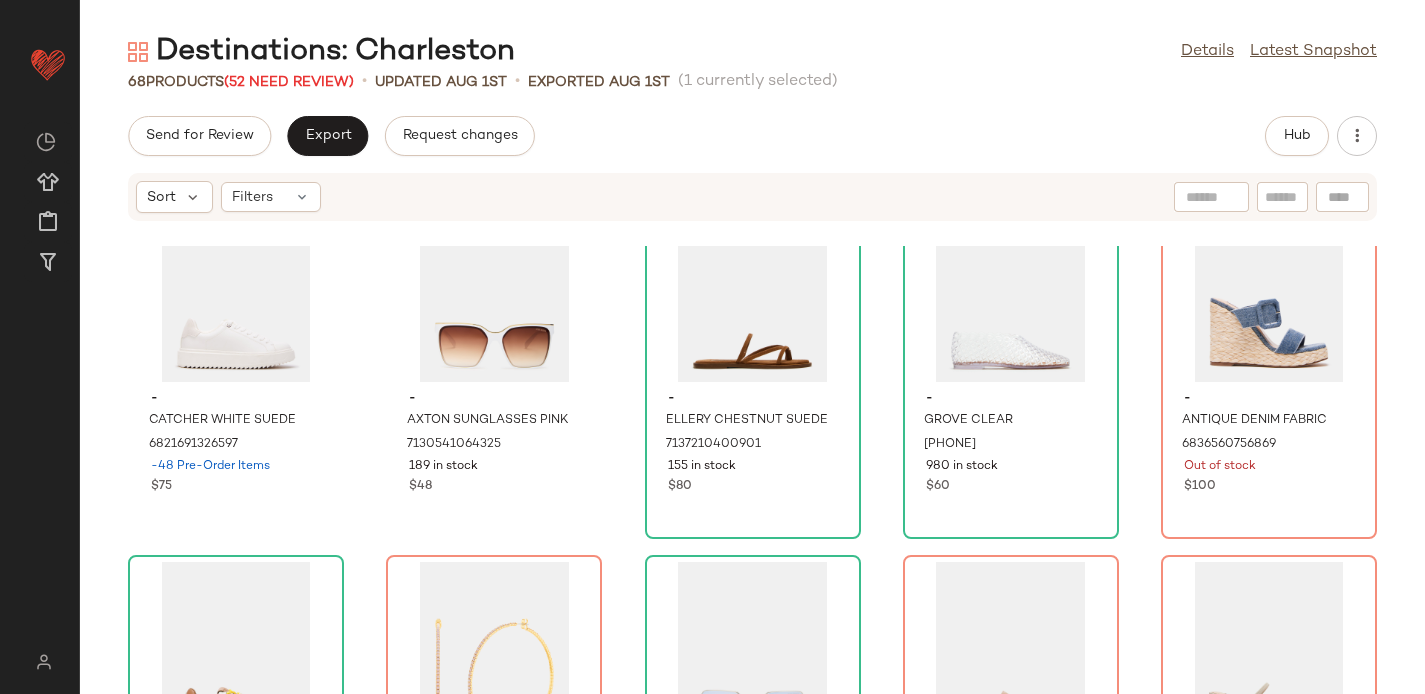 scroll, scrollTop: 0, scrollLeft: 0, axis: both 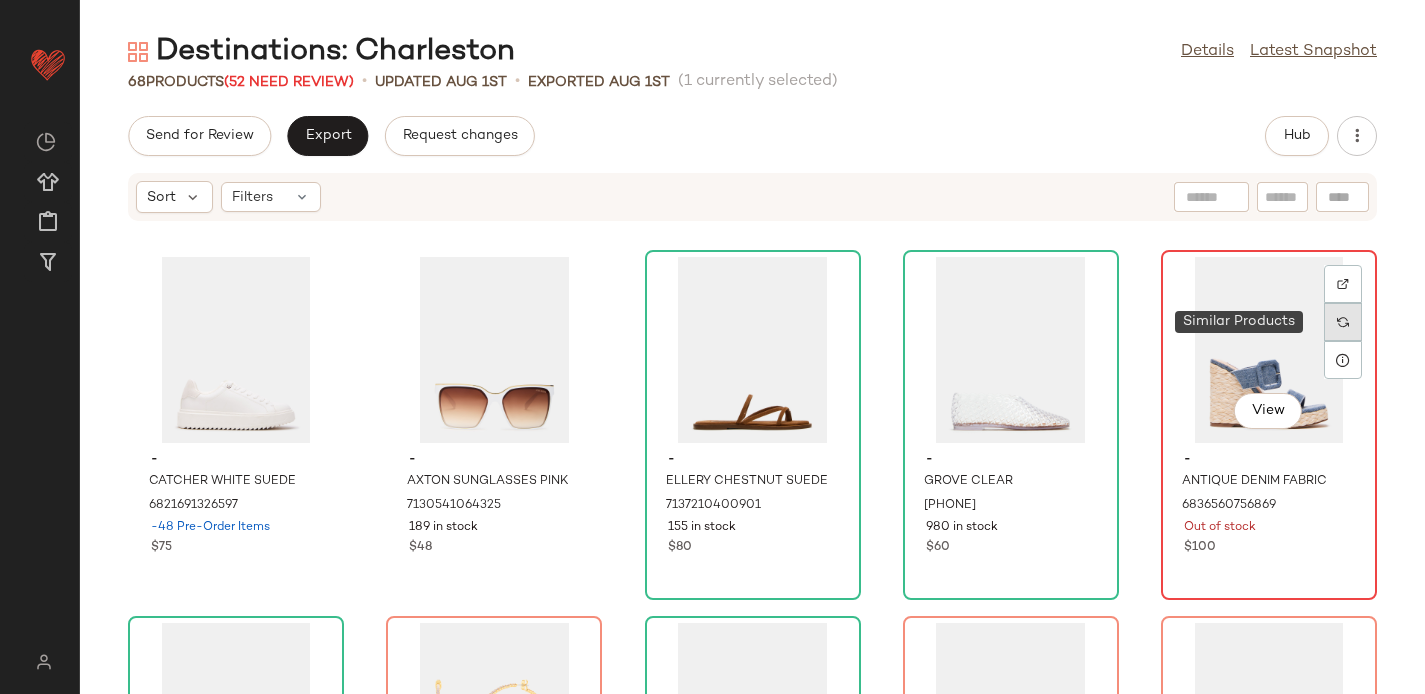 click 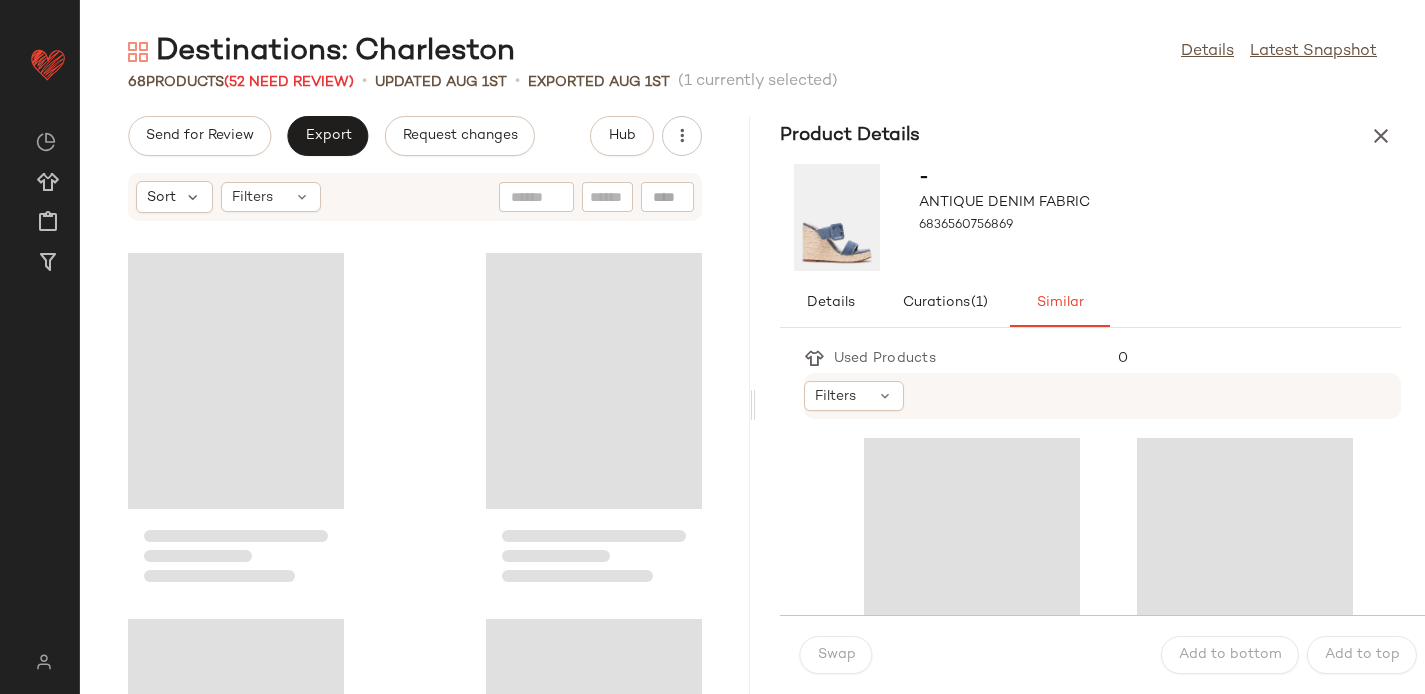 scroll, scrollTop: 748, scrollLeft: 0, axis: vertical 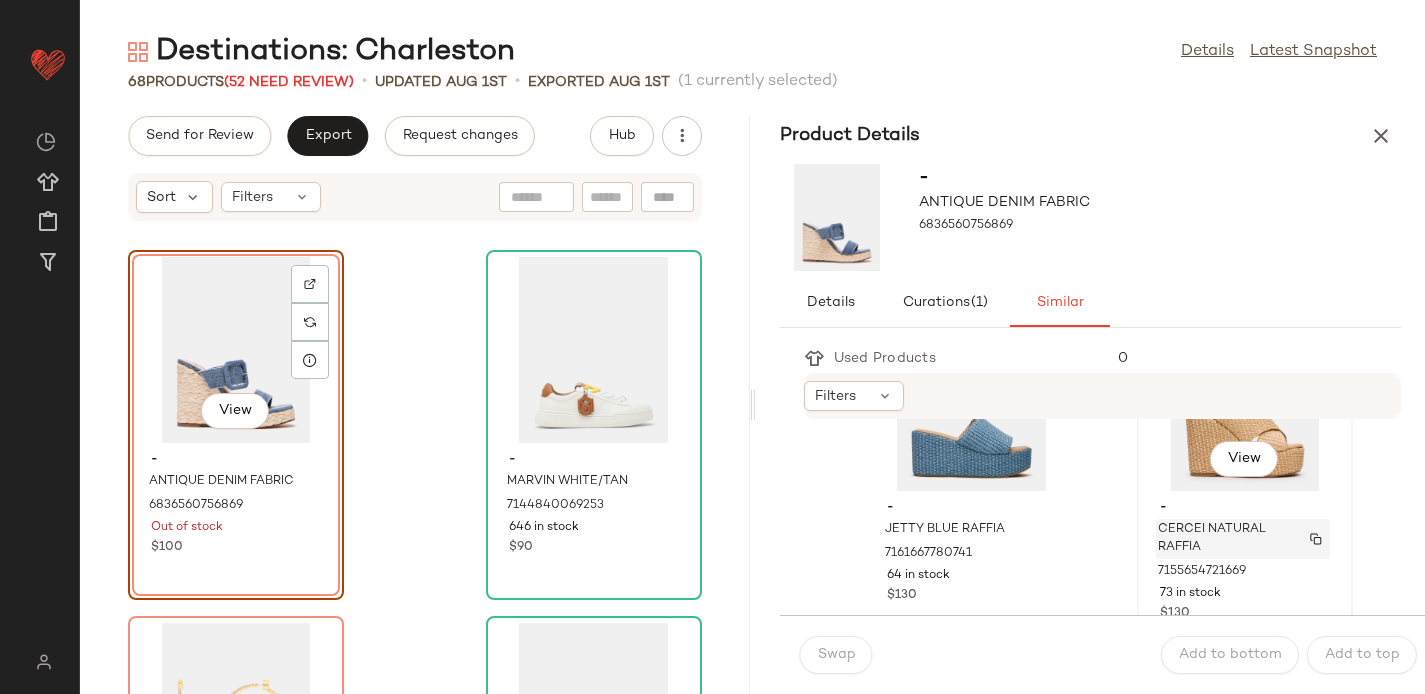 click on "CERCEI NATURAL RAFFIA" at bounding box center [1224, 539] 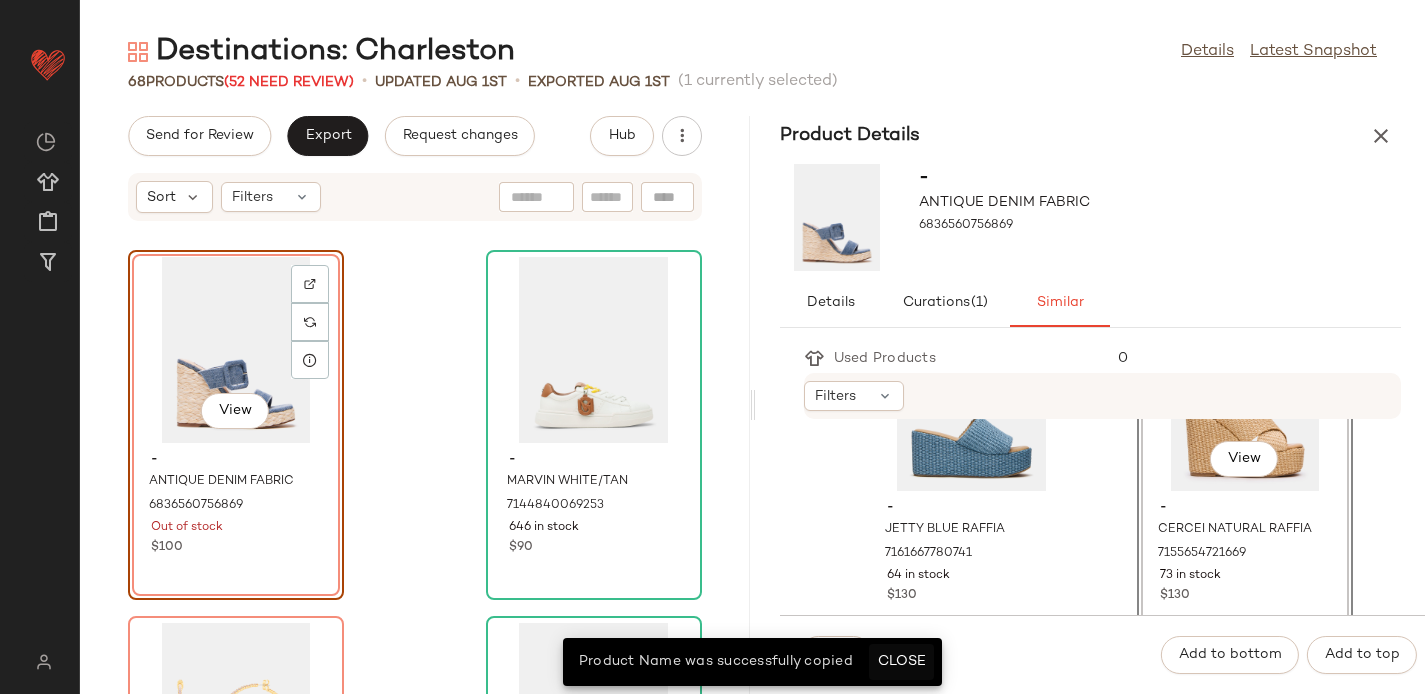click on "Close" 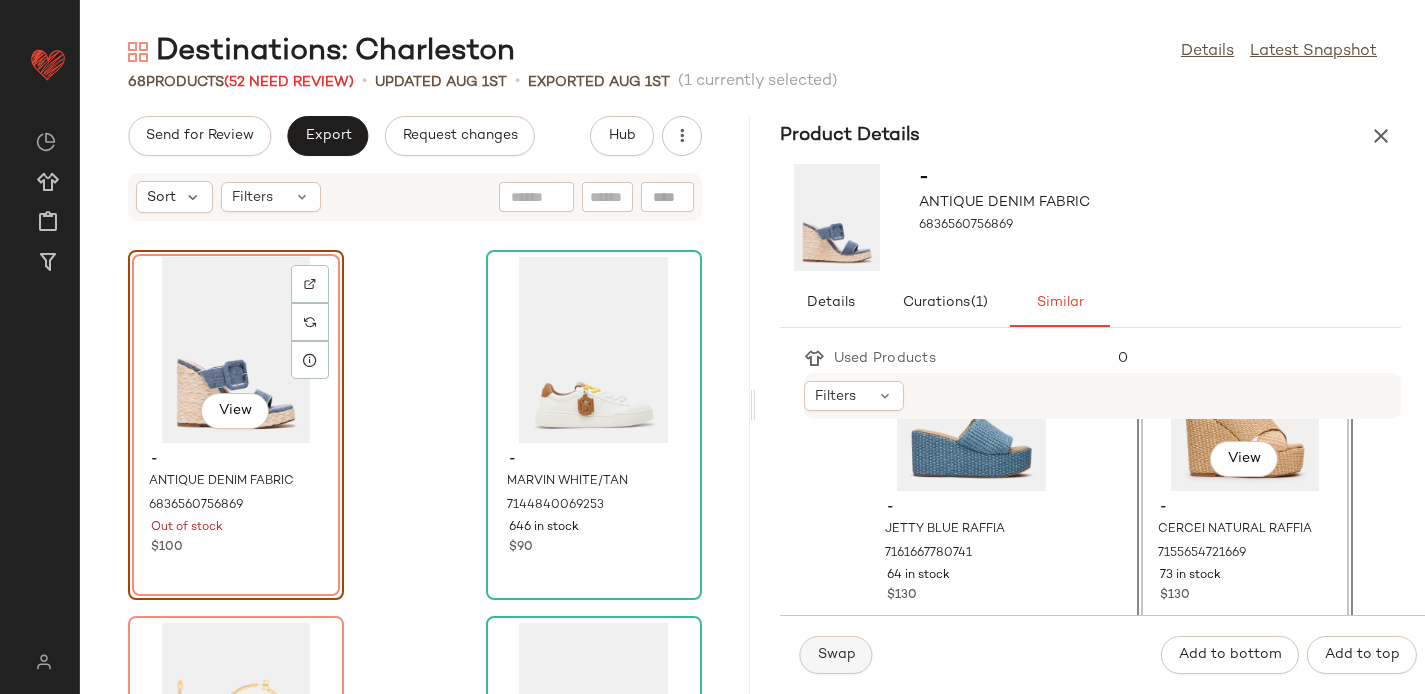 click on "Swap" 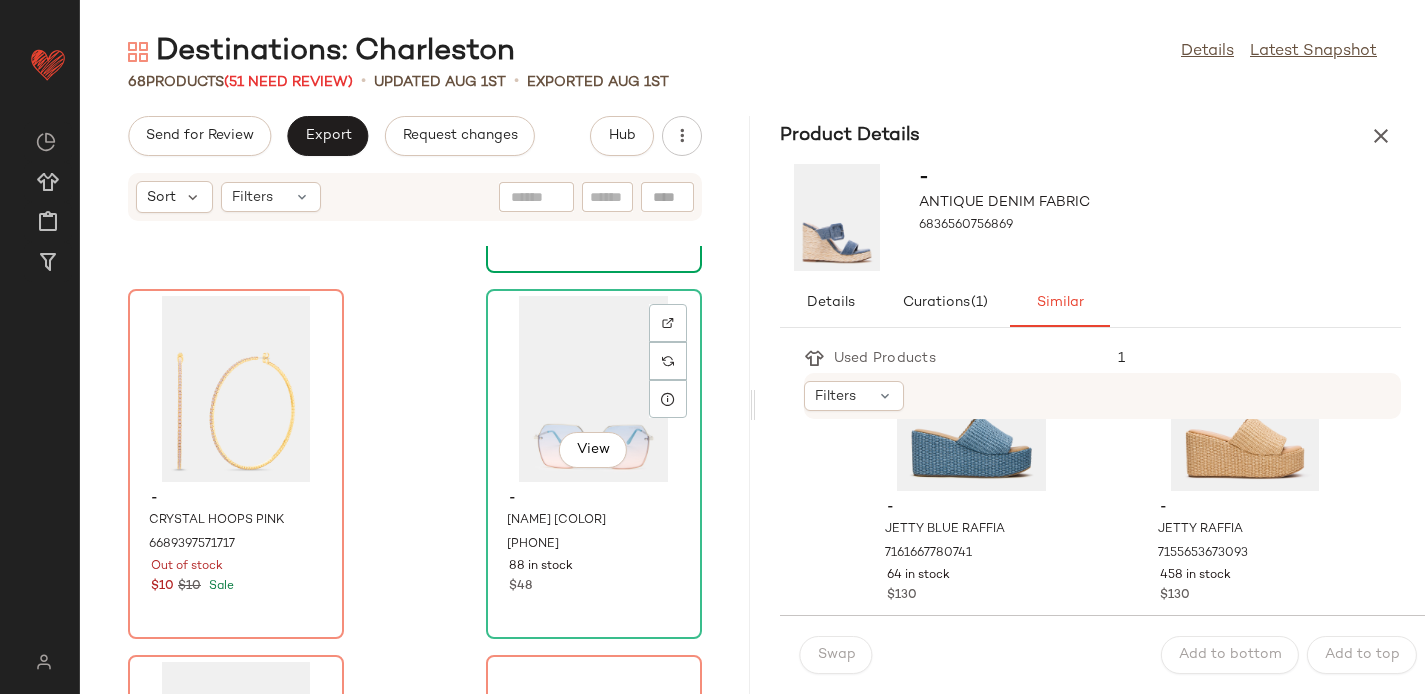 scroll, scrollTop: 1084, scrollLeft: 0, axis: vertical 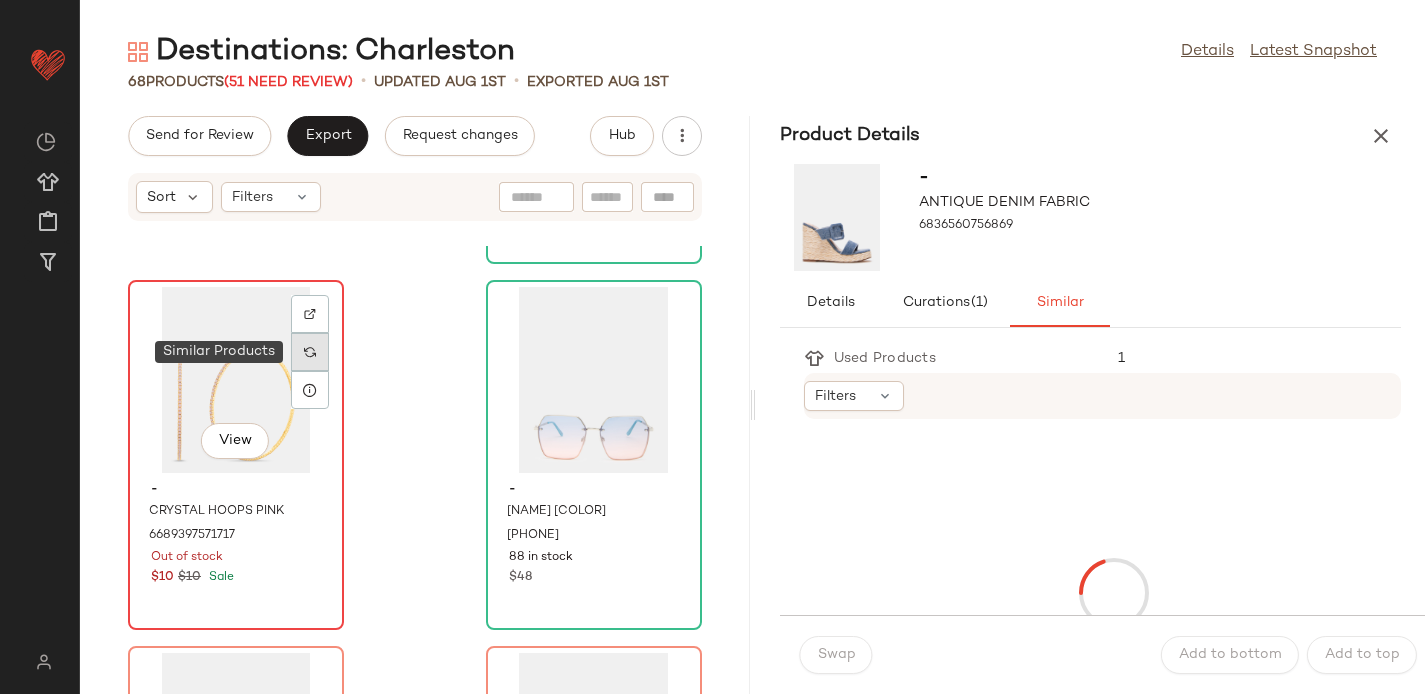 click 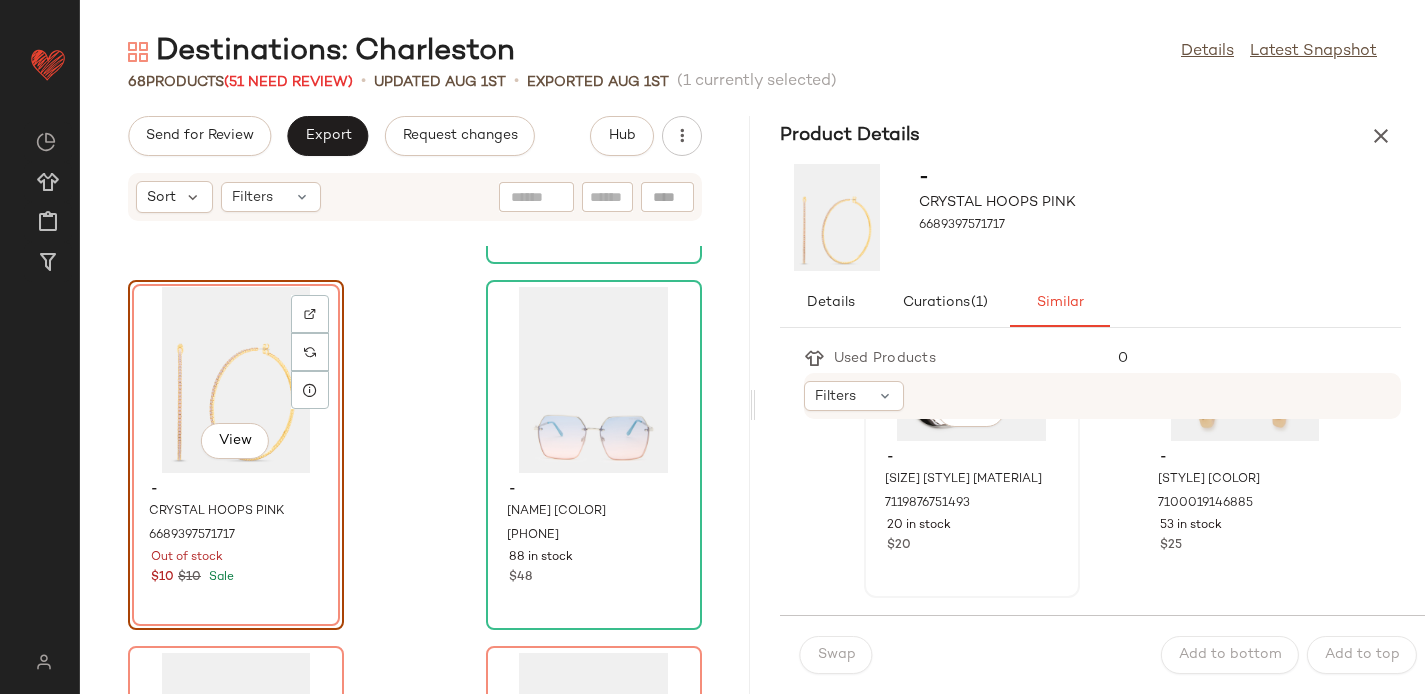 scroll, scrollTop: 558, scrollLeft: 0, axis: vertical 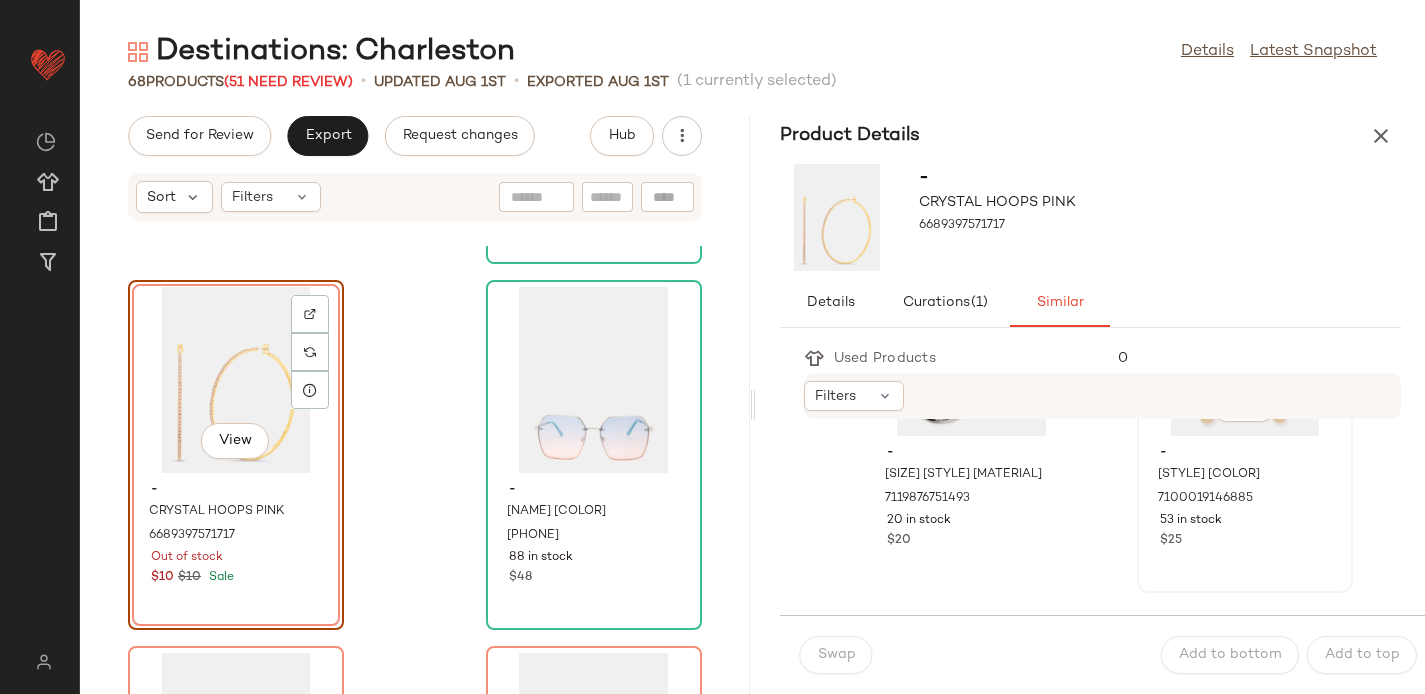 click on "53 in stock" at bounding box center (1245, 521) 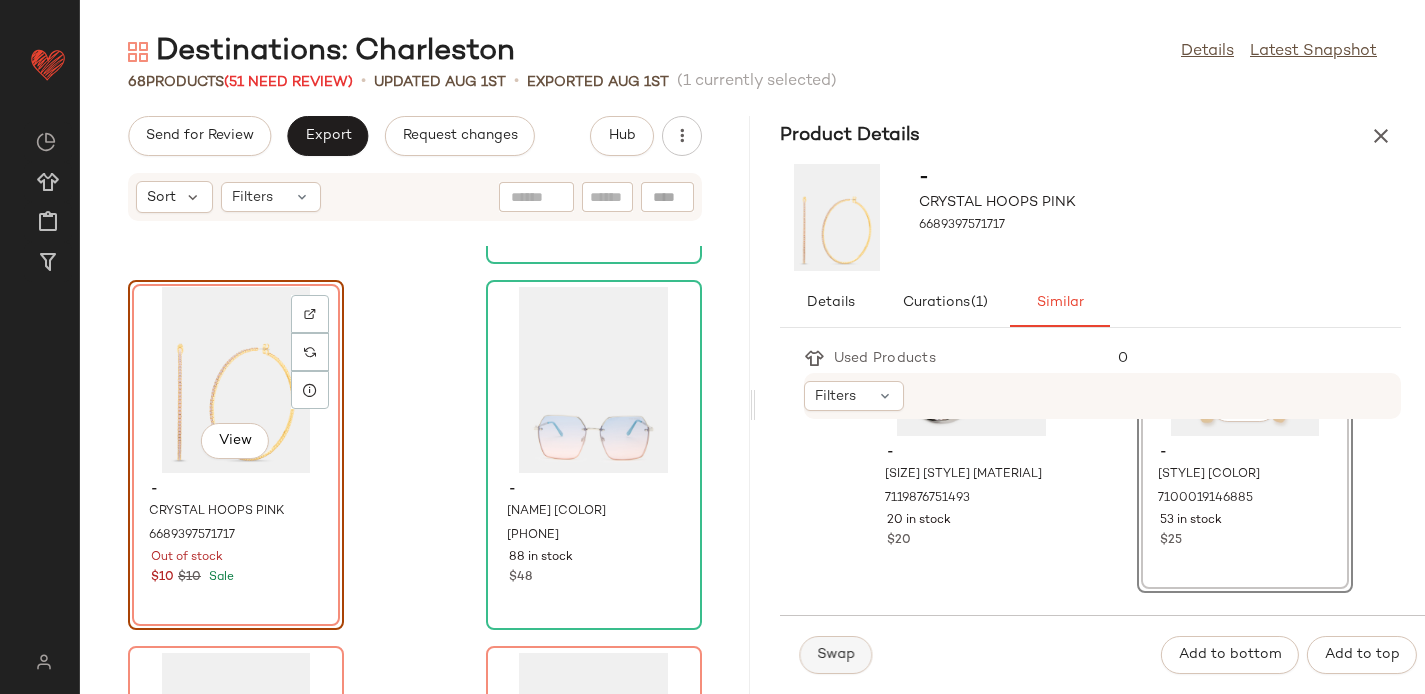 click on "Swap" 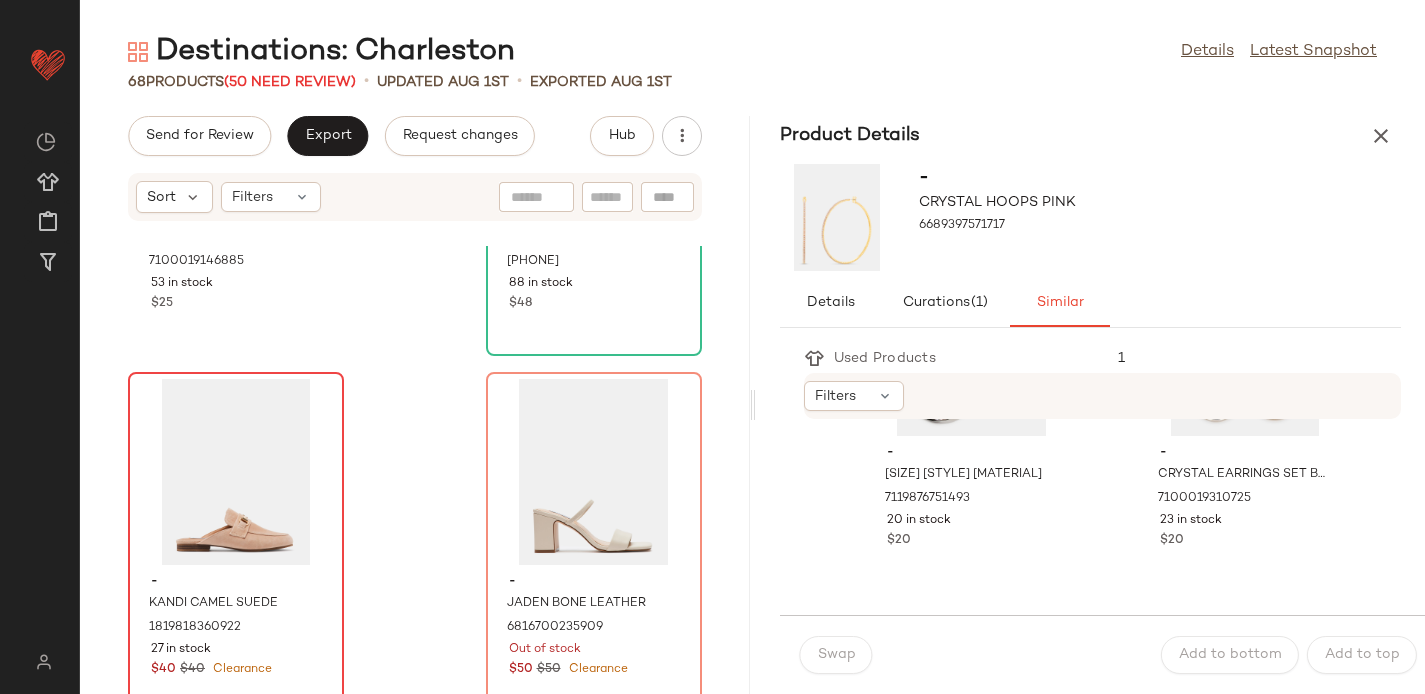 scroll, scrollTop: 1385, scrollLeft: 0, axis: vertical 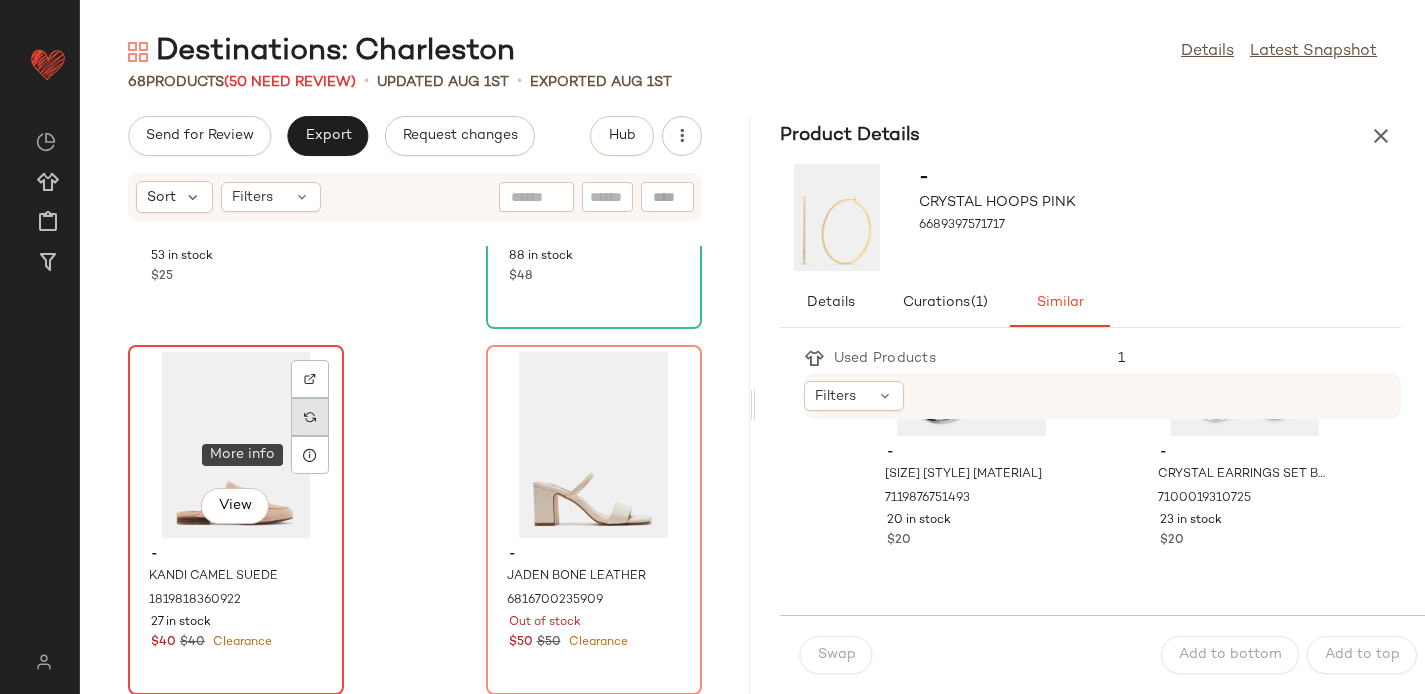 click 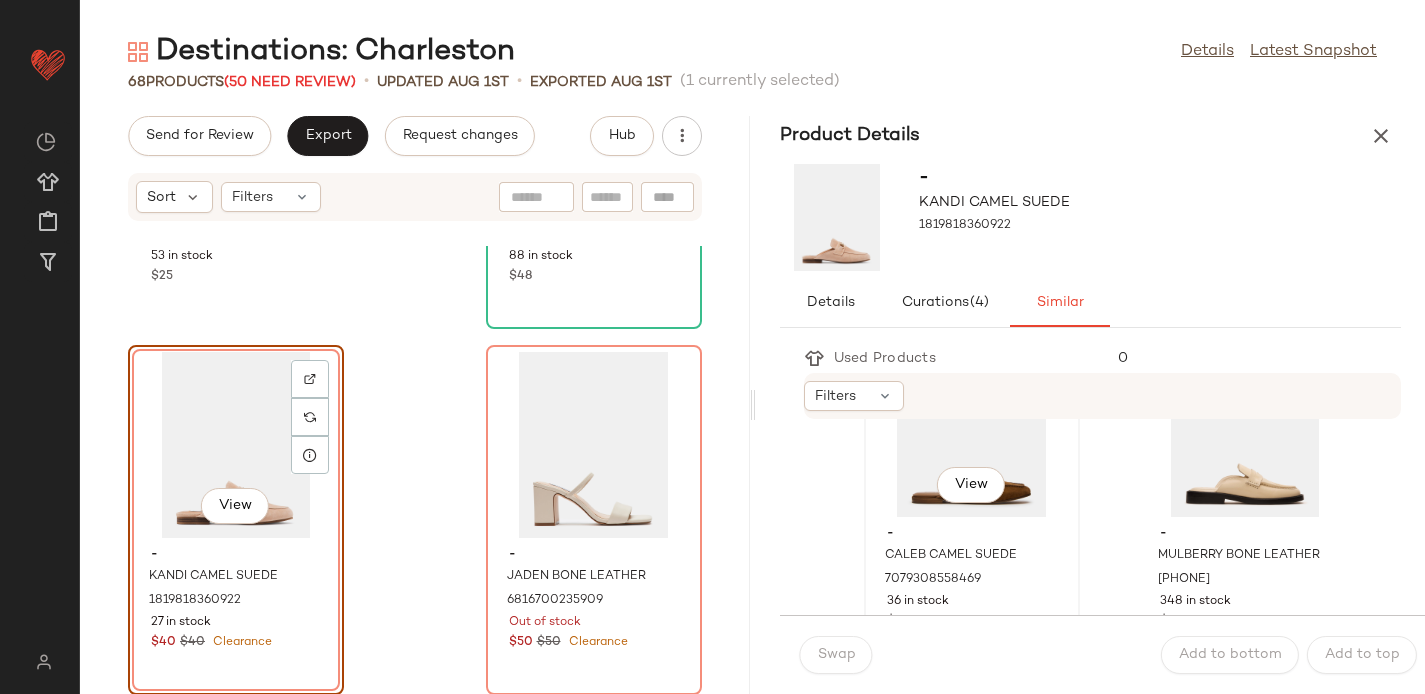 scroll, scrollTop: 112, scrollLeft: 0, axis: vertical 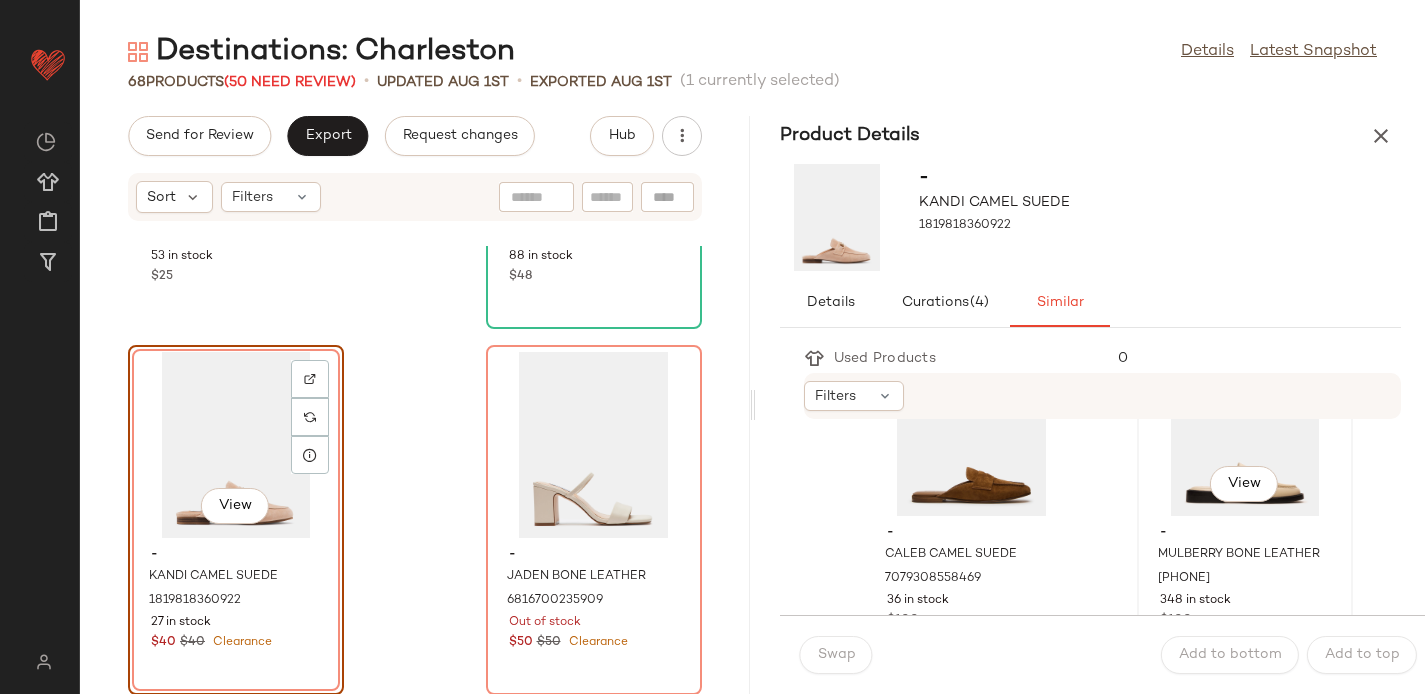 click on "View" 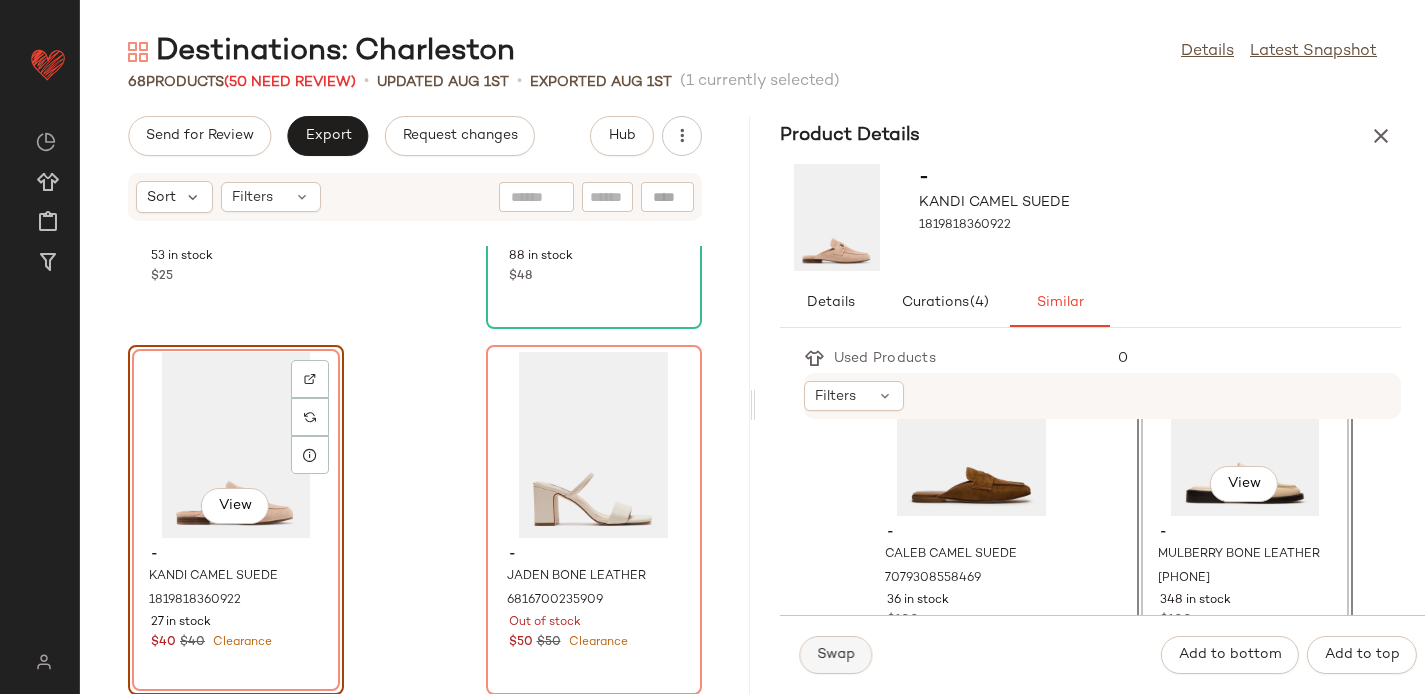 click on "Swap" 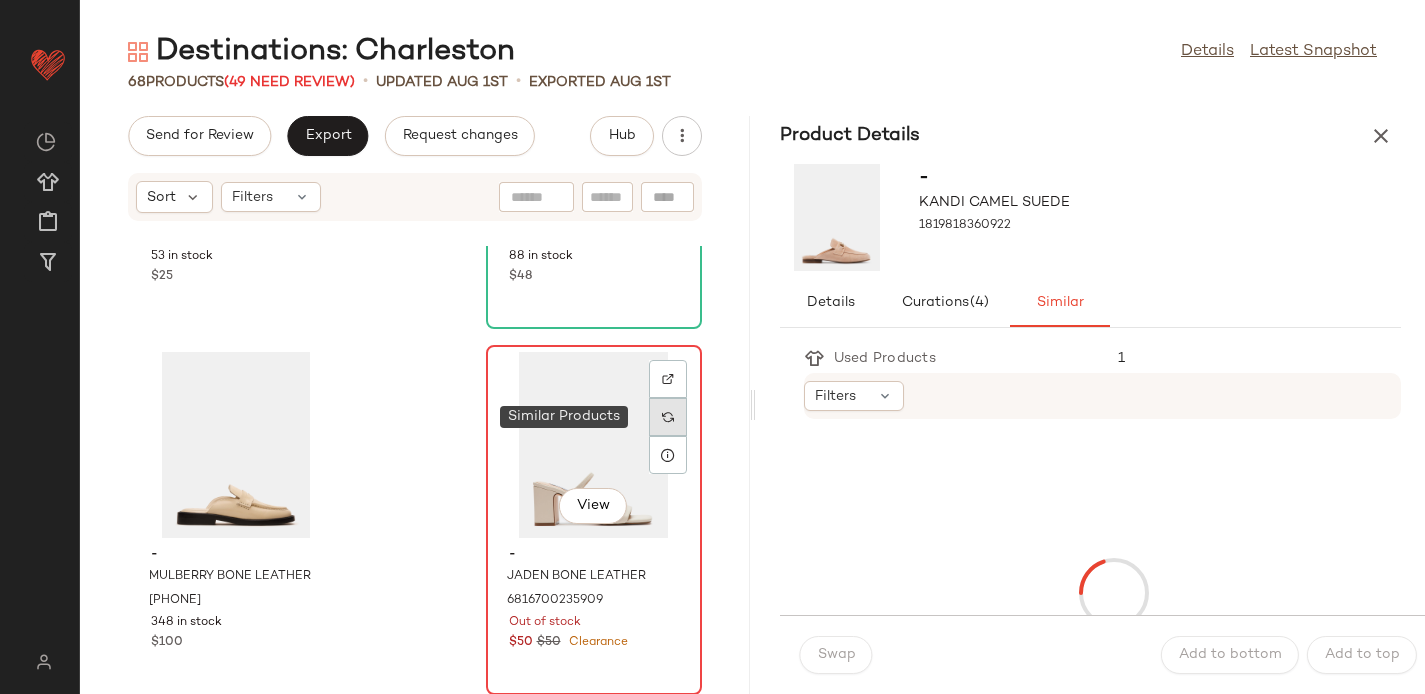 click 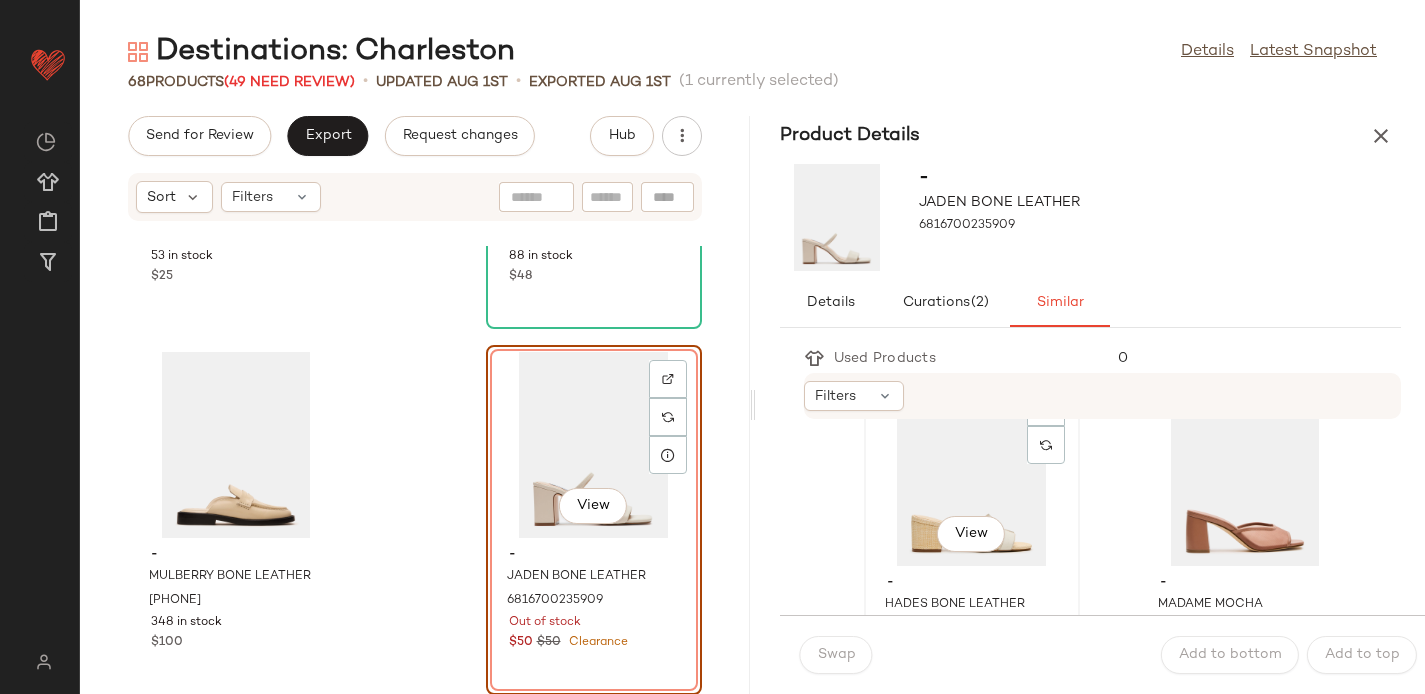 scroll, scrollTop: 67, scrollLeft: 0, axis: vertical 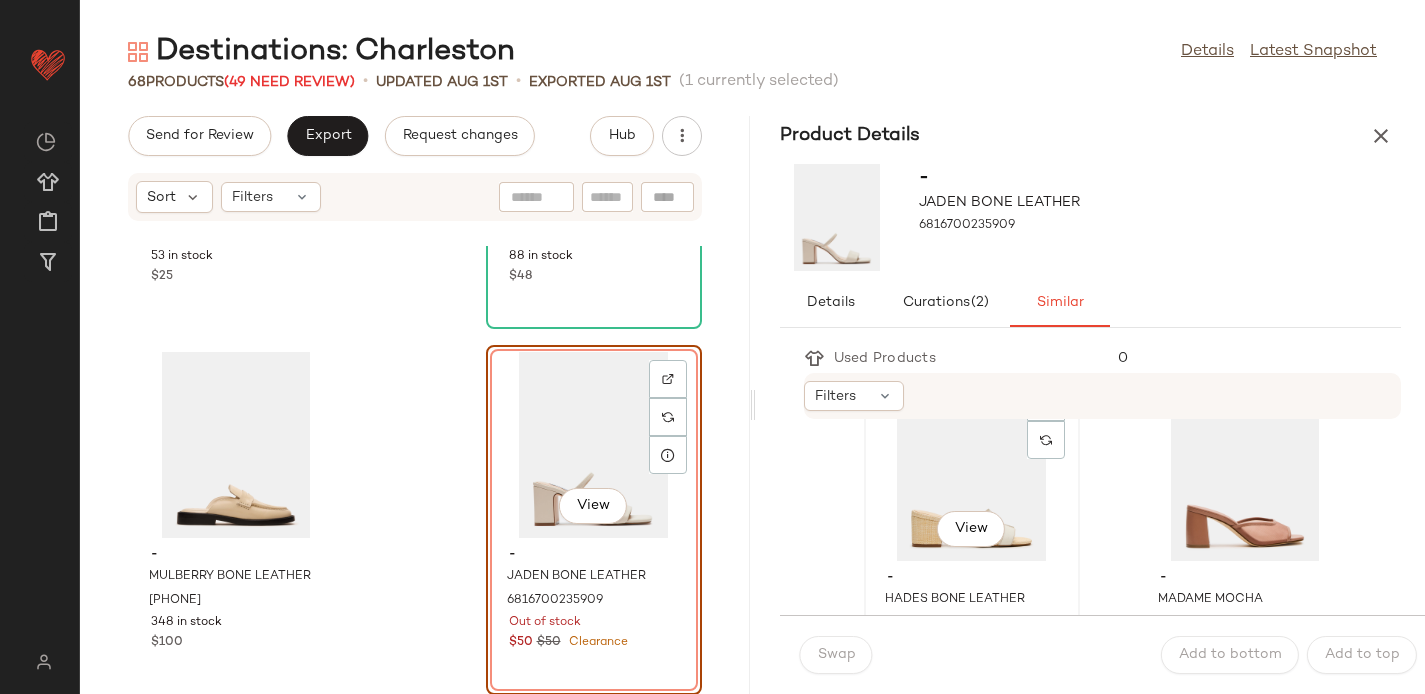click on "View" 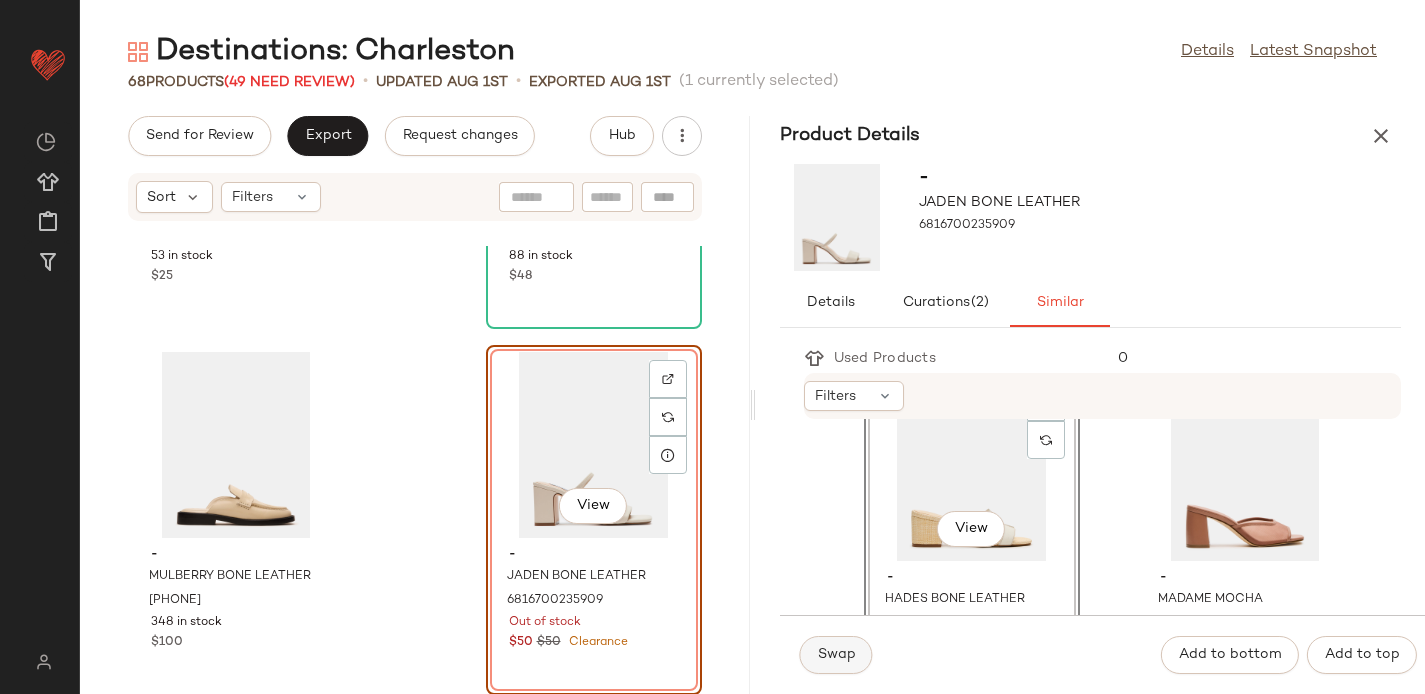 click on "Swap" 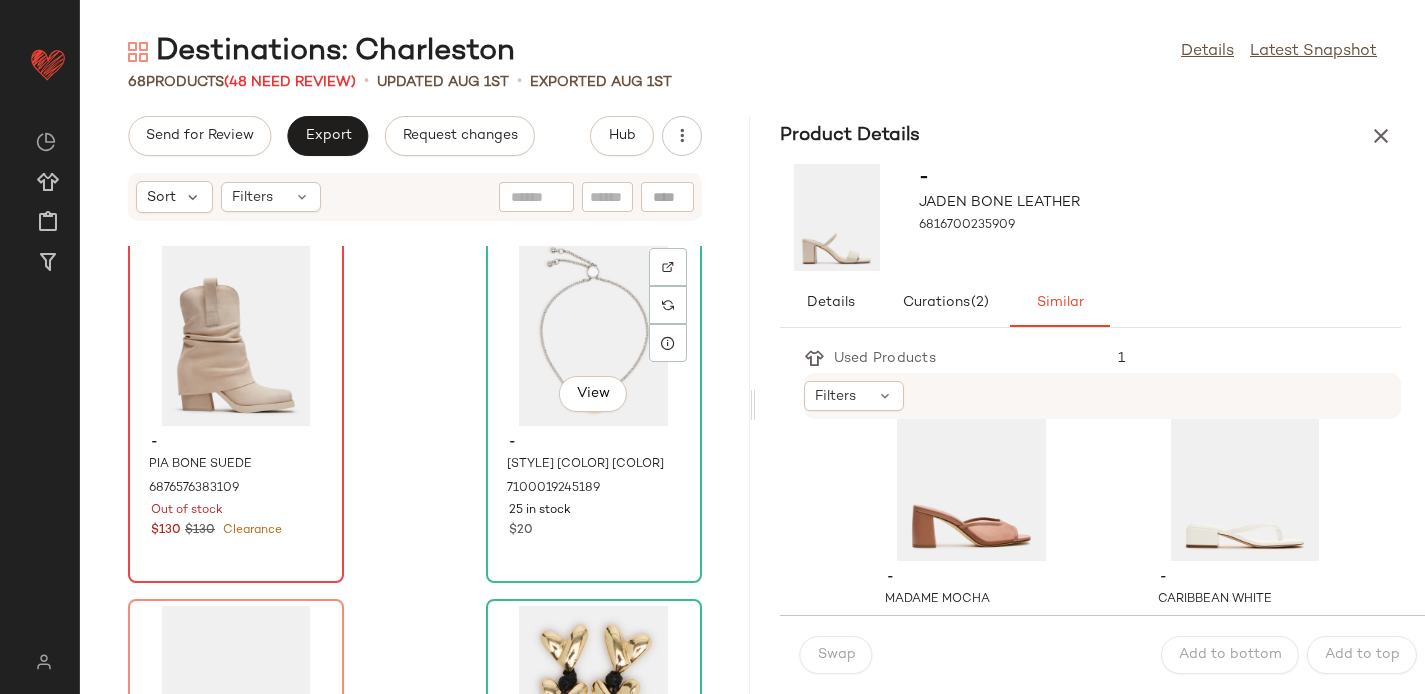 scroll, scrollTop: 2227, scrollLeft: 0, axis: vertical 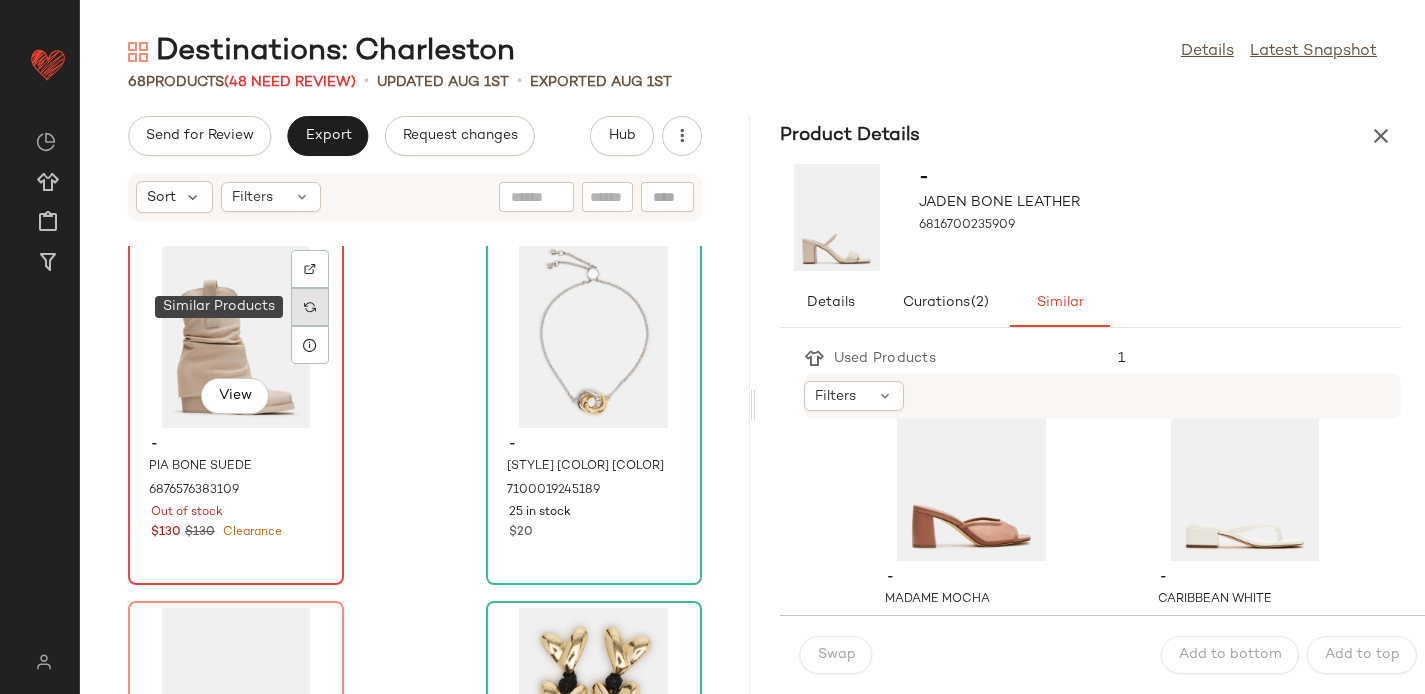 click 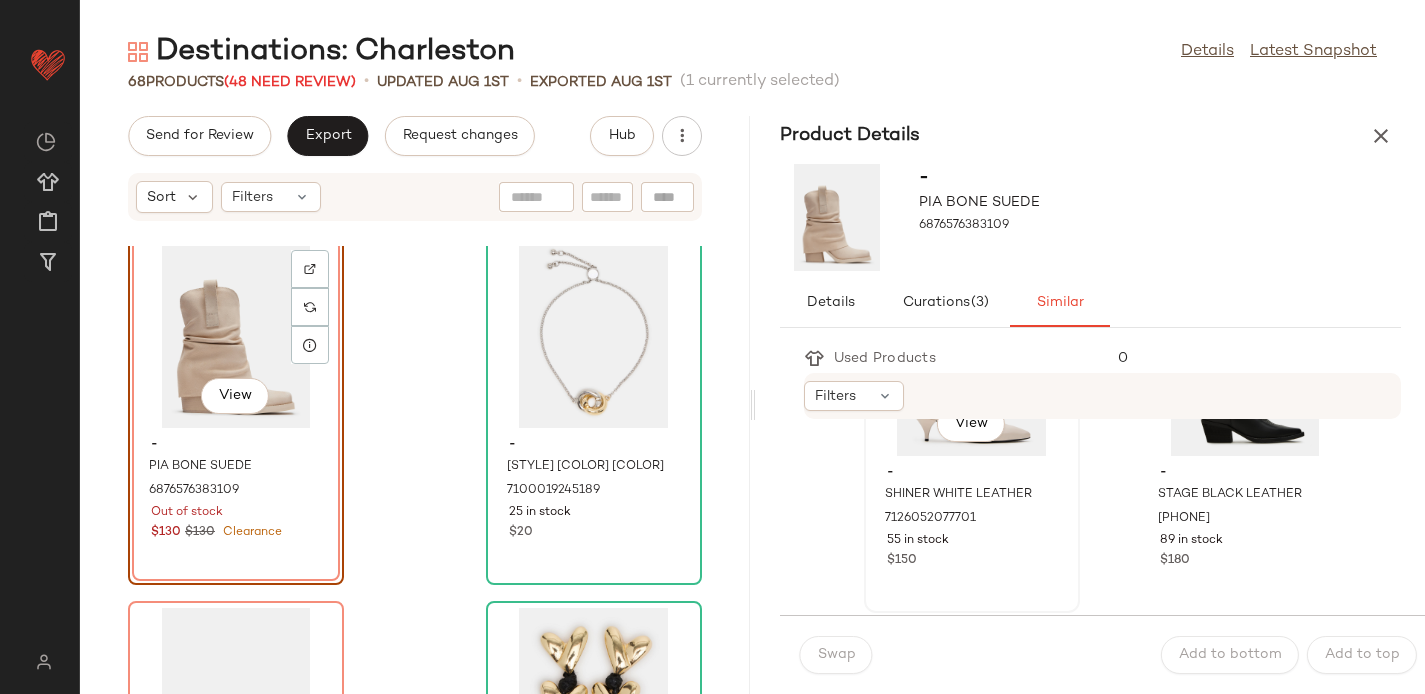 click on "55 in stock" at bounding box center (972, 541) 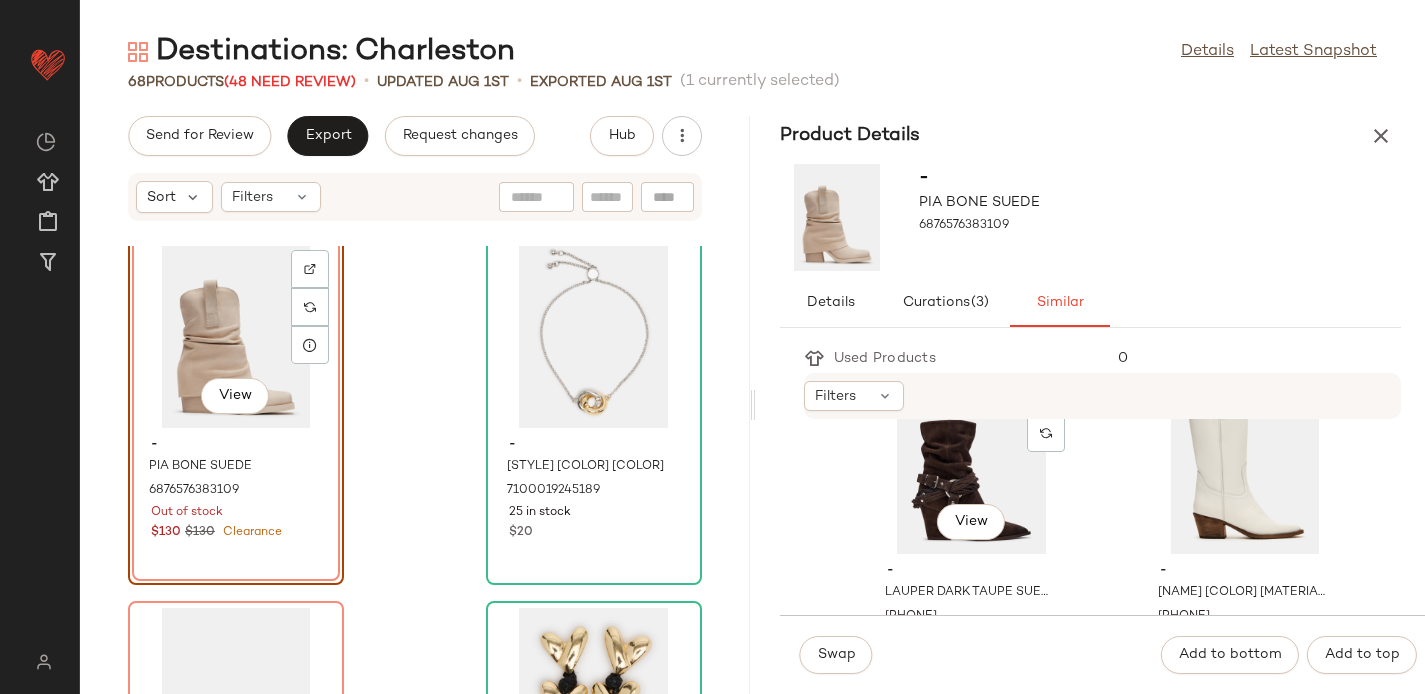 scroll, scrollTop: 837, scrollLeft: 0, axis: vertical 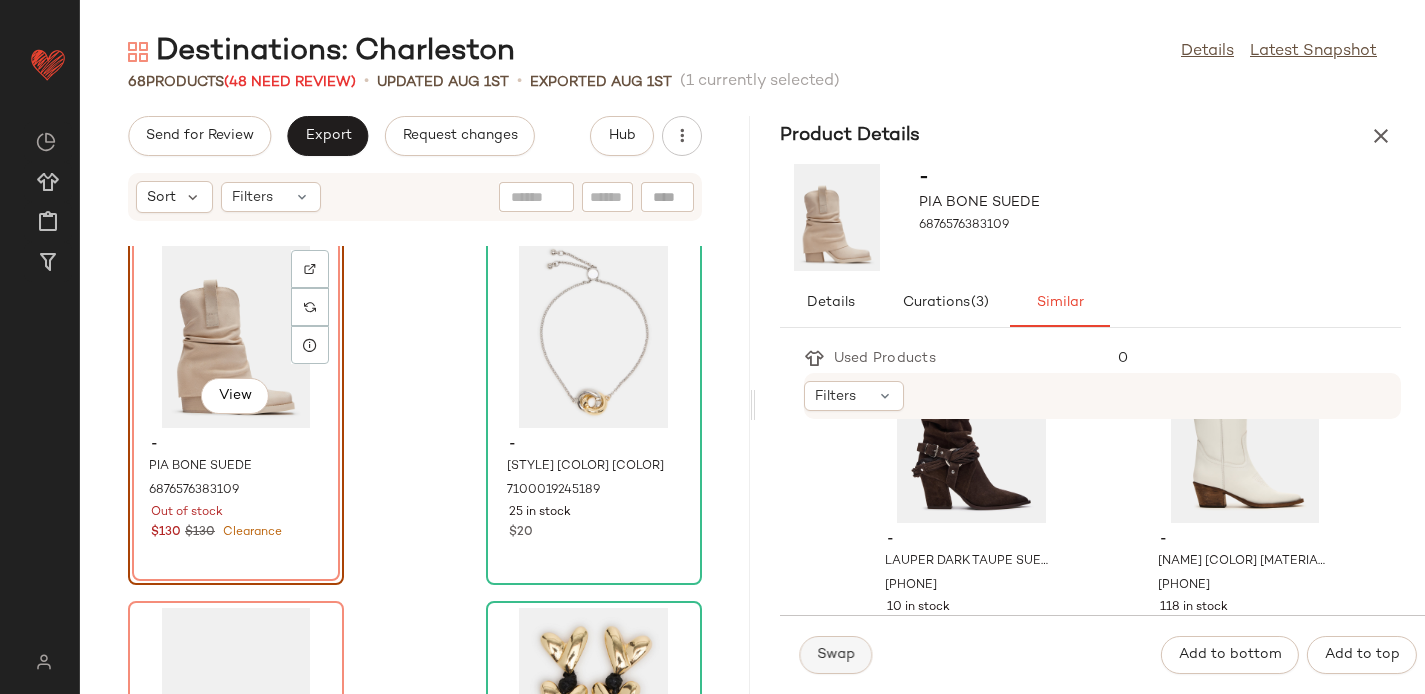 click on "Swap" at bounding box center [836, 655] 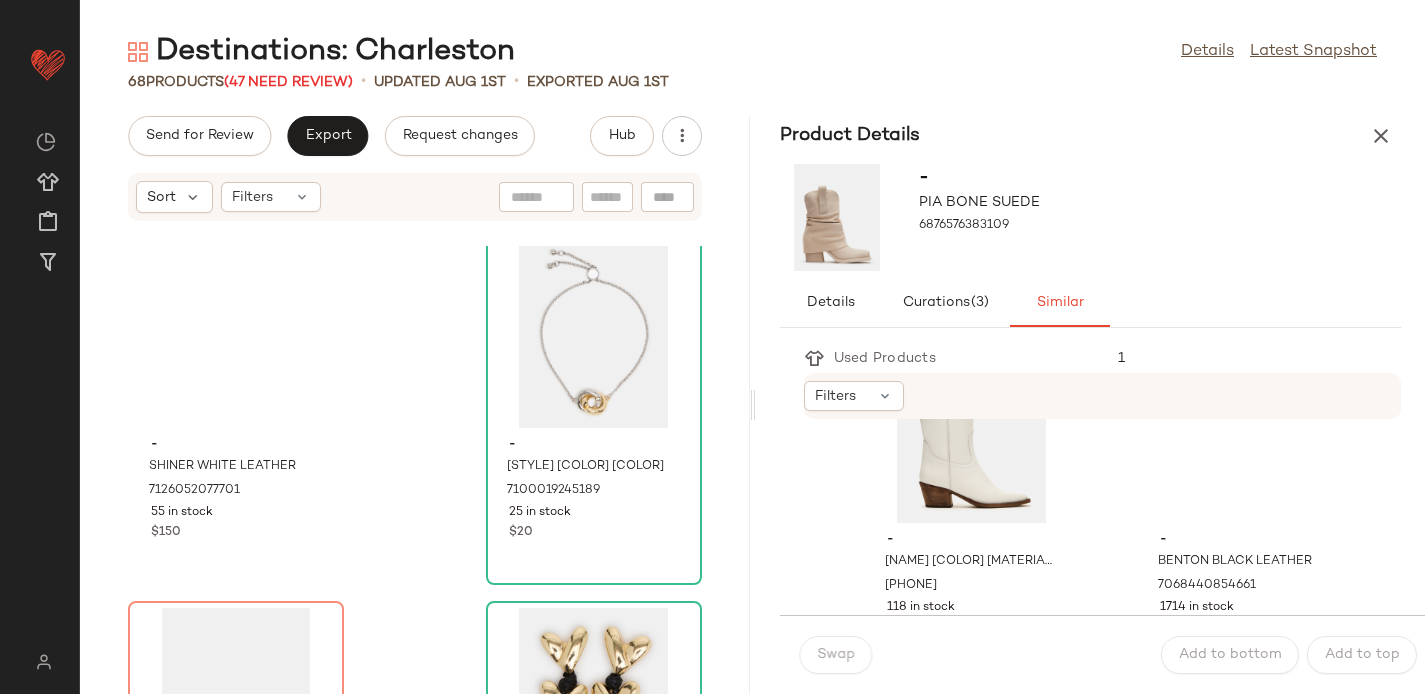 scroll, scrollTop: 471, scrollLeft: 0, axis: vertical 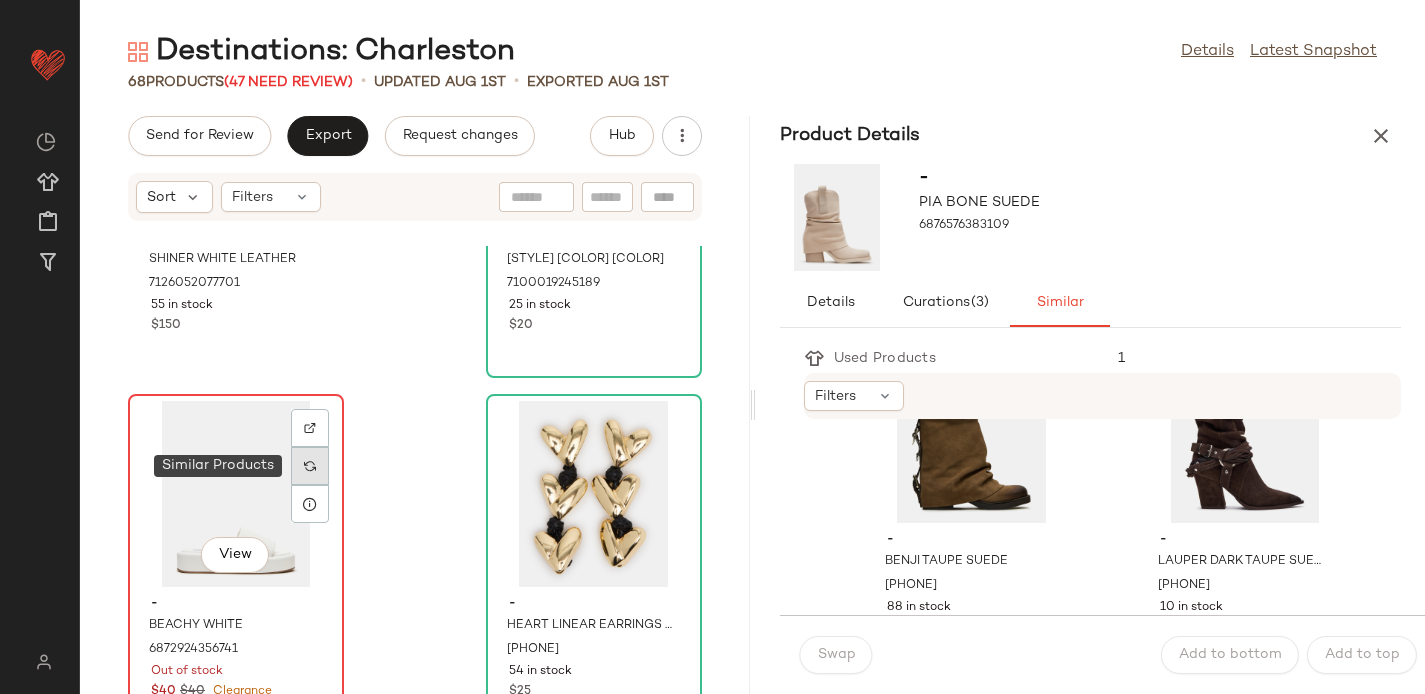 click 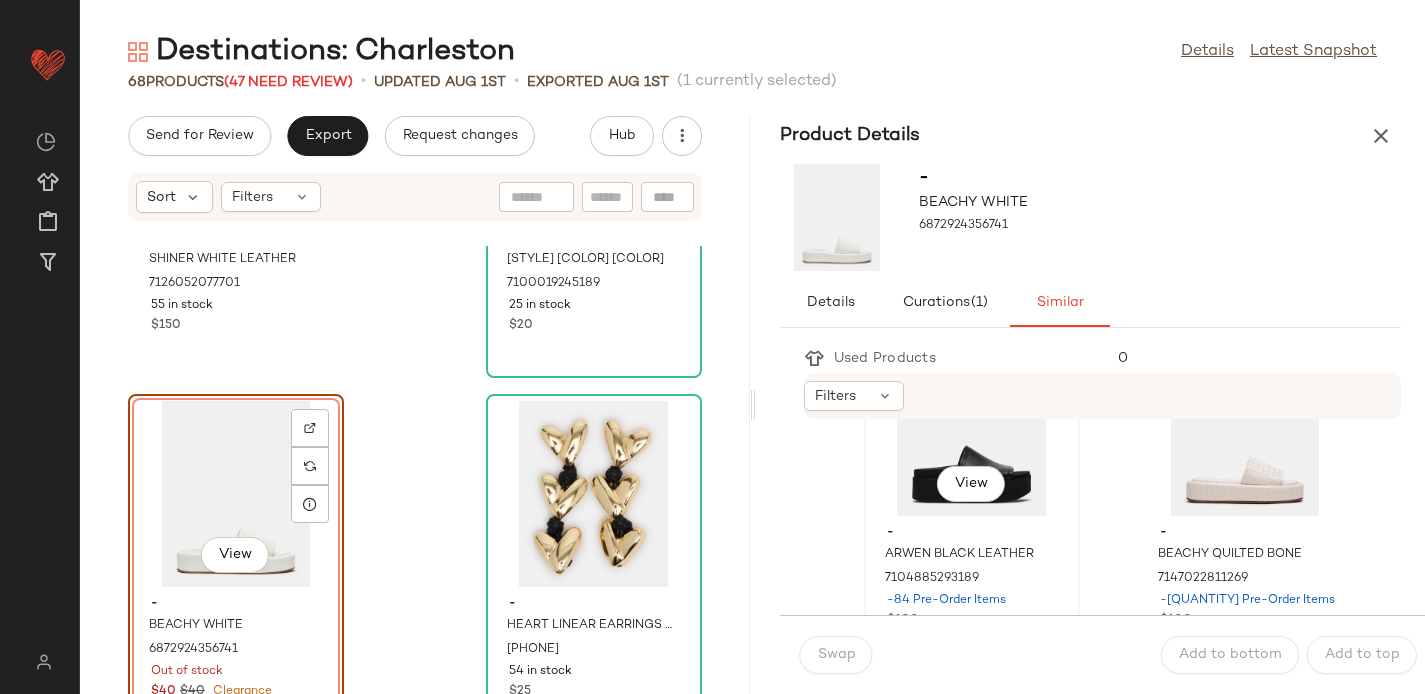 scroll, scrollTop: 135, scrollLeft: 0, axis: vertical 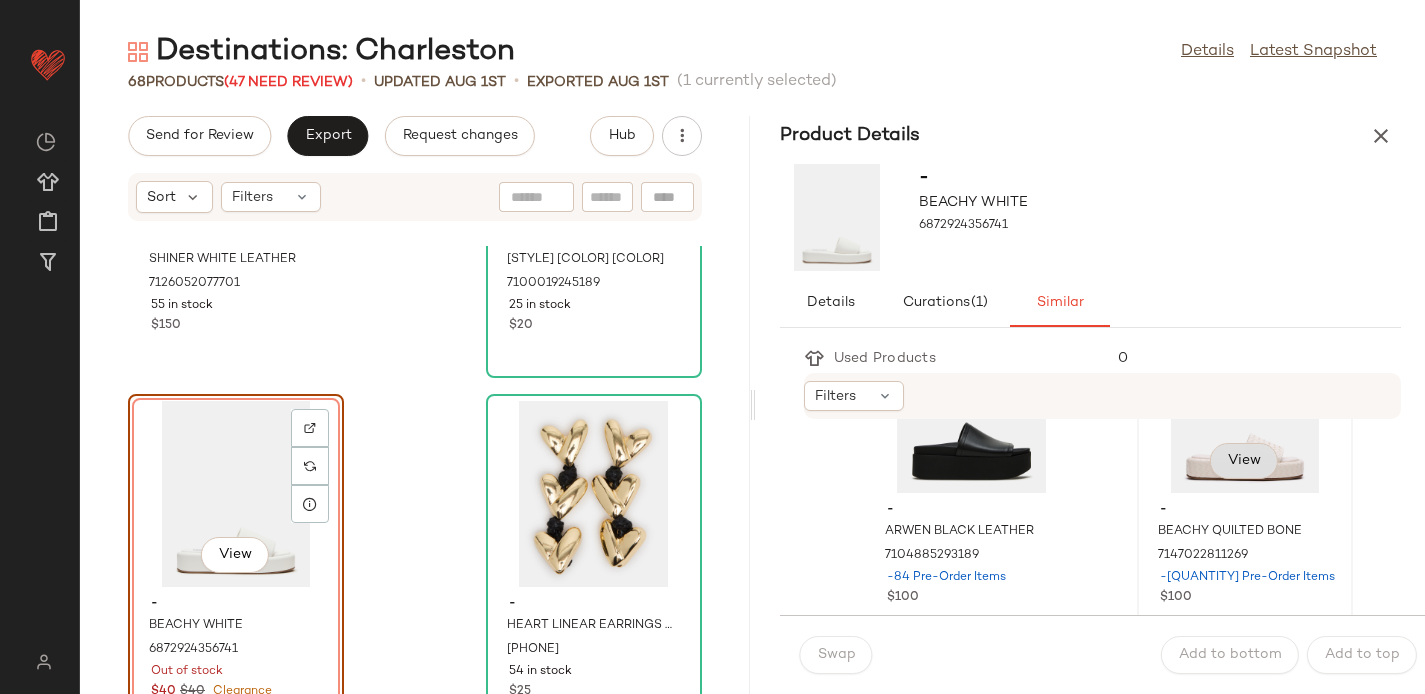 click on "View" at bounding box center (1244, 461) 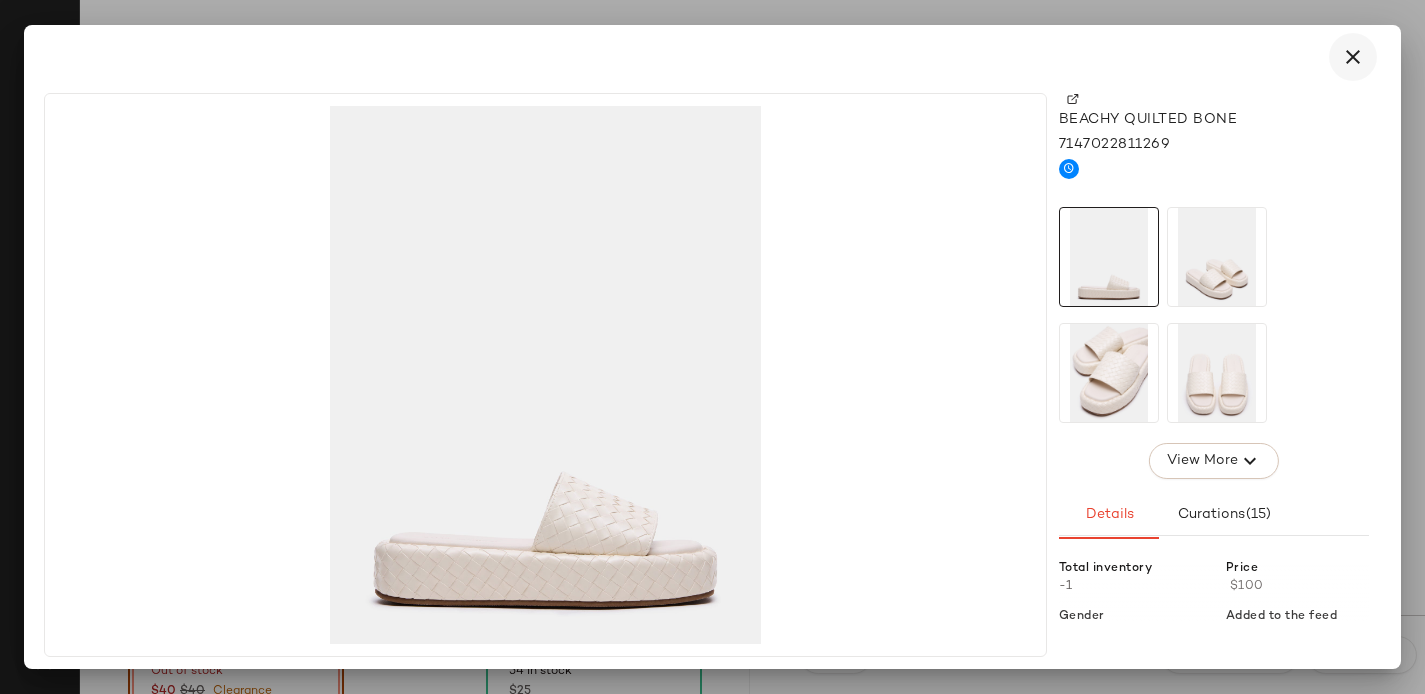 click at bounding box center (1353, 57) 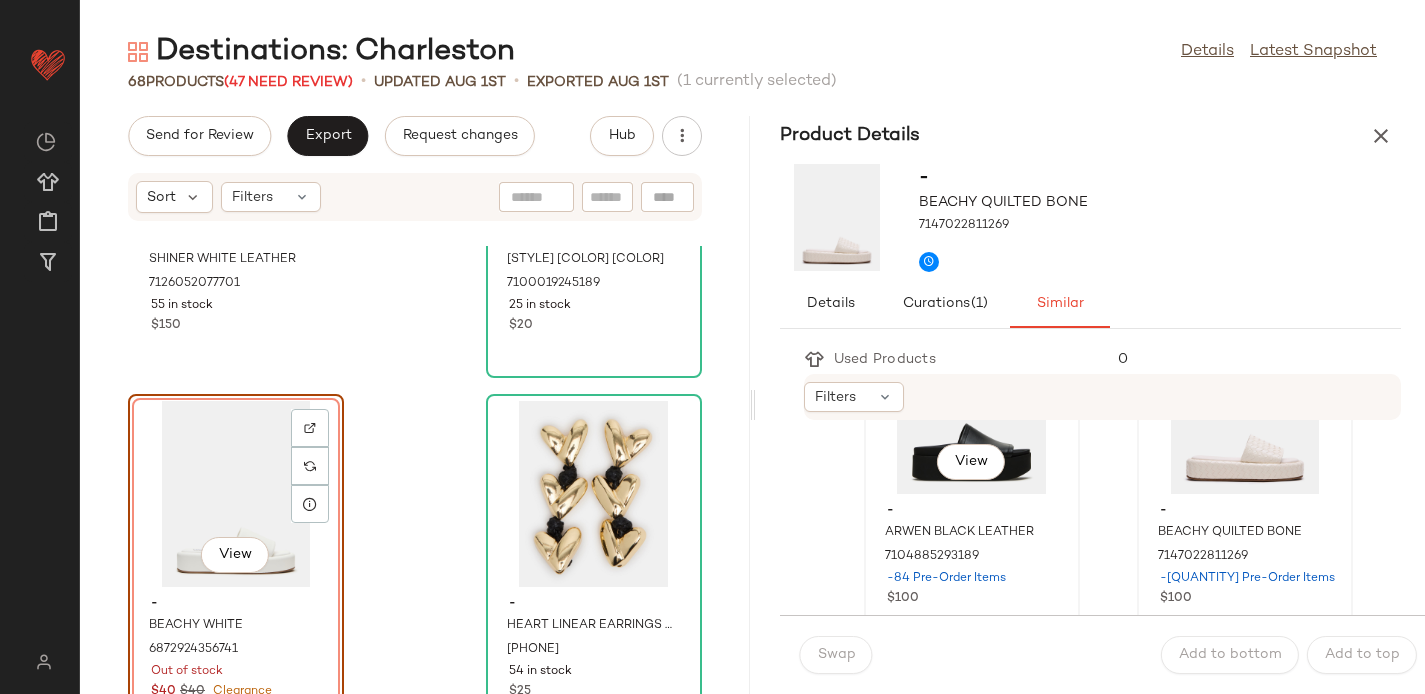 click on "- [FIRST] [COLOR] [MATERIAL] [NUMBER] -[NUMBER] Pre-Order Items [PRICE]" at bounding box center [972, 552] 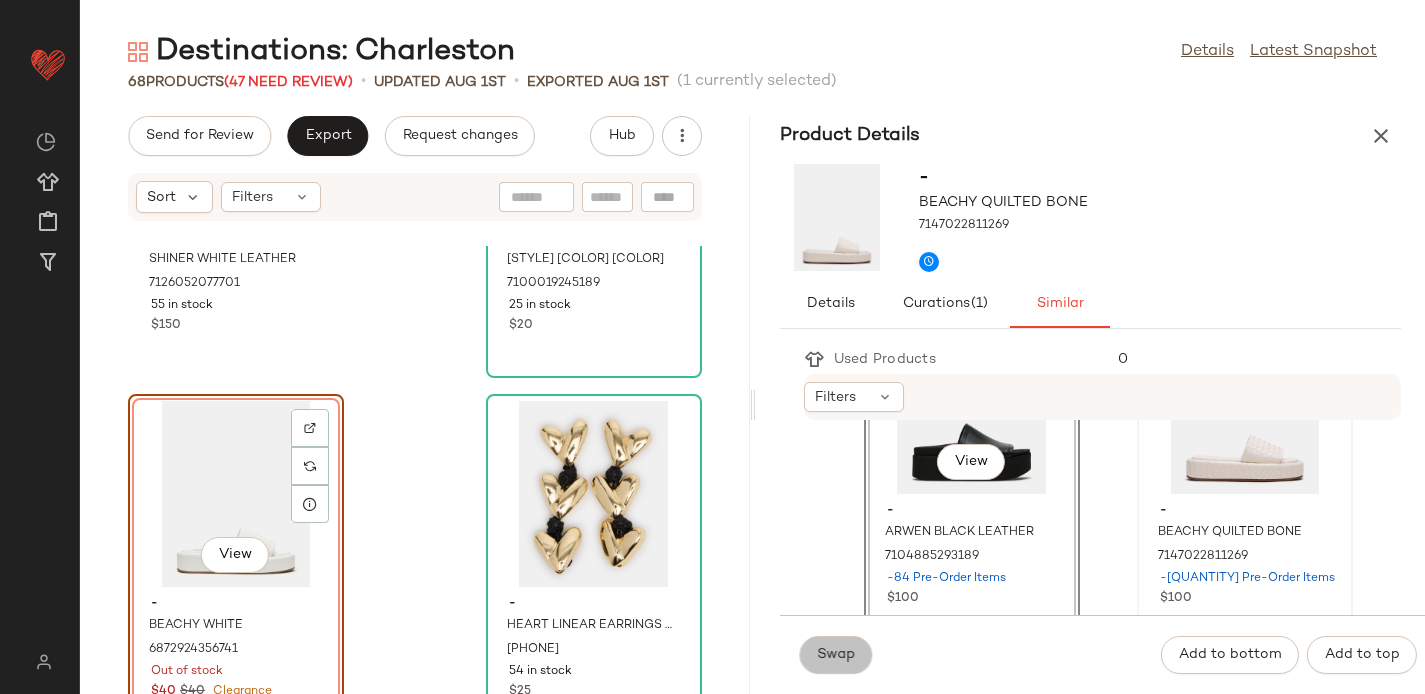 click on "Swap" 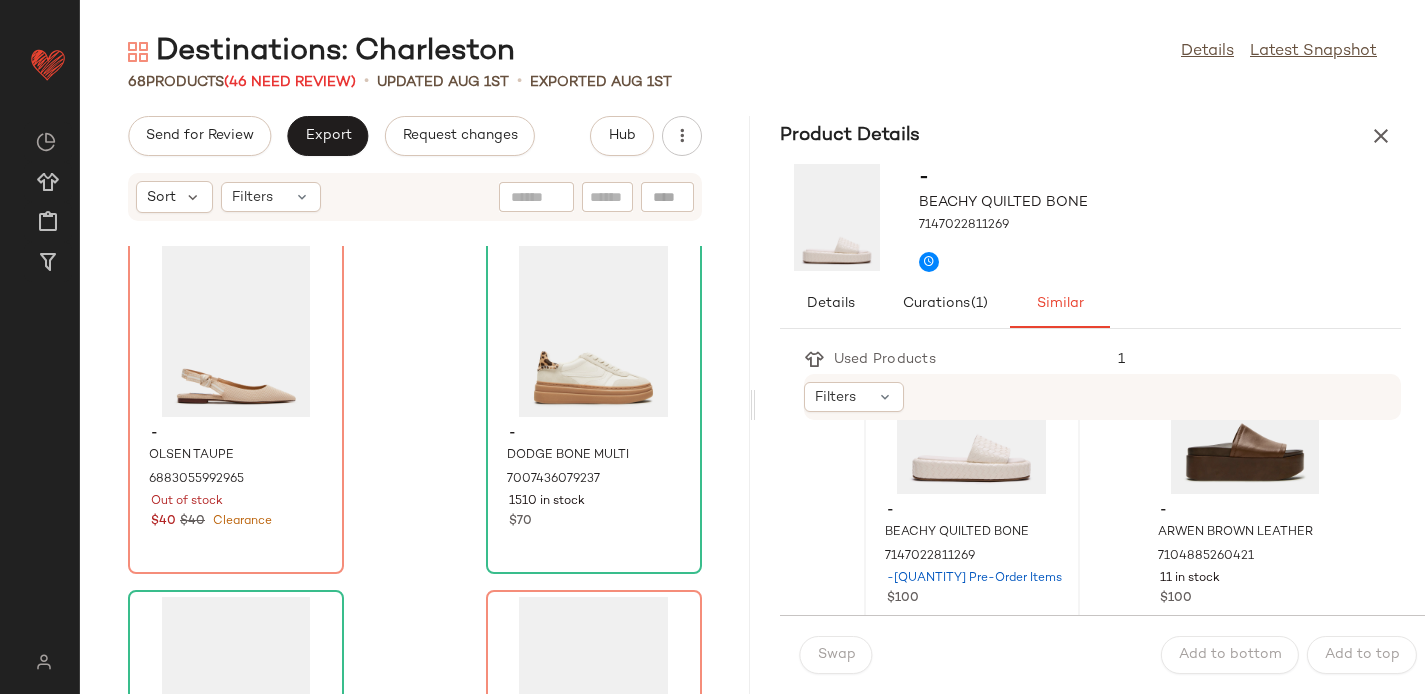scroll, scrollTop: 3707, scrollLeft: 0, axis: vertical 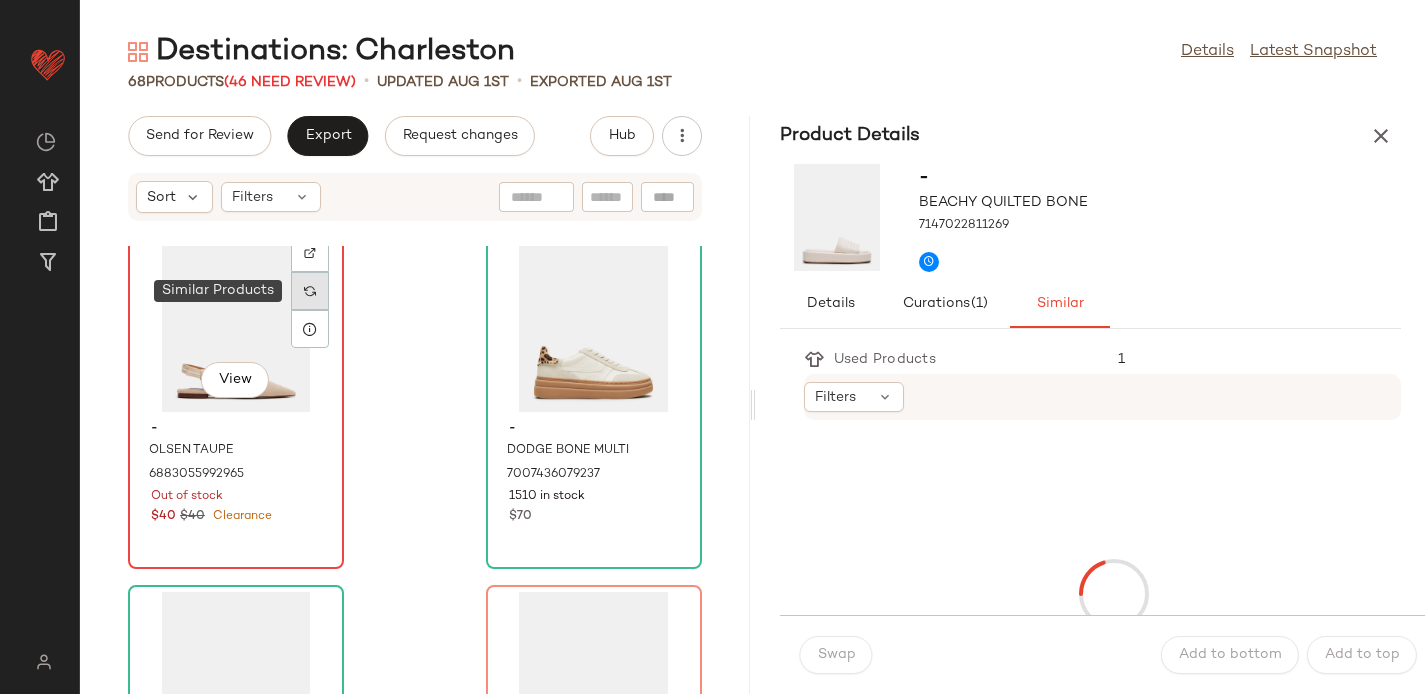 click 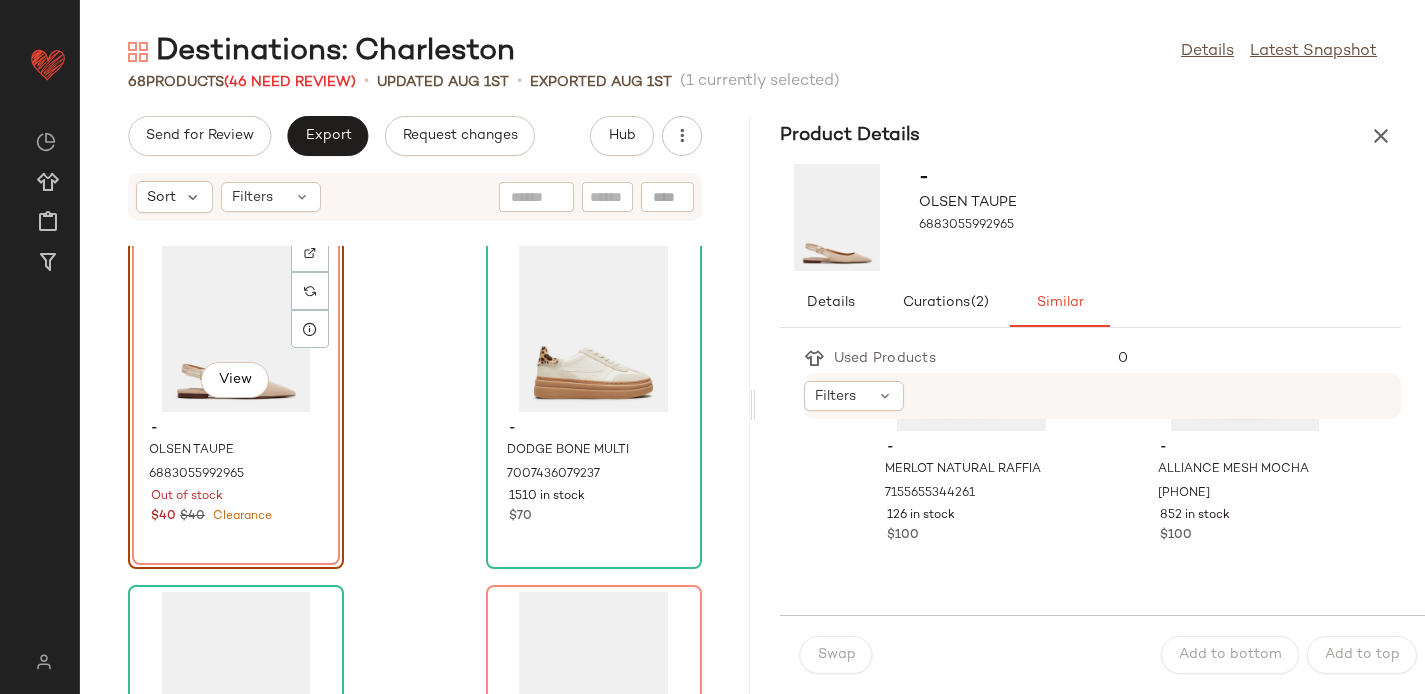 scroll, scrollTop: 567, scrollLeft: 0, axis: vertical 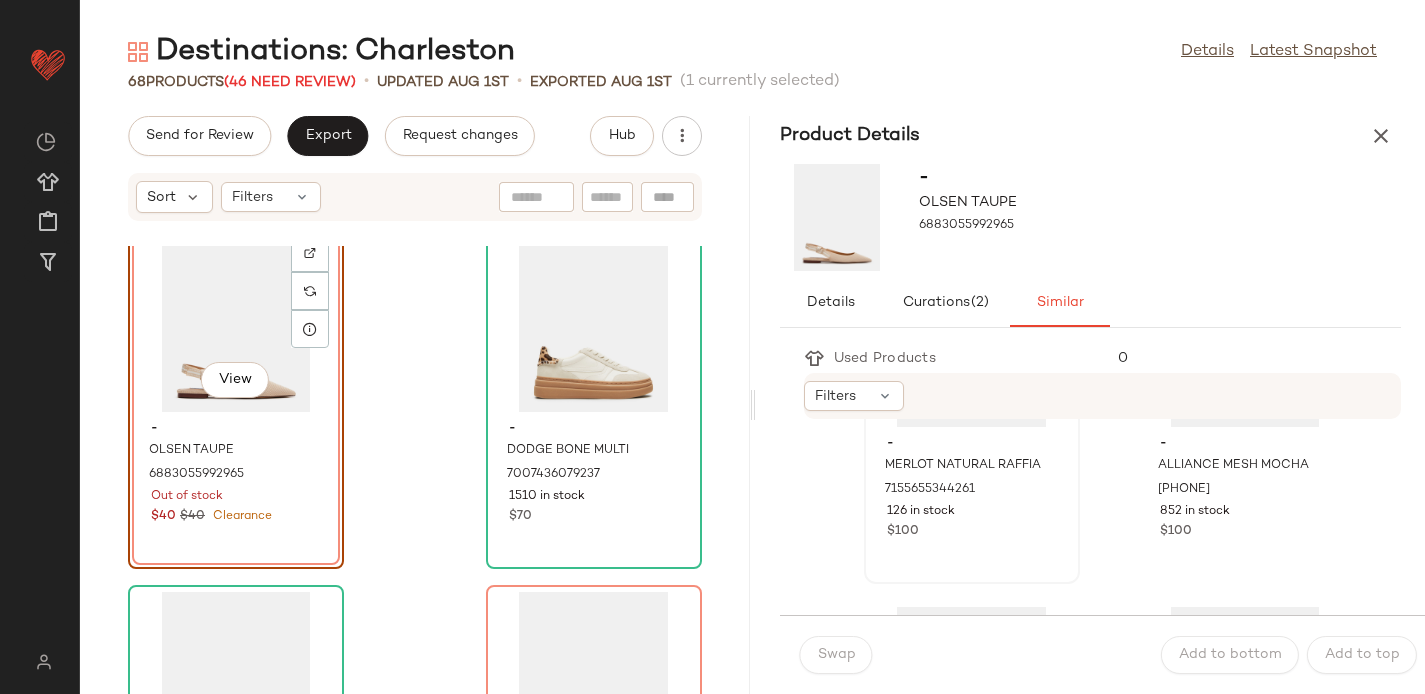 click on "$100" at bounding box center [972, 532] 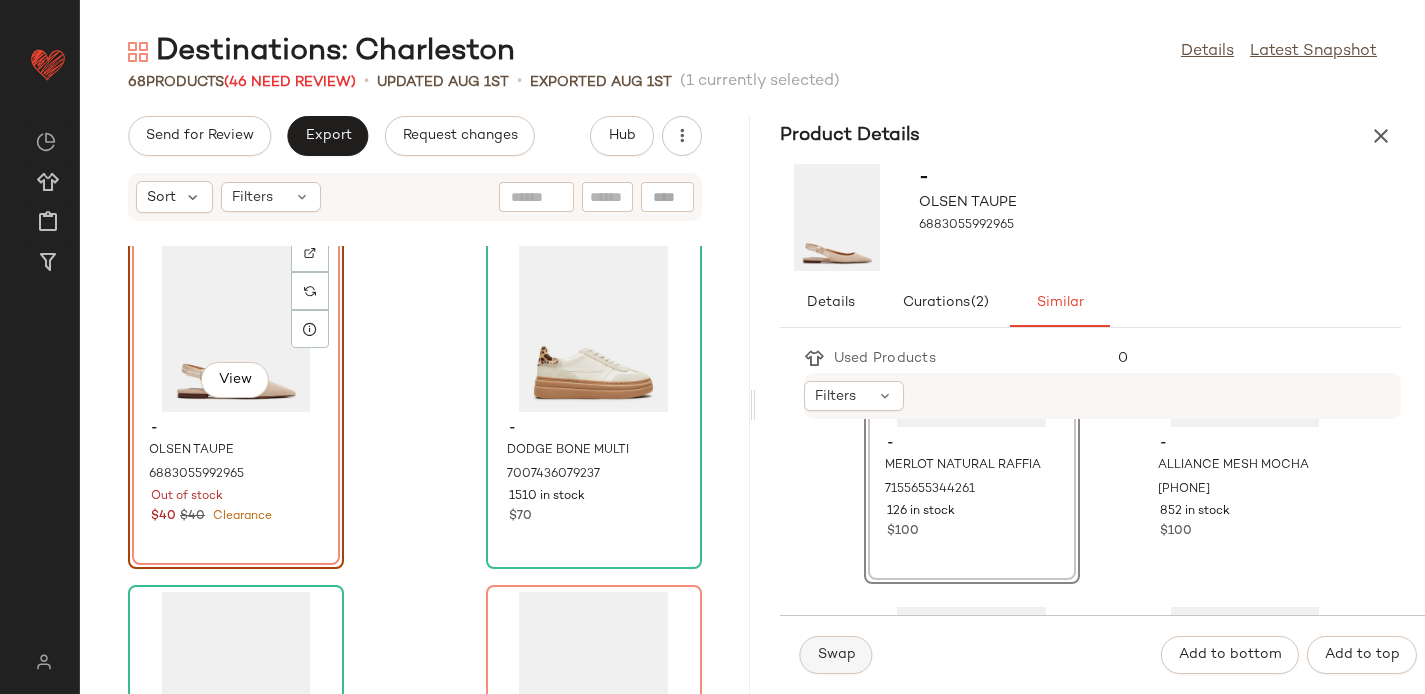 click on "Swap" 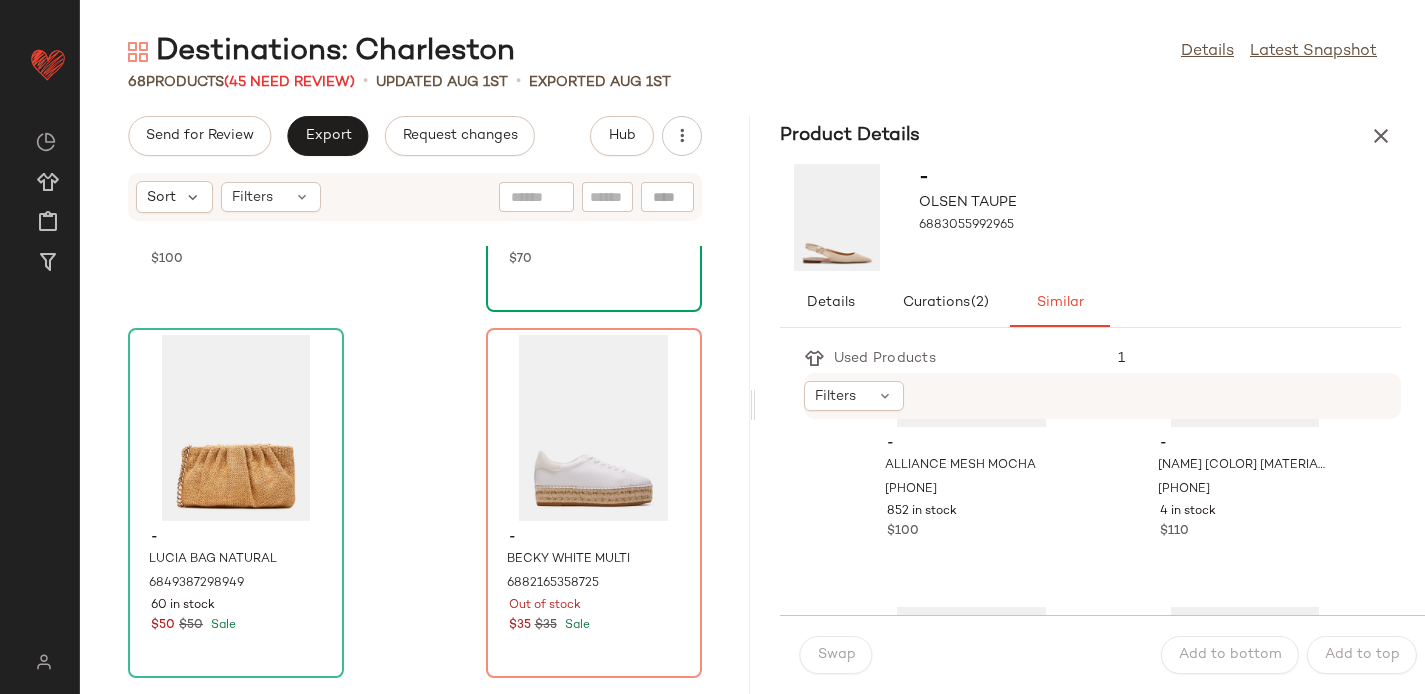 scroll, scrollTop: 3965, scrollLeft: 0, axis: vertical 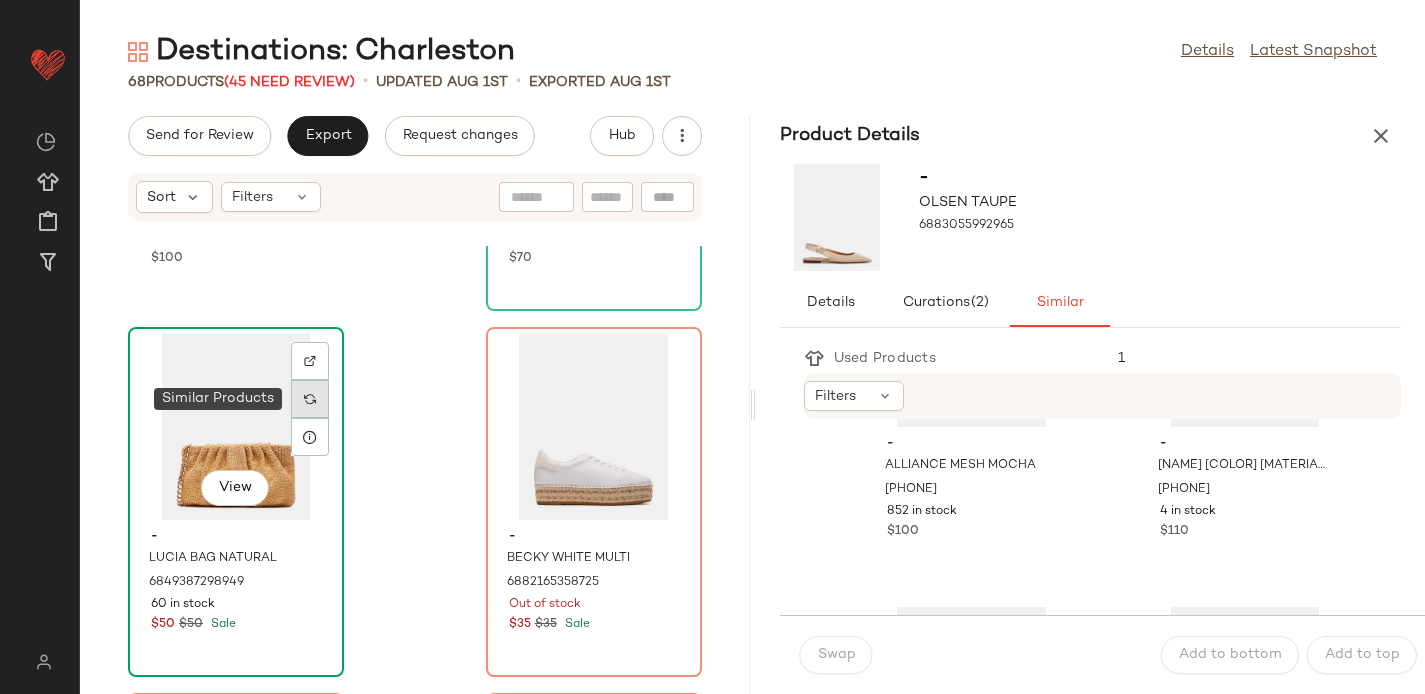 click 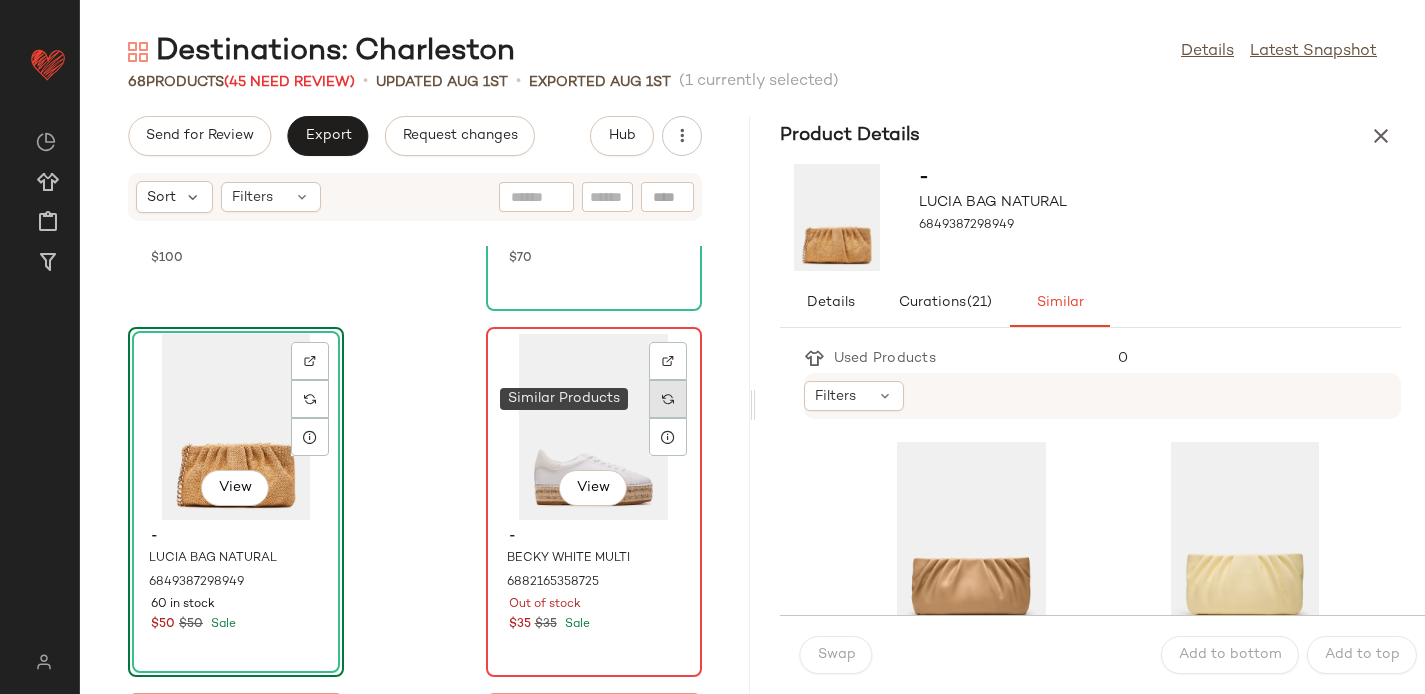 click 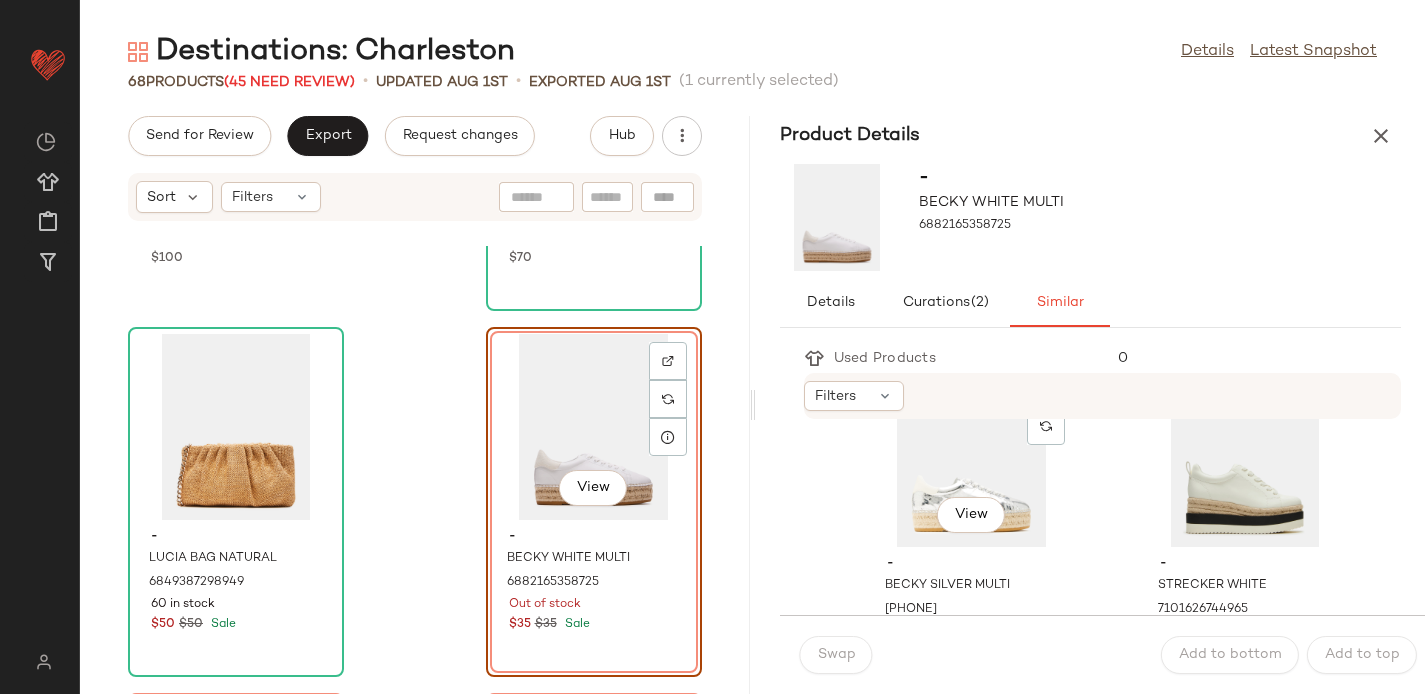 scroll, scrollTop: 89, scrollLeft: 0, axis: vertical 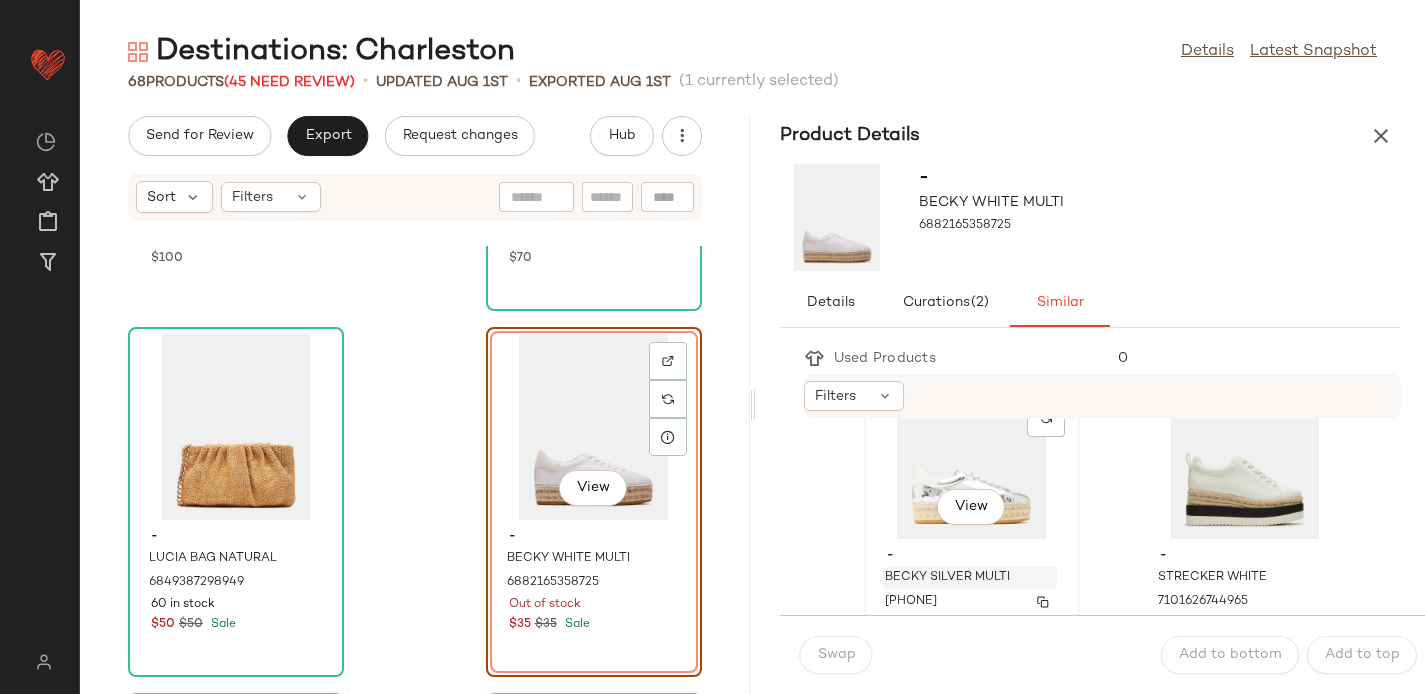 click on "BECKY SILVER MULTI" at bounding box center [970, 578] 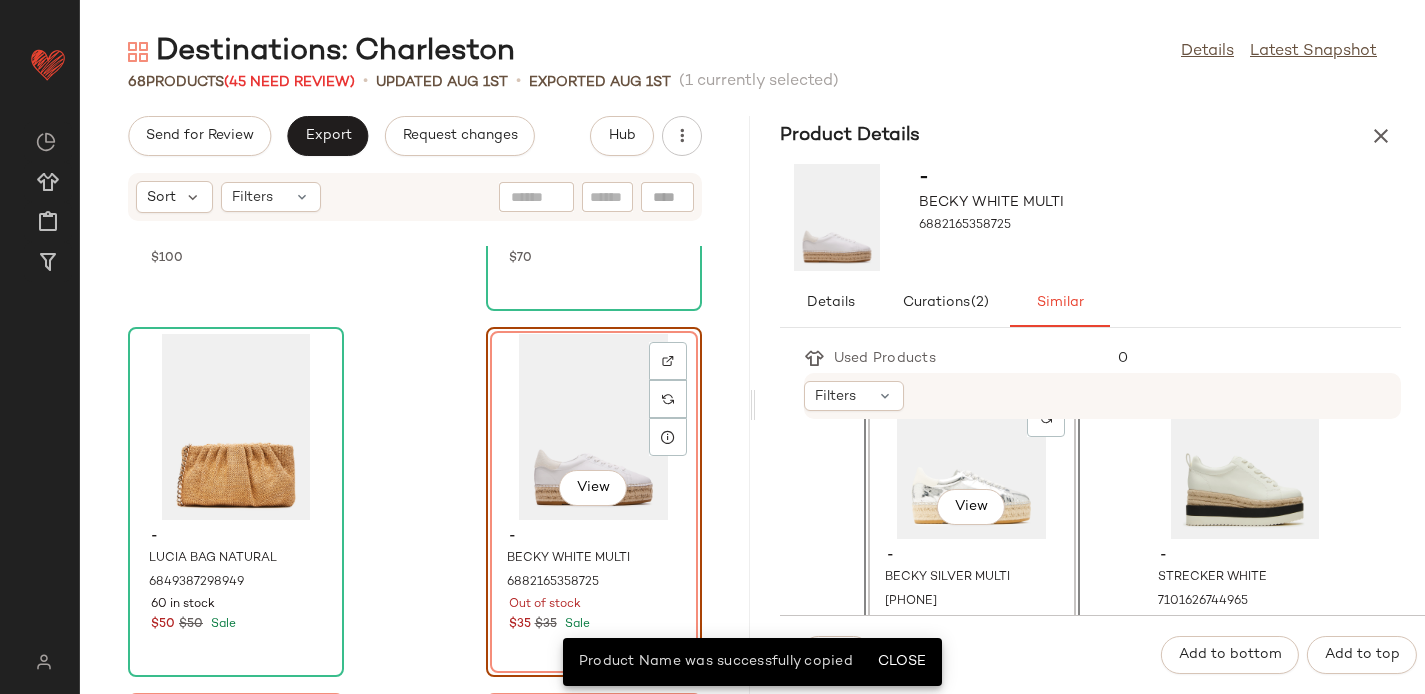 click on "View" 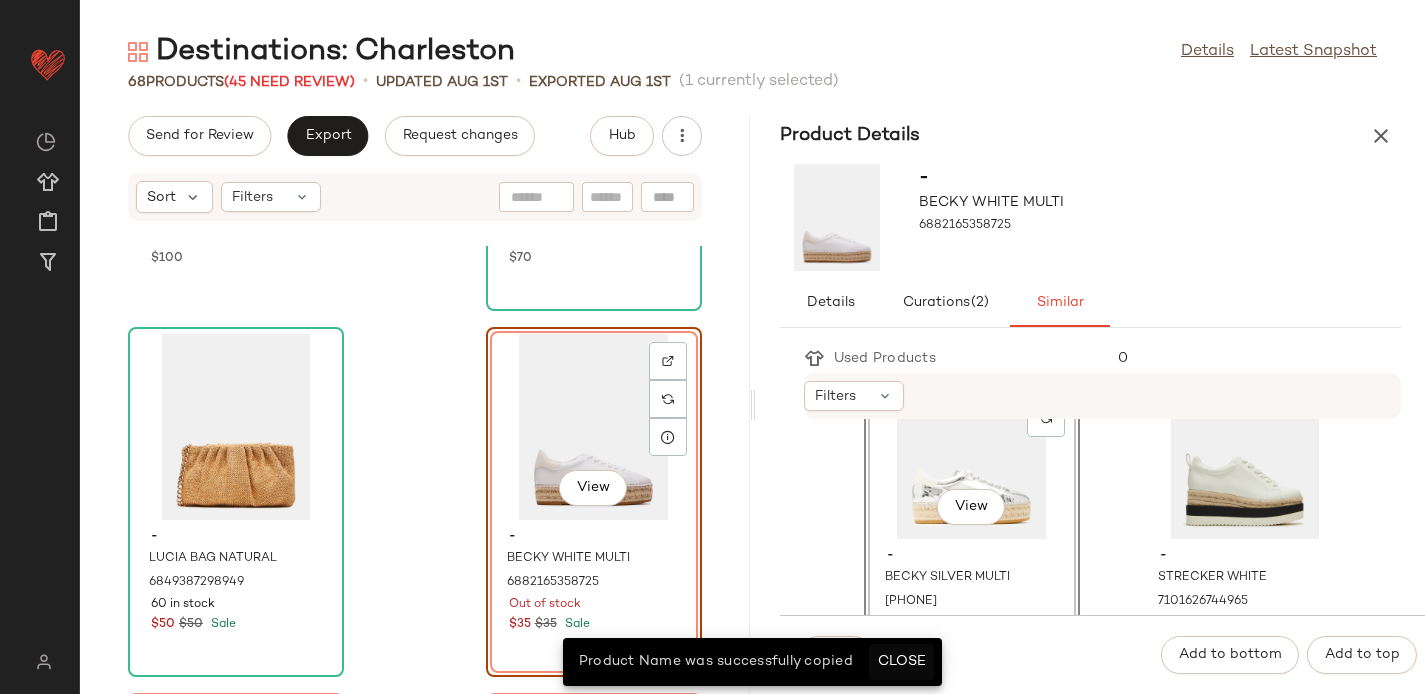 click on "Close" 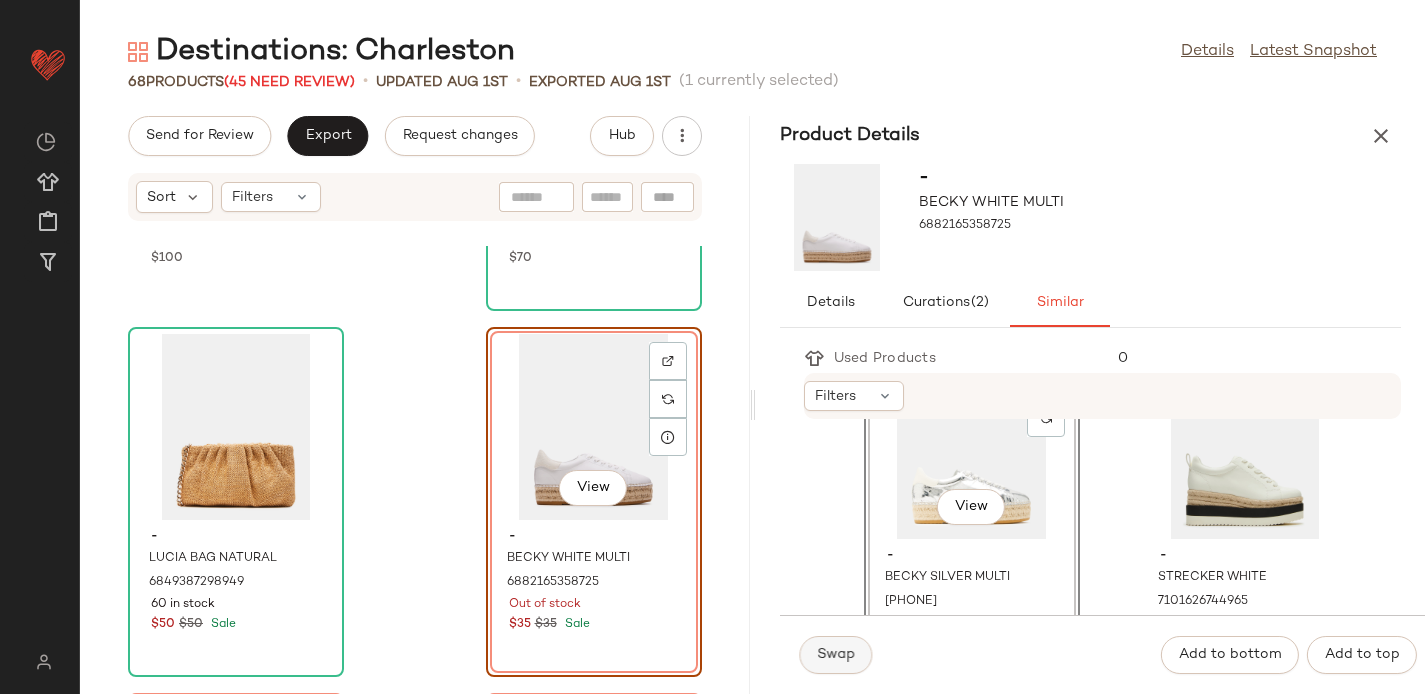 click on "Swap" 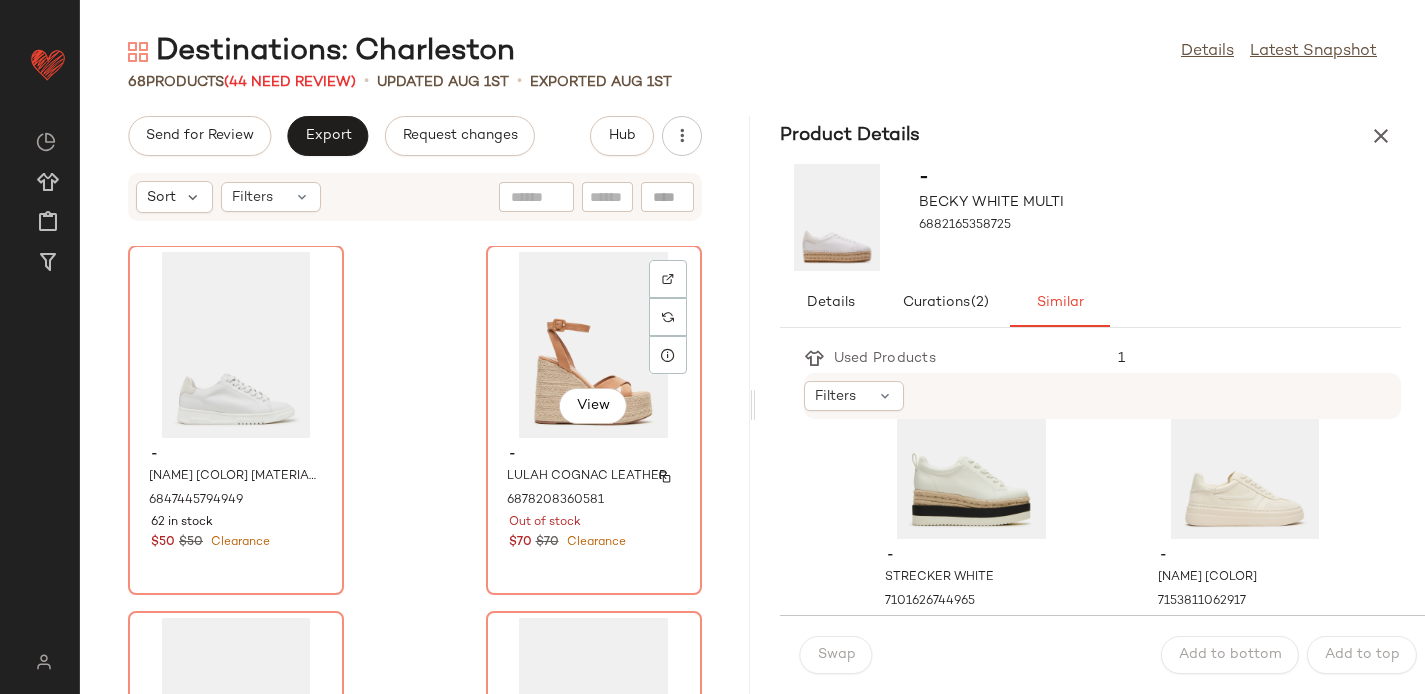 scroll, scrollTop: 4426, scrollLeft: 0, axis: vertical 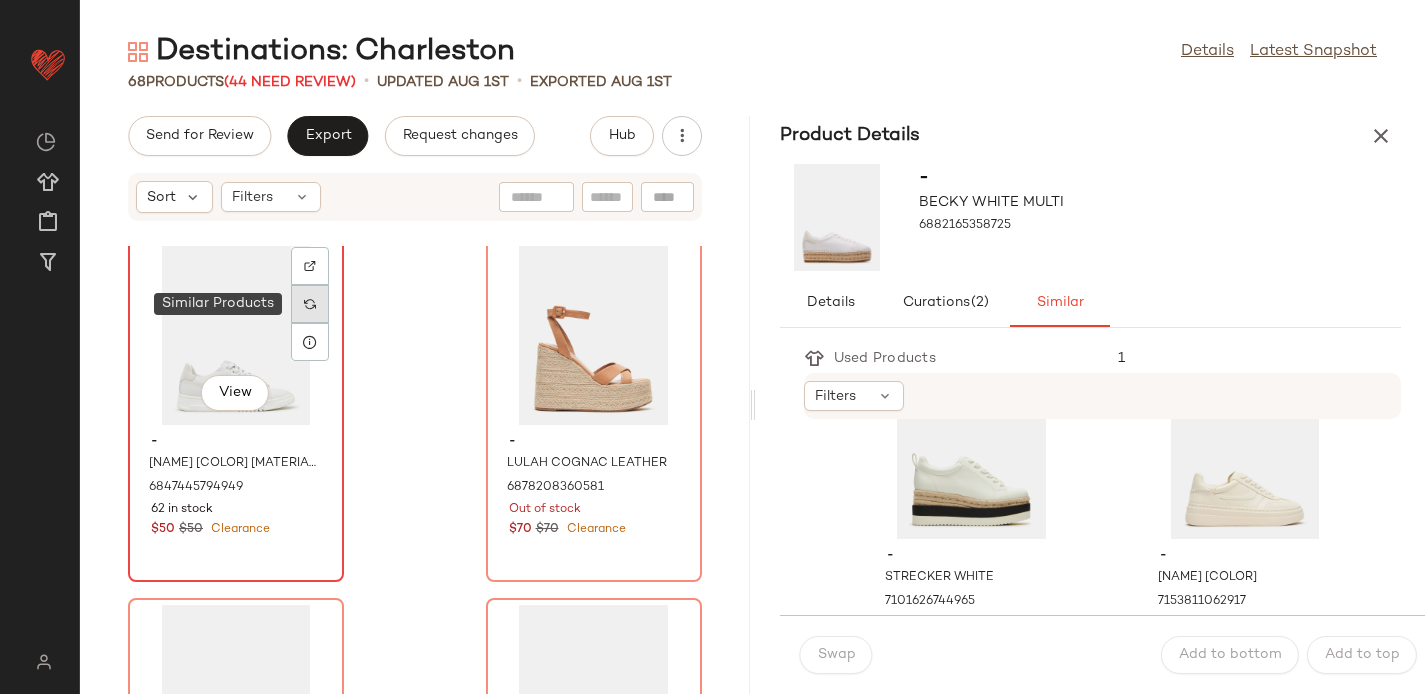 click 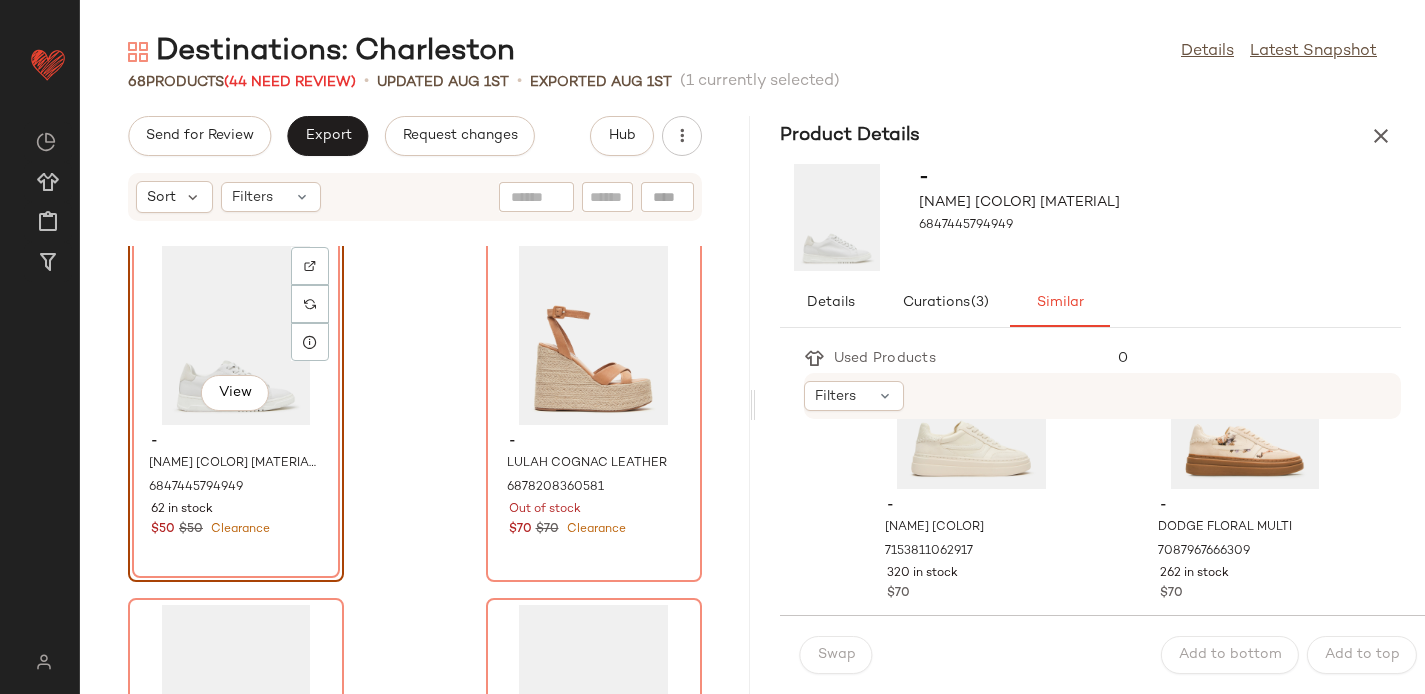 scroll, scrollTop: 137, scrollLeft: 0, axis: vertical 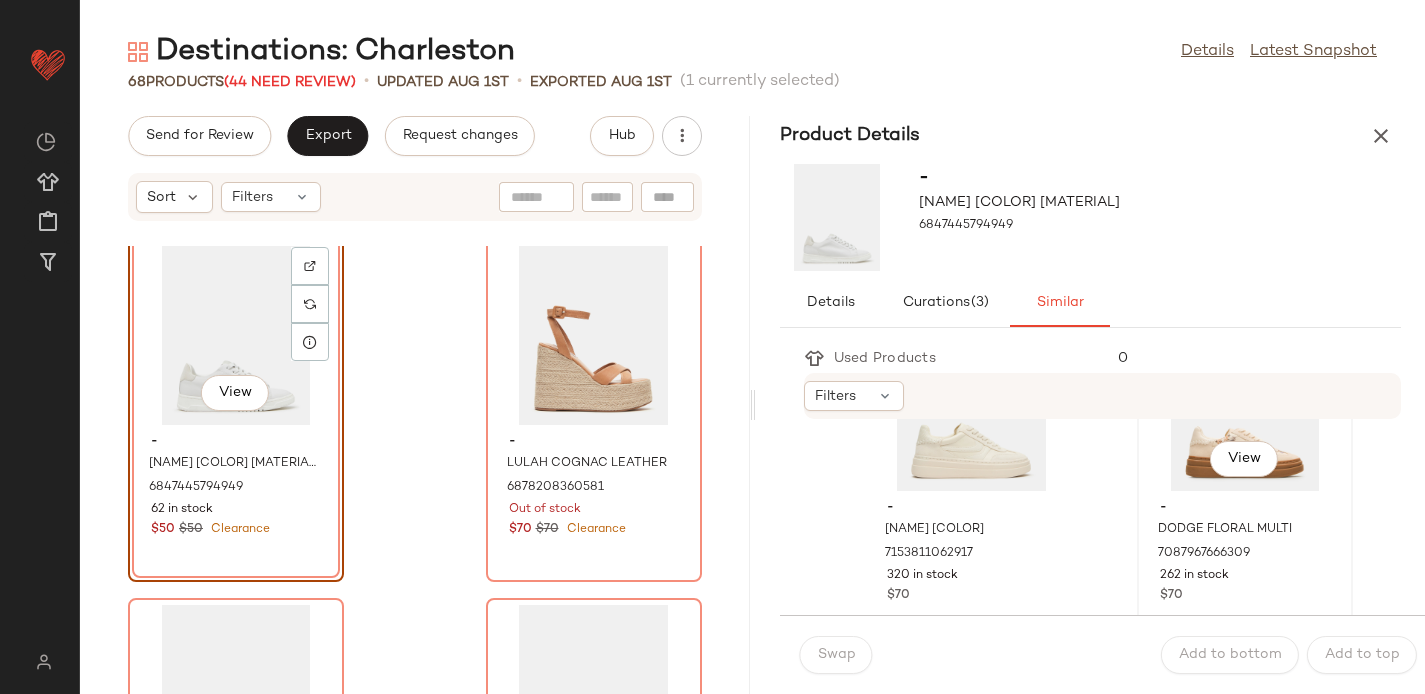 click on "View" 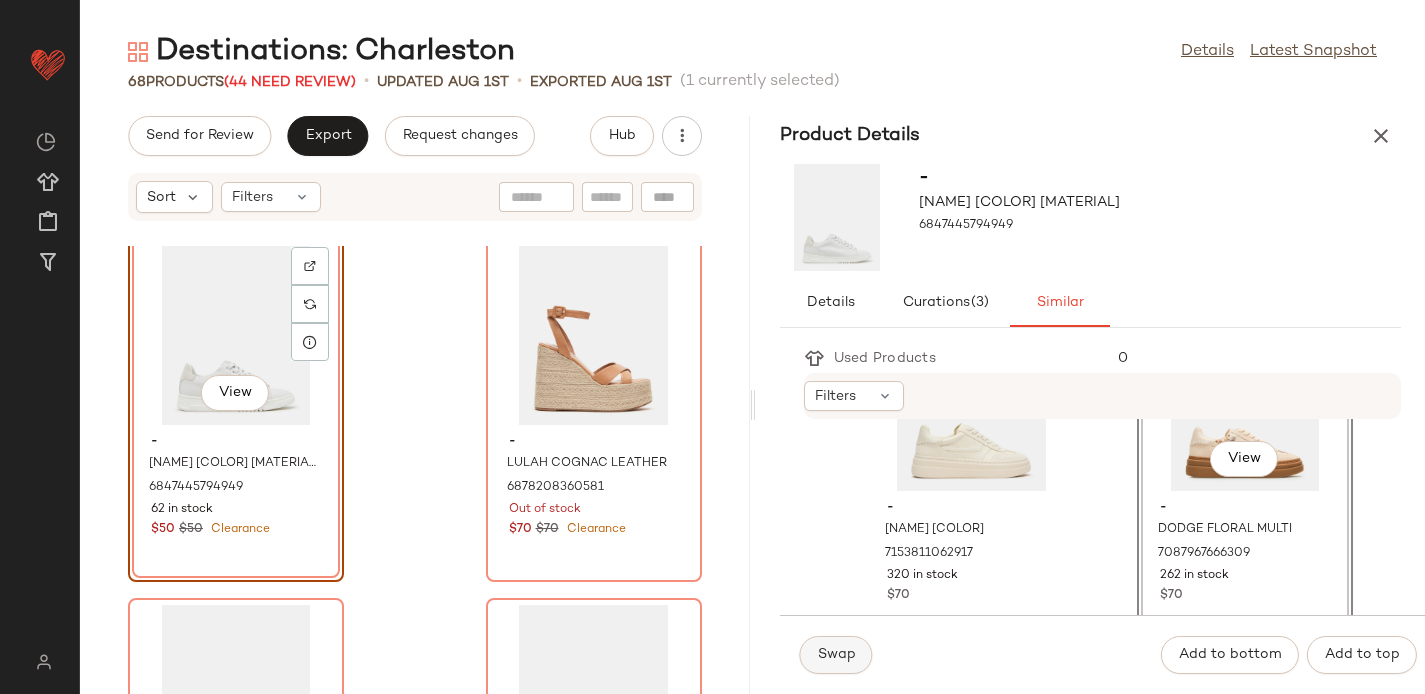 click on "Swap" 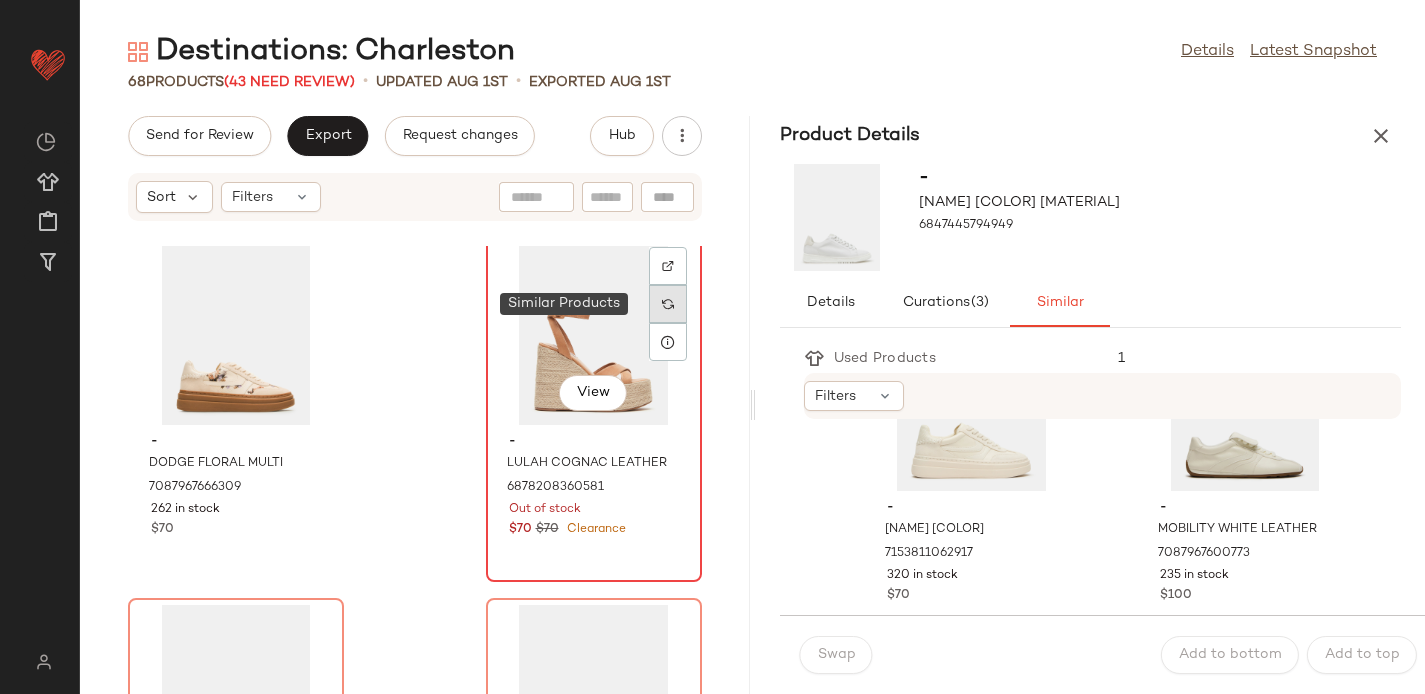click 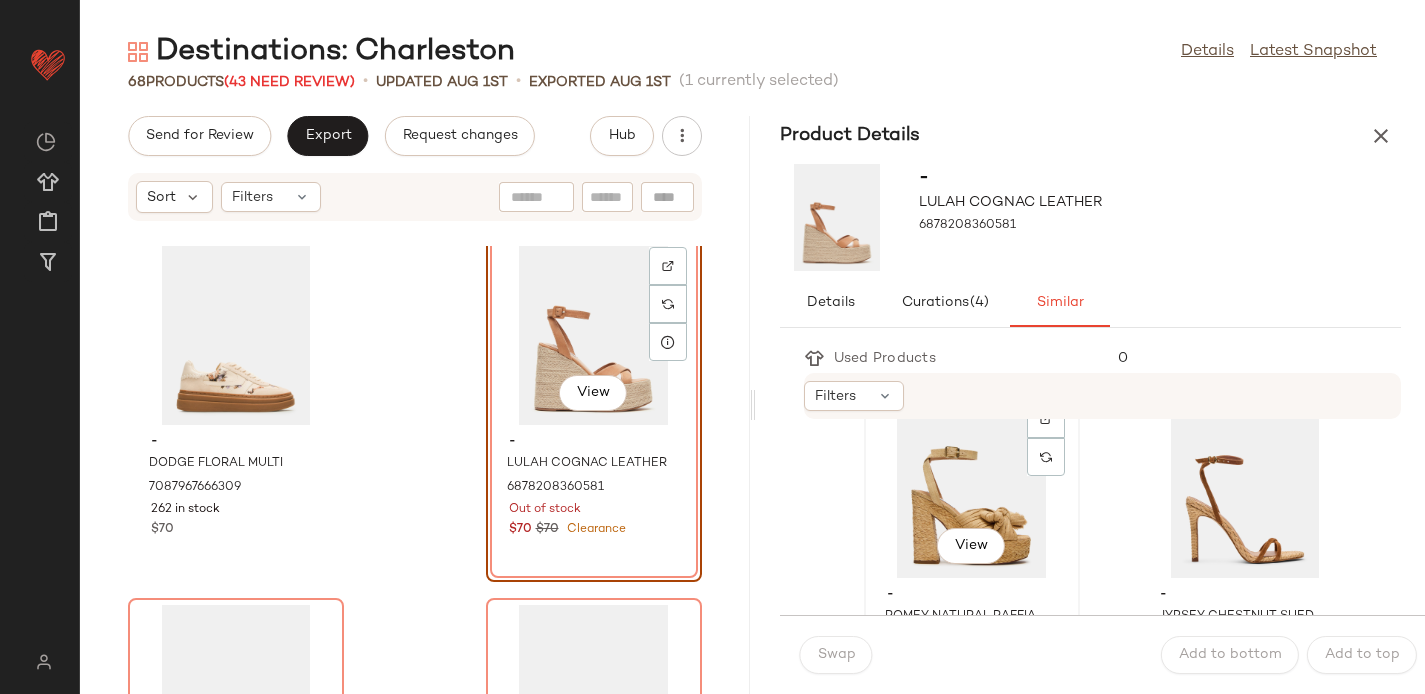 scroll, scrollTop: 39, scrollLeft: 0, axis: vertical 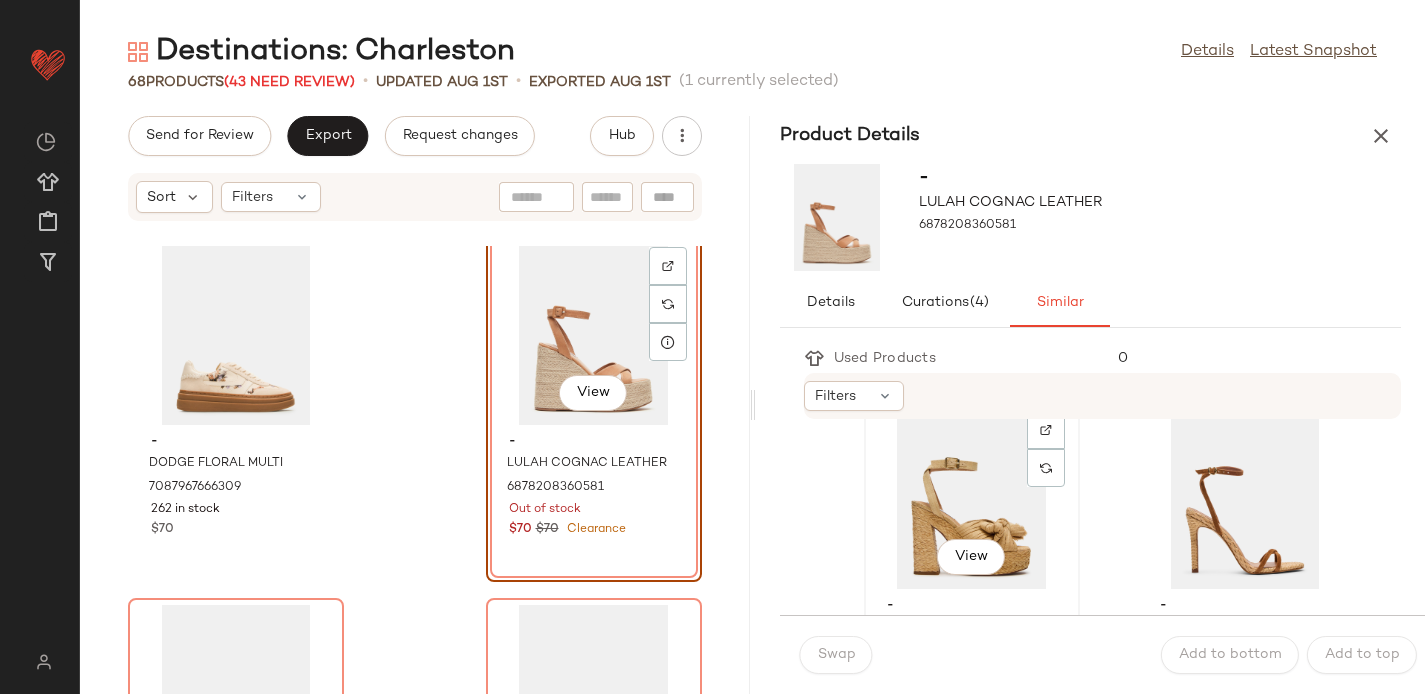 click on "View" 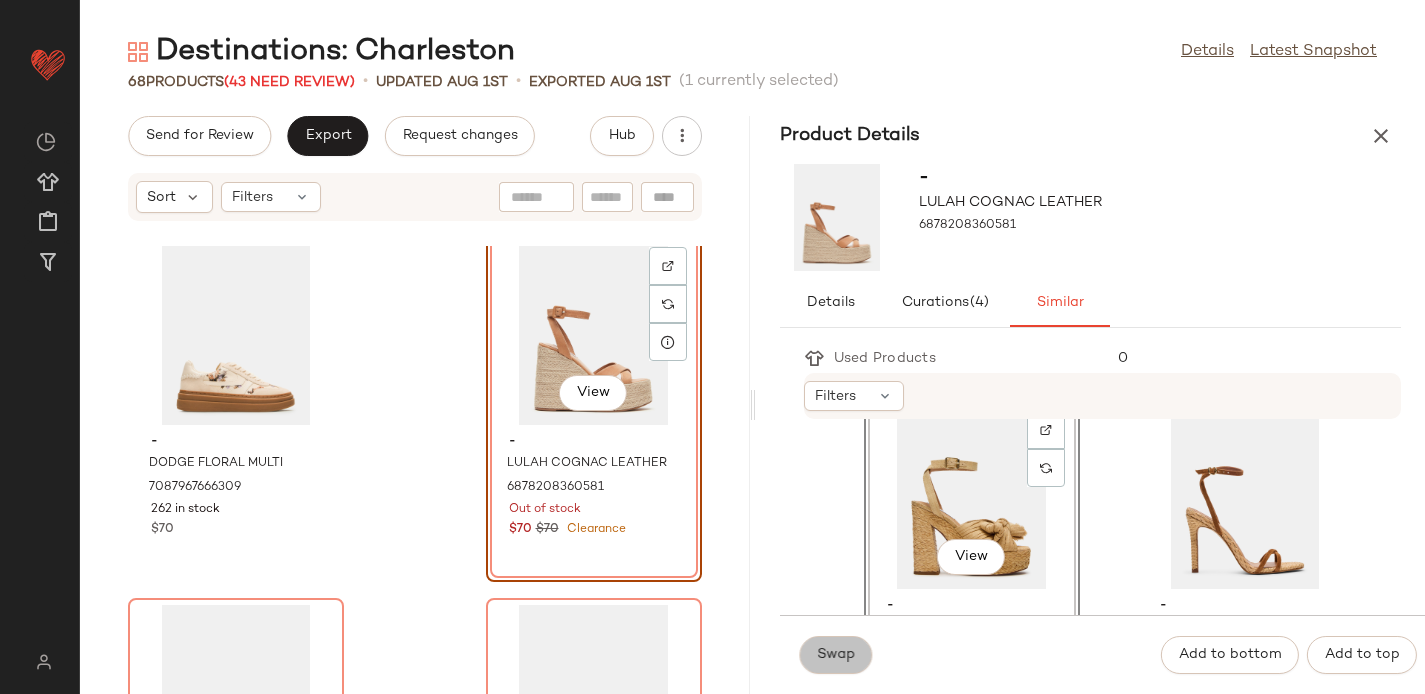 click on "Swap" 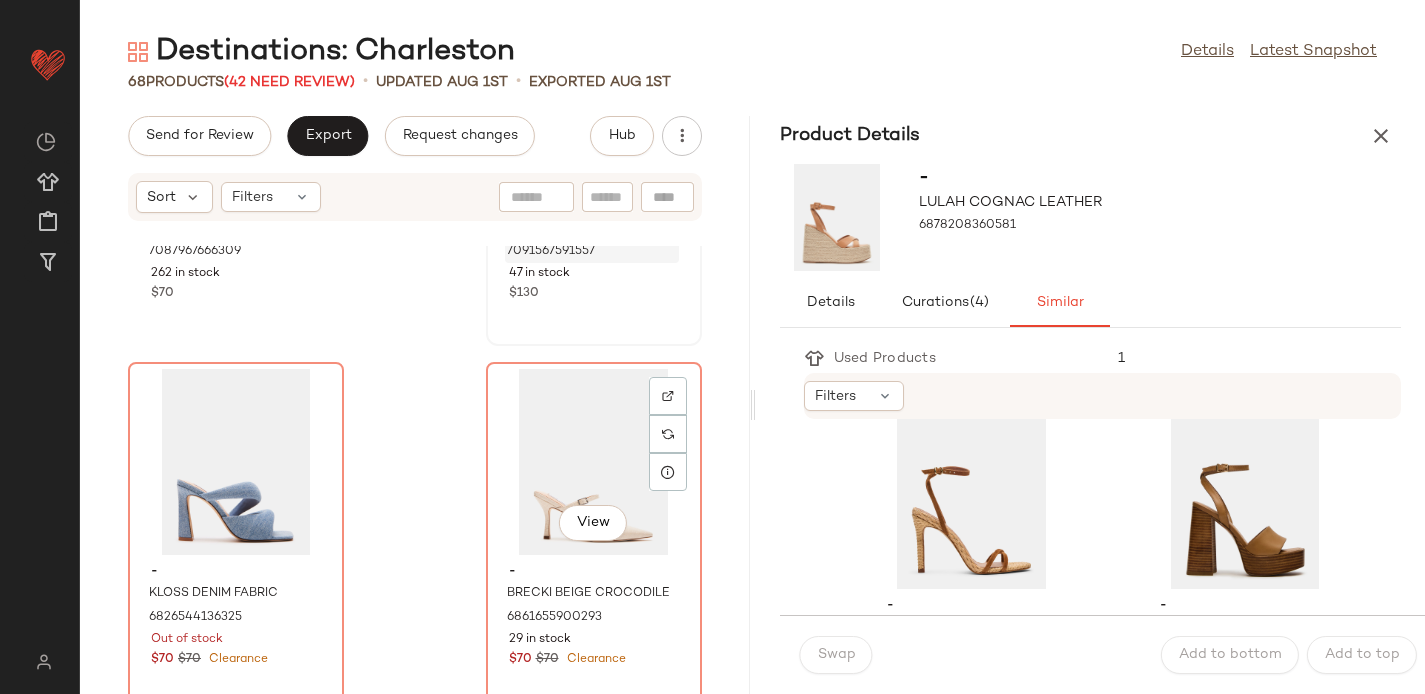 scroll, scrollTop: 4678, scrollLeft: 0, axis: vertical 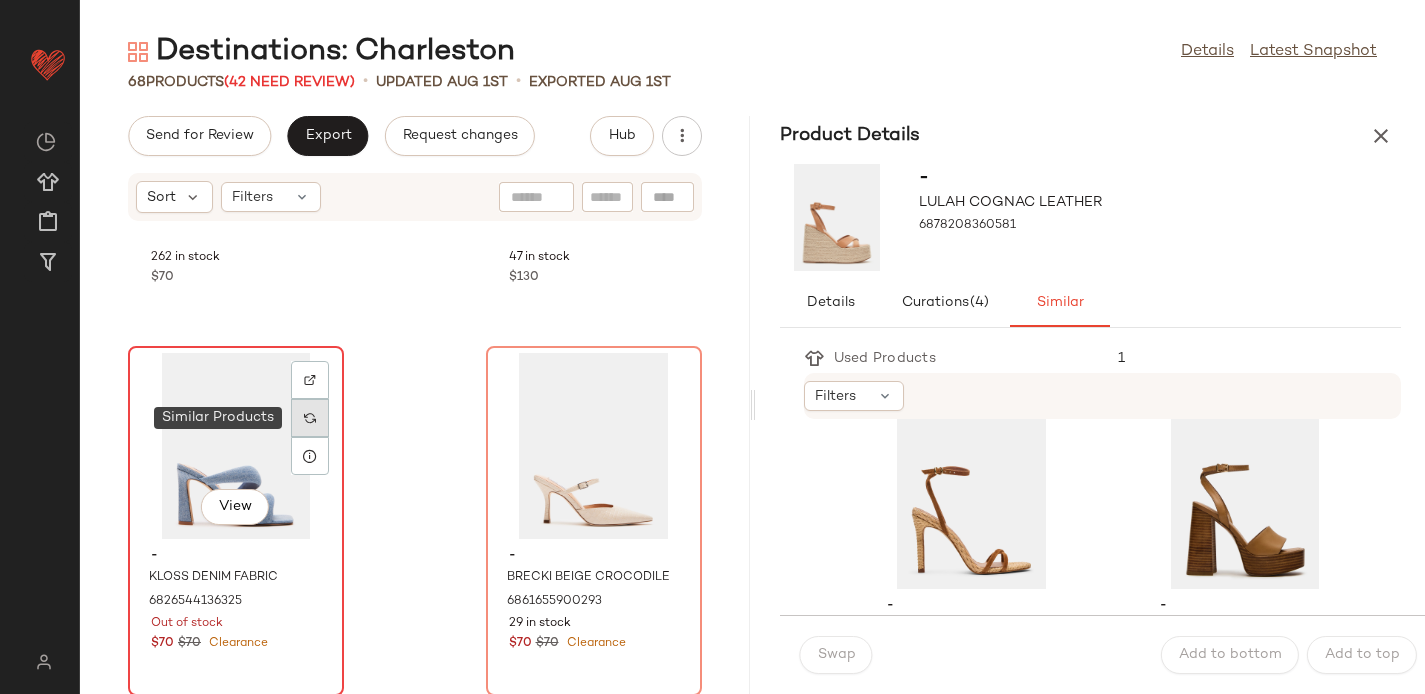 click 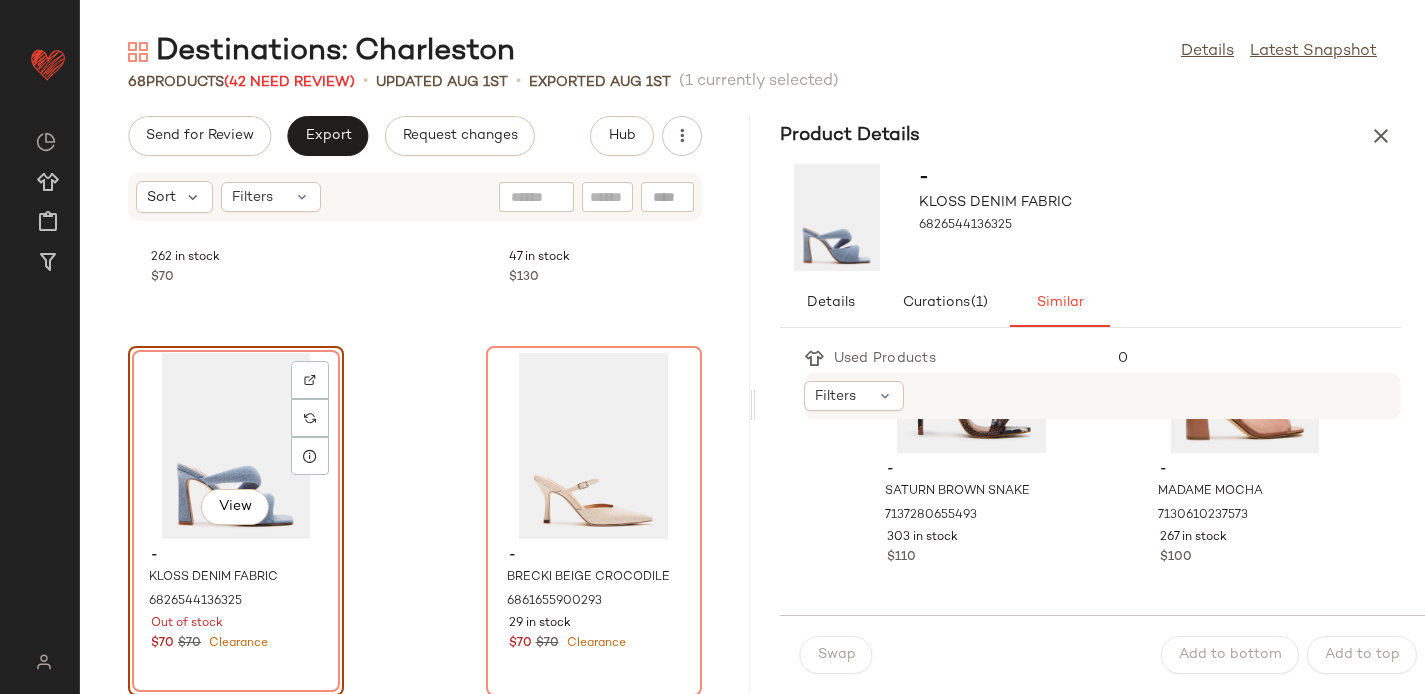 scroll, scrollTop: 537, scrollLeft: 0, axis: vertical 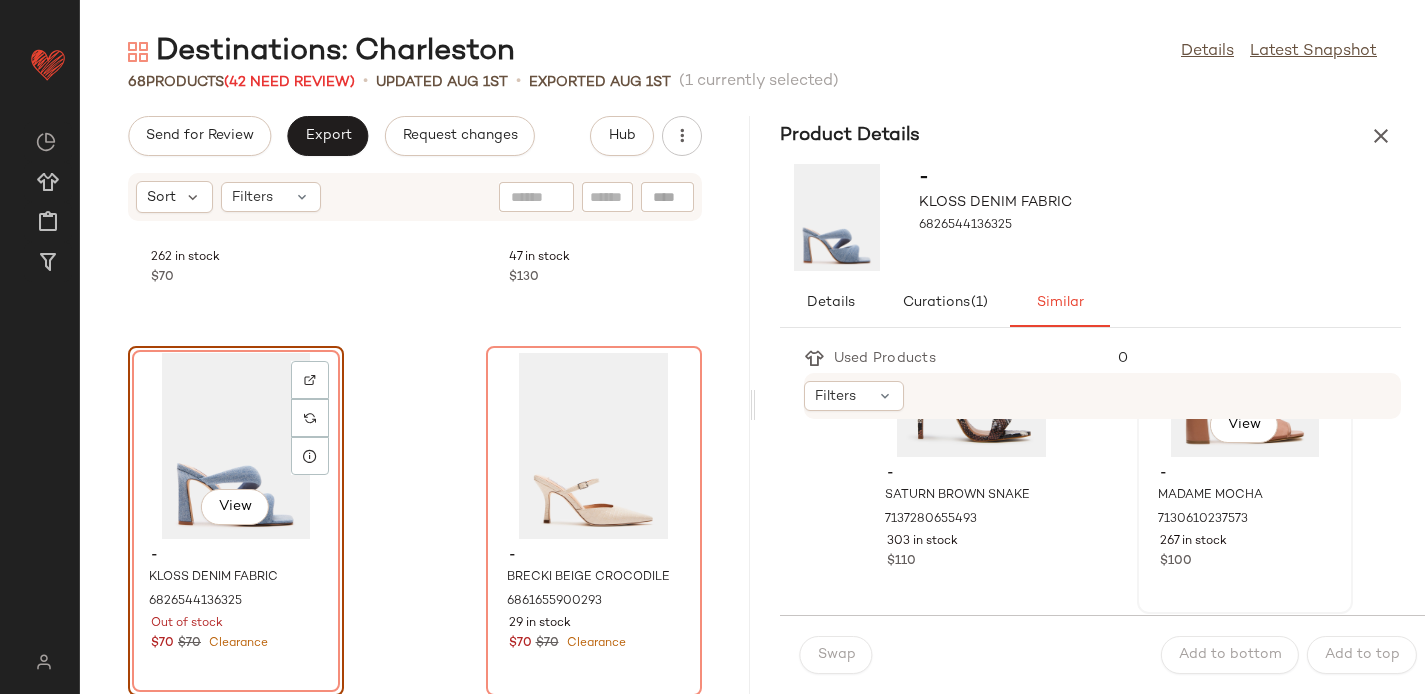 click on "MADAME MOCHA [NUMBER] [NUMBER] in stock [PRICE]" at bounding box center (1245, 515) 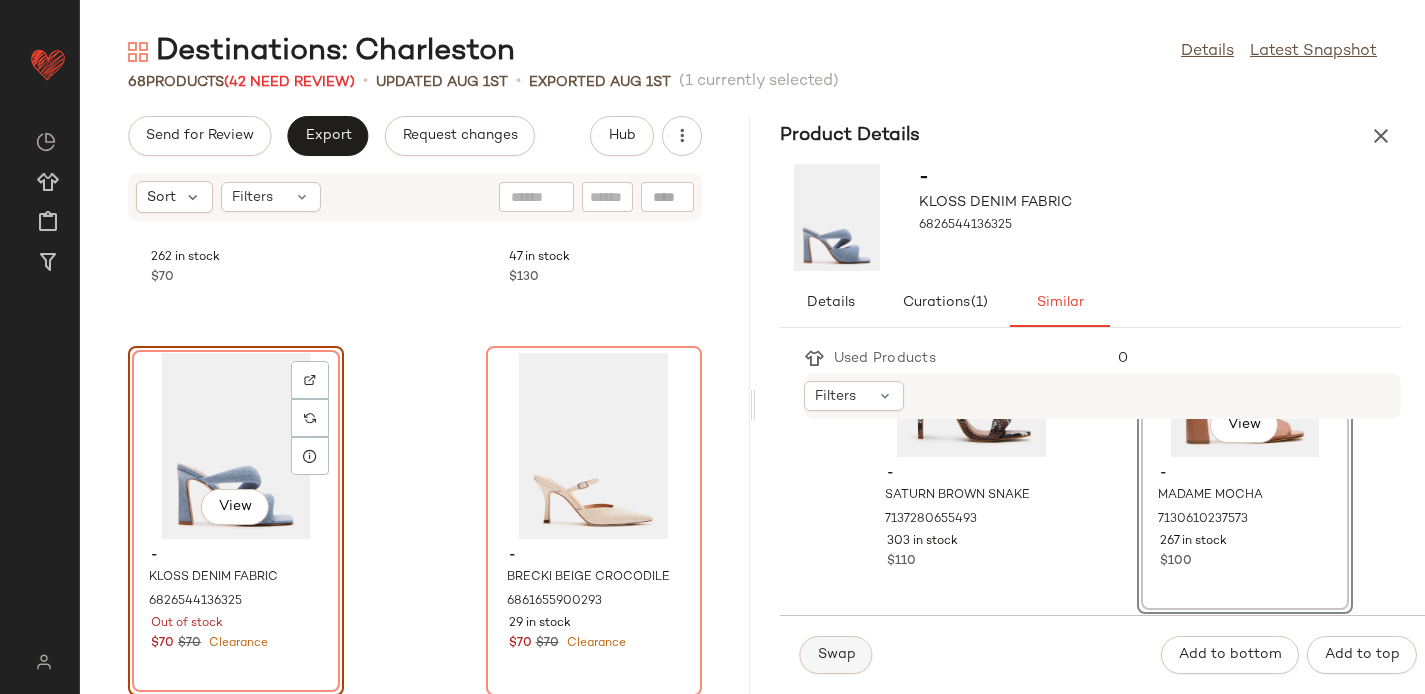 click on "Swap" 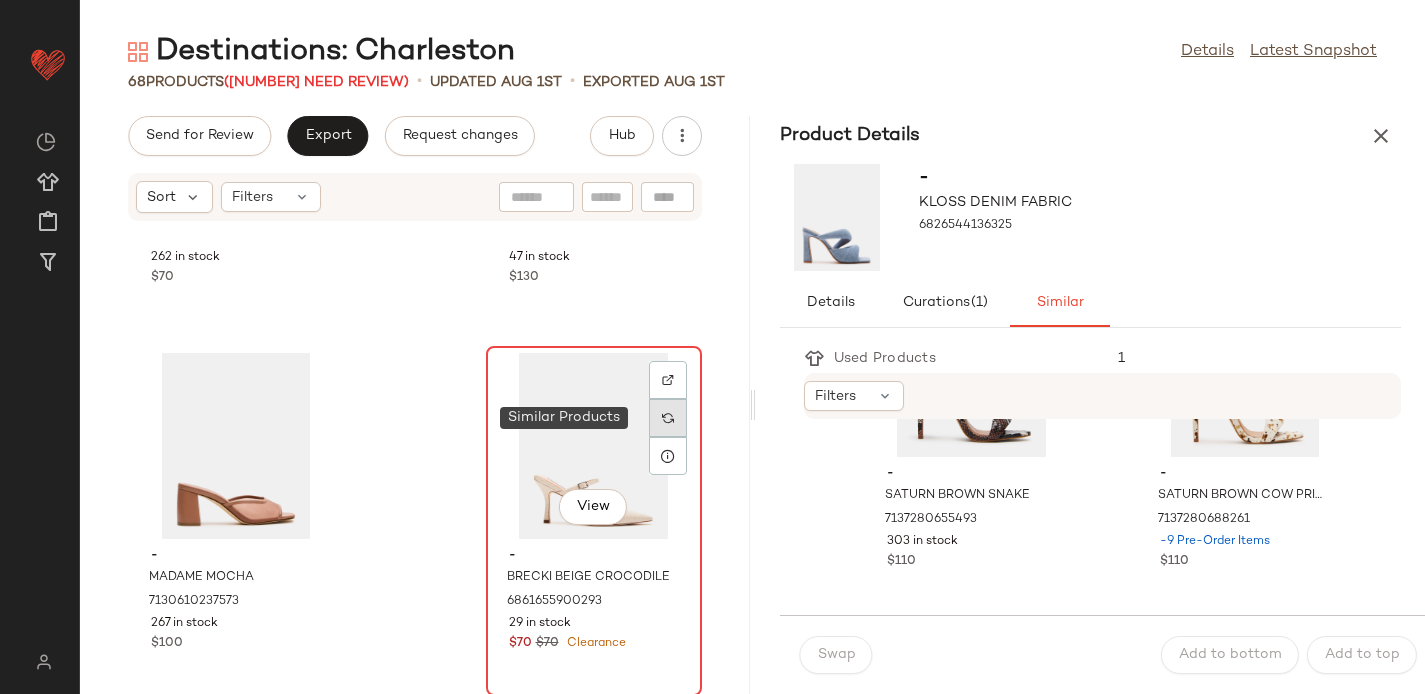 click 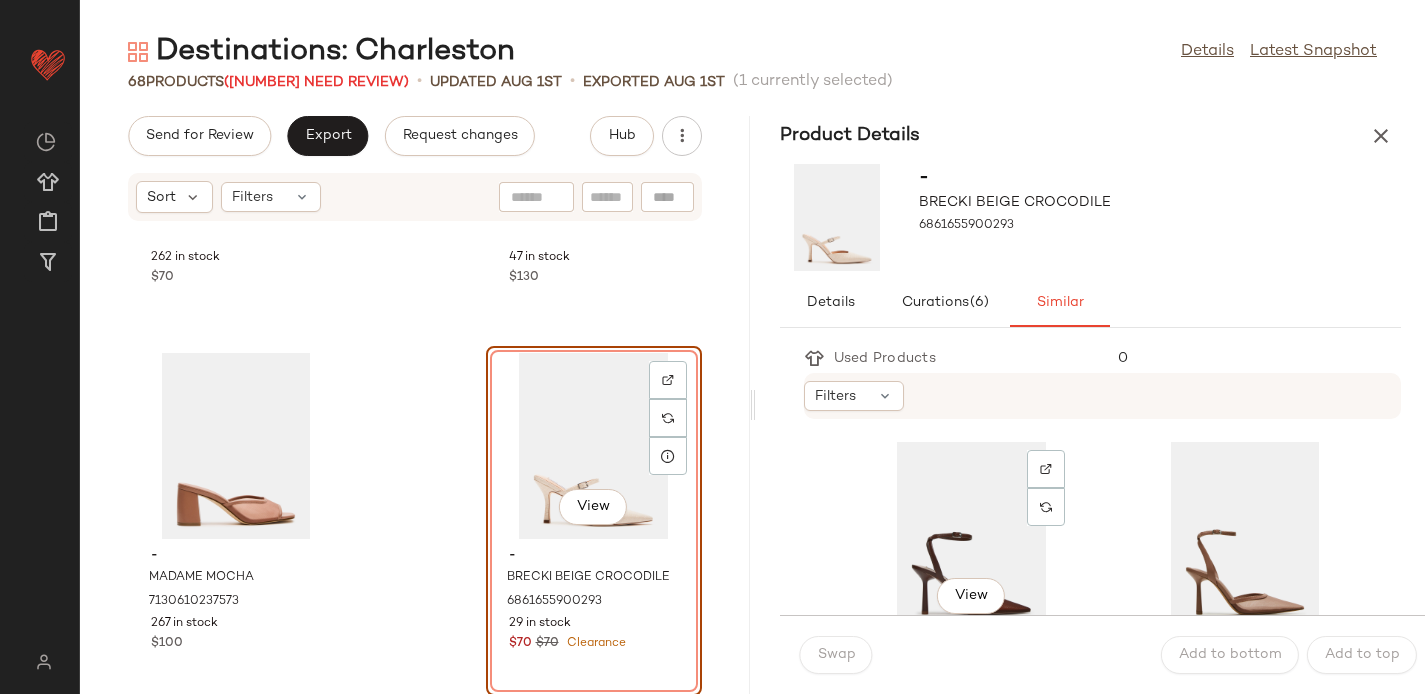 scroll, scrollTop: 61, scrollLeft: 0, axis: vertical 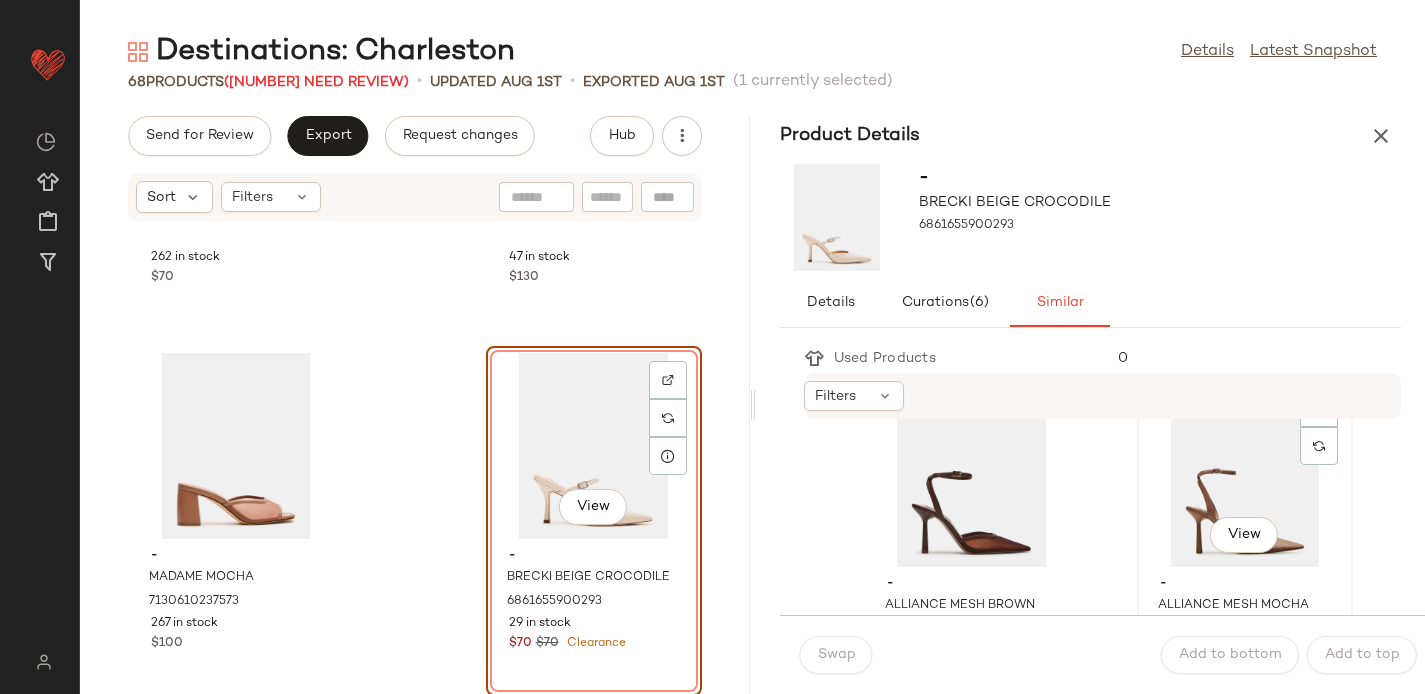 click on "View" 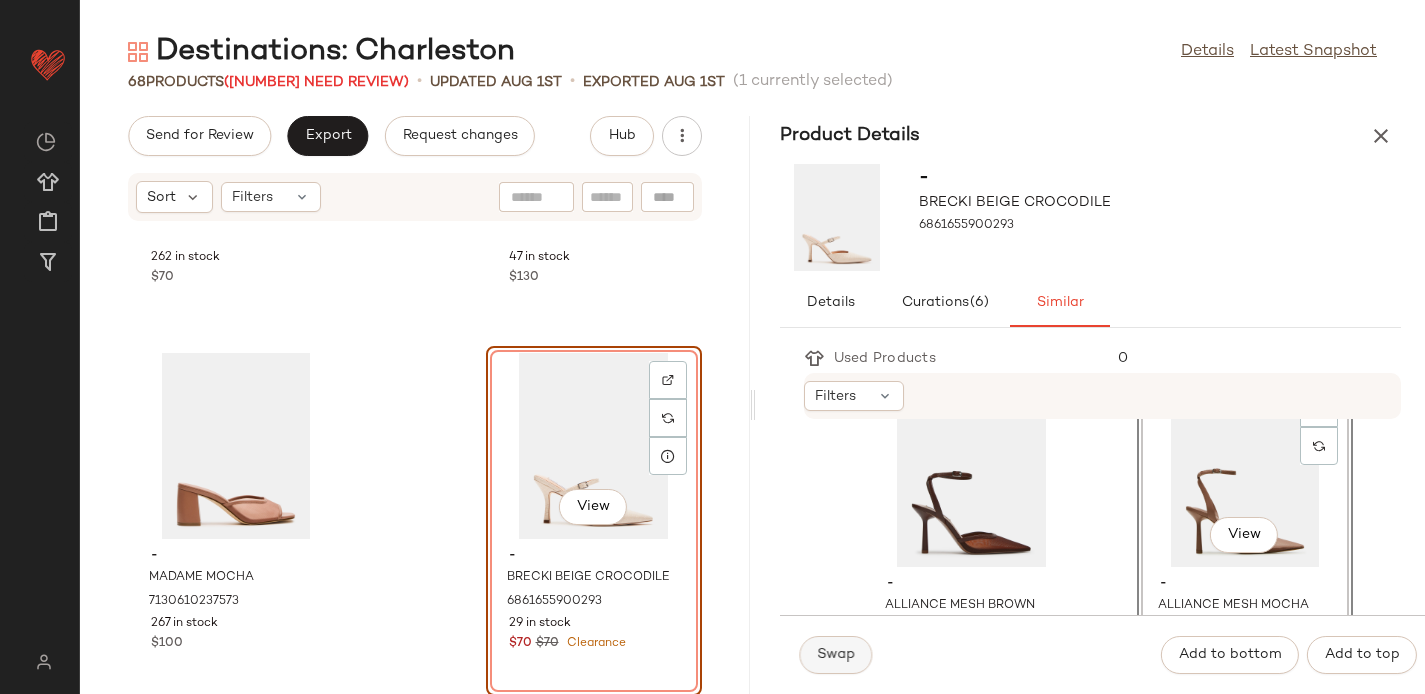 click on "Swap" at bounding box center (836, 655) 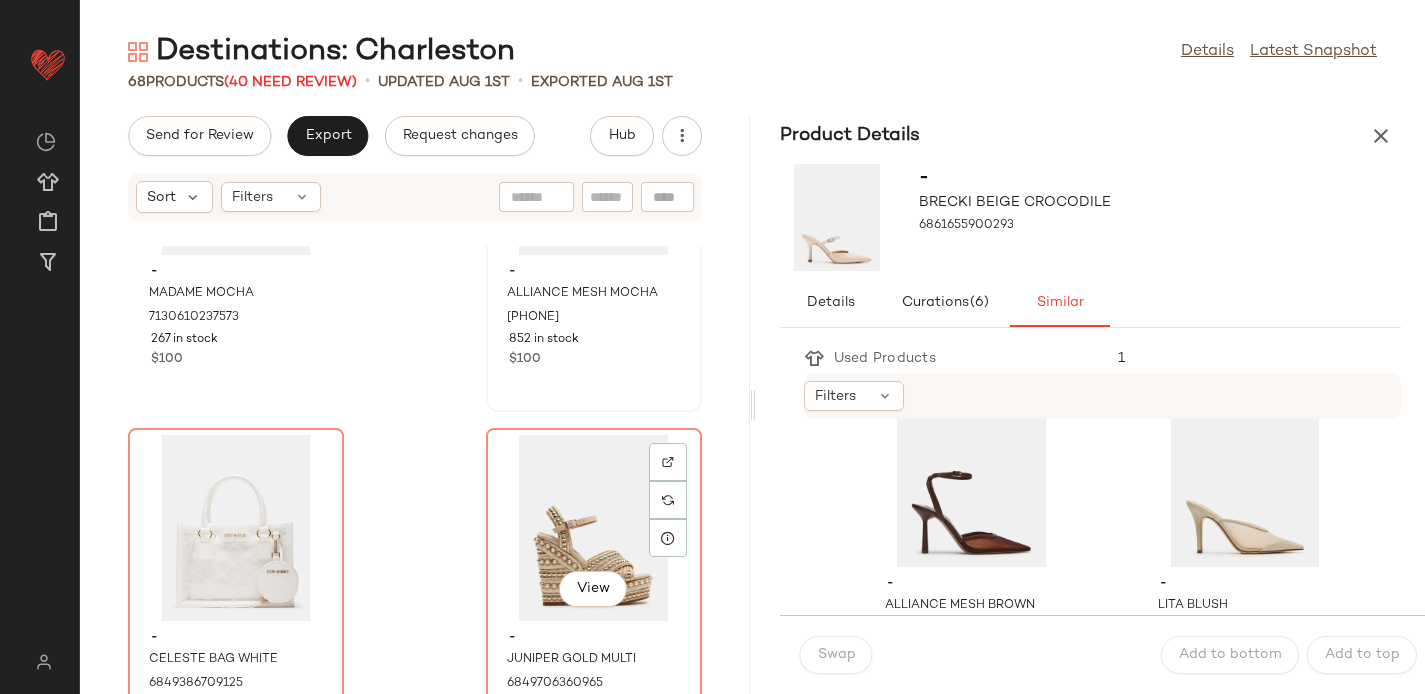 scroll, scrollTop: 5021, scrollLeft: 0, axis: vertical 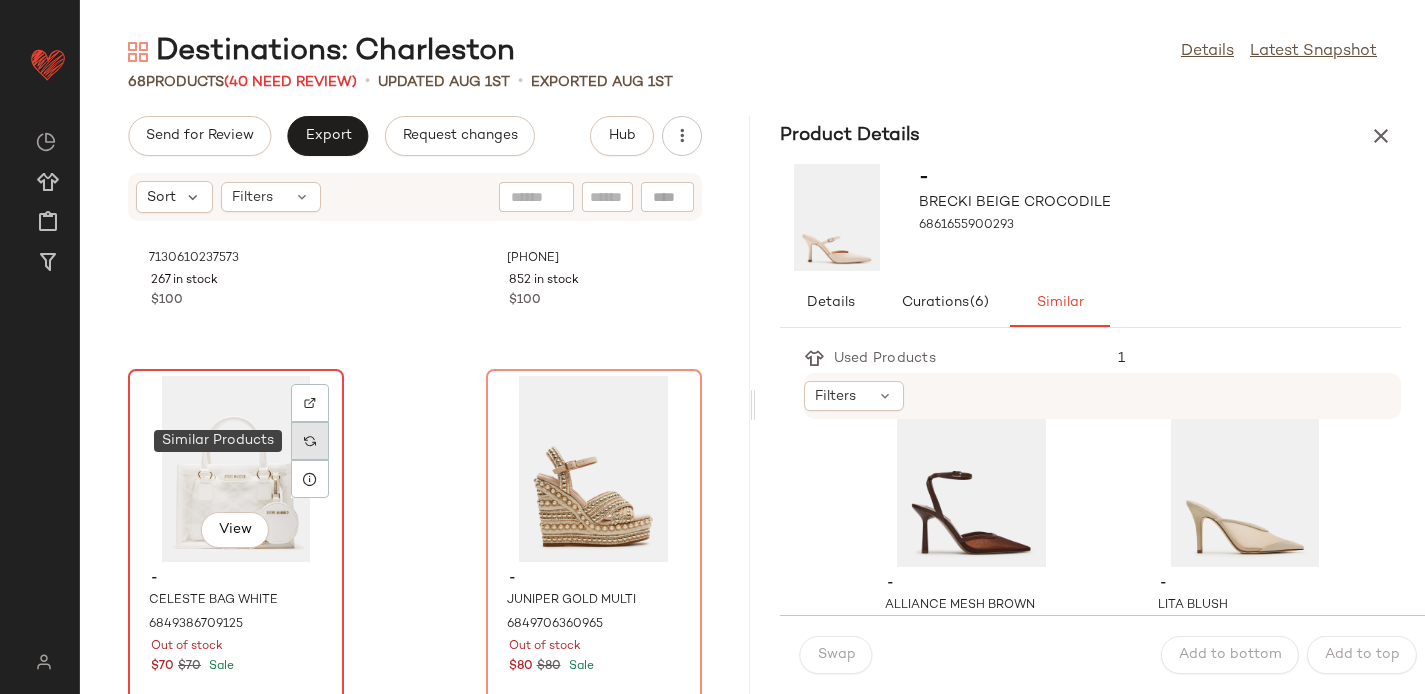 click 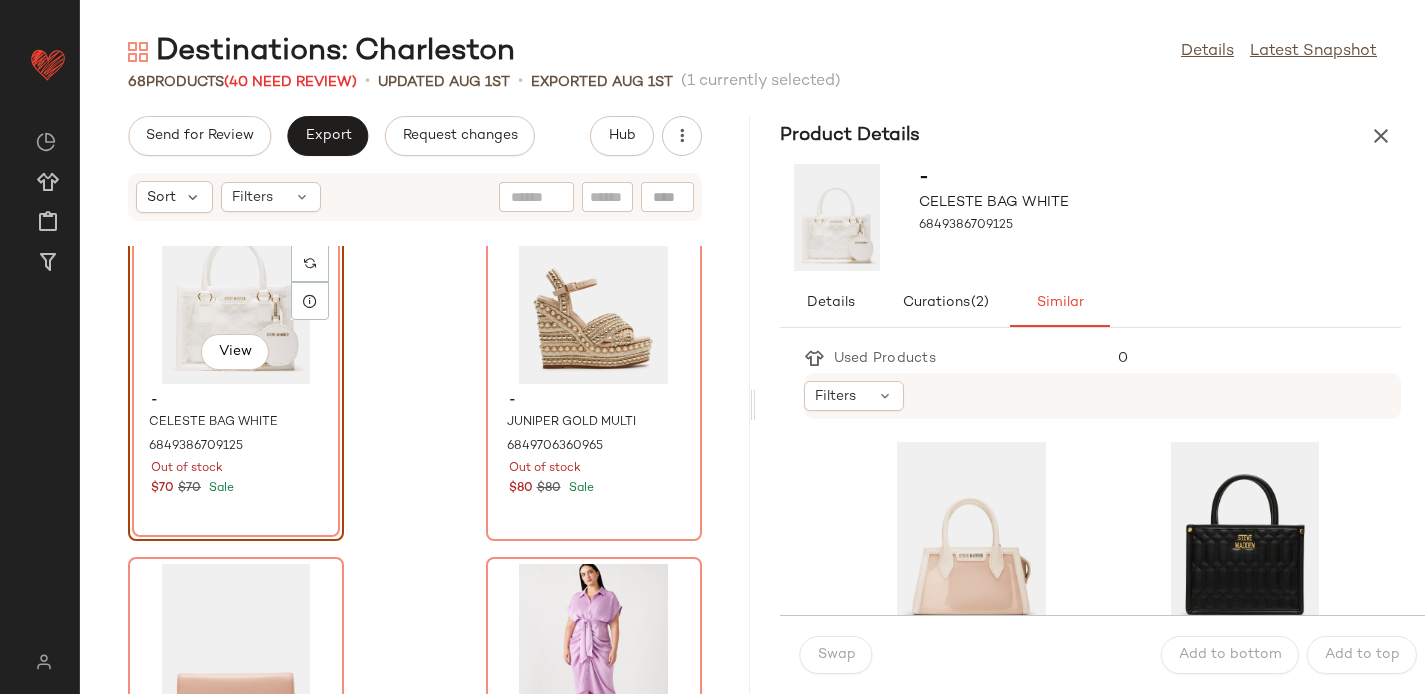 scroll, scrollTop: 5222, scrollLeft: 0, axis: vertical 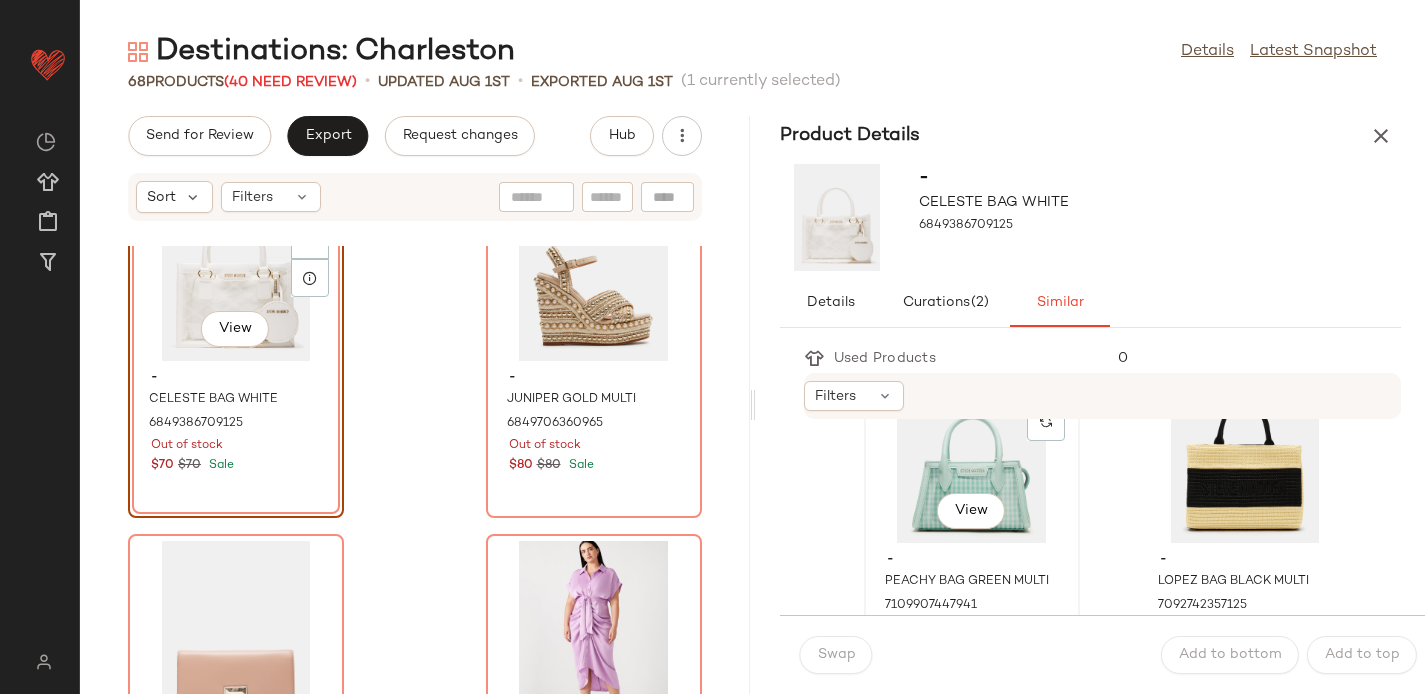 click on "View" 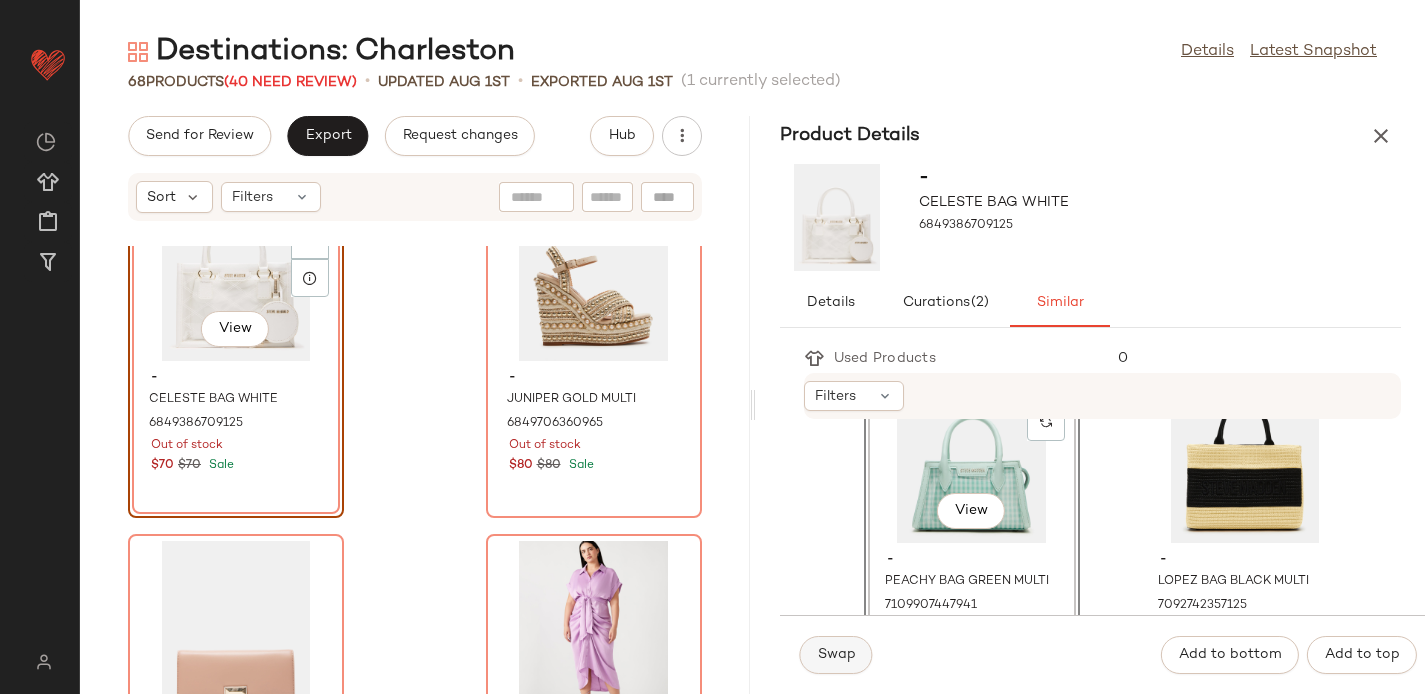 click on "Swap" 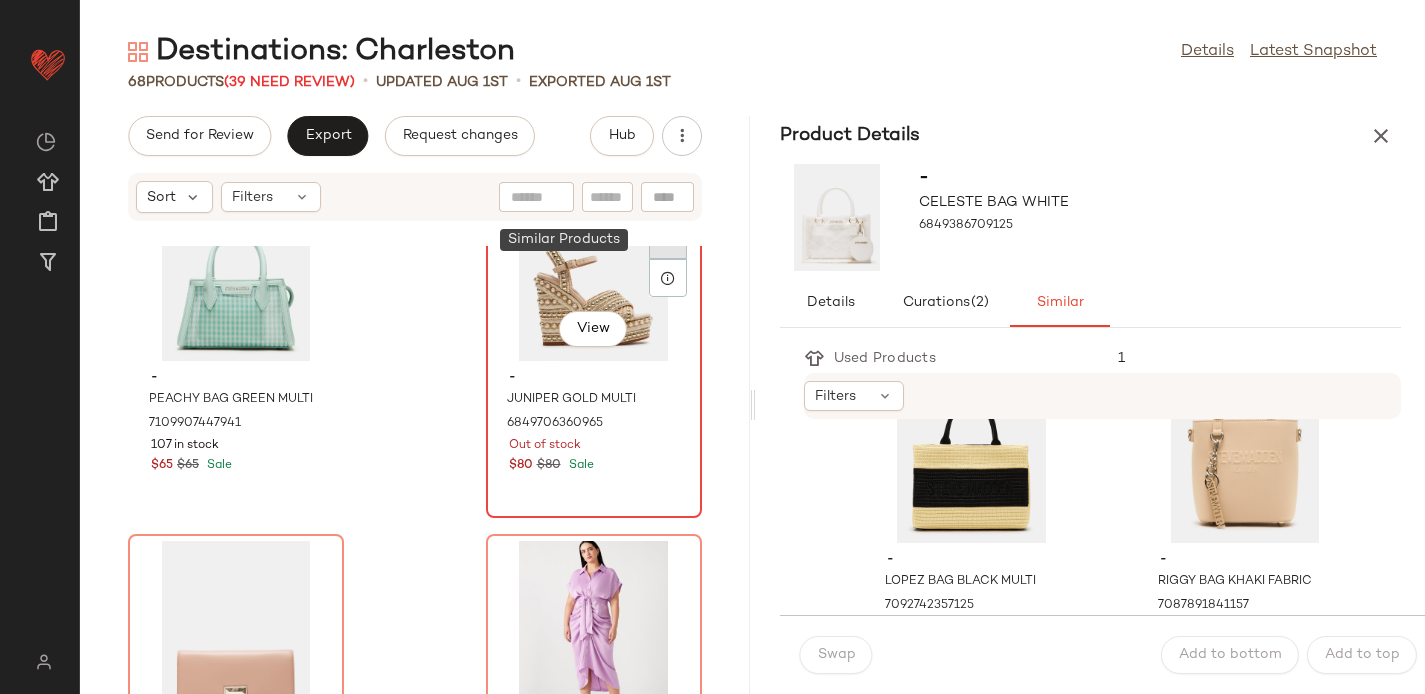 click 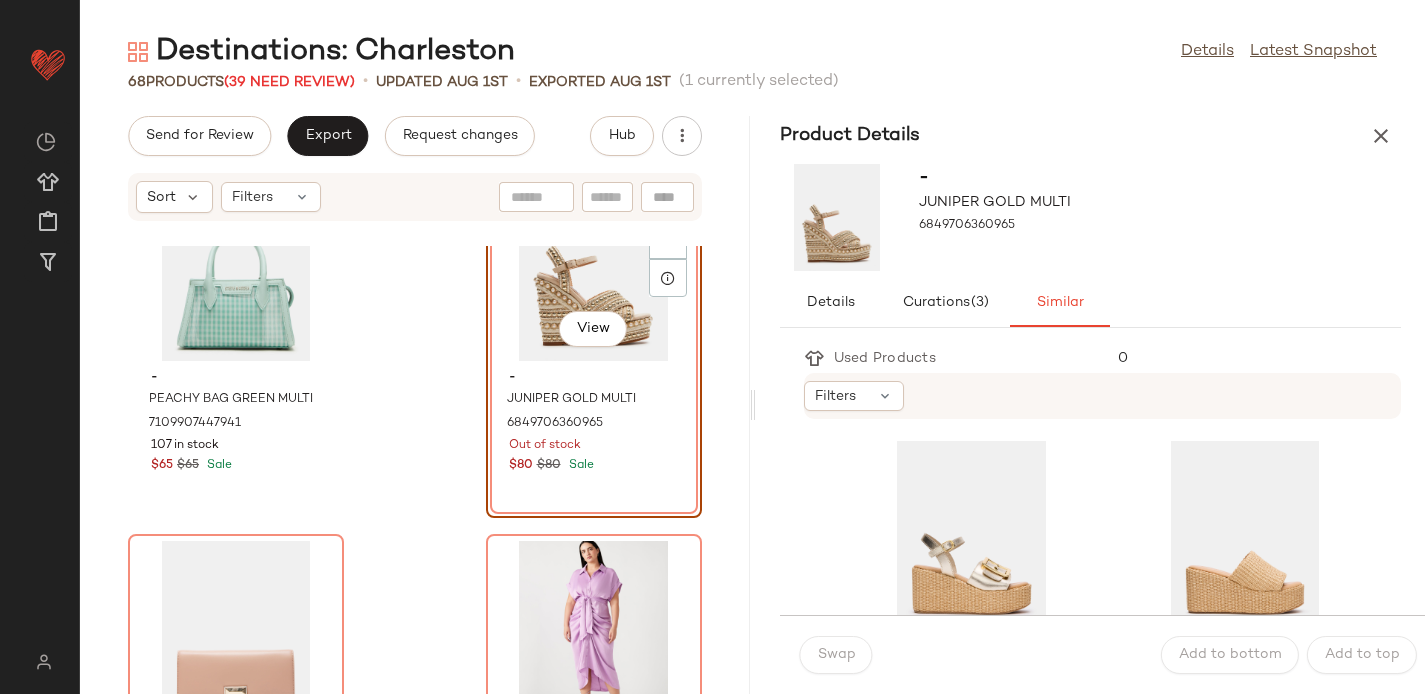scroll, scrollTop: 369, scrollLeft: 0, axis: vertical 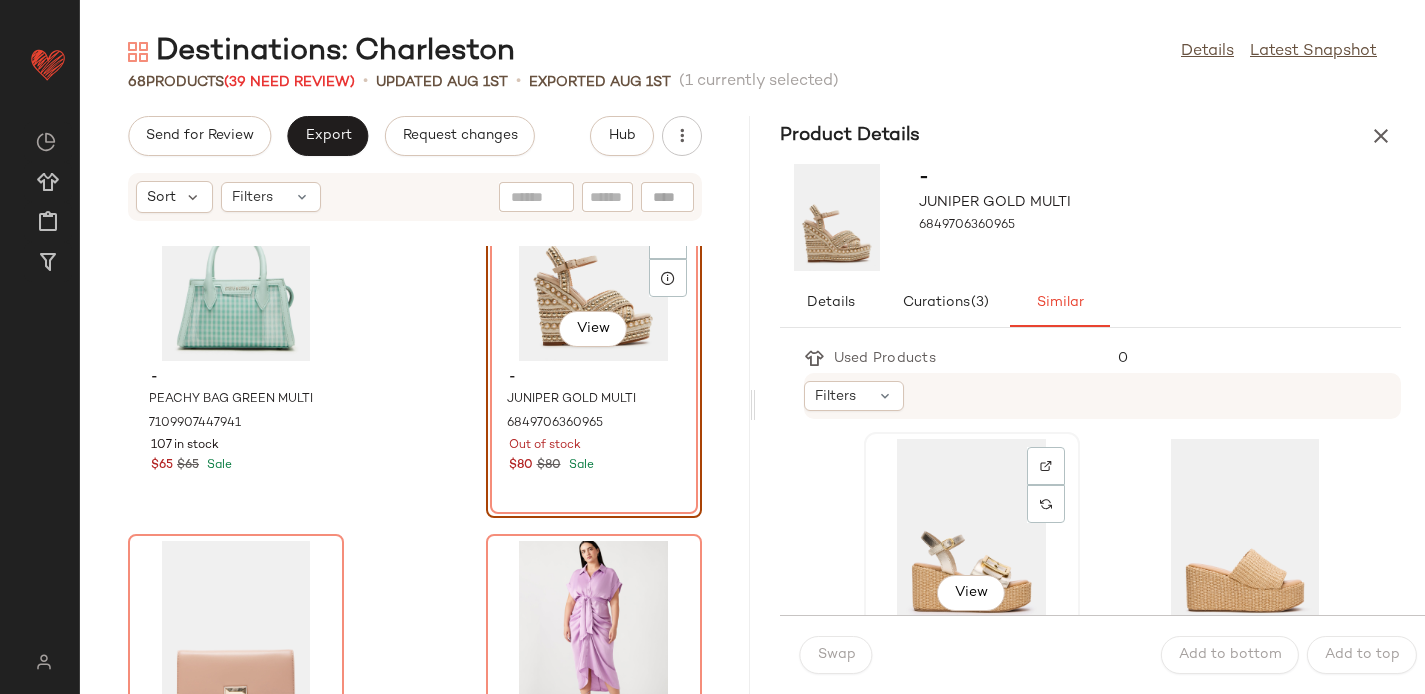 click on "View" 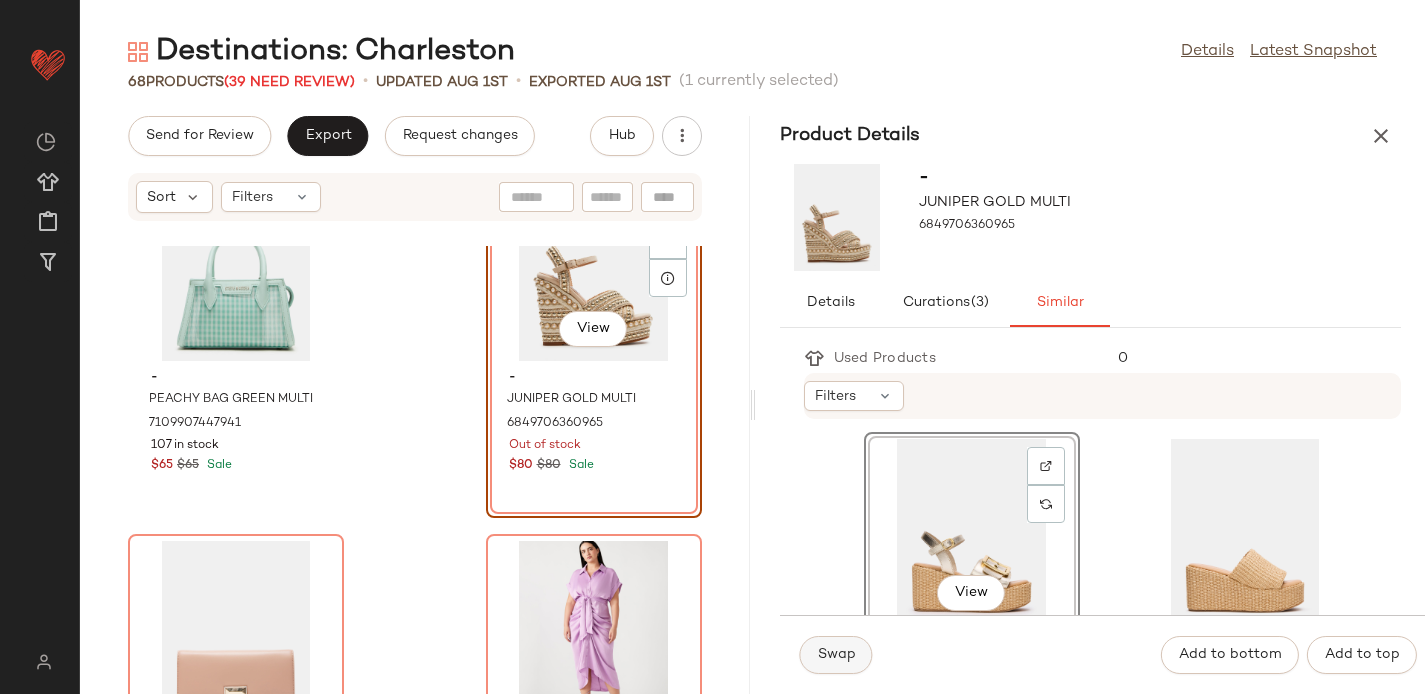 click on "Swap" 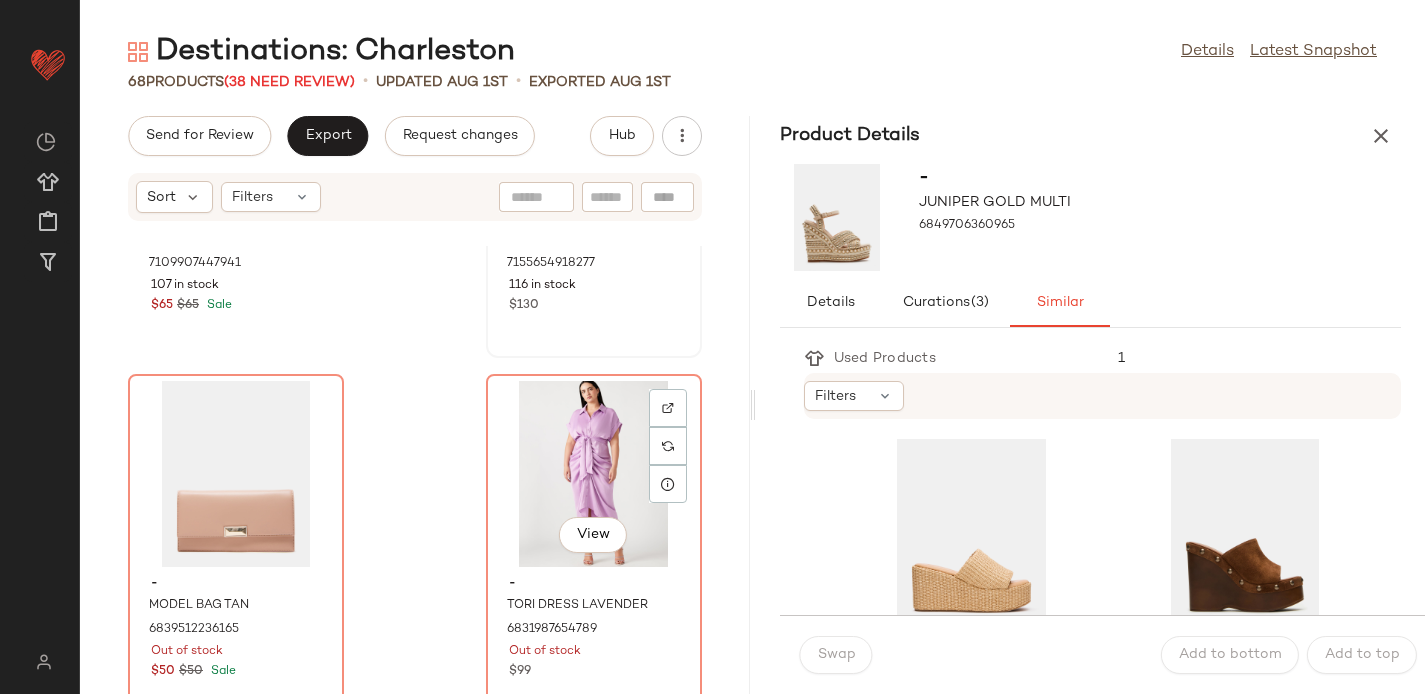 scroll, scrollTop: 5406, scrollLeft: 0, axis: vertical 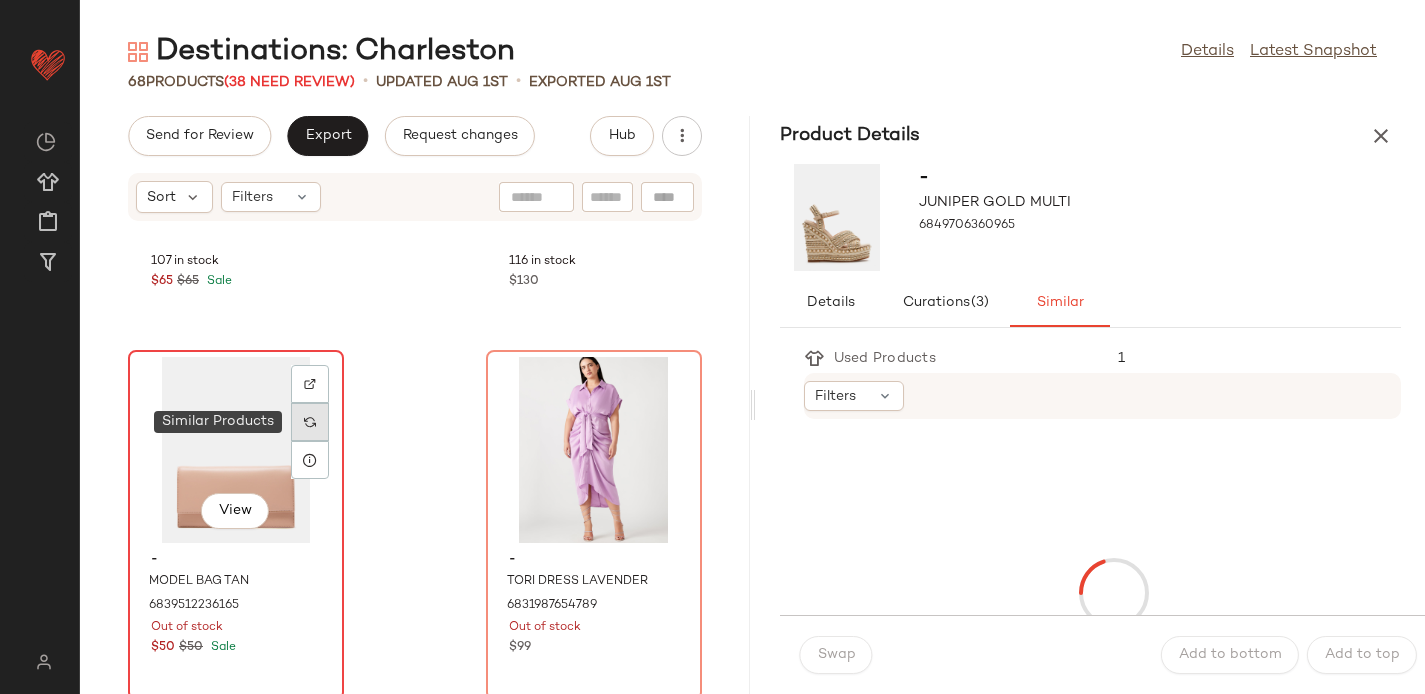 click 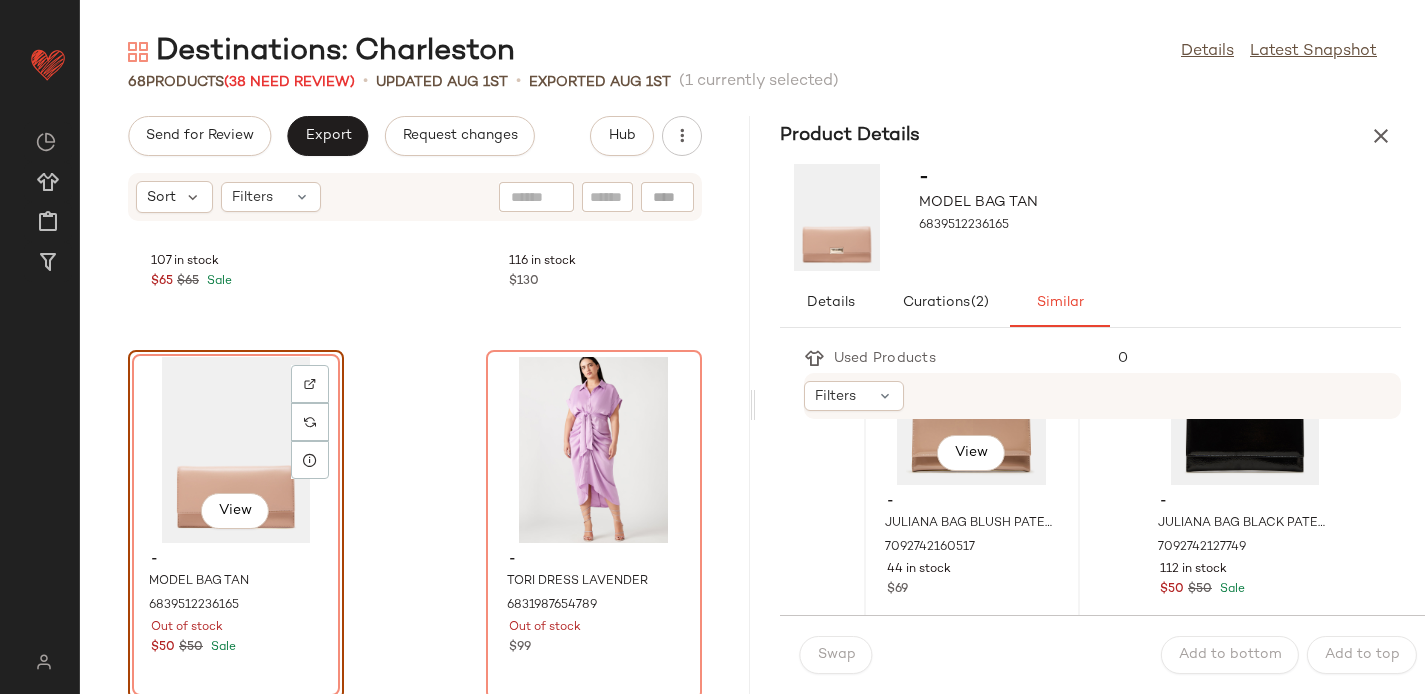 scroll, scrollTop: 150, scrollLeft: 0, axis: vertical 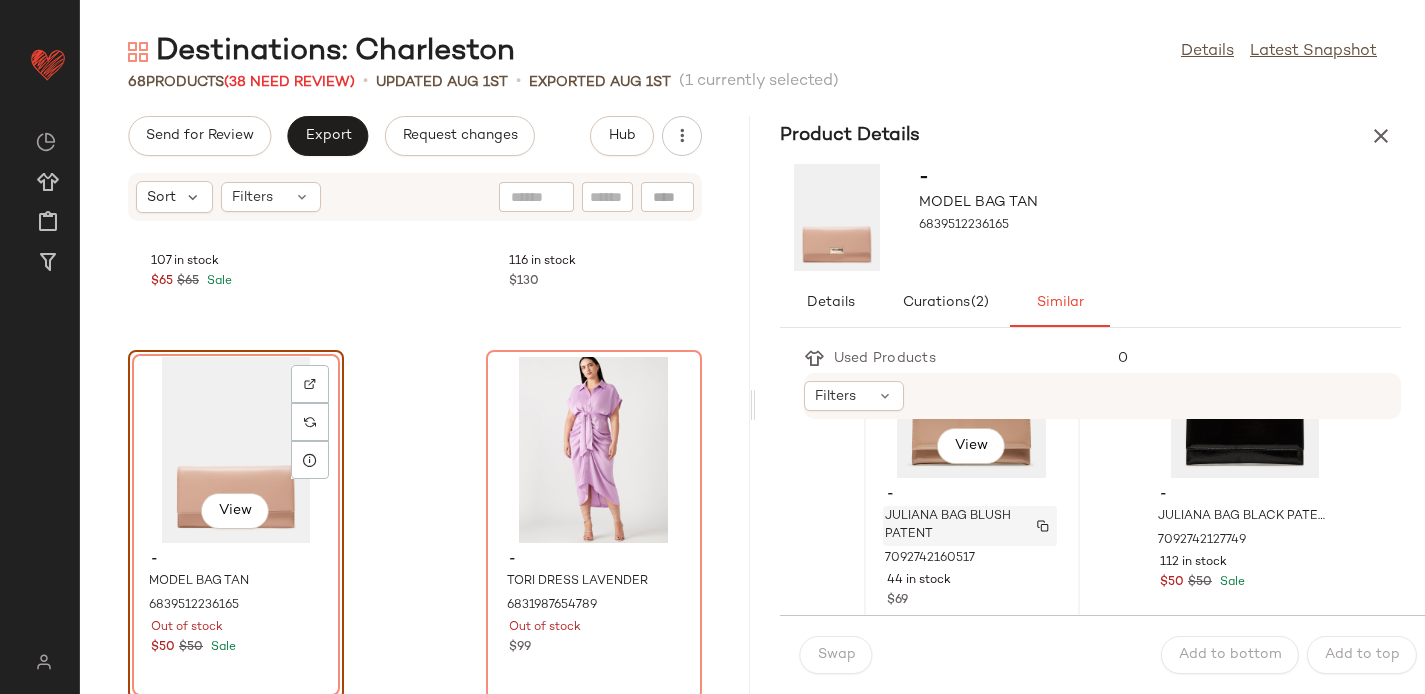 click on "JULIANA BAG BLUSH PATENT" at bounding box center (951, 526) 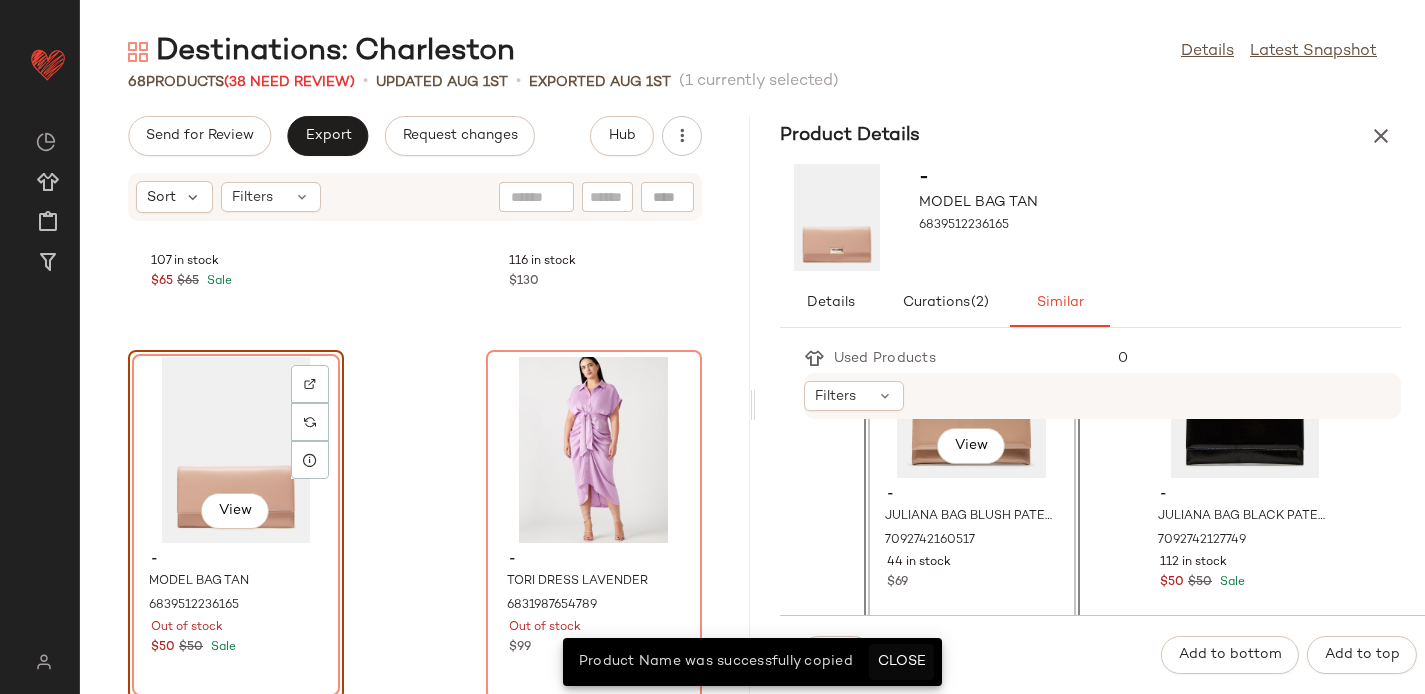 click on "Close" 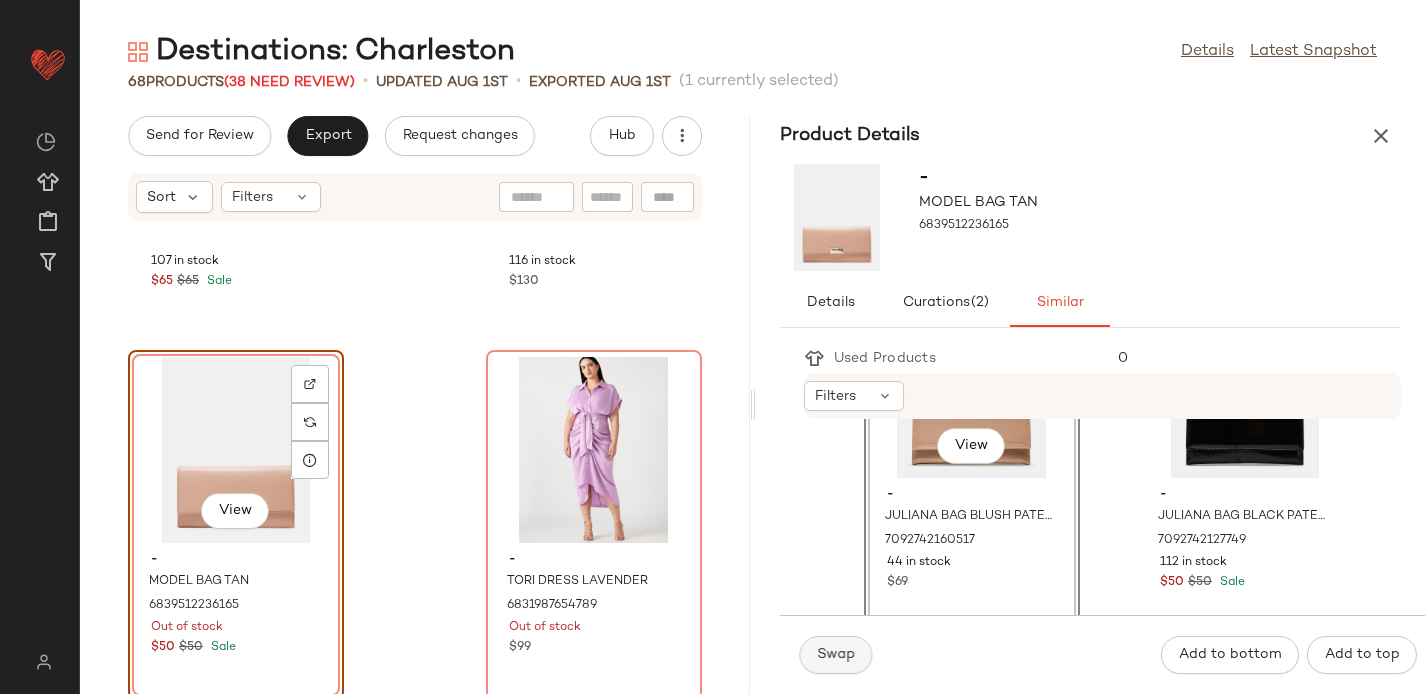 click on "Swap" 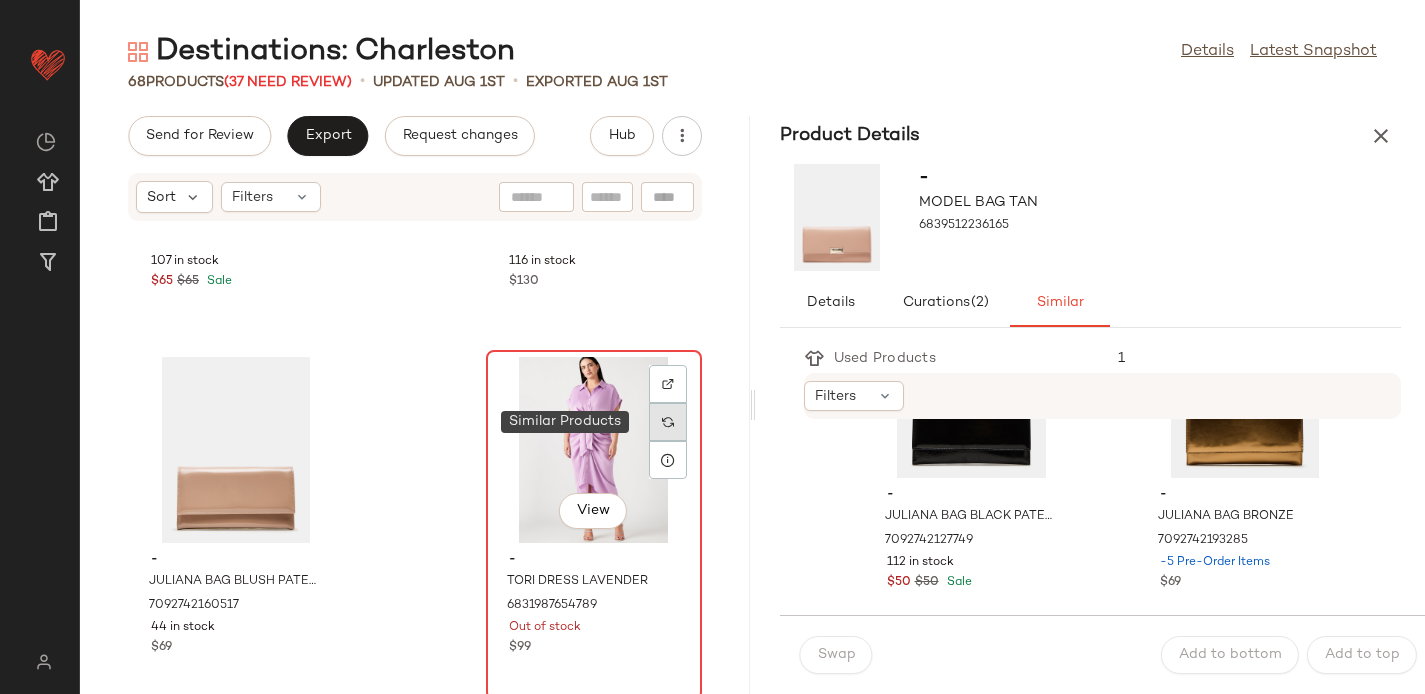 click 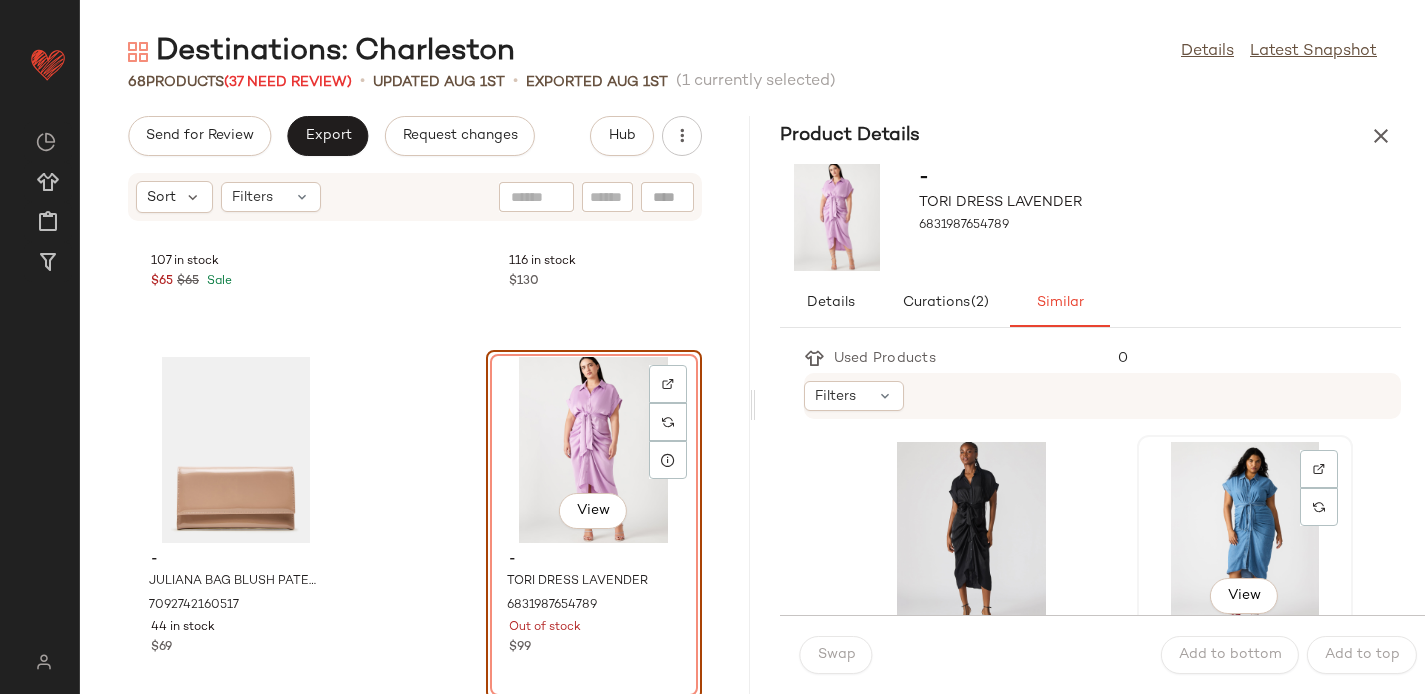 click on "View" 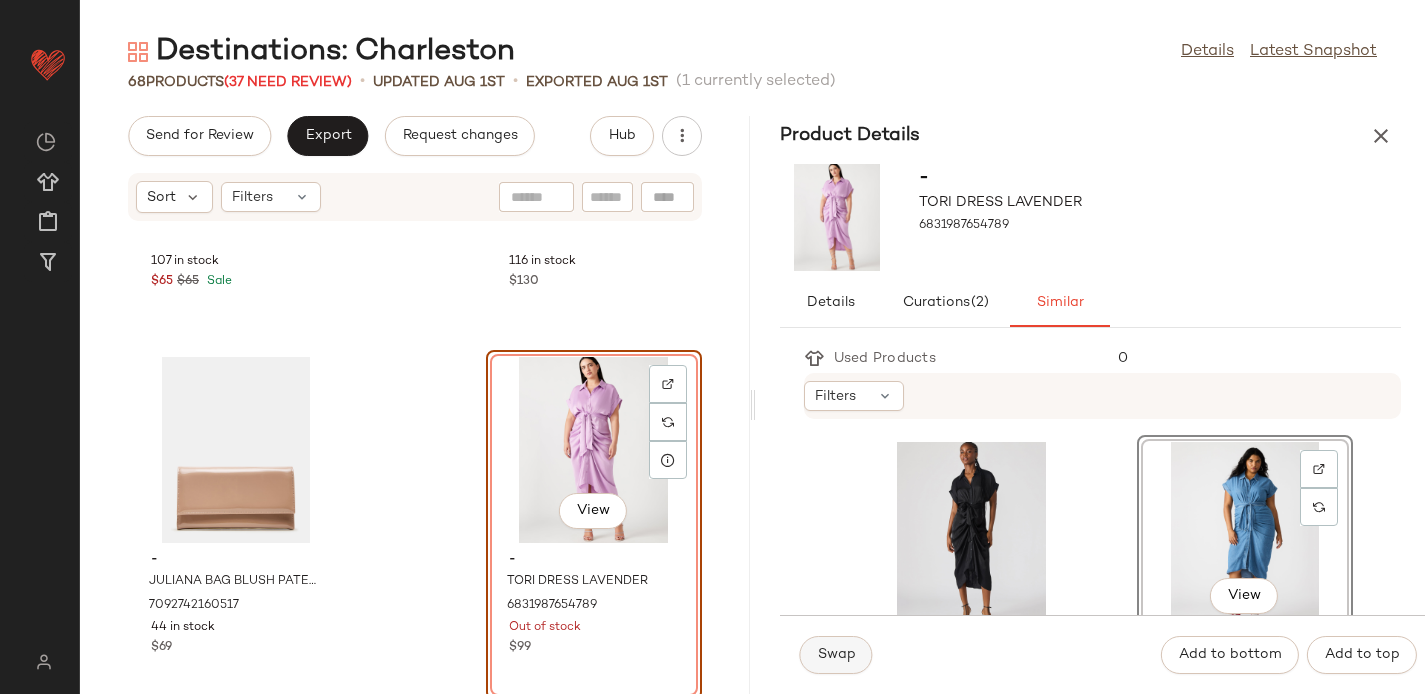 click on "Swap" at bounding box center (836, 655) 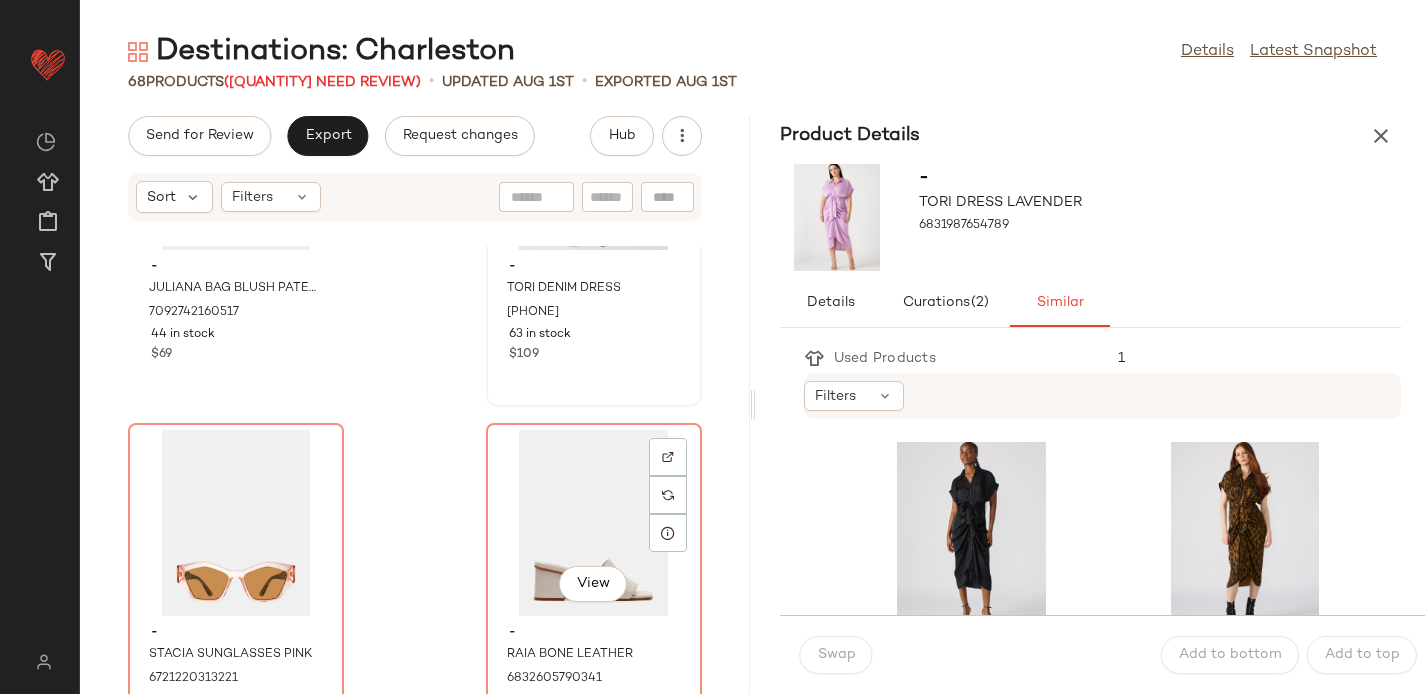 scroll, scrollTop: 5701, scrollLeft: 0, axis: vertical 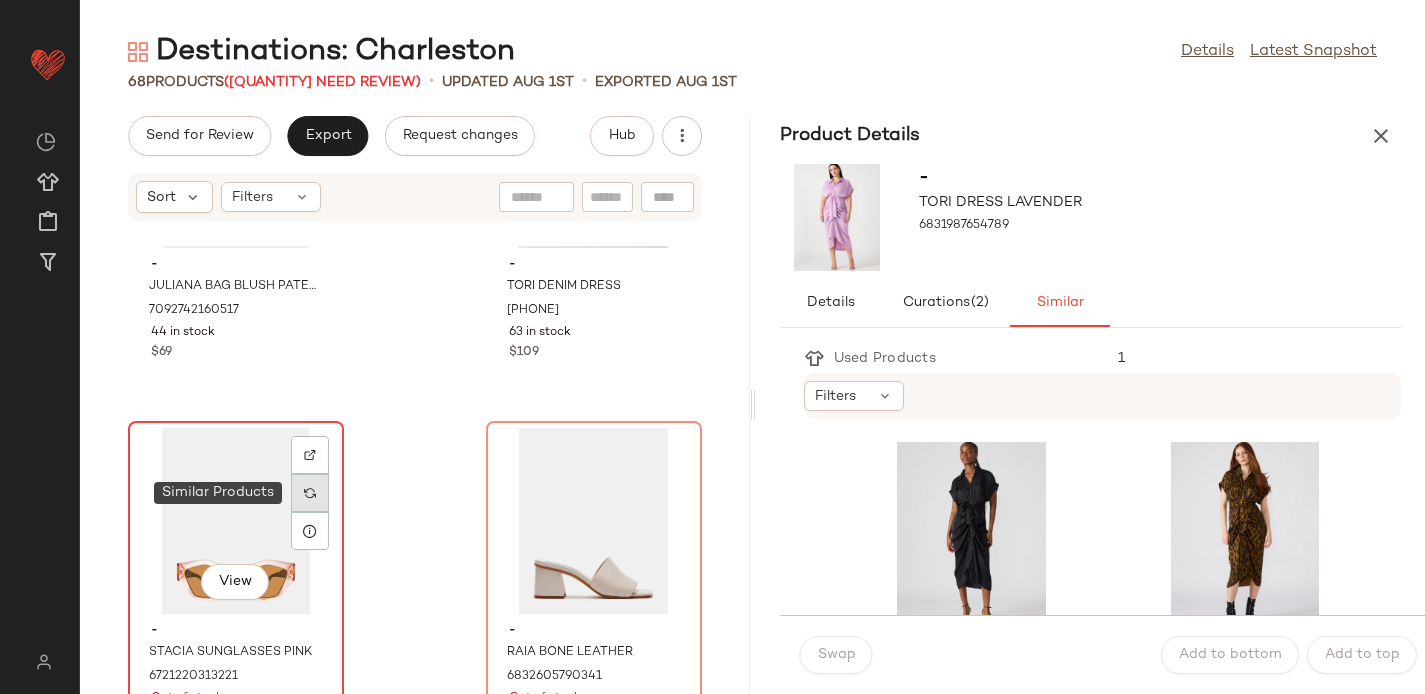 click 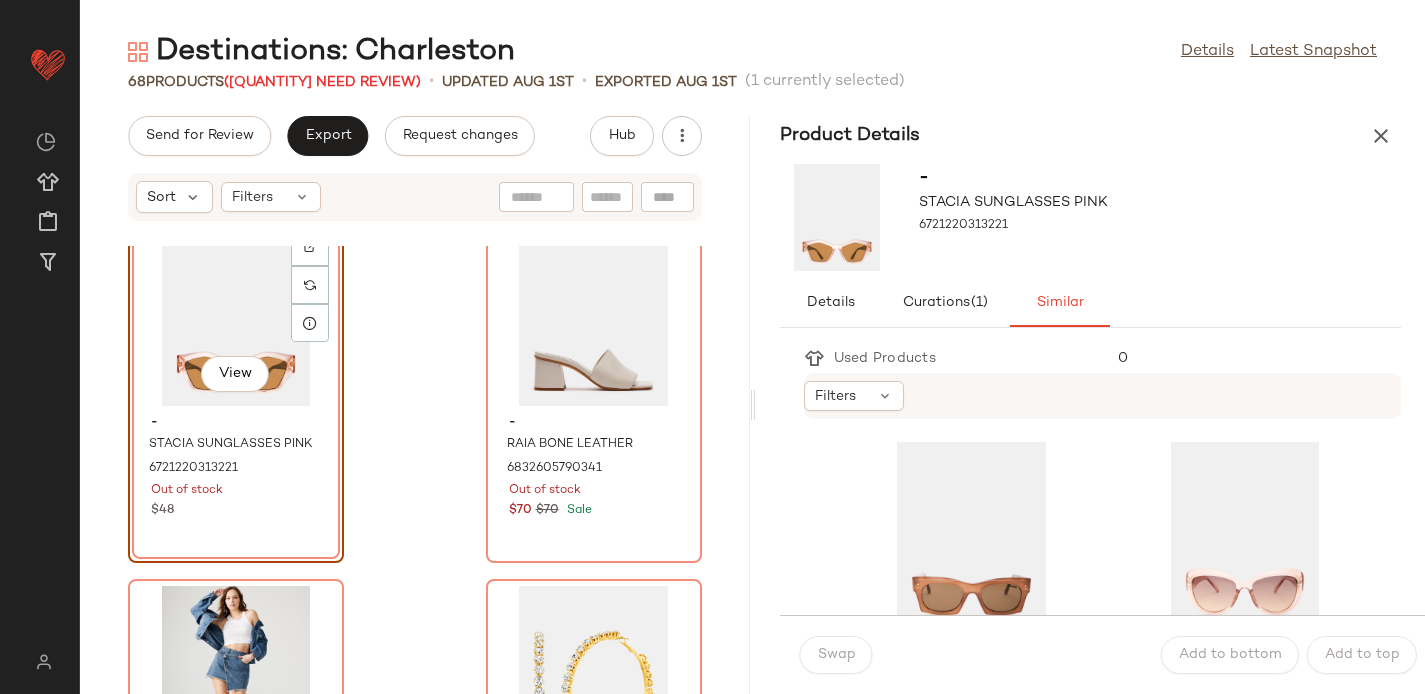 scroll, scrollTop: 5938, scrollLeft: 0, axis: vertical 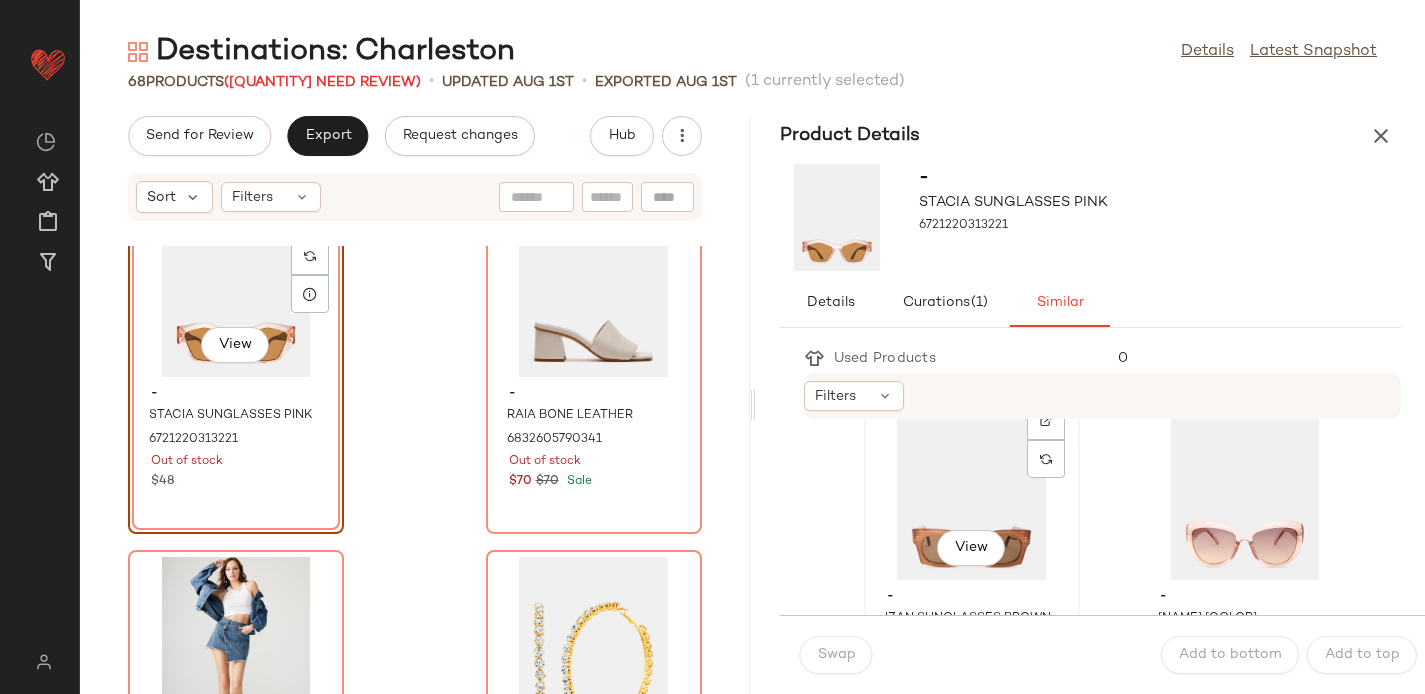 click on "View" 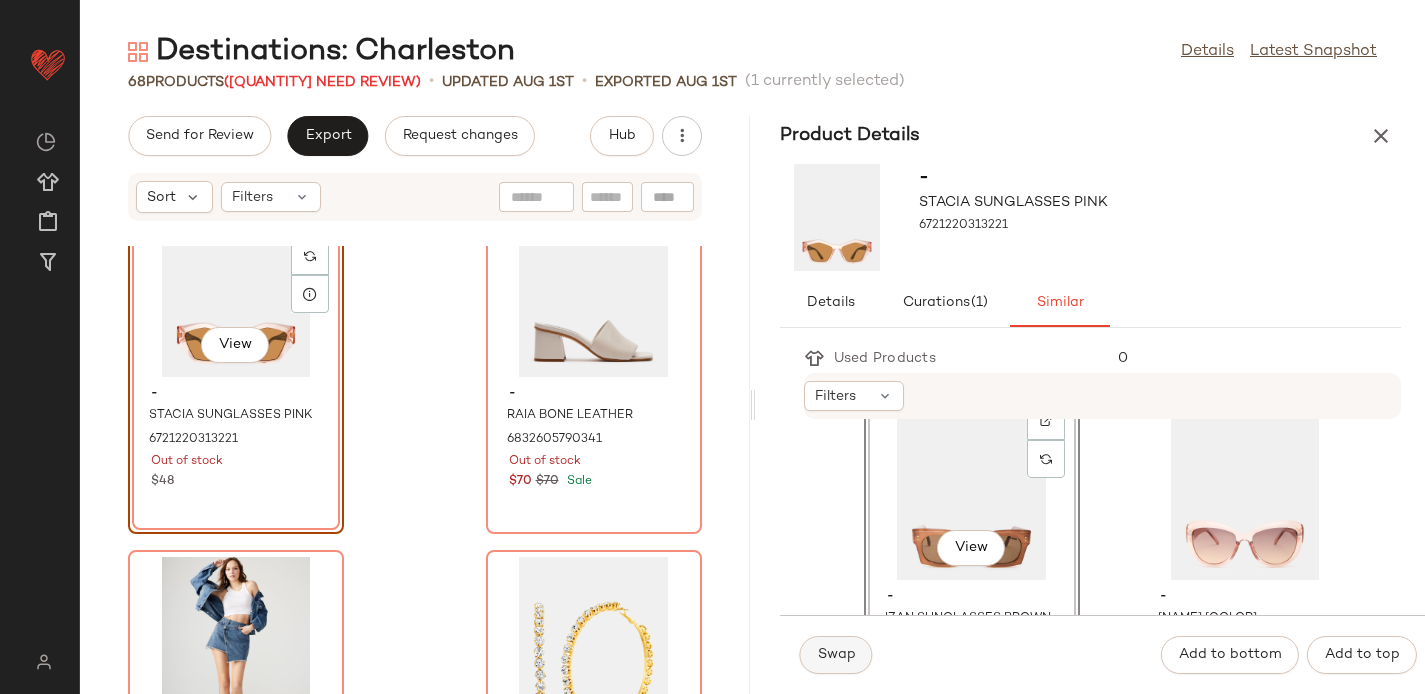 click on "Swap" at bounding box center (836, 655) 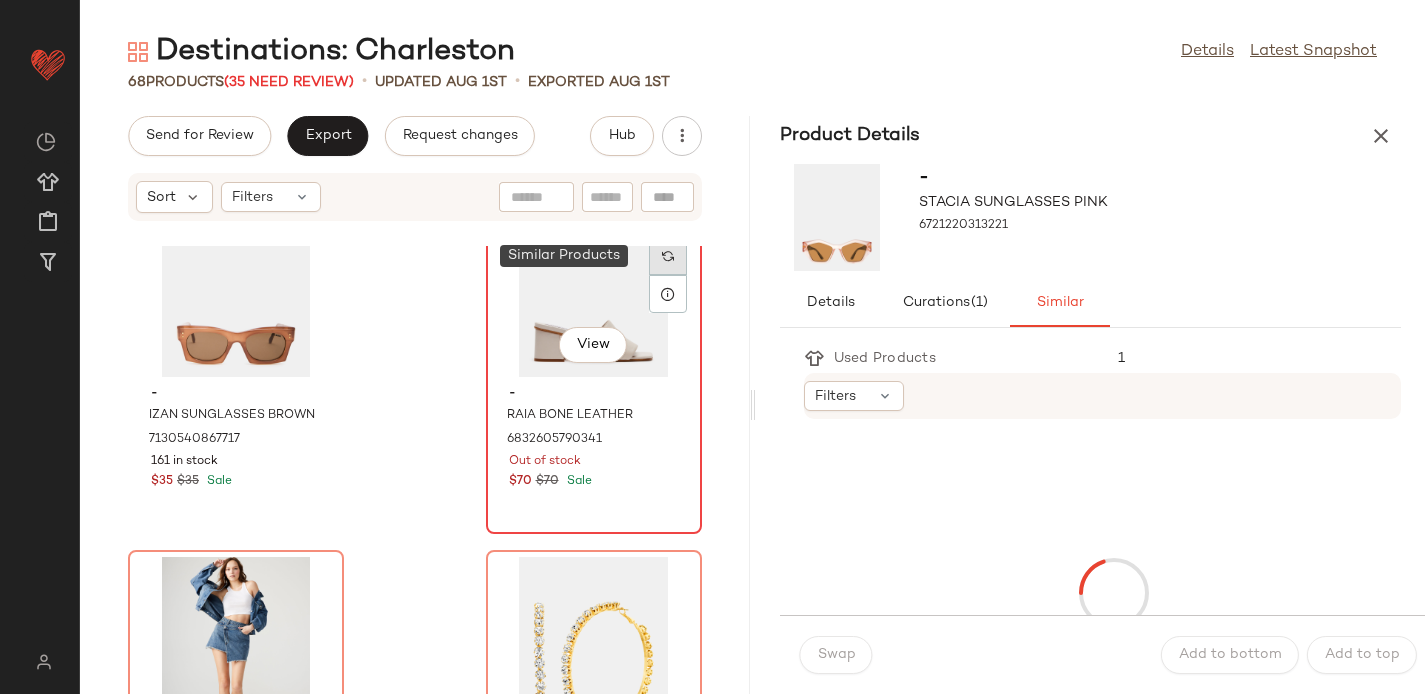 click 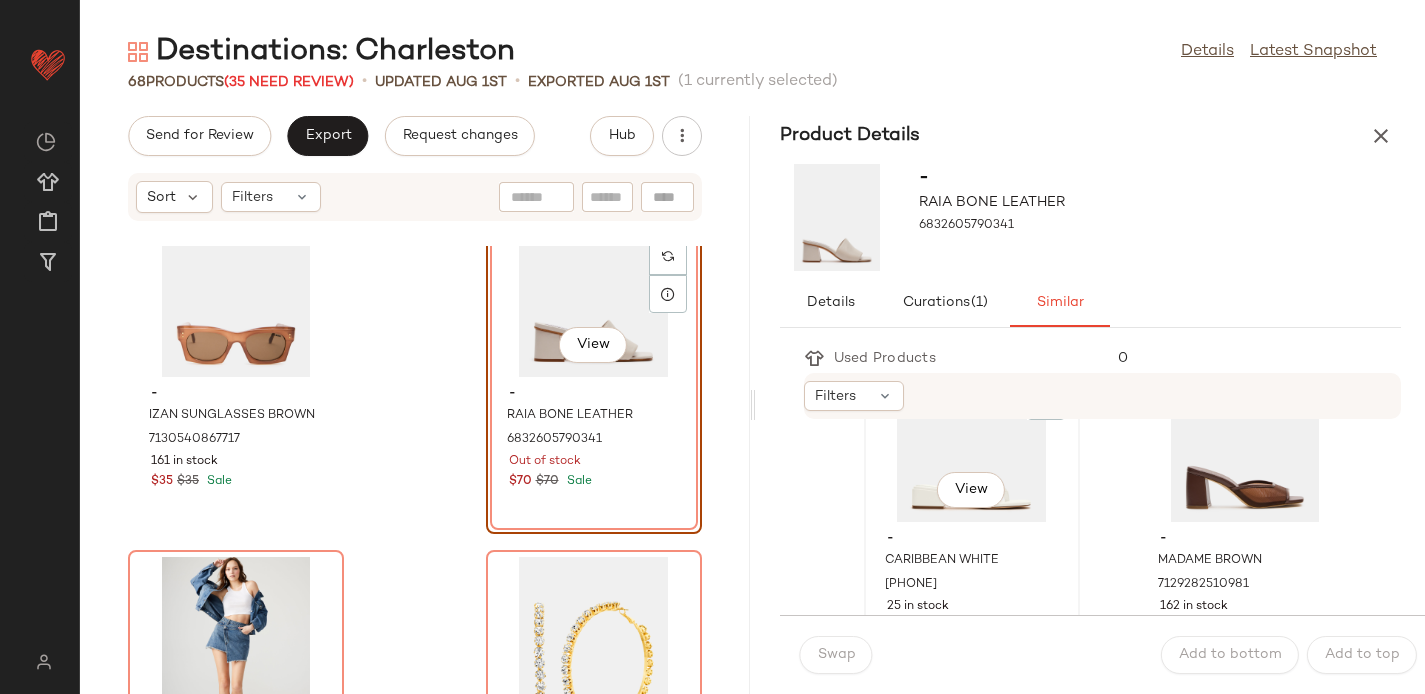 scroll, scrollTop: 107, scrollLeft: 0, axis: vertical 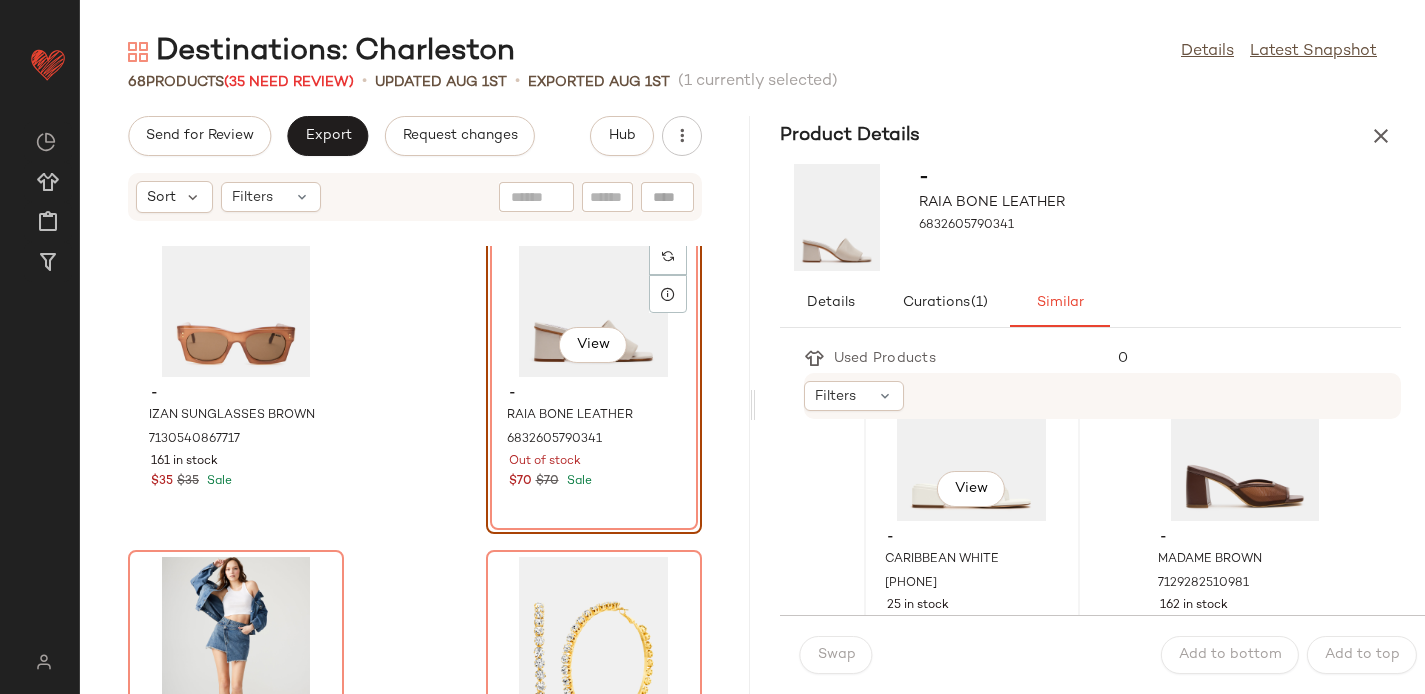 click on "View" 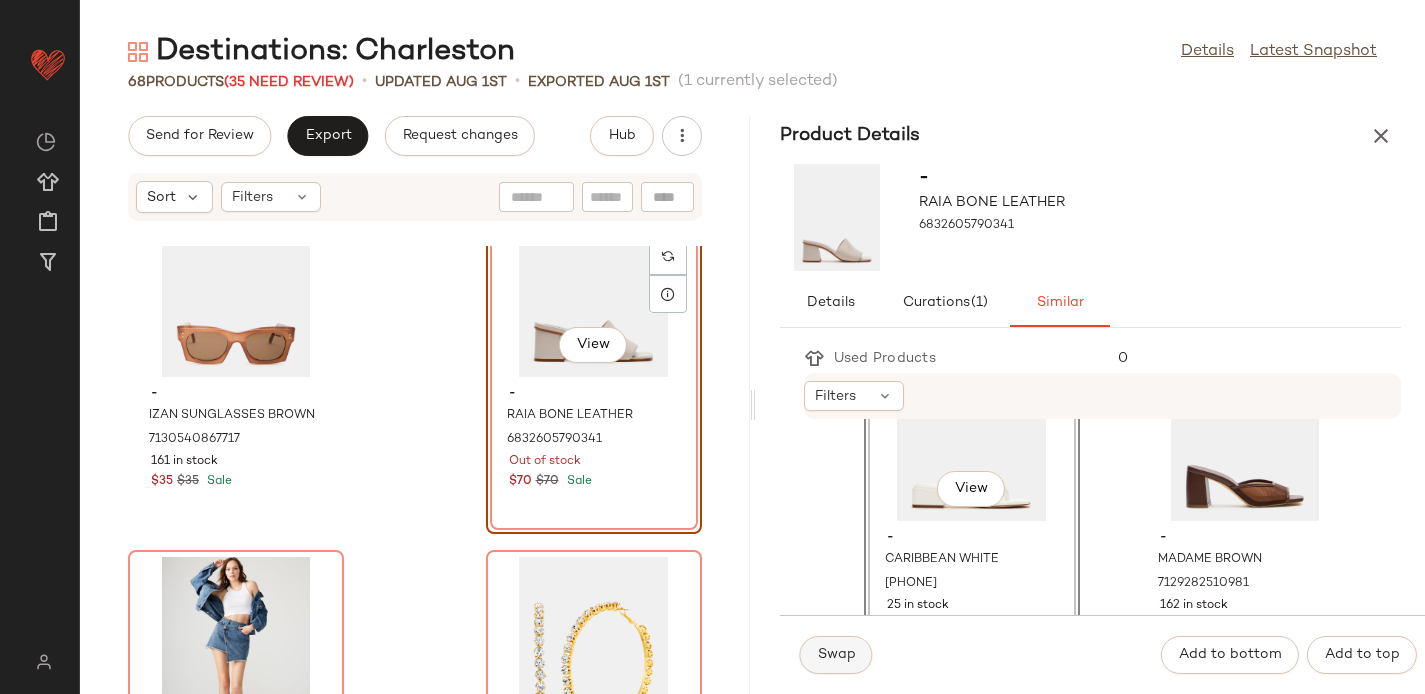 click on "Swap" 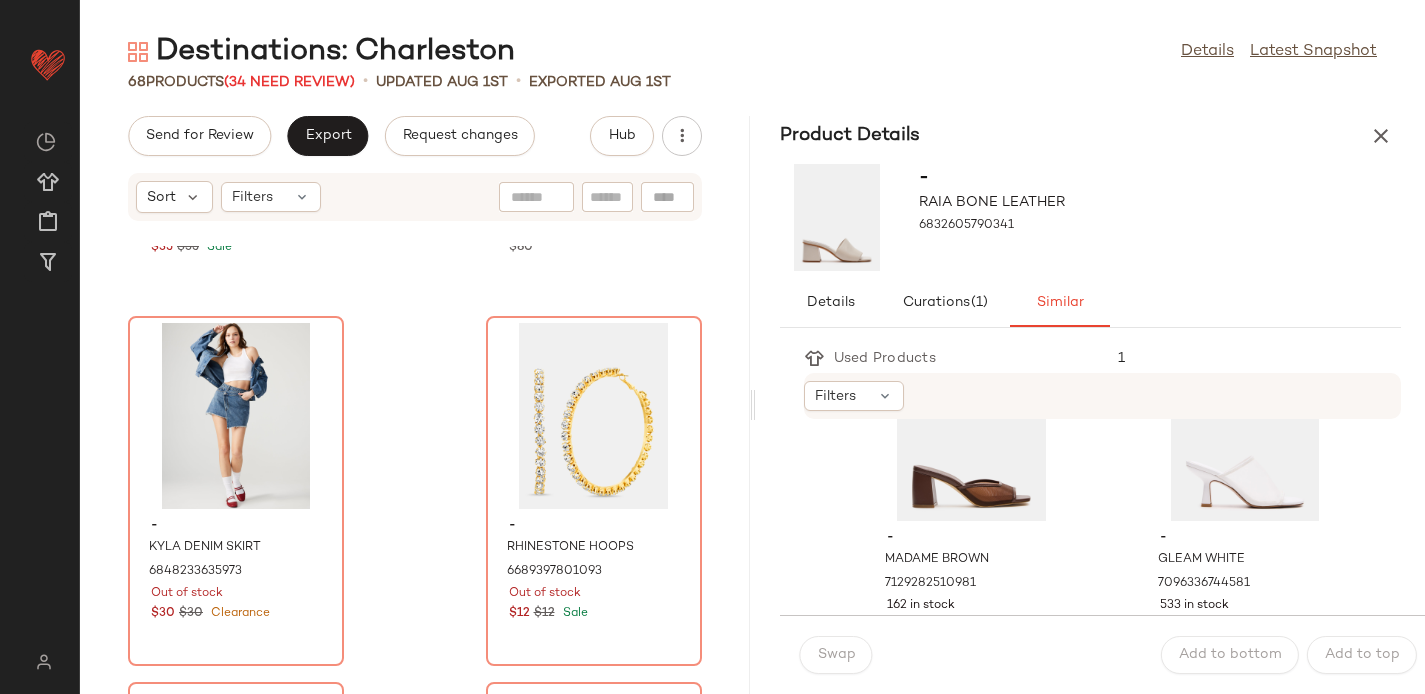 scroll, scrollTop: 6202, scrollLeft: 0, axis: vertical 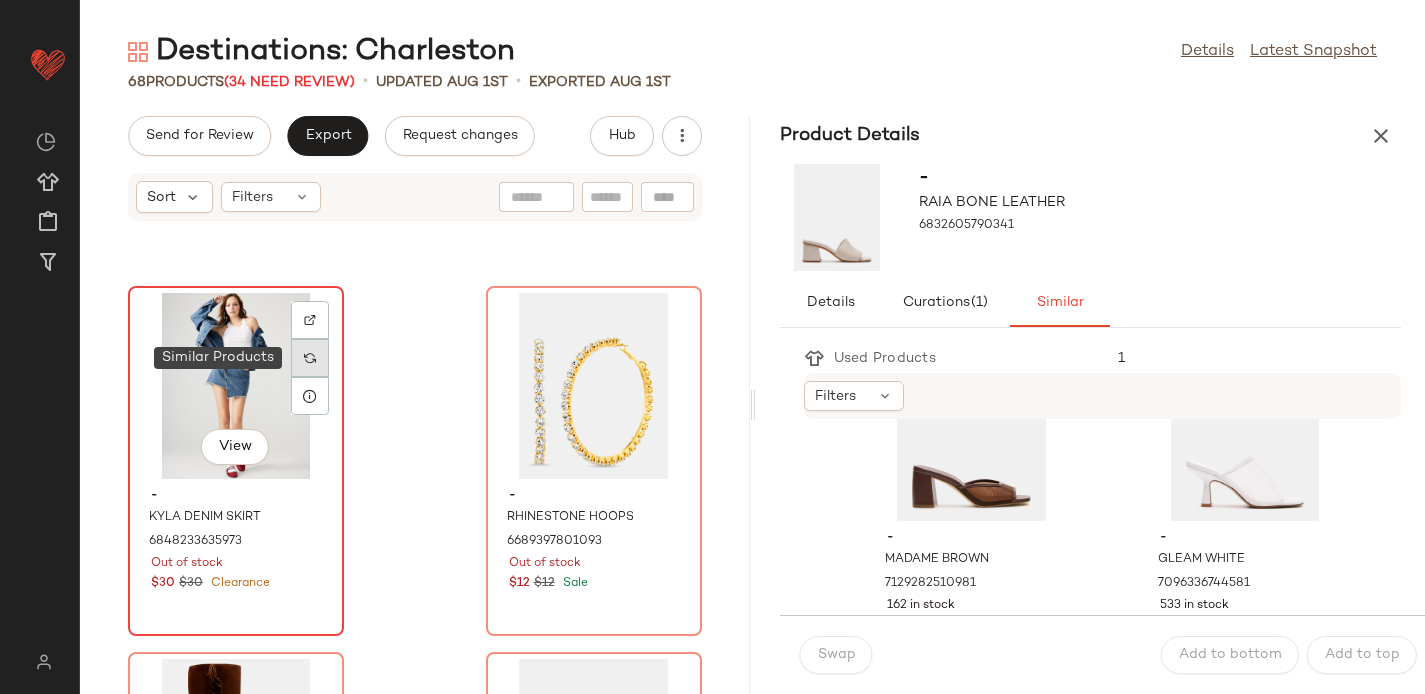 click 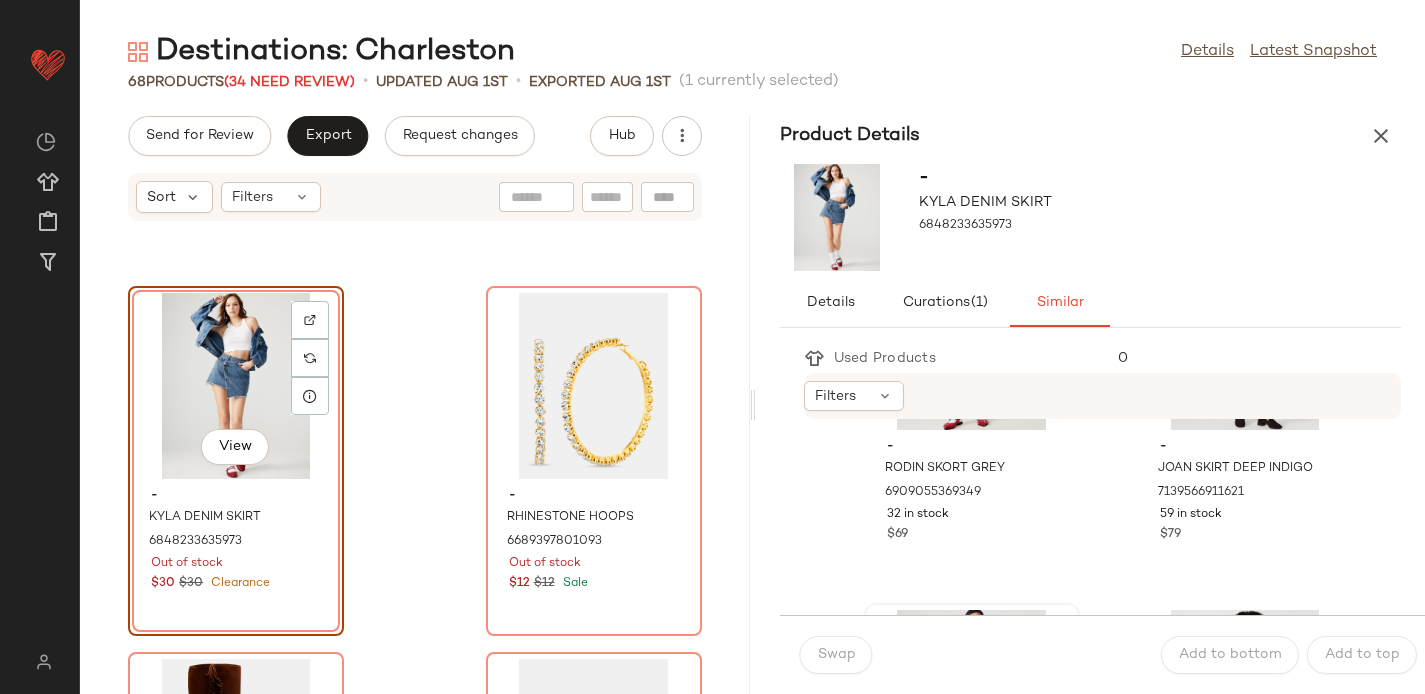 scroll, scrollTop: 177, scrollLeft: 0, axis: vertical 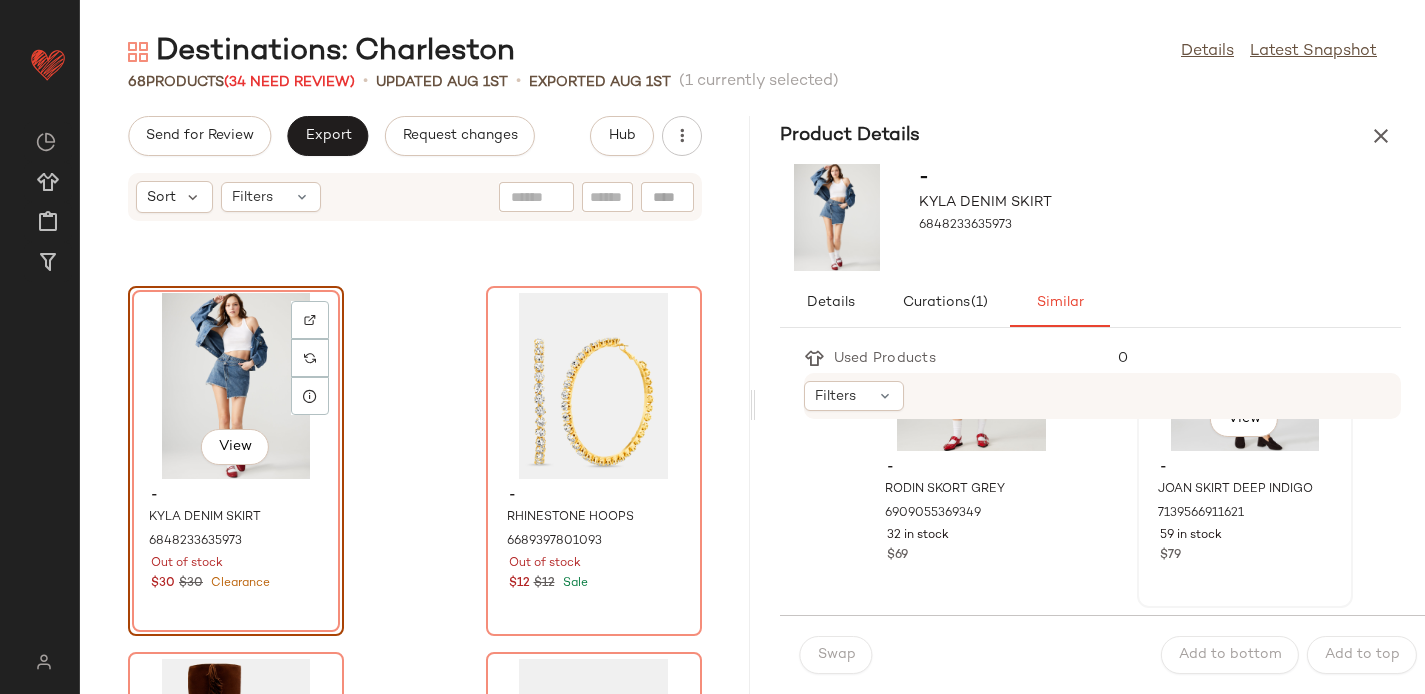 click on "-" at bounding box center [1245, 468] 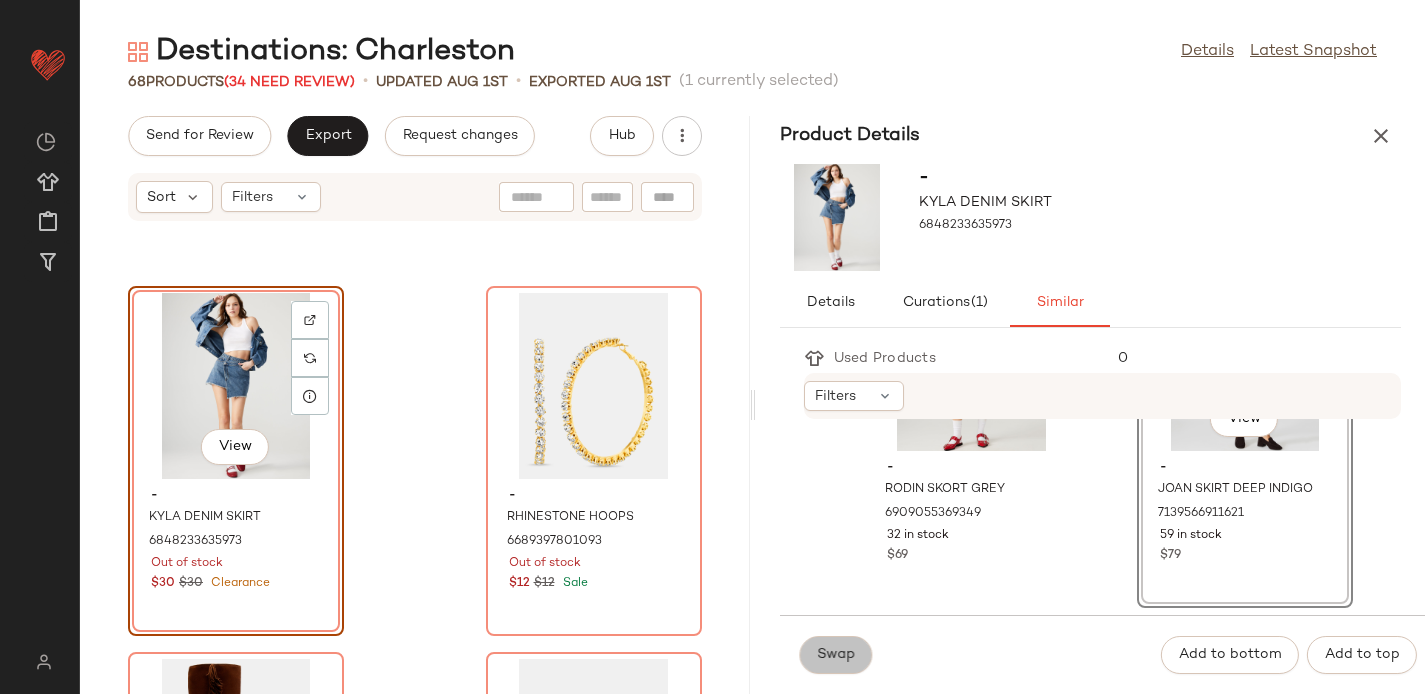 click on "Swap" at bounding box center (836, 655) 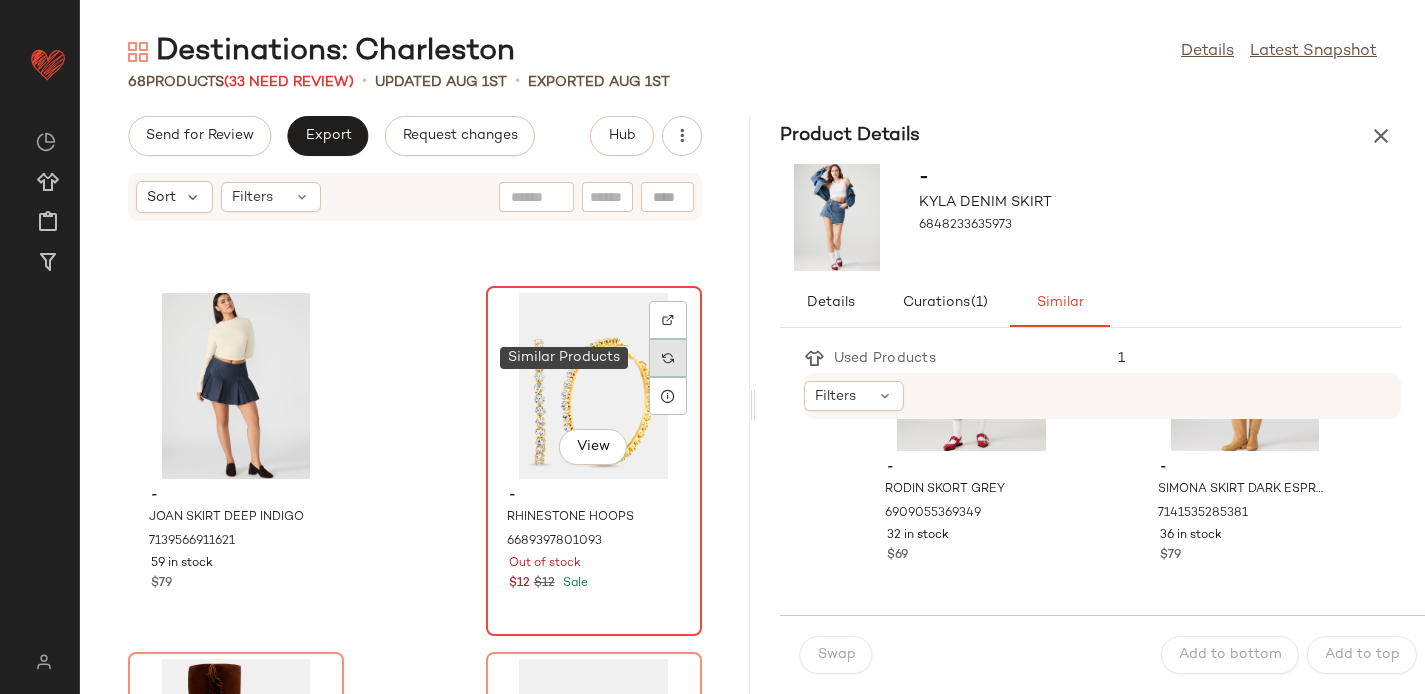 click 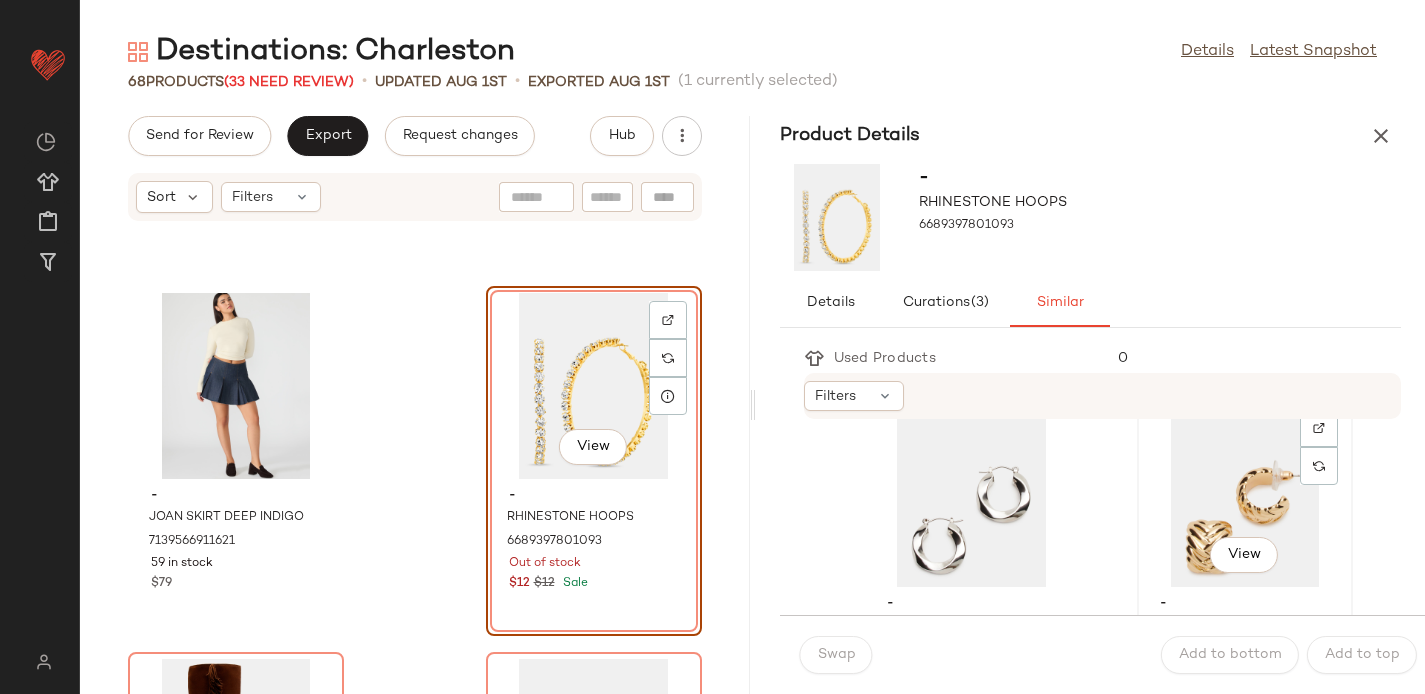 click on "View" 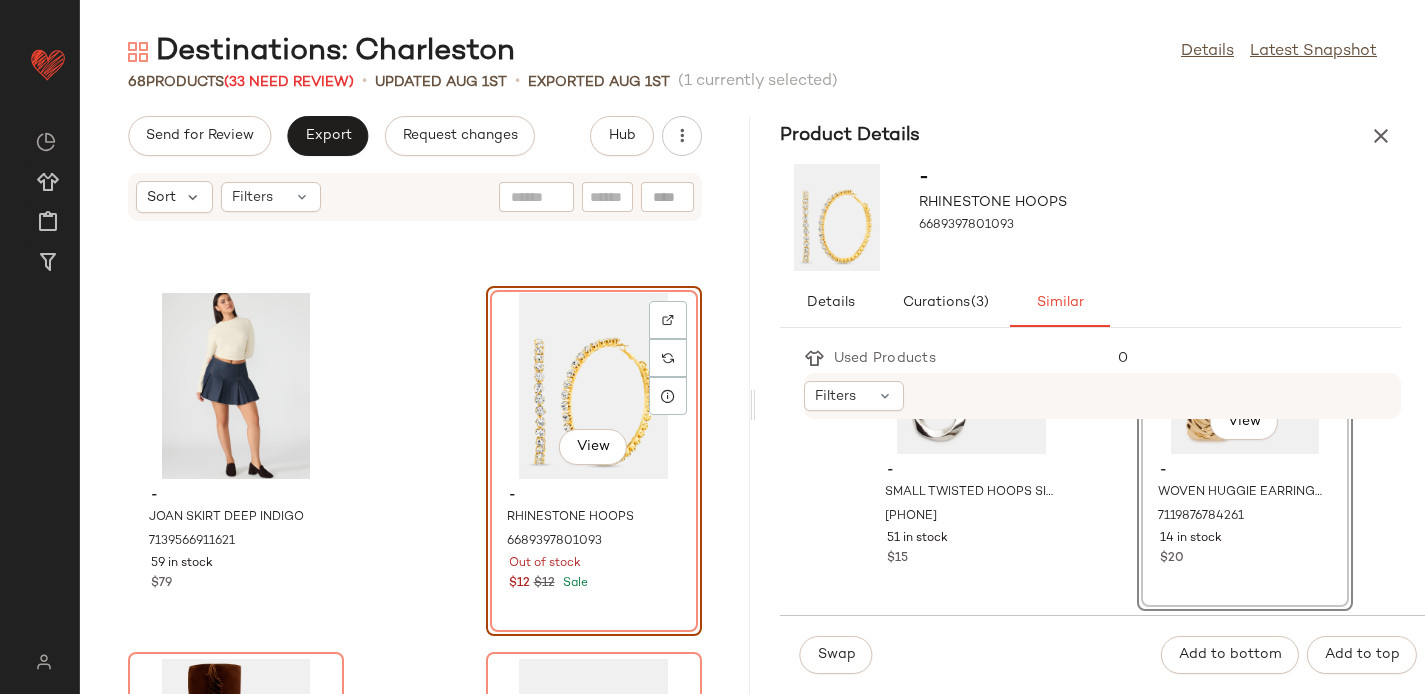 scroll, scrollTop: 548, scrollLeft: 0, axis: vertical 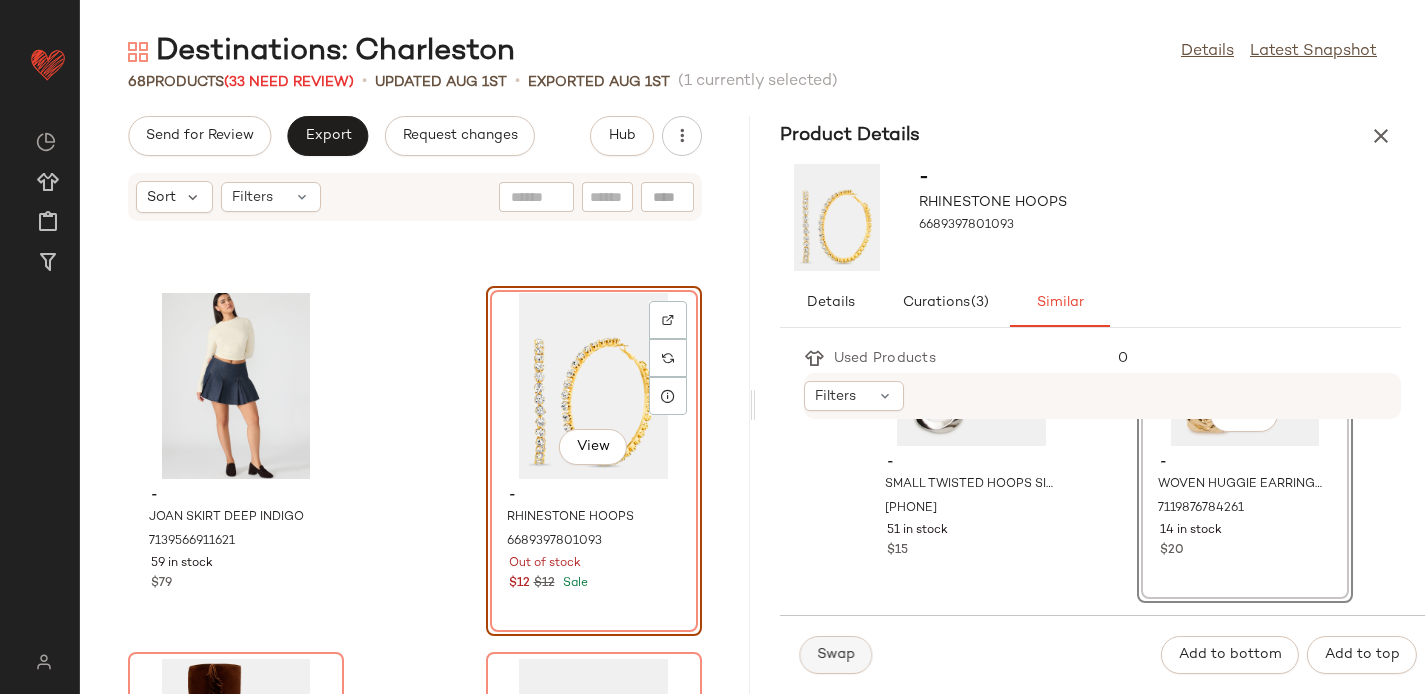 click on "Swap" at bounding box center [836, 655] 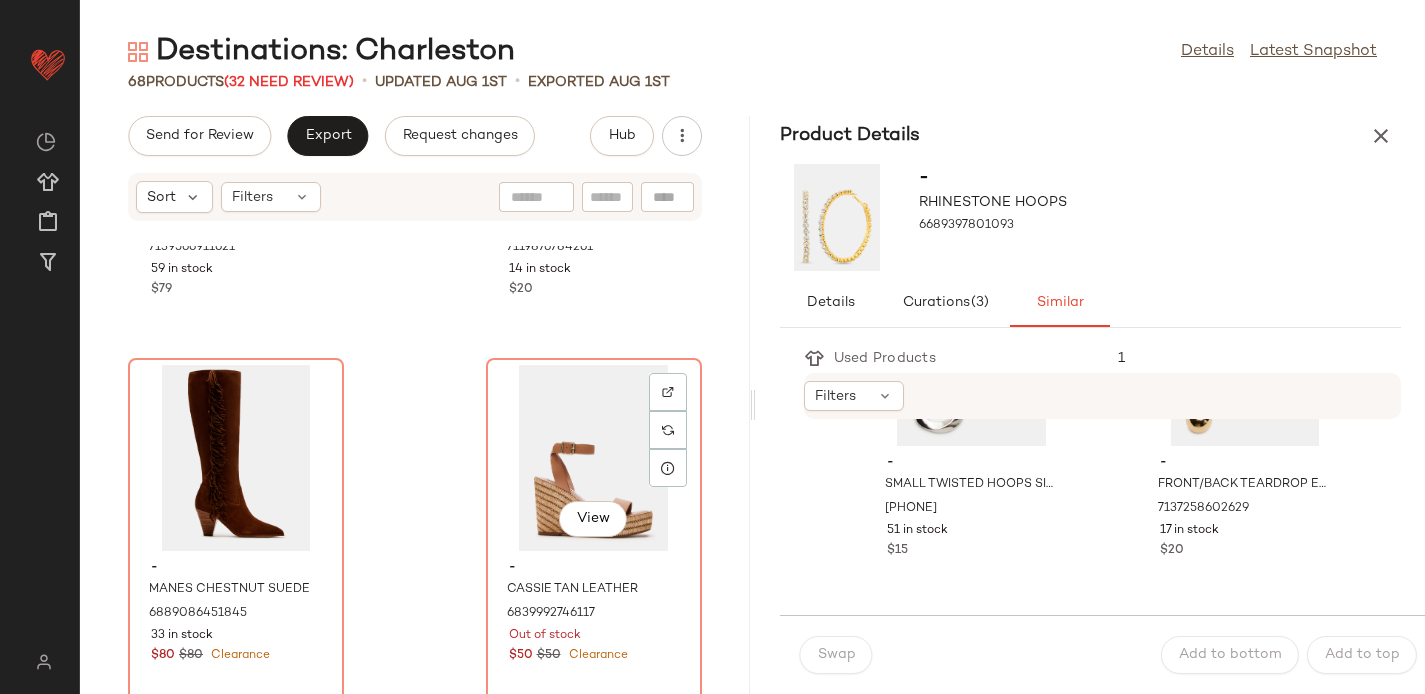 scroll, scrollTop: 6512, scrollLeft: 0, axis: vertical 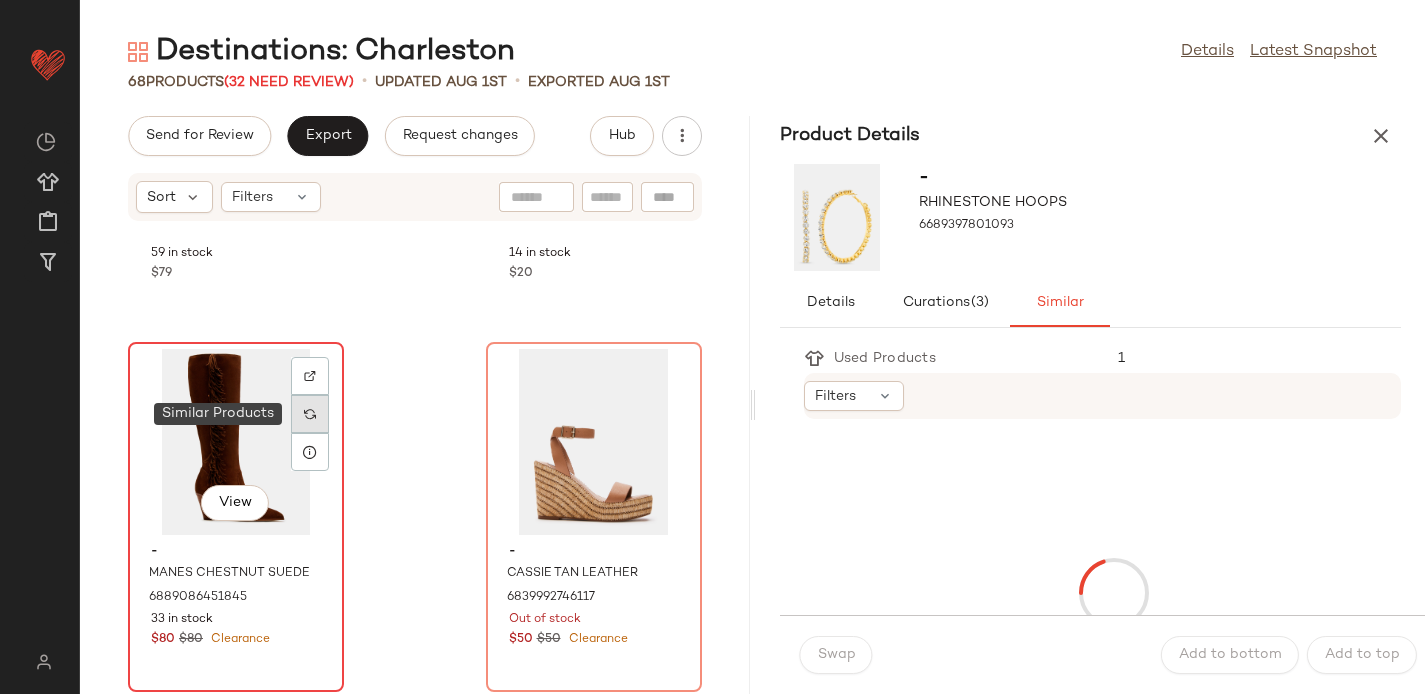 click 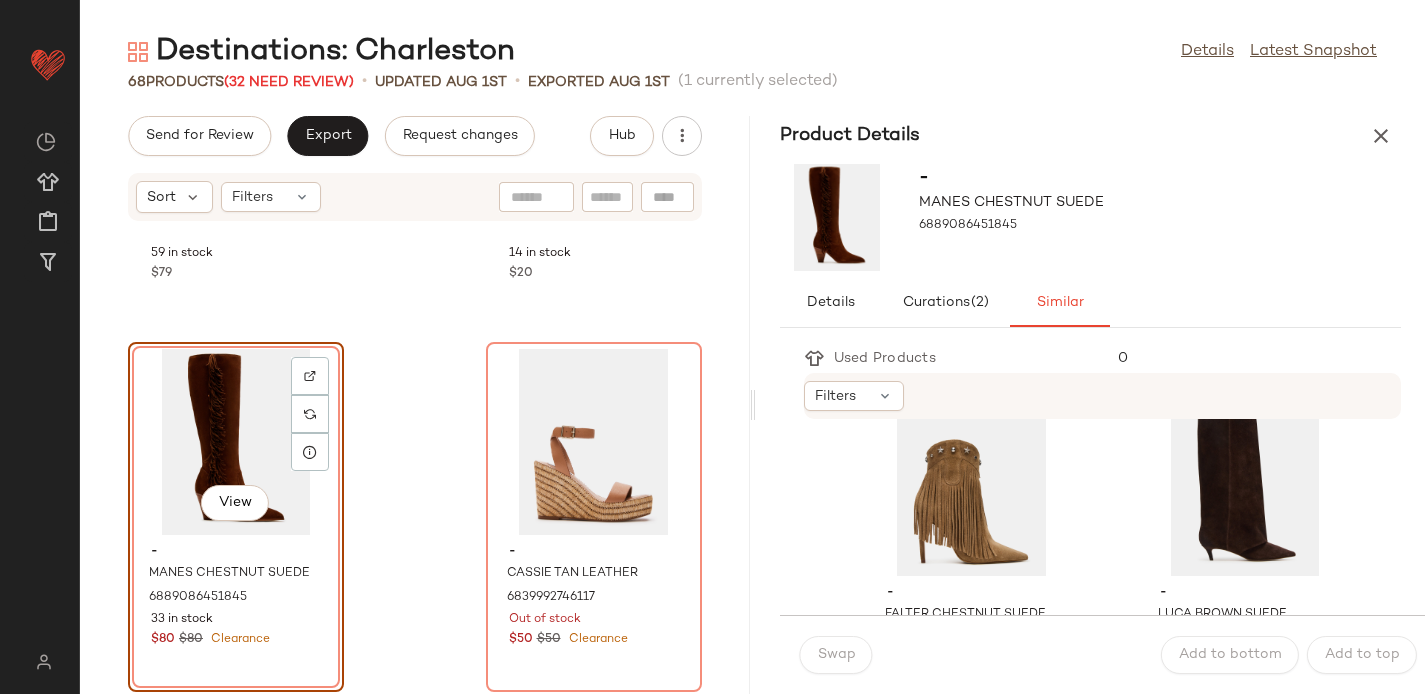 scroll, scrollTop: 422, scrollLeft: 0, axis: vertical 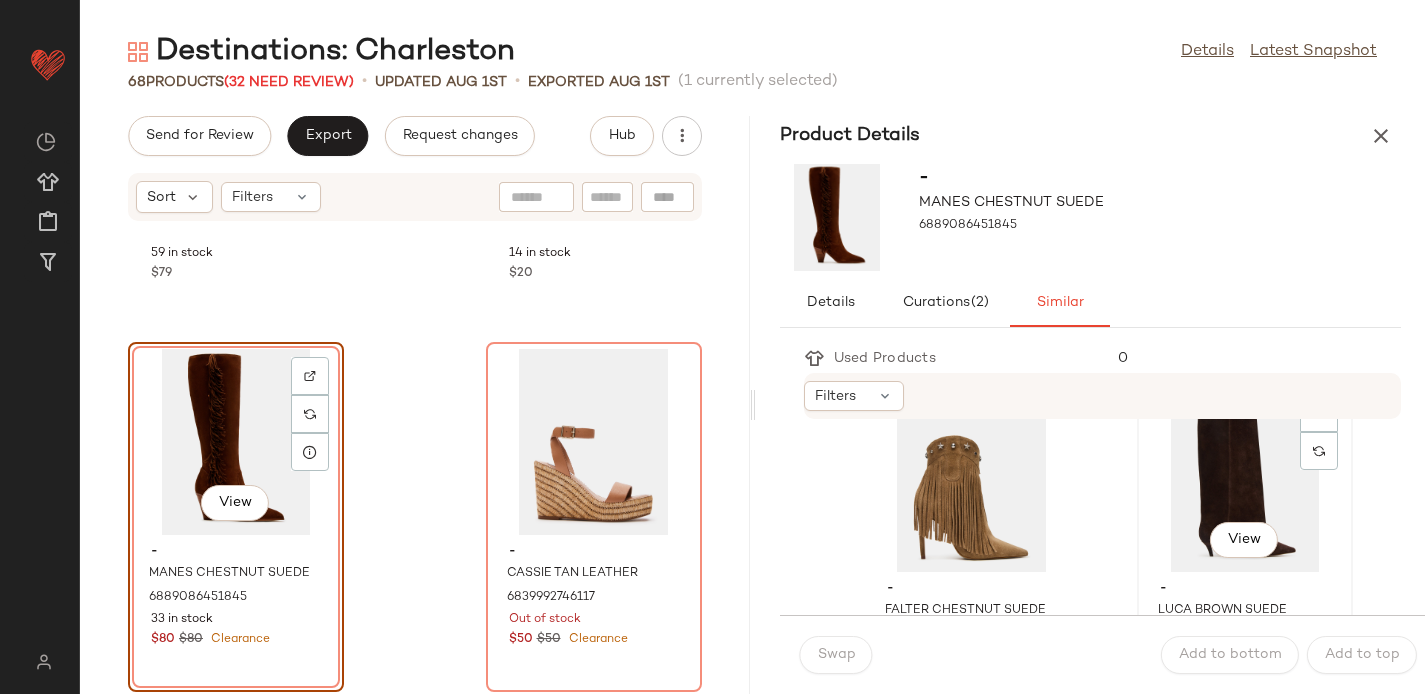 click on "View" 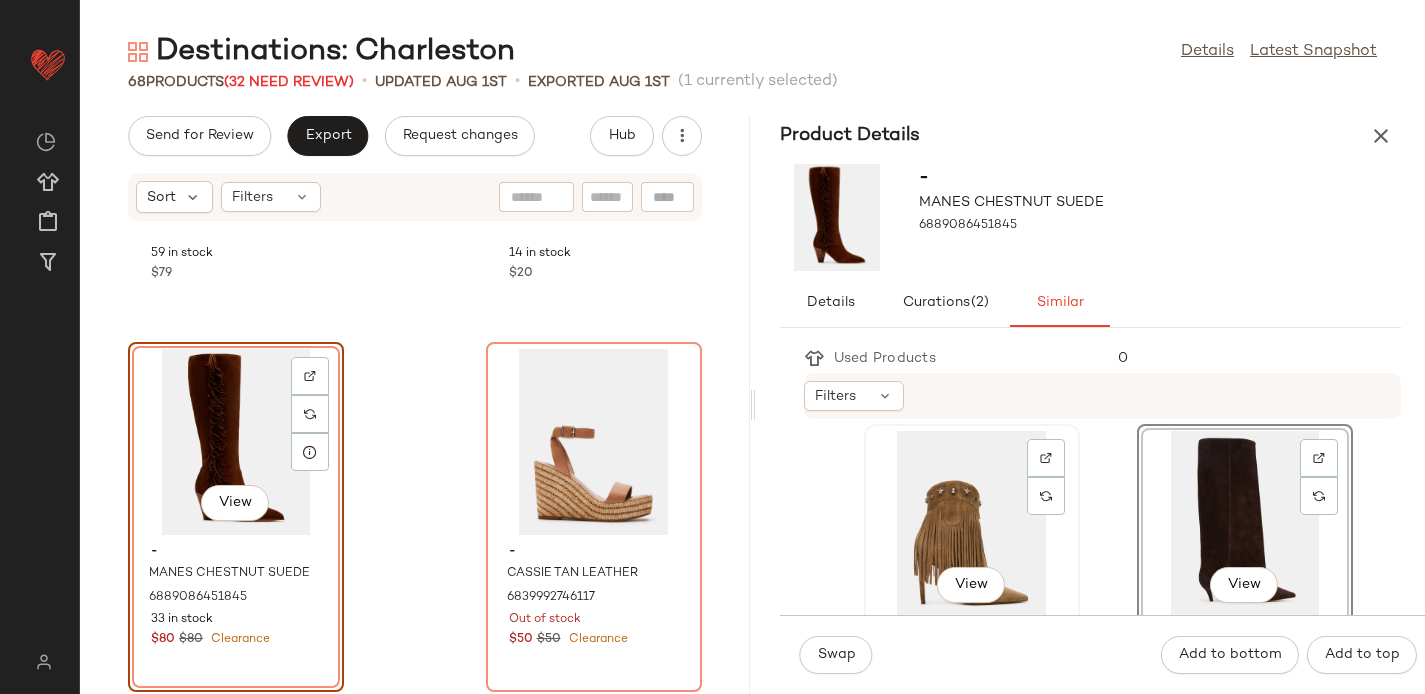 scroll, scrollTop: 376, scrollLeft: 0, axis: vertical 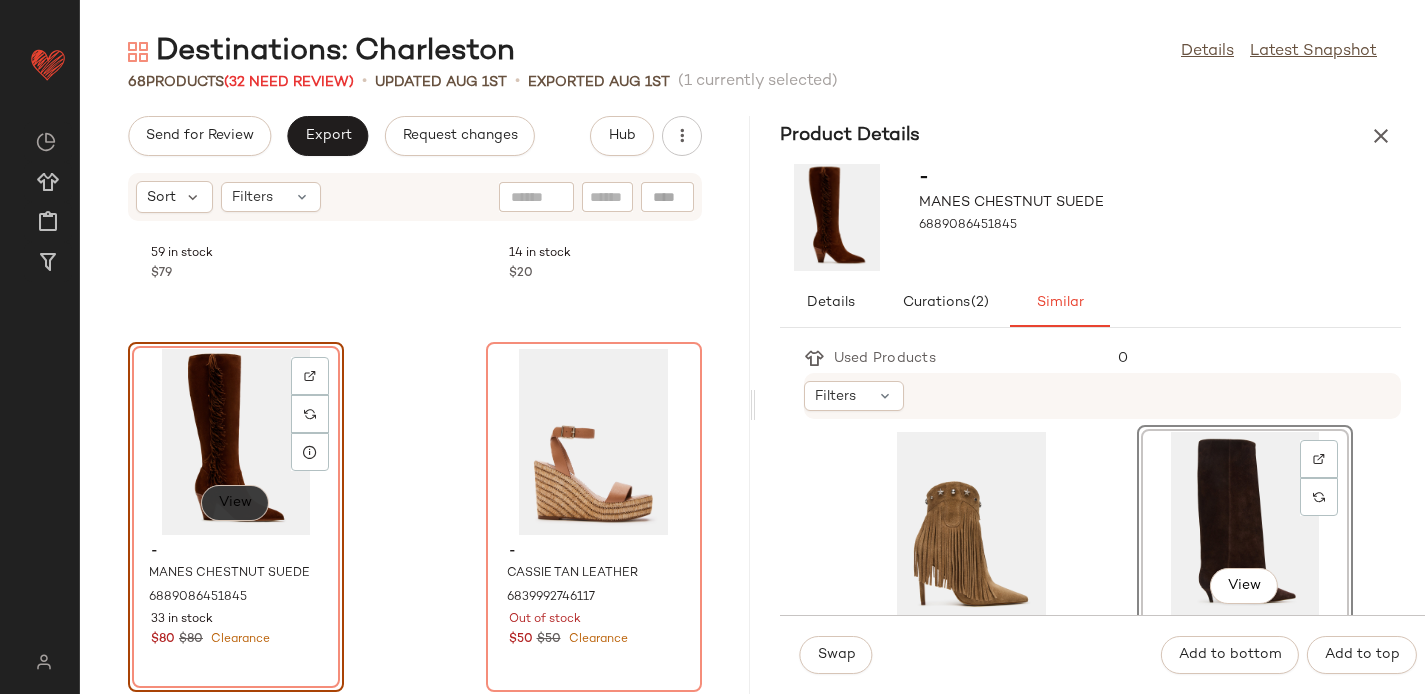 click on "View" 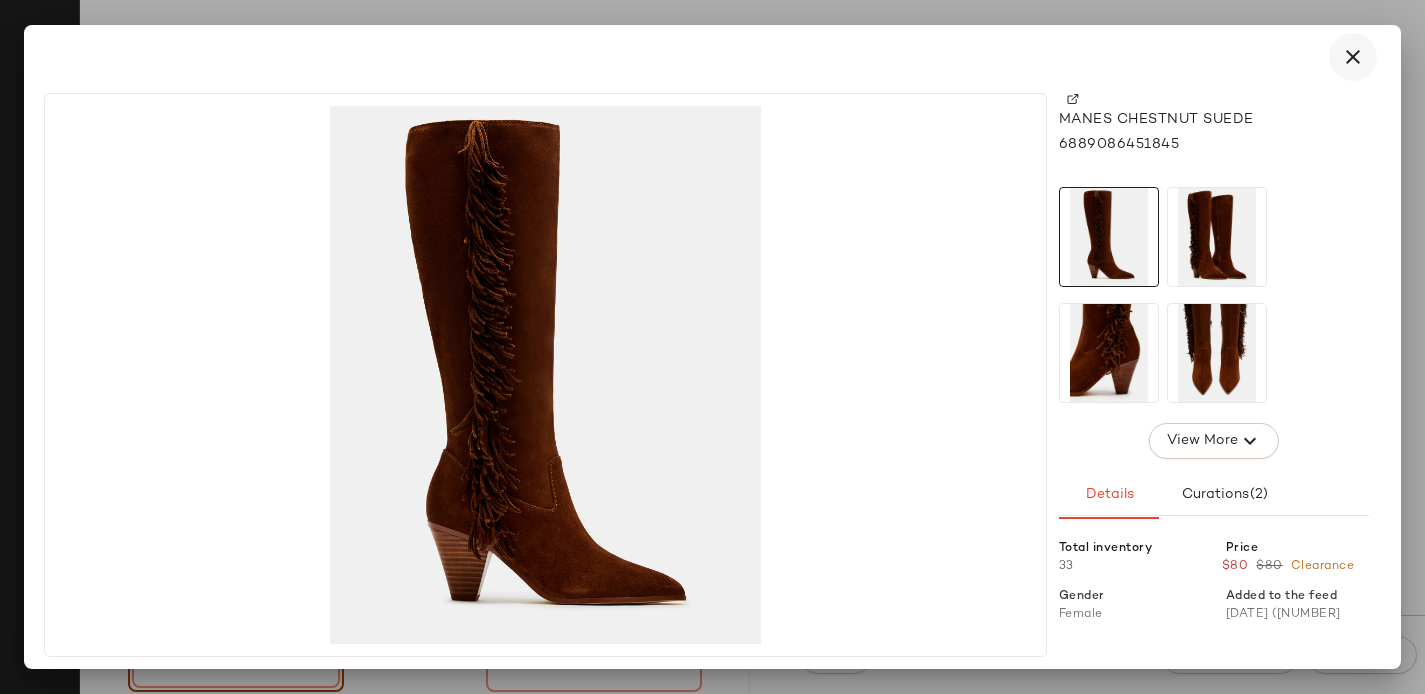 click at bounding box center (1353, 57) 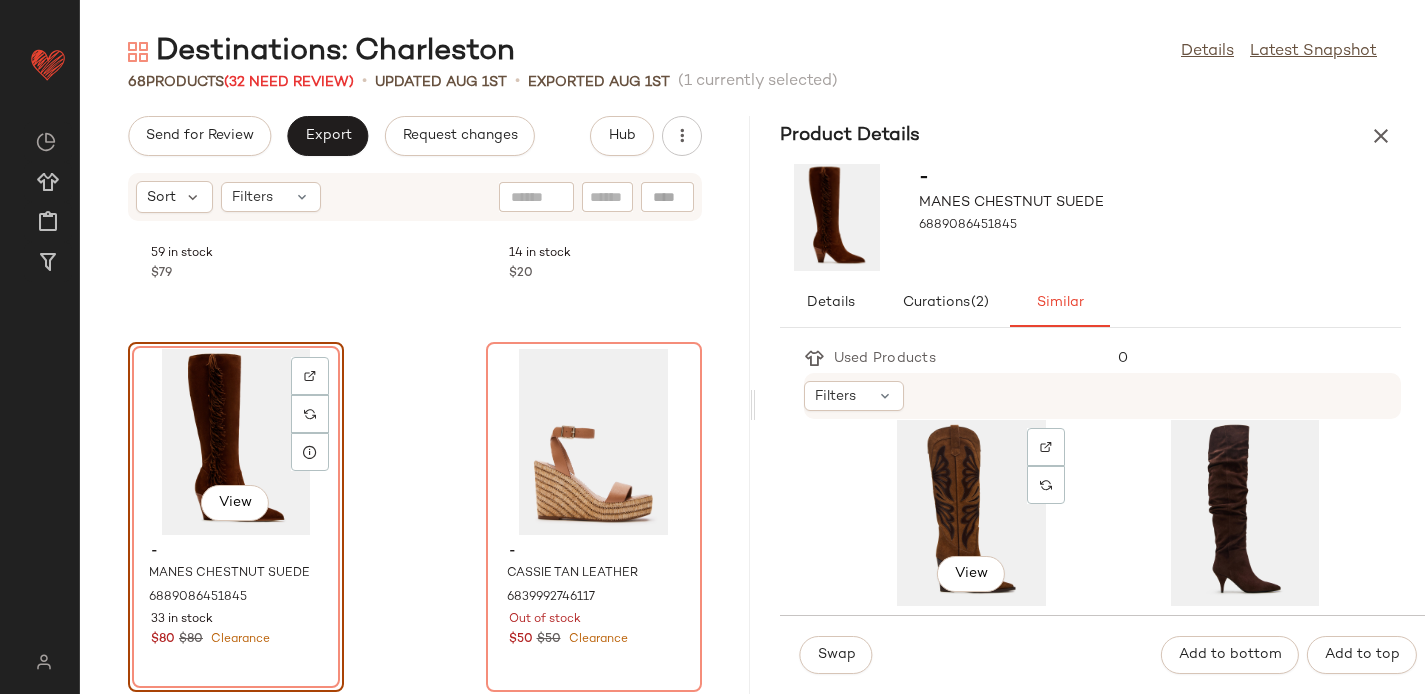 scroll, scrollTop: 16, scrollLeft: 0, axis: vertical 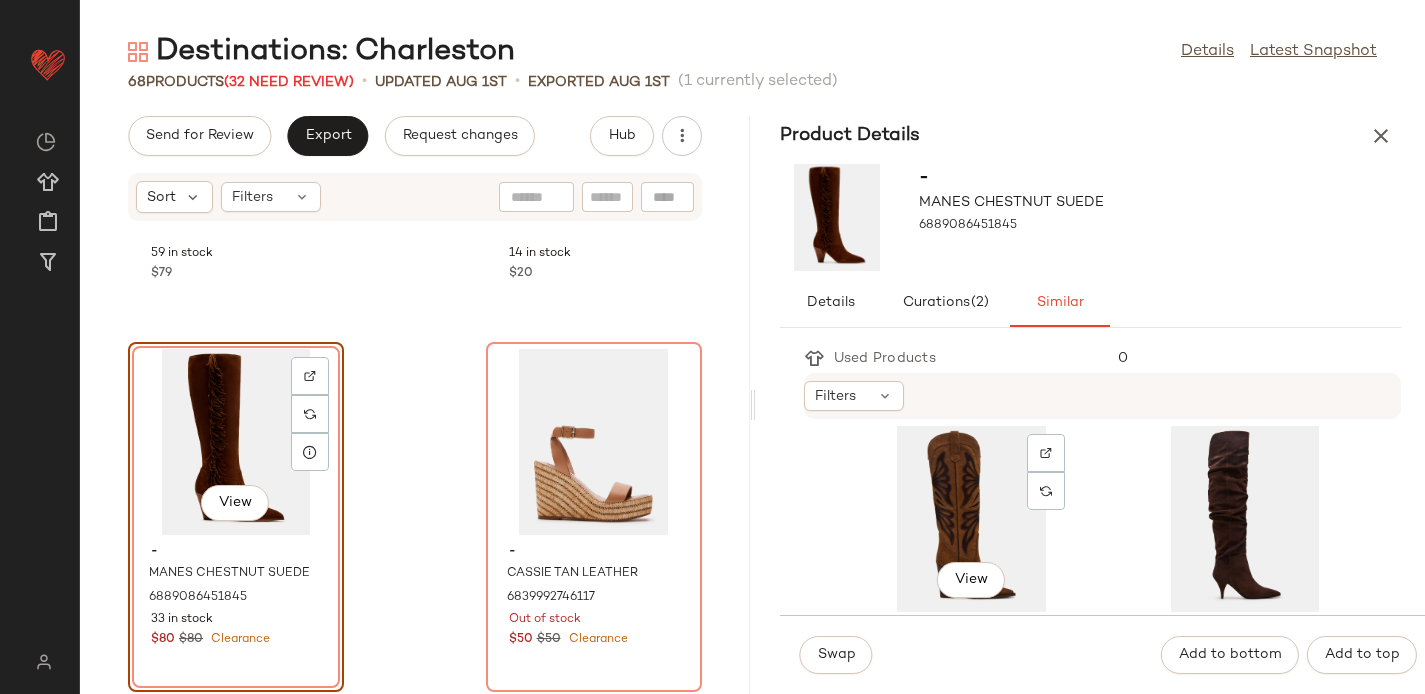 click on "View" 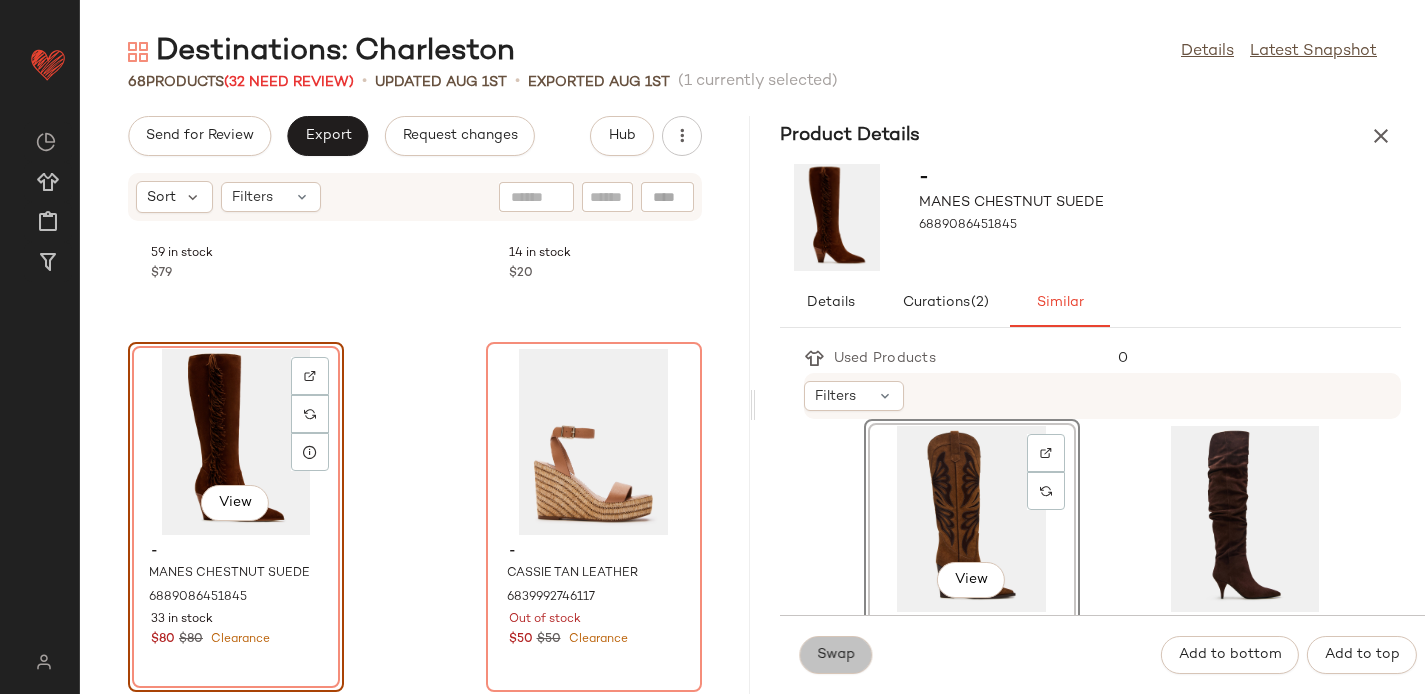 click on "Swap" 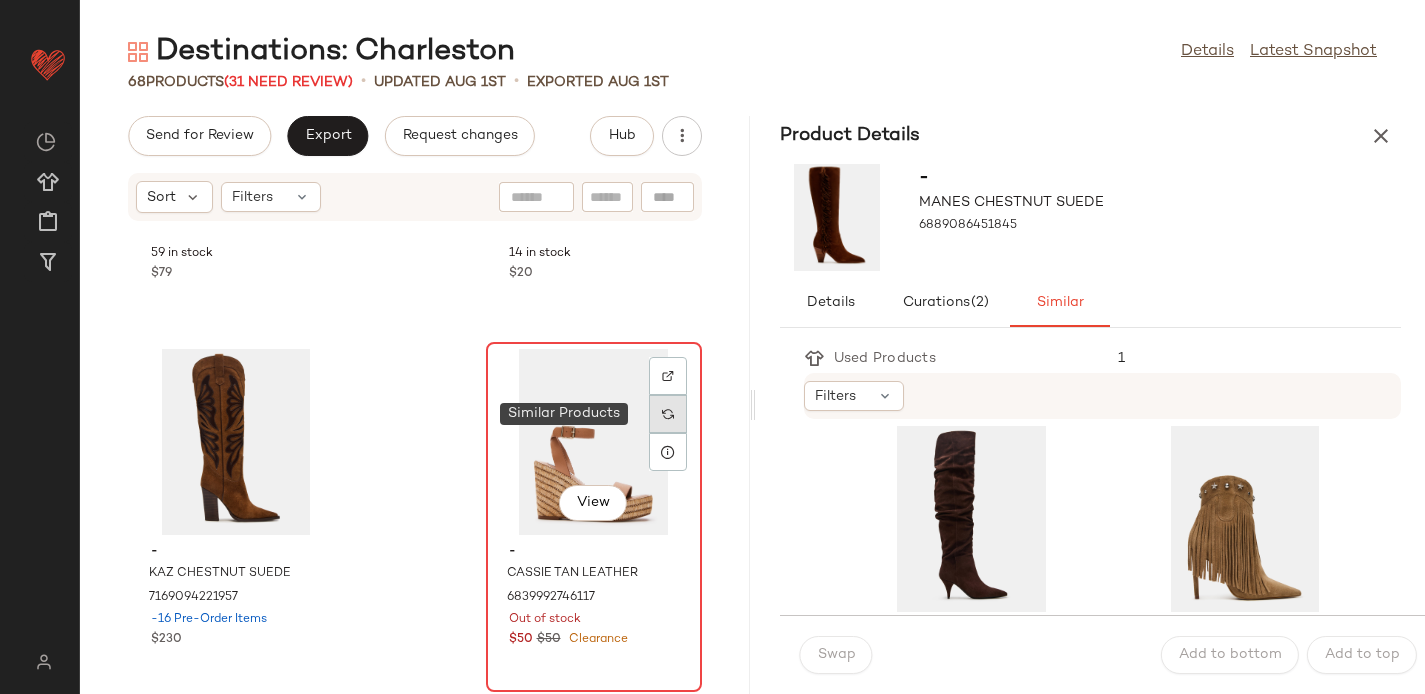 click 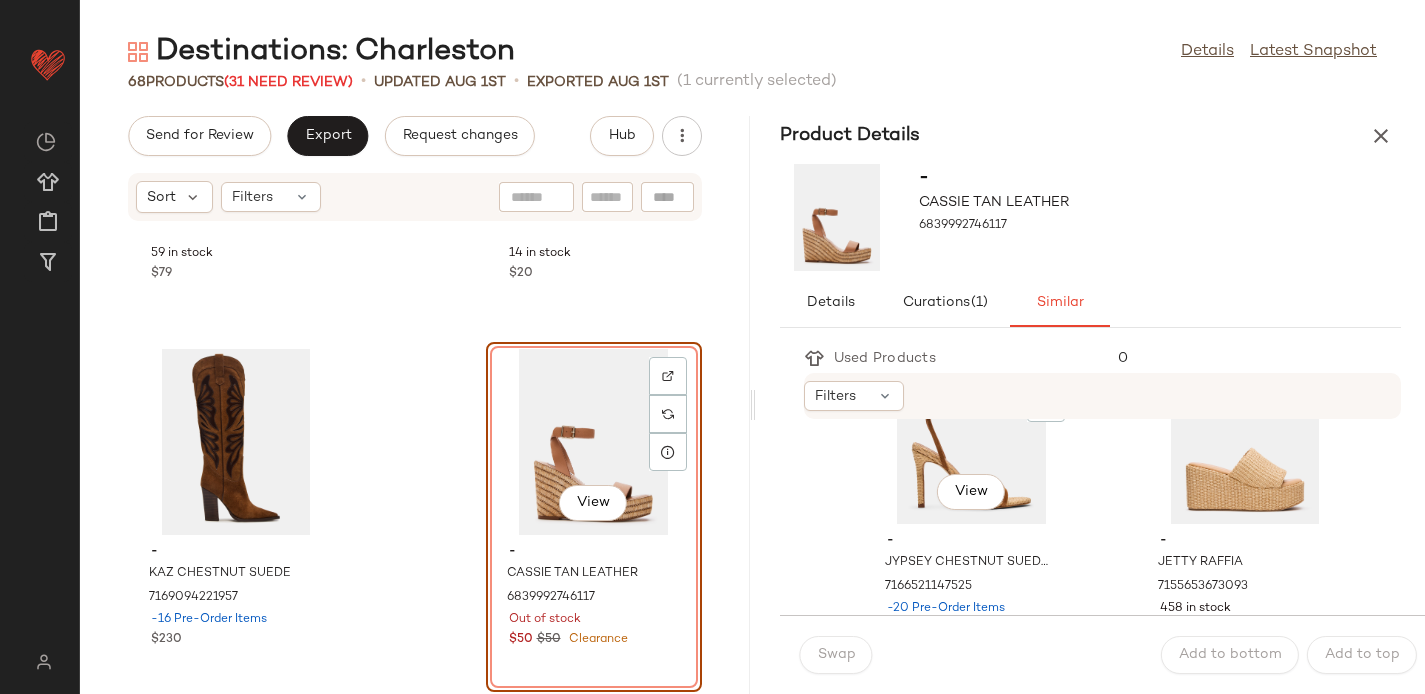 scroll, scrollTop: 105, scrollLeft: 0, axis: vertical 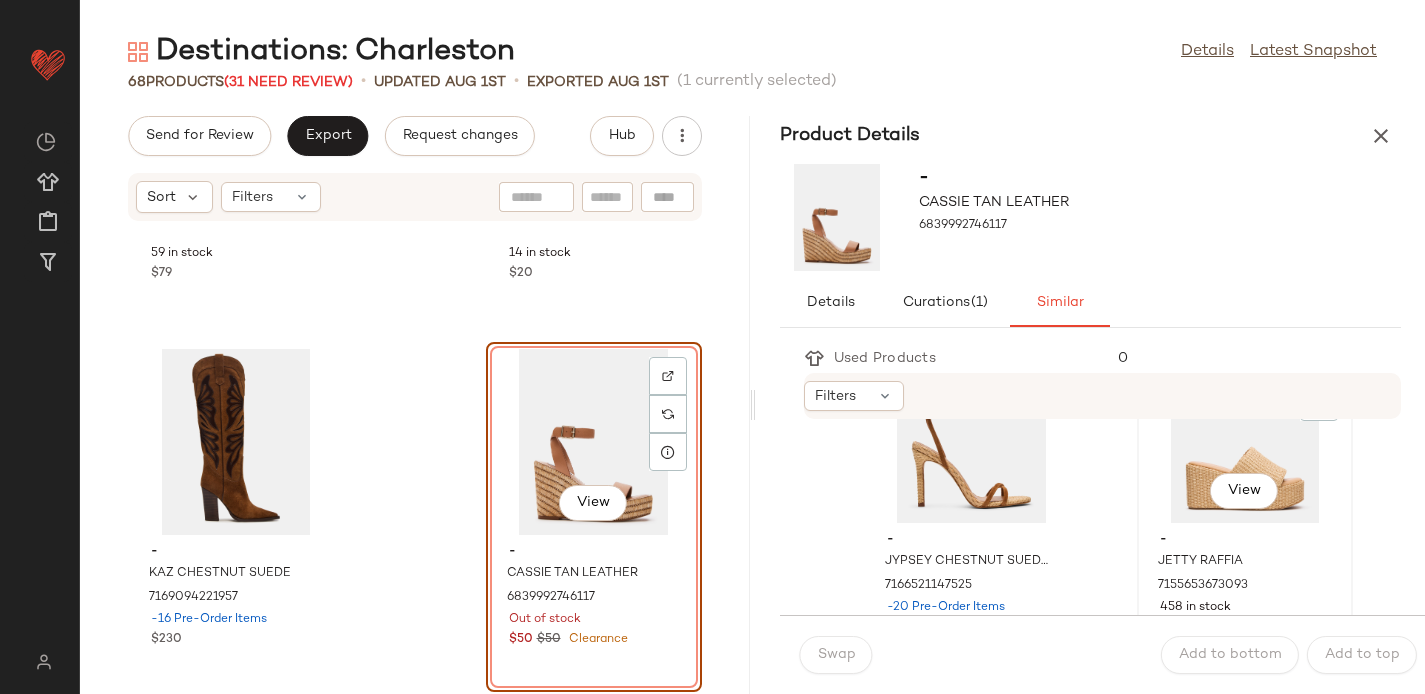 click on "View" 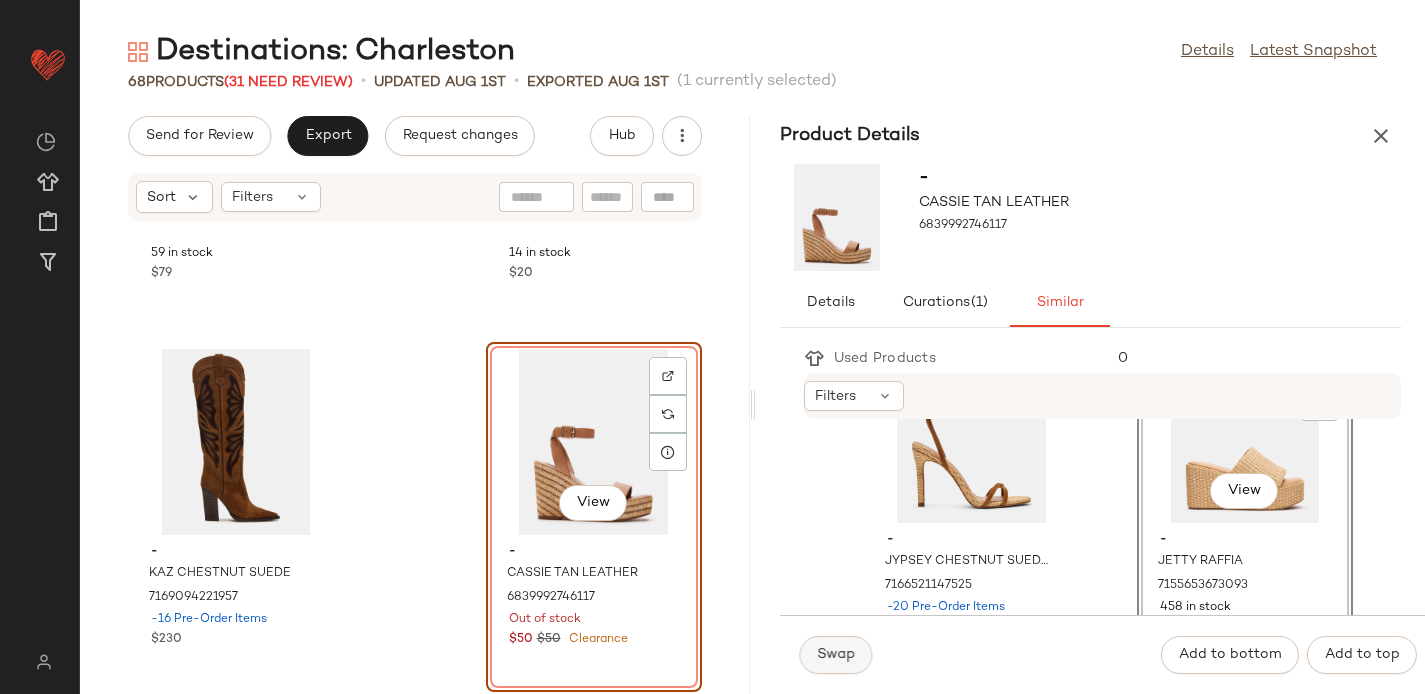 click on "Swap" at bounding box center [836, 655] 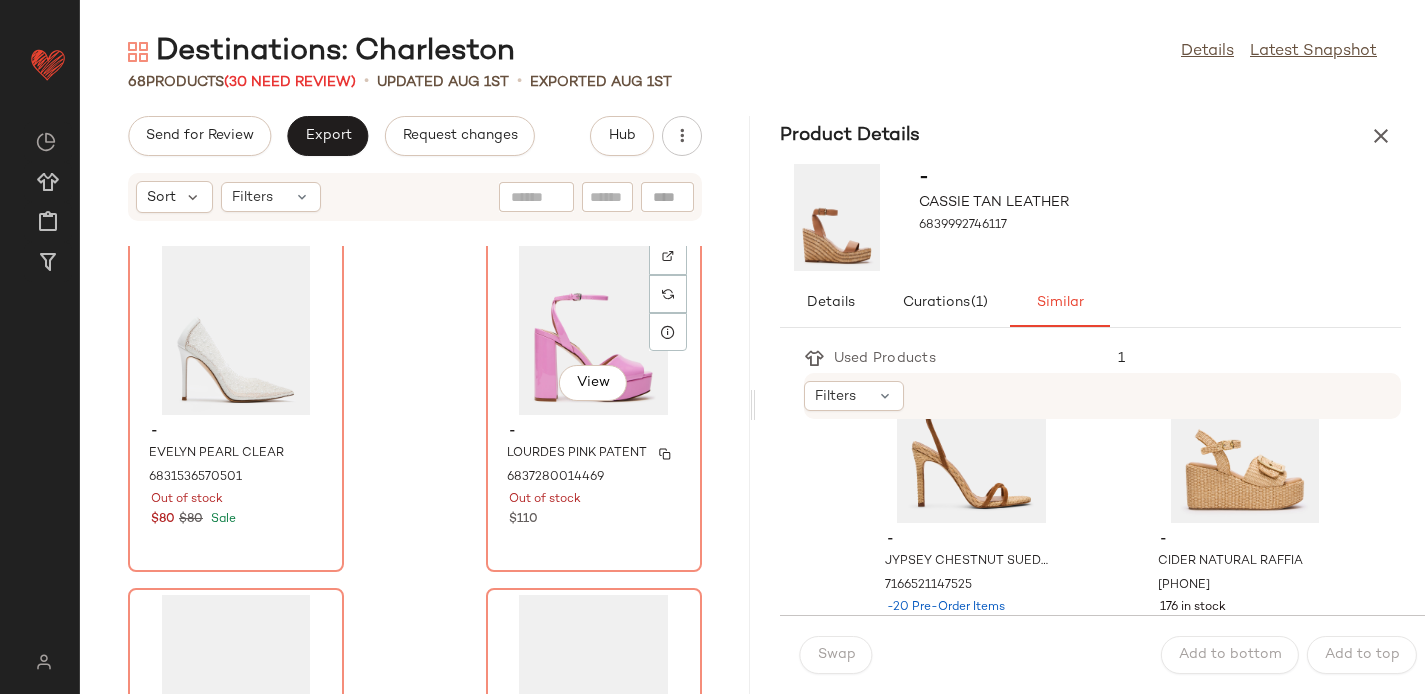 scroll, scrollTop: 7014, scrollLeft: 0, axis: vertical 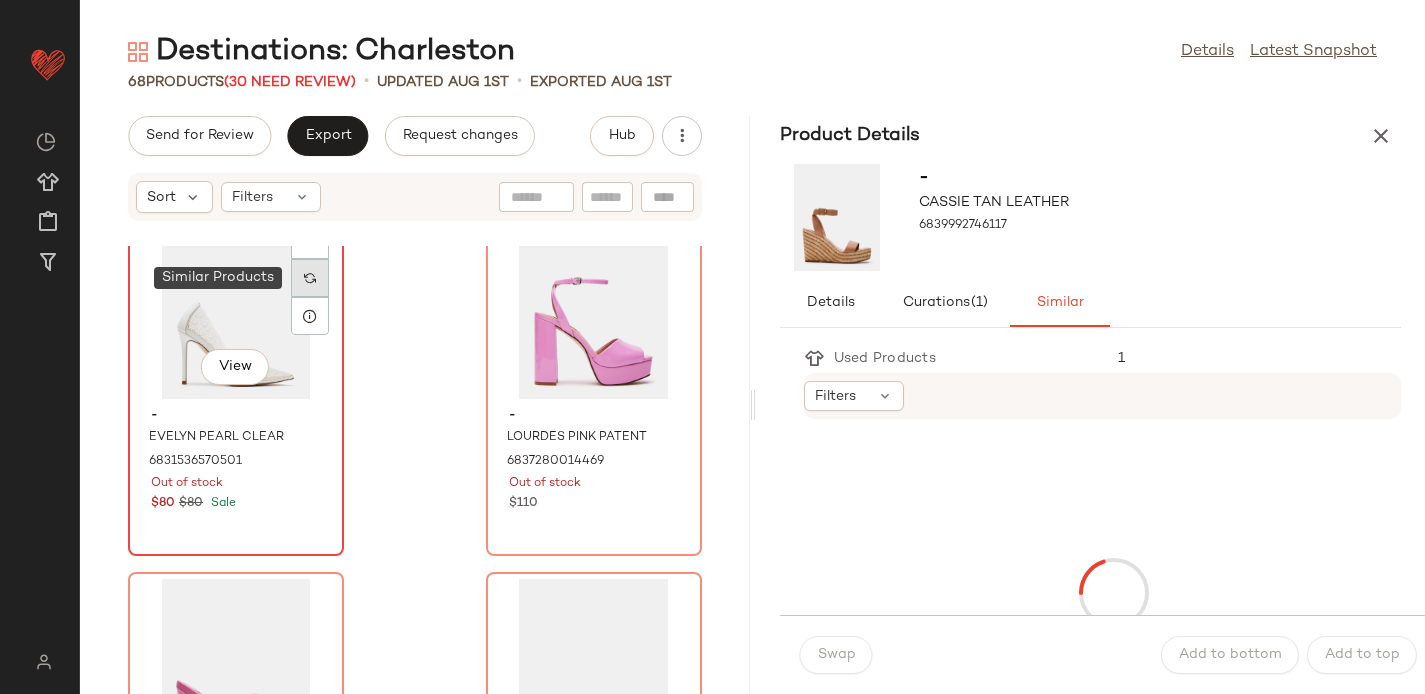 click 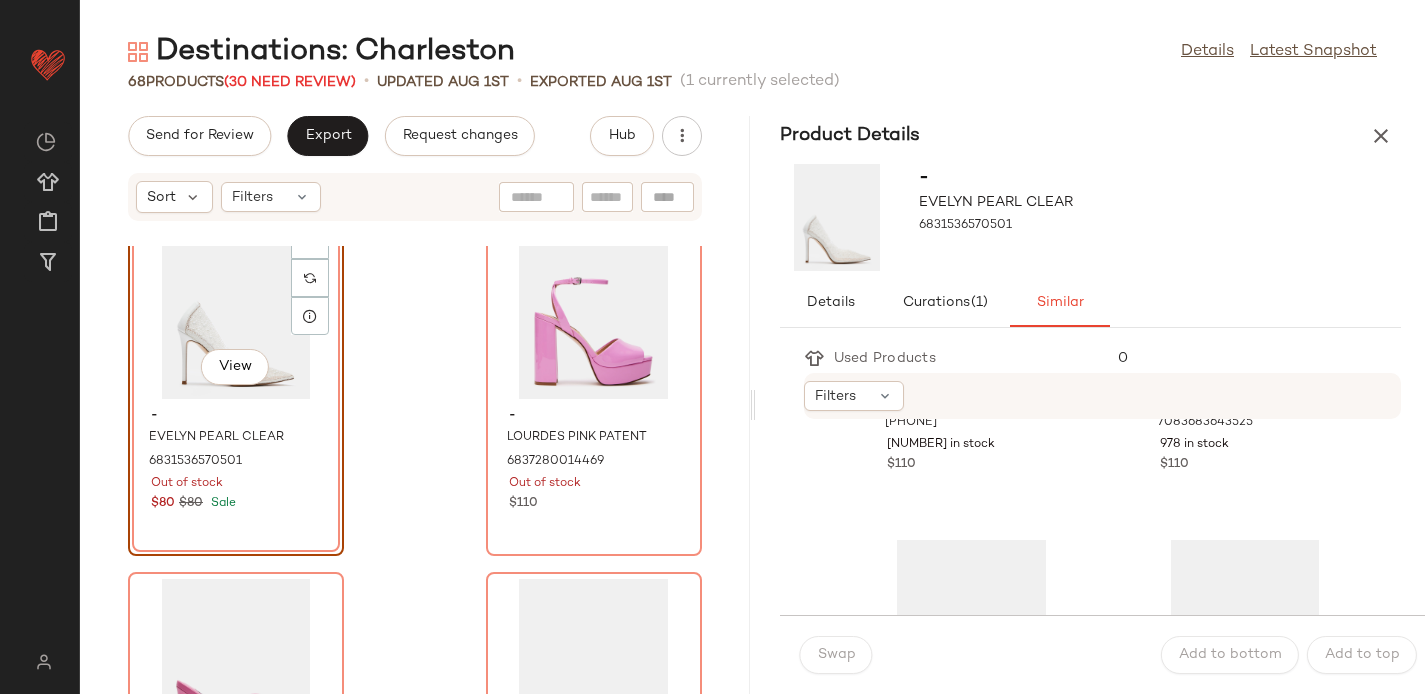 scroll, scrollTop: 197, scrollLeft: 0, axis: vertical 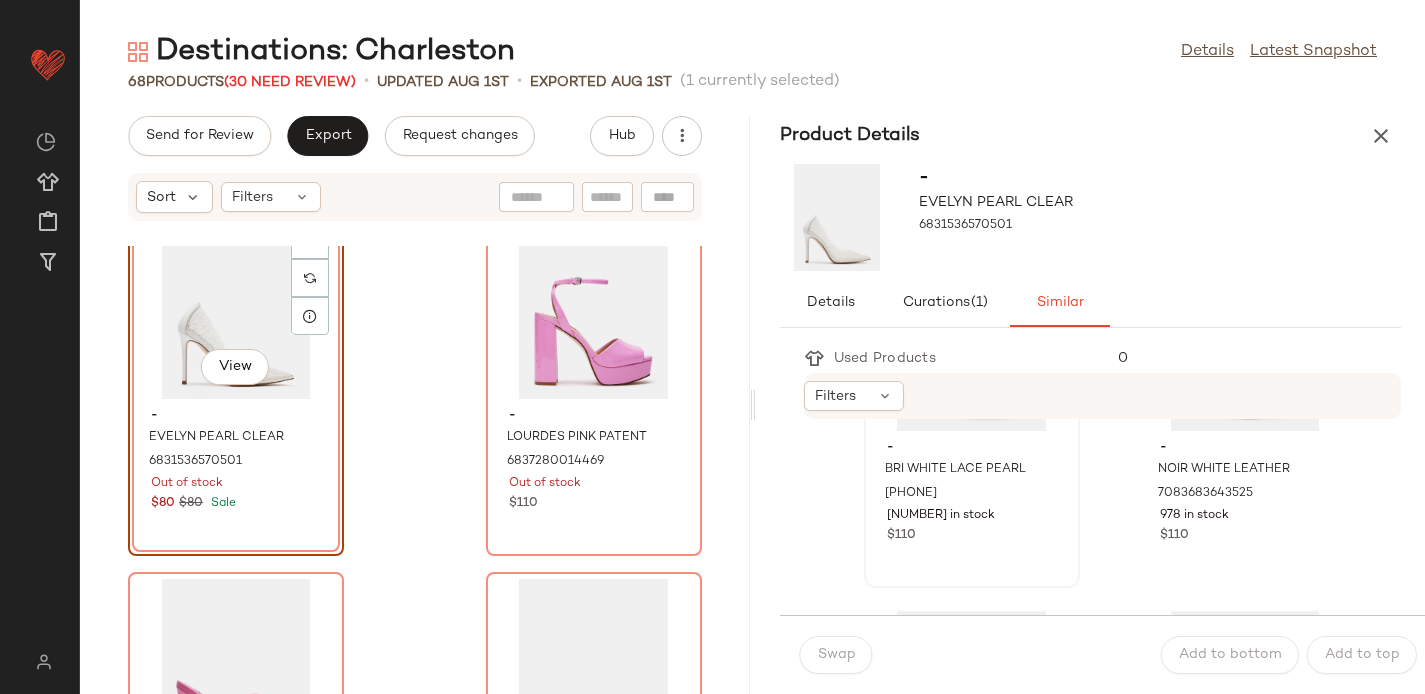 click on "$110" at bounding box center (972, 536) 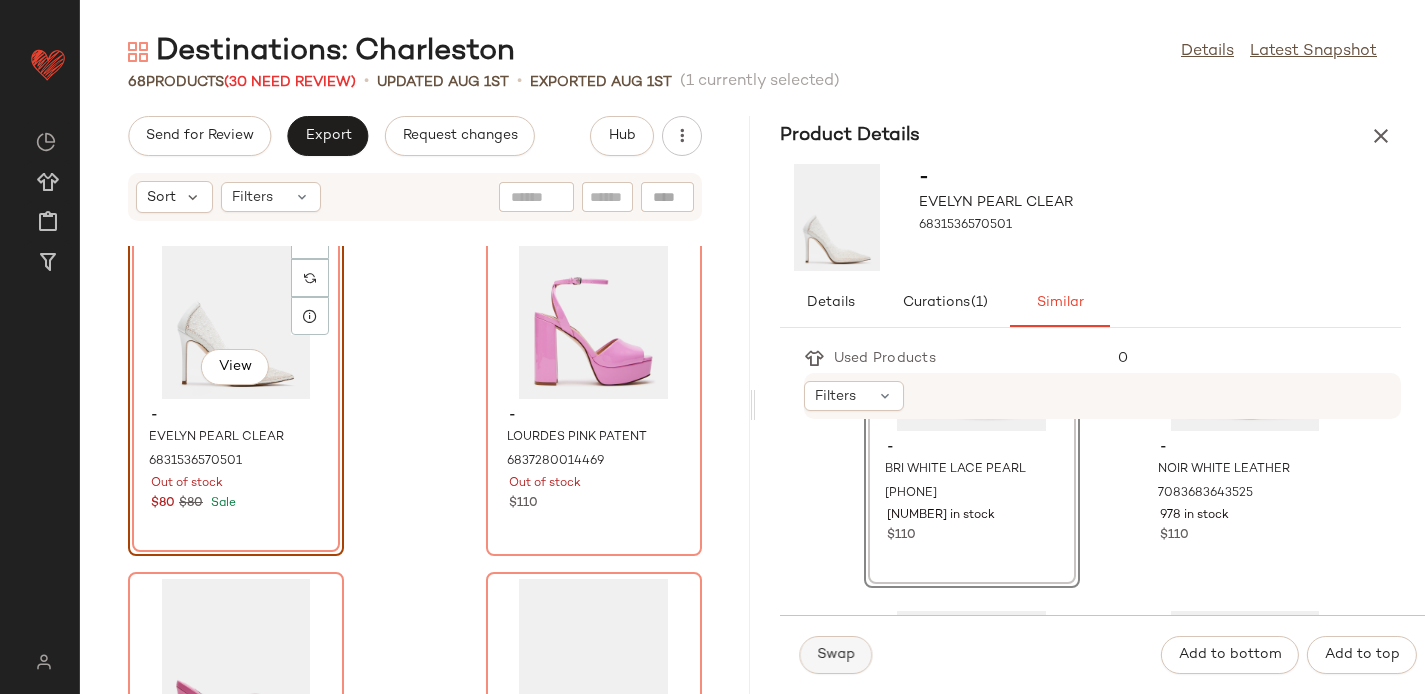 click on "Swap" 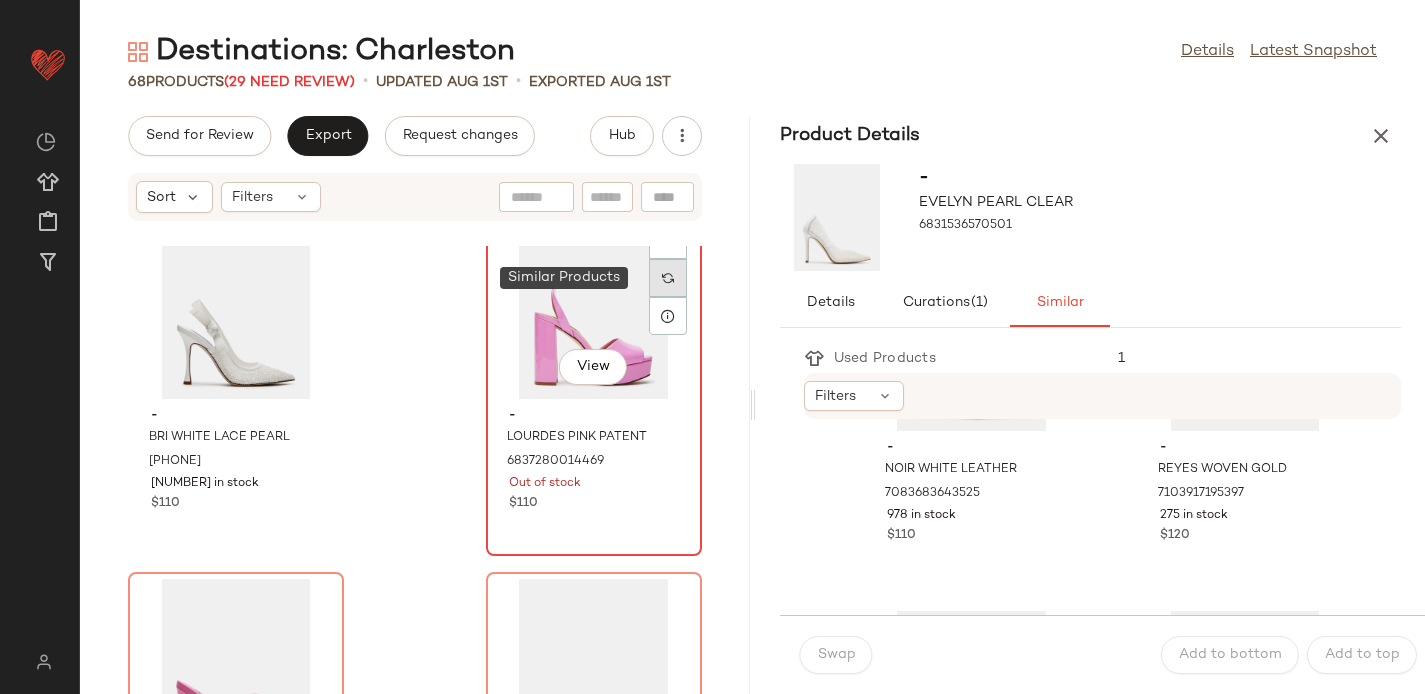 click 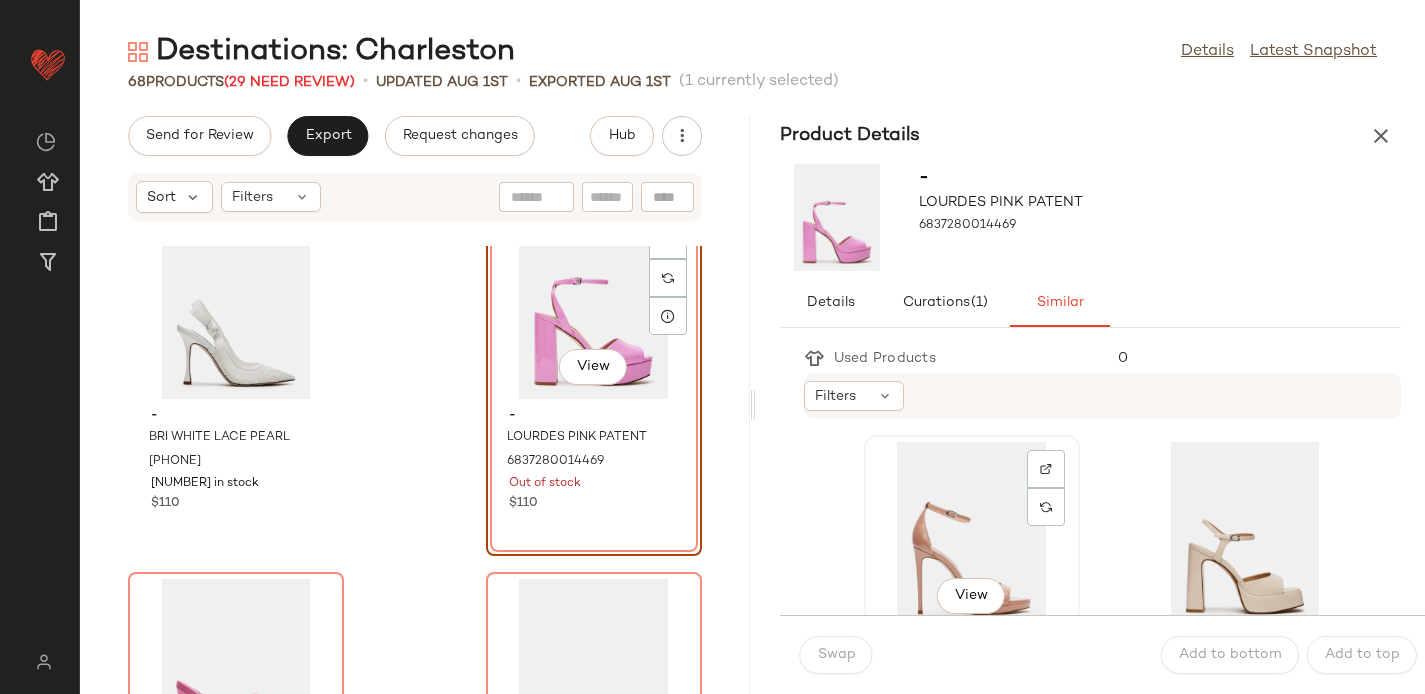 click on "View" 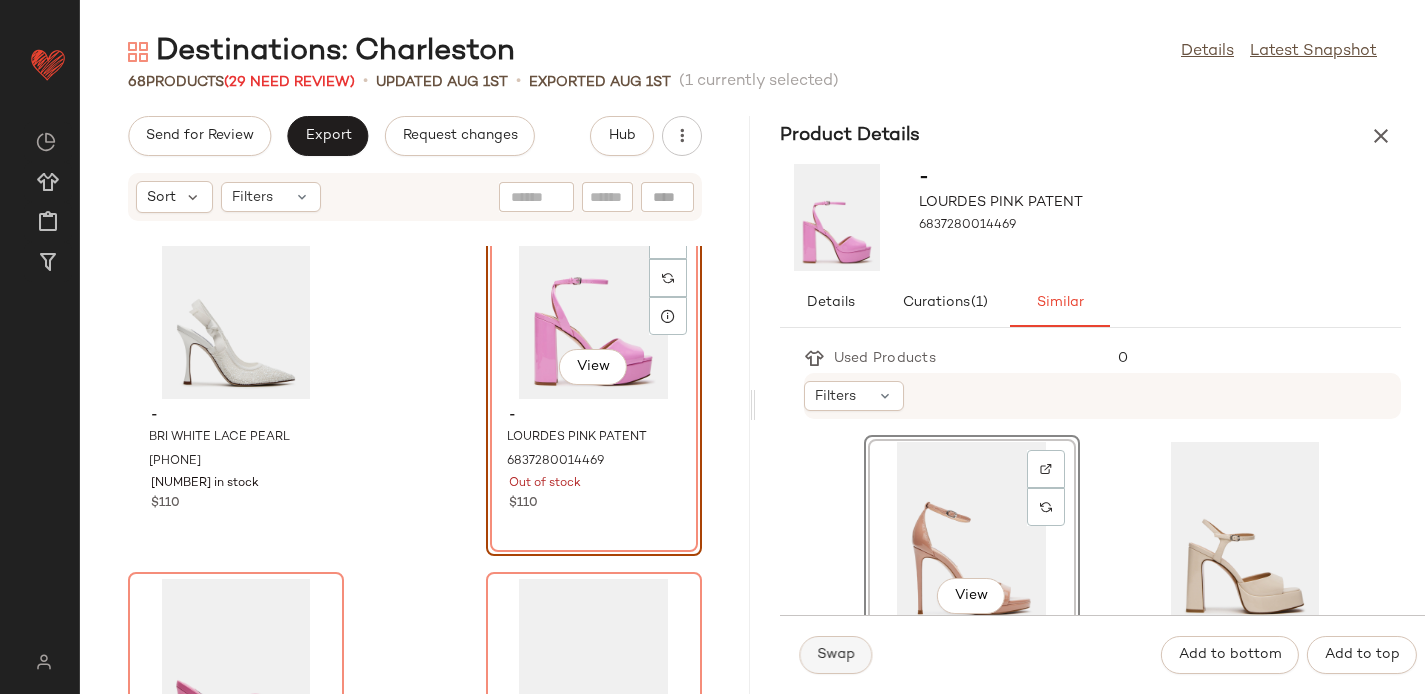 click on "Swap" 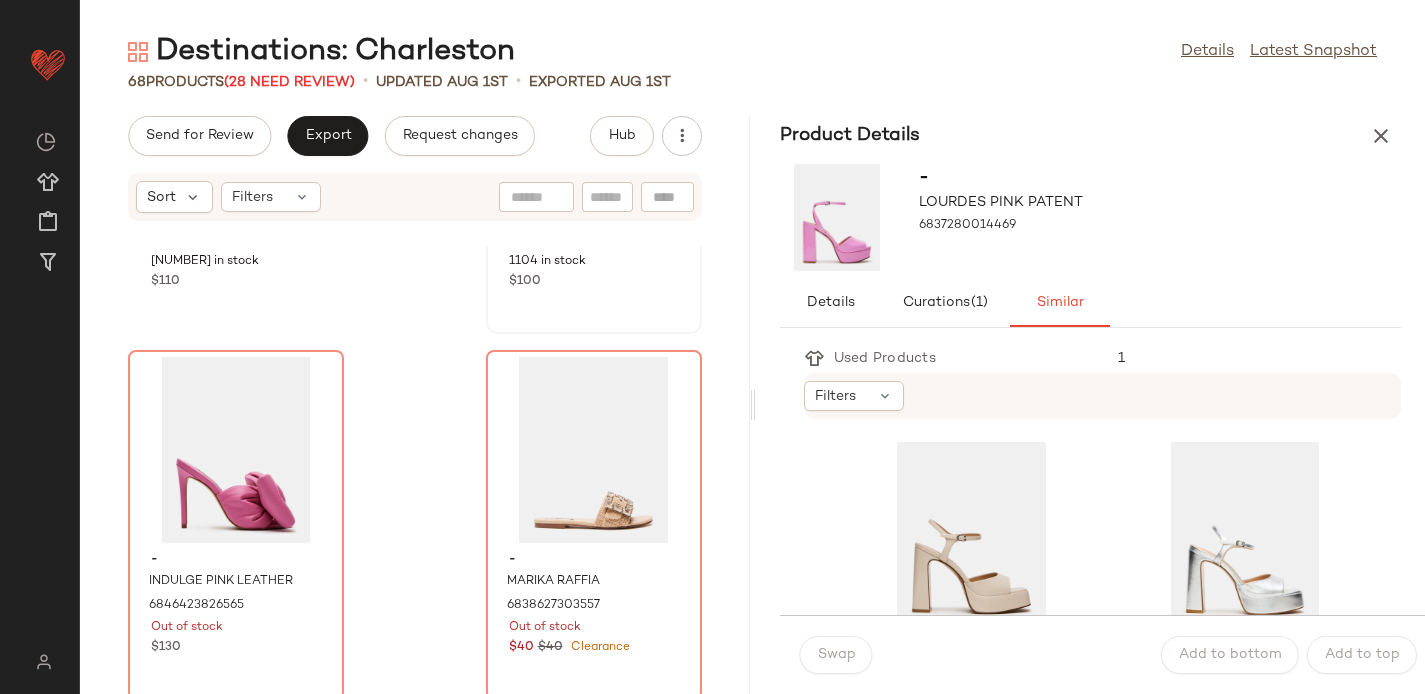 scroll, scrollTop: 7260, scrollLeft: 0, axis: vertical 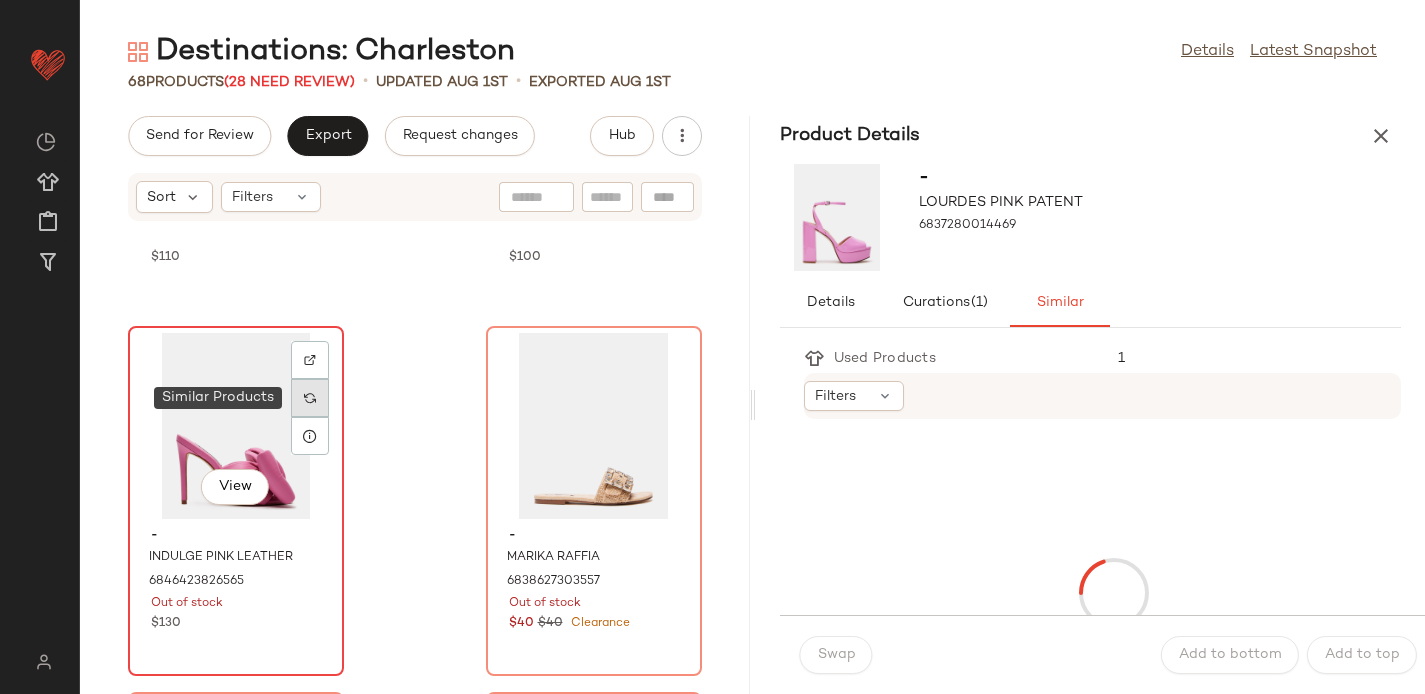 click 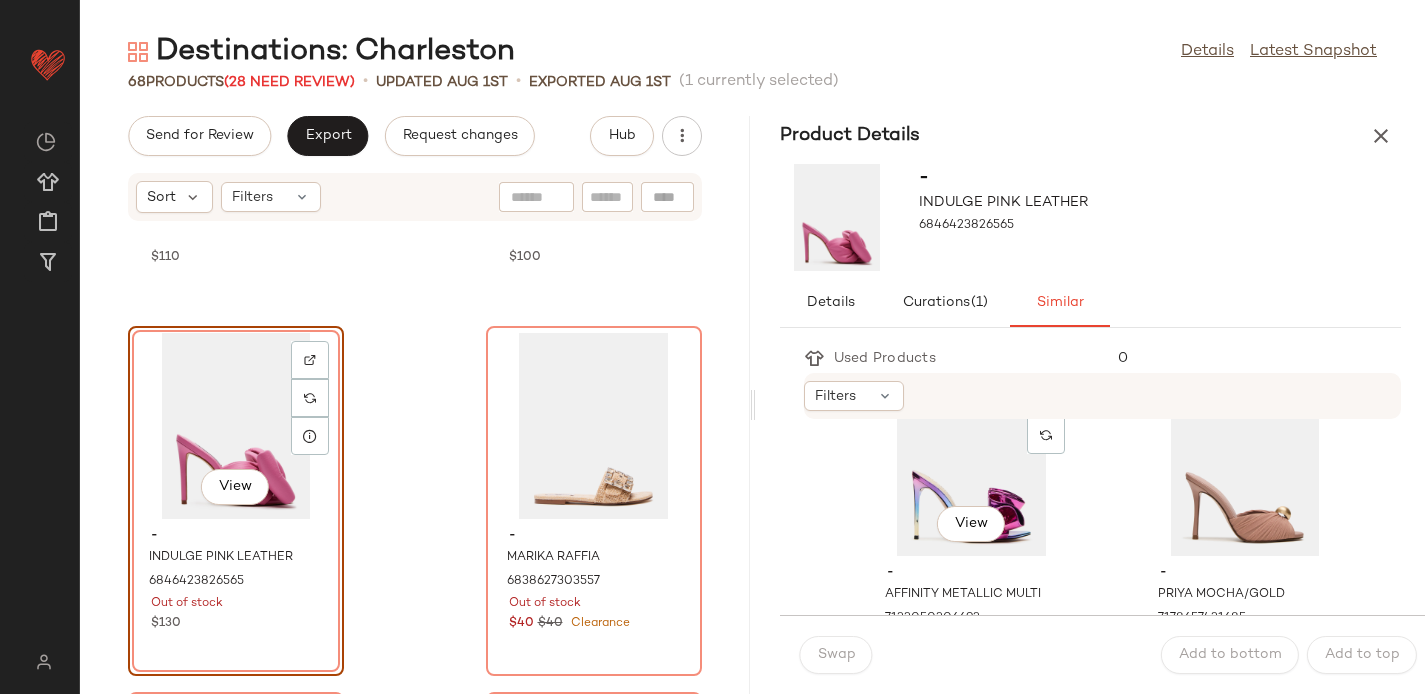 scroll, scrollTop: 490, scrollLeft: 0, axis: vertical 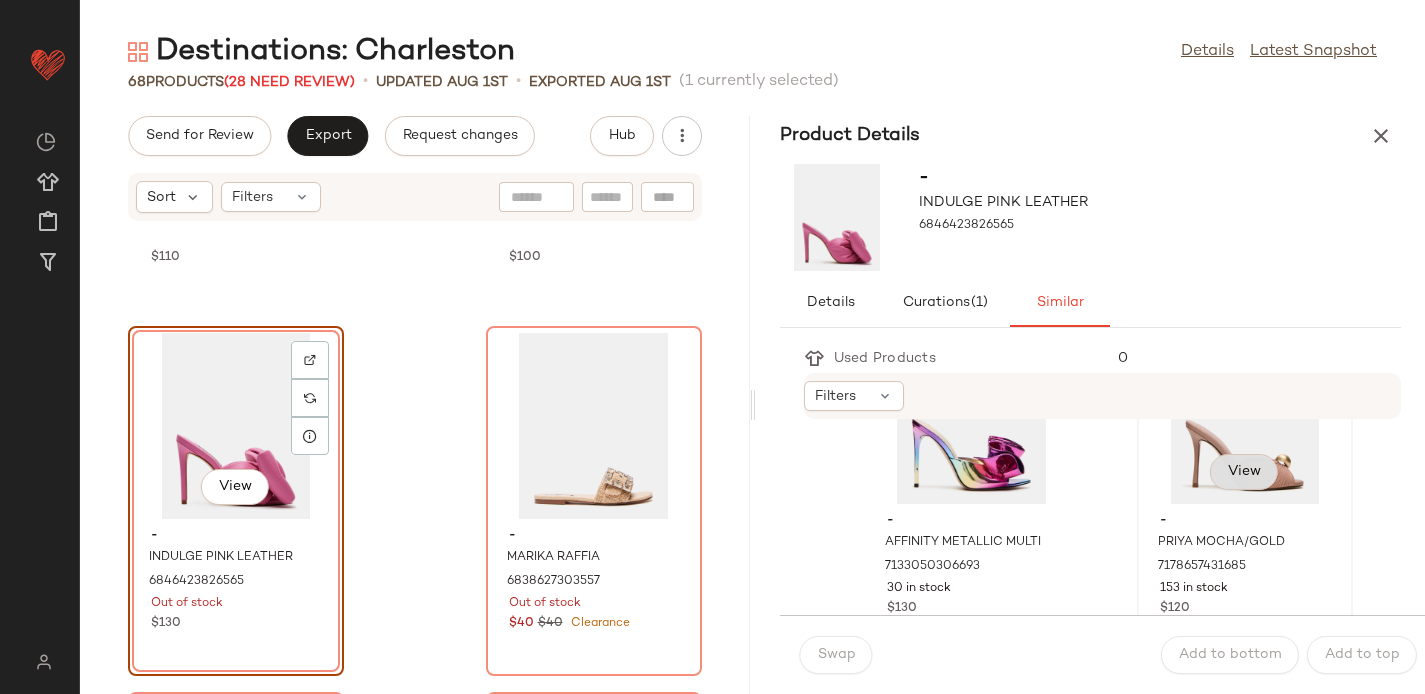 click on "View" at bounding box center (1244, 472) 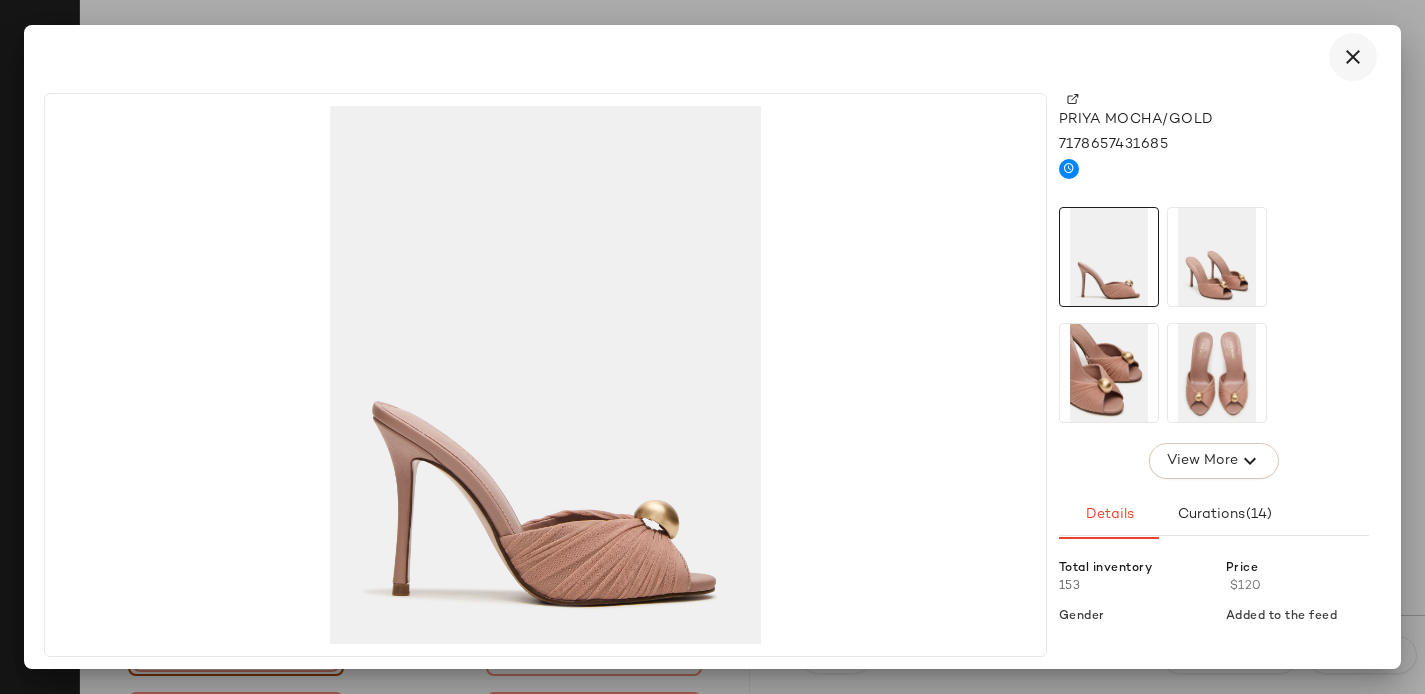 click at bounding box center (1353, 57) 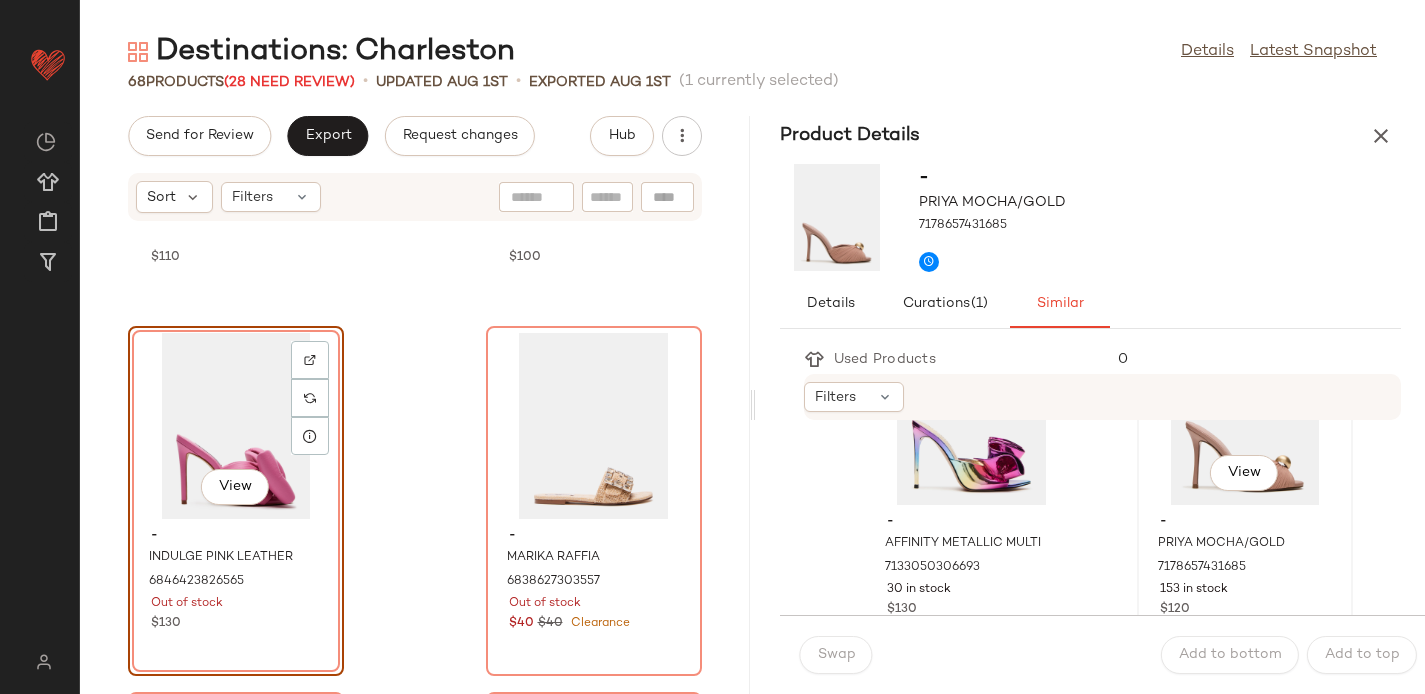click on "View" 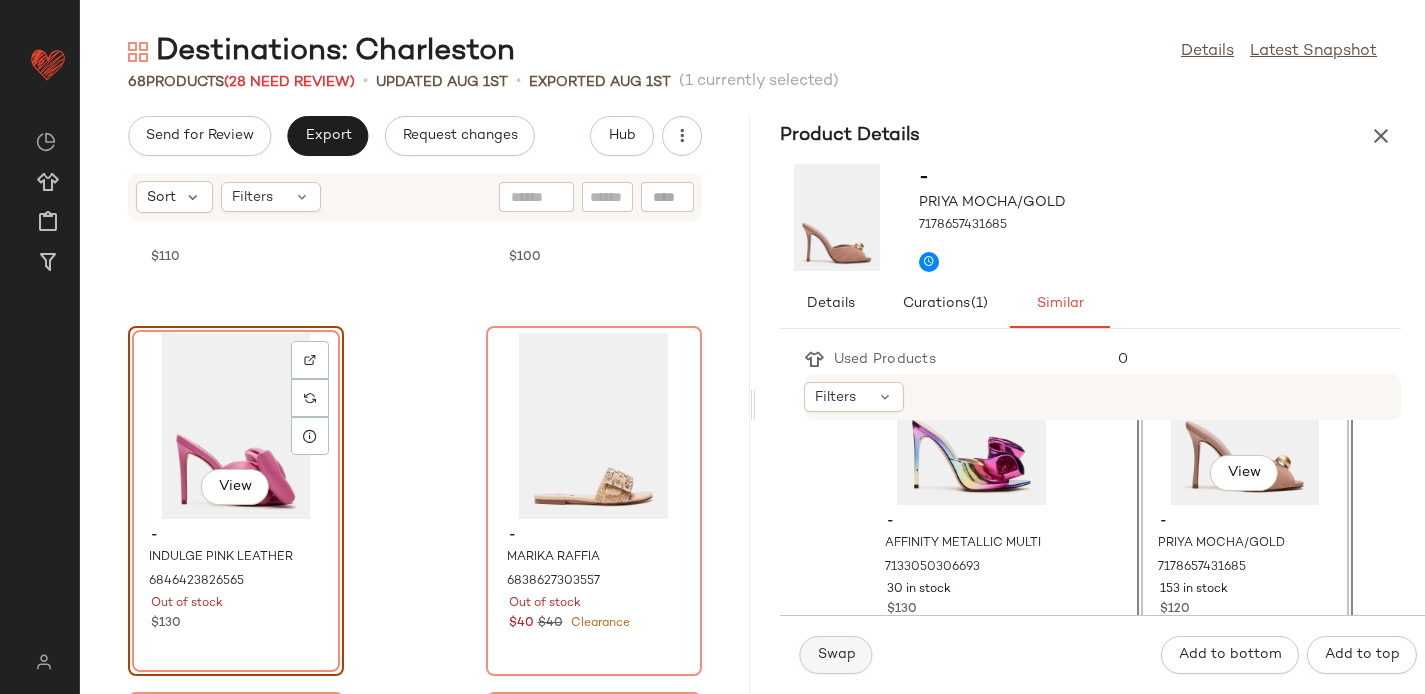 click on "Swap" 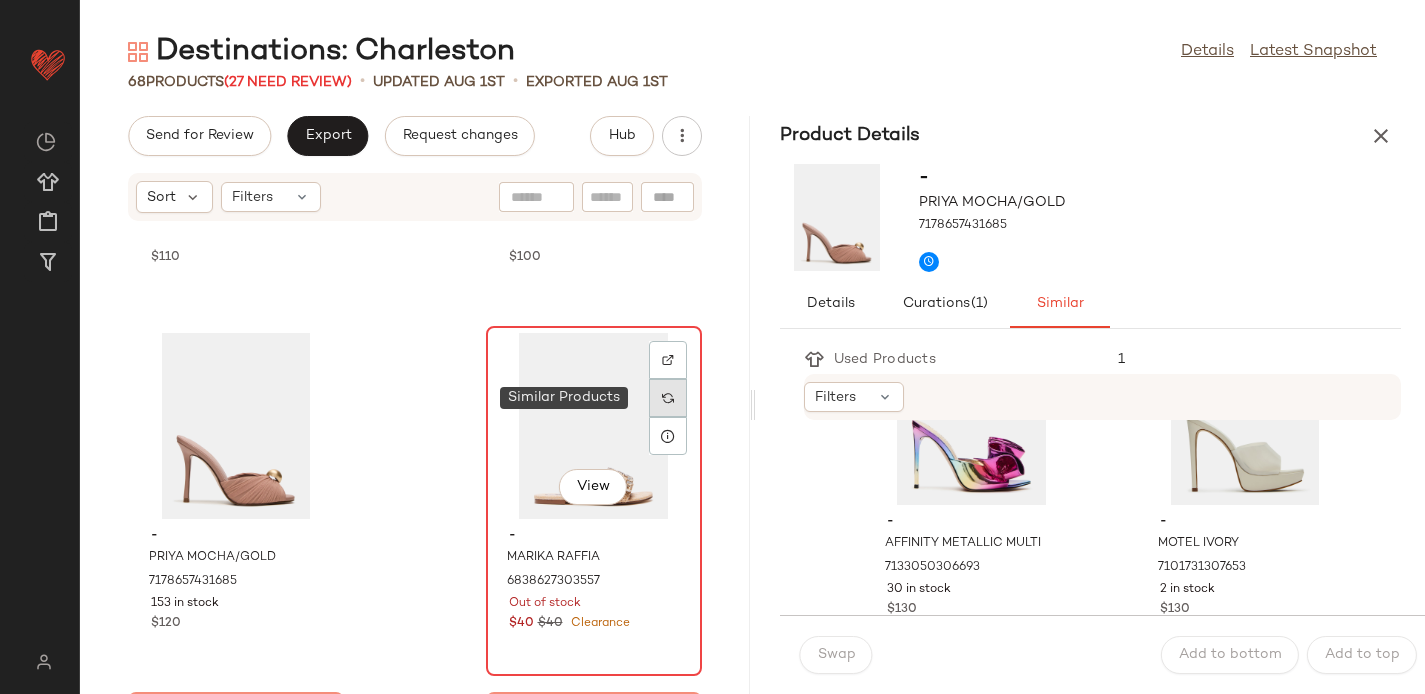 click 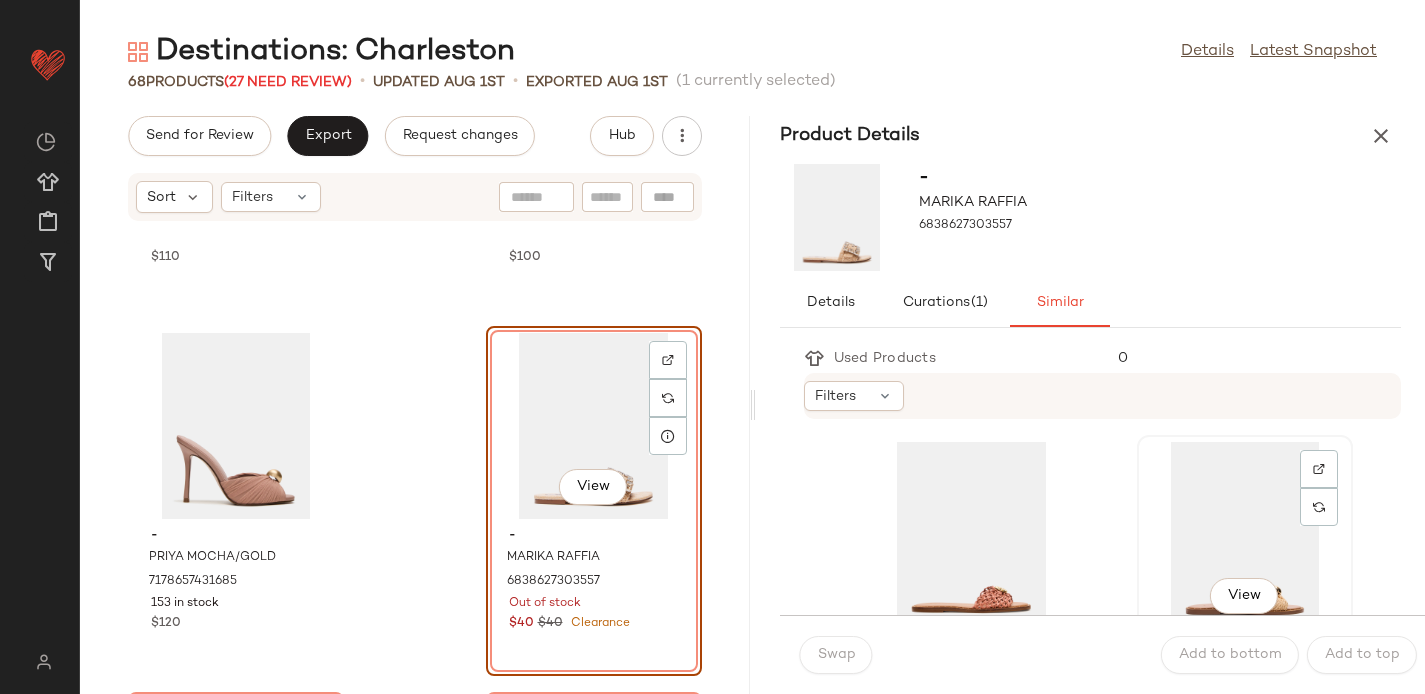 click on "View" 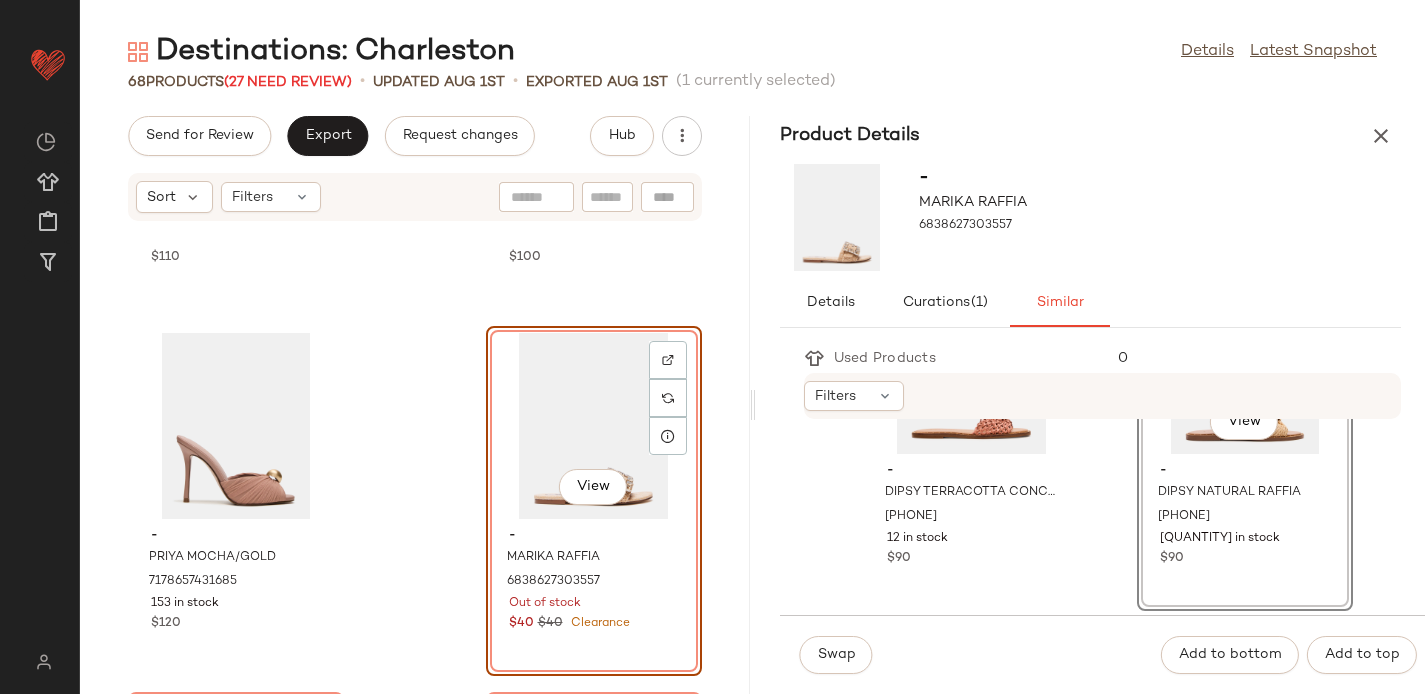 scroll, scrollTop: 178, scrollLeft: 0, axis: vertical 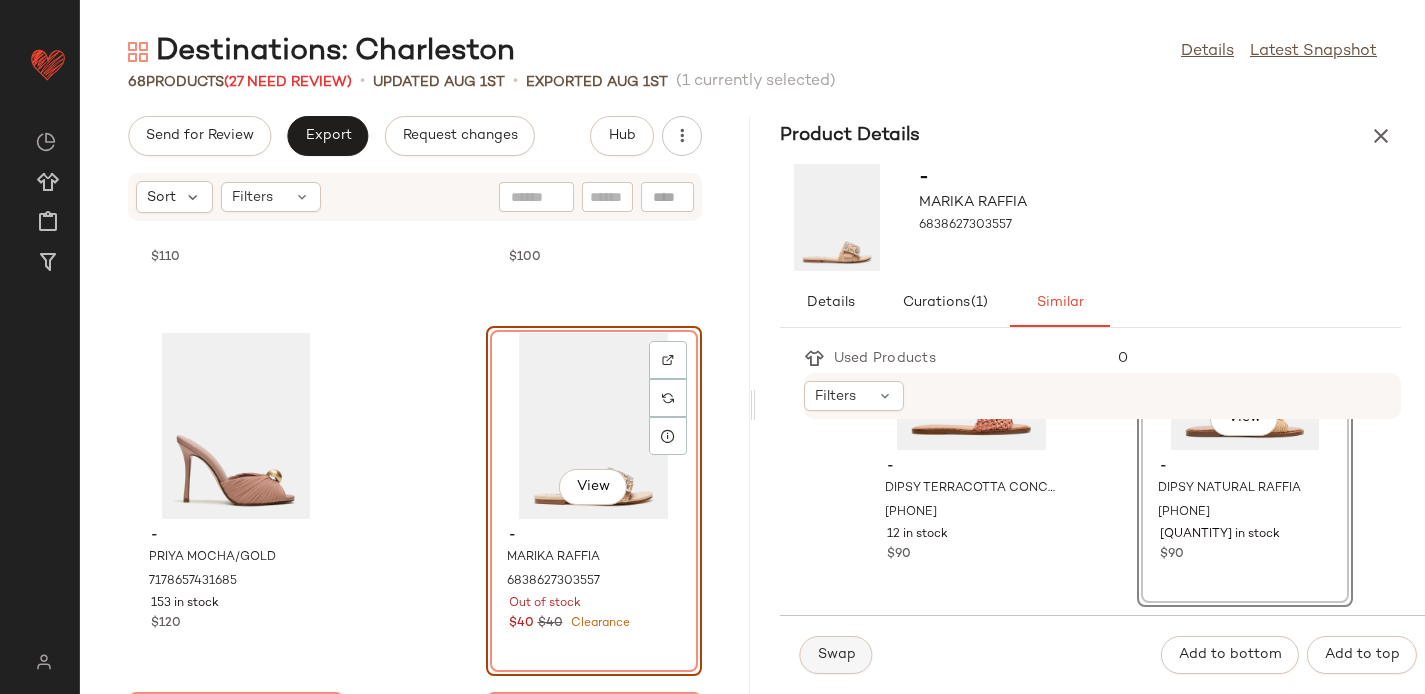 click on "Swap" 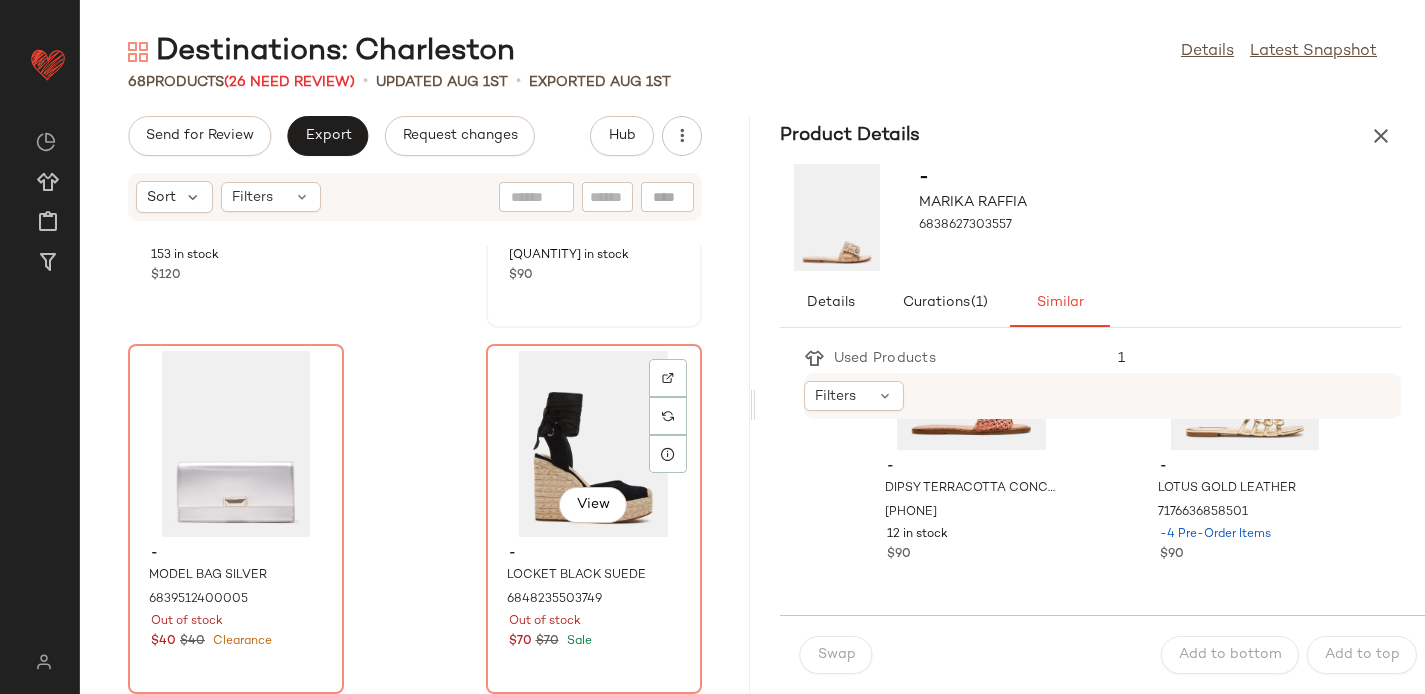 scroll, scrollTop: 7689, scrollLeft: 0, axis: vertical 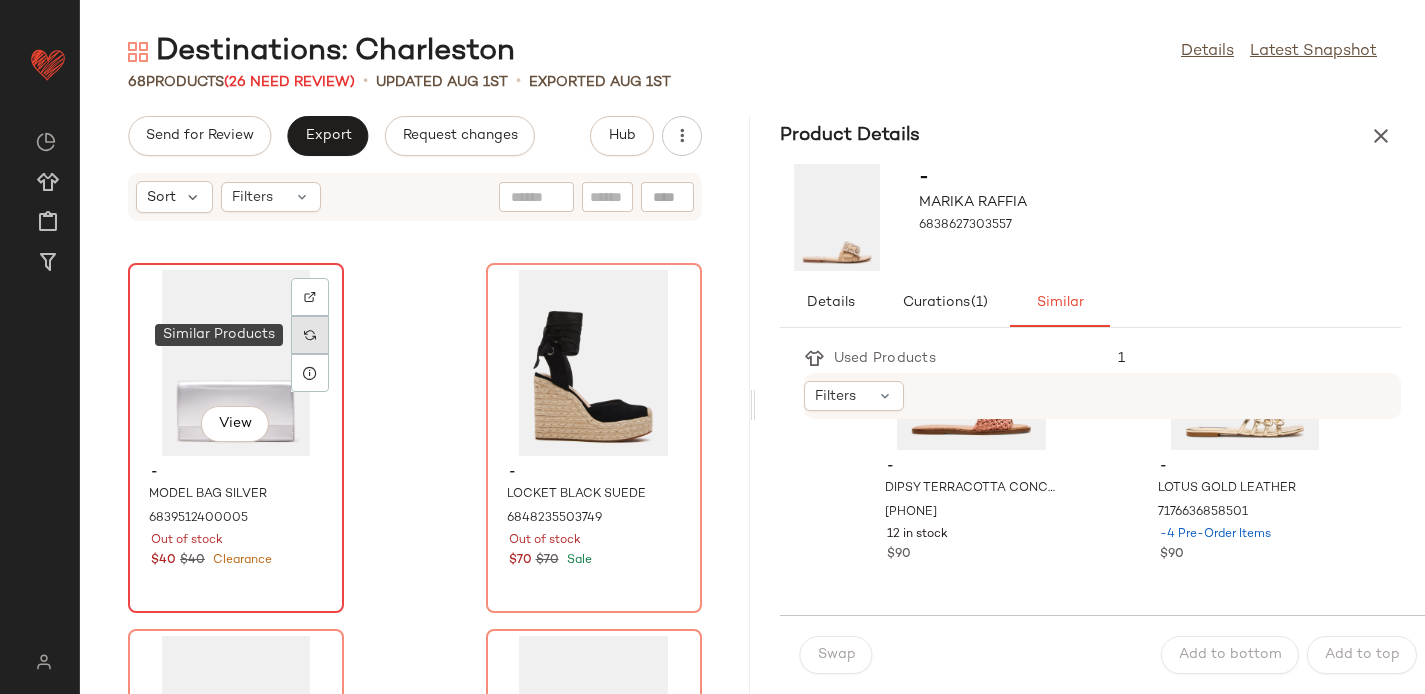 click 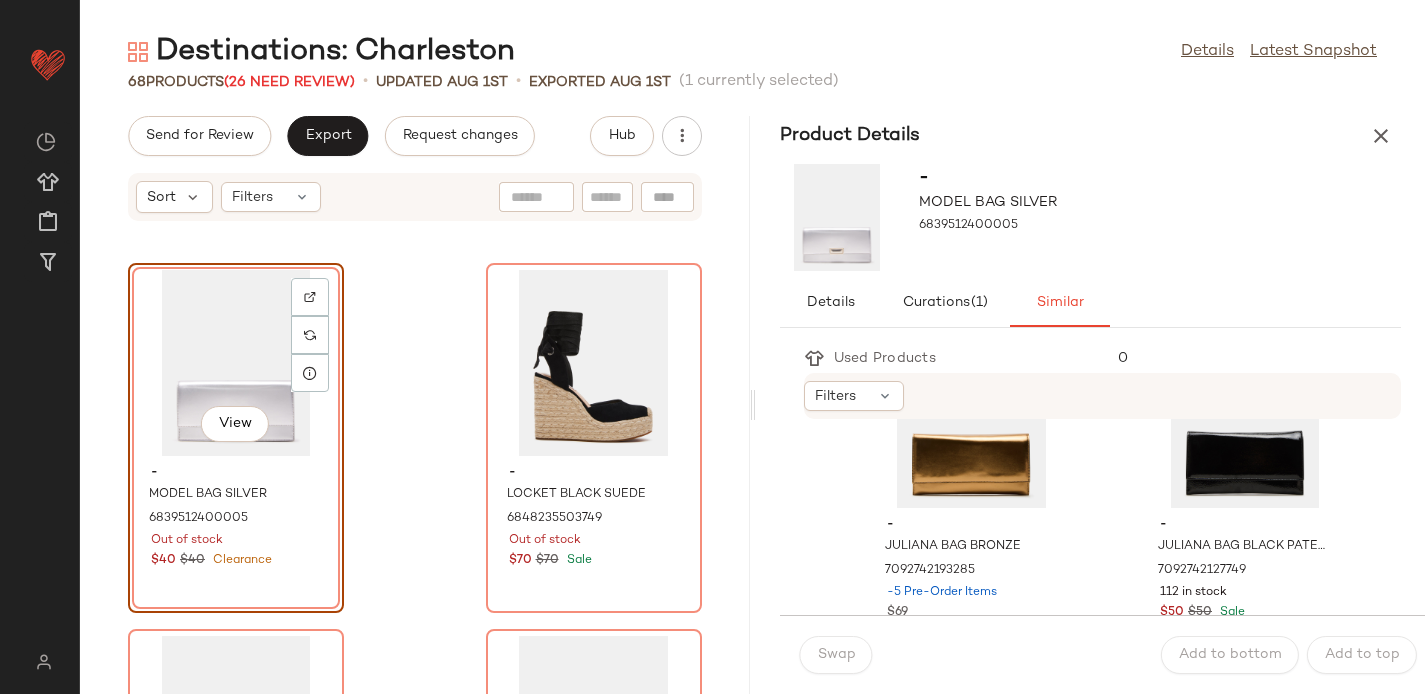 scroll, scrollTop: 125, scrollLeft: 0, axis: vertical 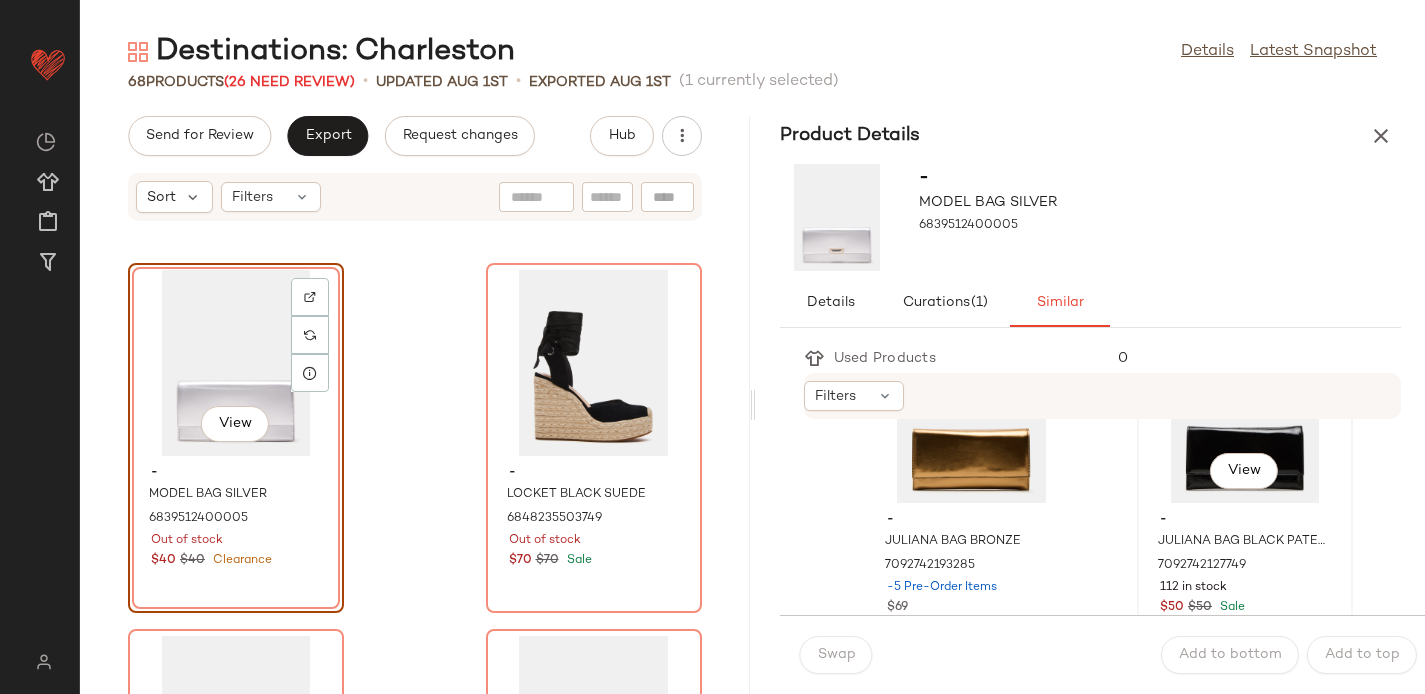 click on "View" 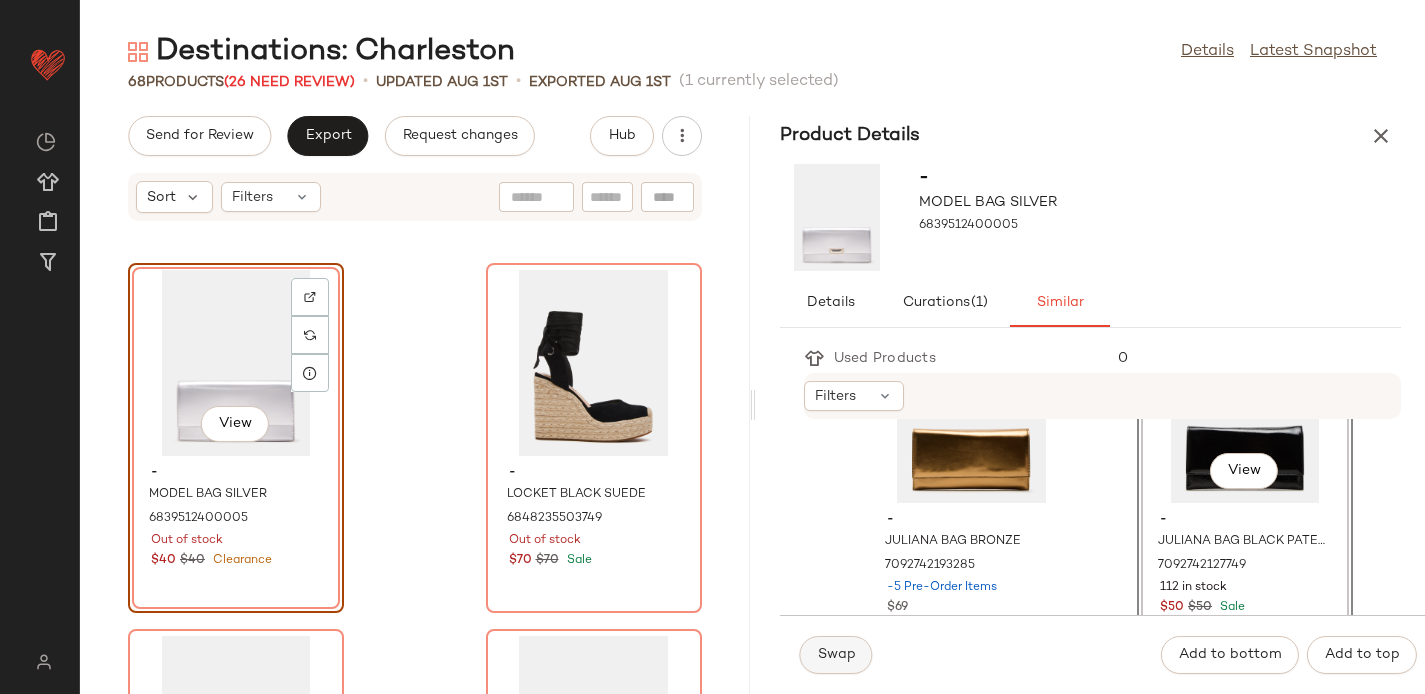 click on "Swap" at bounding box center [836, 655] 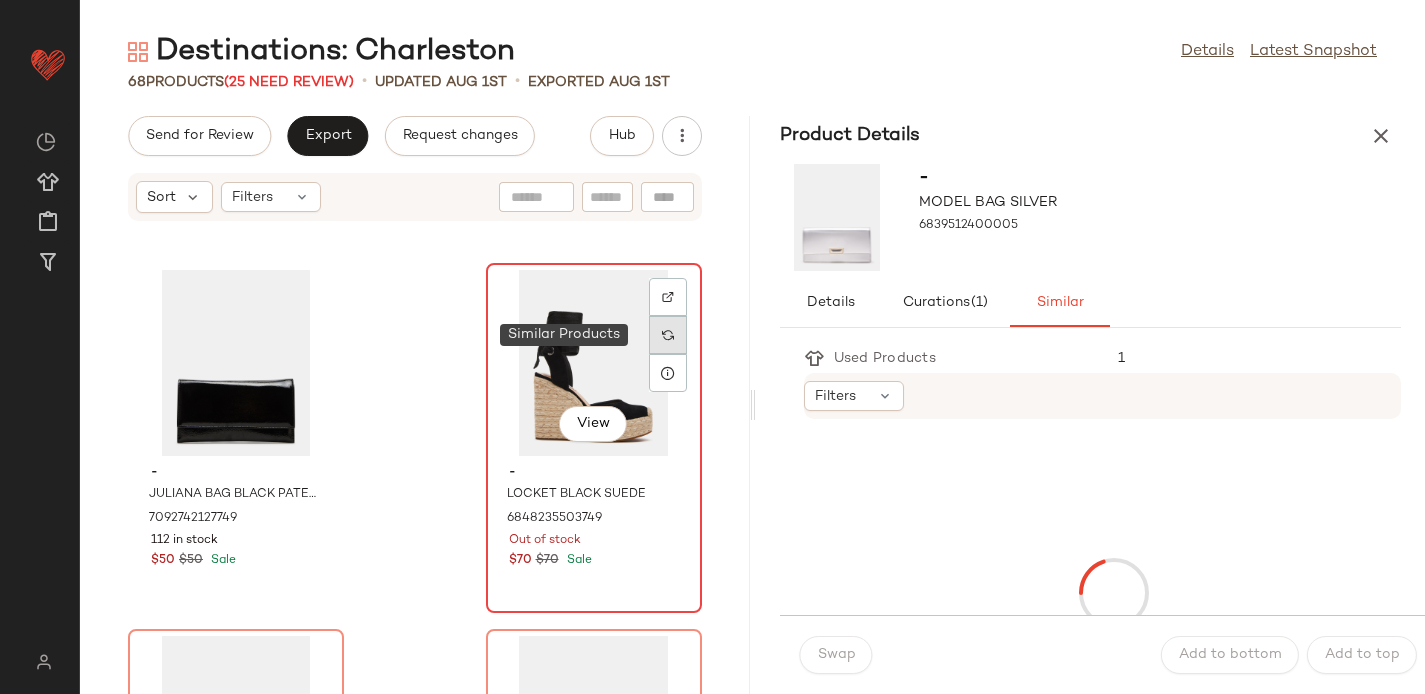 click 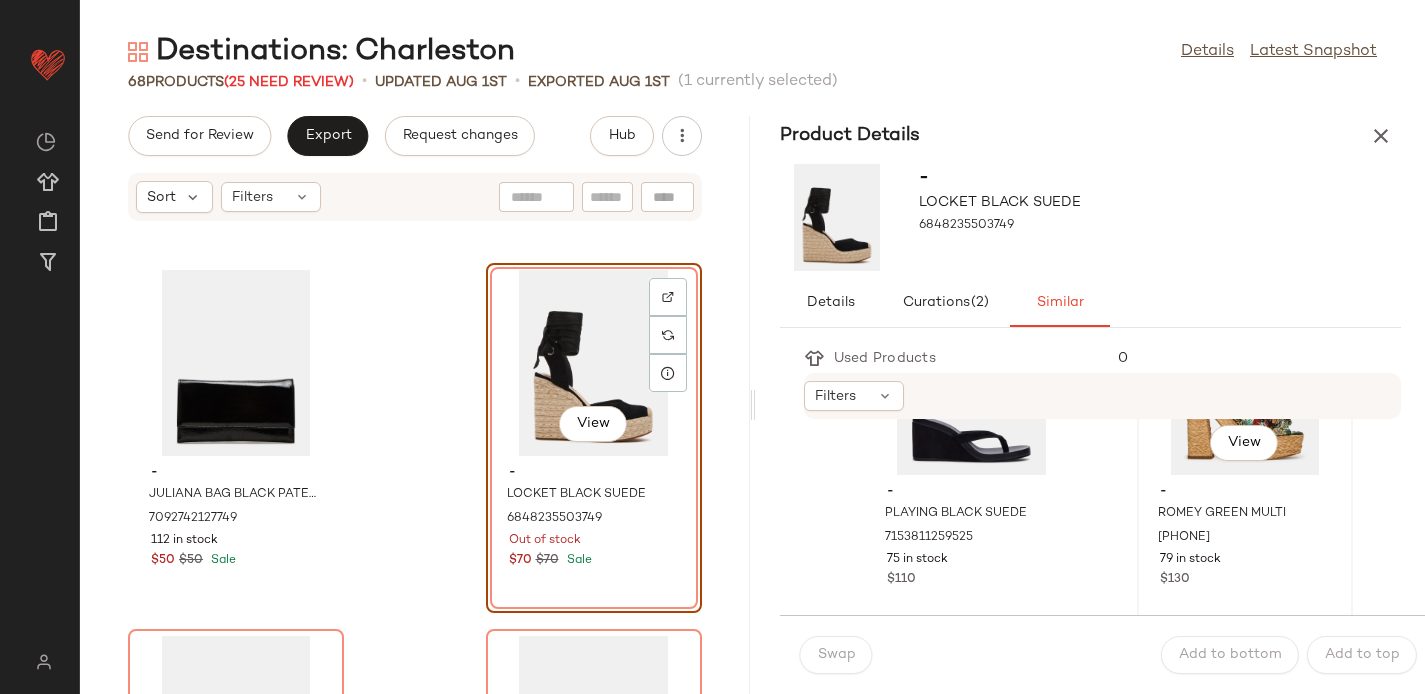 scroll, scrollTop: 88, scrollLeft: 0, axis: vertical 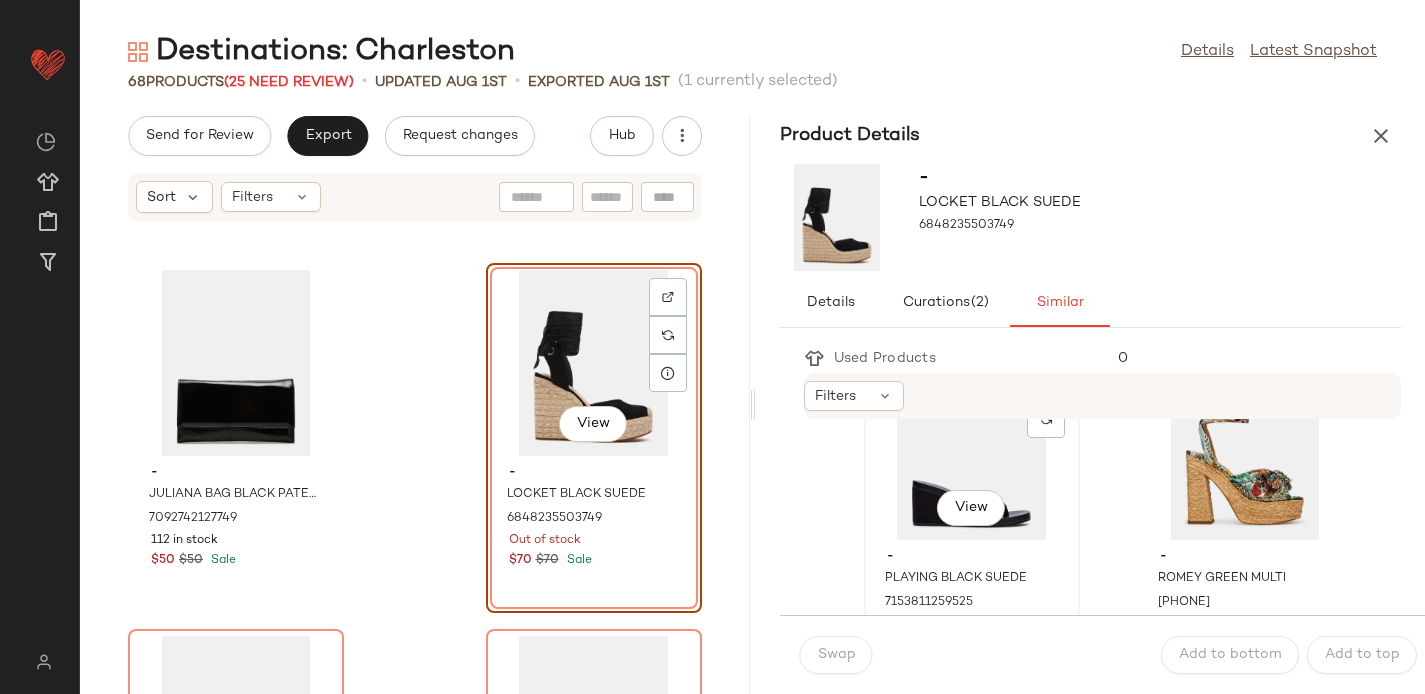 click on "View" 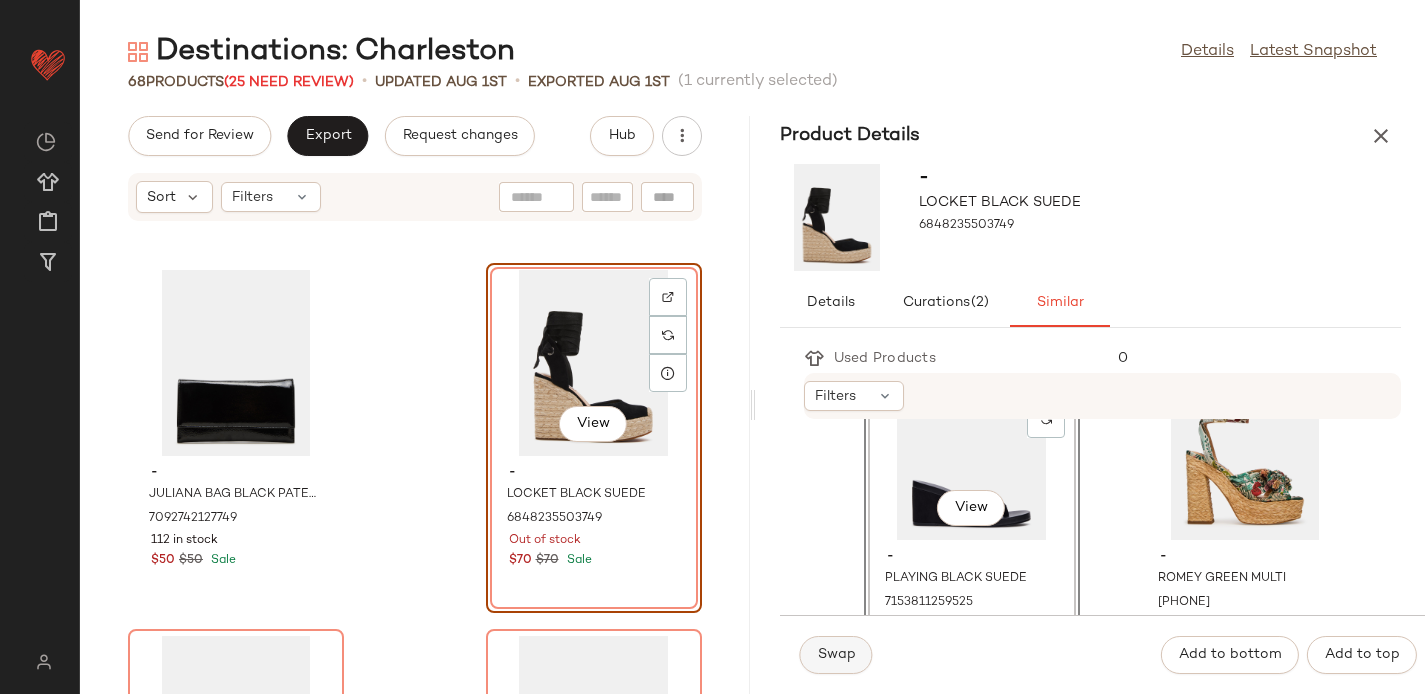 click on "Swap" 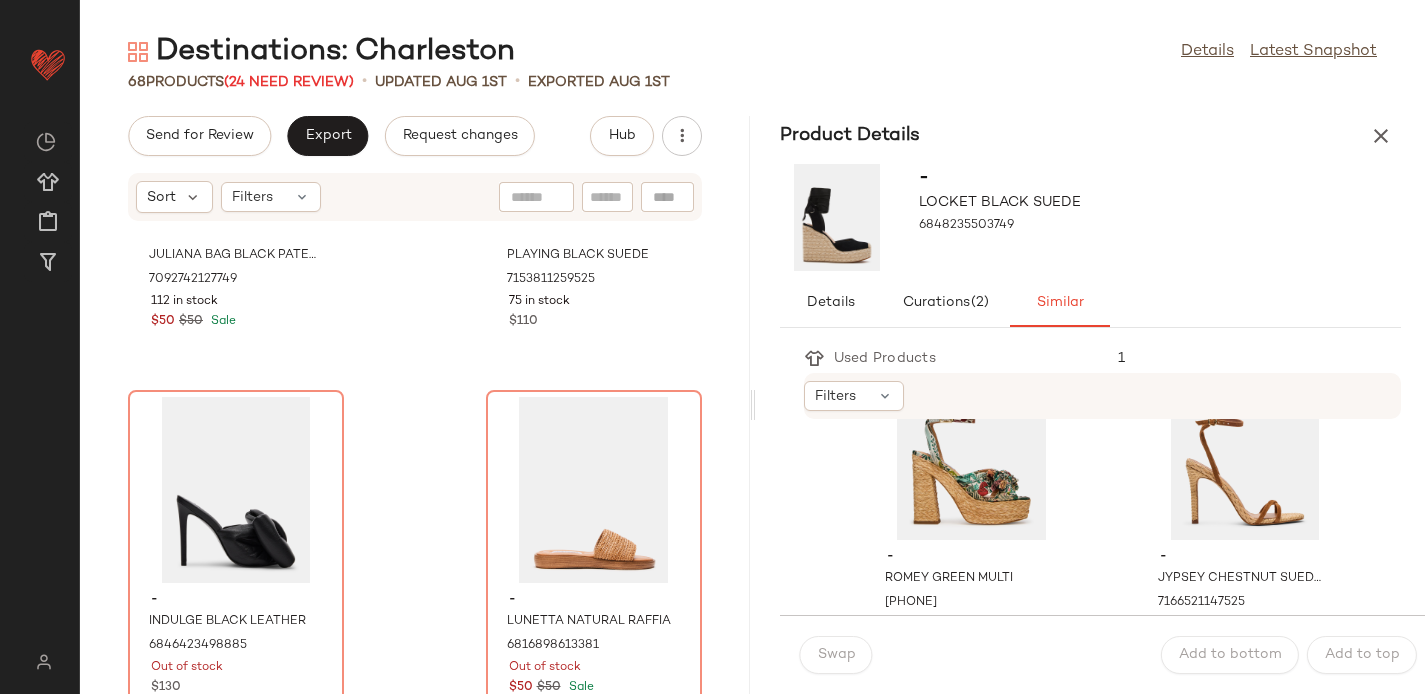 scroll, scrollTop: 7987, scrollLeft: 0, axis: vertical 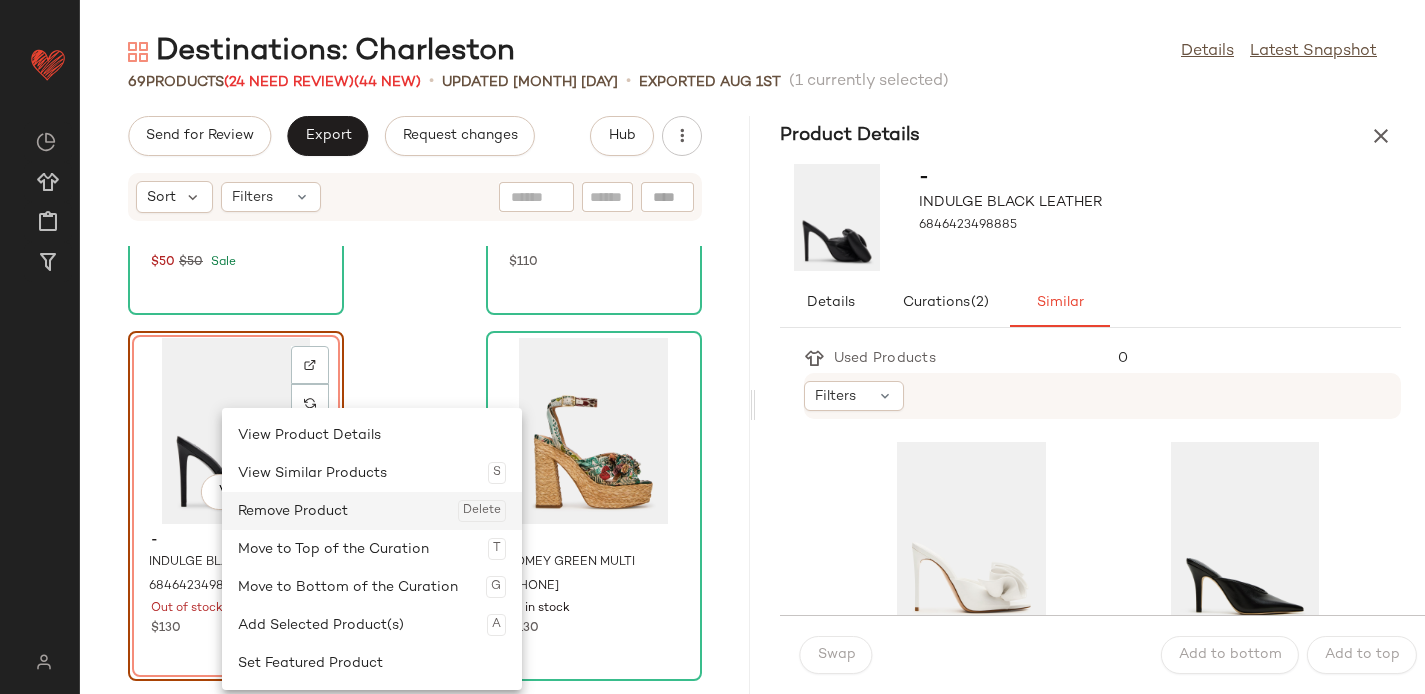 click on "Remove Product  Delete" 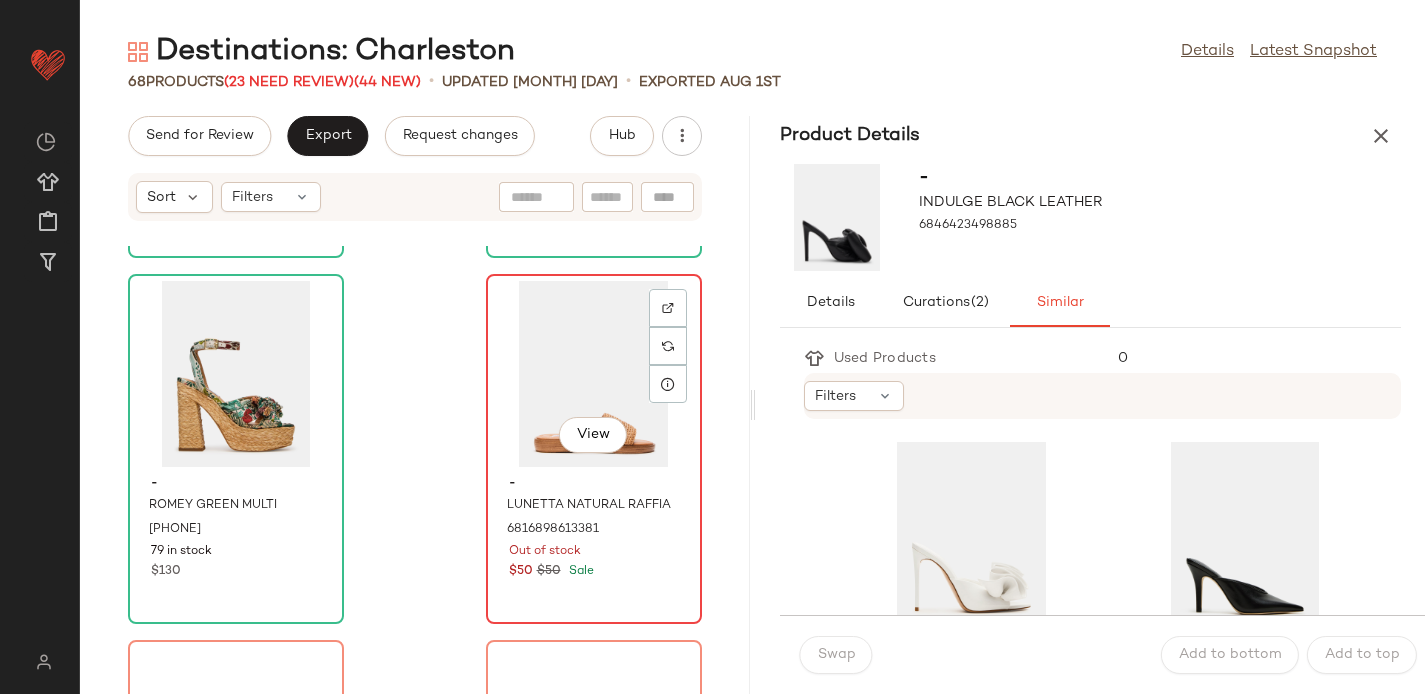 scroll, scrollTop: 8051, scrollLeft: 0, axis: vertical 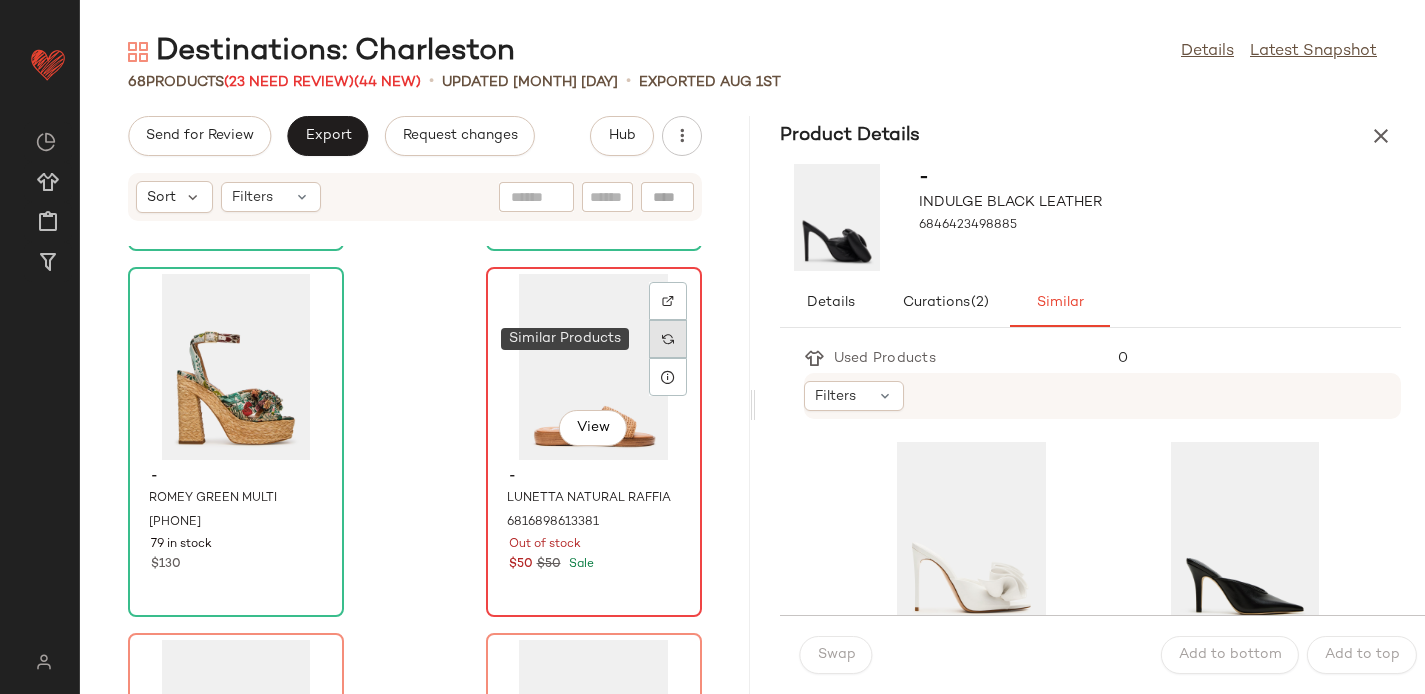 click 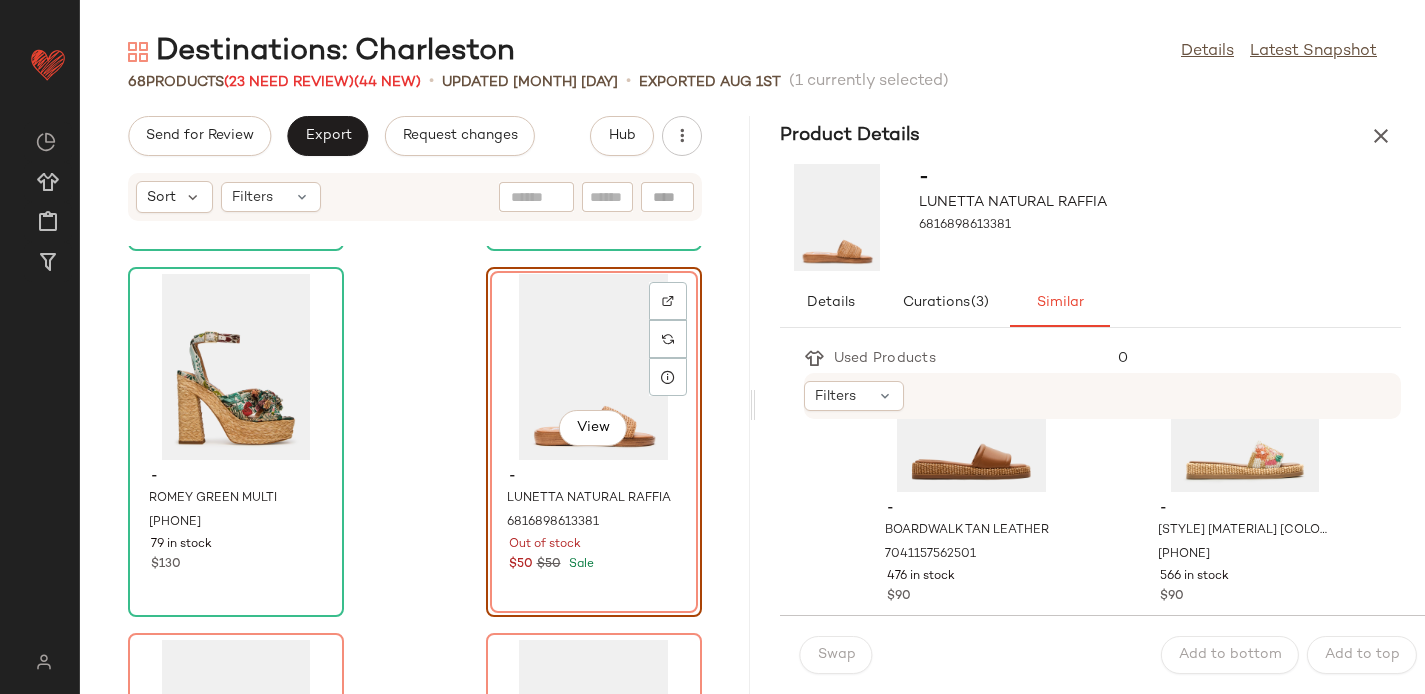 scroll, scrollTop: 140, scrollLeft: 0, axis: vertical 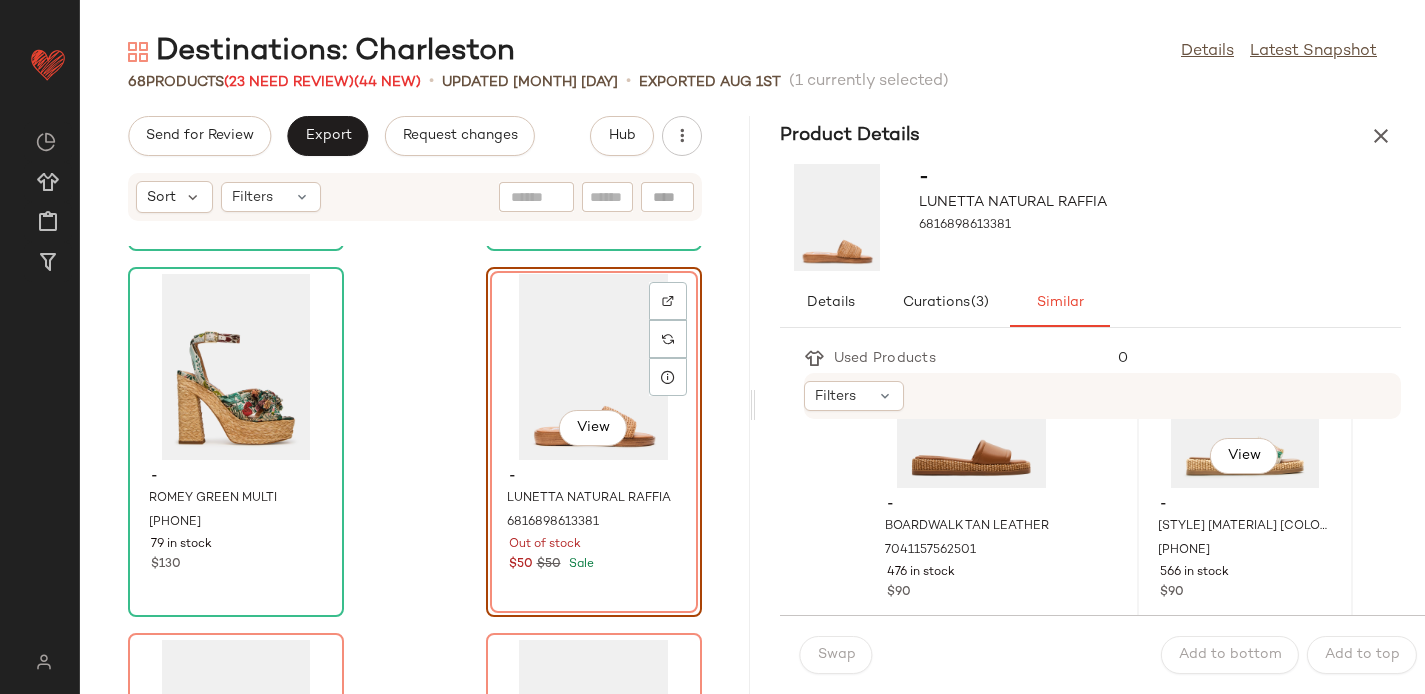 click on "View" 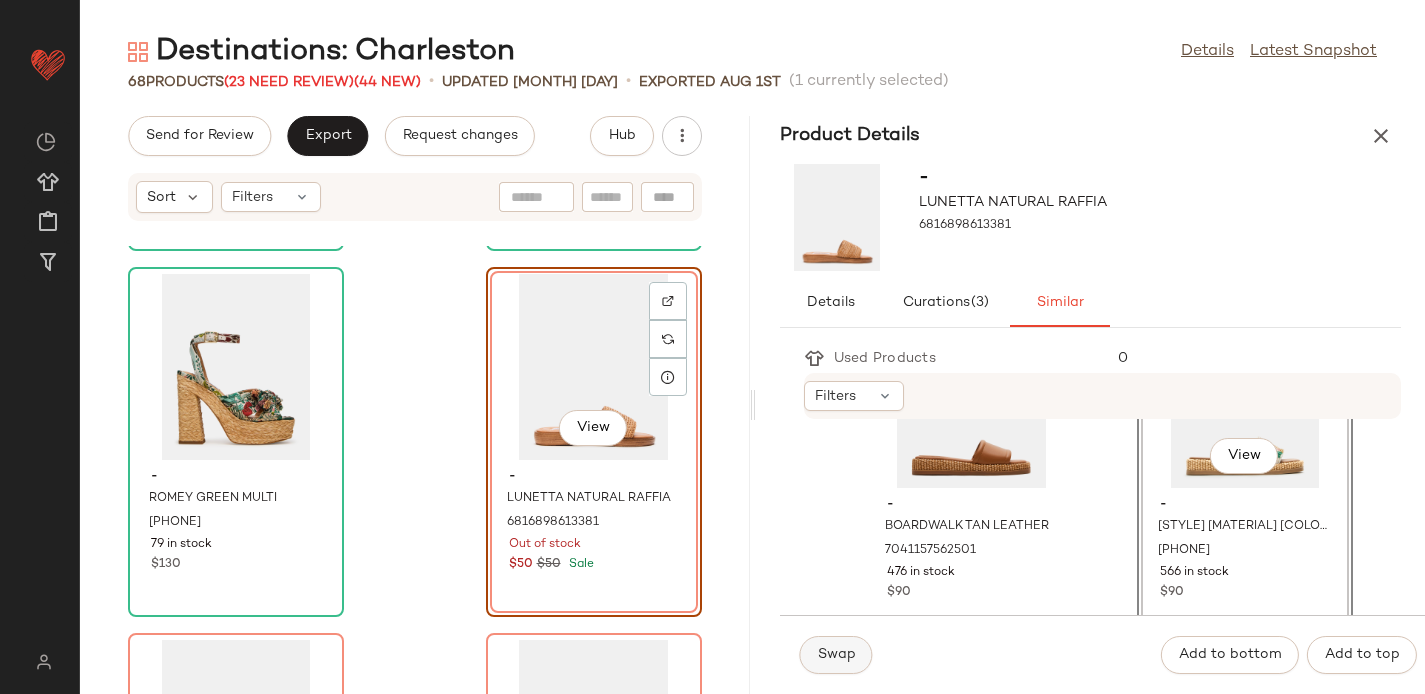 click on "Swap" 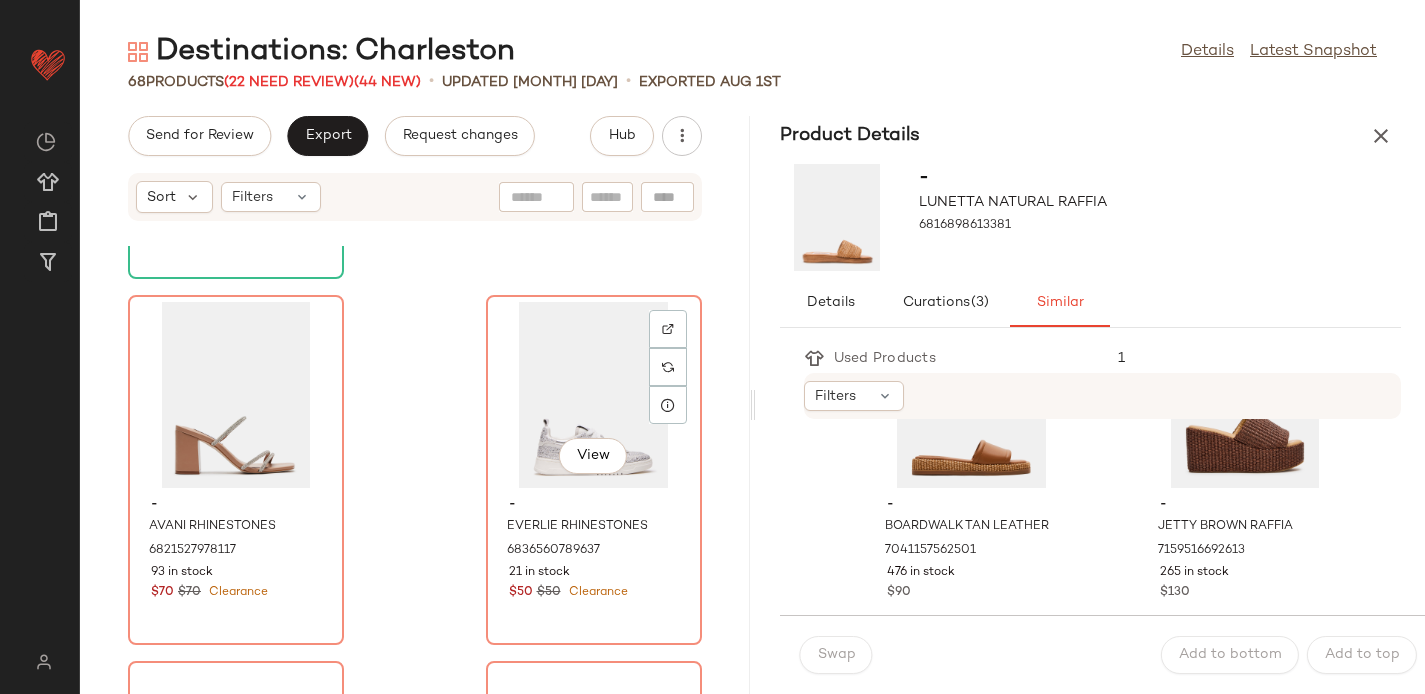 scroll, scrollTop: 8396, scrollLeft: 0, axis: vertical 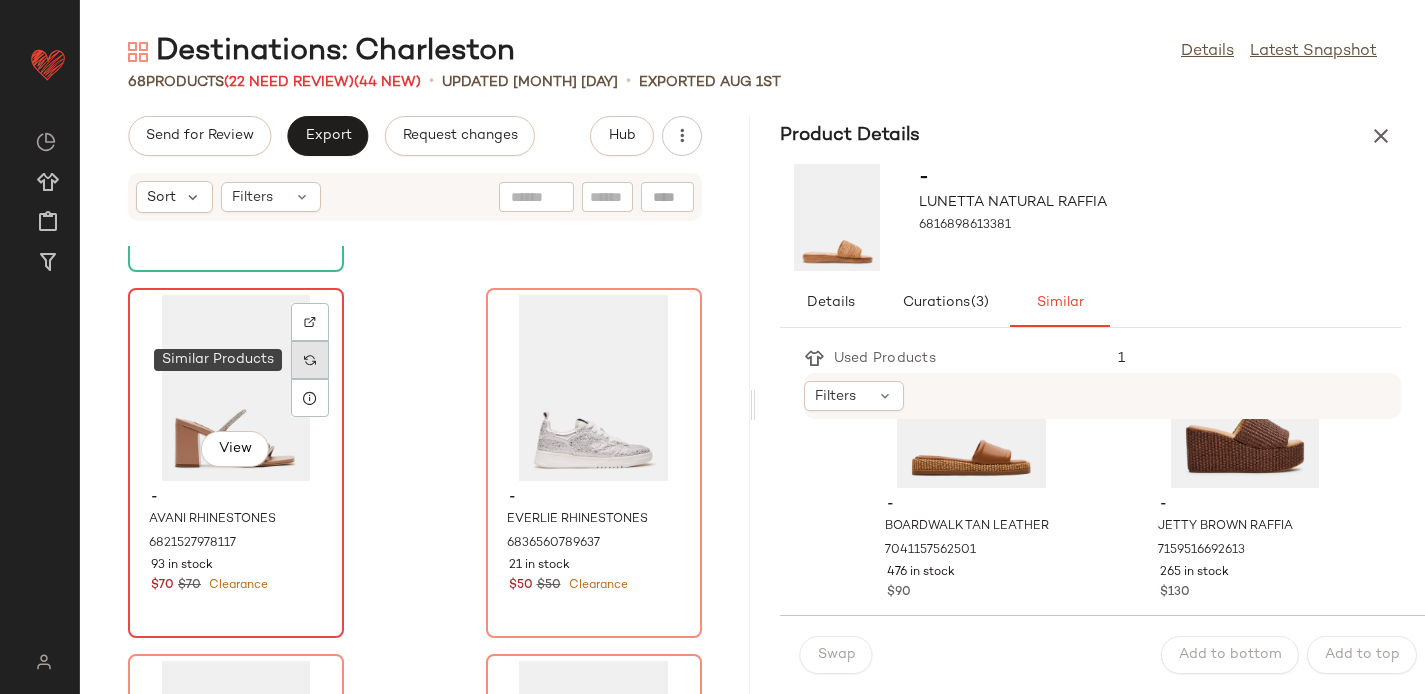 click 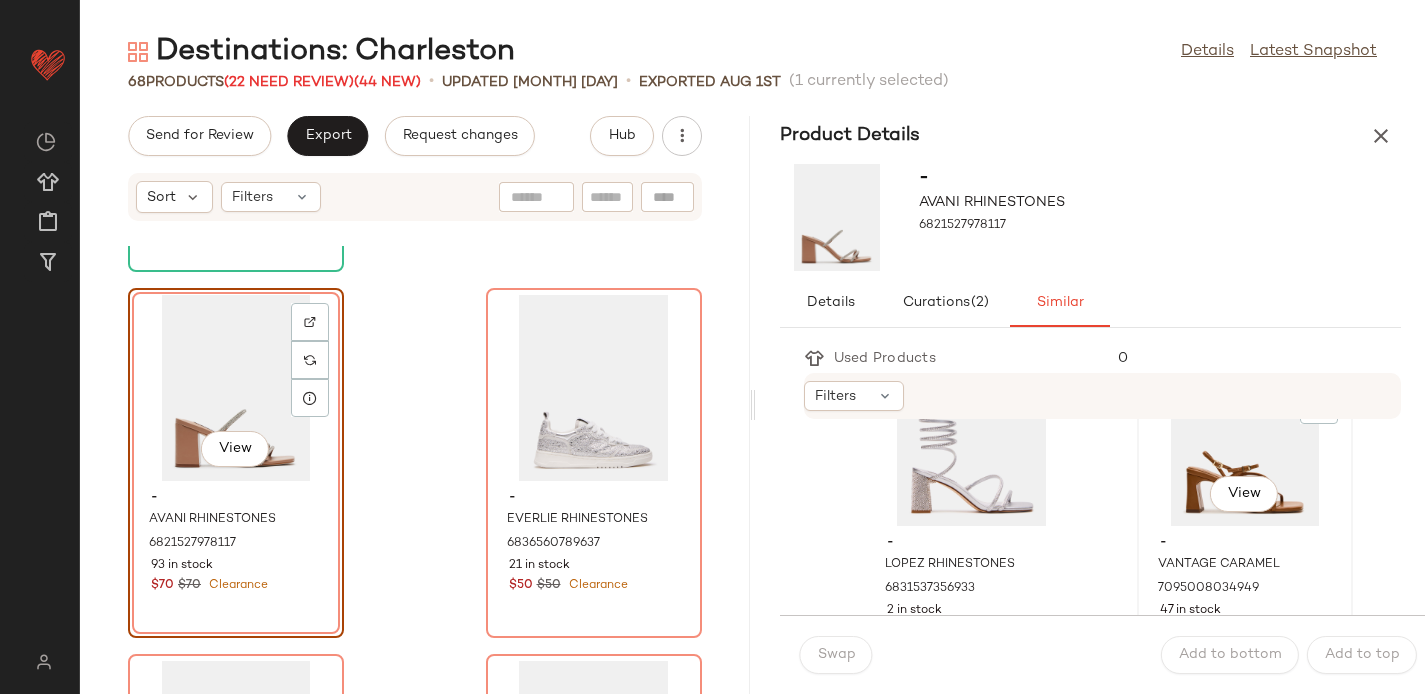 scroll, scrollTop: 100, scrollLeft: 0, axis: vertical 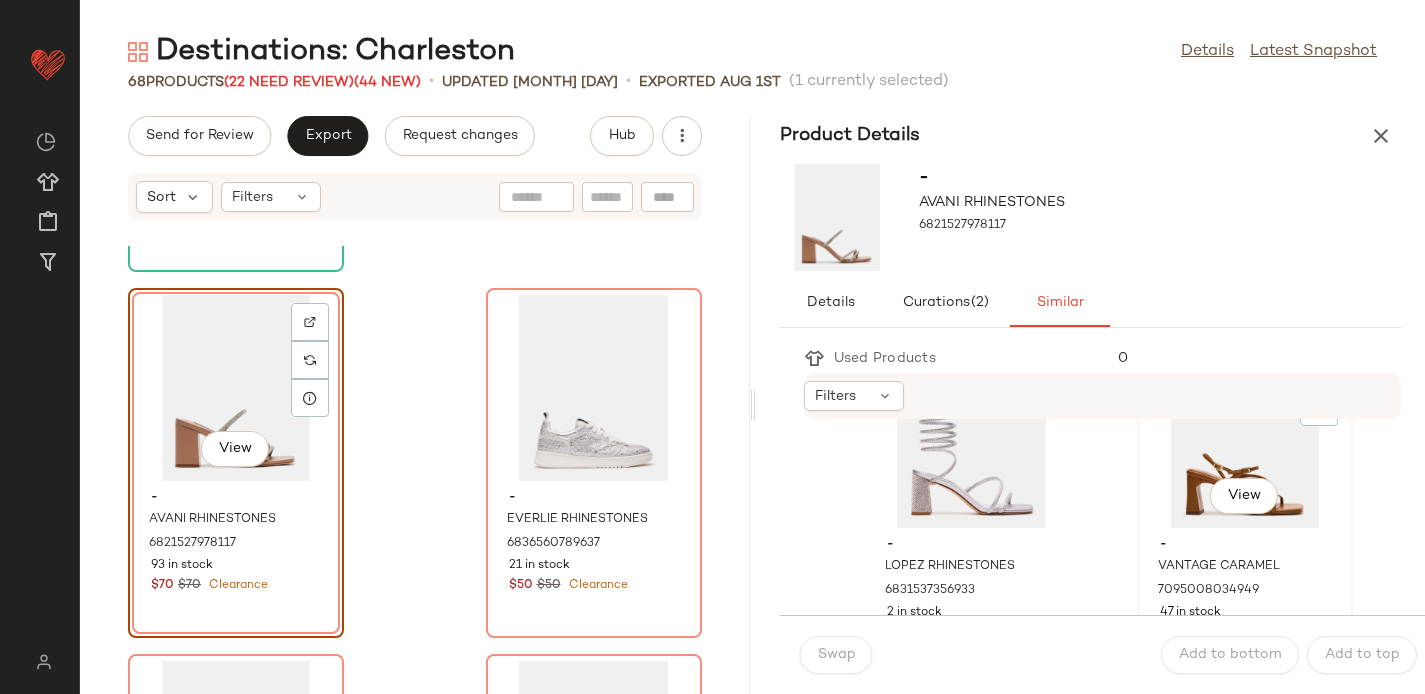 click on "View" 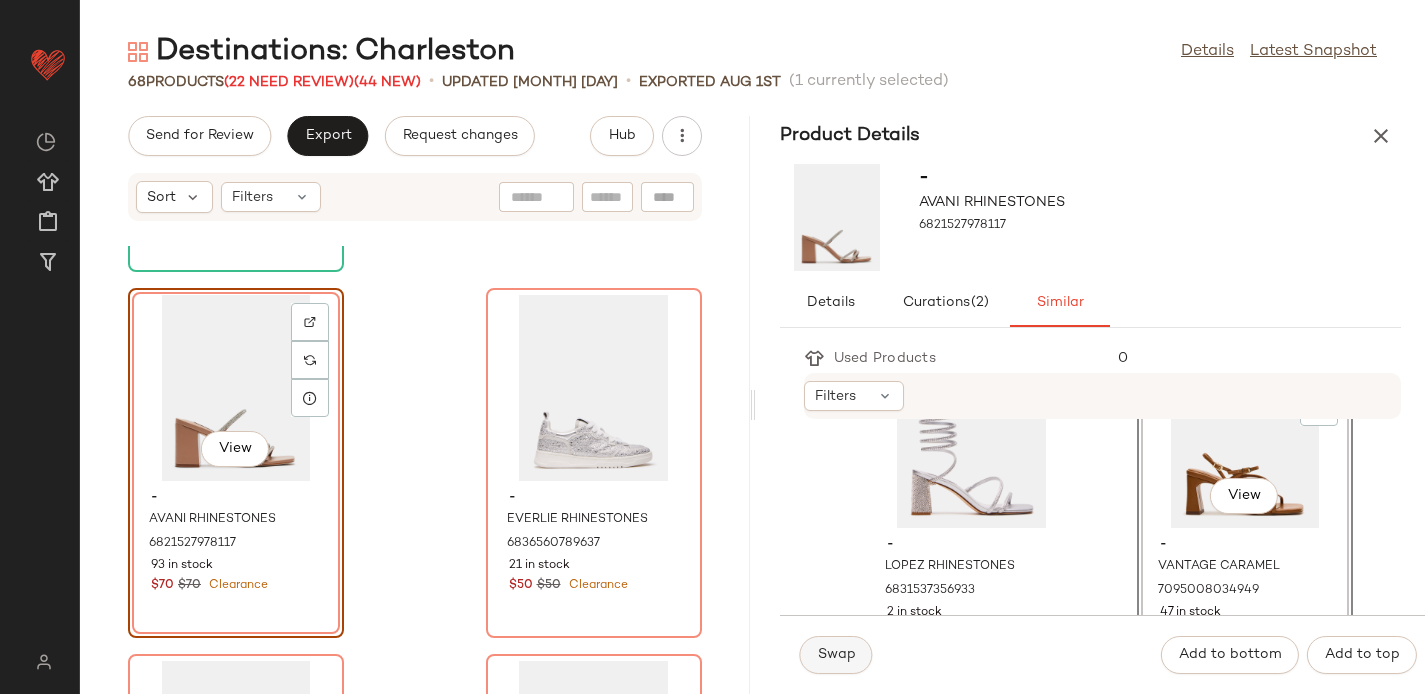 click on "Swap" 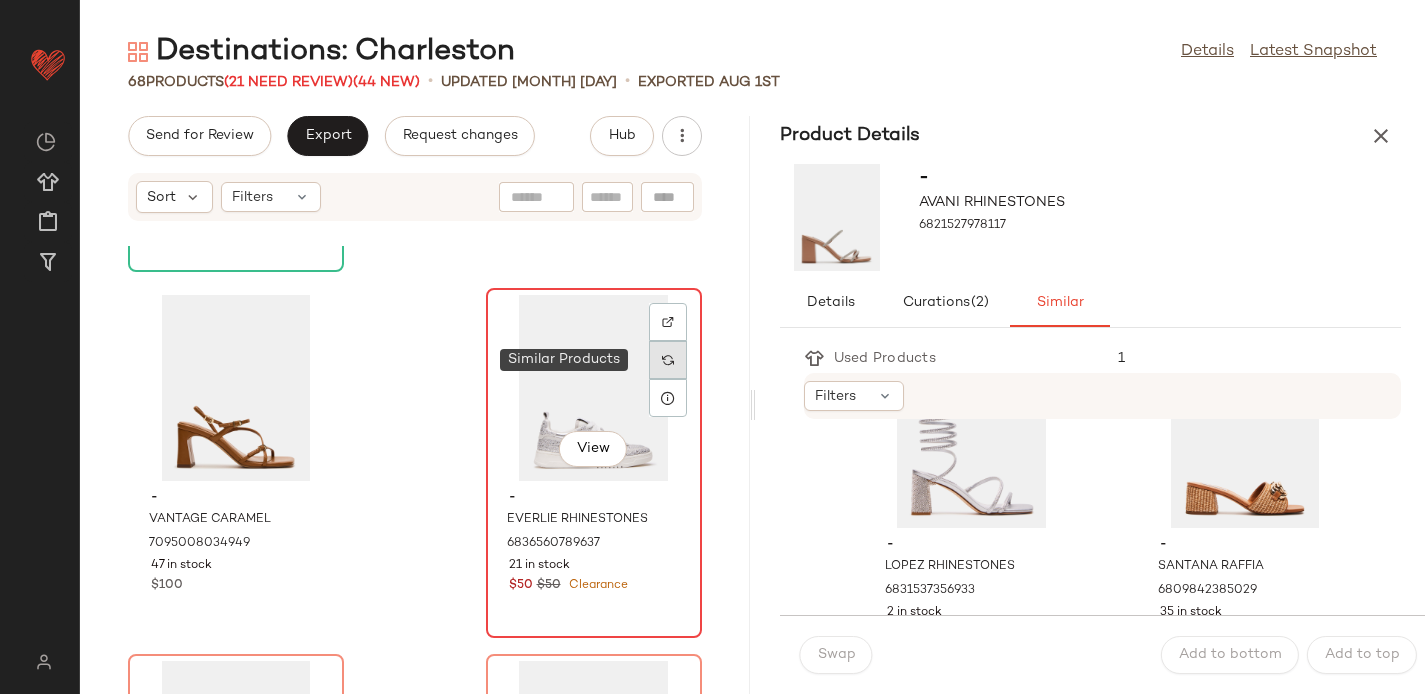 click 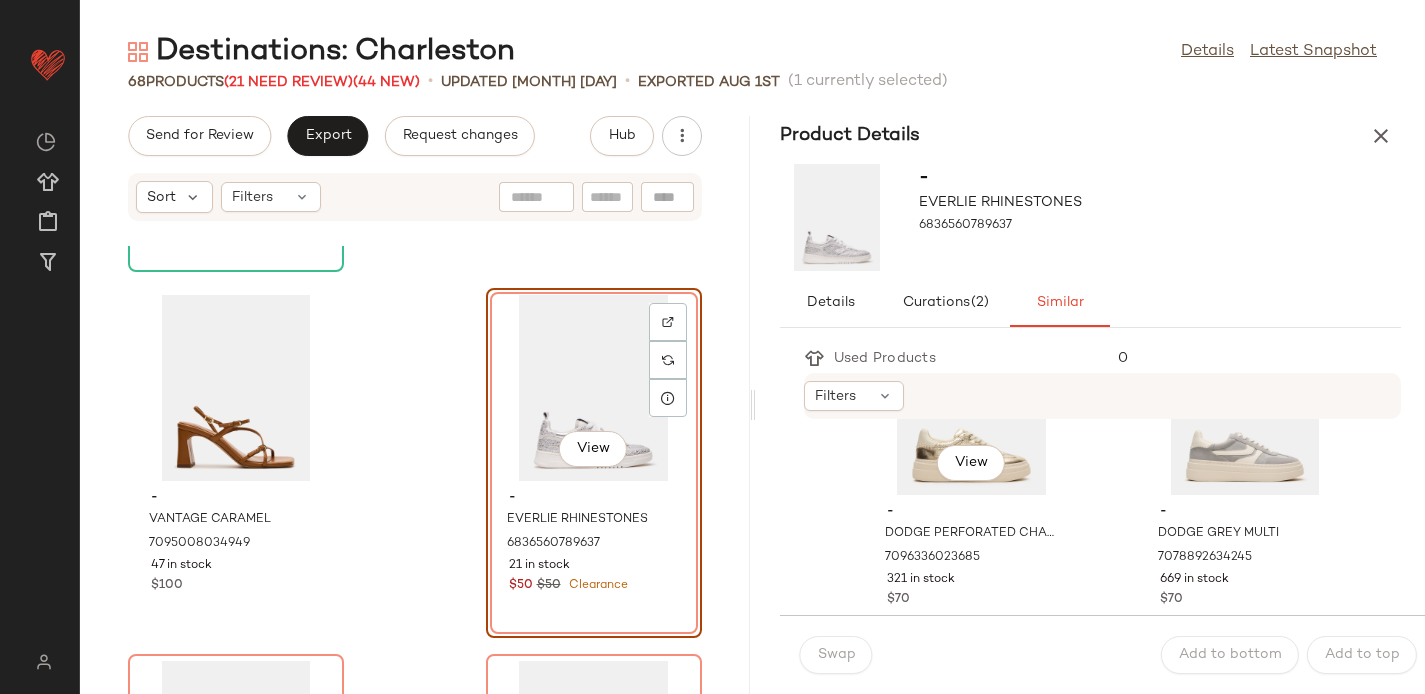 scroll, scrollTop: 135, scrollLeft: 0, axis: vertical 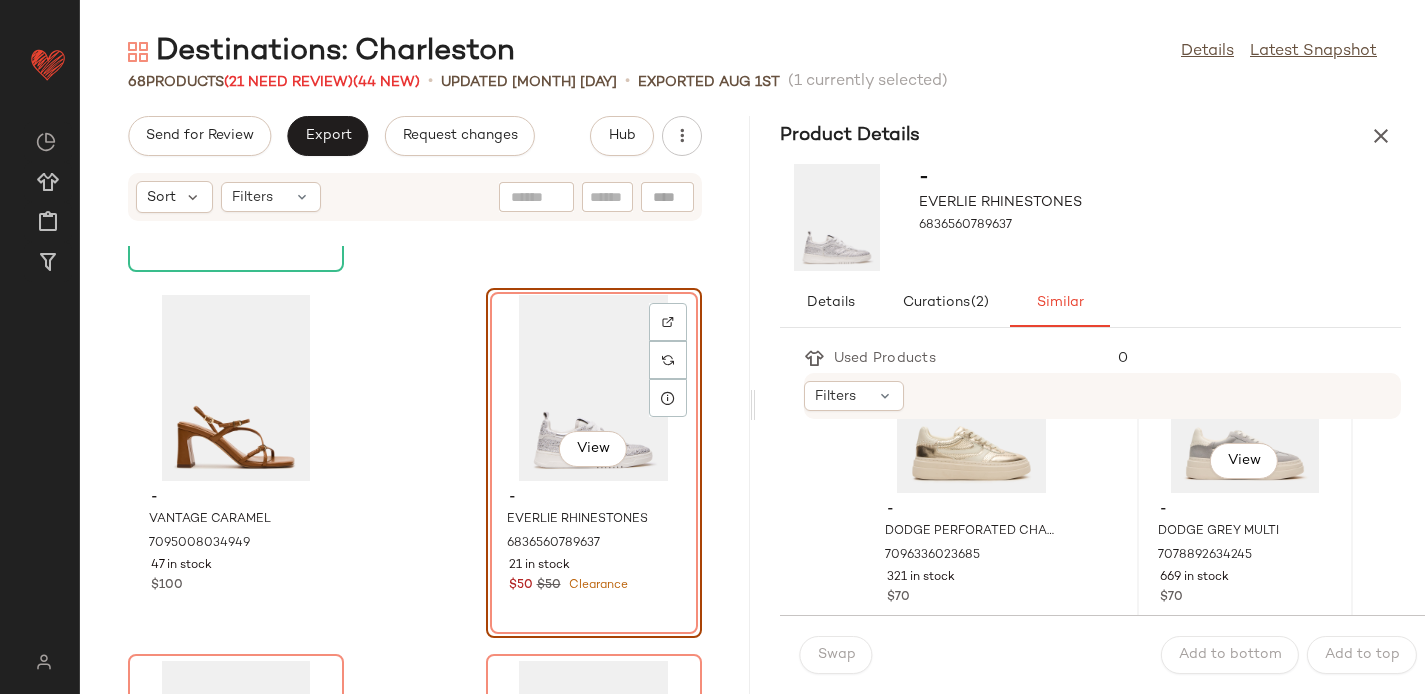 click on "View" 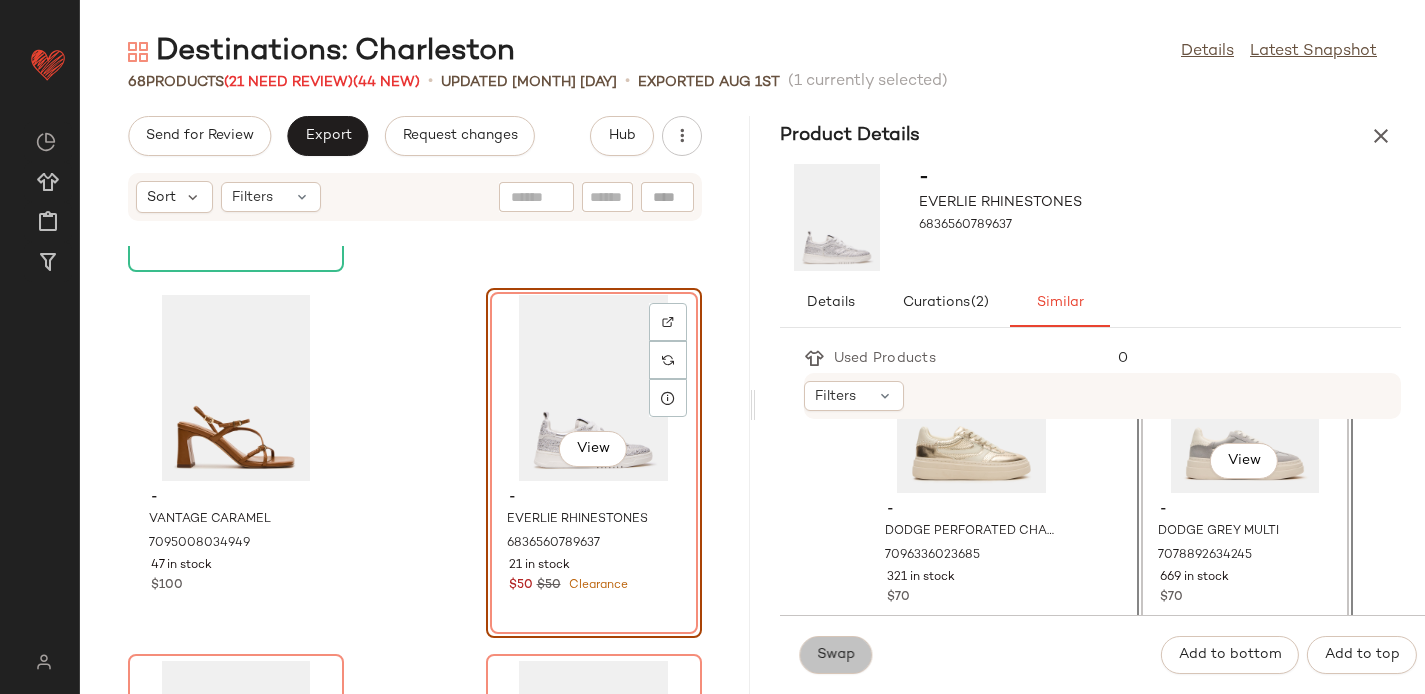 click on "Swap" 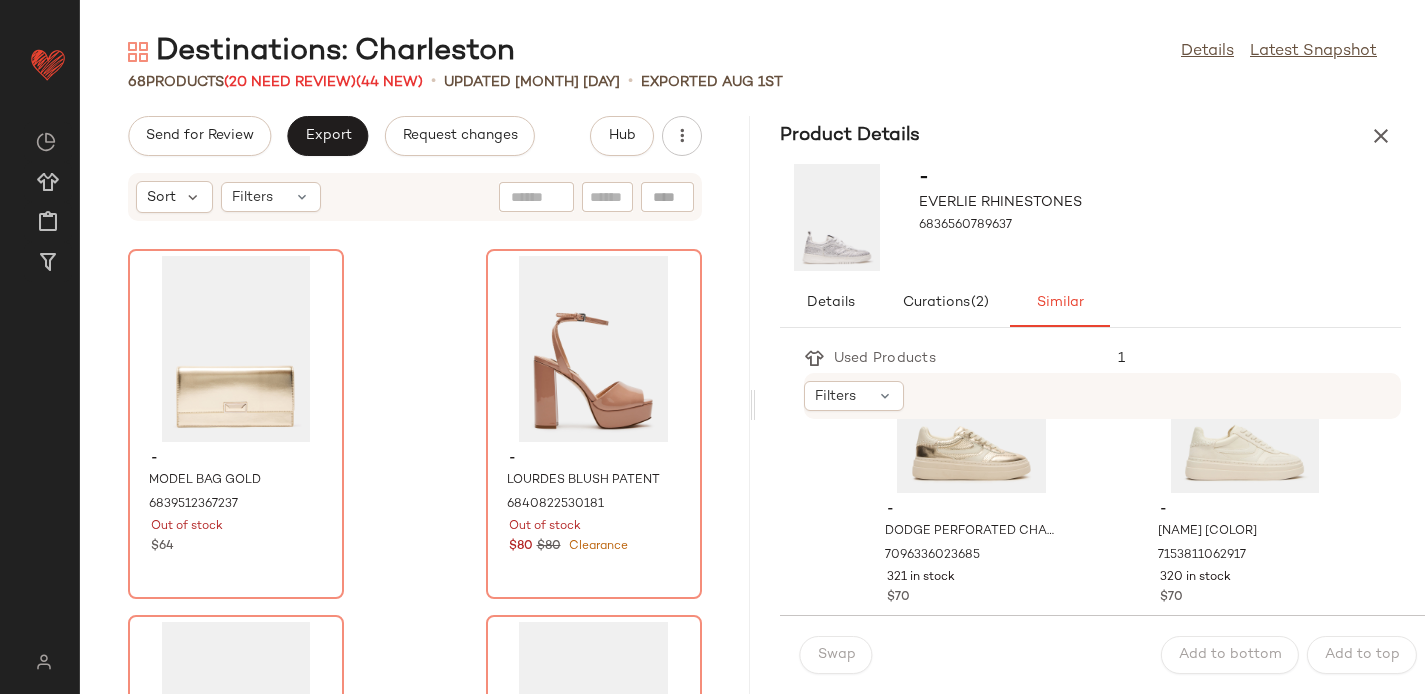 scroll, scrollTop: 8844, scrollLeft: 0, axis: vertical 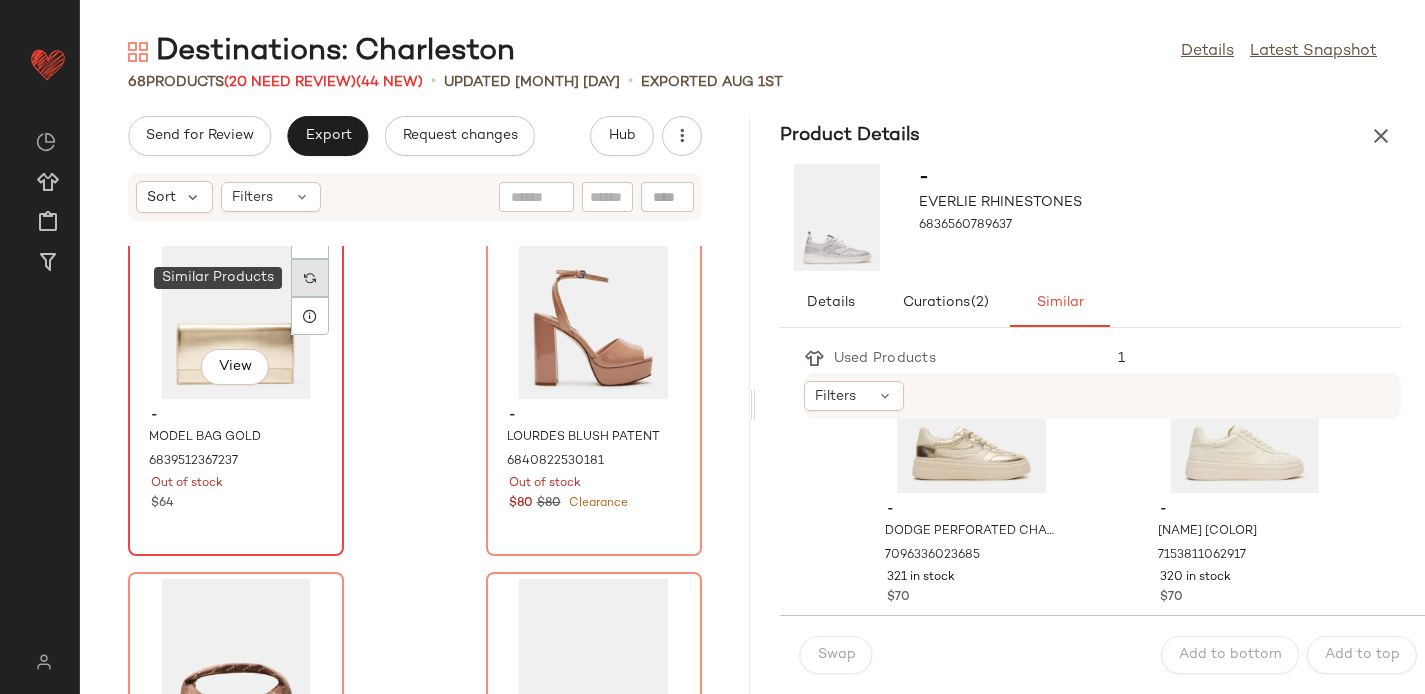 click 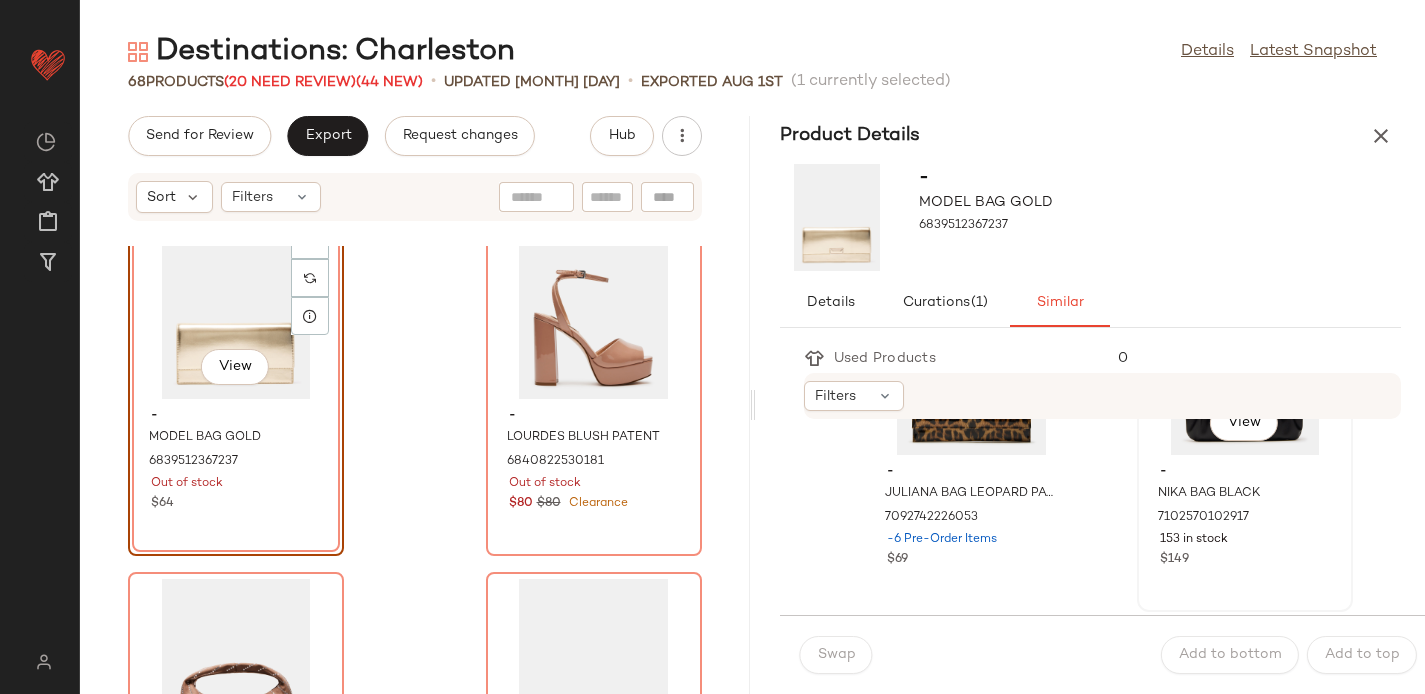scroll, scrollTop: 907, scrollLeft: 0, axis: vertical 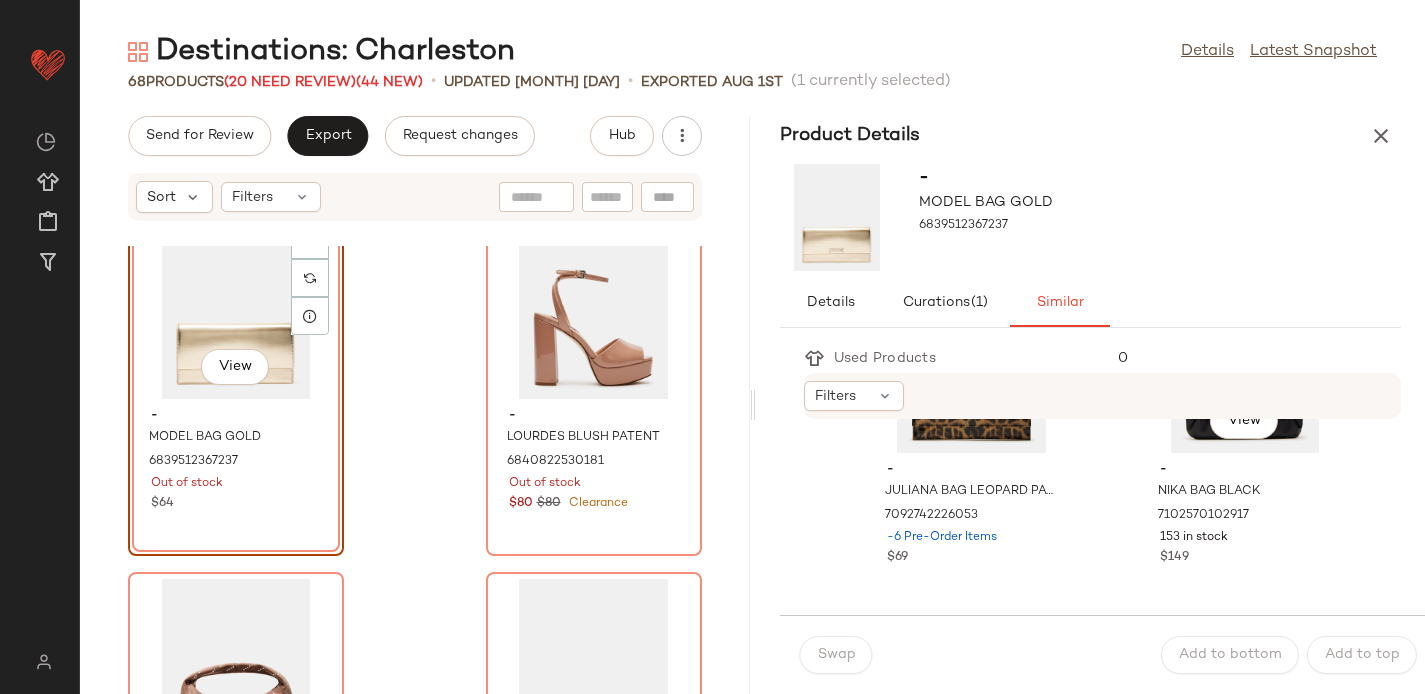 click on "Filters" at bounding box center [1103, 396] 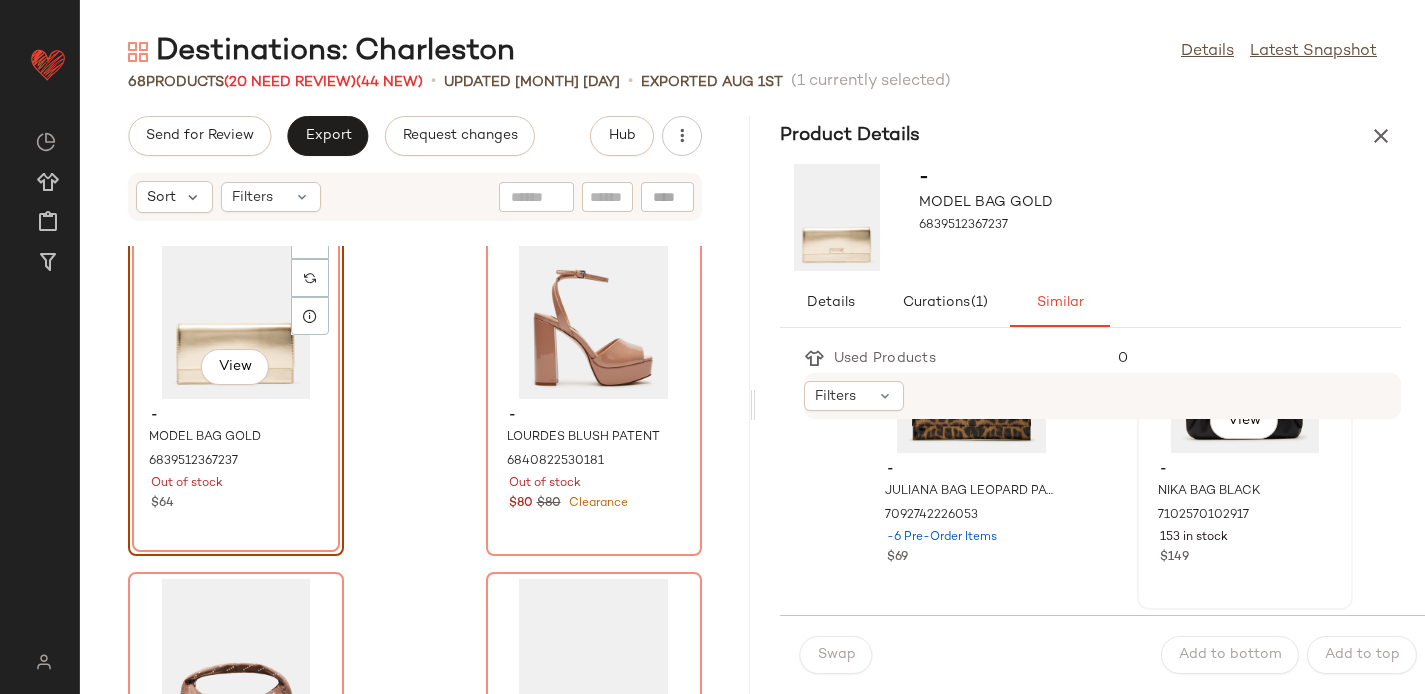 click on "View" 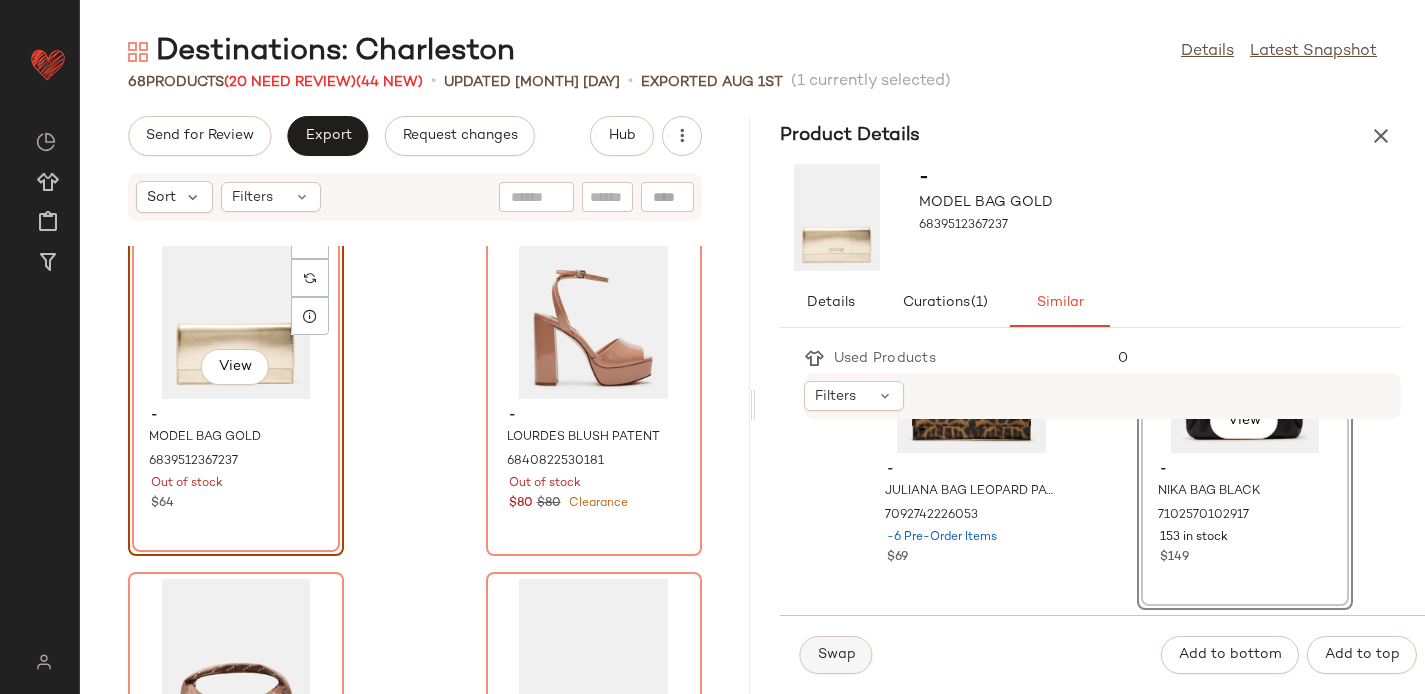 click on "Swap" at bounding box center (836, 655) 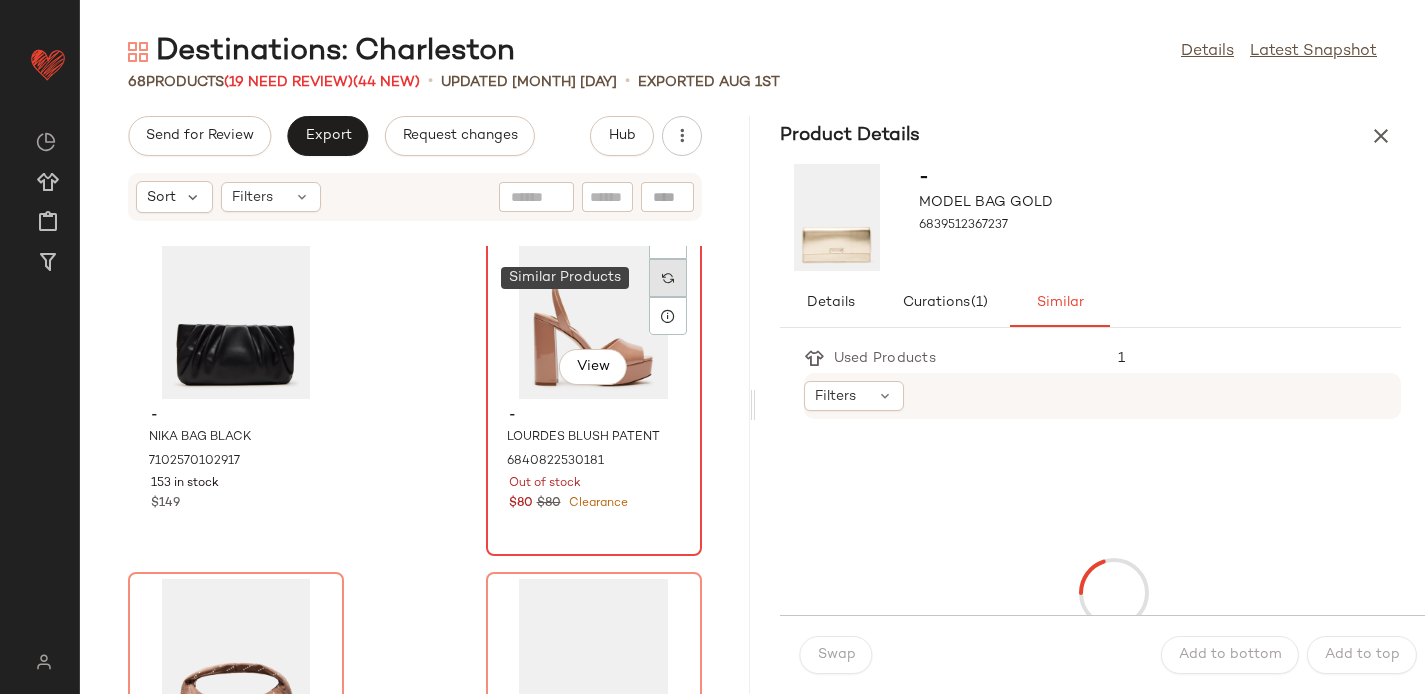 click 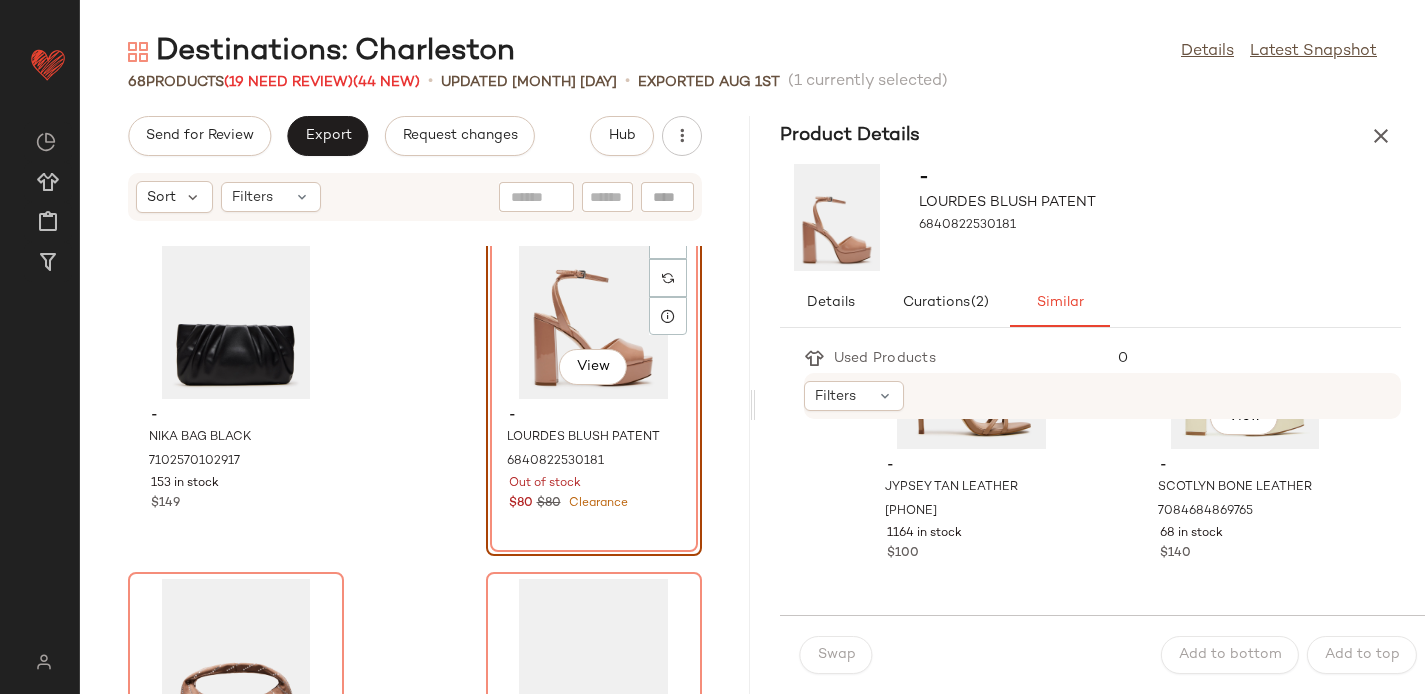 scroll, scrollTop: 2377, scrollLeft: 0, axis: vertical 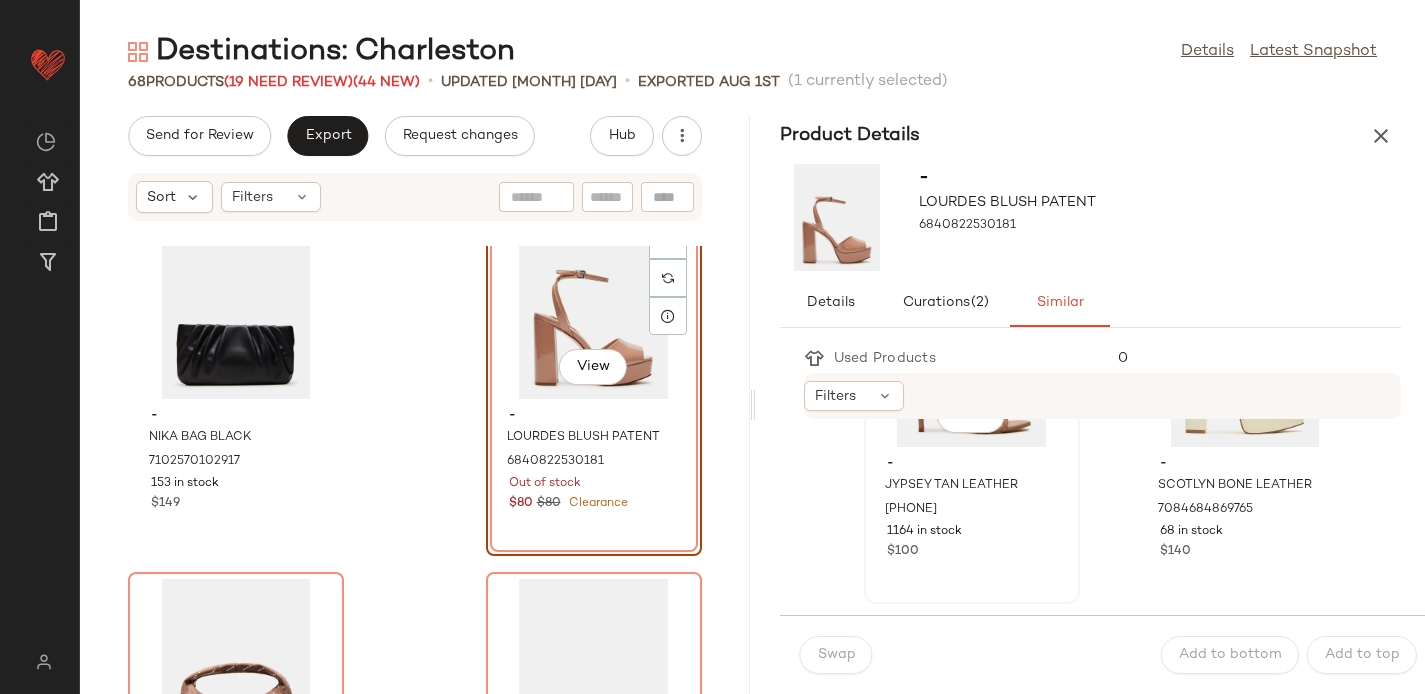 click on "1164 in stock" at bounding box center [972, 532] 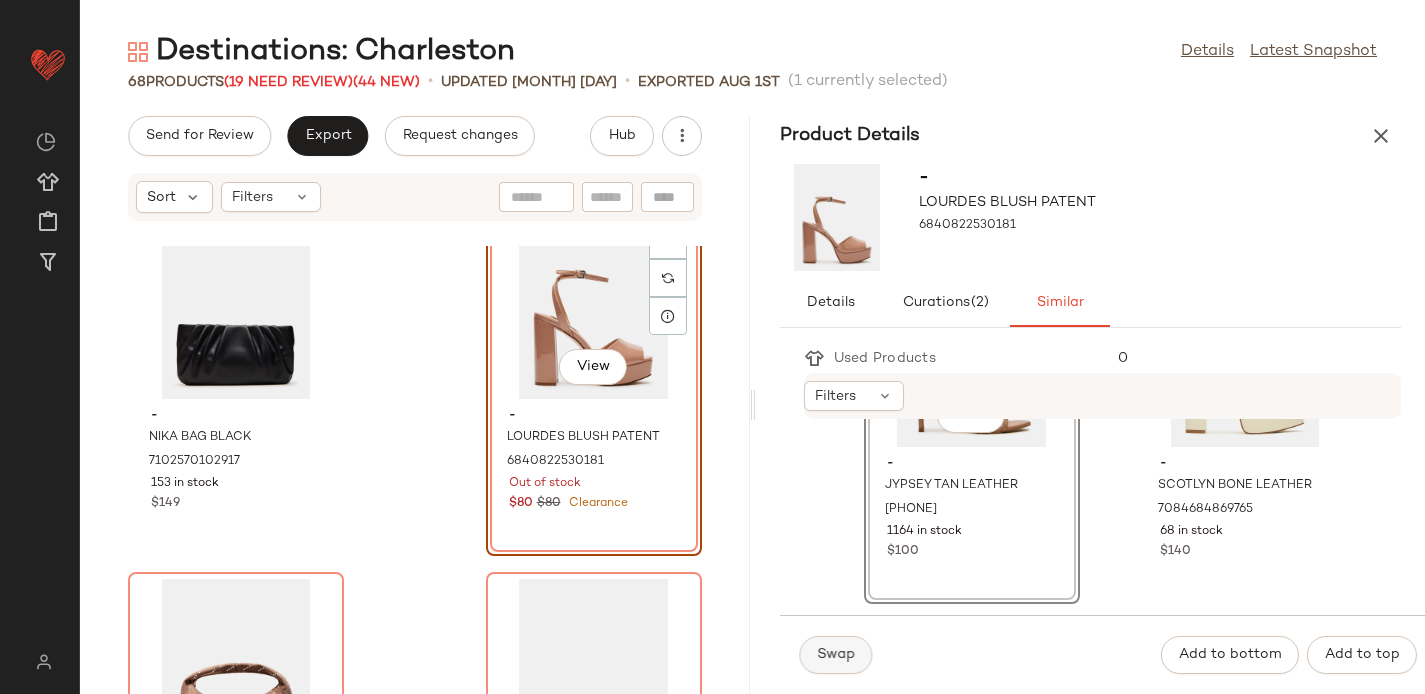 click on "Swap" at bounding box center (836, 655) 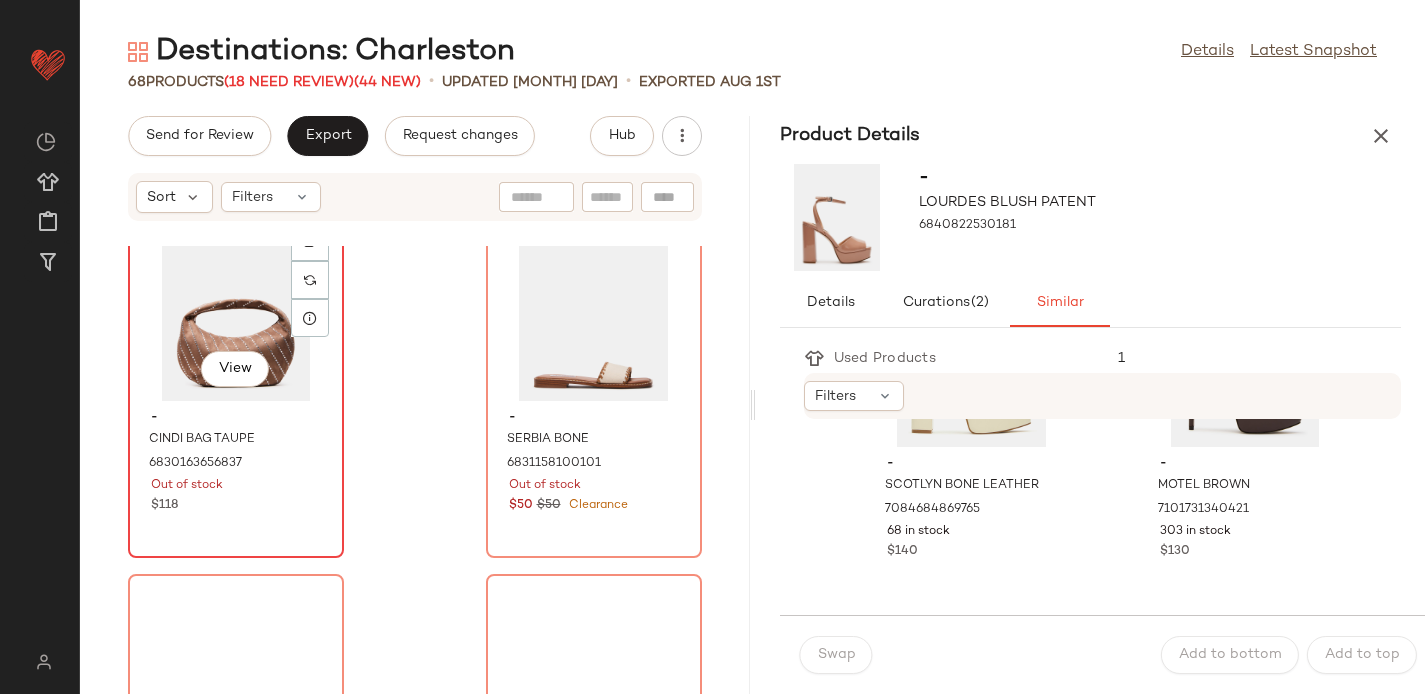 scroll, scrollTop: 9234, scrollLeft: 0, axis: vertical 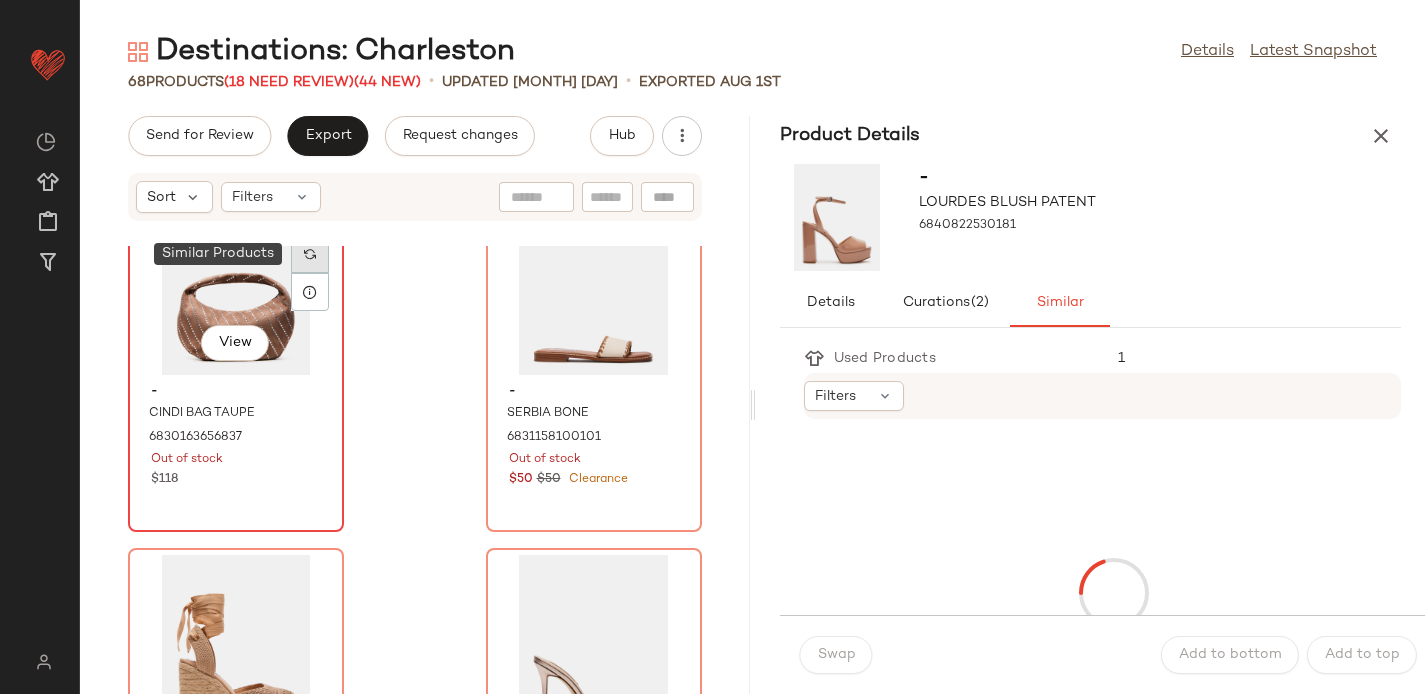 click 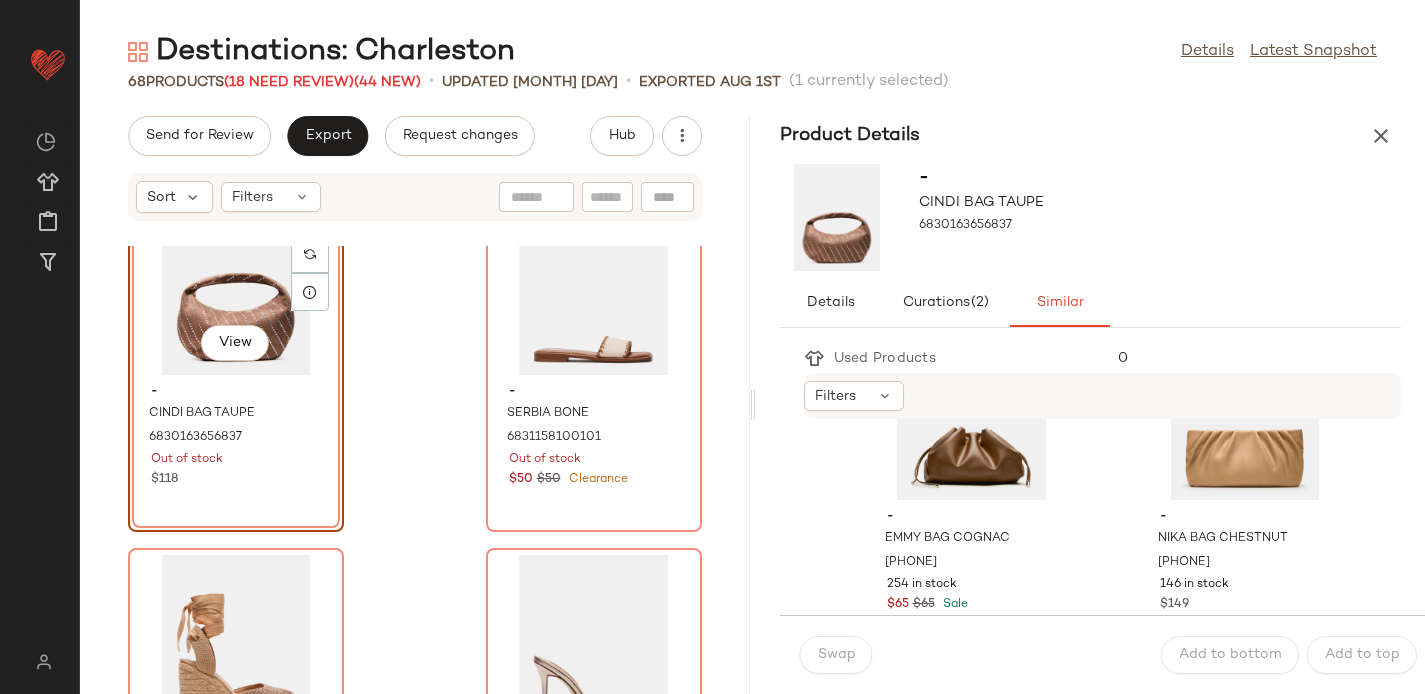 scroll, scrollTop: 509, scrollLeft: 0, axis: vertical 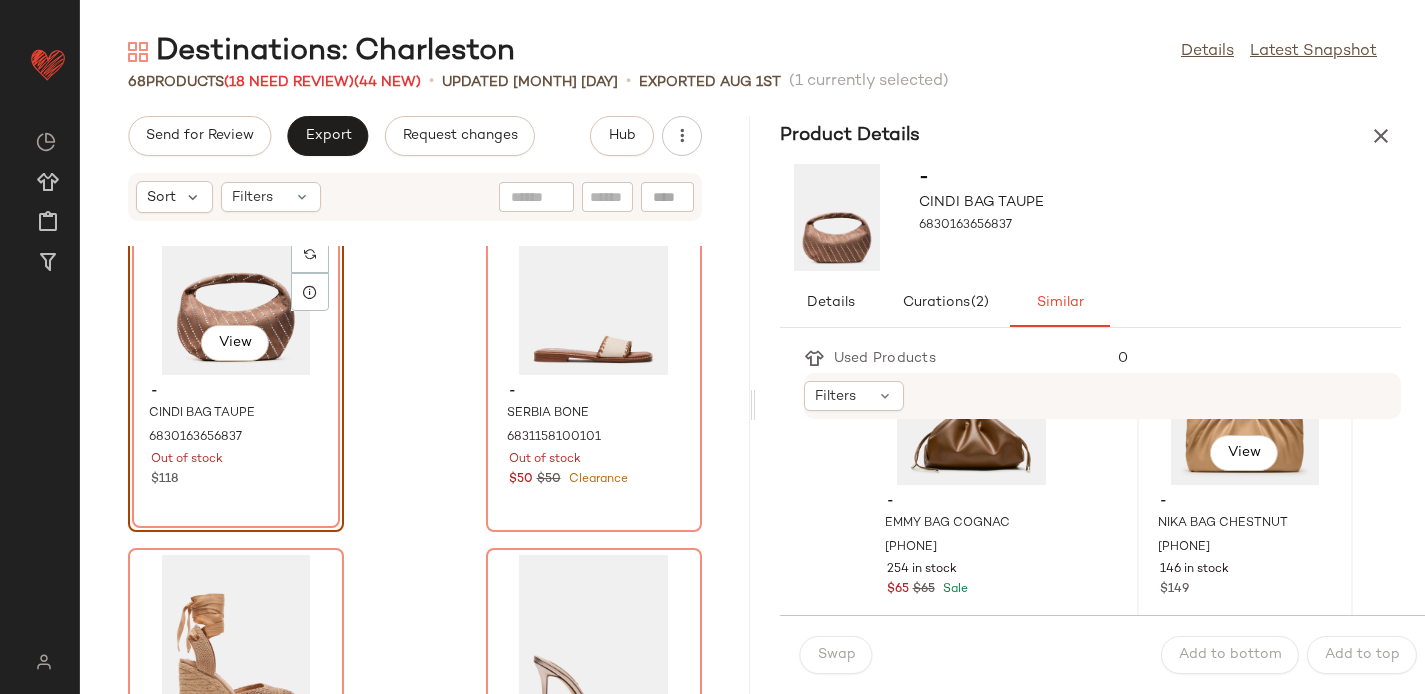 click on "View" 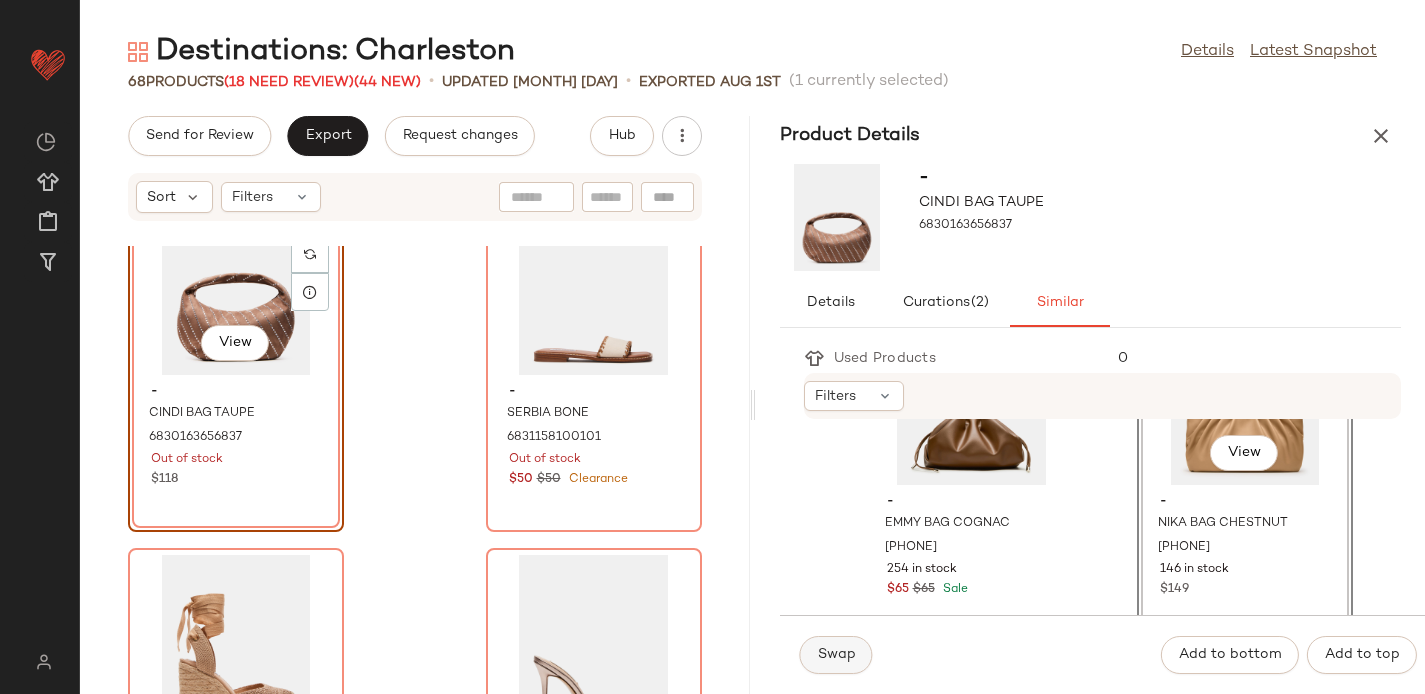 click on "Swap" 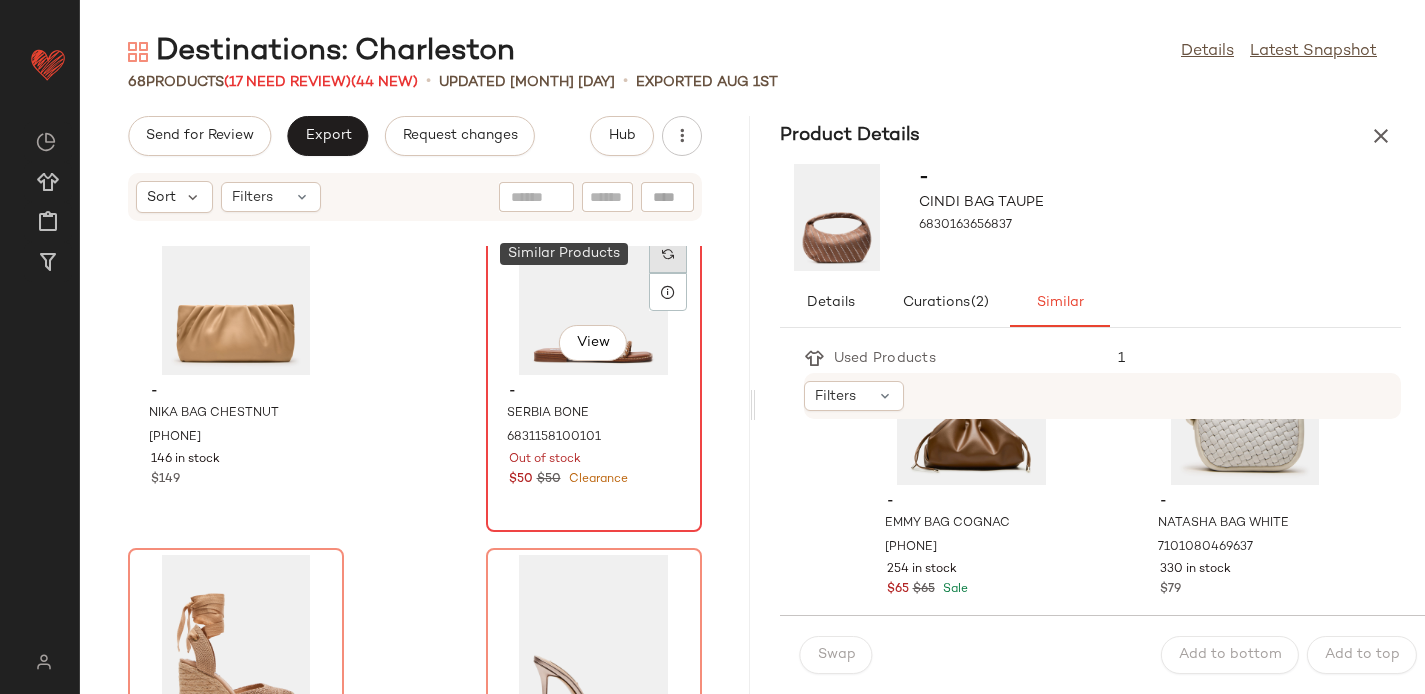 click 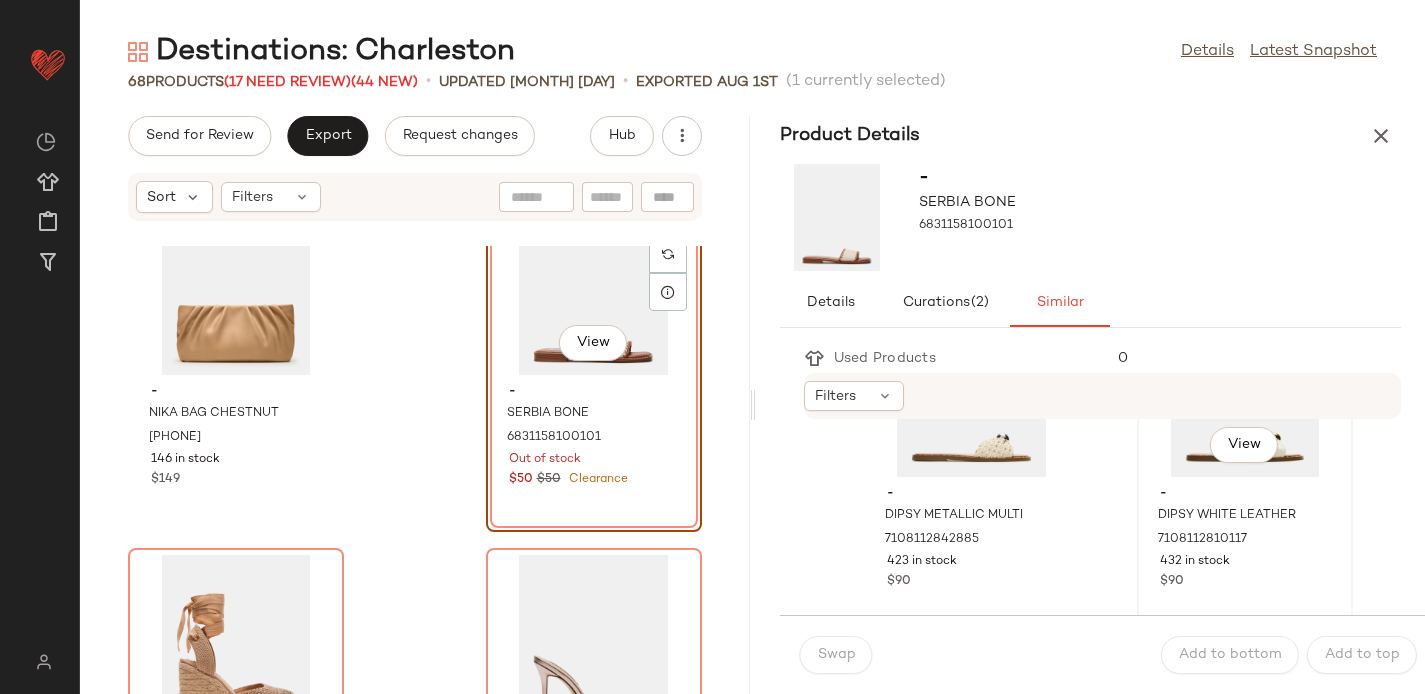 scroll, scrollTop: 152, scrollLeft: 0, axis: vertical 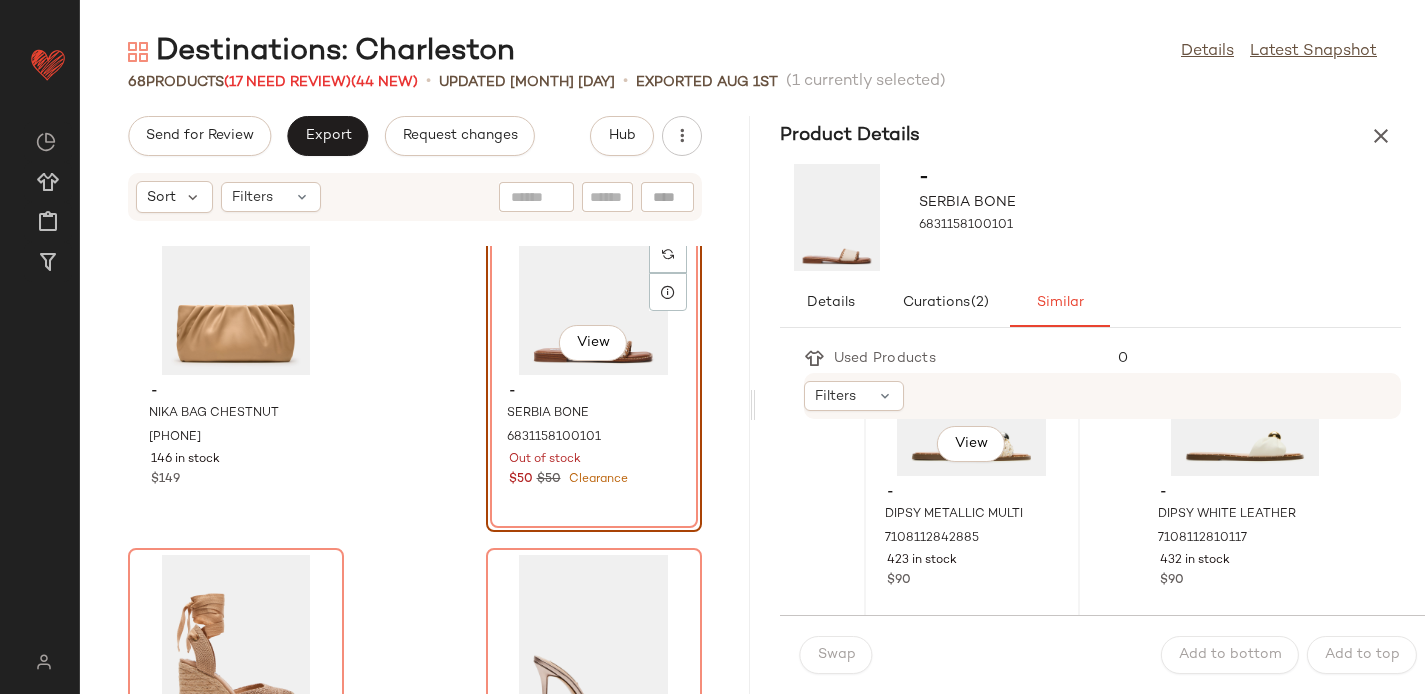 click on "View" 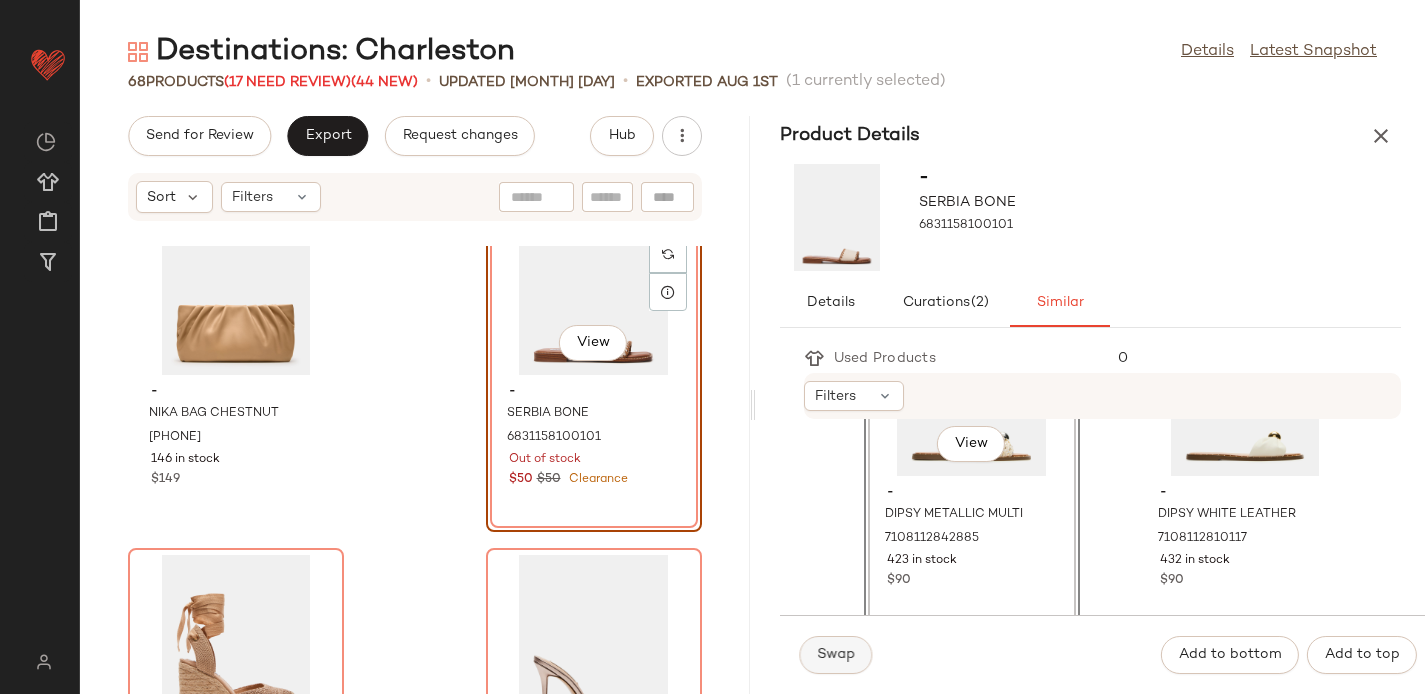 click on "Swap" at bounding box center (836, 655) 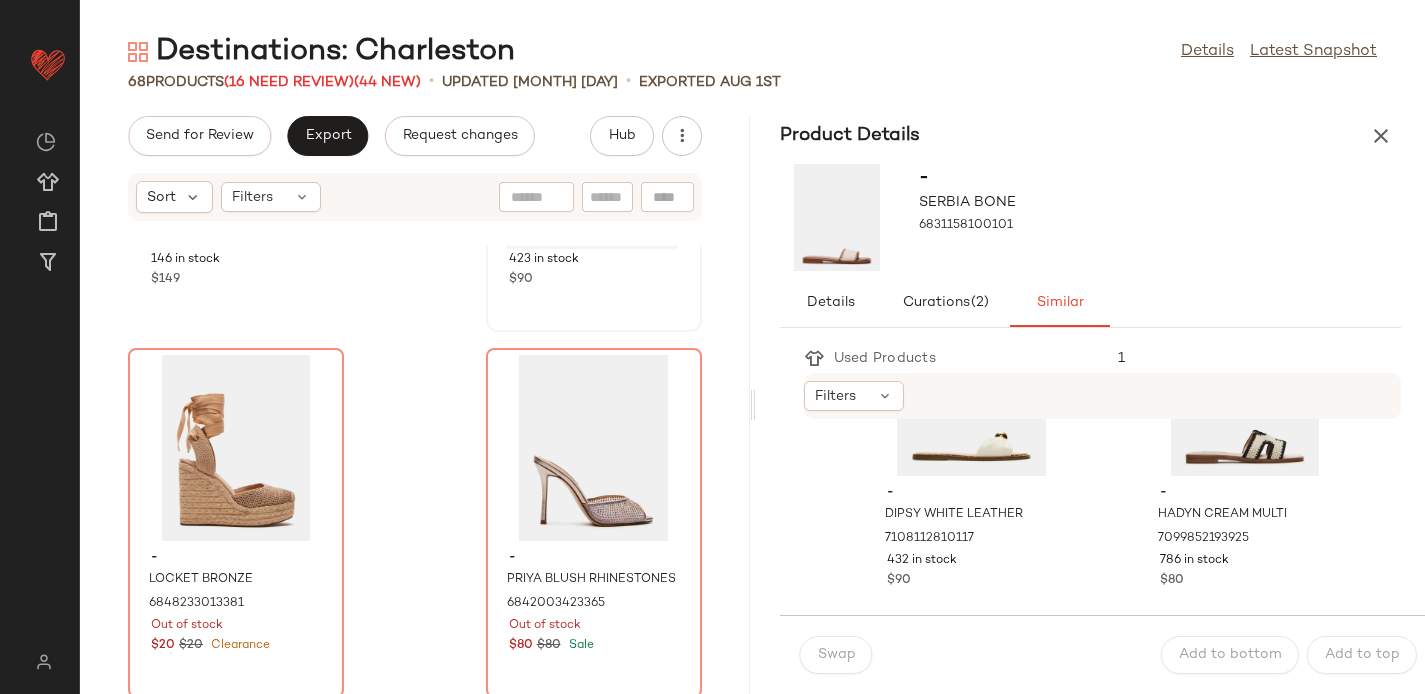 scroll, scrollTop: 9470, scrollLeft: 0, axis: vertical 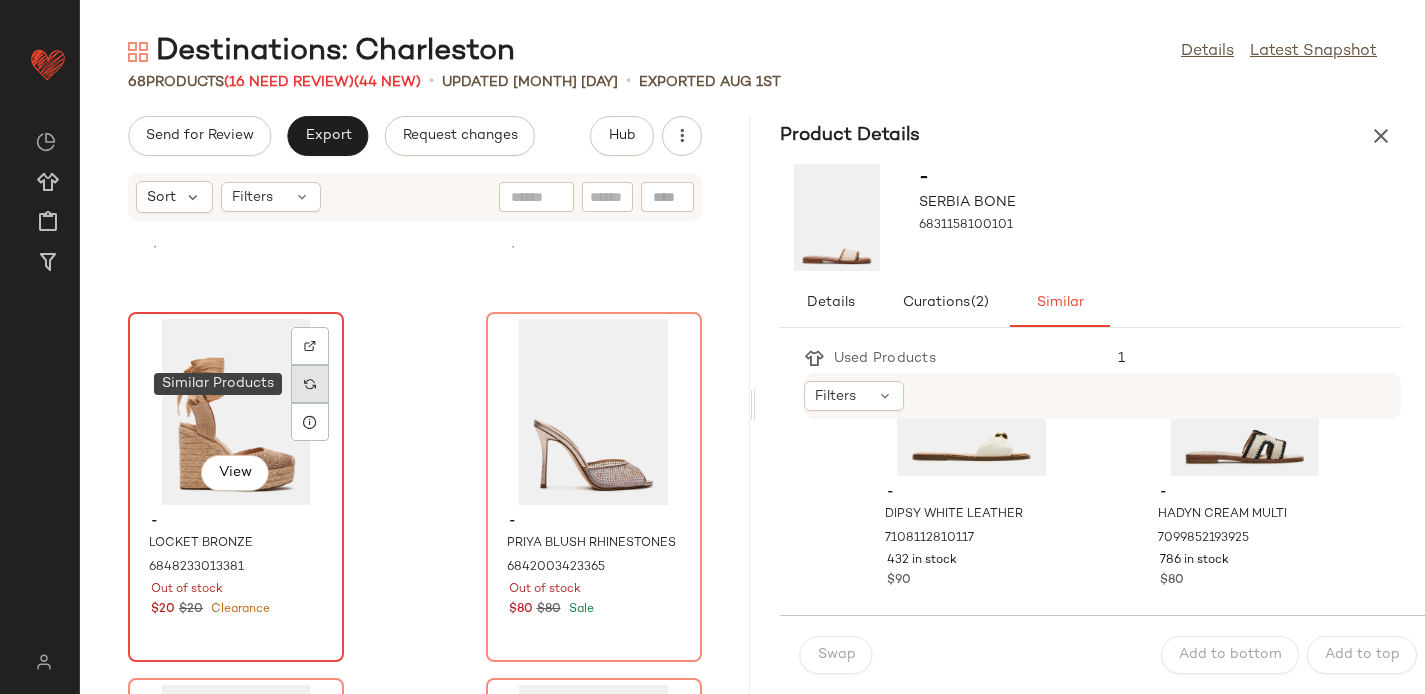 click 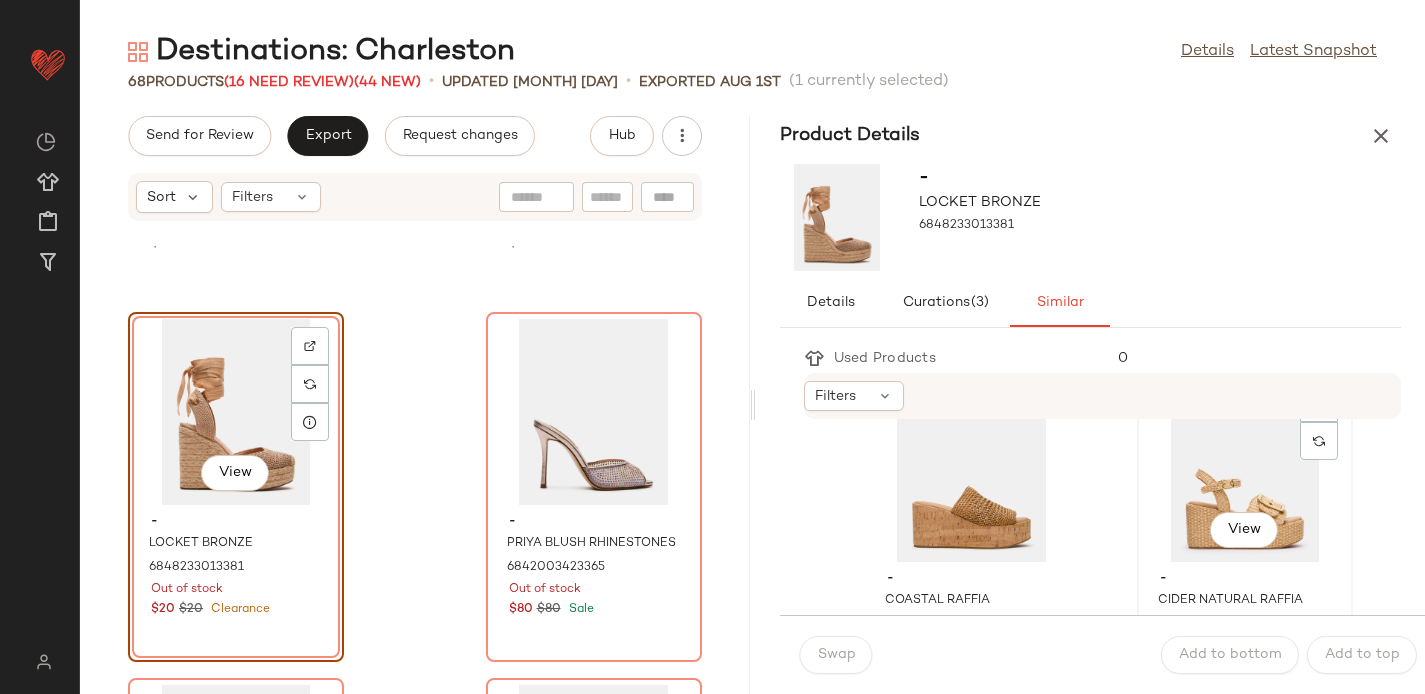 scroll, scrollTop: 60, scrollLeft: 0, axis: vertical 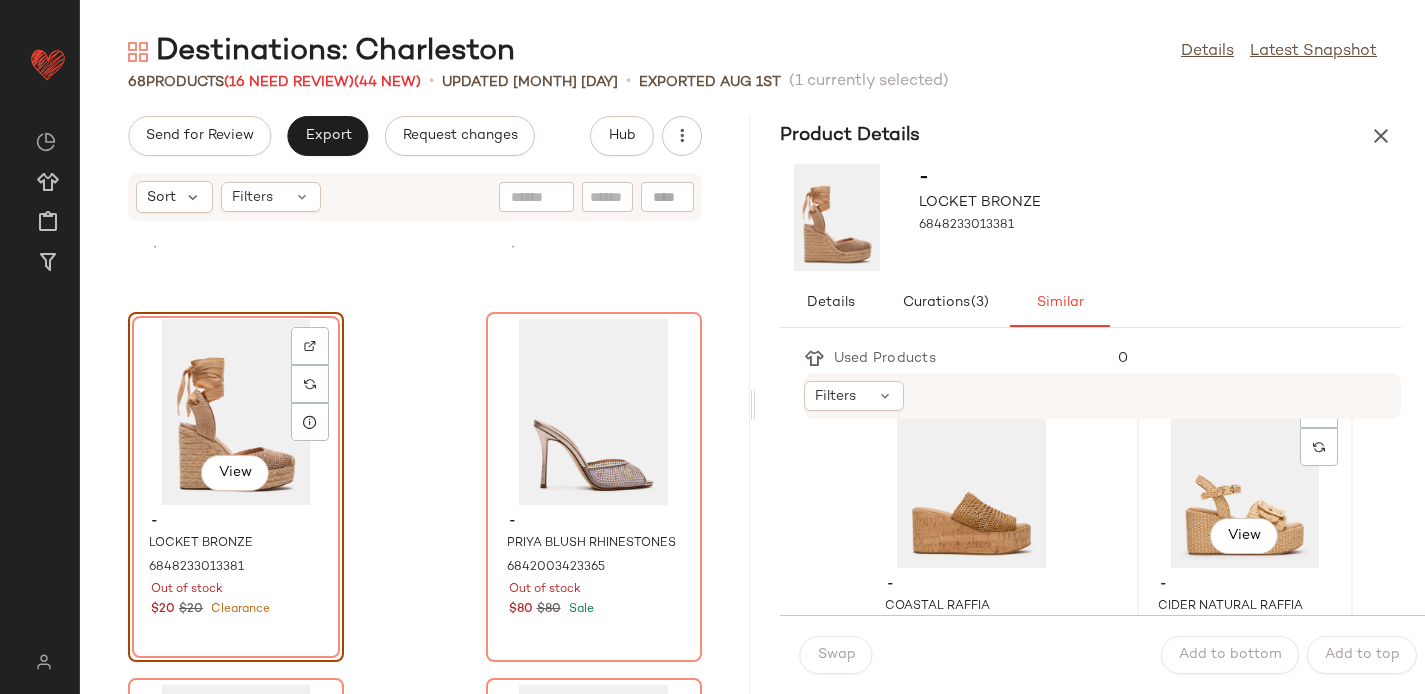 click on "View" 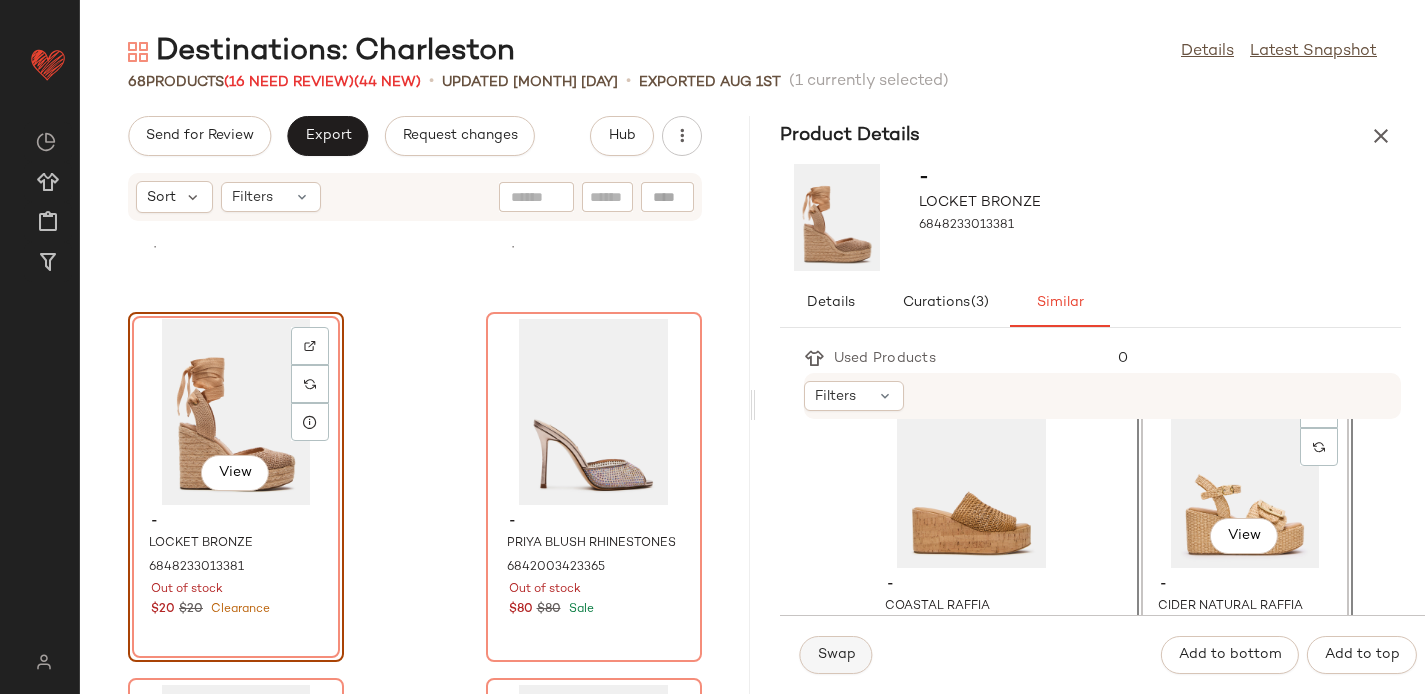click on "Swap" 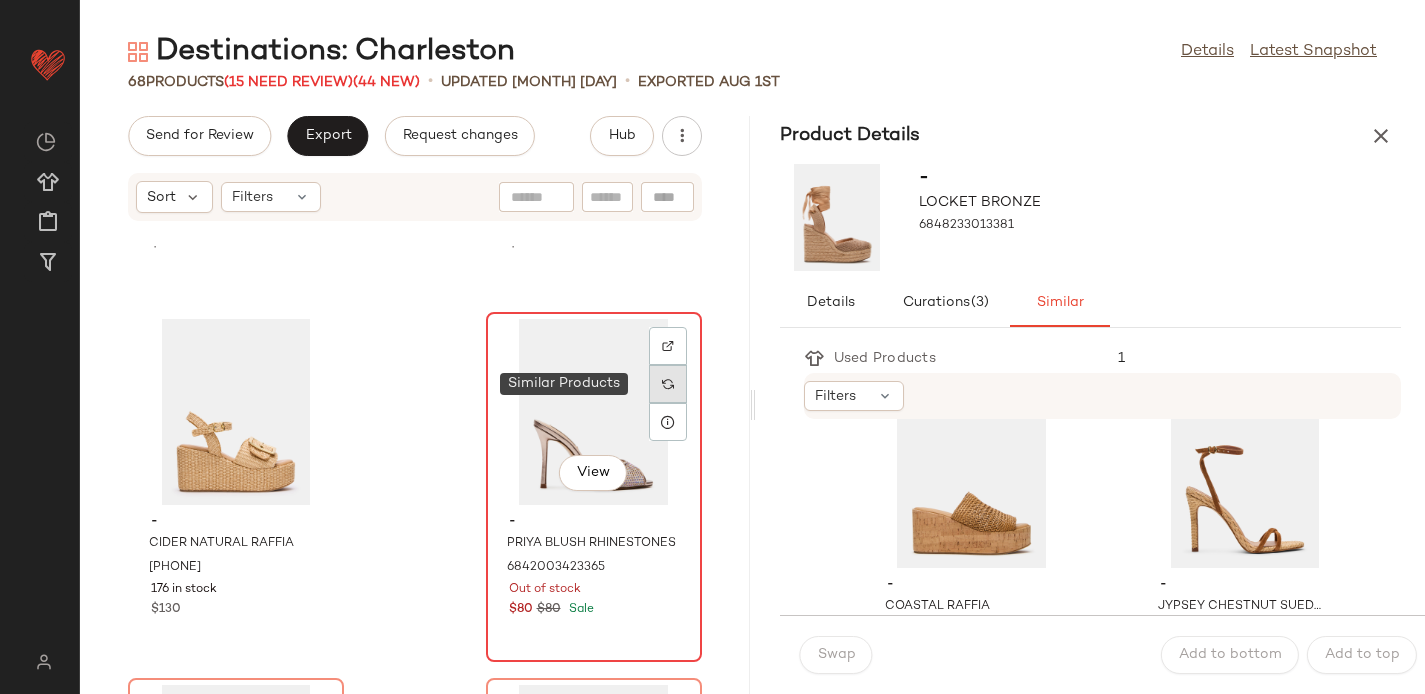 click 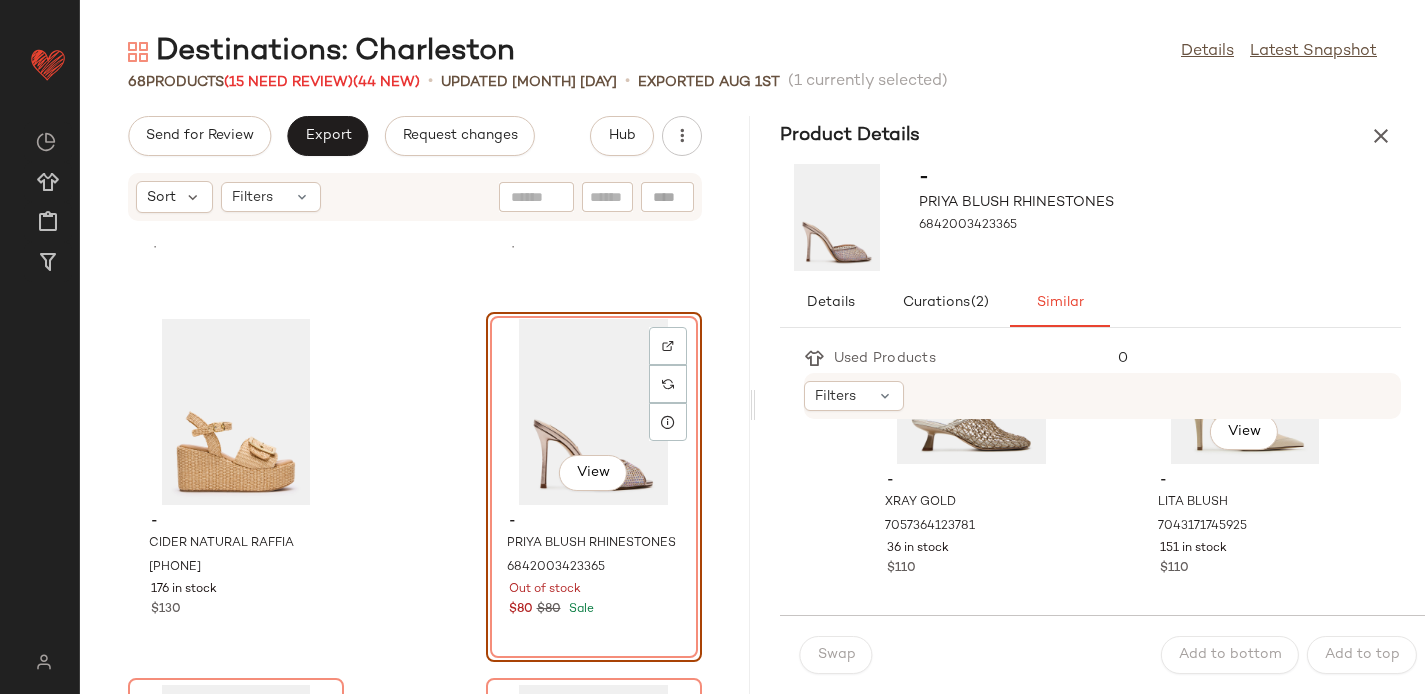 scroll, scrollTop: 857, scrollLeft: 0, axis: vertical 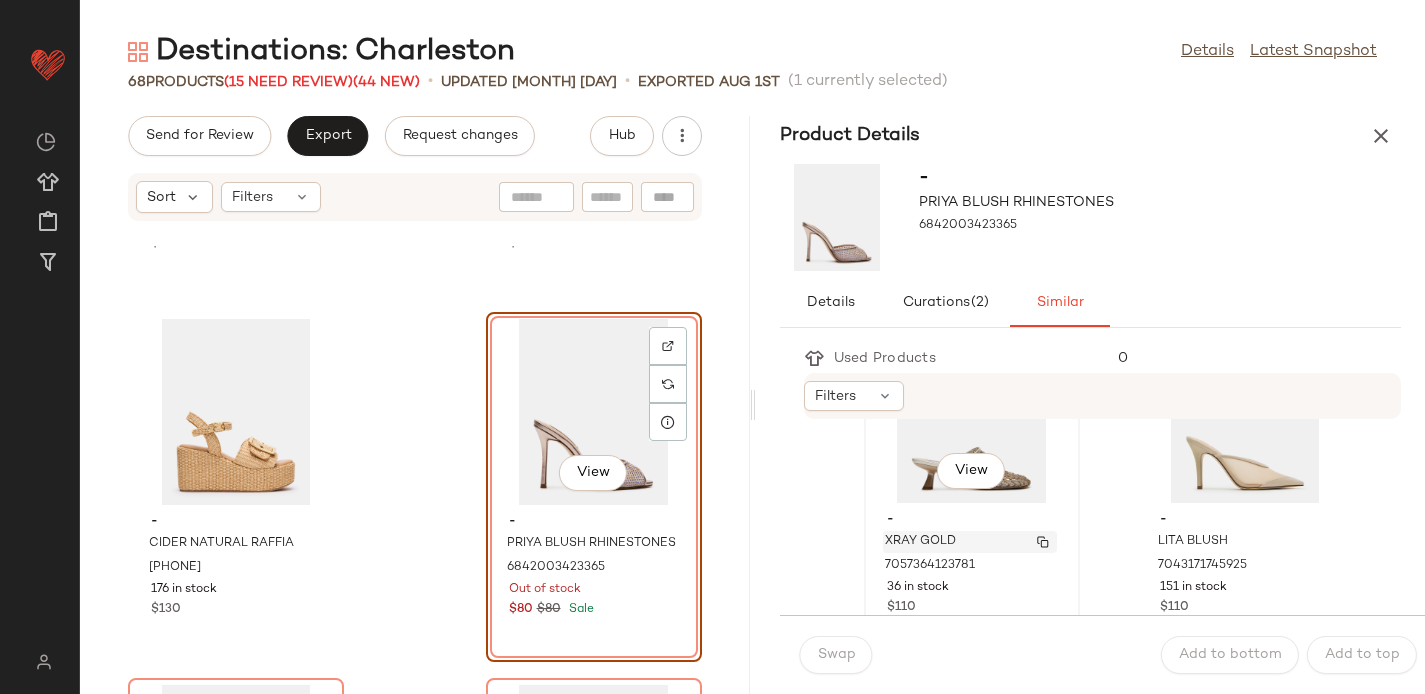 click on "XRAY GOLD" at bounding box center [970, 542] 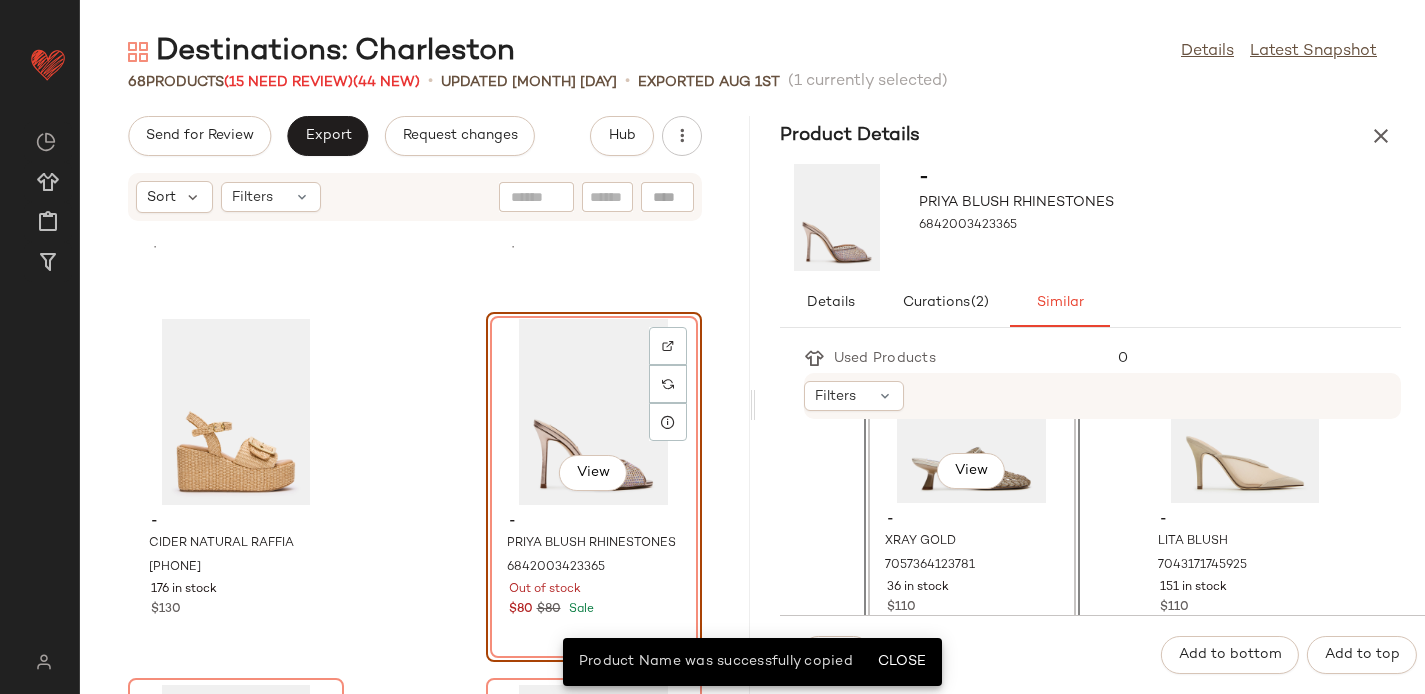 click on "View - [NAME] [COLOR] [PHONE] [QUANTITY] in stock [PRICE]" 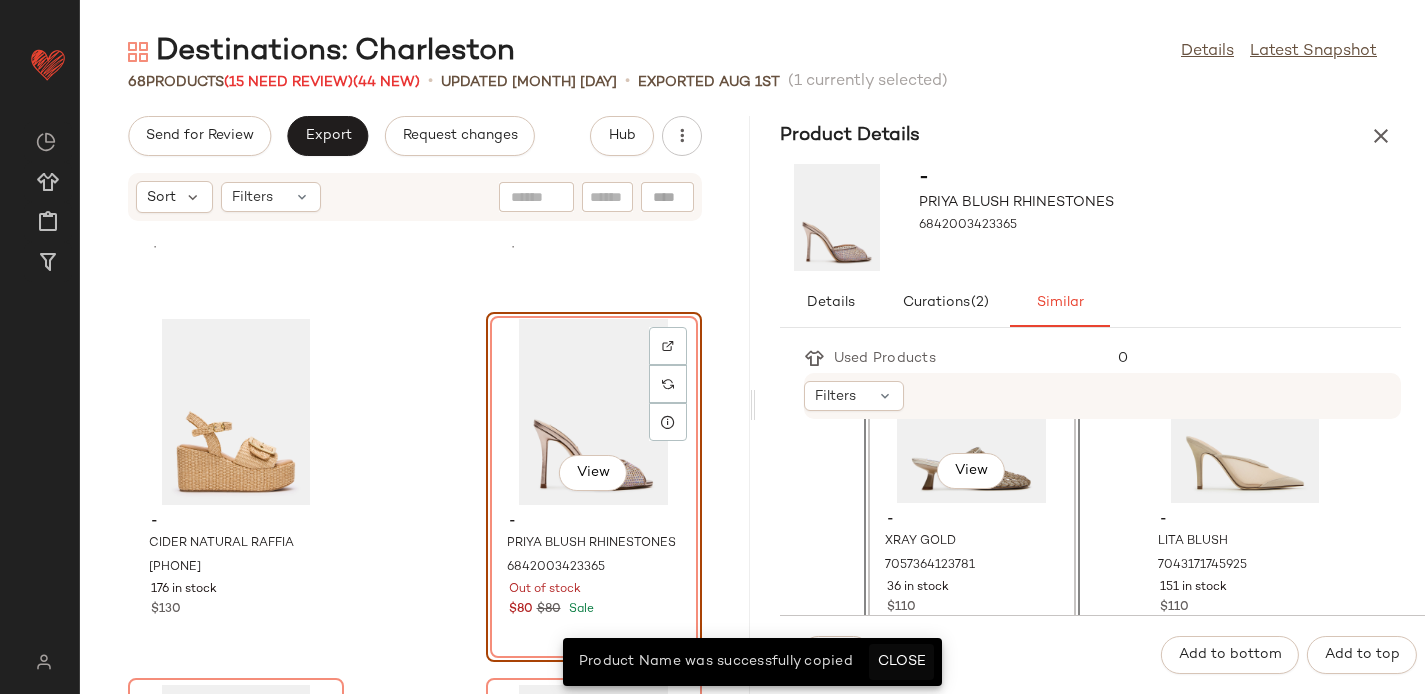 click on "Close" 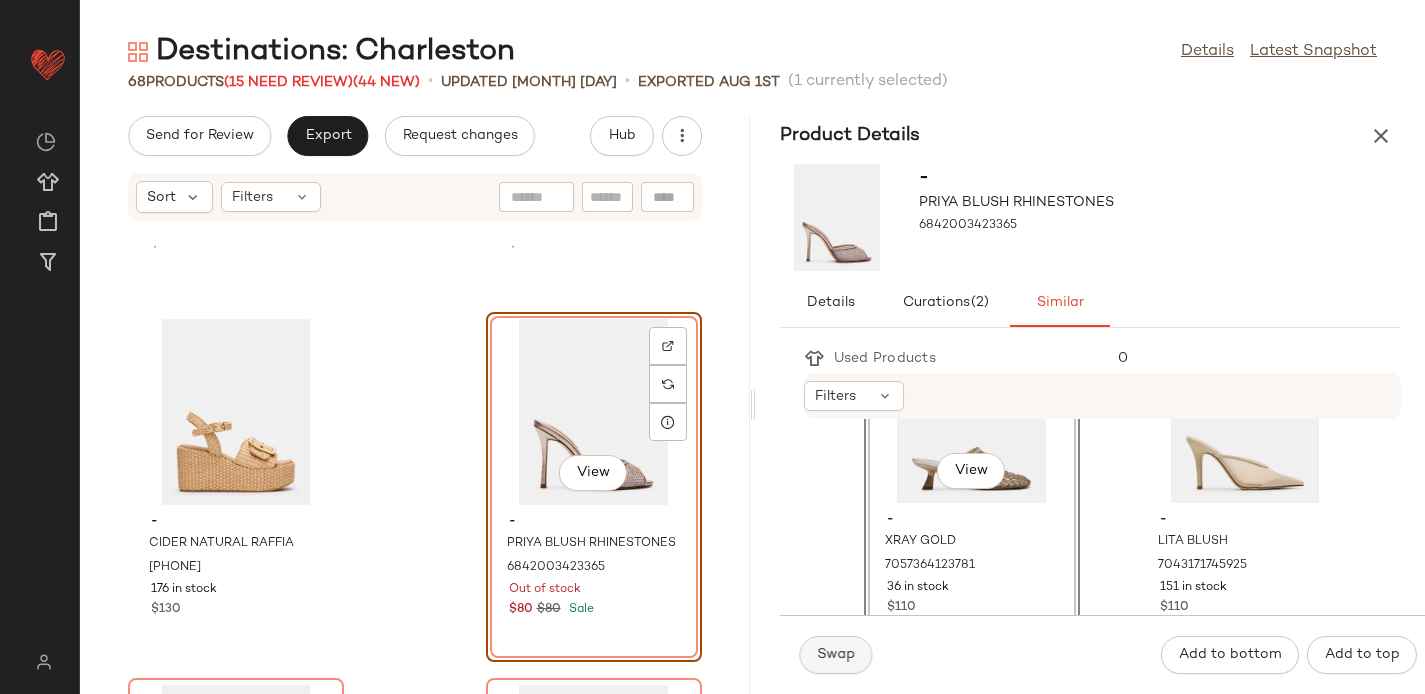 click on "Swap" 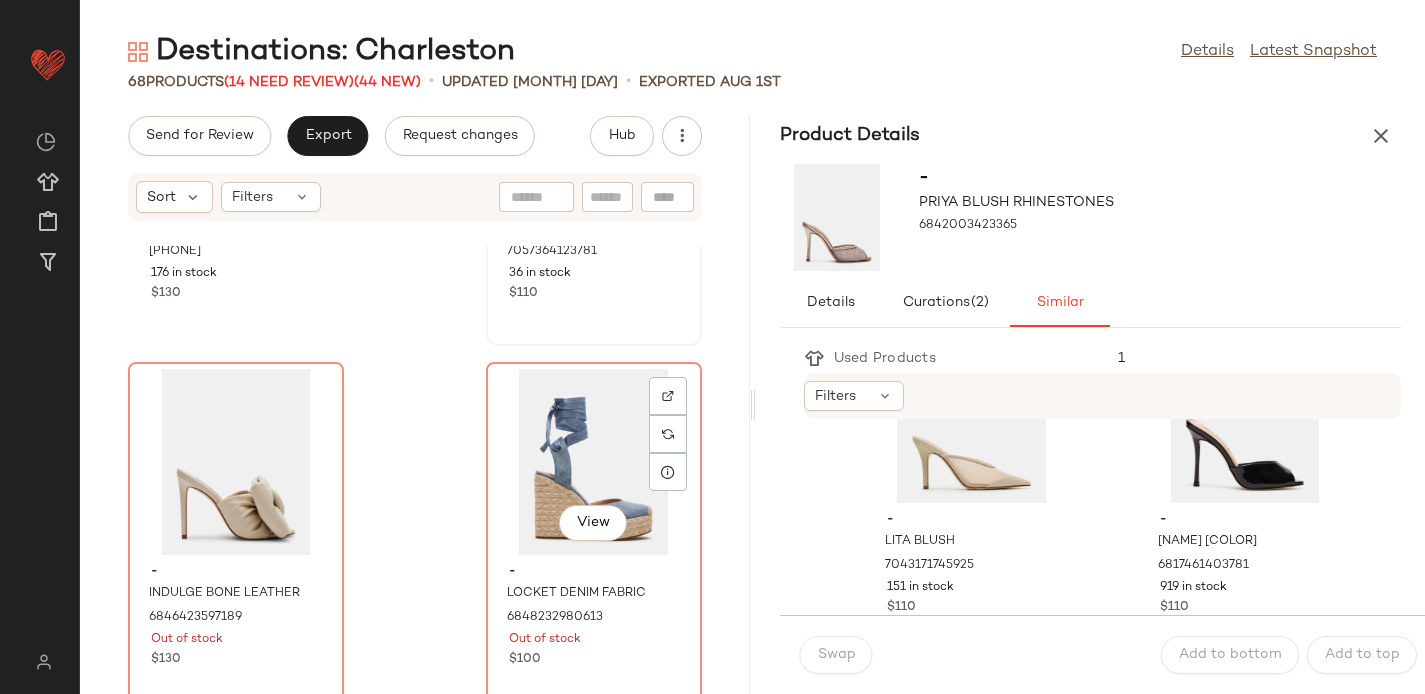 scroll, scrollTop: 9787, scrollLeft: 0, axis: vertical 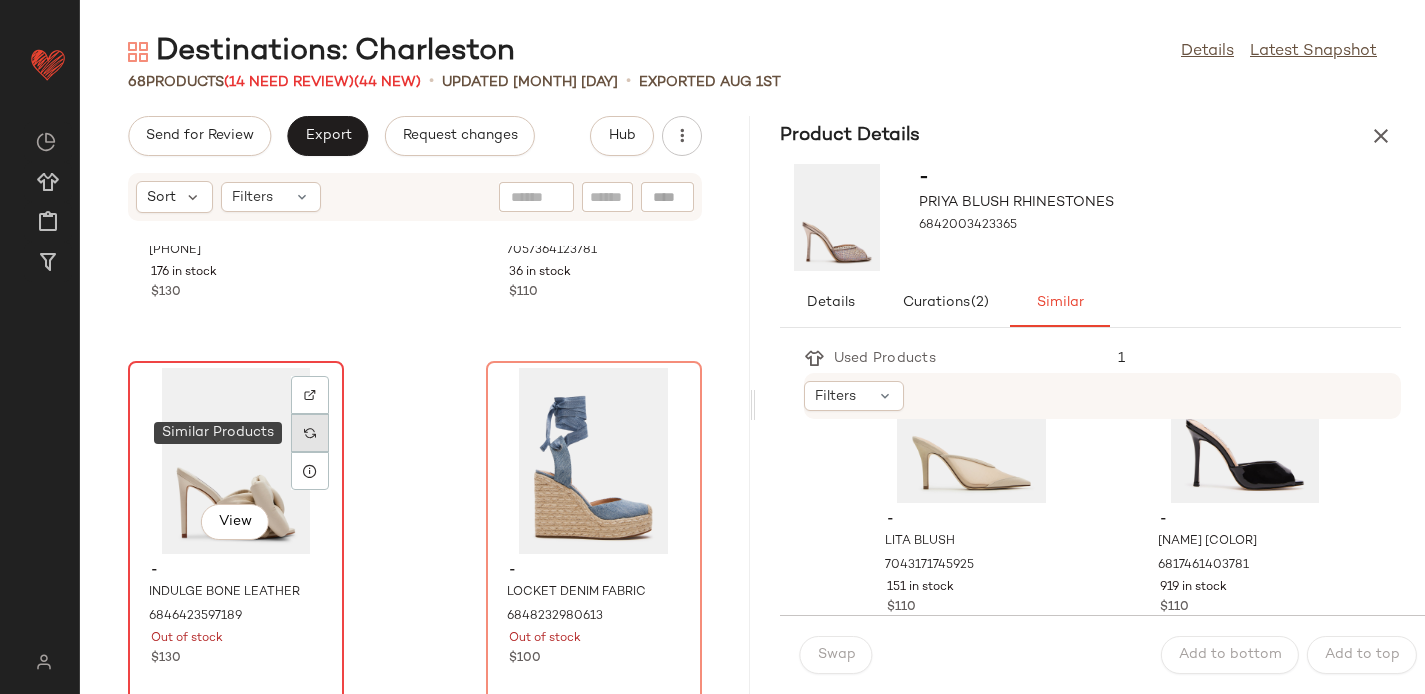 click 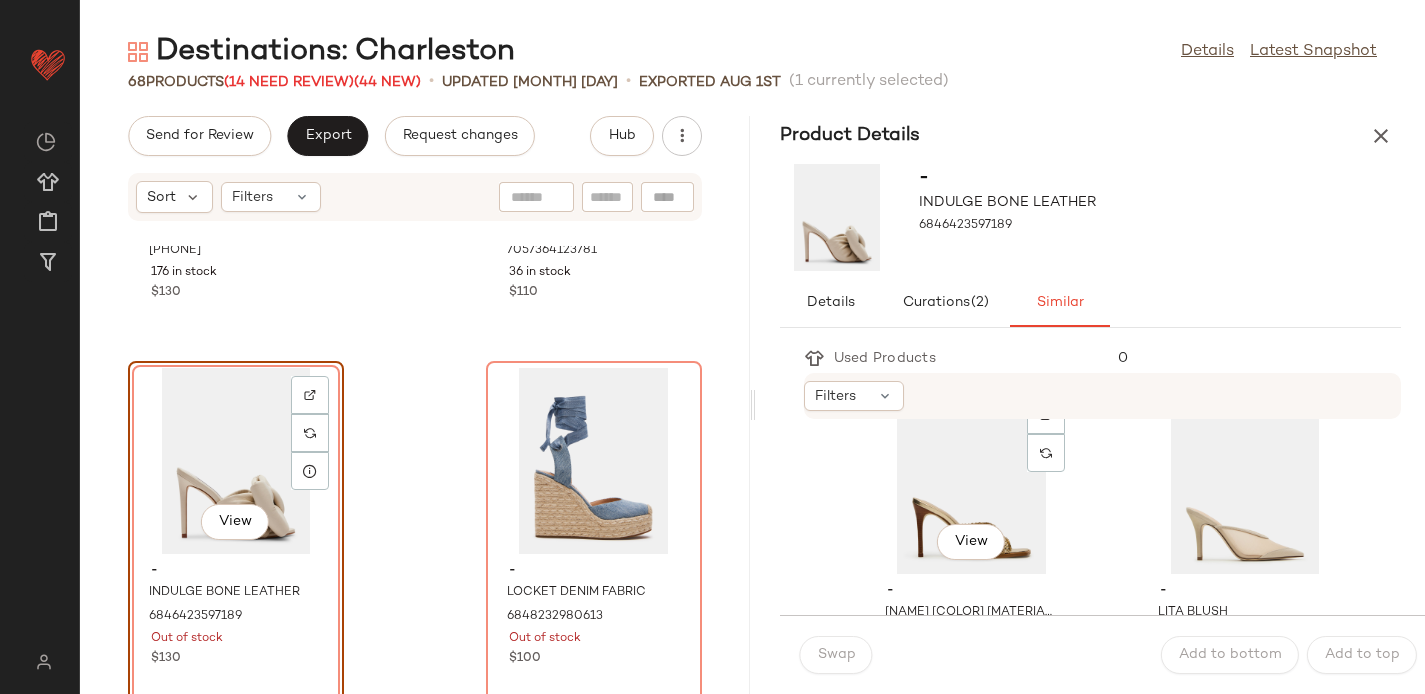 scroll, scrollTop: 1178, scrollLeft: 0, axis: vertical 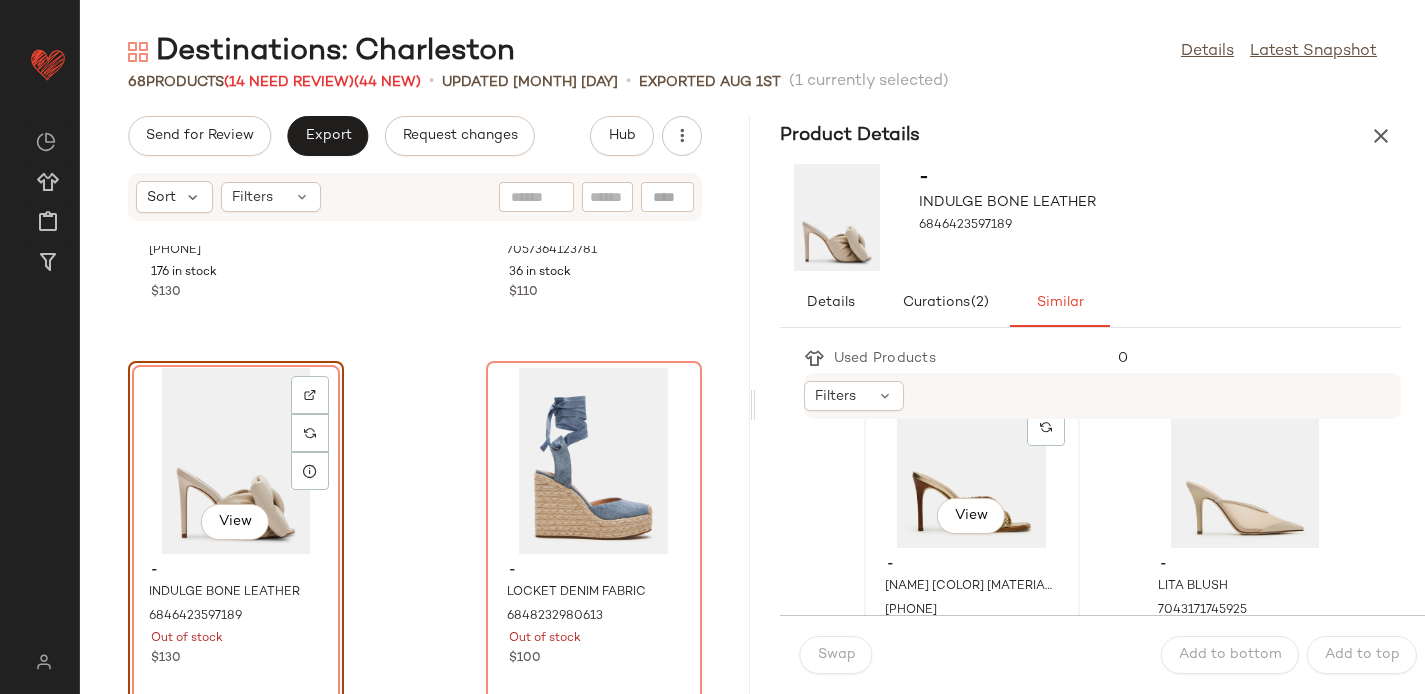 click on "View" 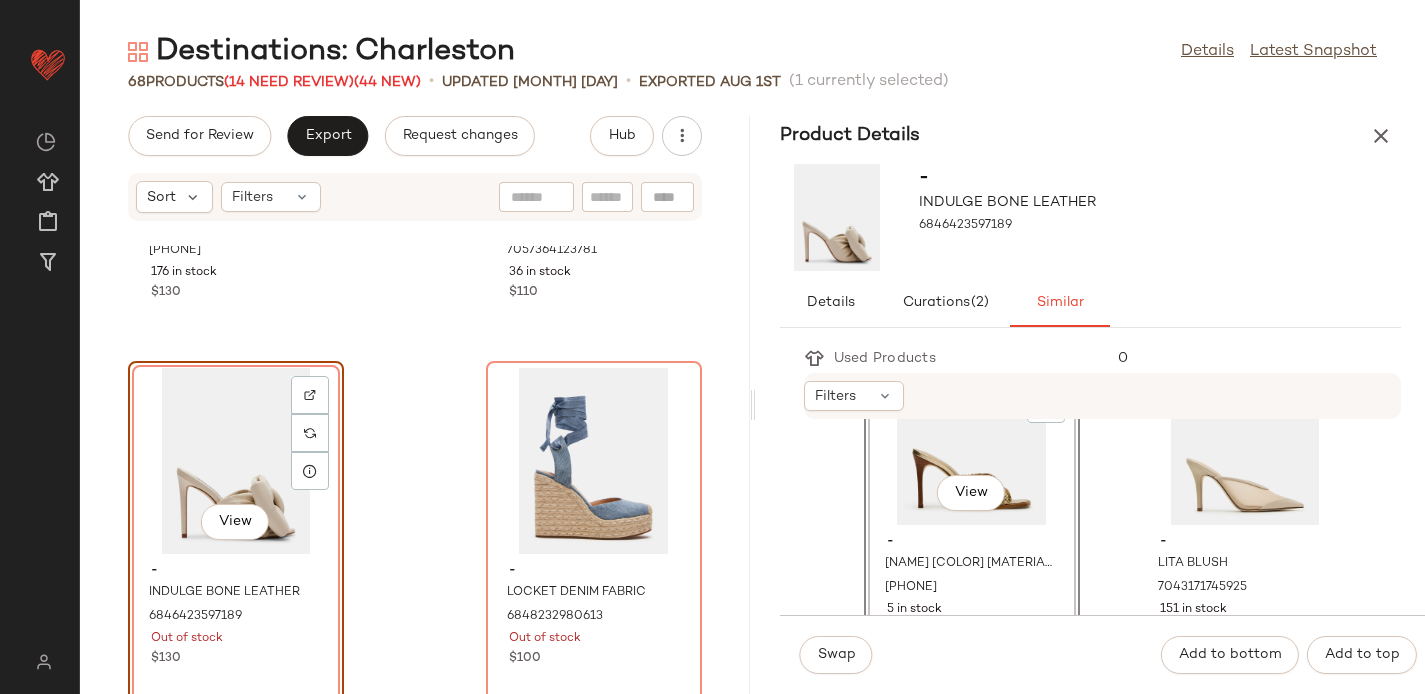 scroll, scrollTop: 1203, scrollLeft: 0, axis: vertical 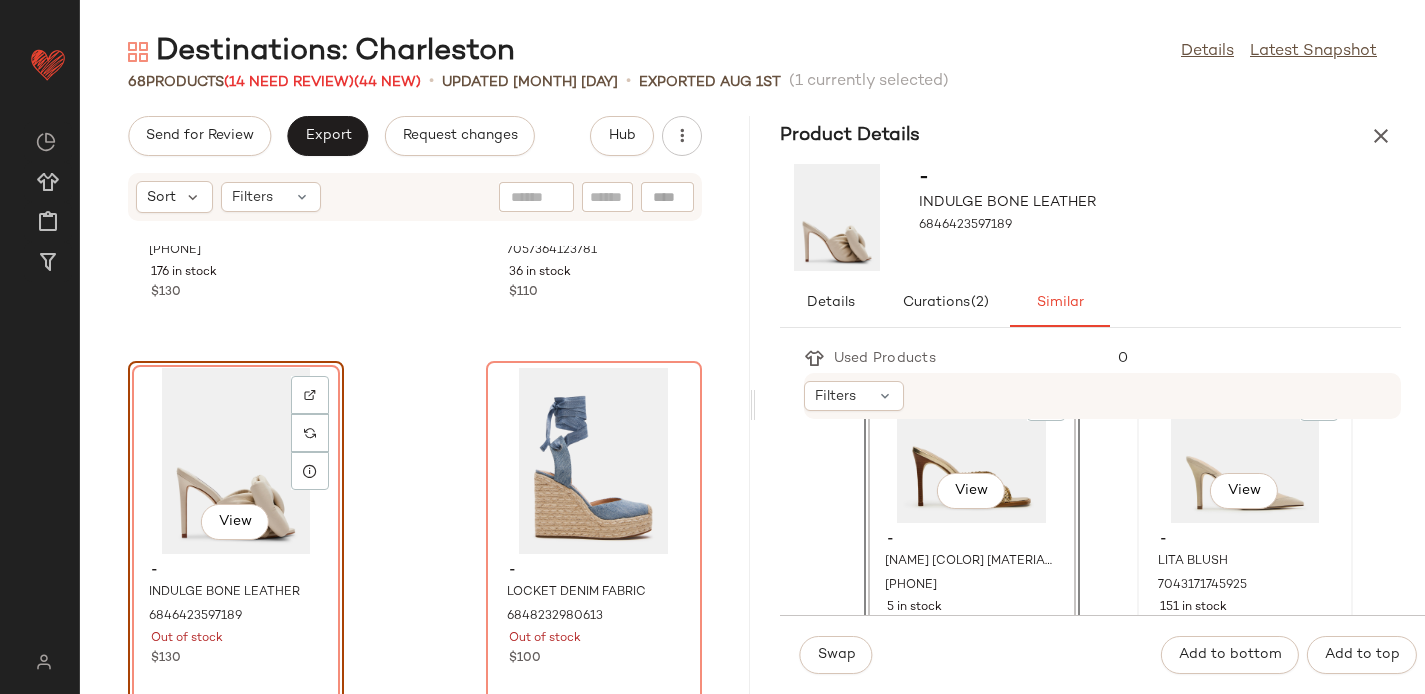 click on "View" 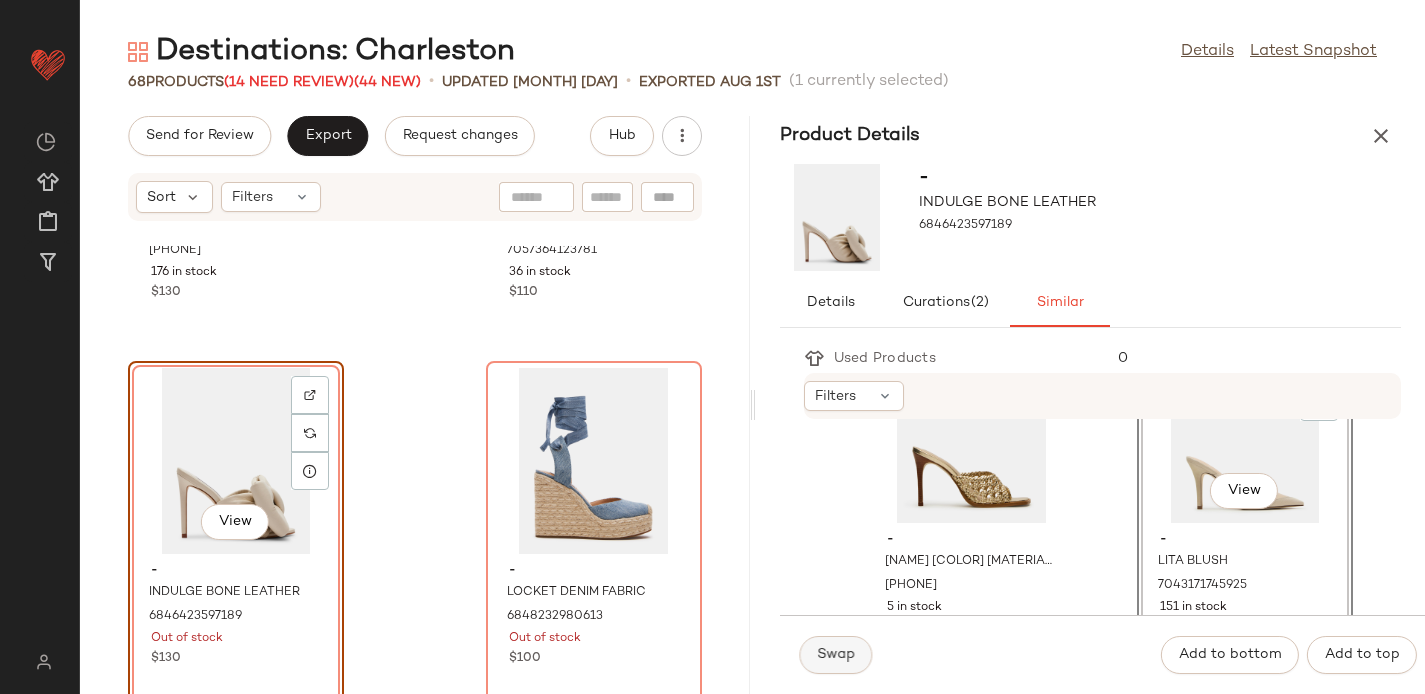 click on "Swap" 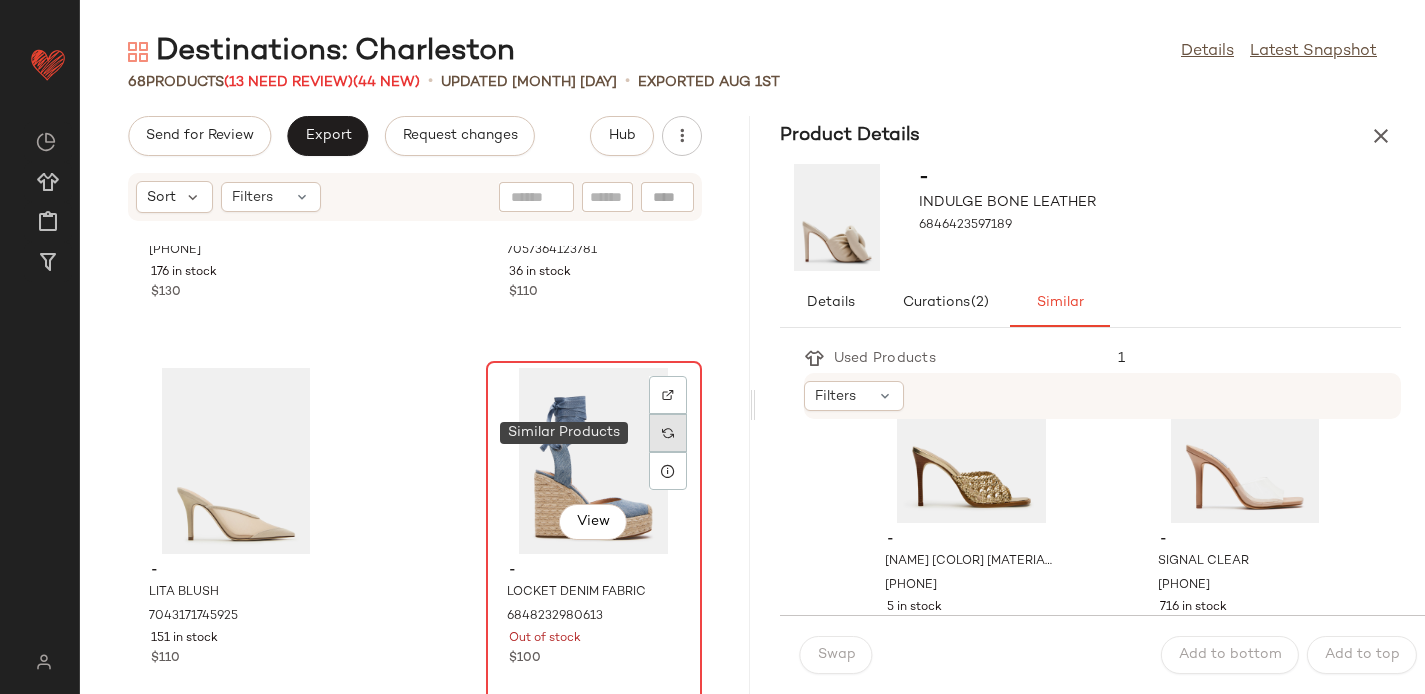 click 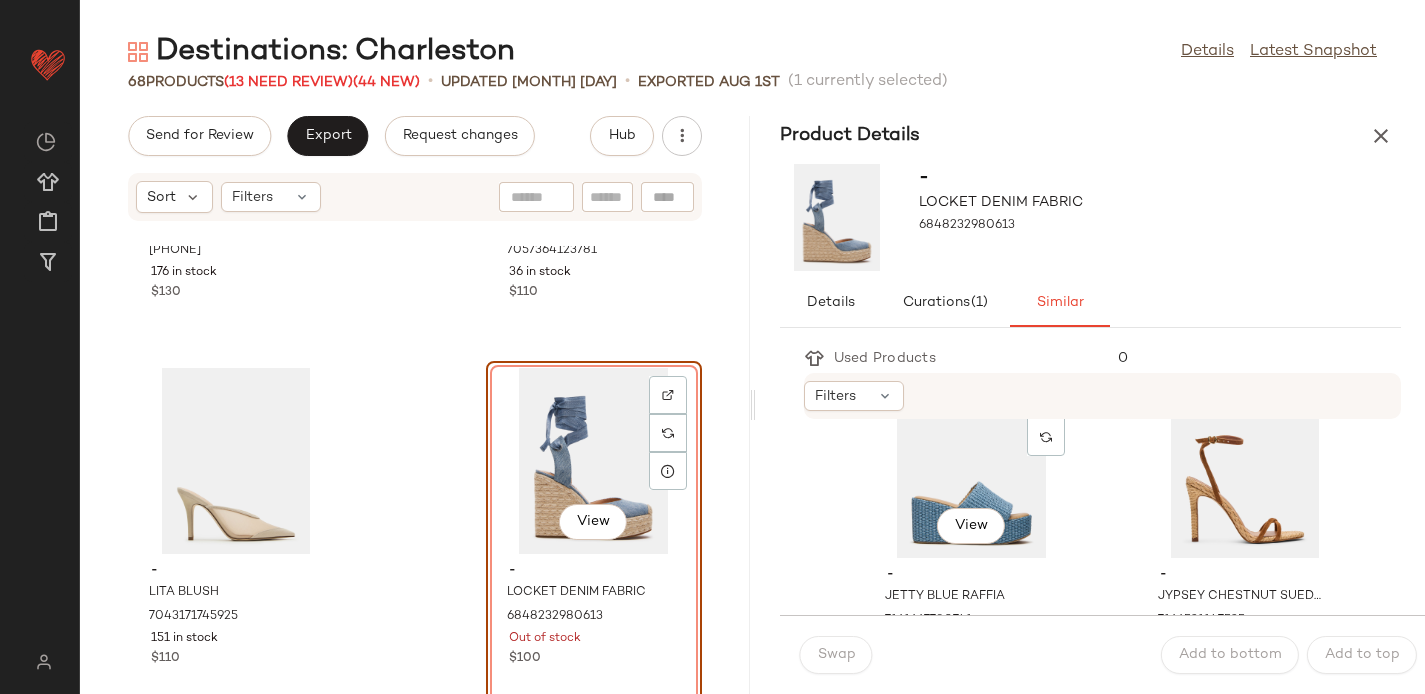 scroll, scrollTop: 67, scrollLeft: 0, axis: vertical 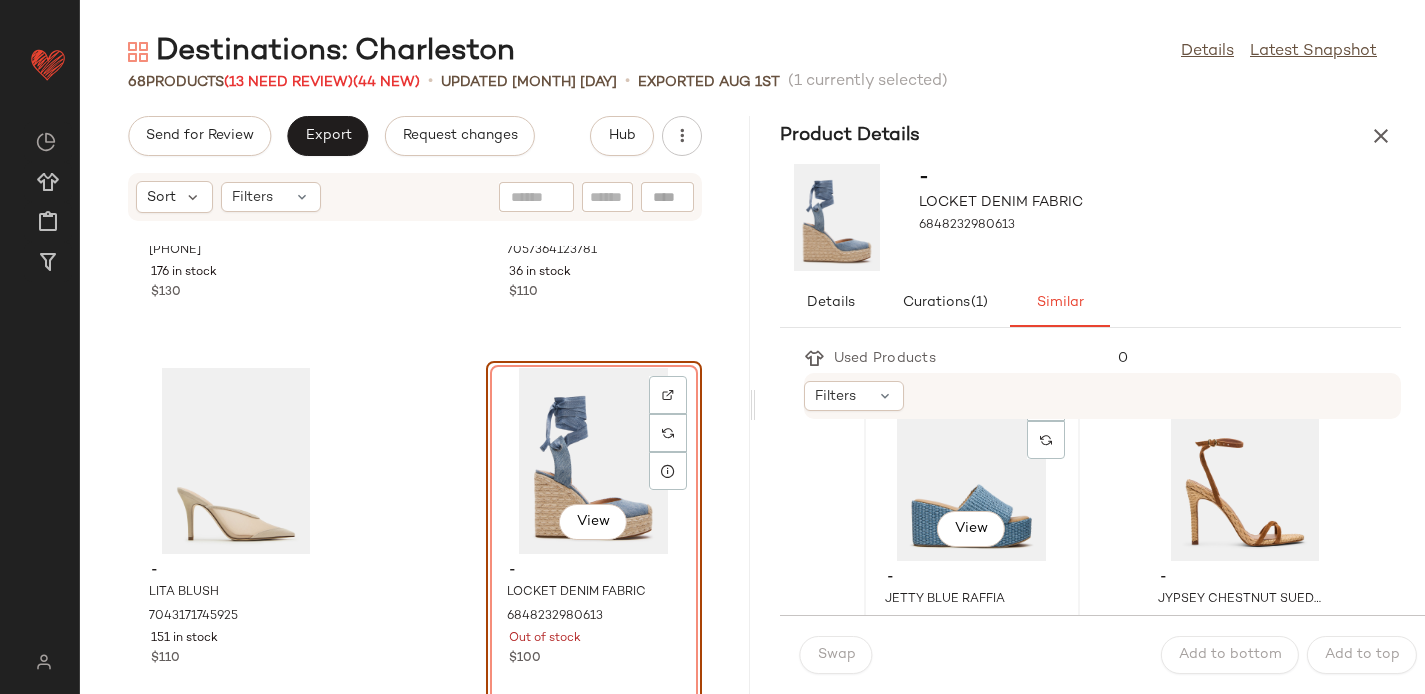 click on "View" 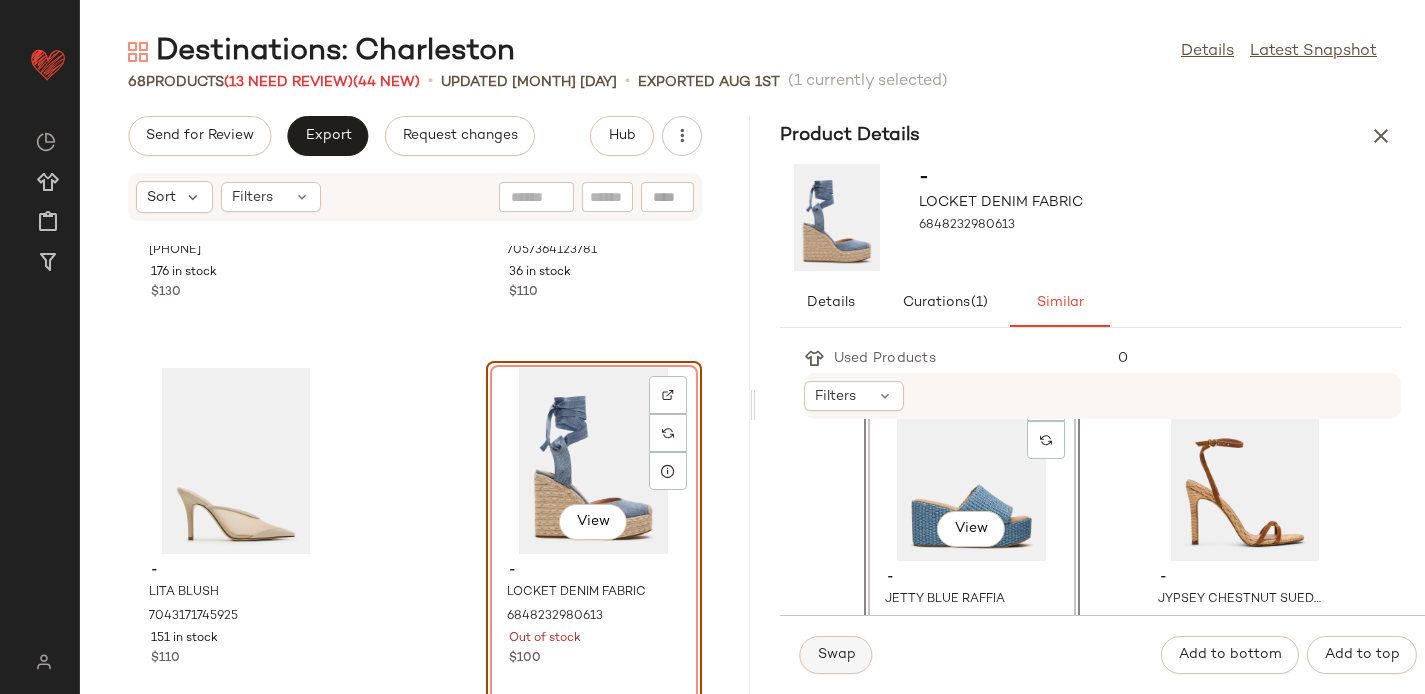 click on "Swap" 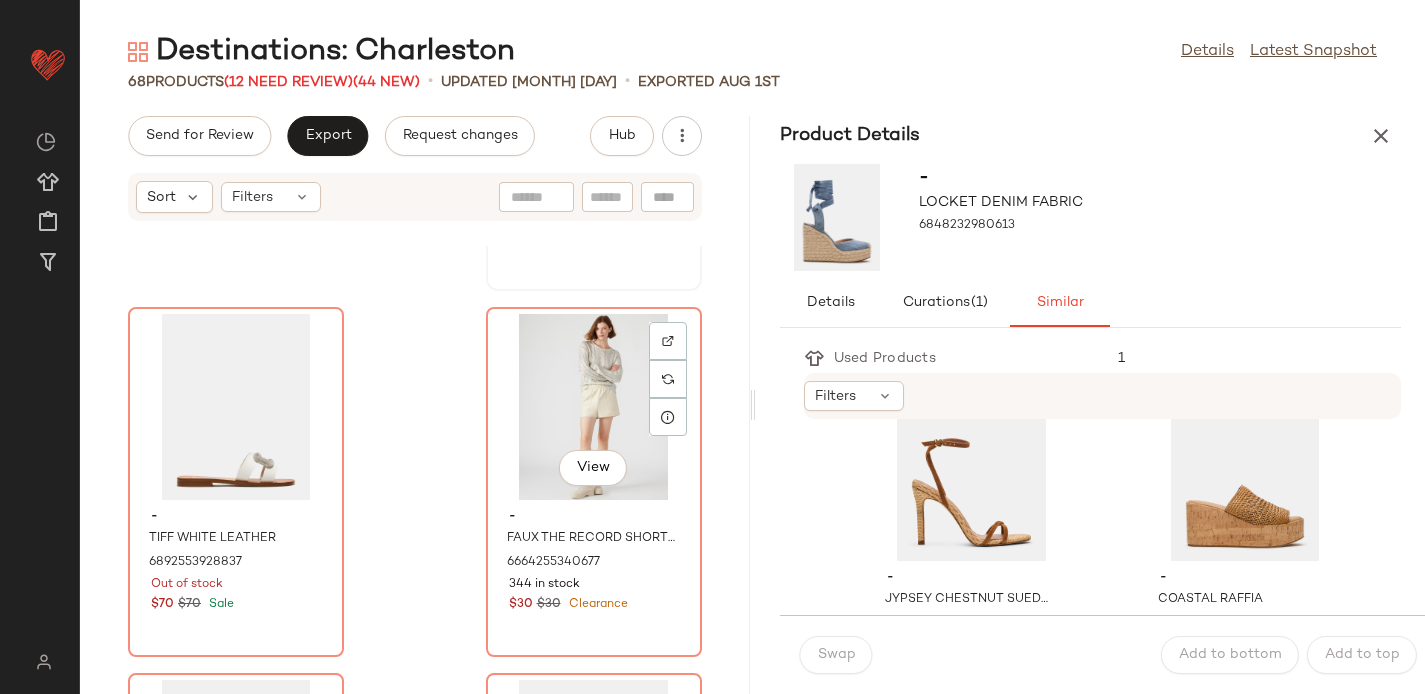 scroll, scrollTop: 10209, scrollLeft: 0, axis: vertical 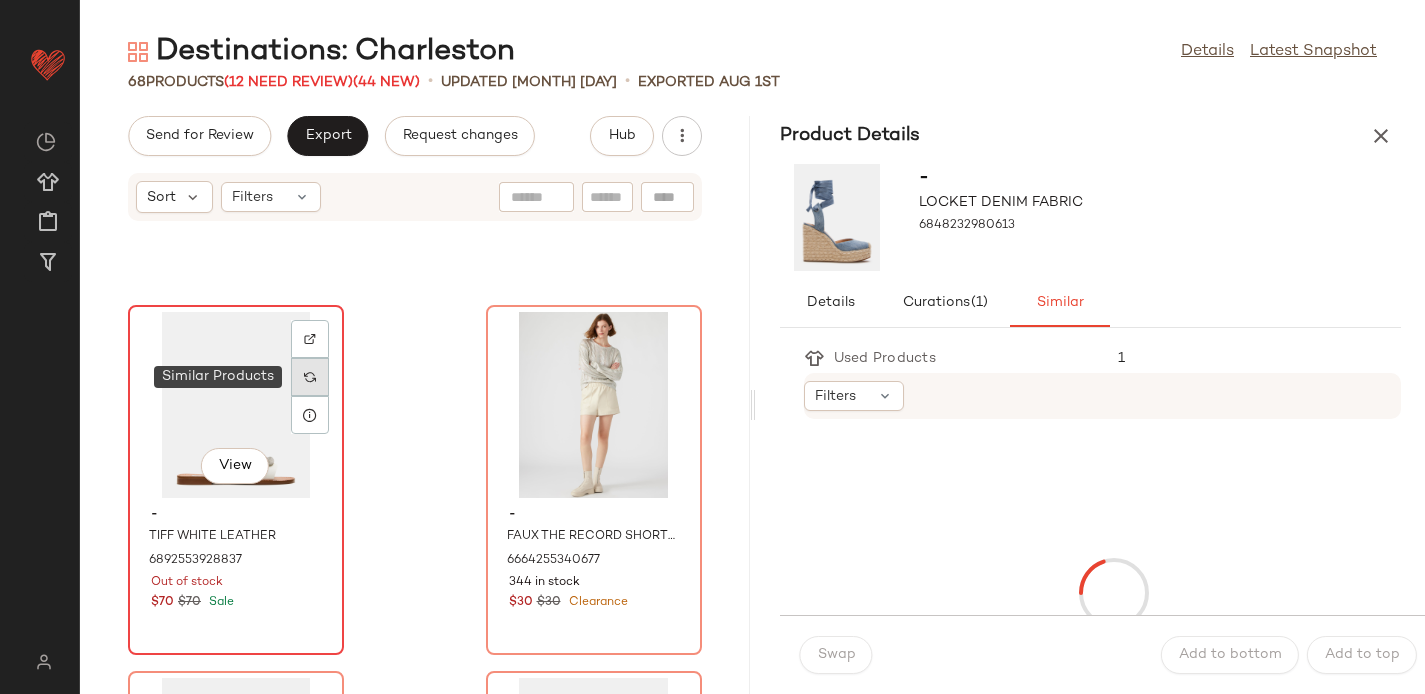 click 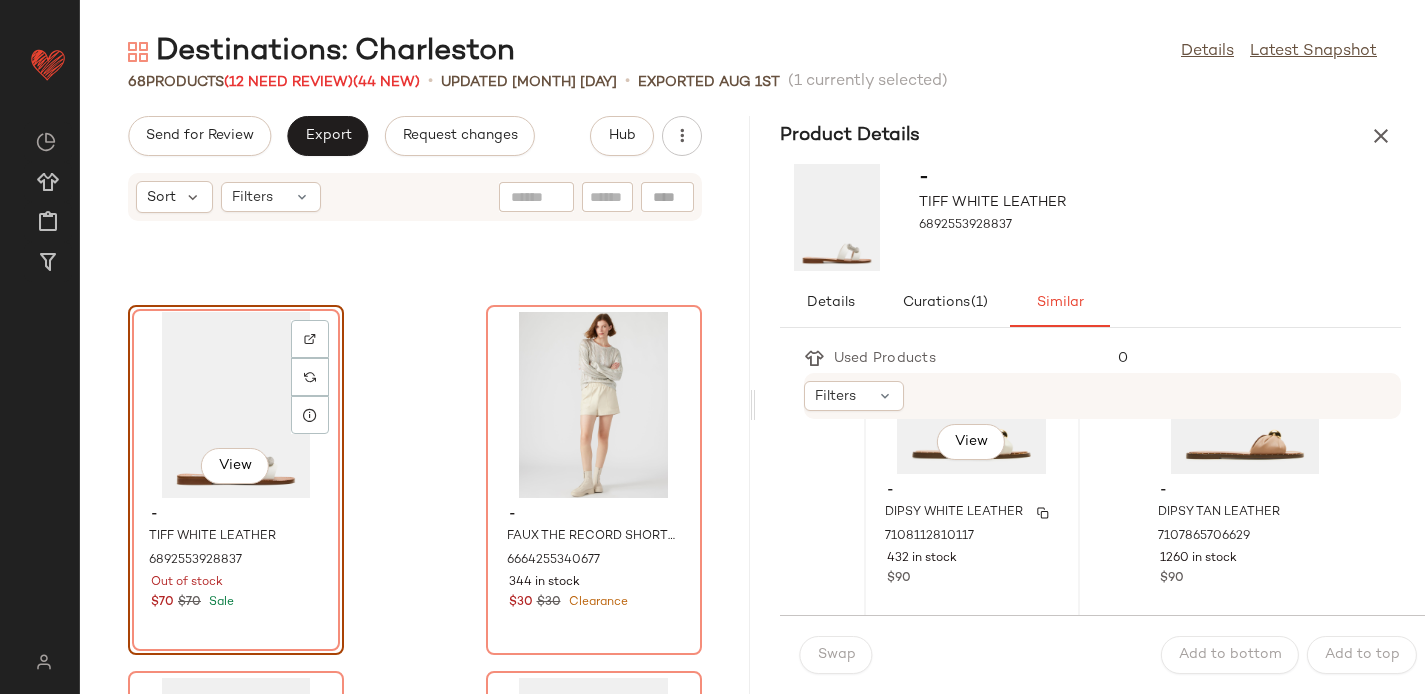 scroll, scrollTop: 155, scrollLeft: 0, axis: vertical 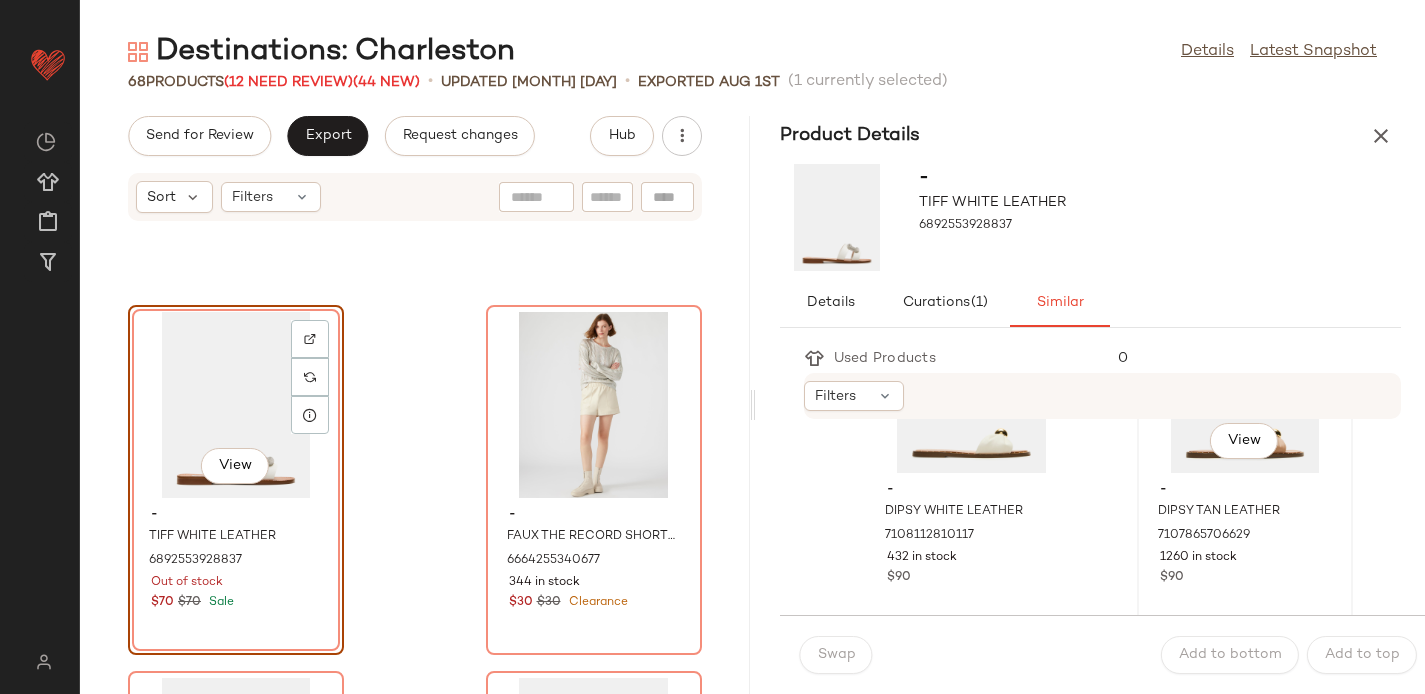 click on "View" 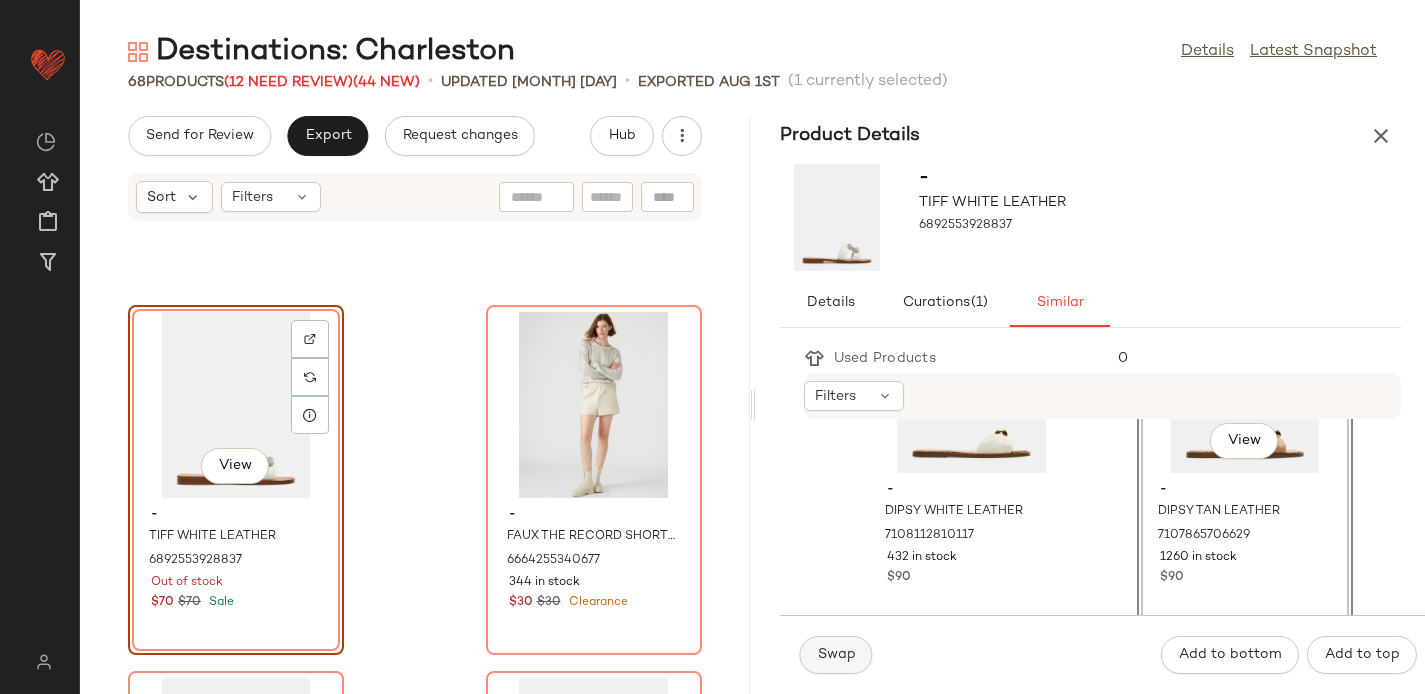 click on "Swap" 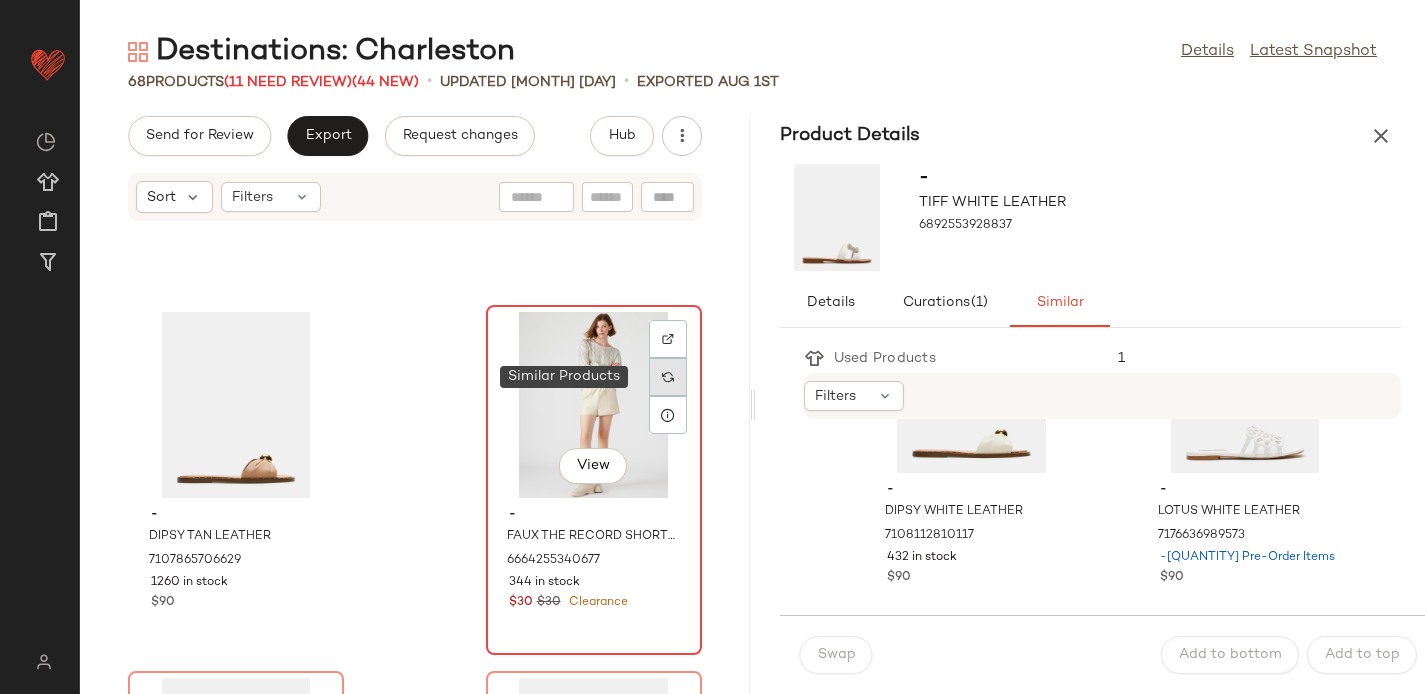 click 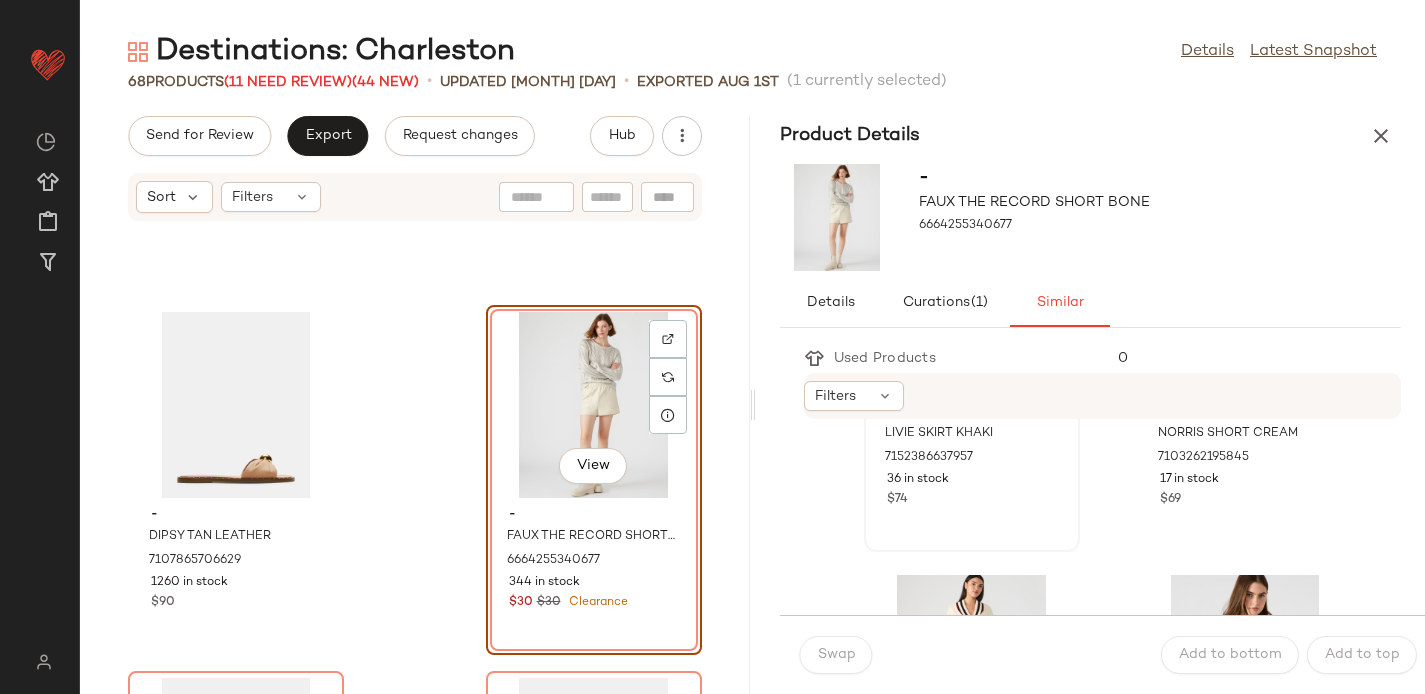 scroll, scrollTop: 204, scrollLeft: 0, axis: vertical 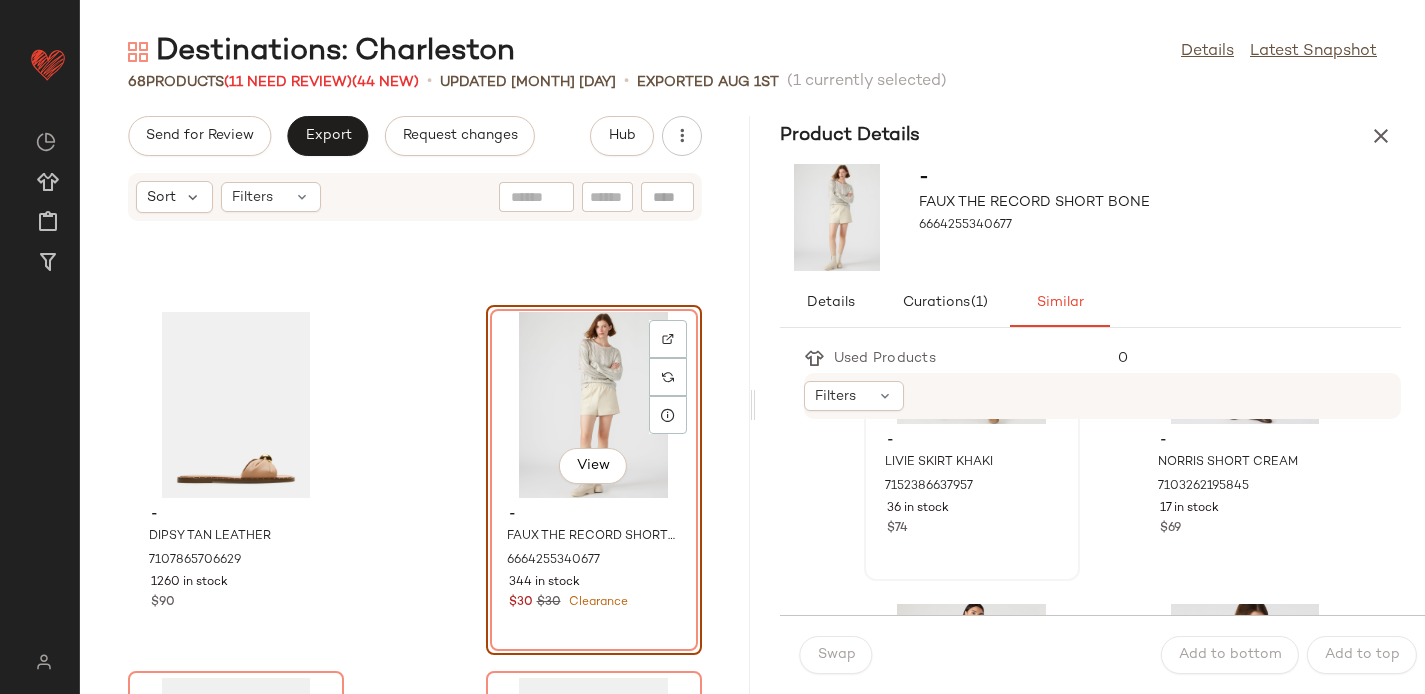 click on "- [NAME] [COLOR] [PHONE] [QUANTITY] in stock [PRICE]" at bounding box center (972, 482) 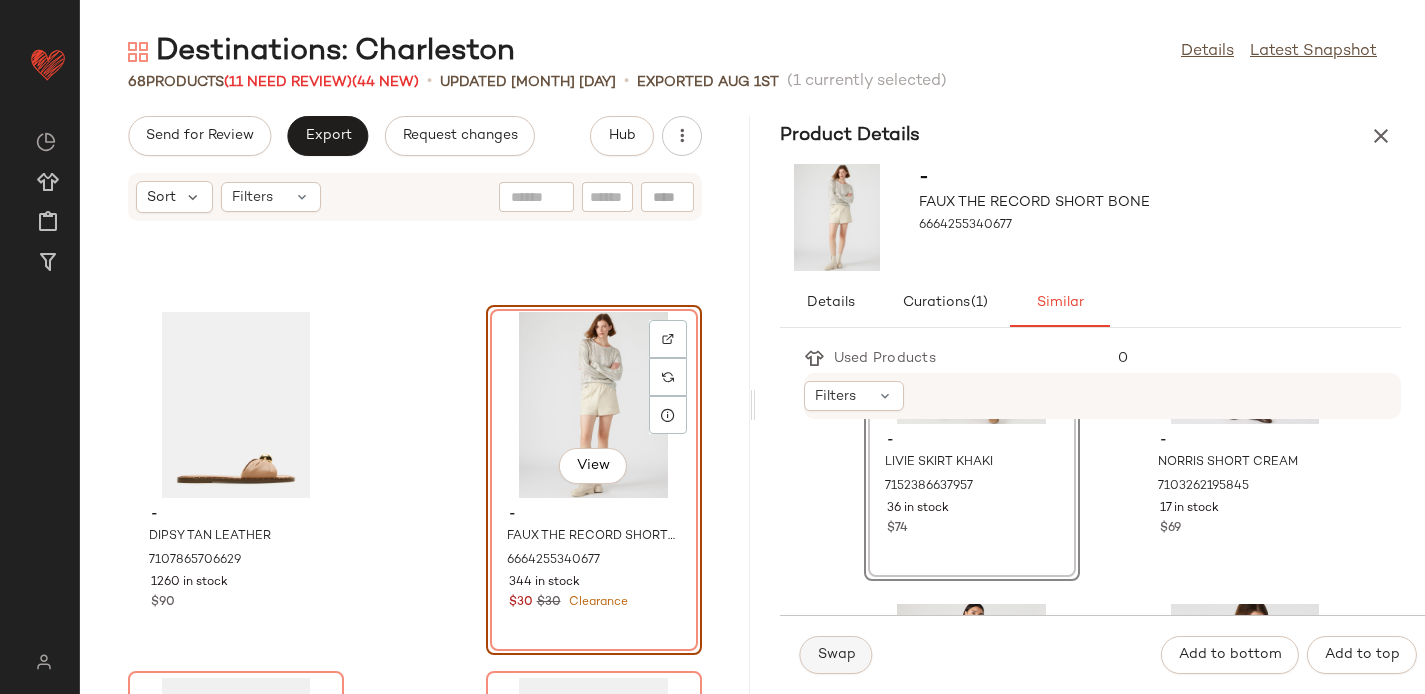 click on "Swap" 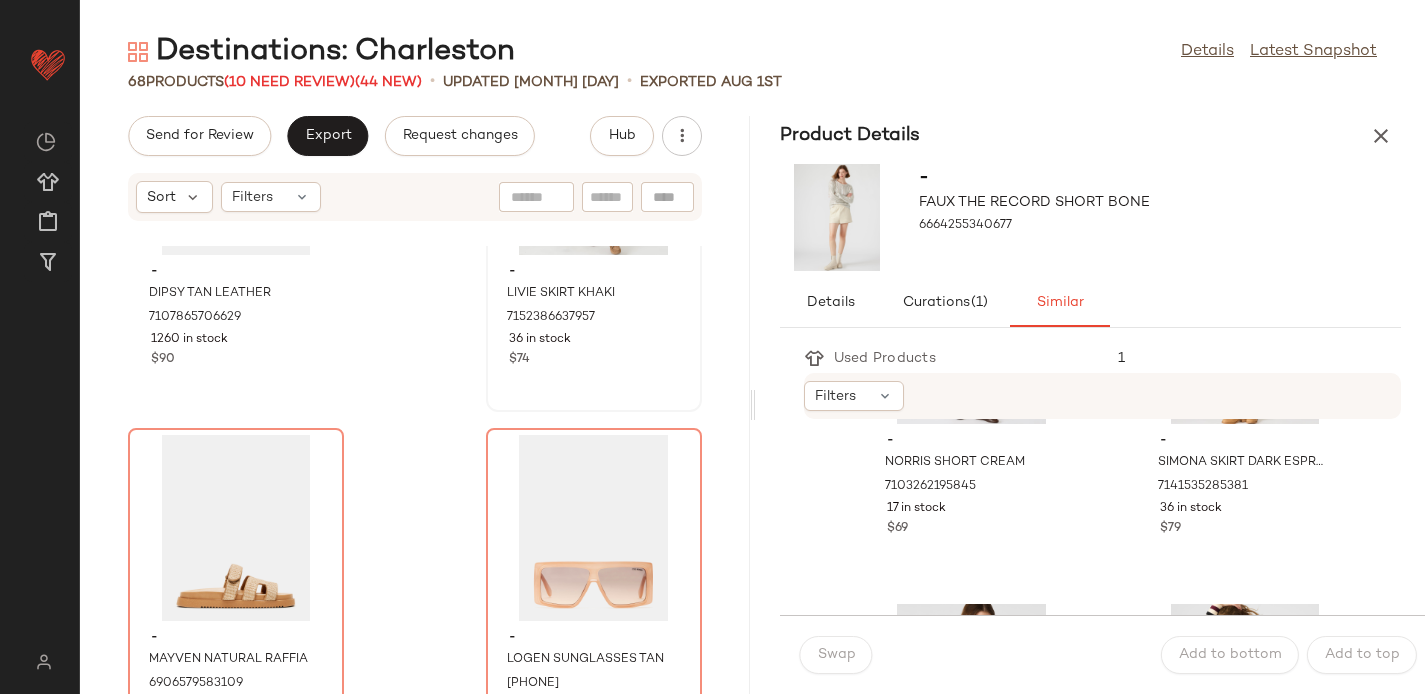 scroll, scrollTop: 10510, scrollLeft: 0, axis: vertical 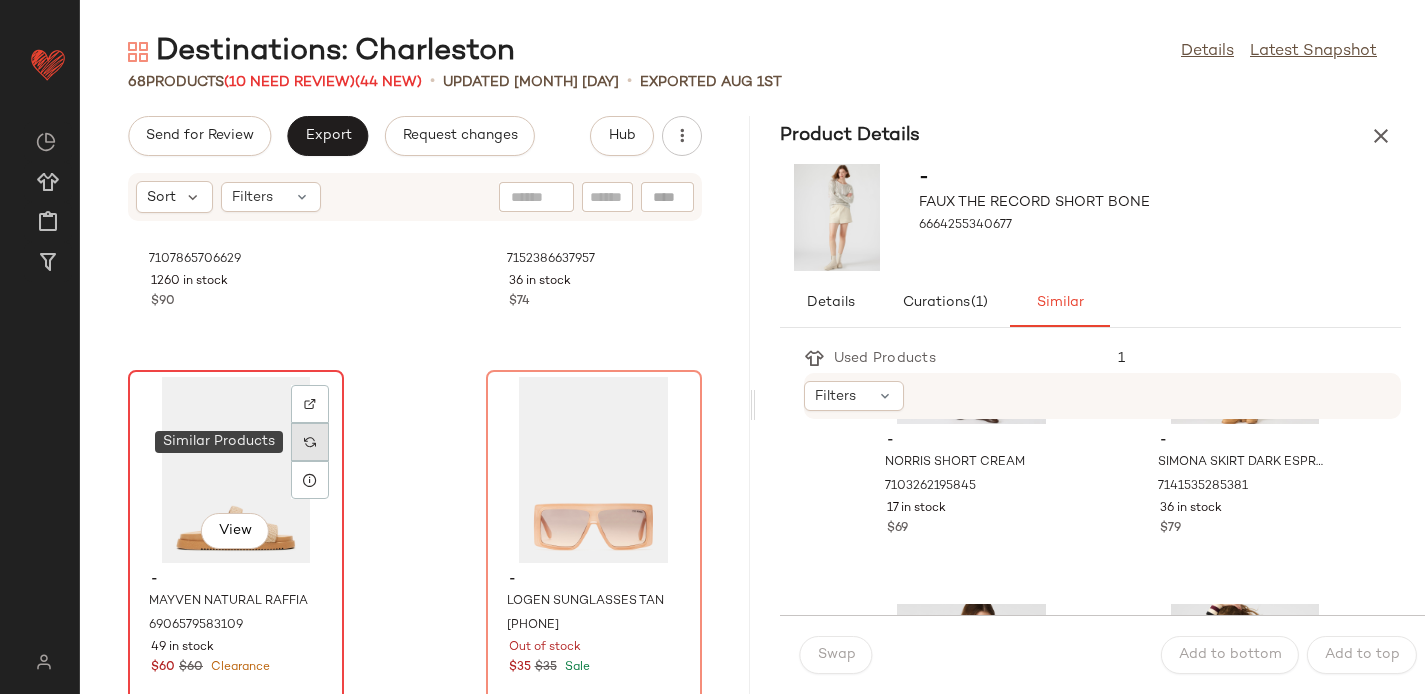 click 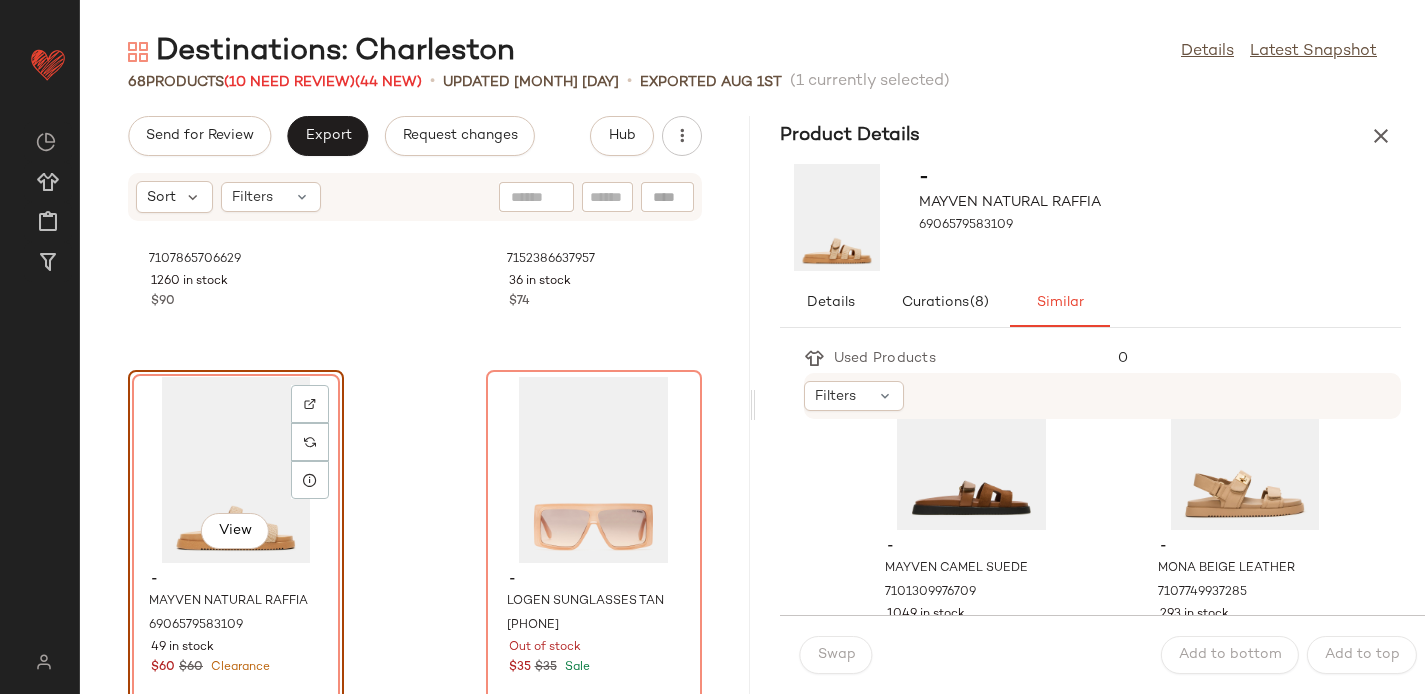 scroll, scrollTop: 100, scrollLeft: 0, axis: vertical 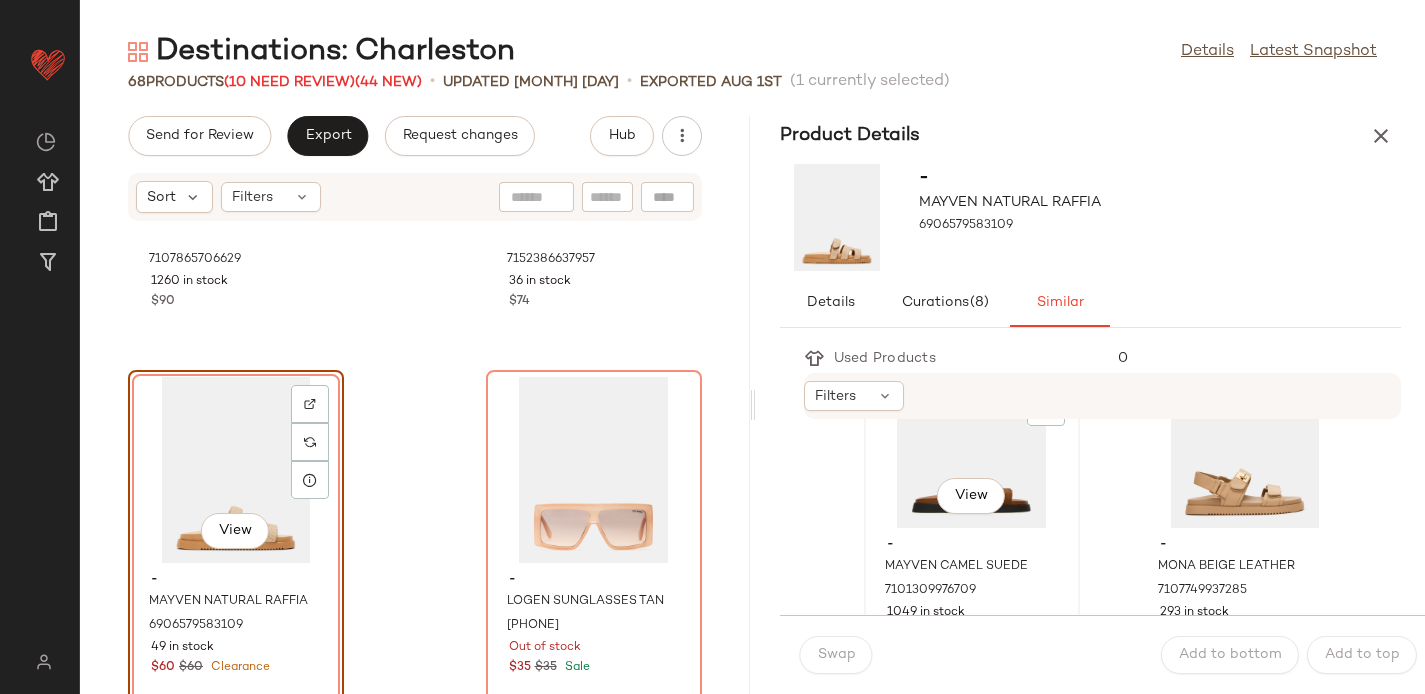 click on "View" 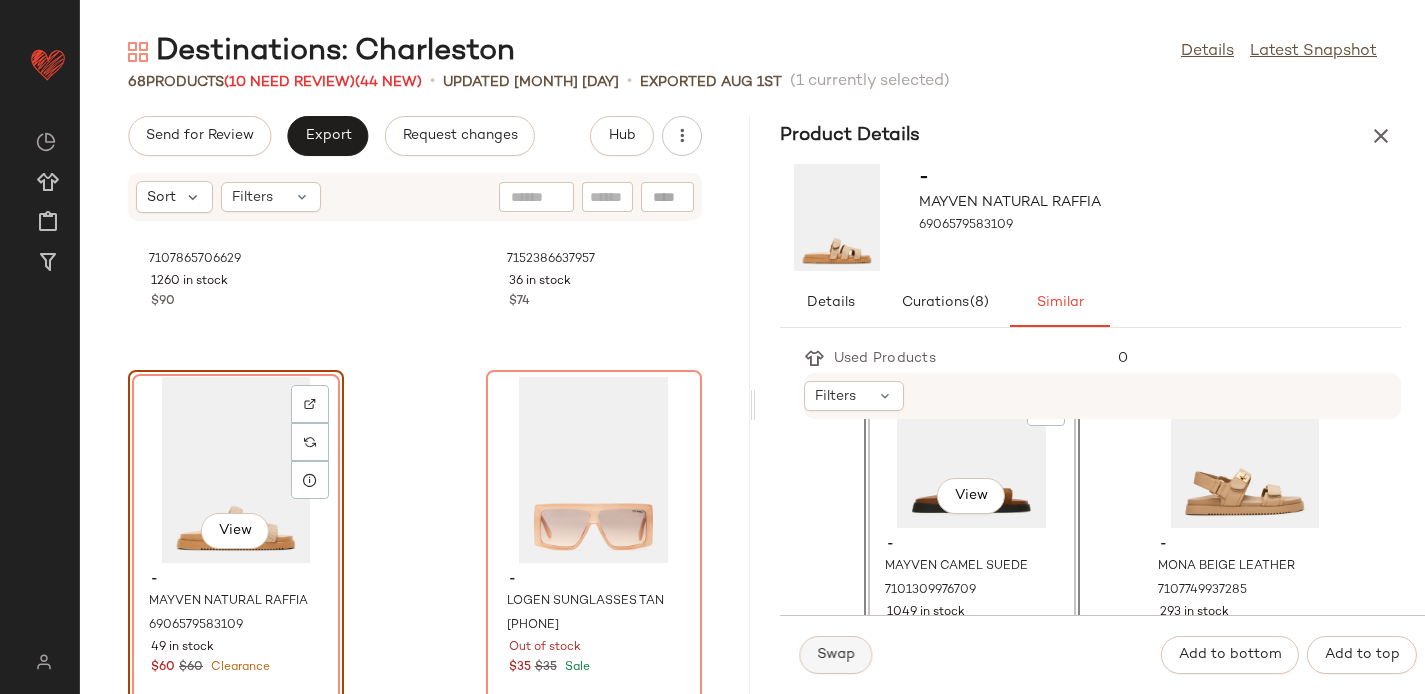 click on "Swap" 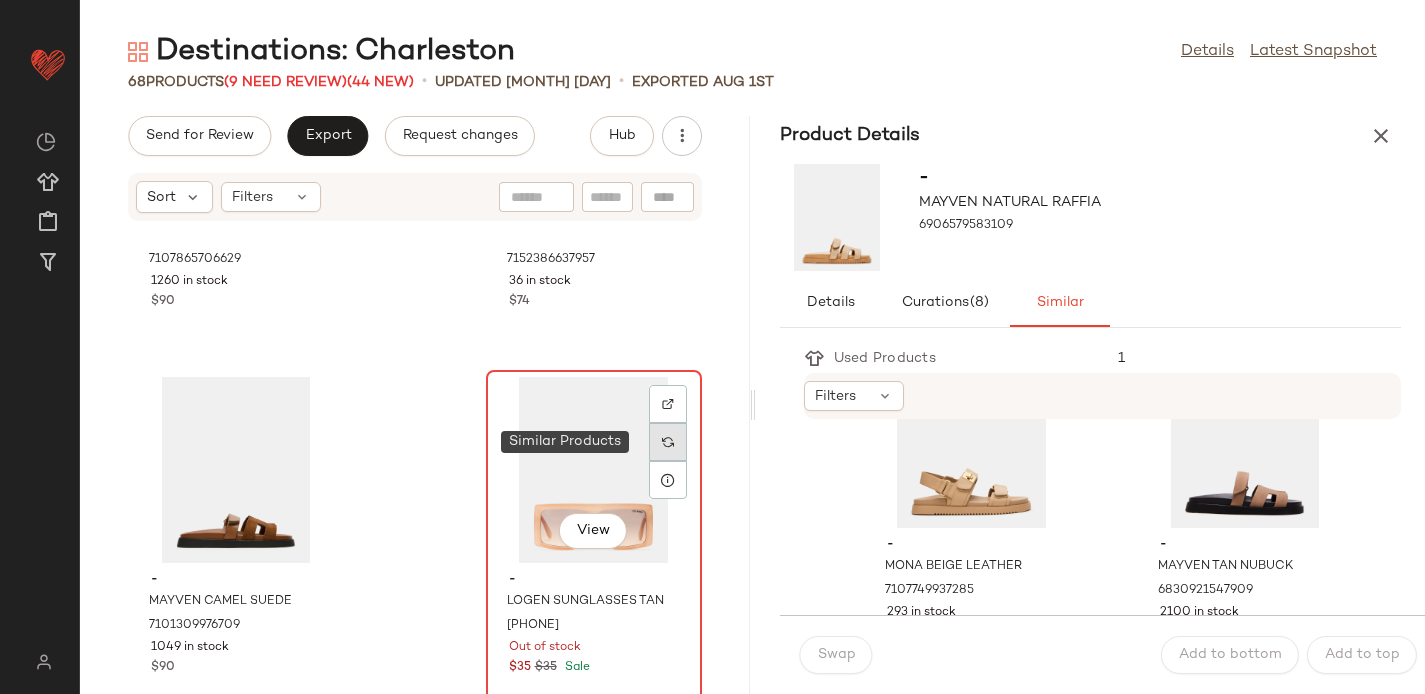 click 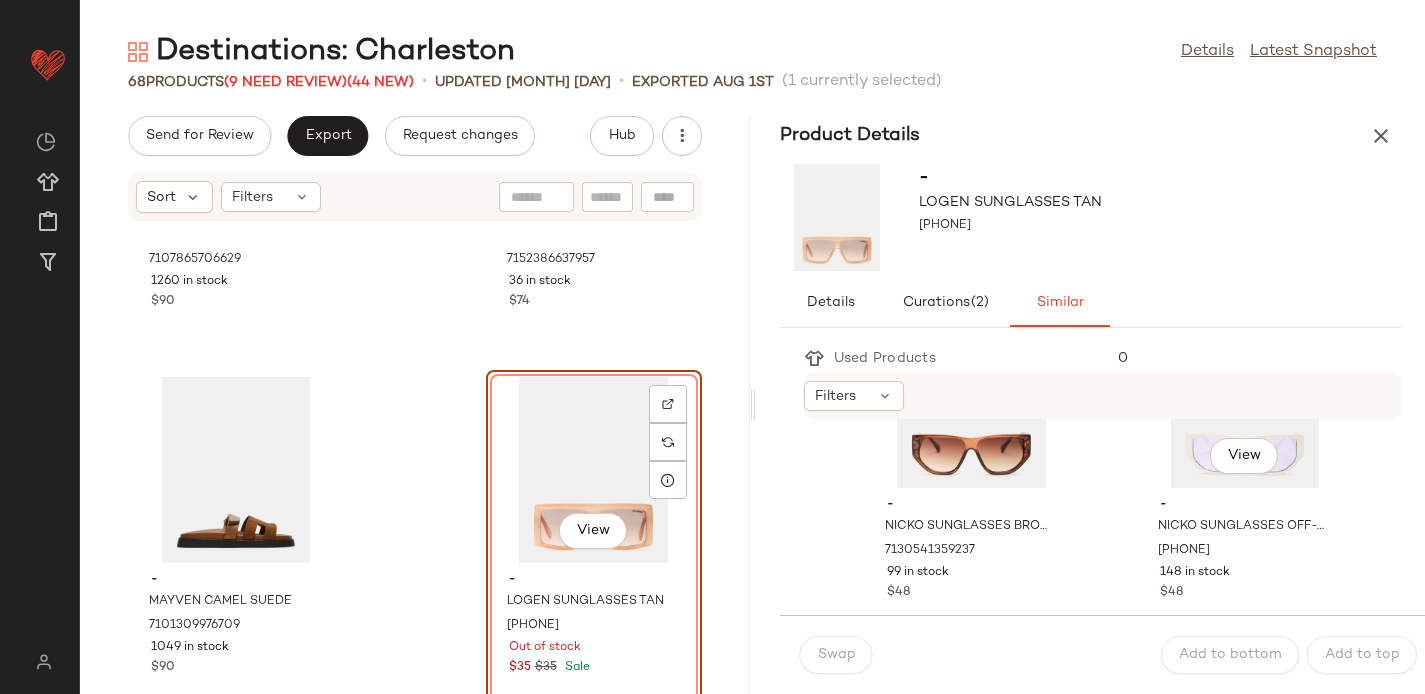 scroll, scrollTop: 143, scrollLeft: 0, axis: vertical 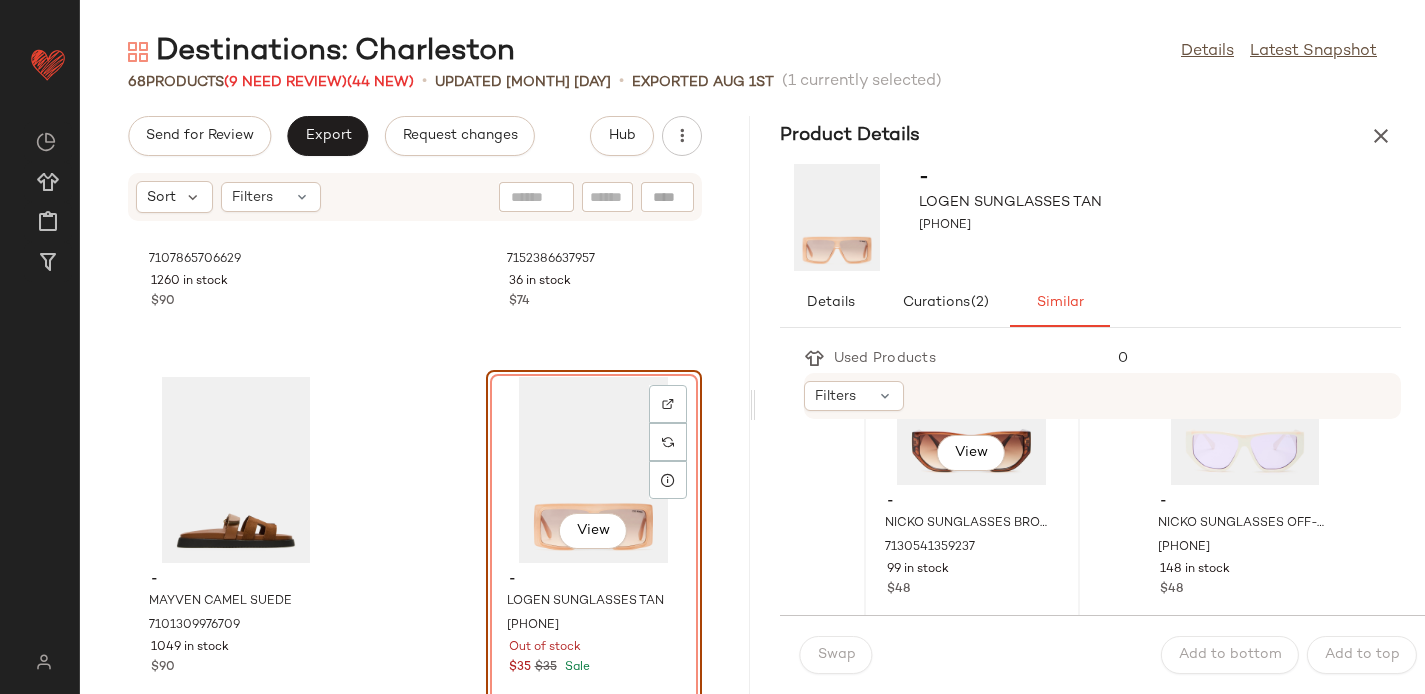 click on "- [NAME] [COLOR] [PHONE] [QUANTITY] in stock [PRICE]" at bounding box center (972, 543) 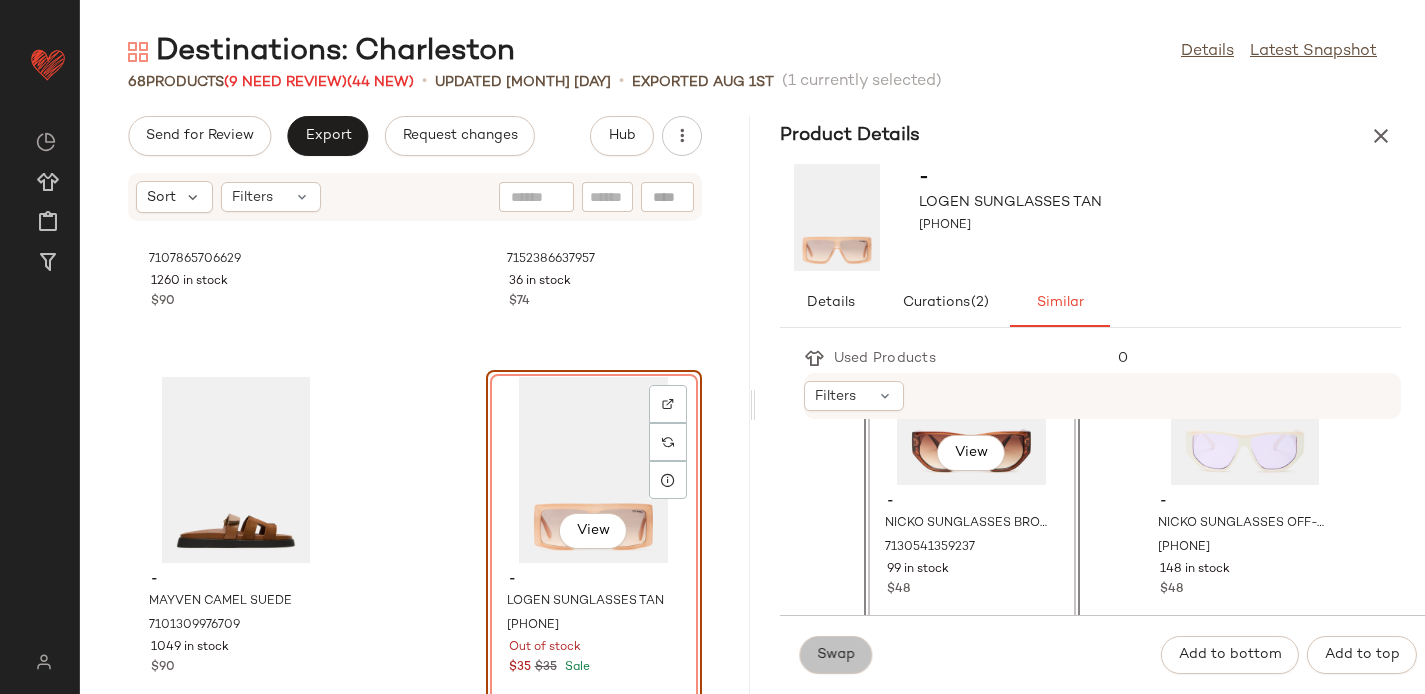 click on "Swap" 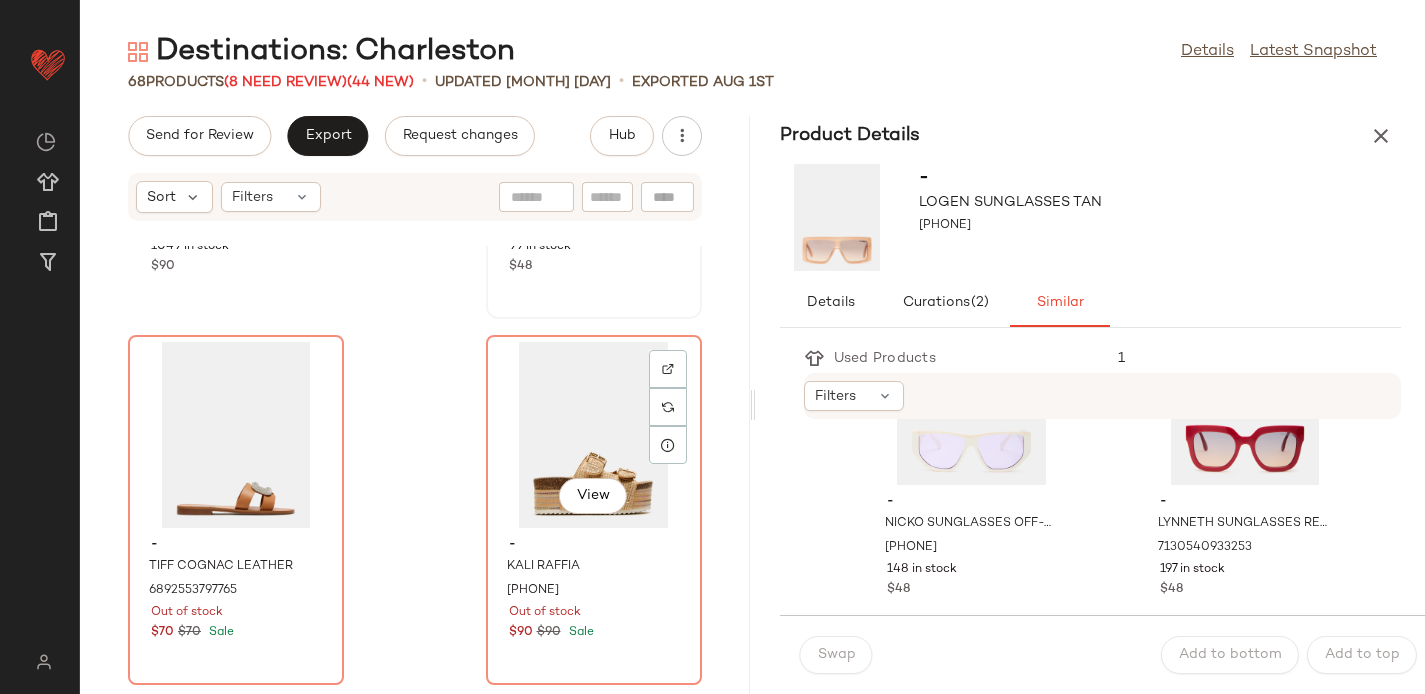 scroll, scrollTop: 10925, scrollLeft: 0, axis: vertical 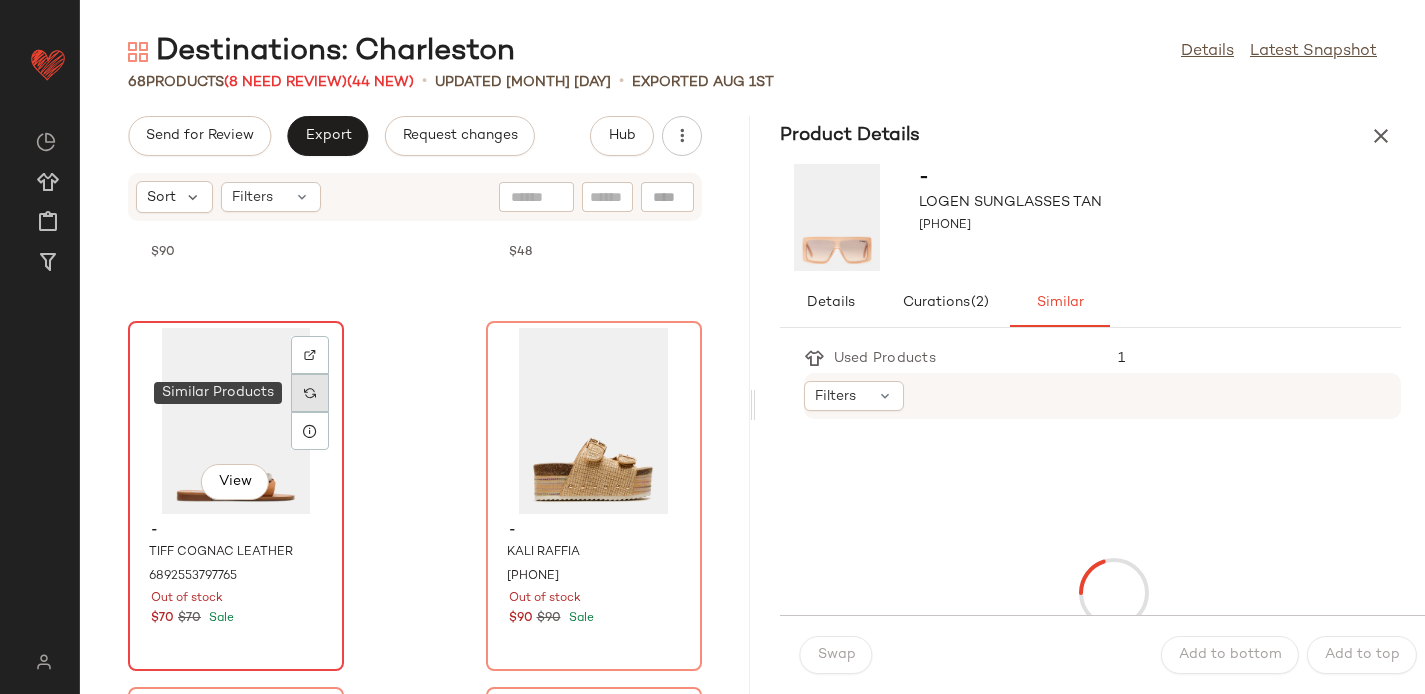 click 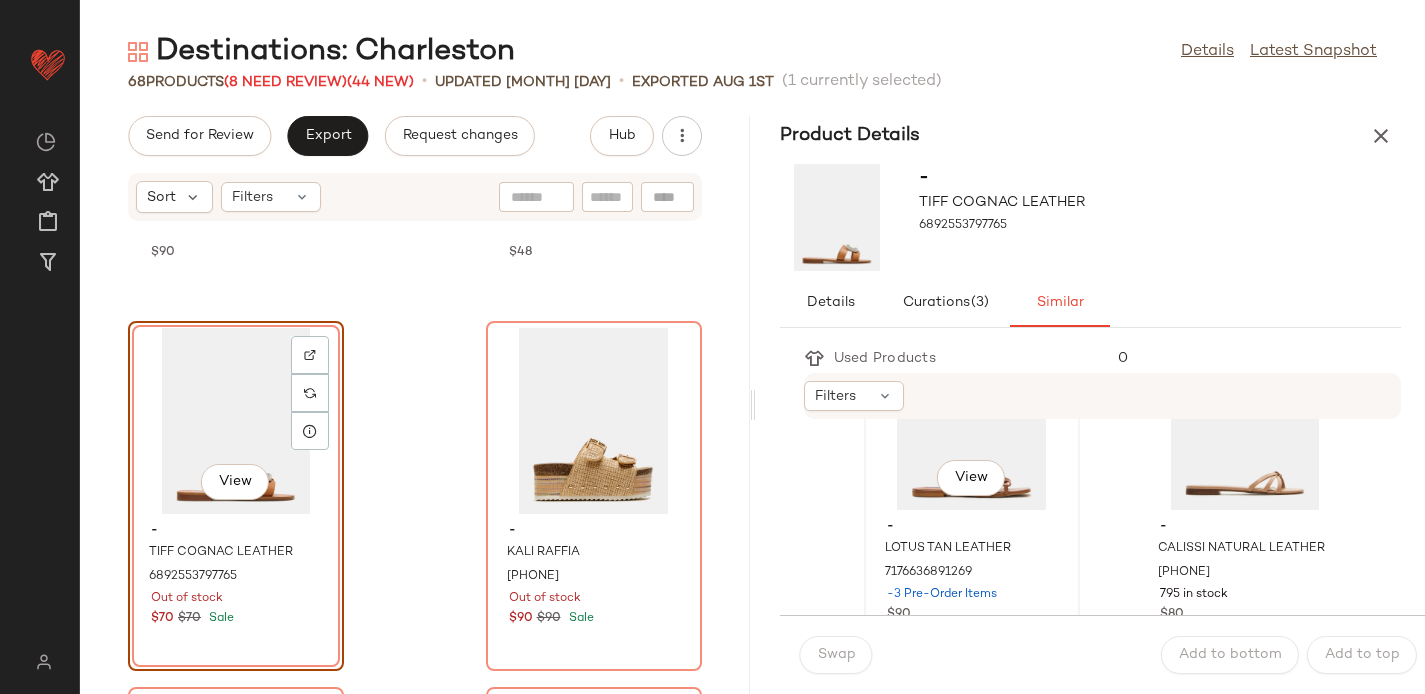 scroll, scrollTop: 120, scrollLeft: 0, axis: vertical 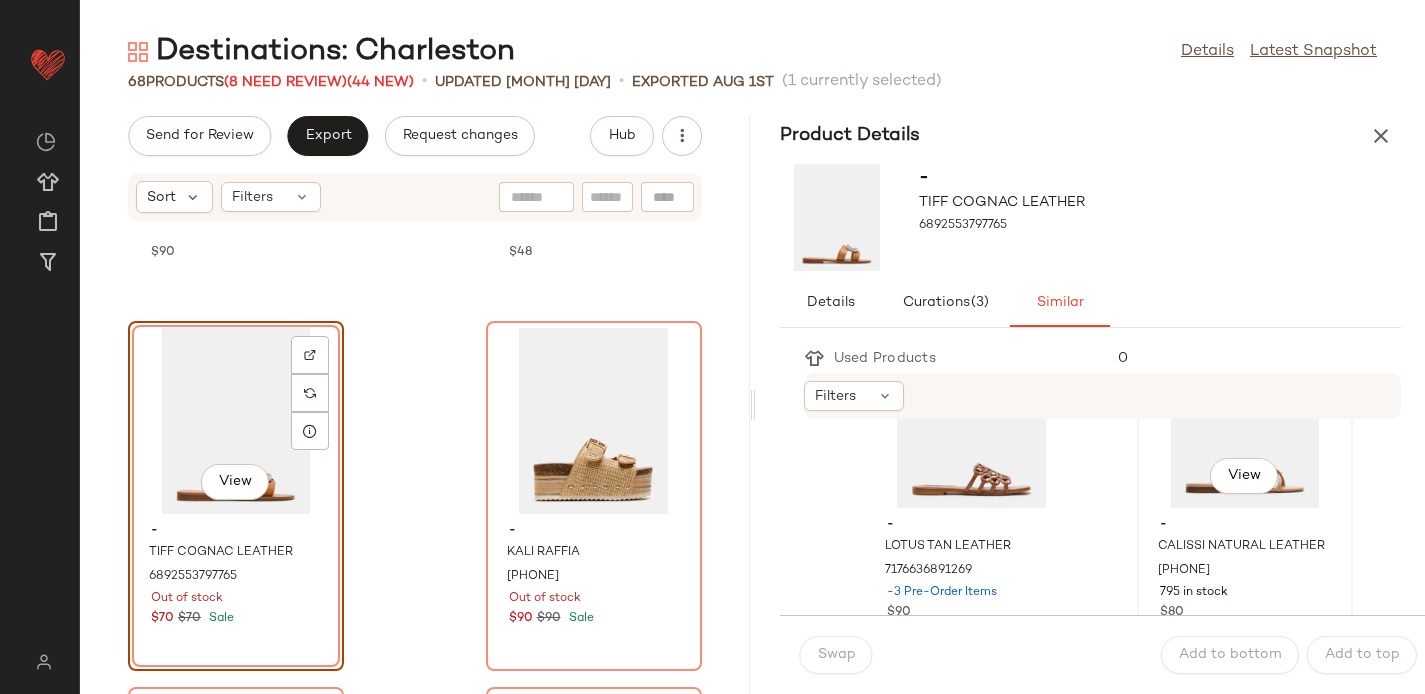 click on "View" 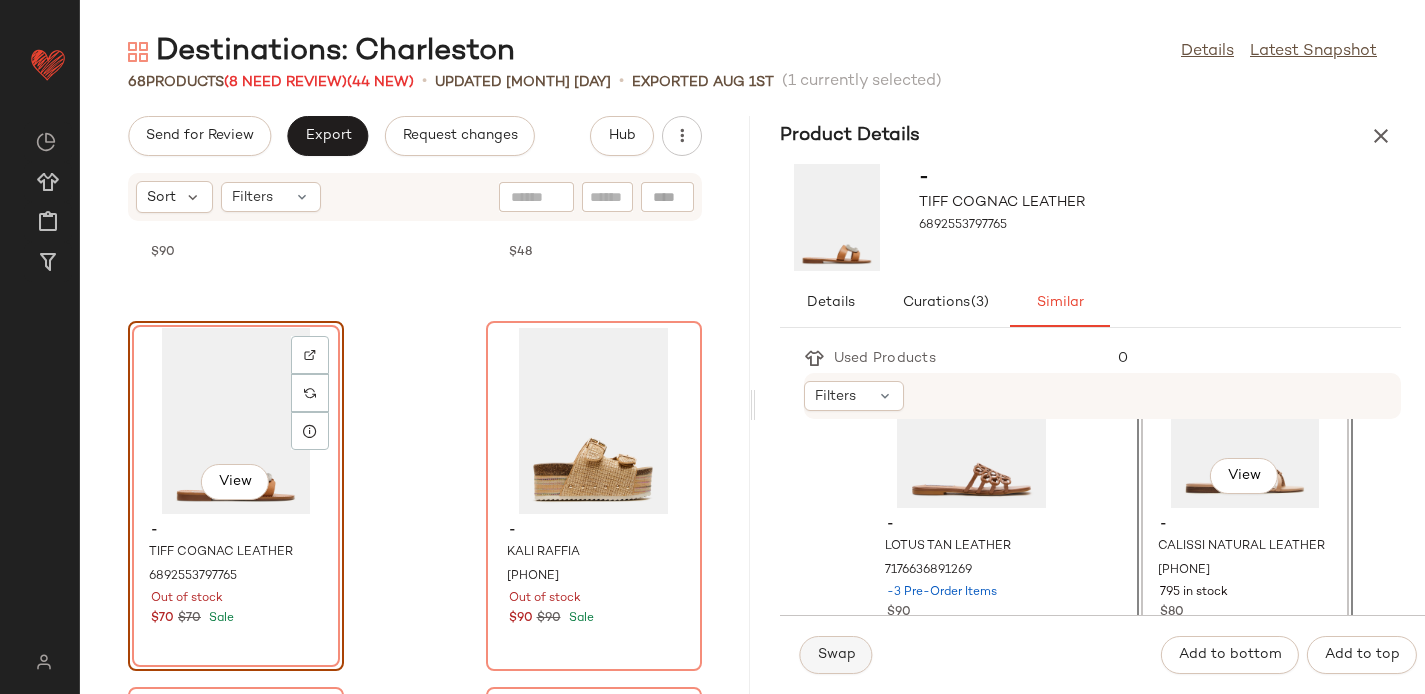 click on "Swap" 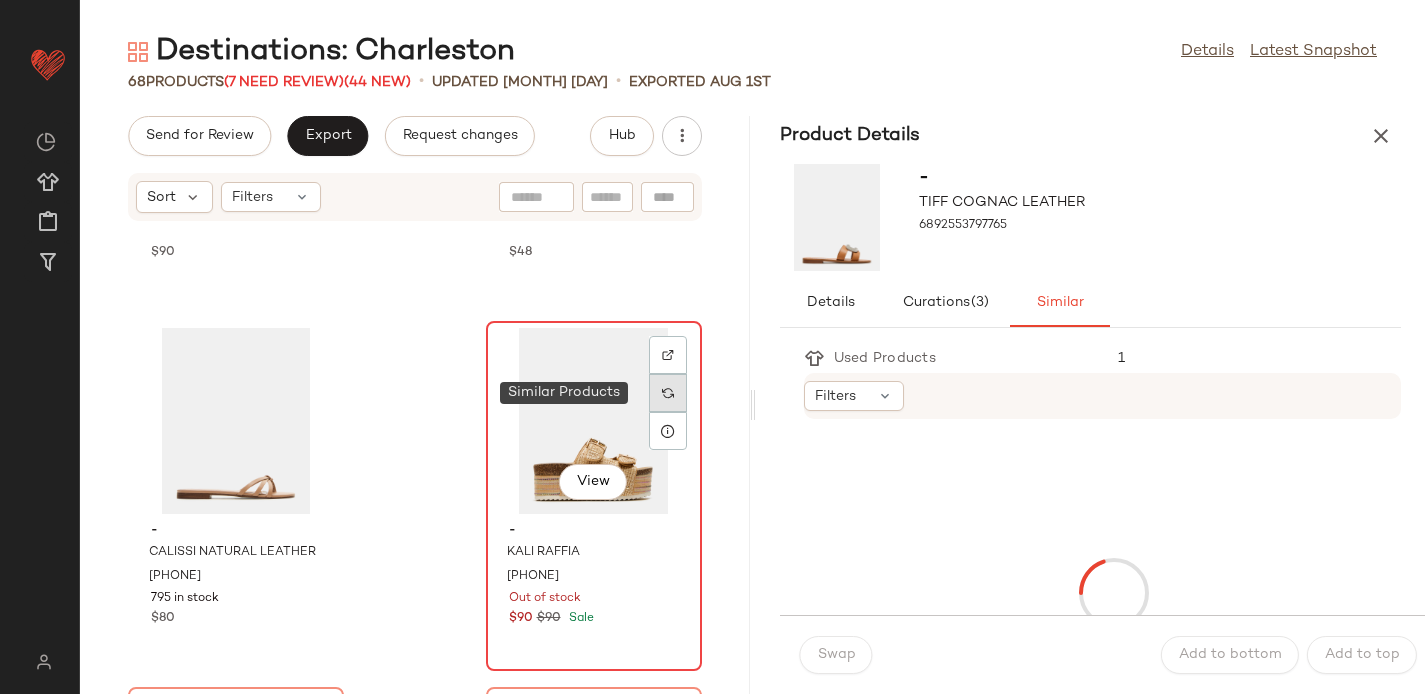 click 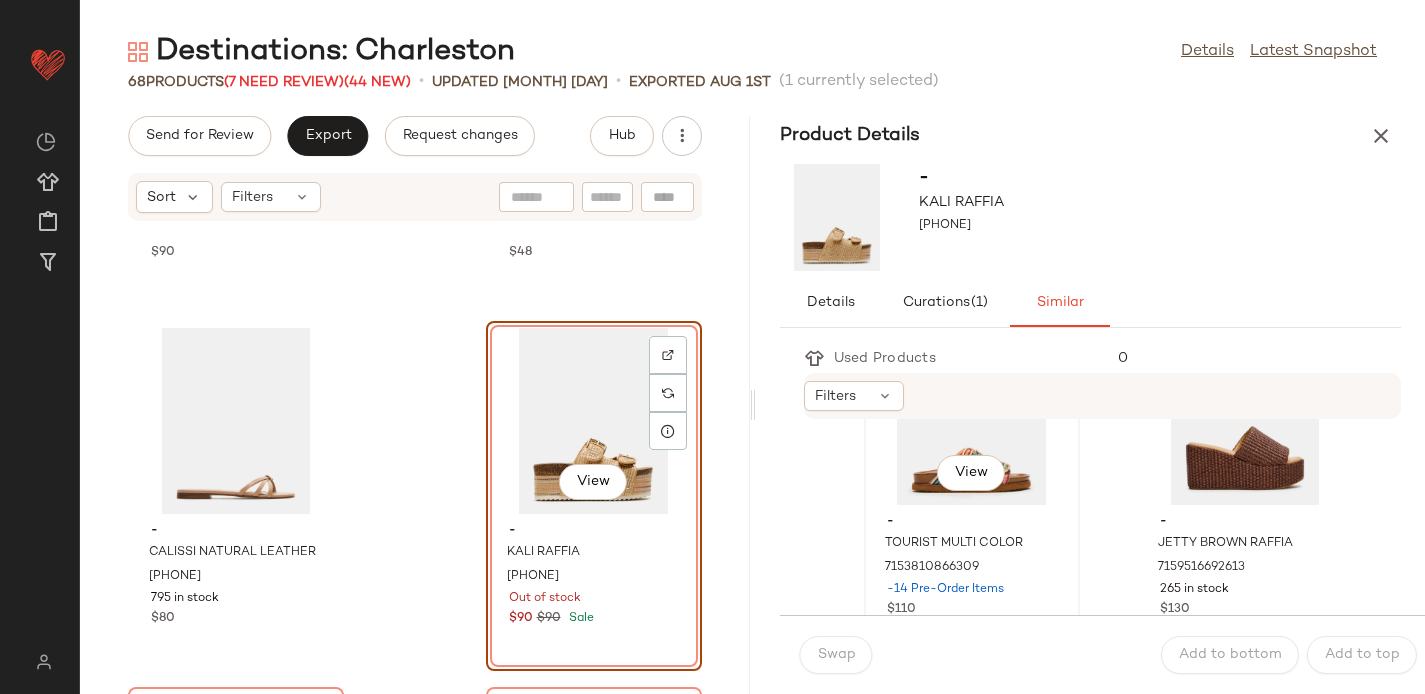 scroll, scrollTop: 169, scrollLeft: 0, axis: vertical 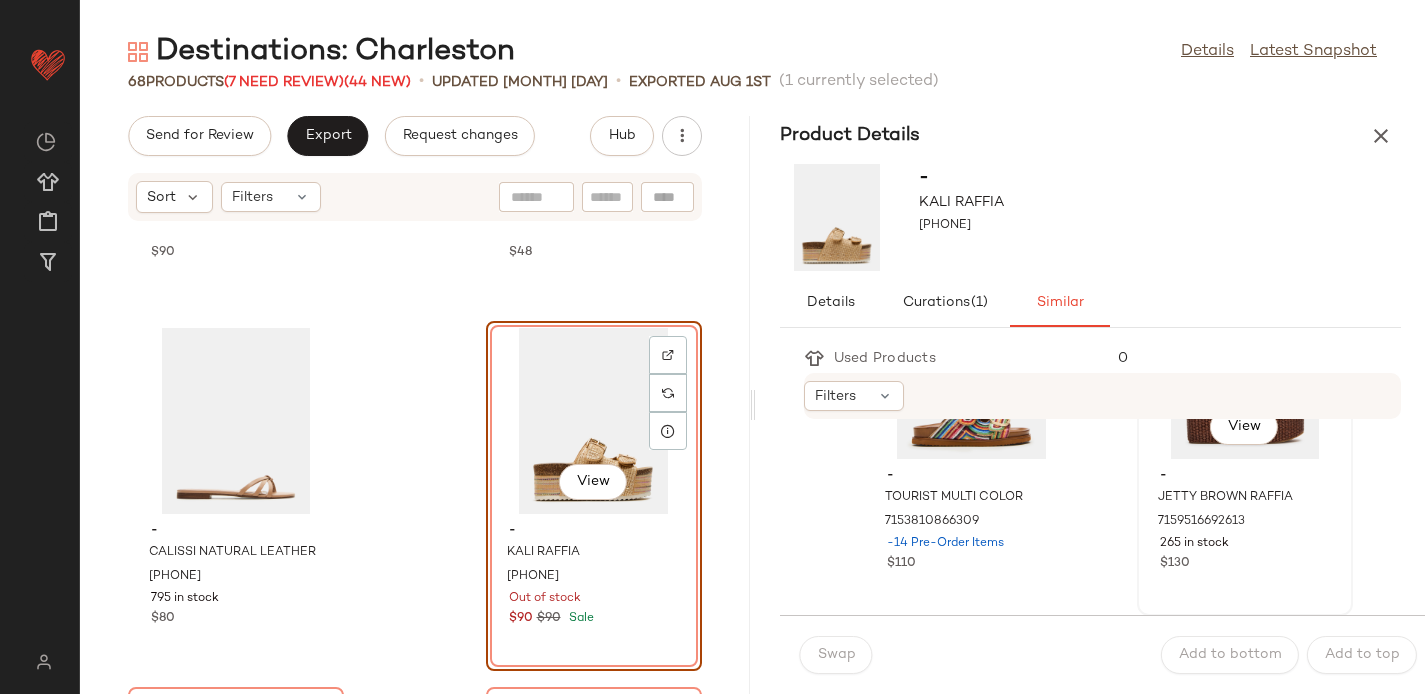 click on "View" 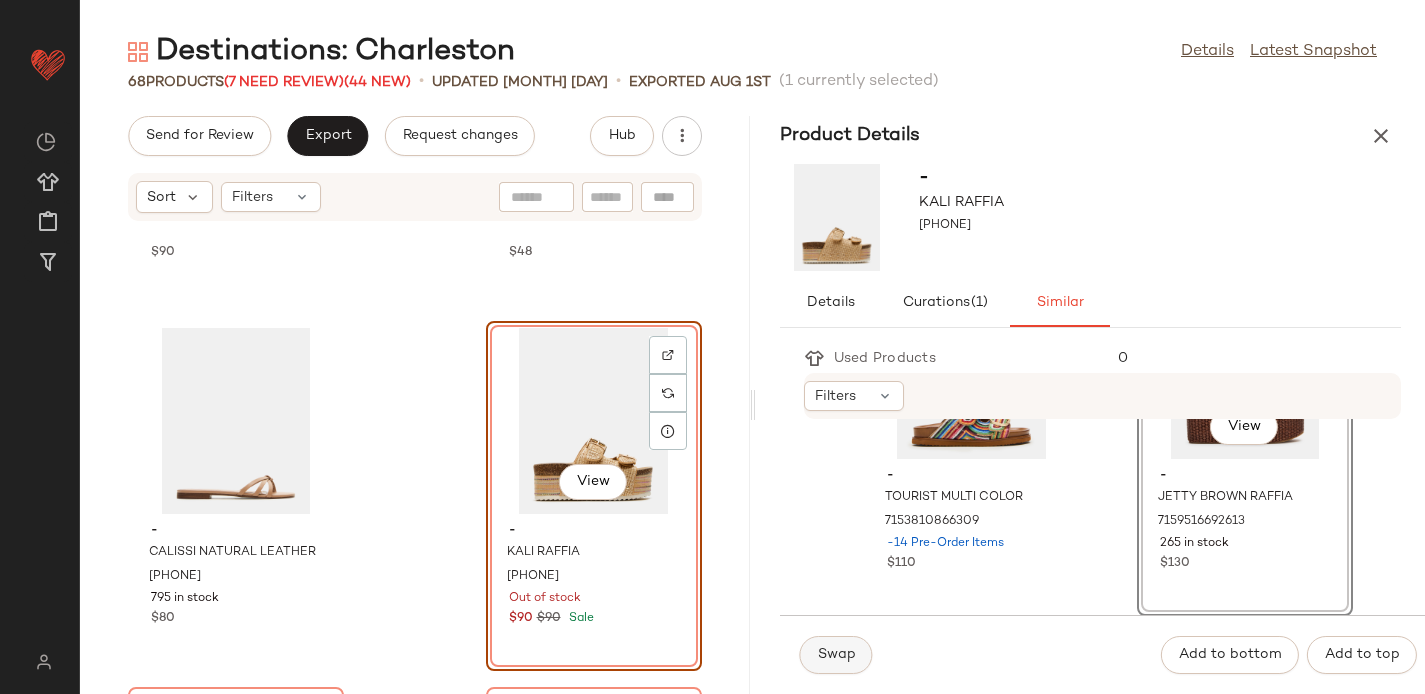click on "Swap" 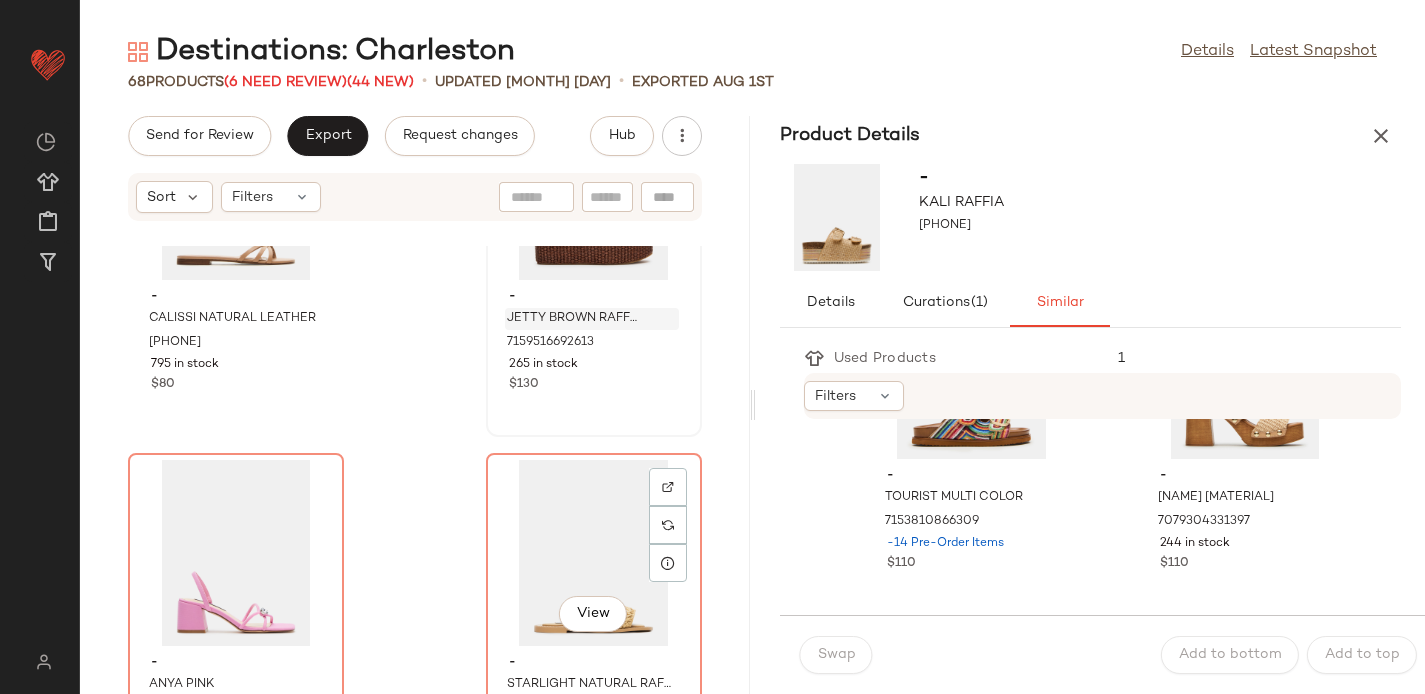 scroll, scrollTop: 11160, scrollLeft: 0, axis: vertical 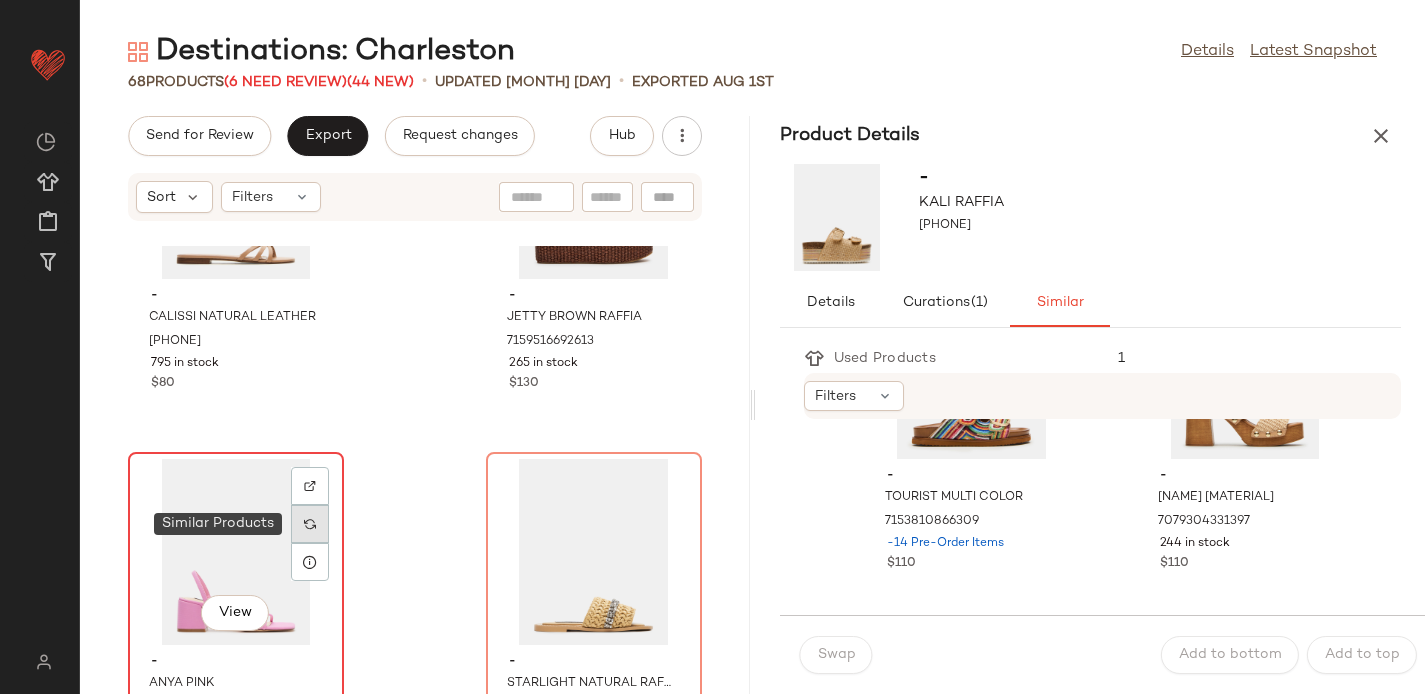 click 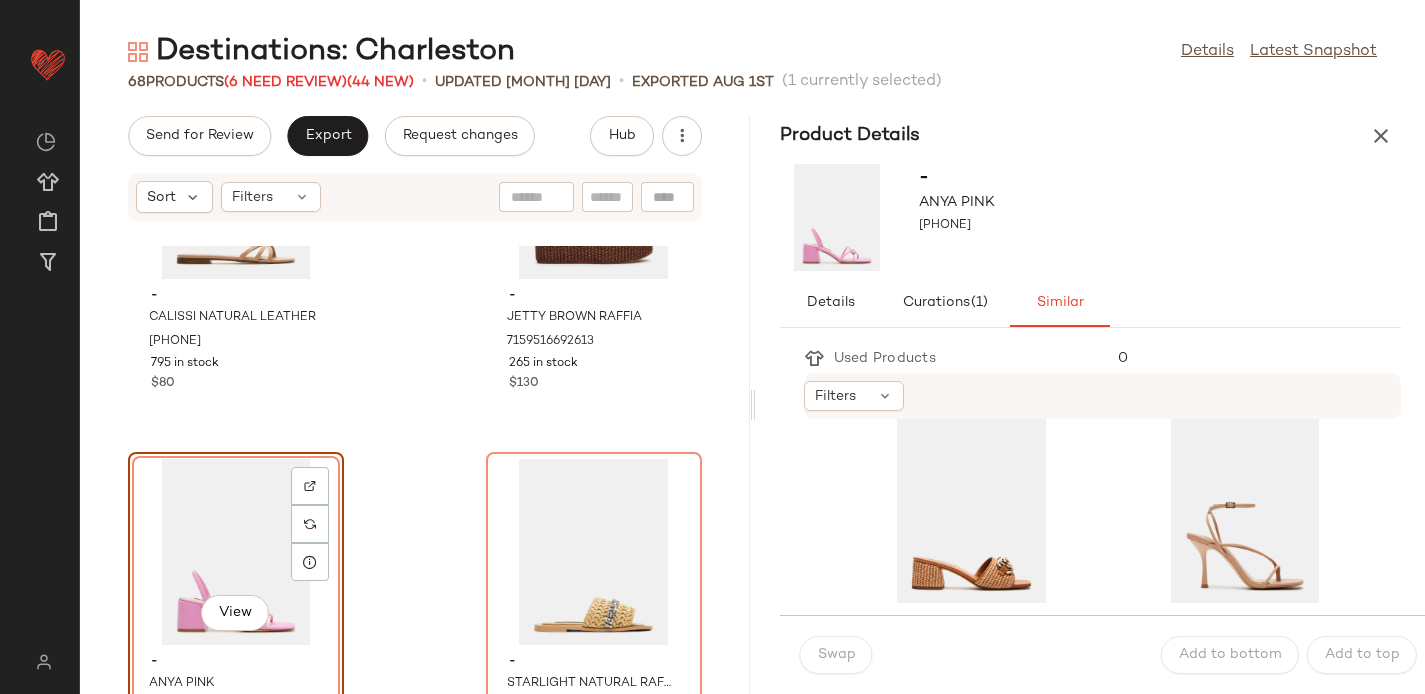 scroll, scrollTop: 2250, scrollLeft: 0, axis: vertical 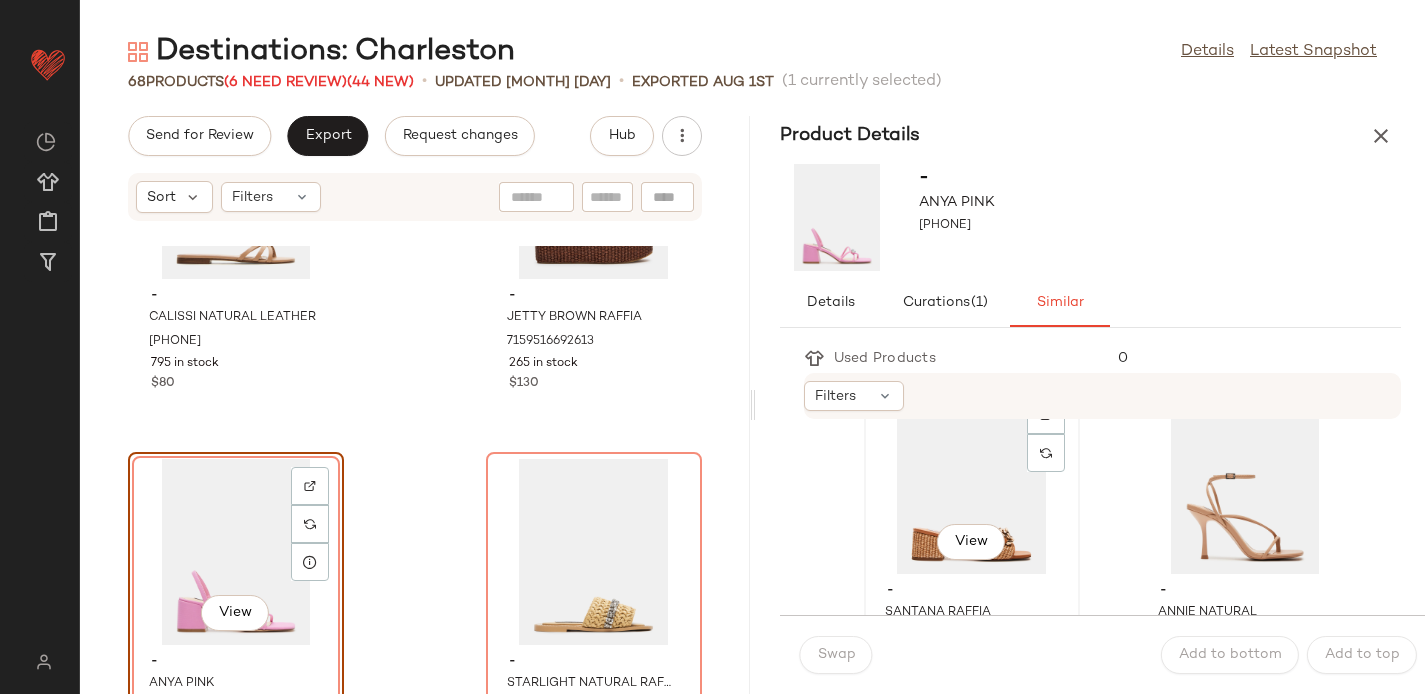 click on "View" 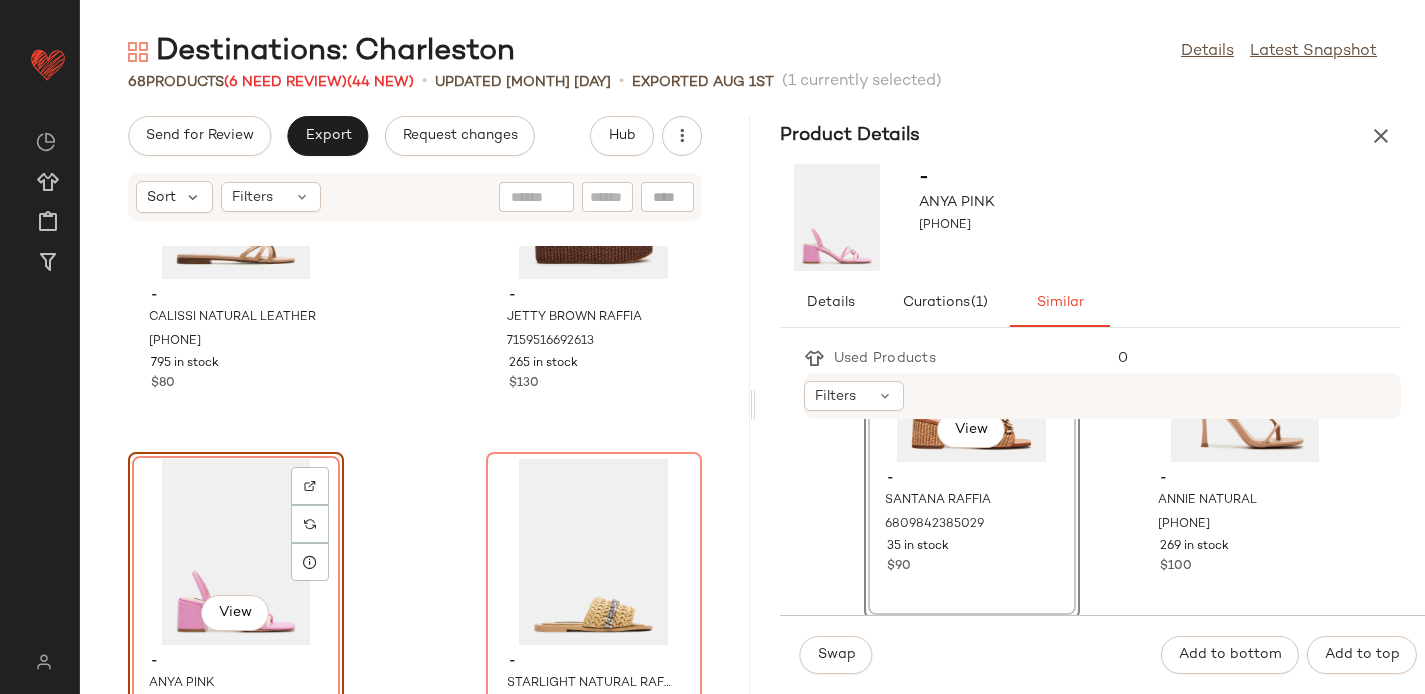 scroll, scrollTop: 2373, scrollLeft: 0, axis: vertical 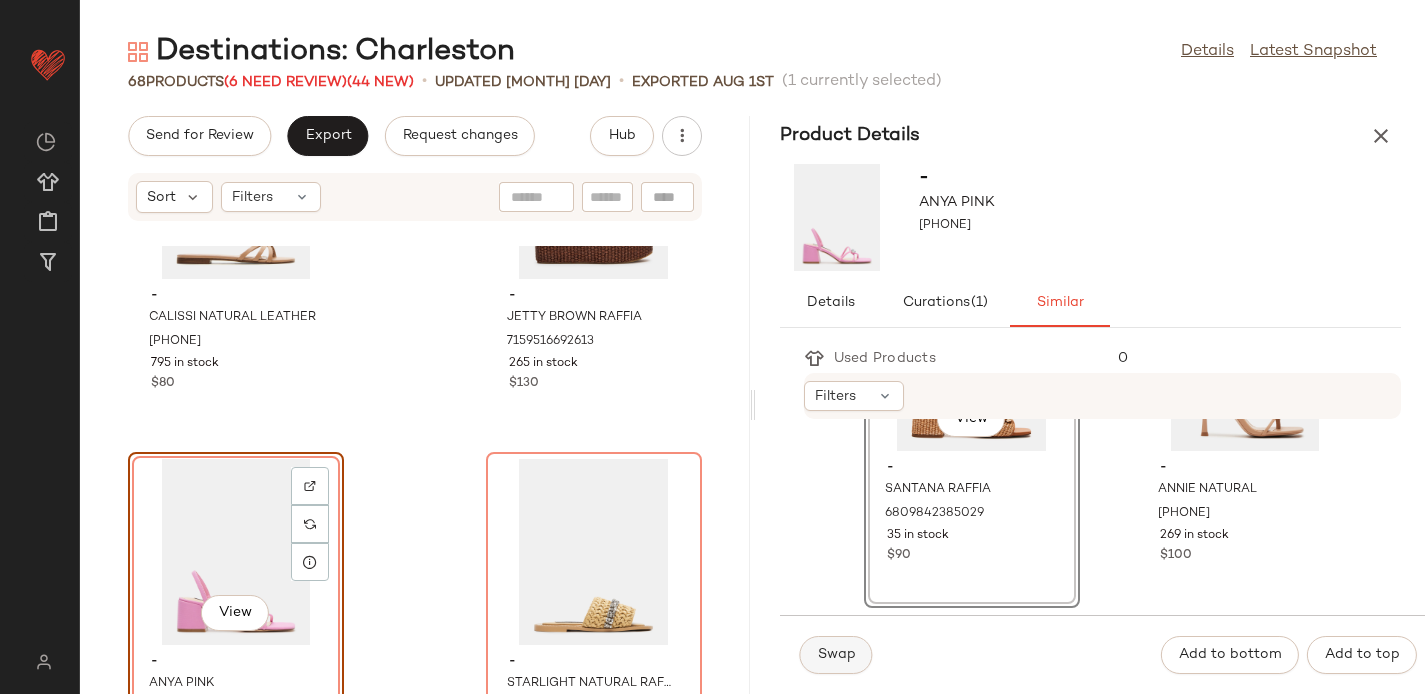 click on "Swap" 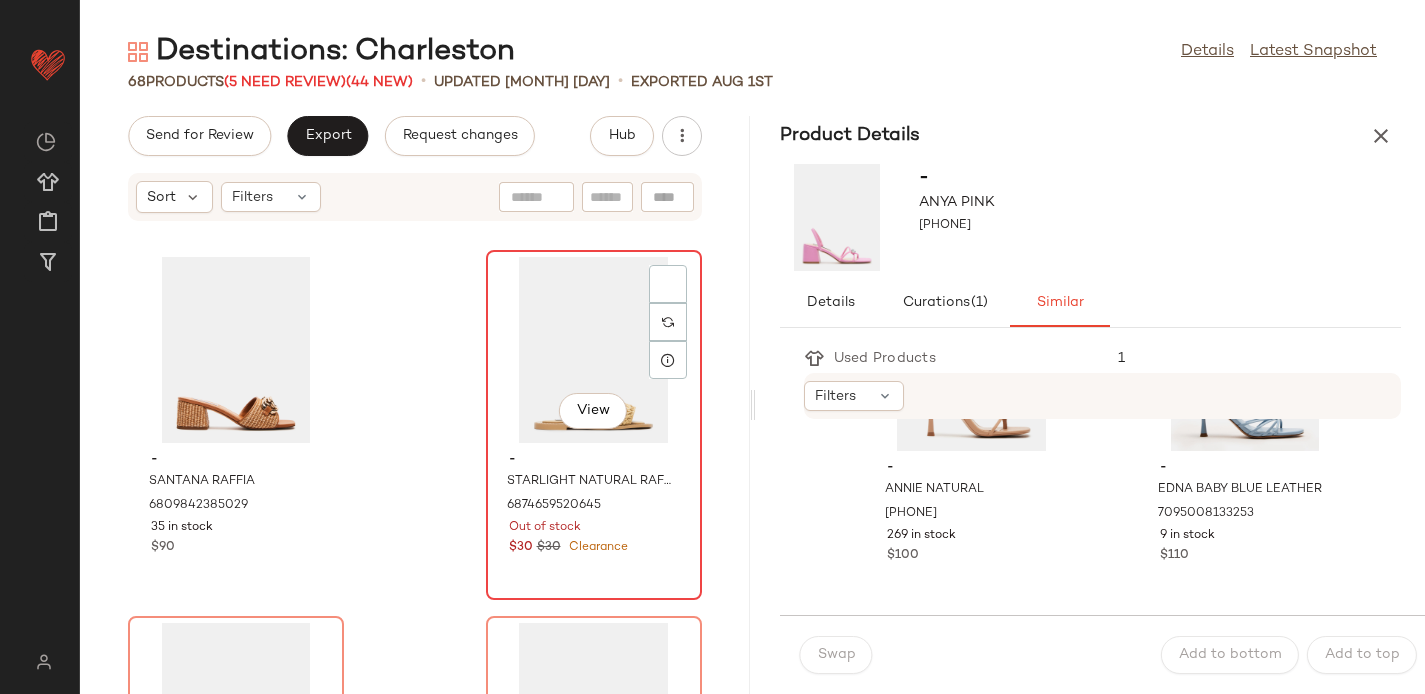 scroll, scrollTop: 11358, scrollLeft: 0, axis: vertical 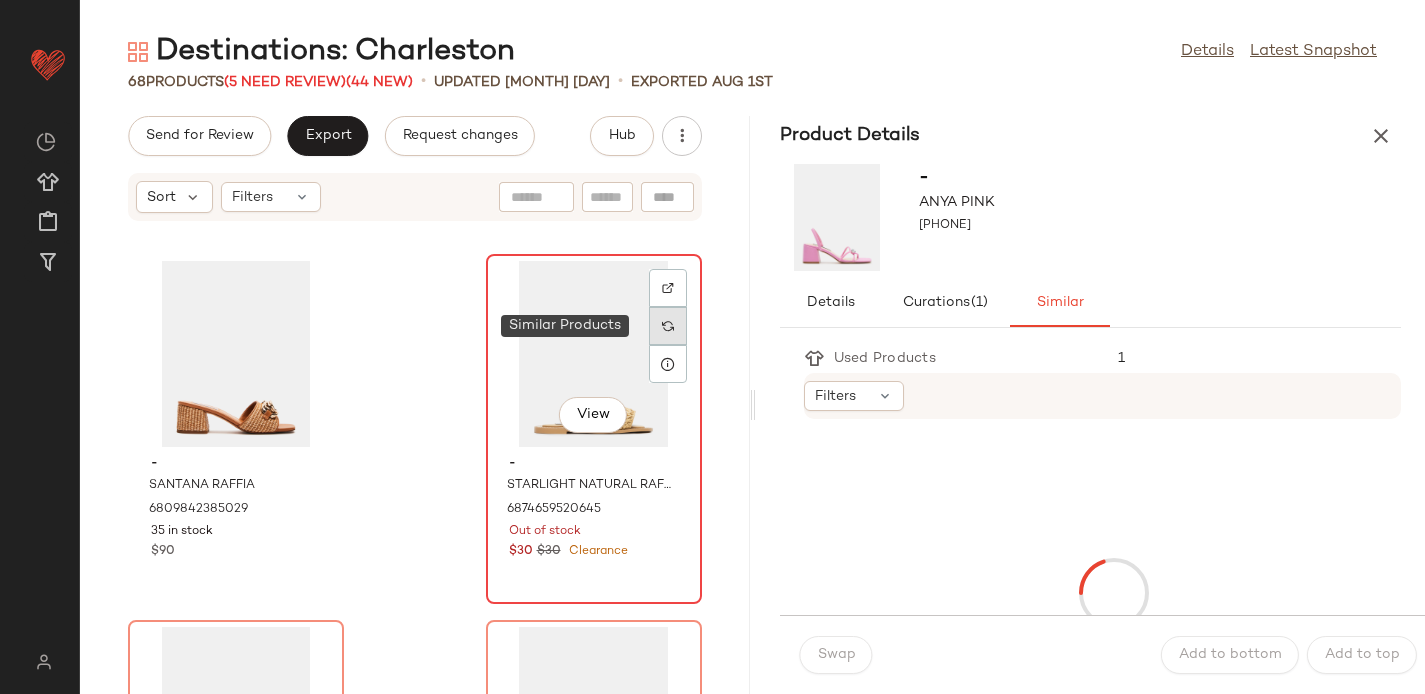 click 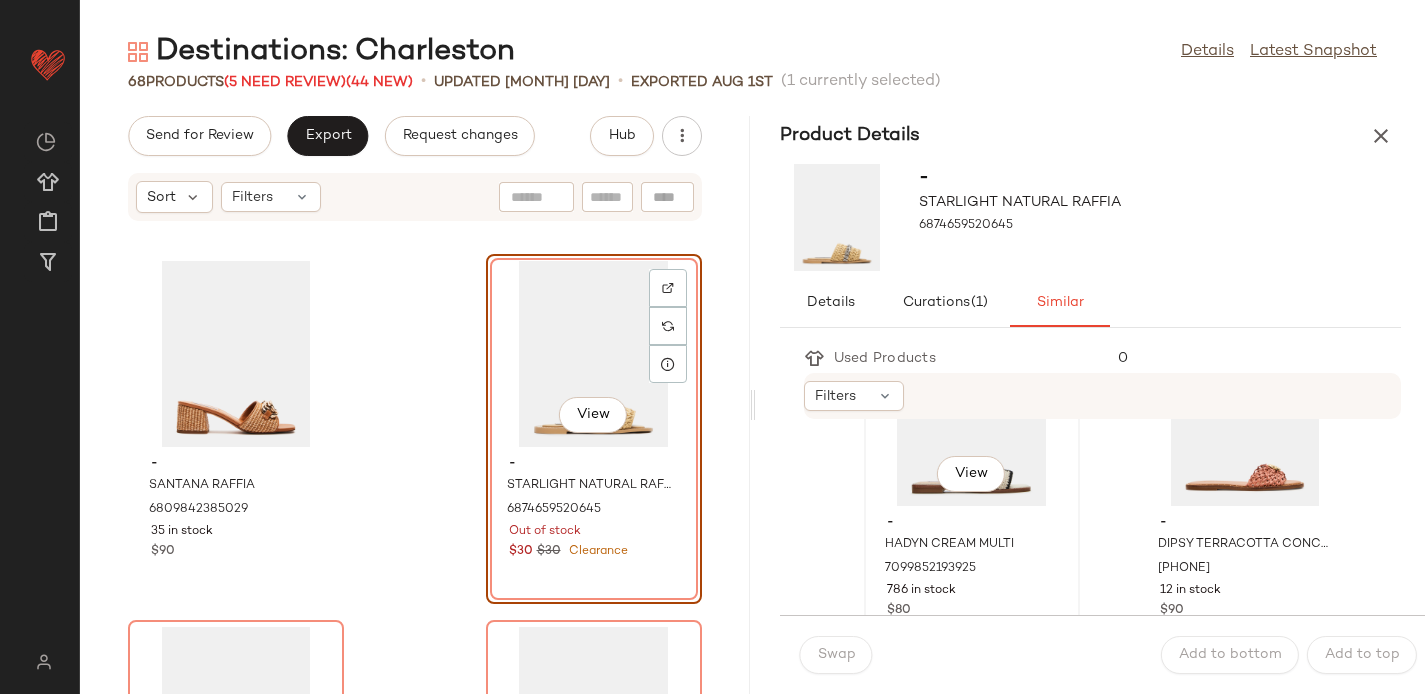 scroll, scrollTop: 89, scrollLeft: 0, axis: vertical 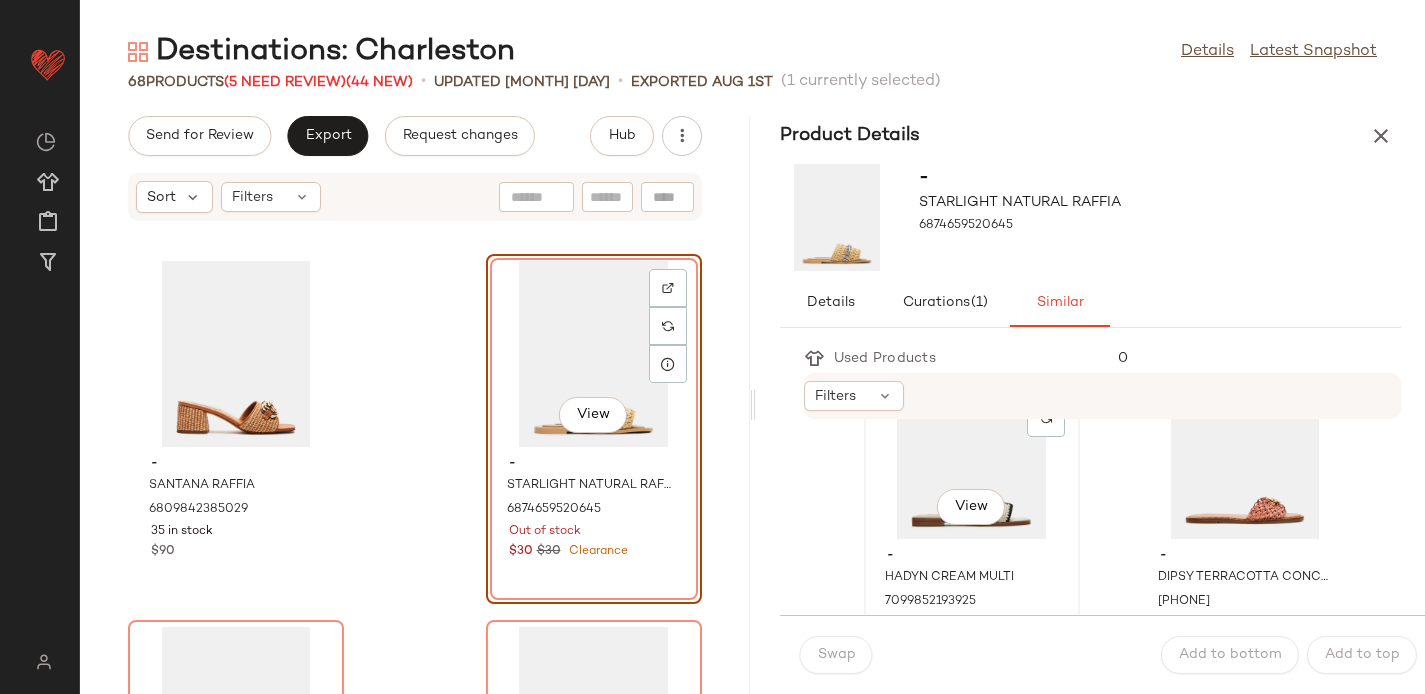 click on "View" 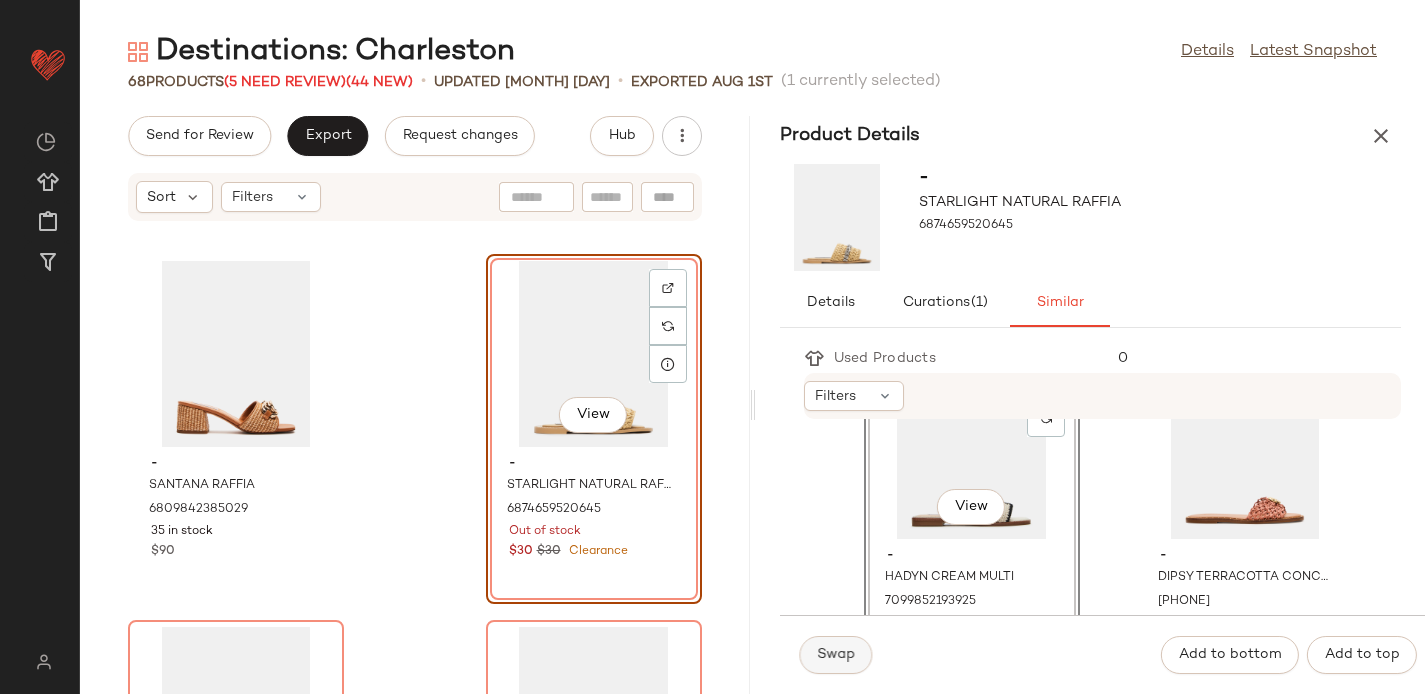 click on "Swap" 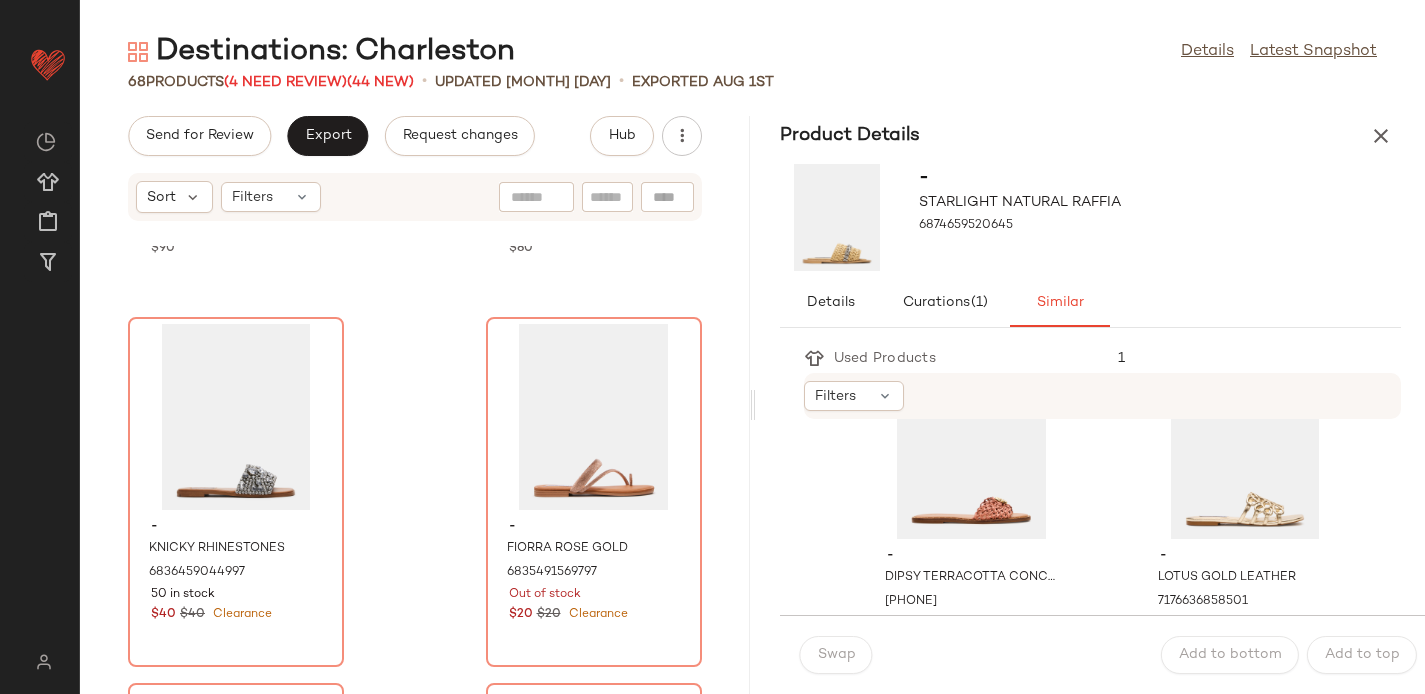 scroll, scrollTop: 11679, scrollLeft: 0, axis: vertical 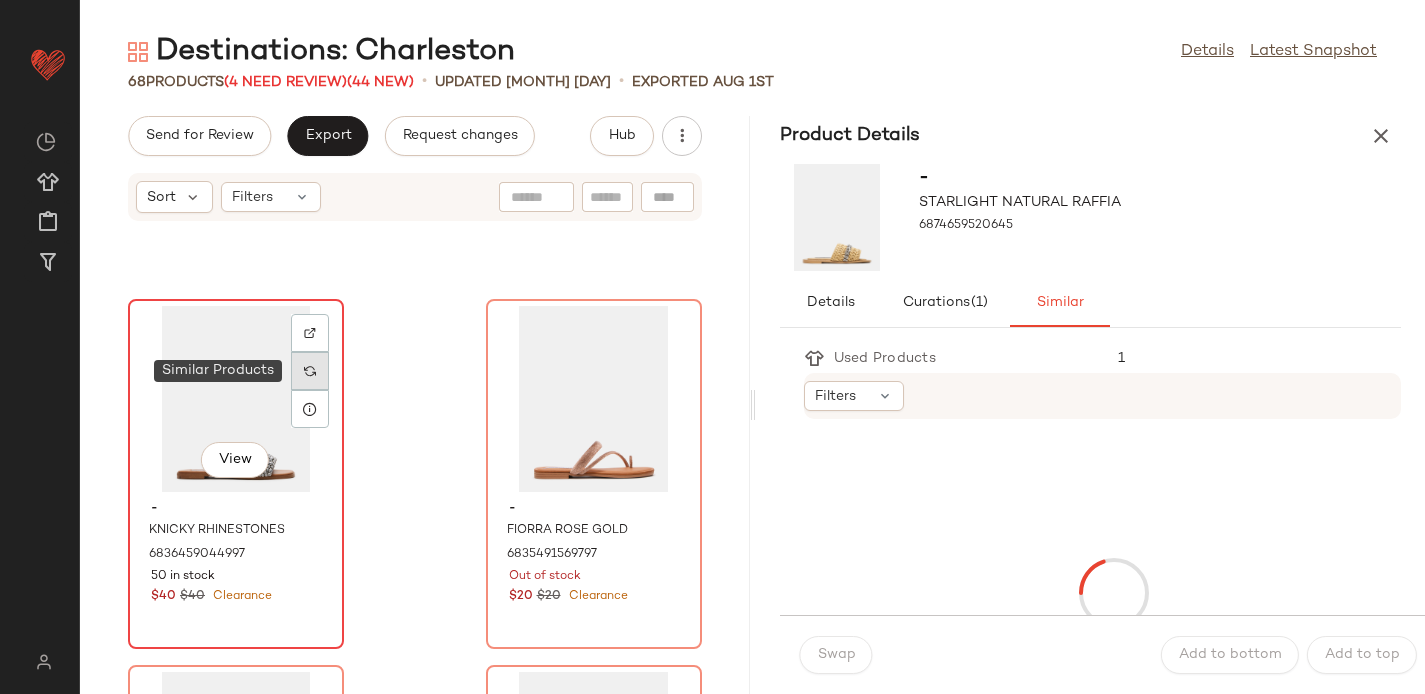click 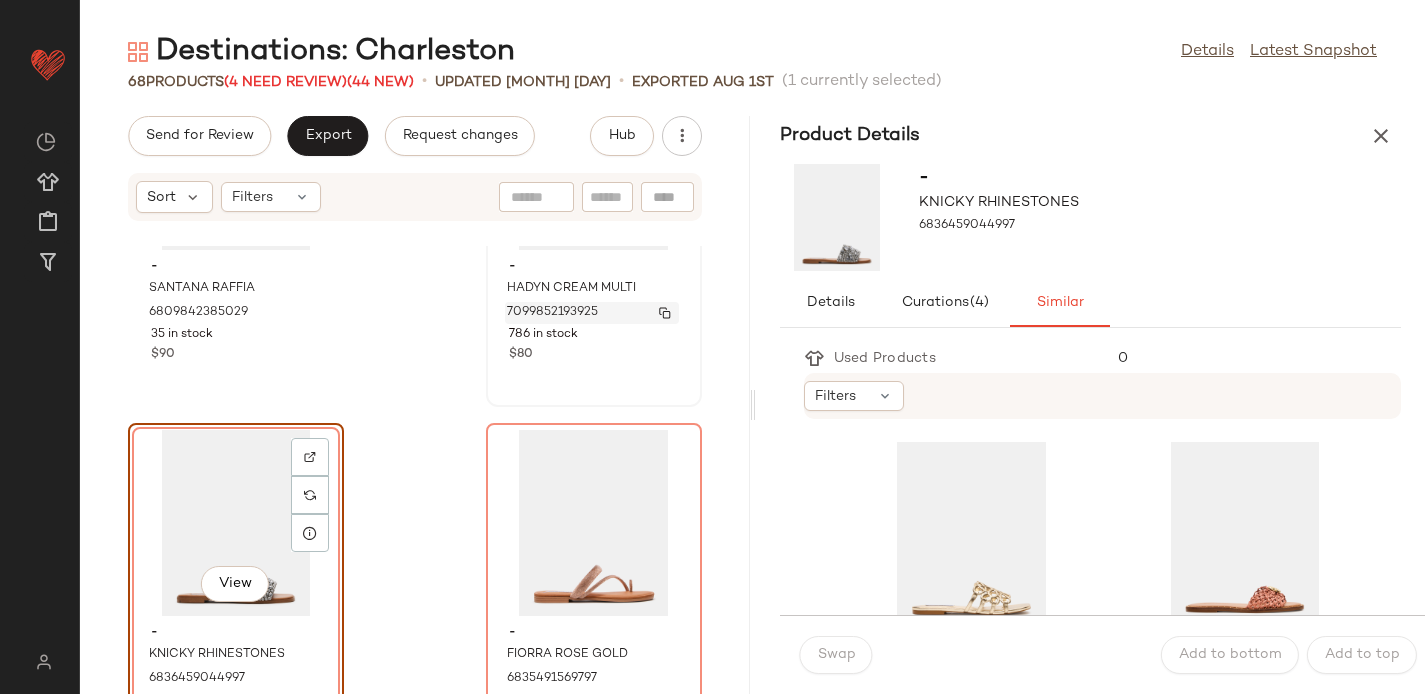 scroll, scrollTop: 11585, scrollLeft: 0, axis: vertical 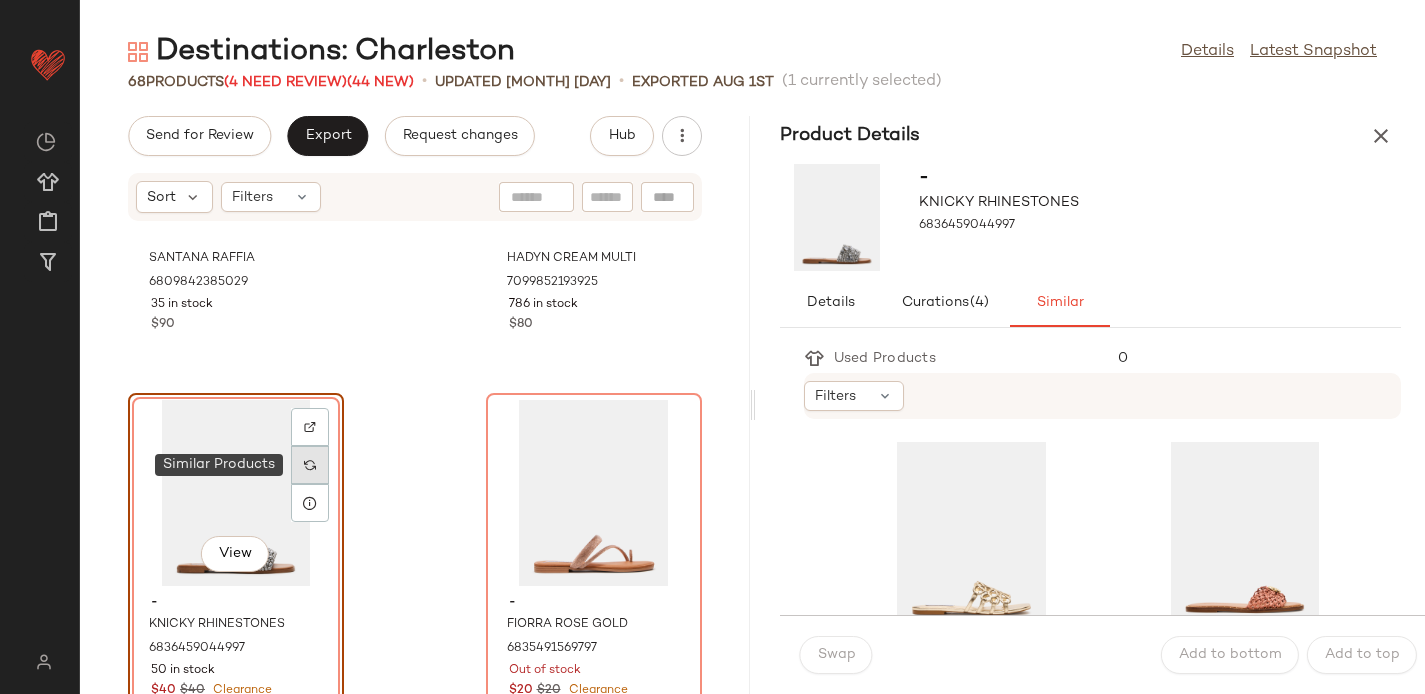 click 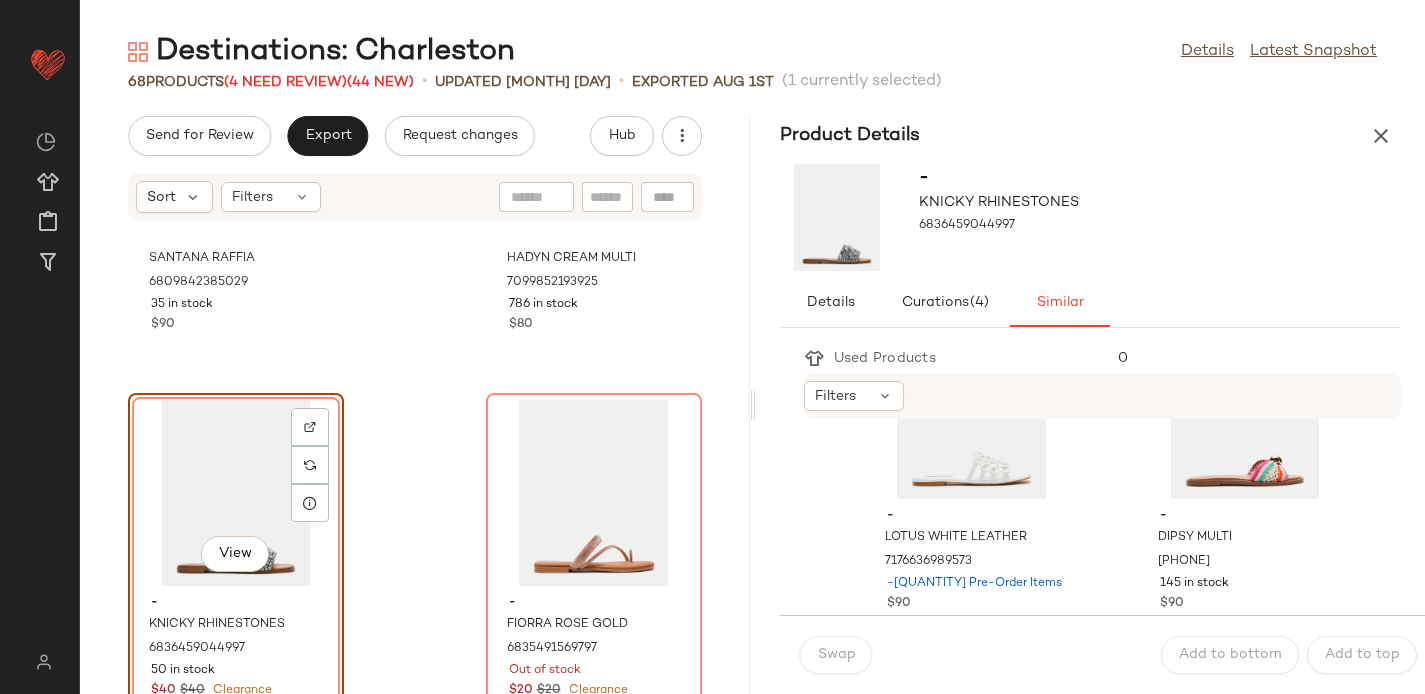 scroll, scrollTop: 862, scrollLeft: 0, axis: vertical 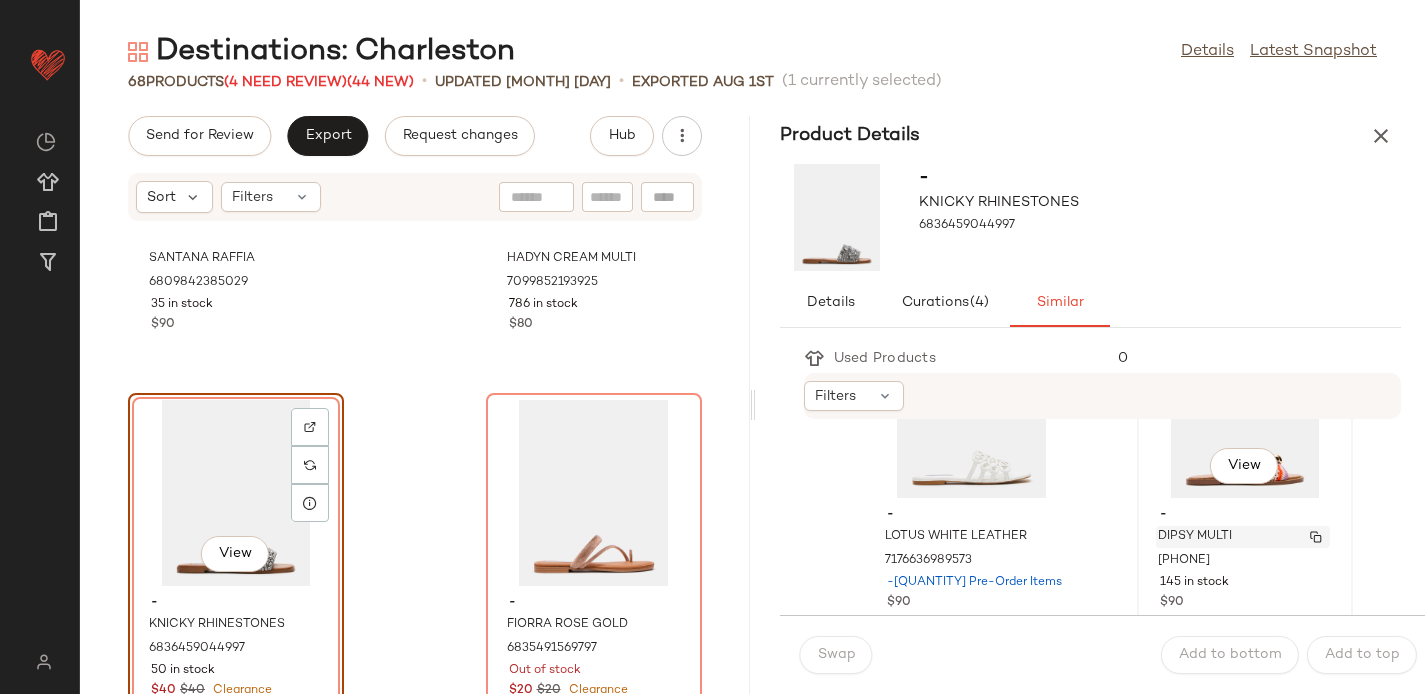 click on "DIPSY MULTI" at bounding box center (1243, 537) 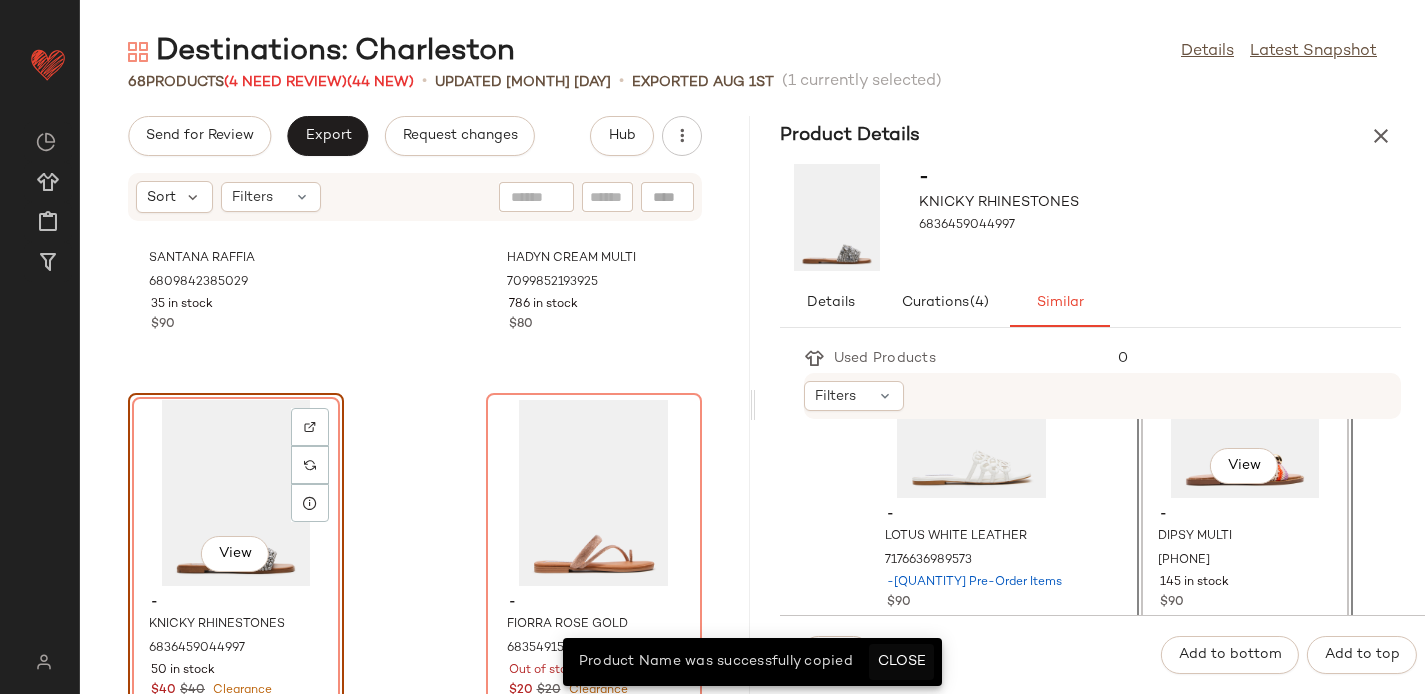click on "Close" 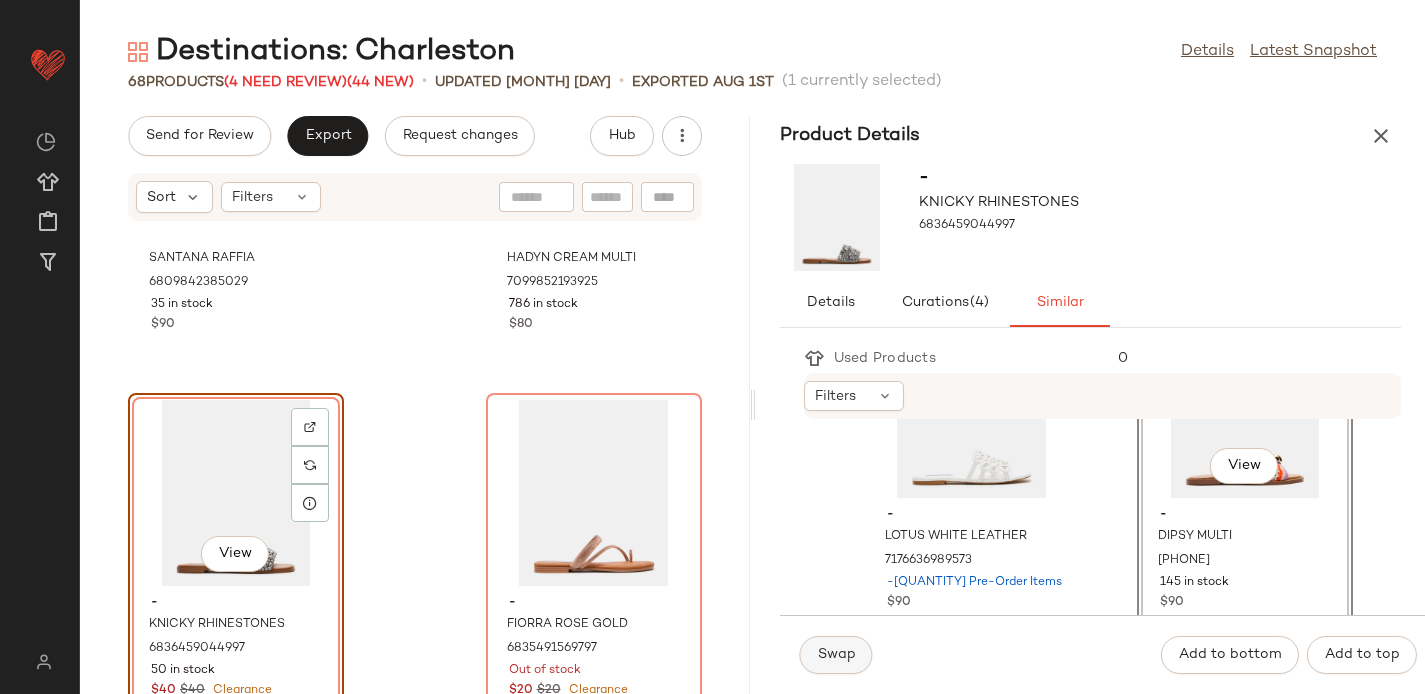 click on "Swap" at bounding box center (836, 655) 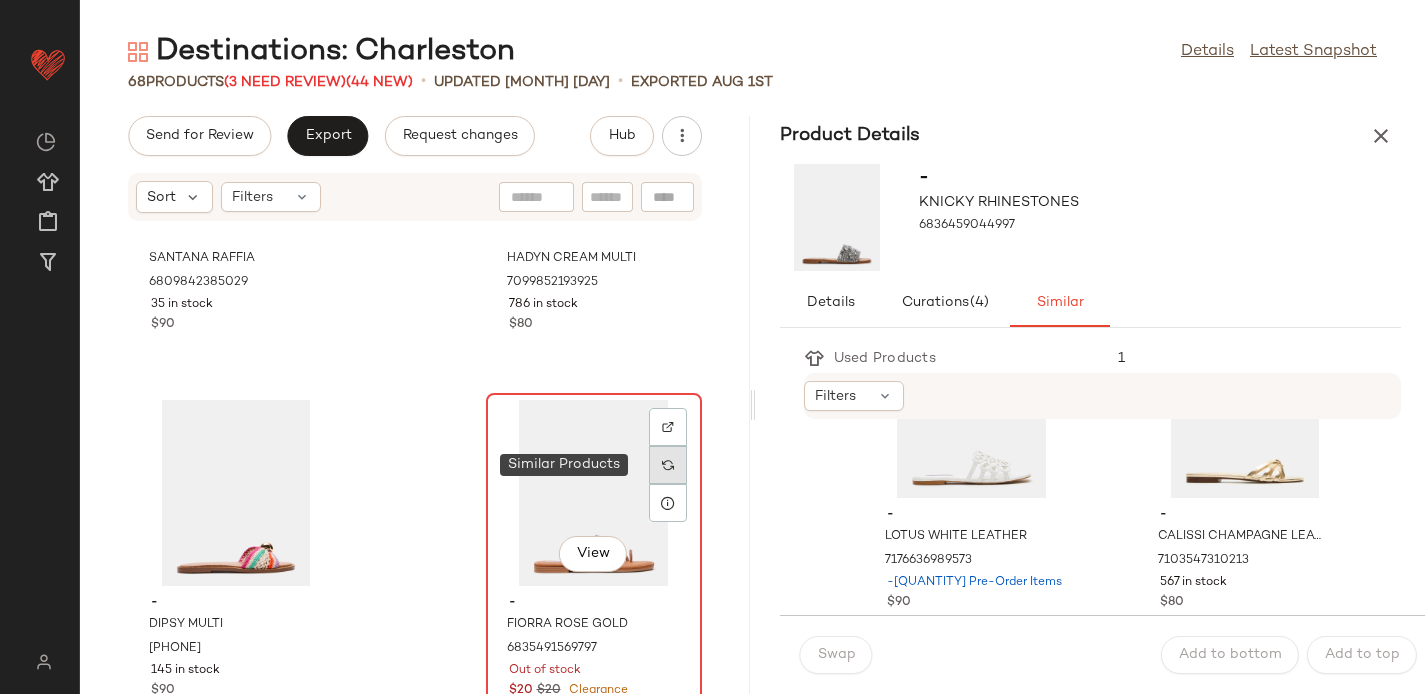 click 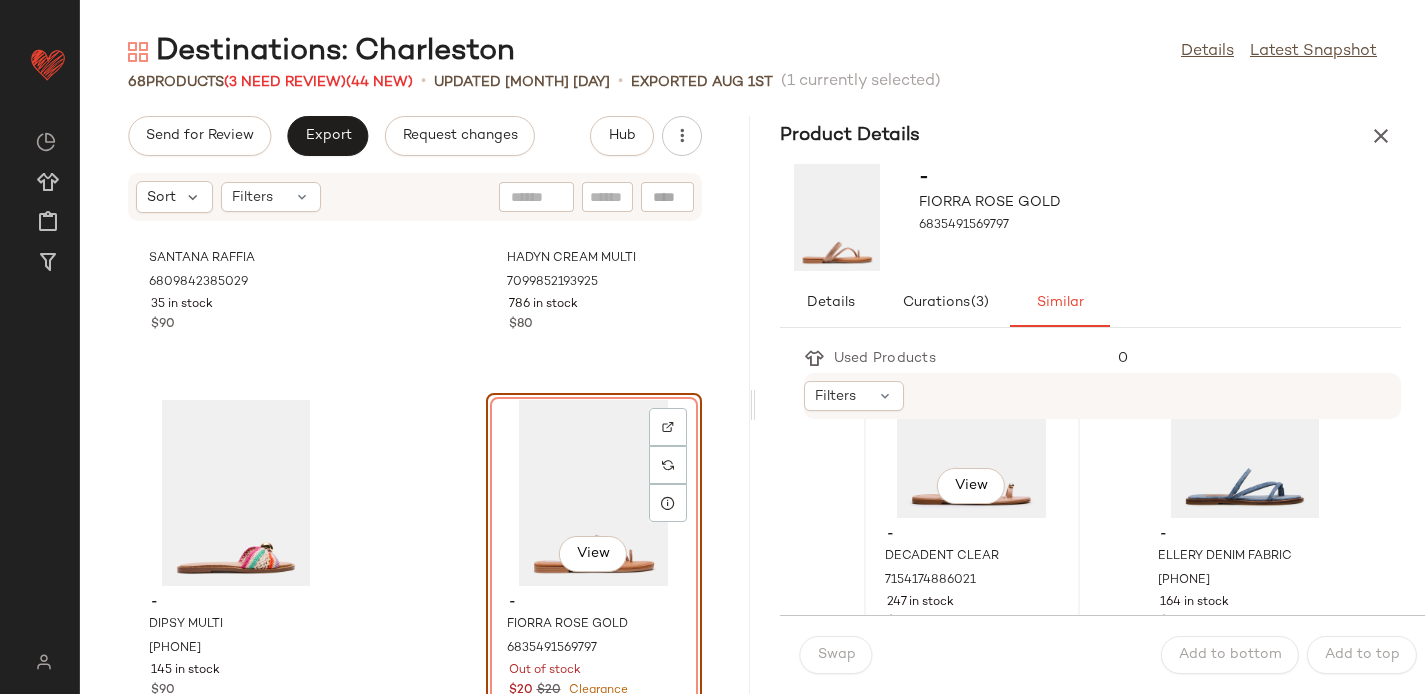 scroll, scrollTop: 109, scrollLeft: 0, axis: vertical 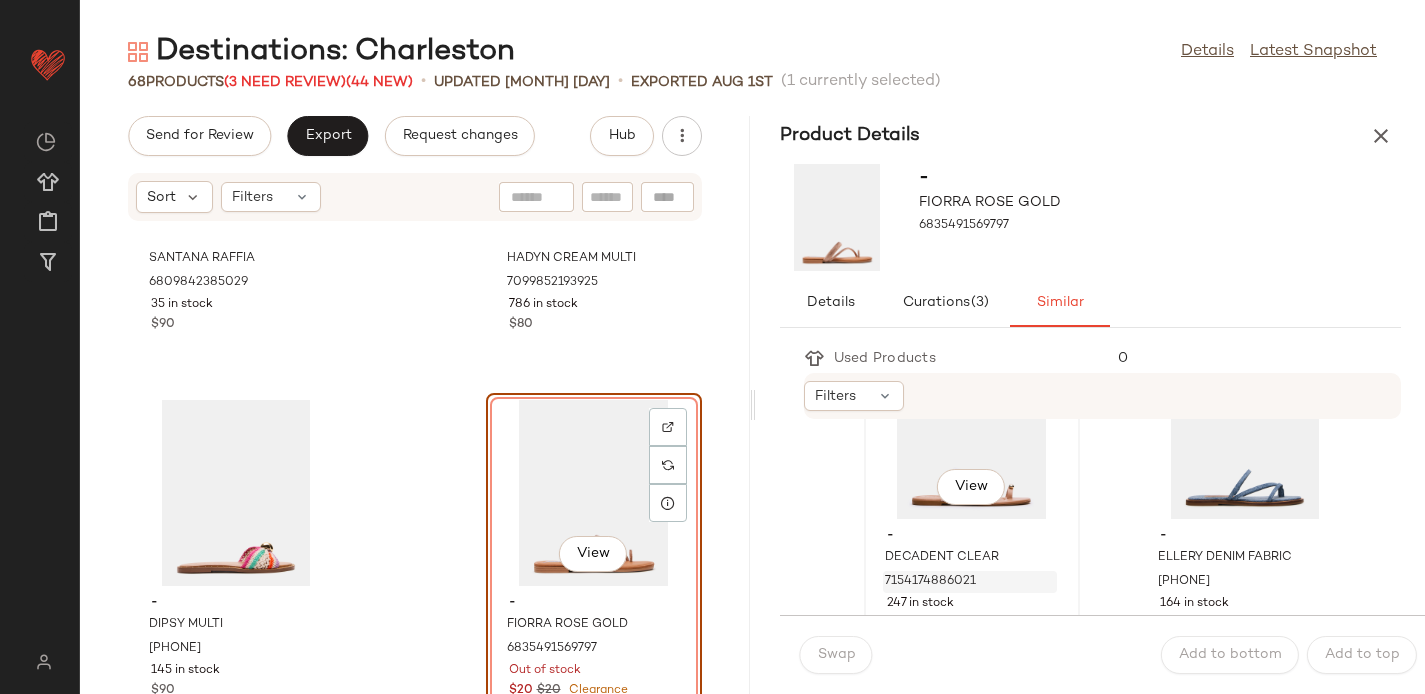 click on "7154174886021" at bounding box center (970, 582) 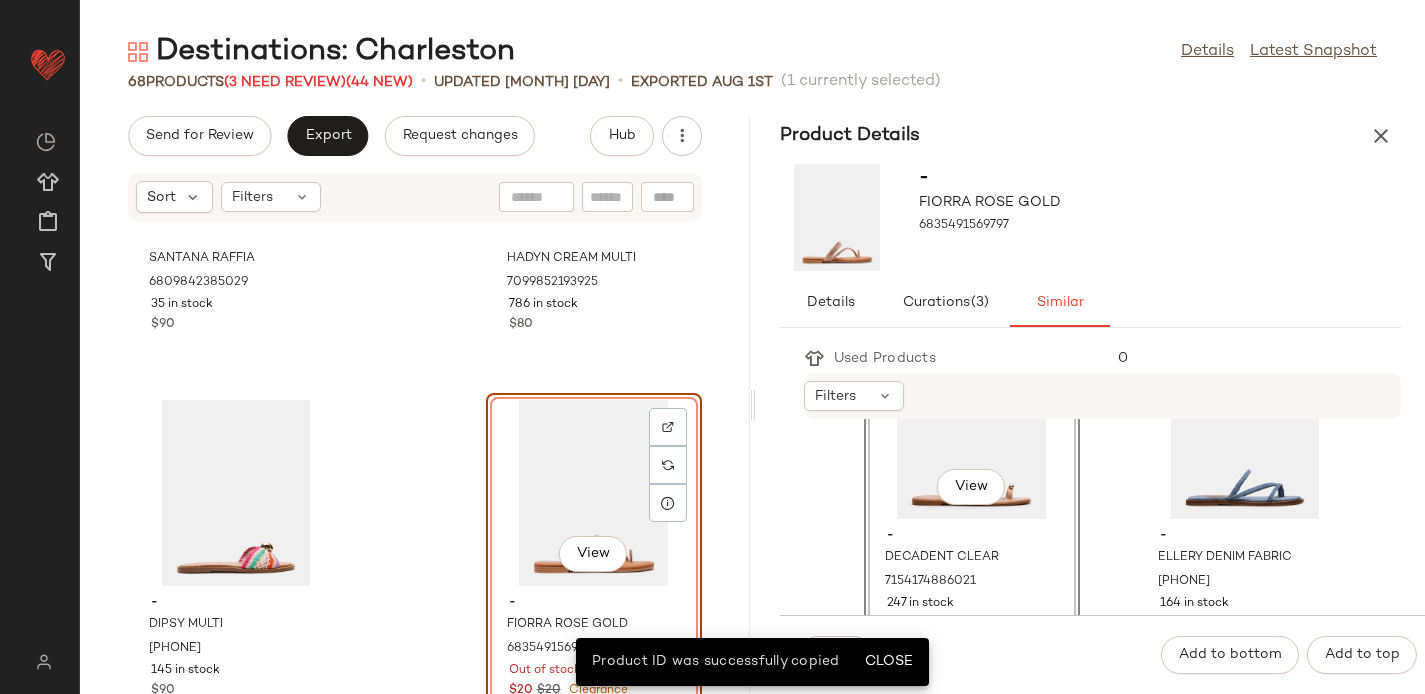 click on "View" 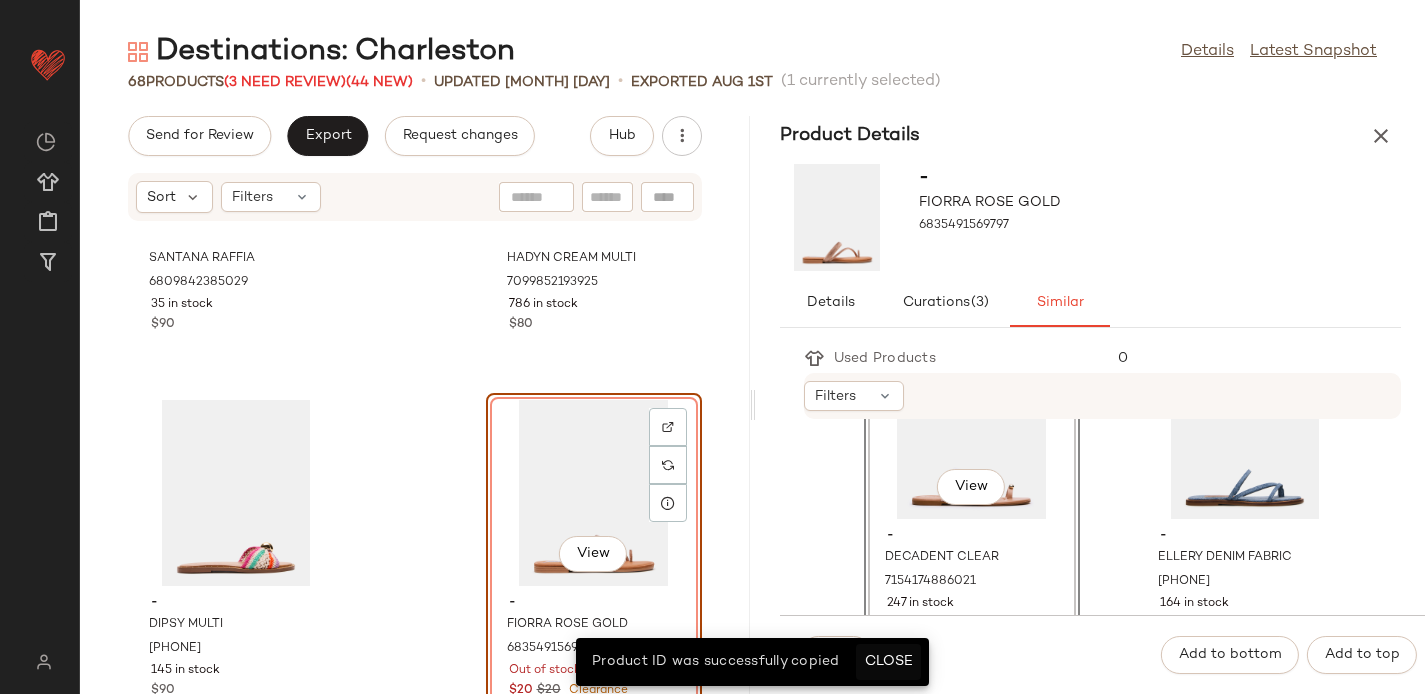 click on "Close" 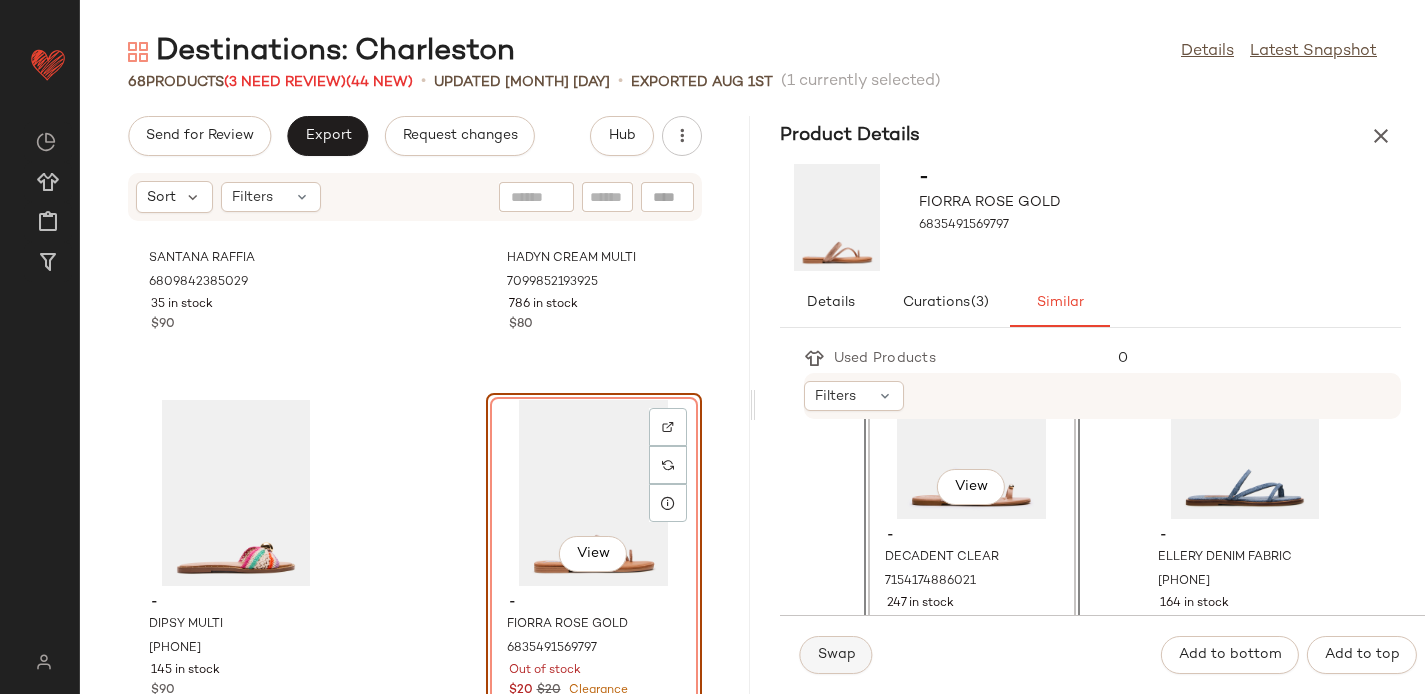 click on "Swap" at bounding box center [836, 655] 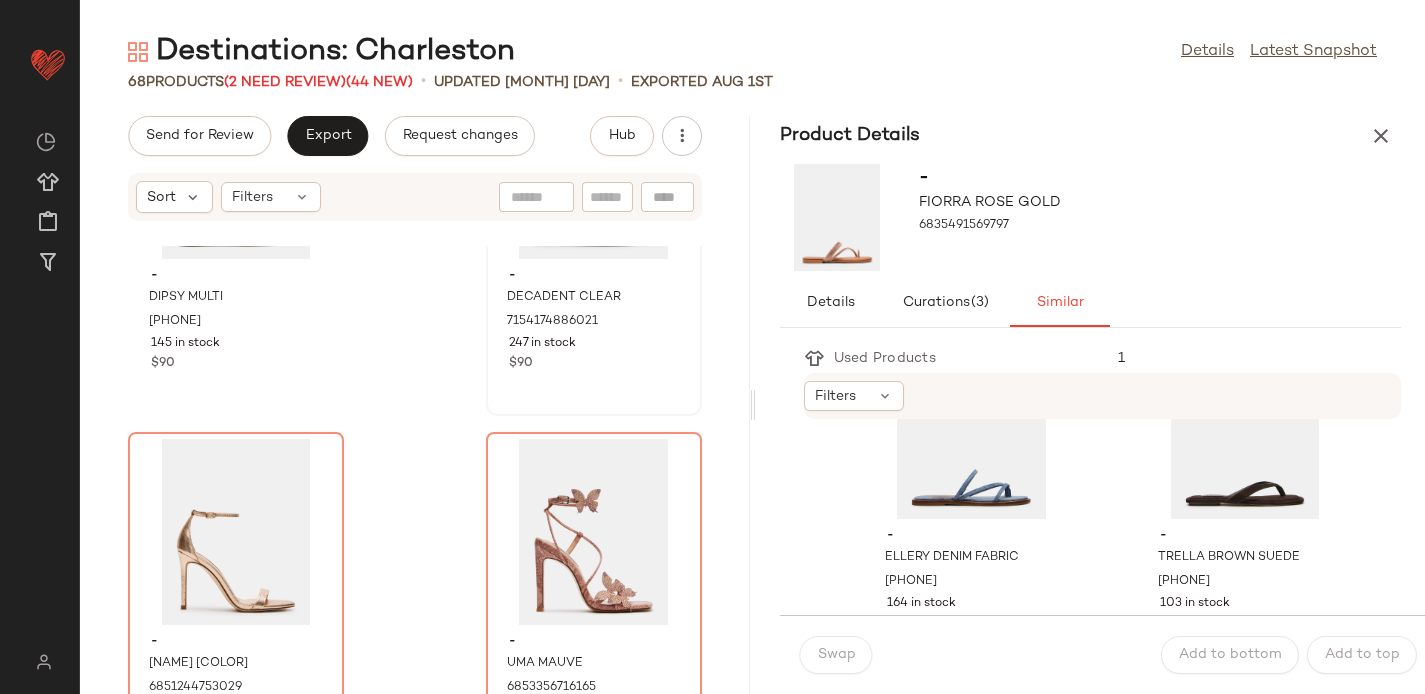 scroll, scrollTop: 12000, scrollLeft: 0, axis: vertical 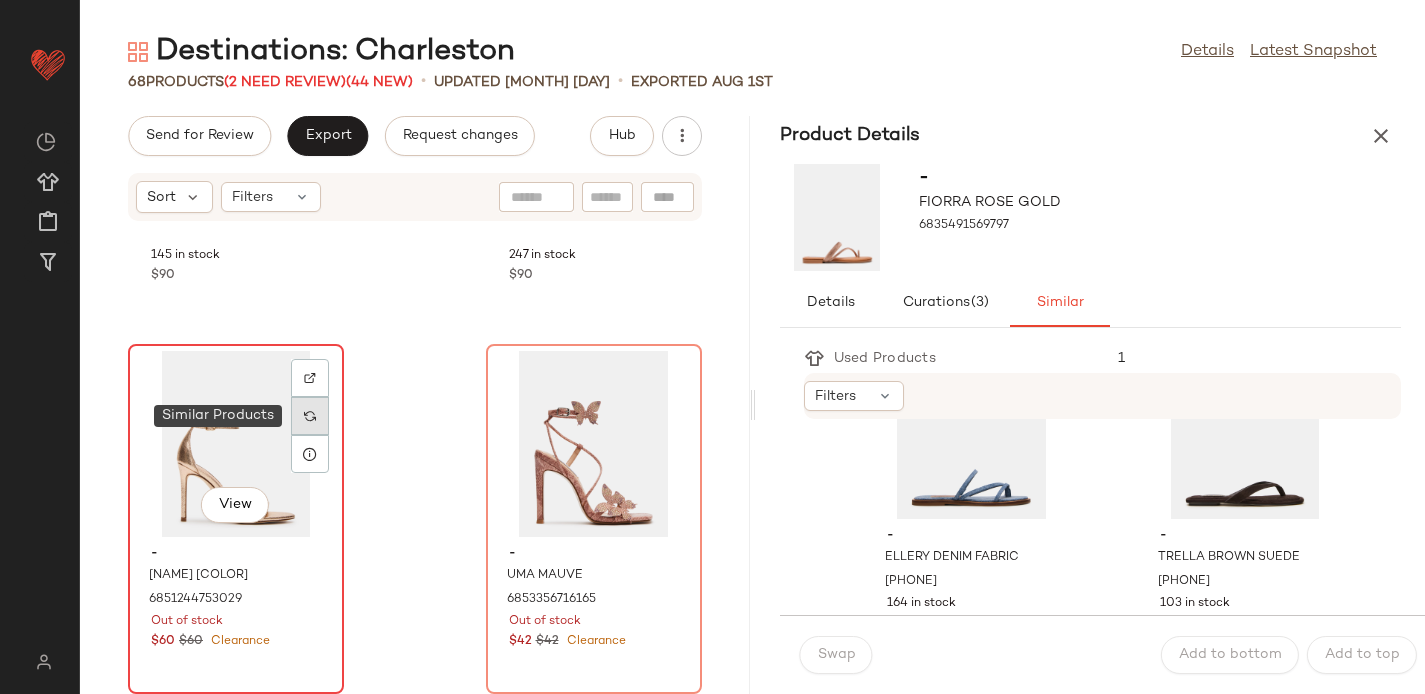 click 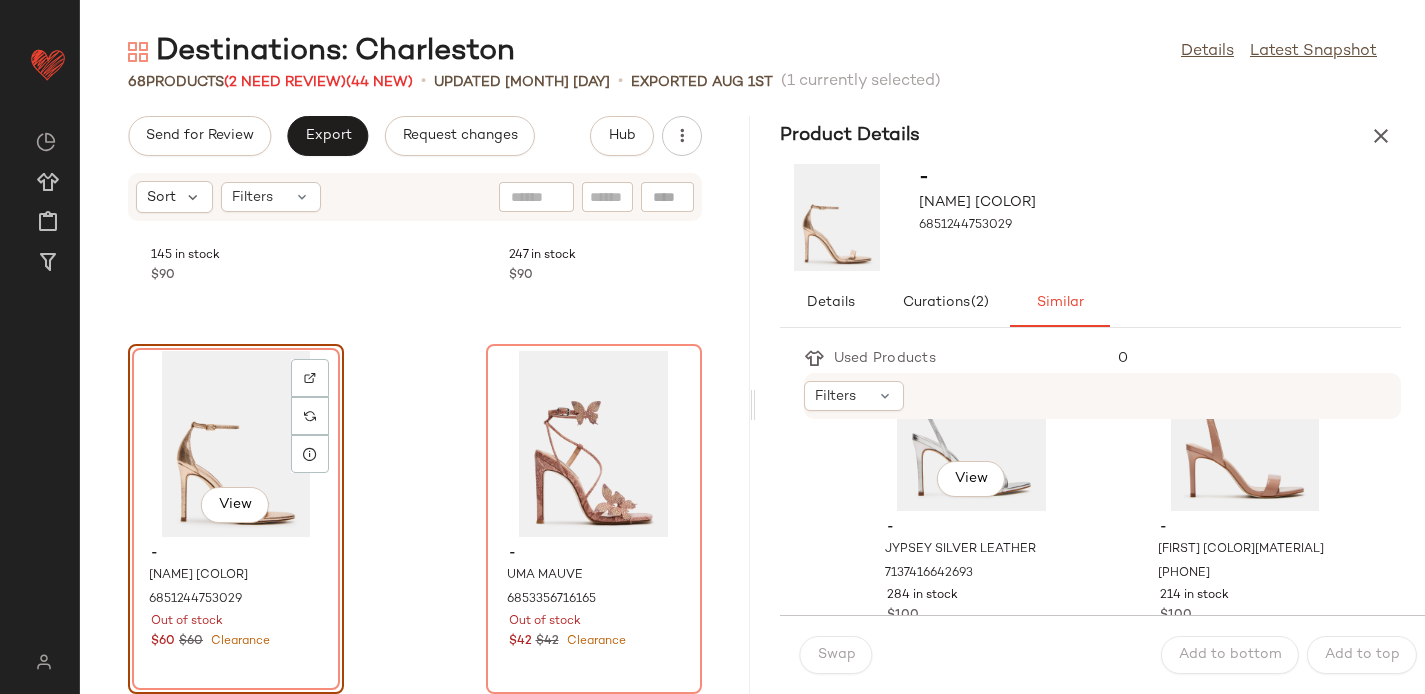 scroll, scrollTop: 488, scrollLeft: 0, axis: vertical 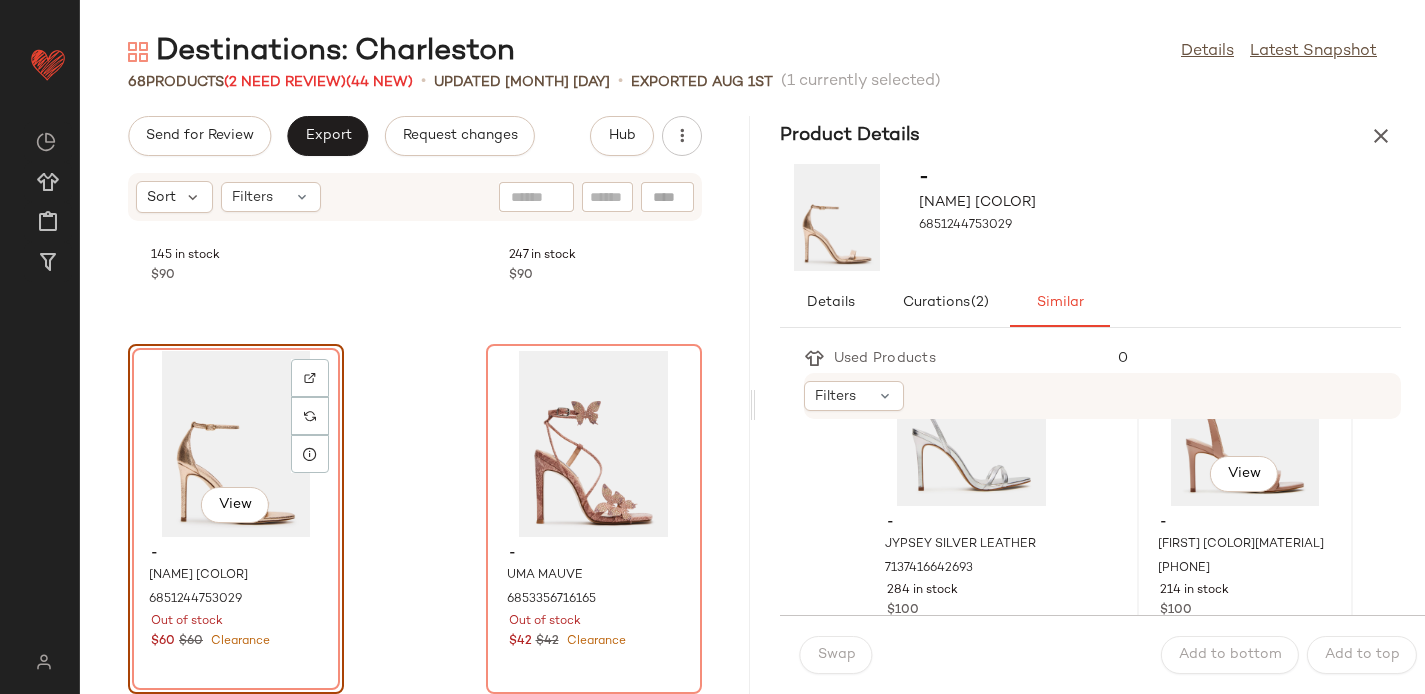 click on "- [FIRST] [LAST] [COLOR] [MATERIAL] [NUMBER] in stock [PRICE]" at bounding box center [1245, 564] 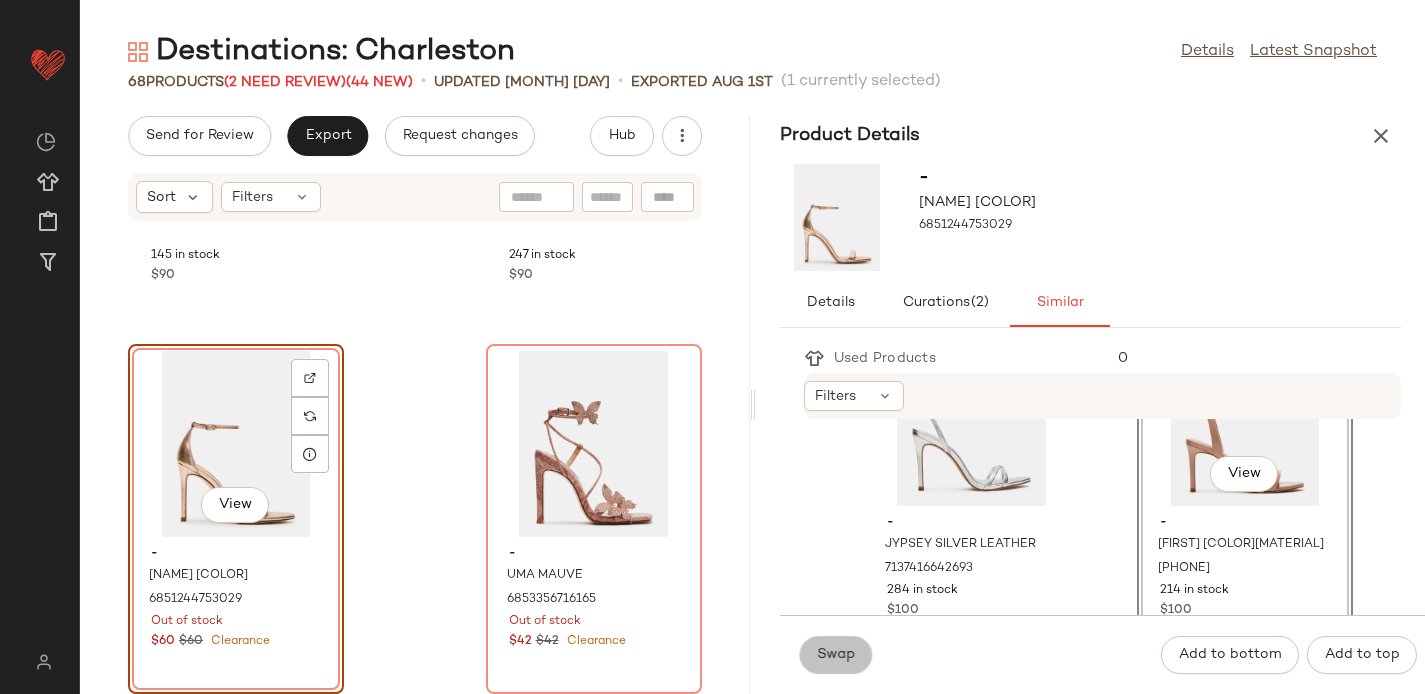 click on "Swap" at bounding box center [836, 655] 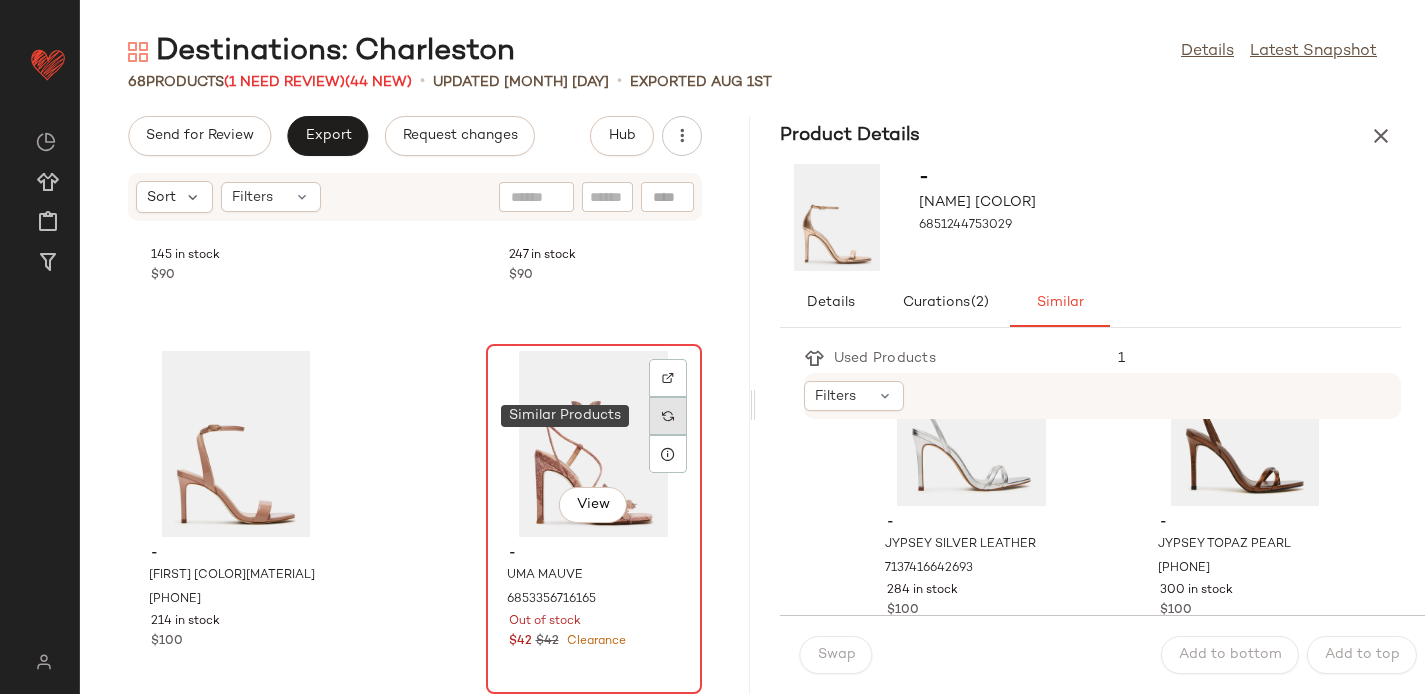 click 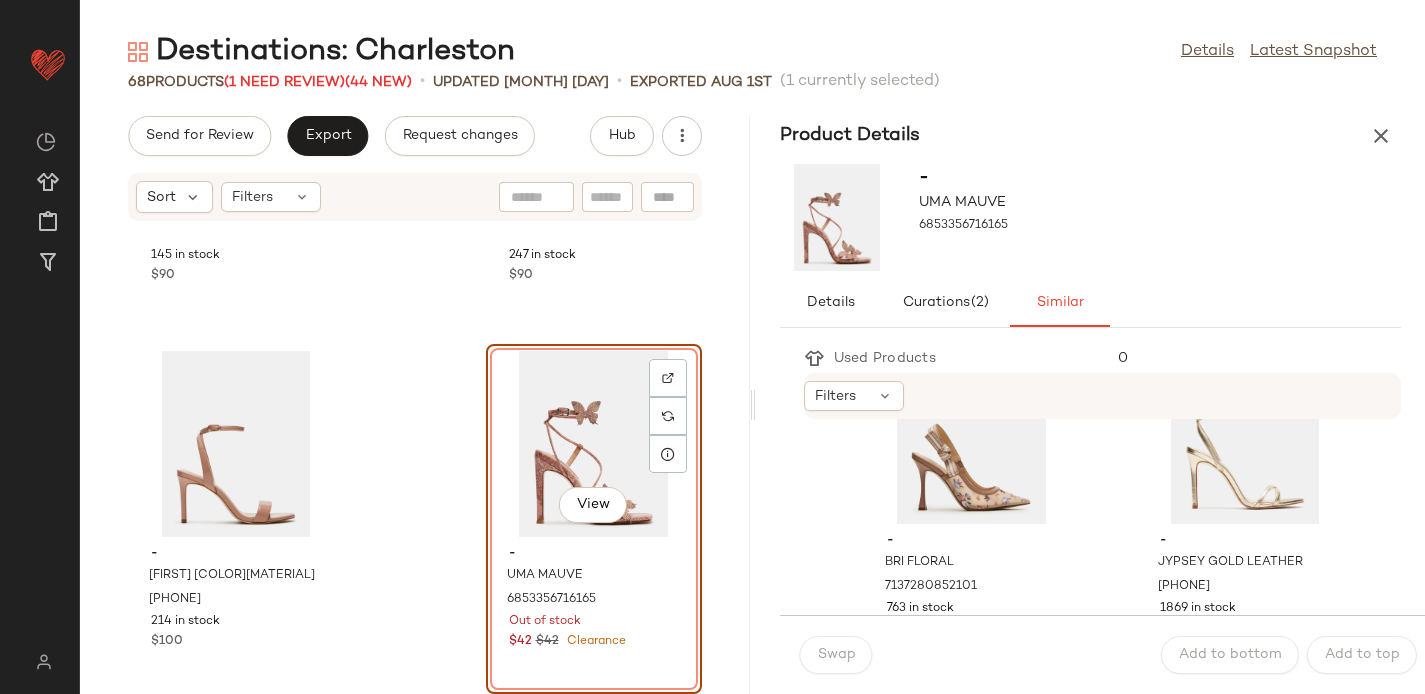 scroll, scrollTop: 794, scrollLeft: 0, axis: vertical 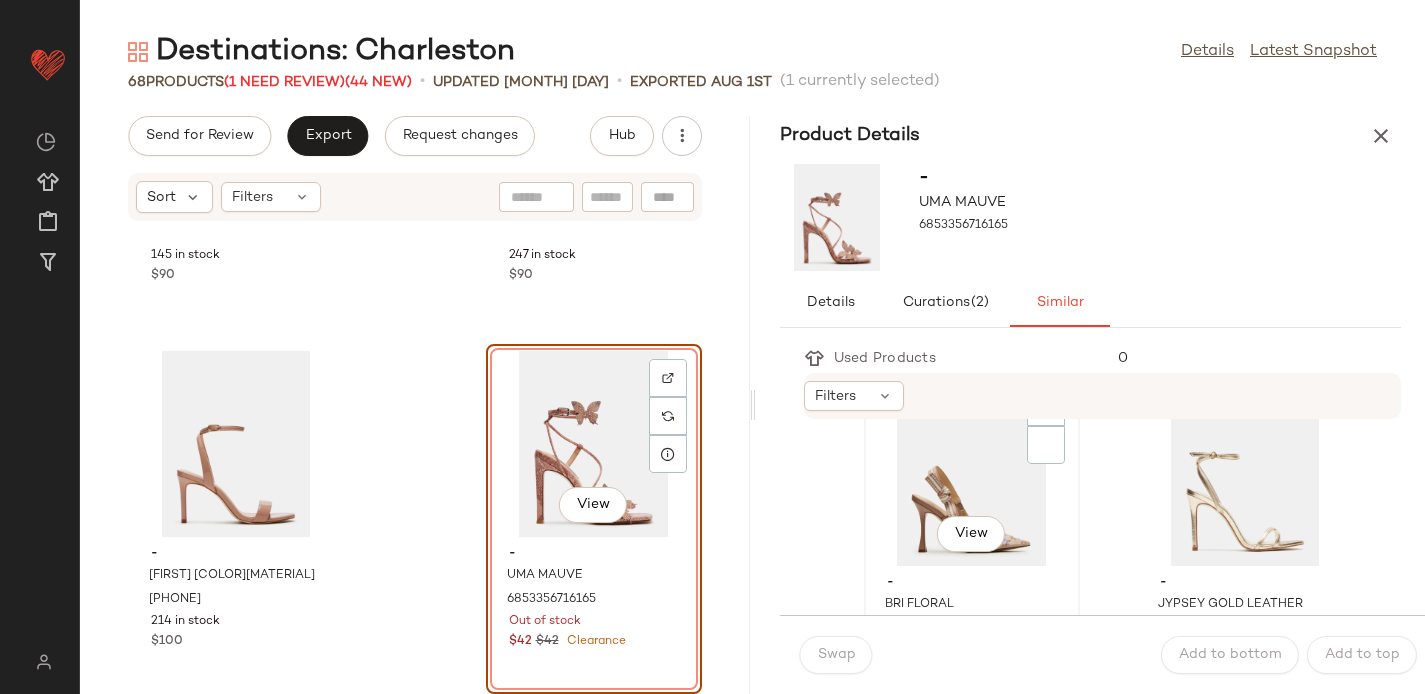 click on "View" 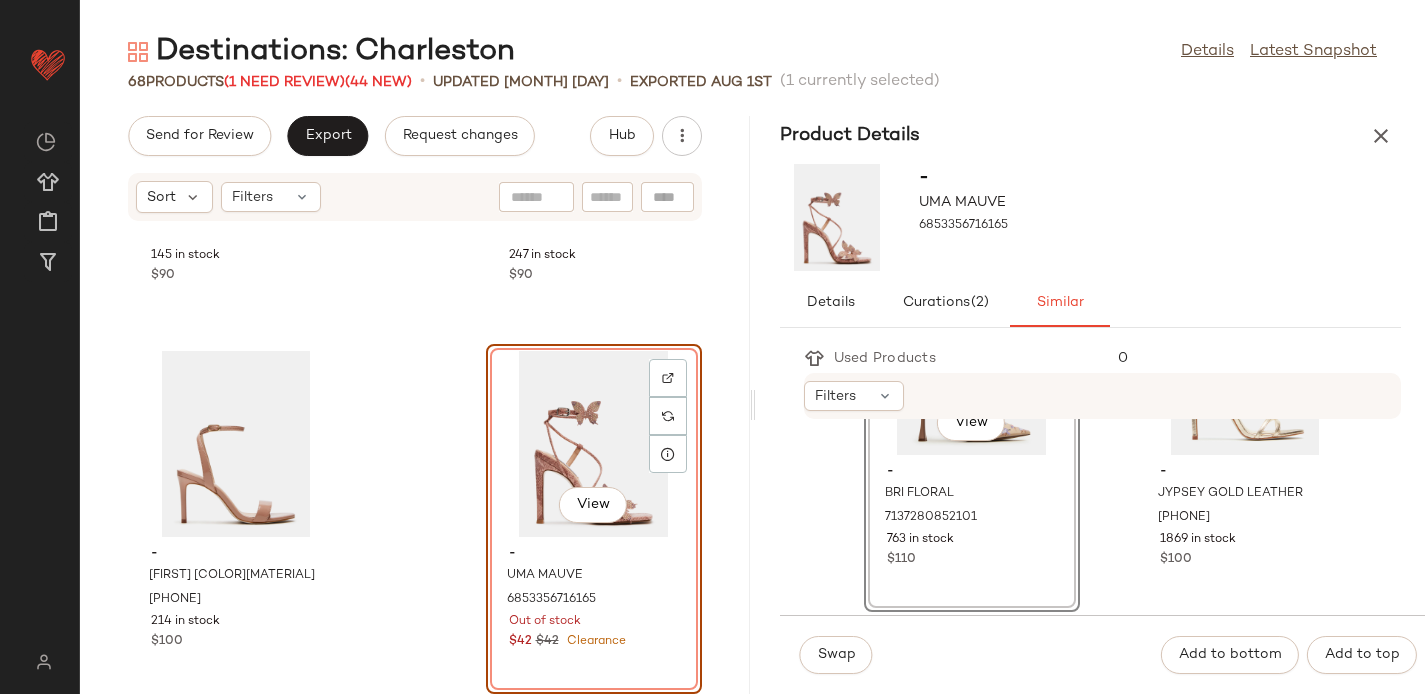 scroll, scrollTop: 908, scrollLeft: 0, axis: vertical 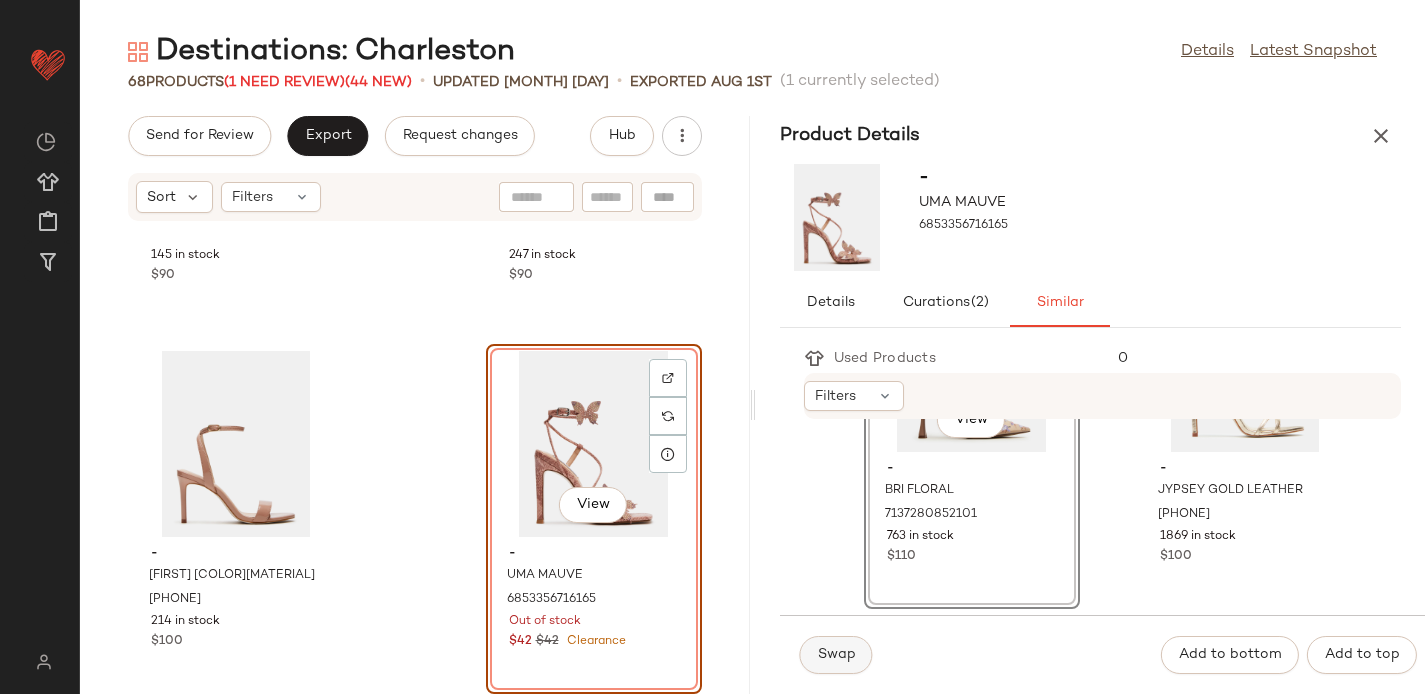click on "Swap" 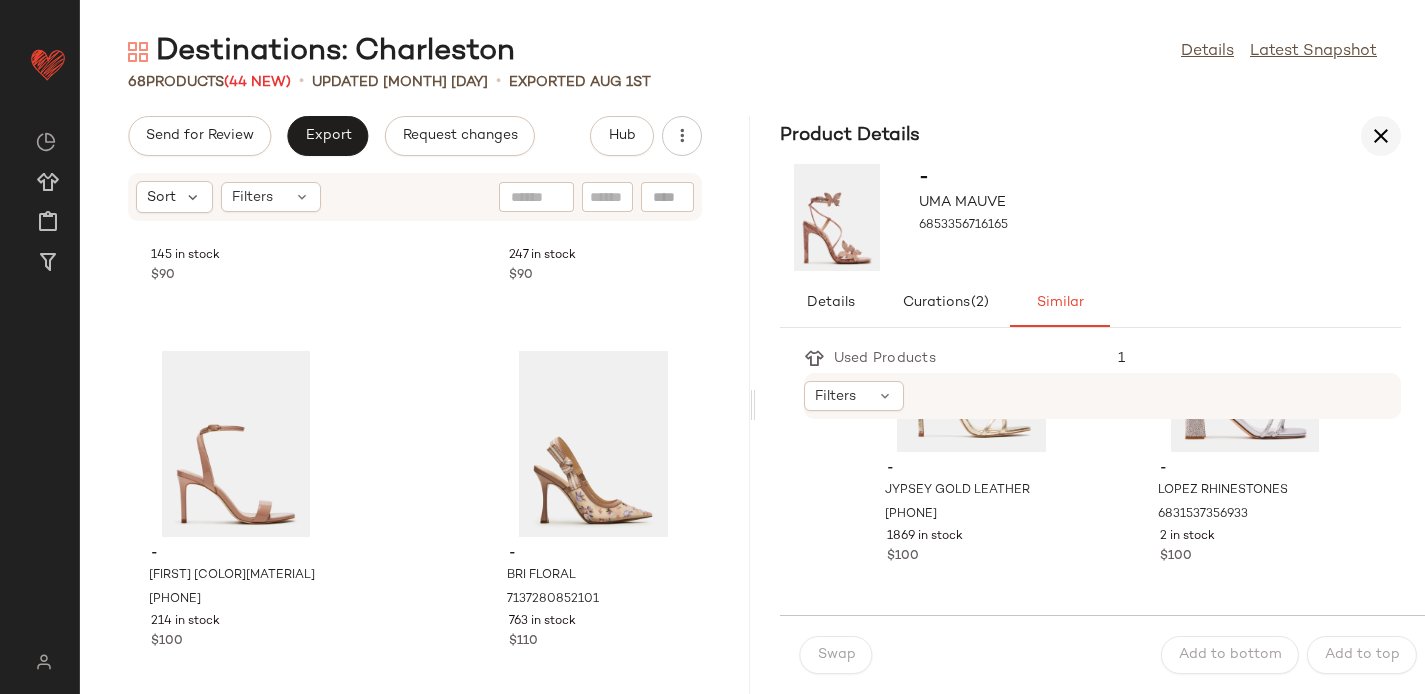 click at bounding box center [1381, 136] 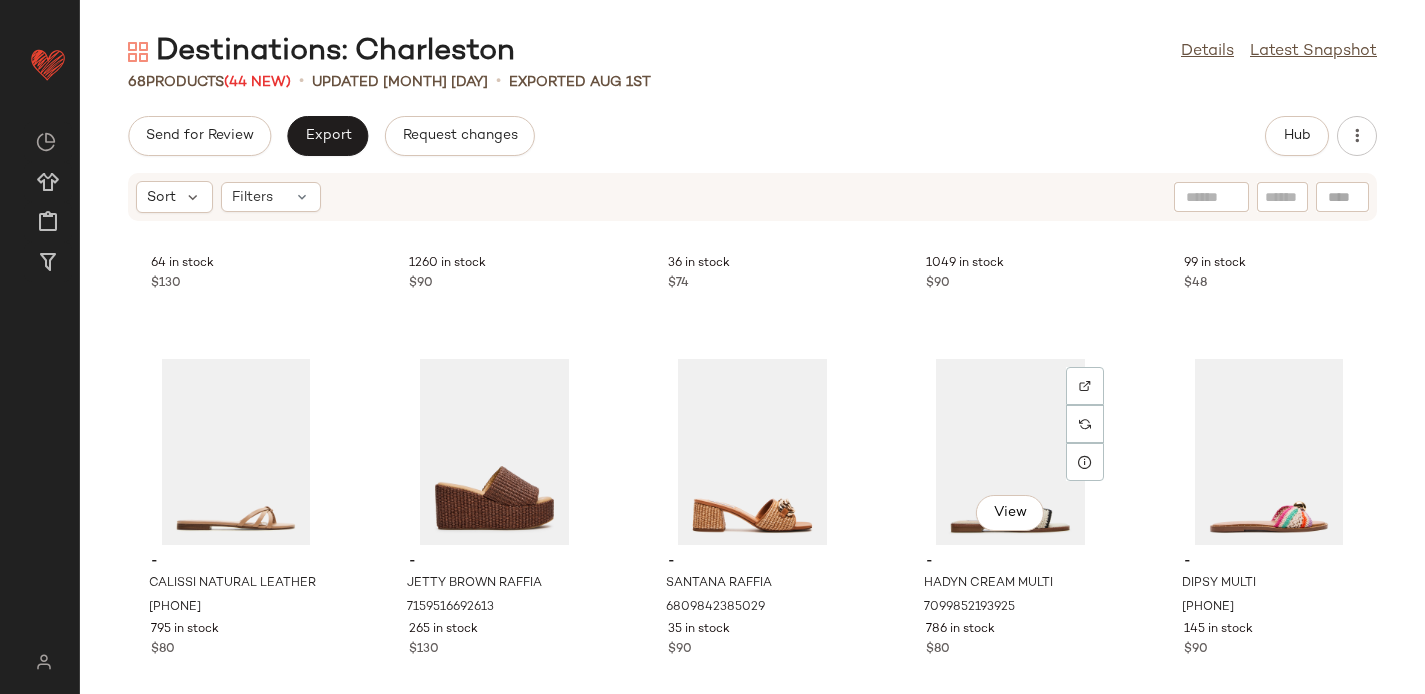 scroll, scrollTop: 4286, scrollLeft: 0, axis: vertical 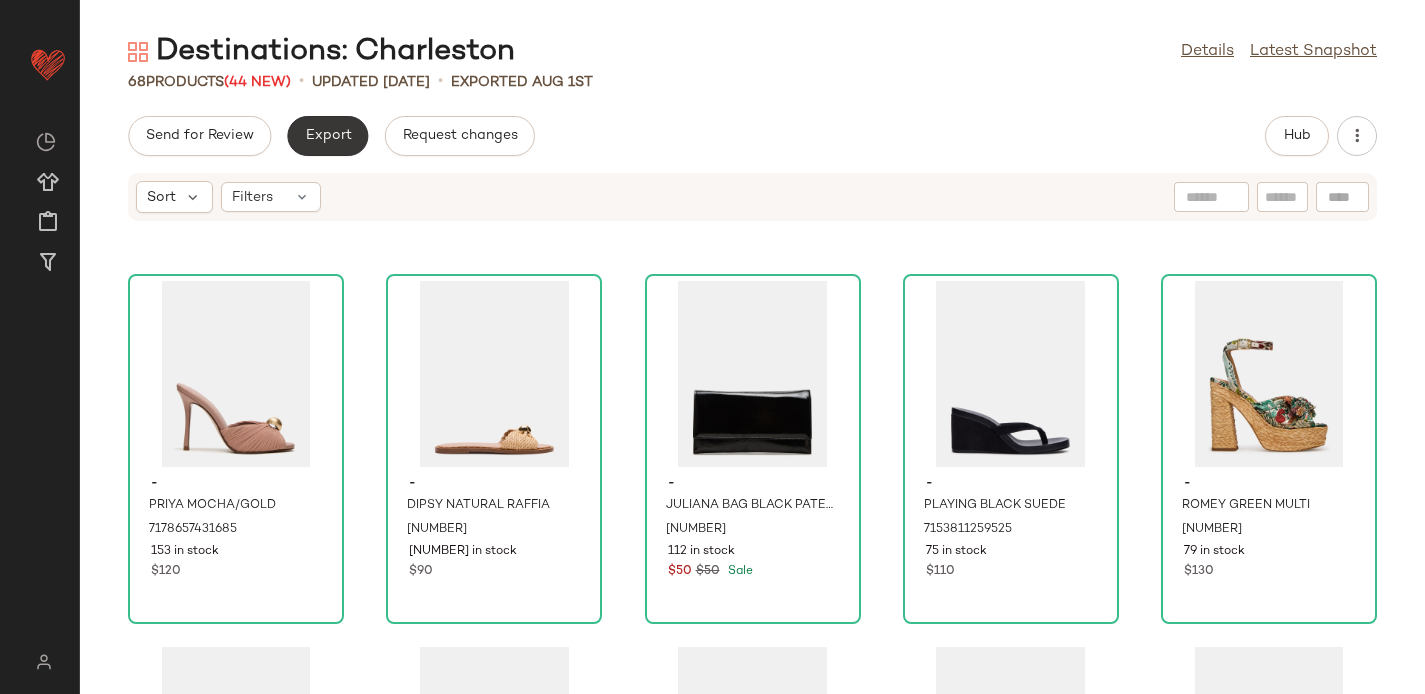 click on "Export" 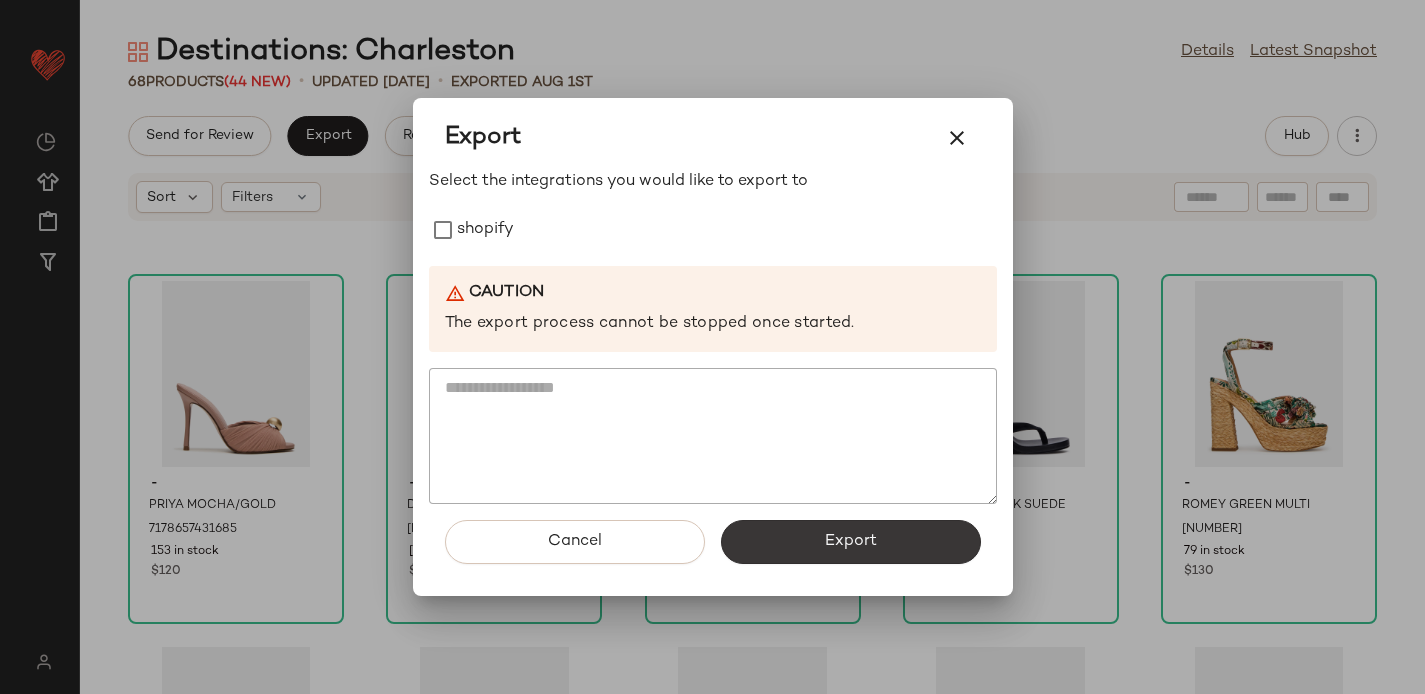click on "Export" at bounding box center (851, 542) 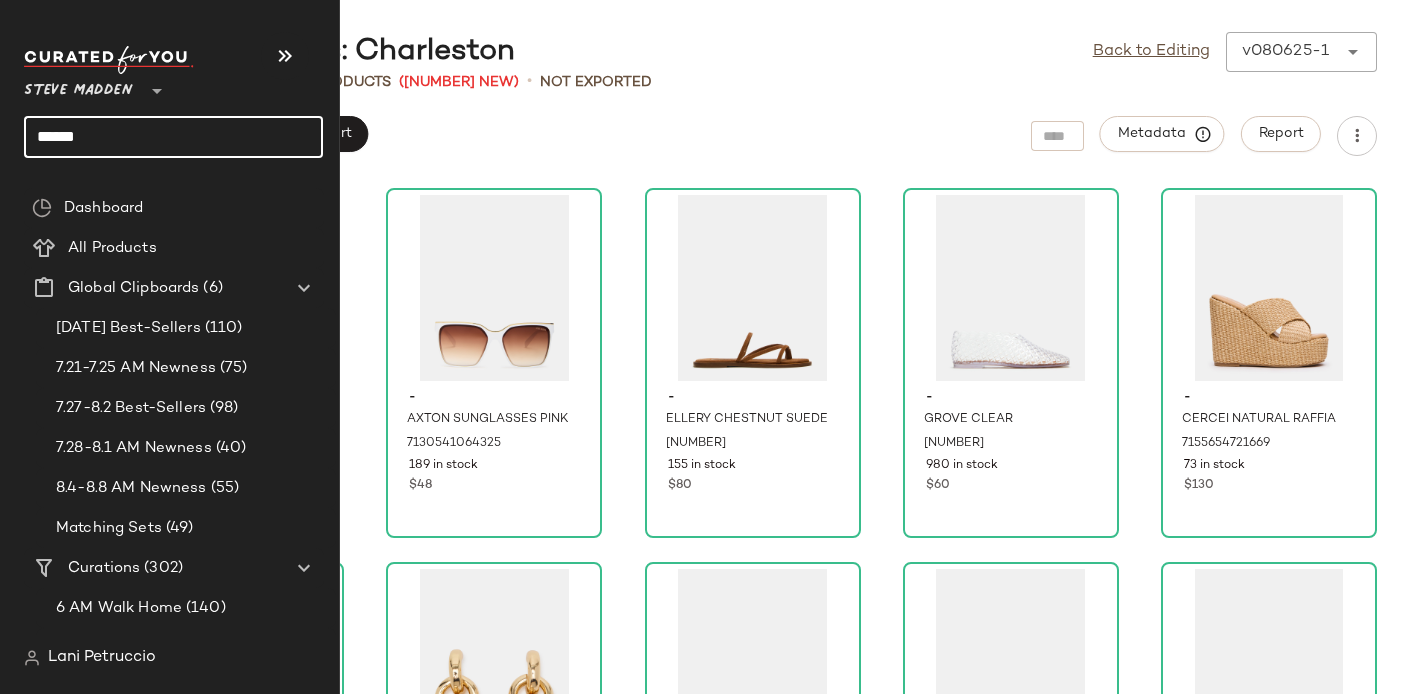 click on "******" 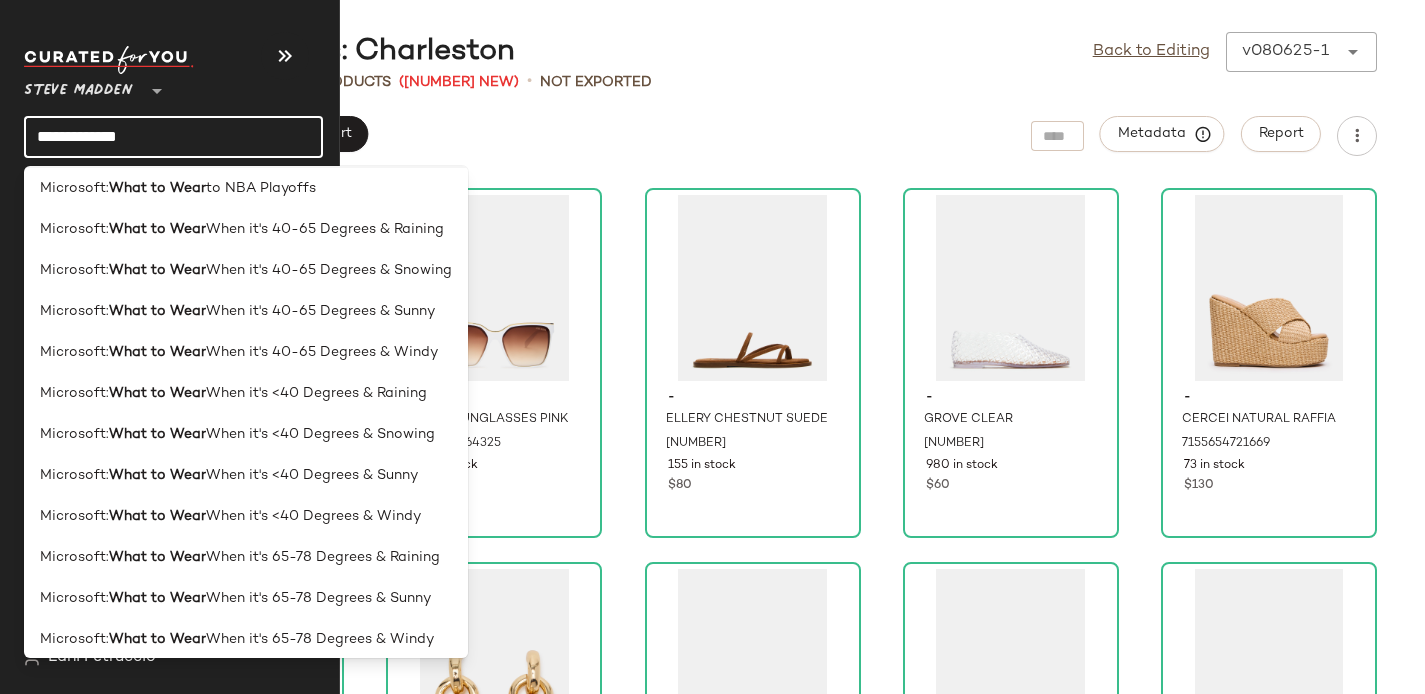 scroll, scrollTop: 221, scrollLeft: 0, axis: vertical 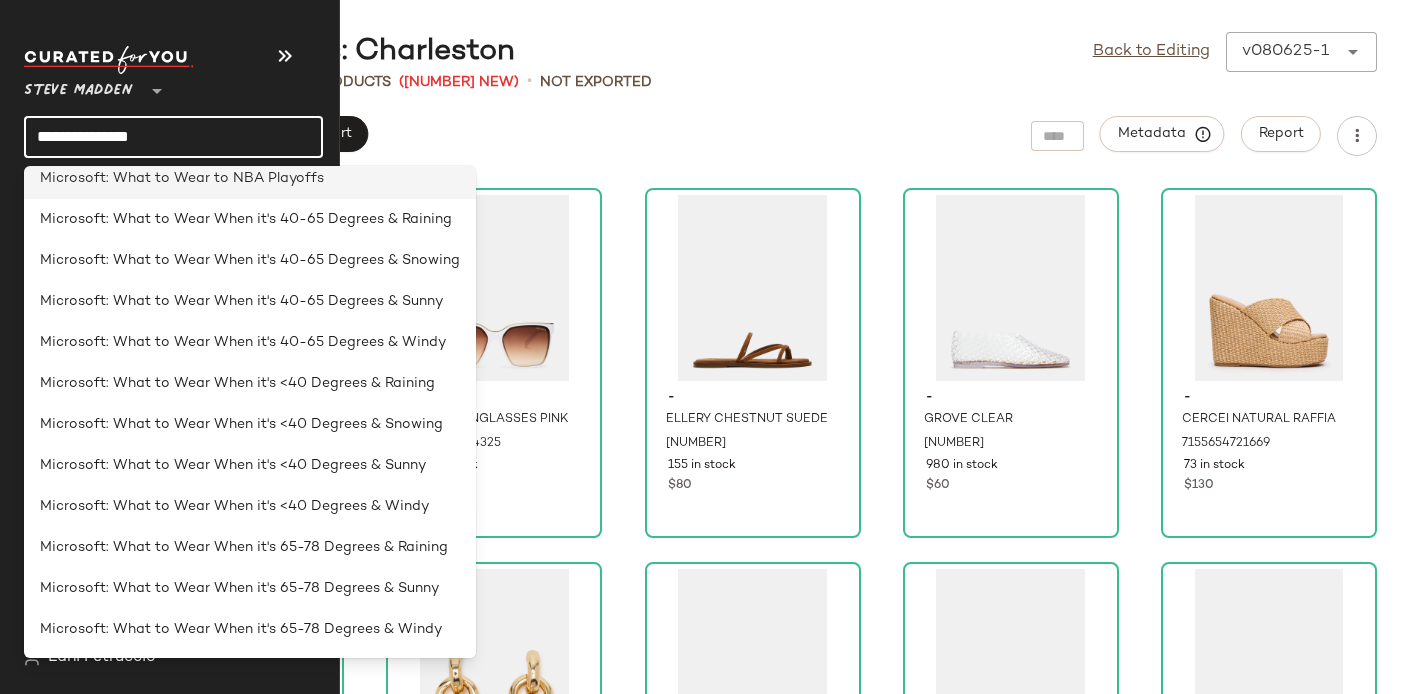 type on "**********" 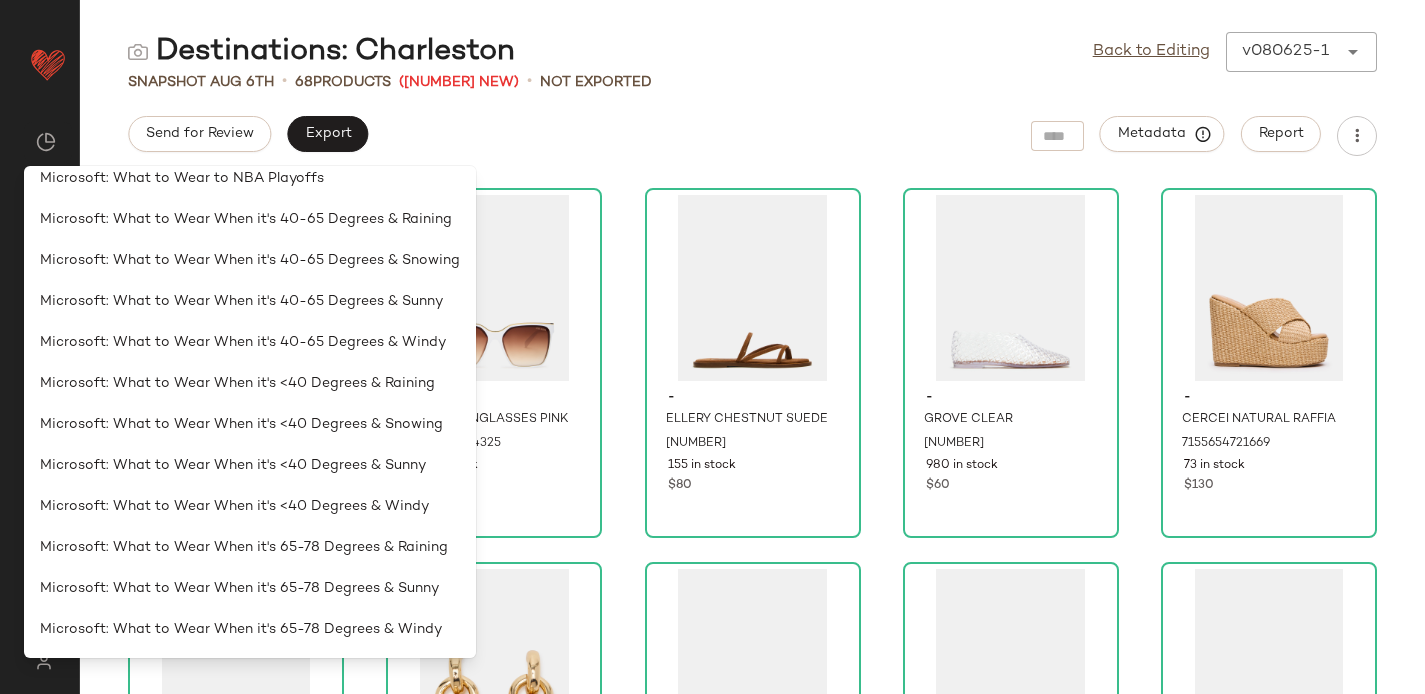 scroll, scrollTop: 0, scrollLeft: 0, axis: both 